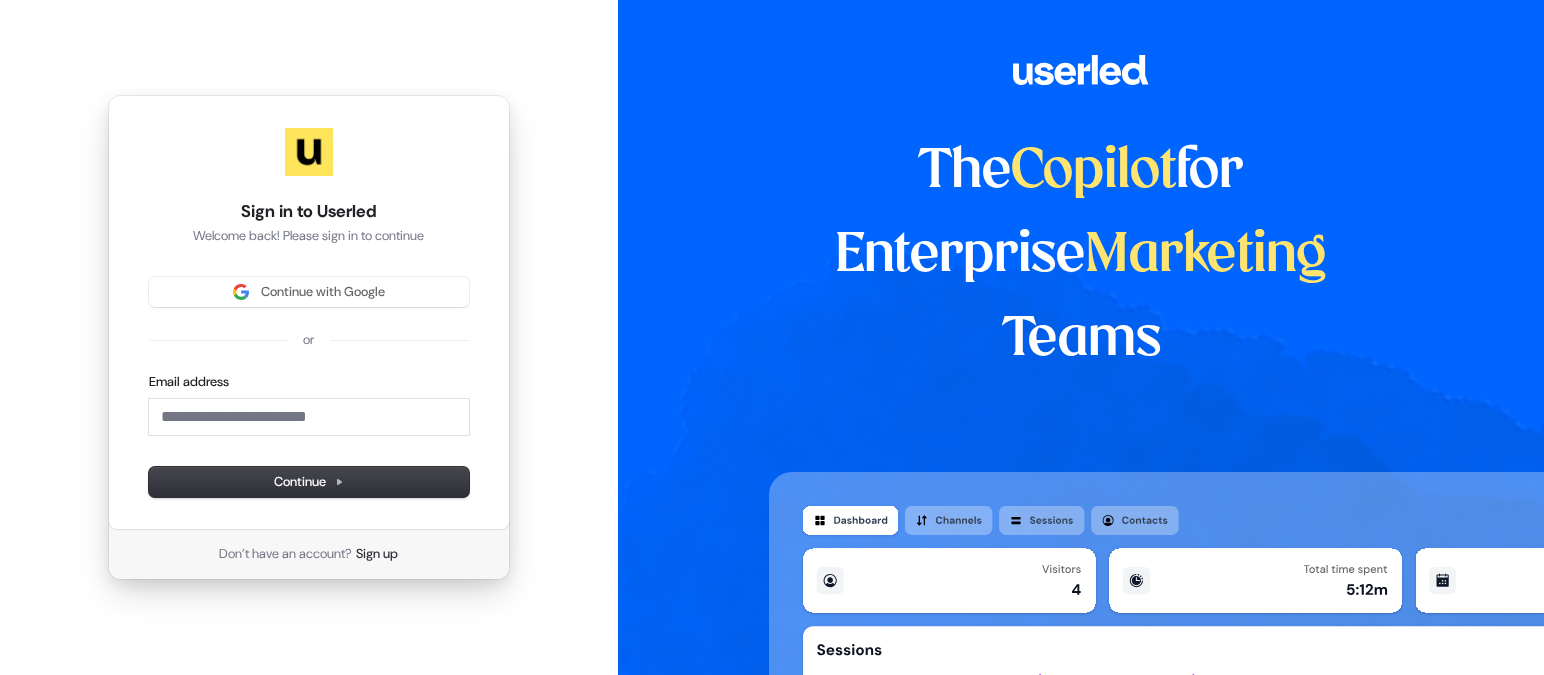 scroll, scrollTop: 0, scrollLeft: 0, axis: both 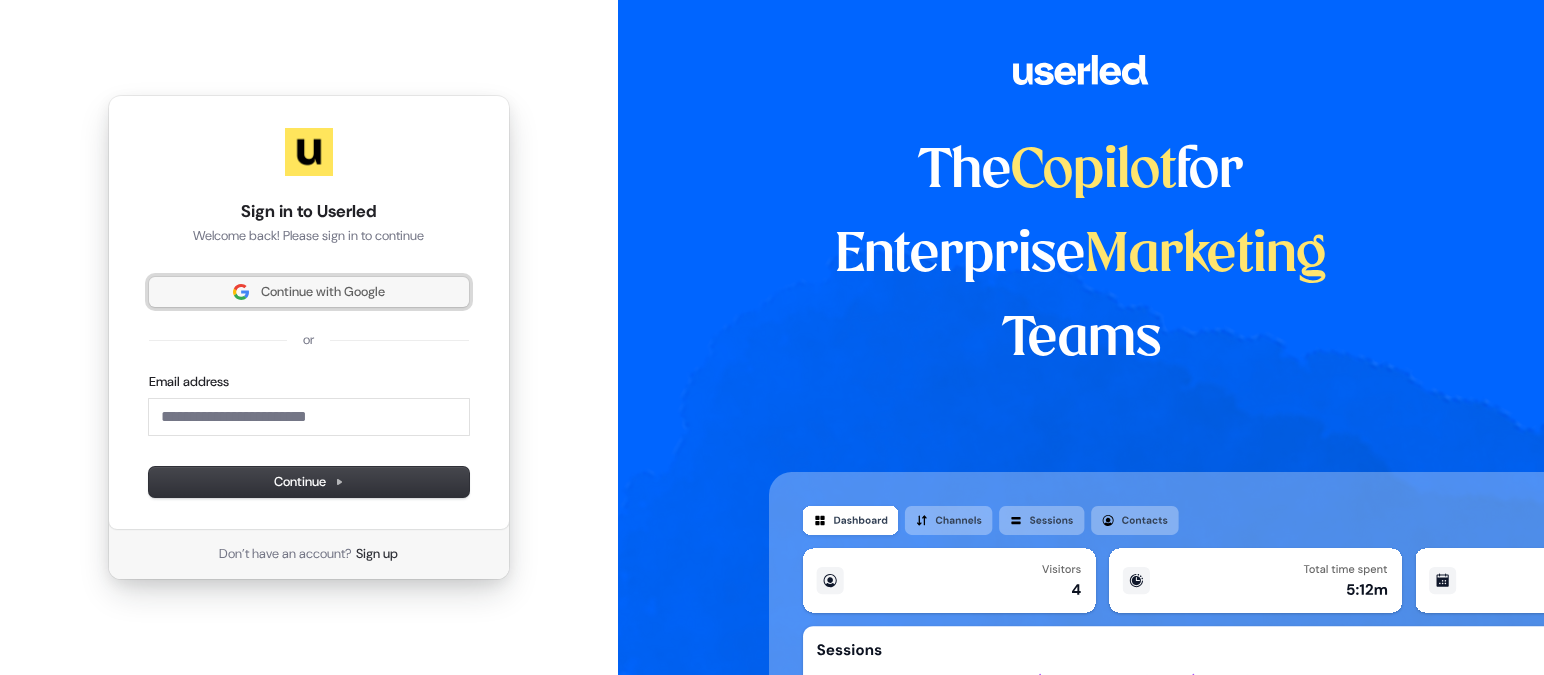 click on "Continue with Google" at bounding box center [323, 292] 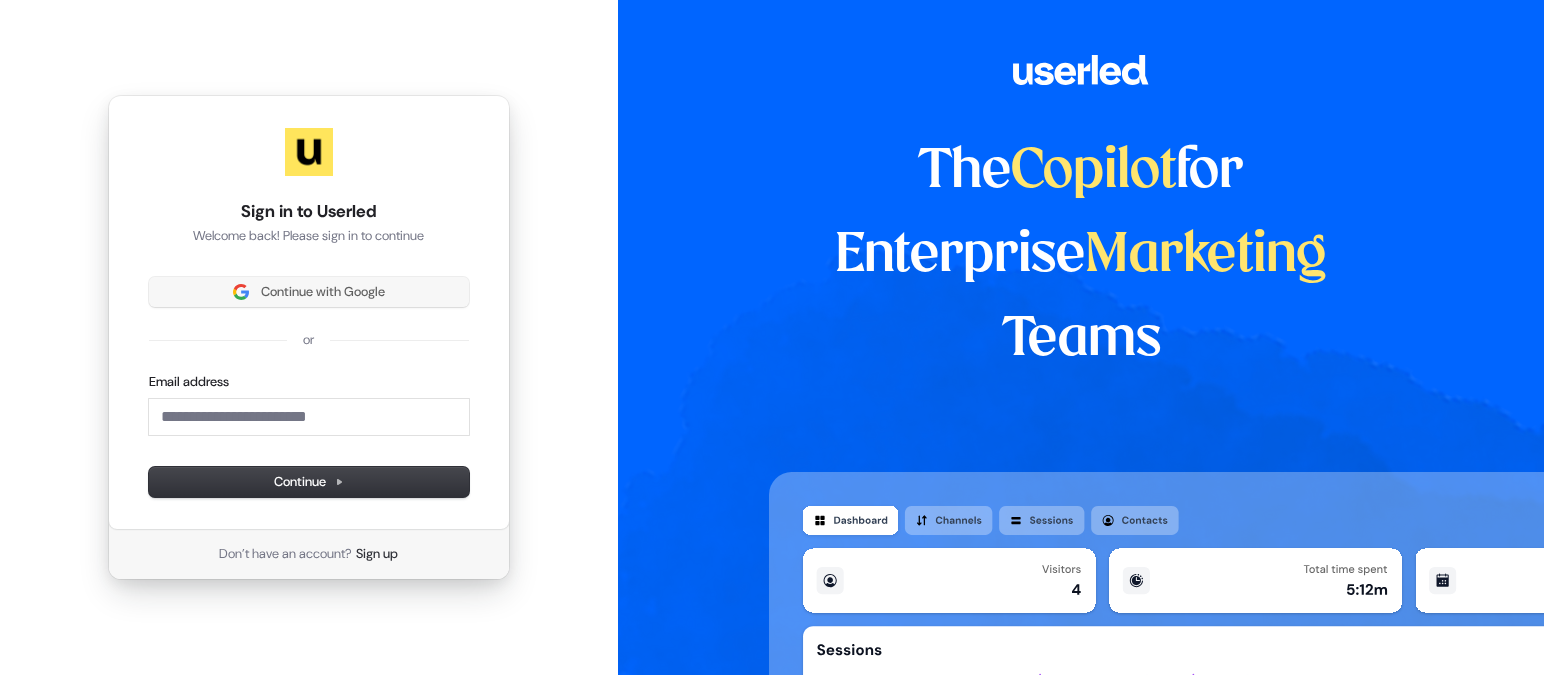 type 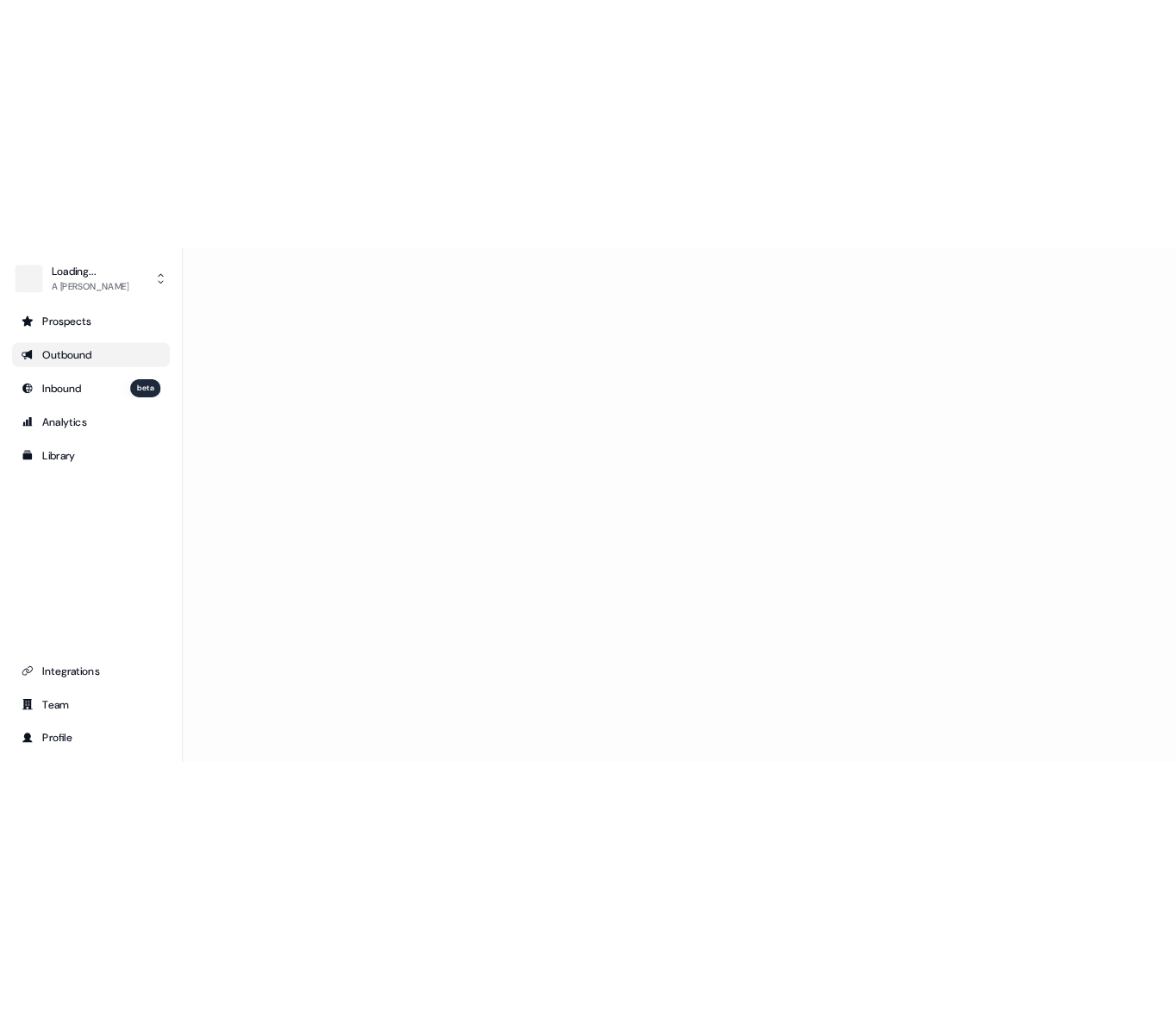 scroll, scrollTop: 0, scrollLeft: 0, axis: both 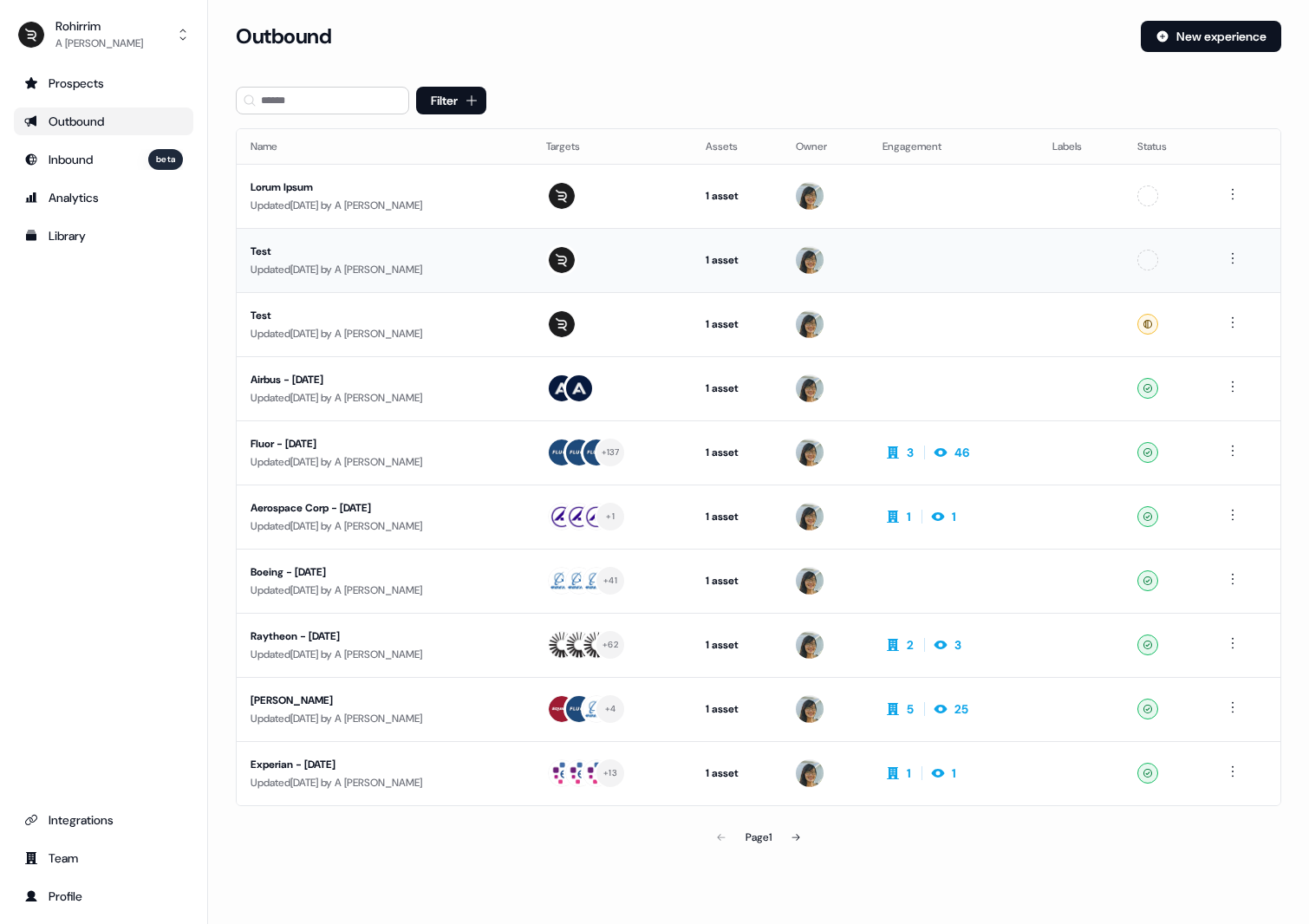 click on "Updated  [DATE]   by   A [PERSON_NAME]" at bounding box center (384, 270) 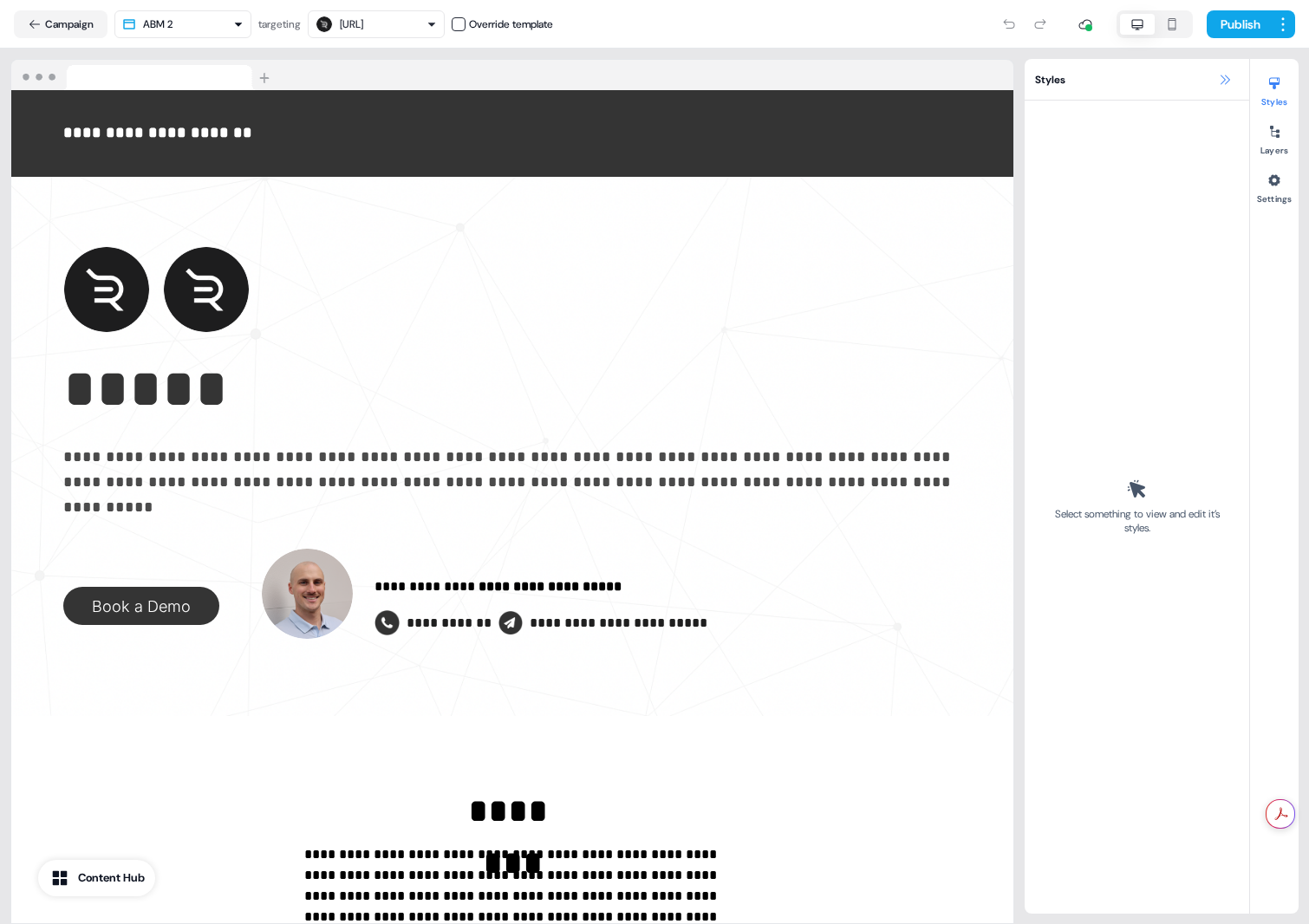 click 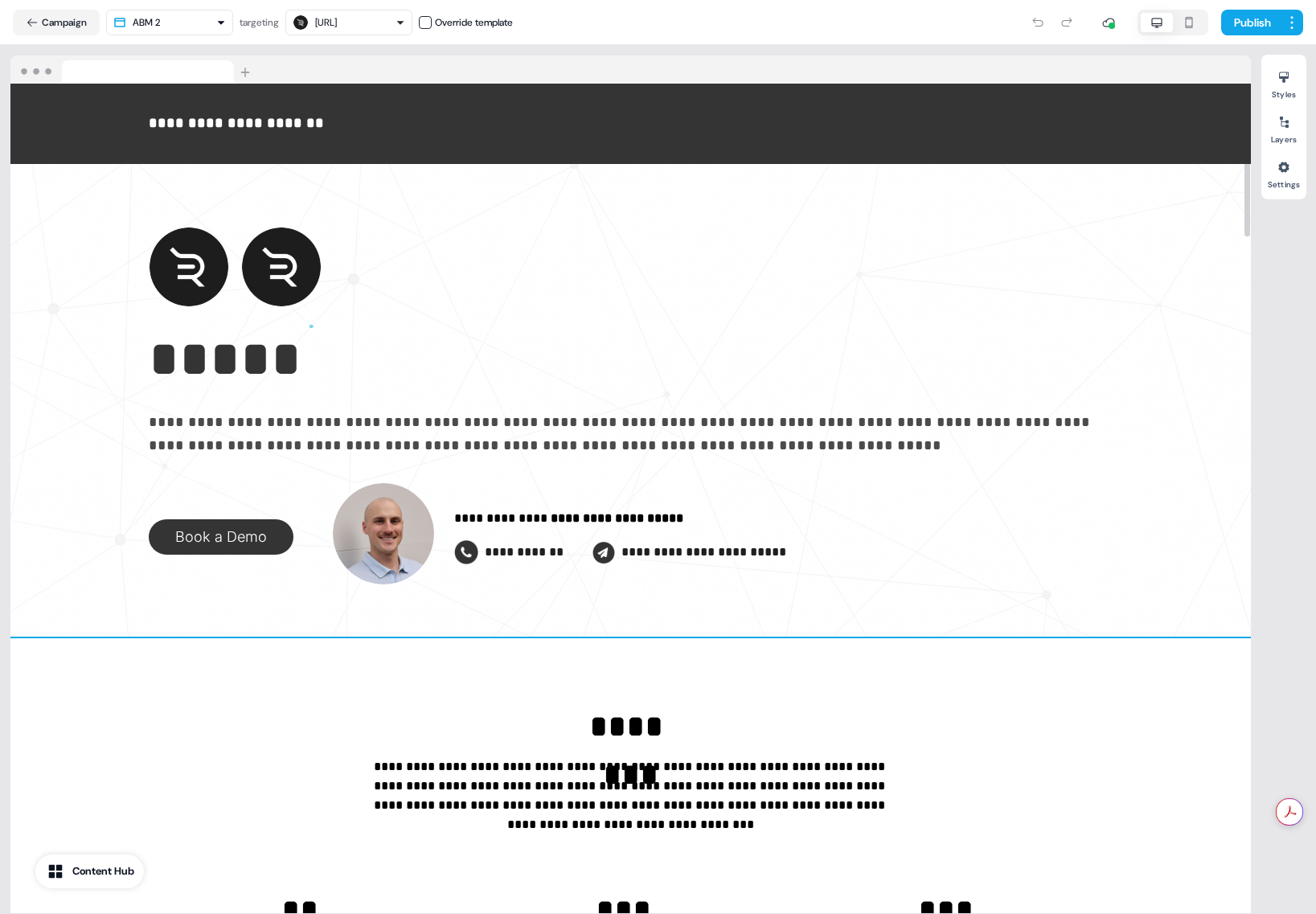 scroll, scrollTop: 0, scrollLeft: 0, axis: both 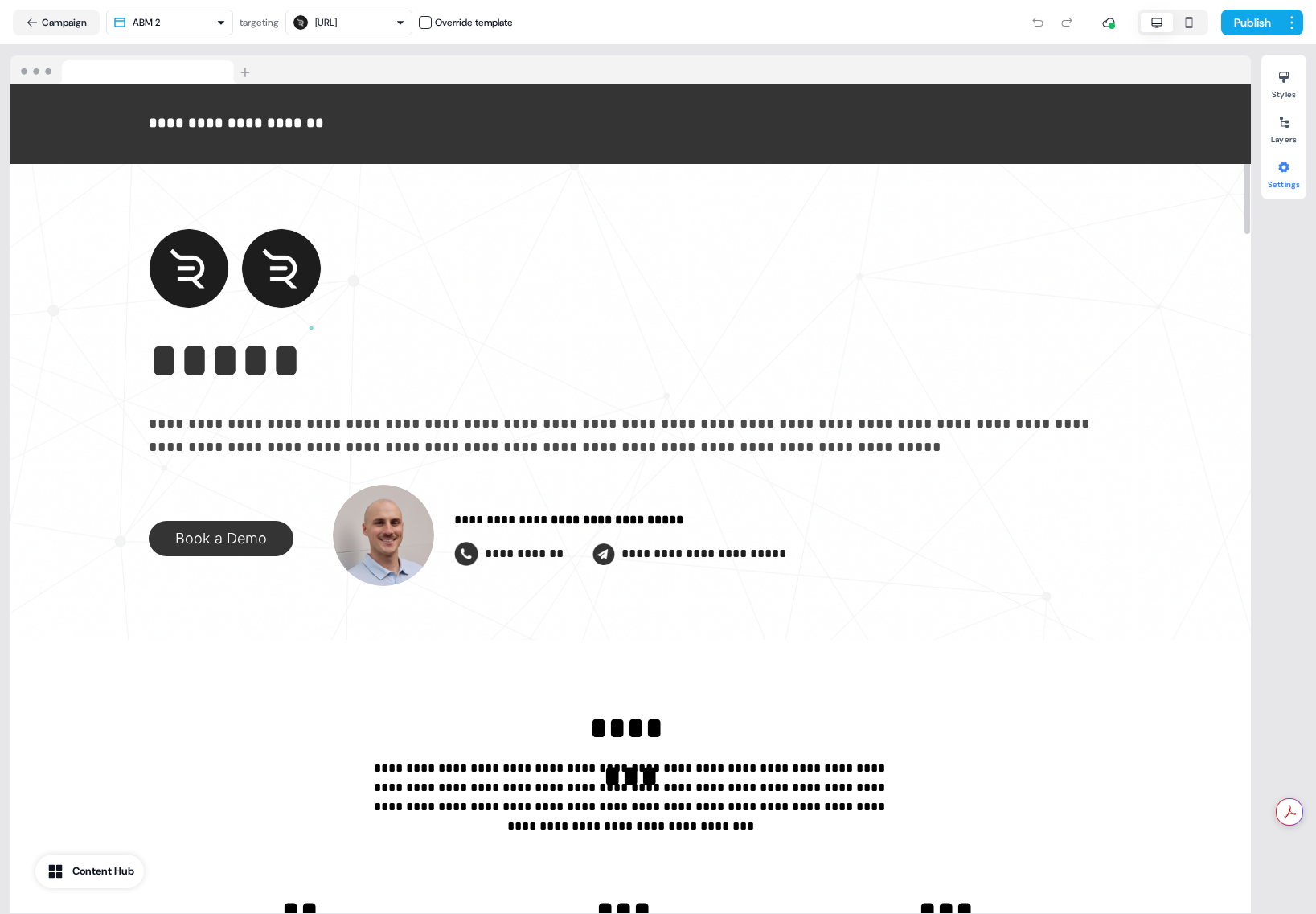 click at bounding box center [1284, 167] 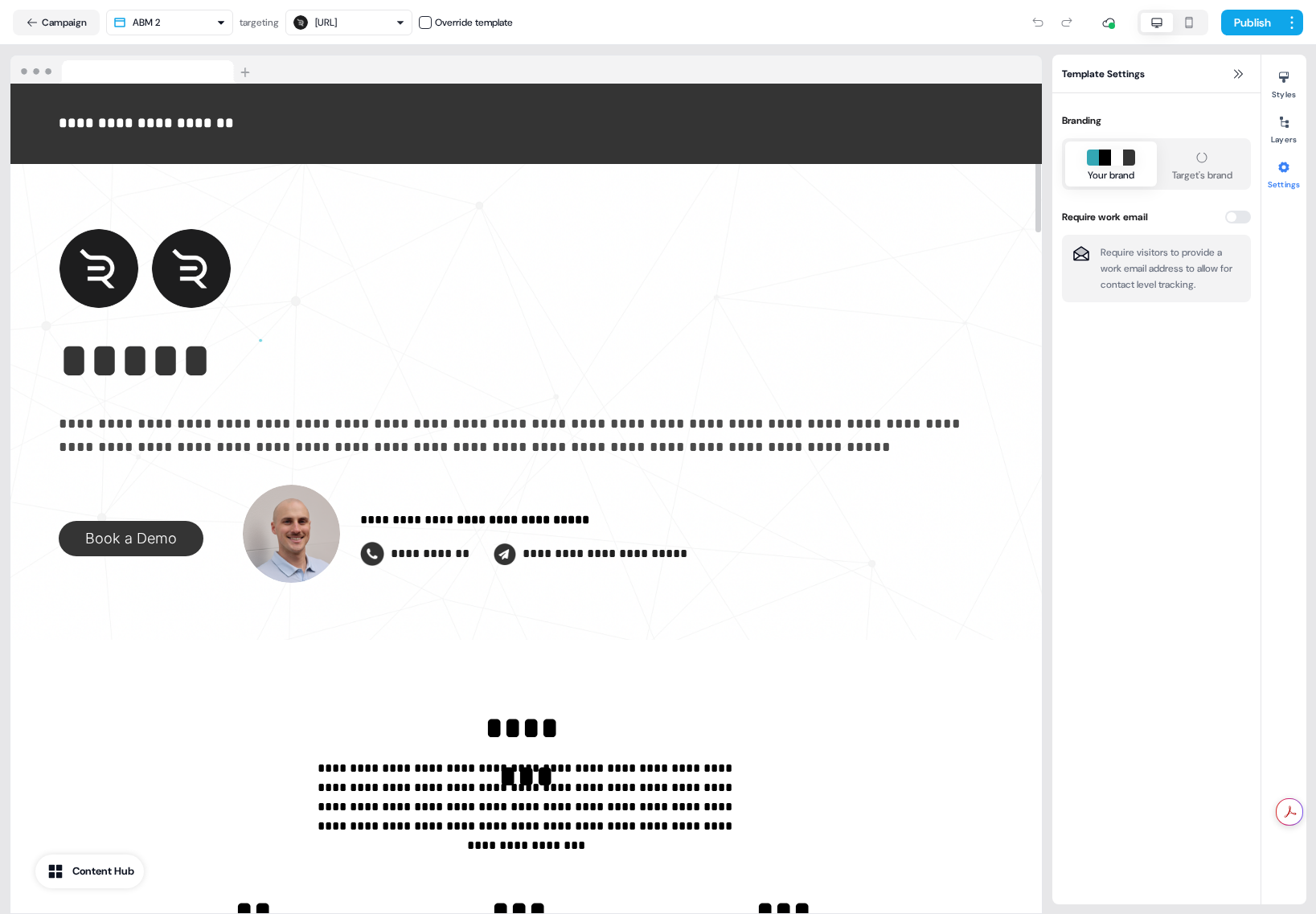click on "**********" at bounding box center [526, 479] 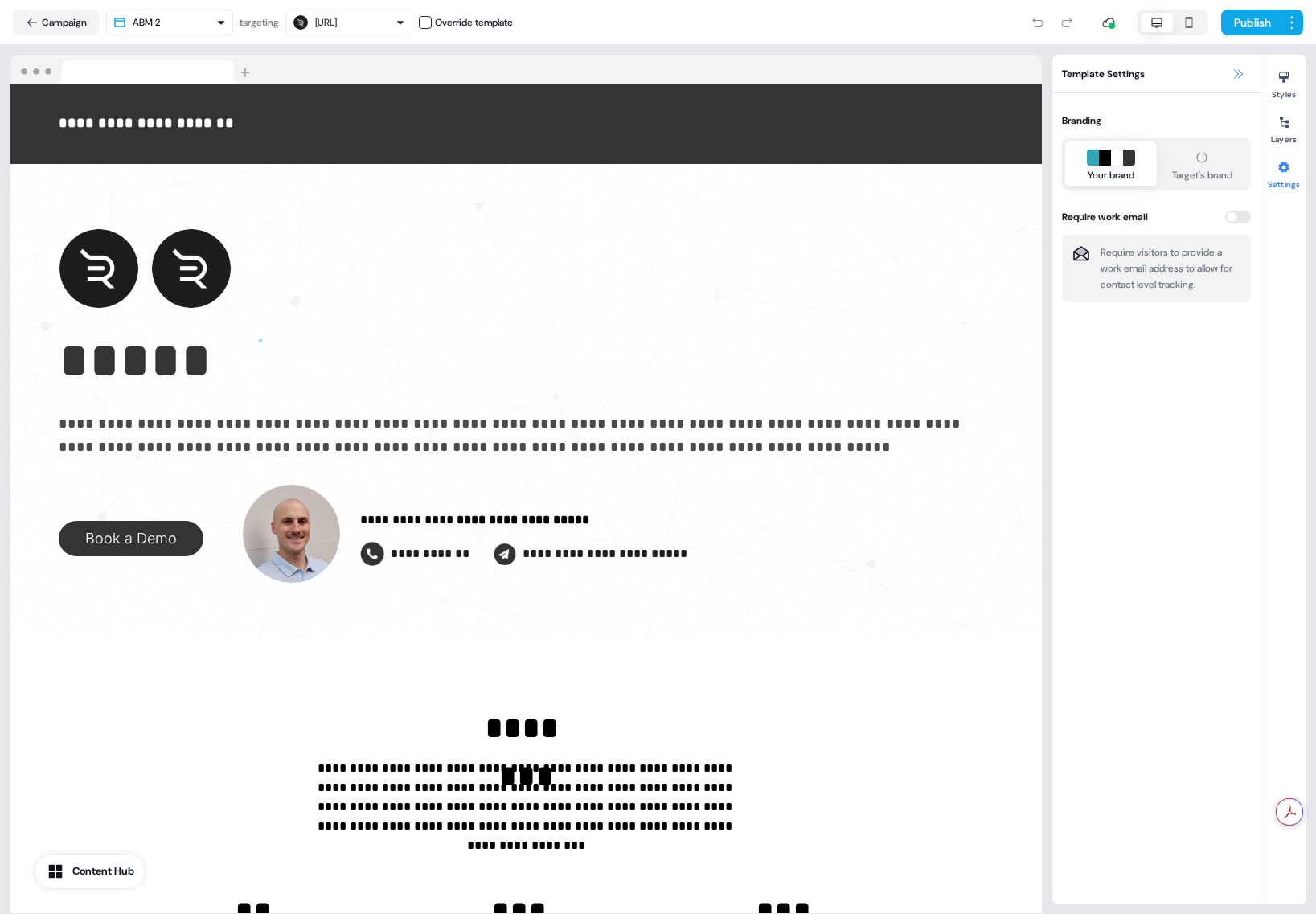 click 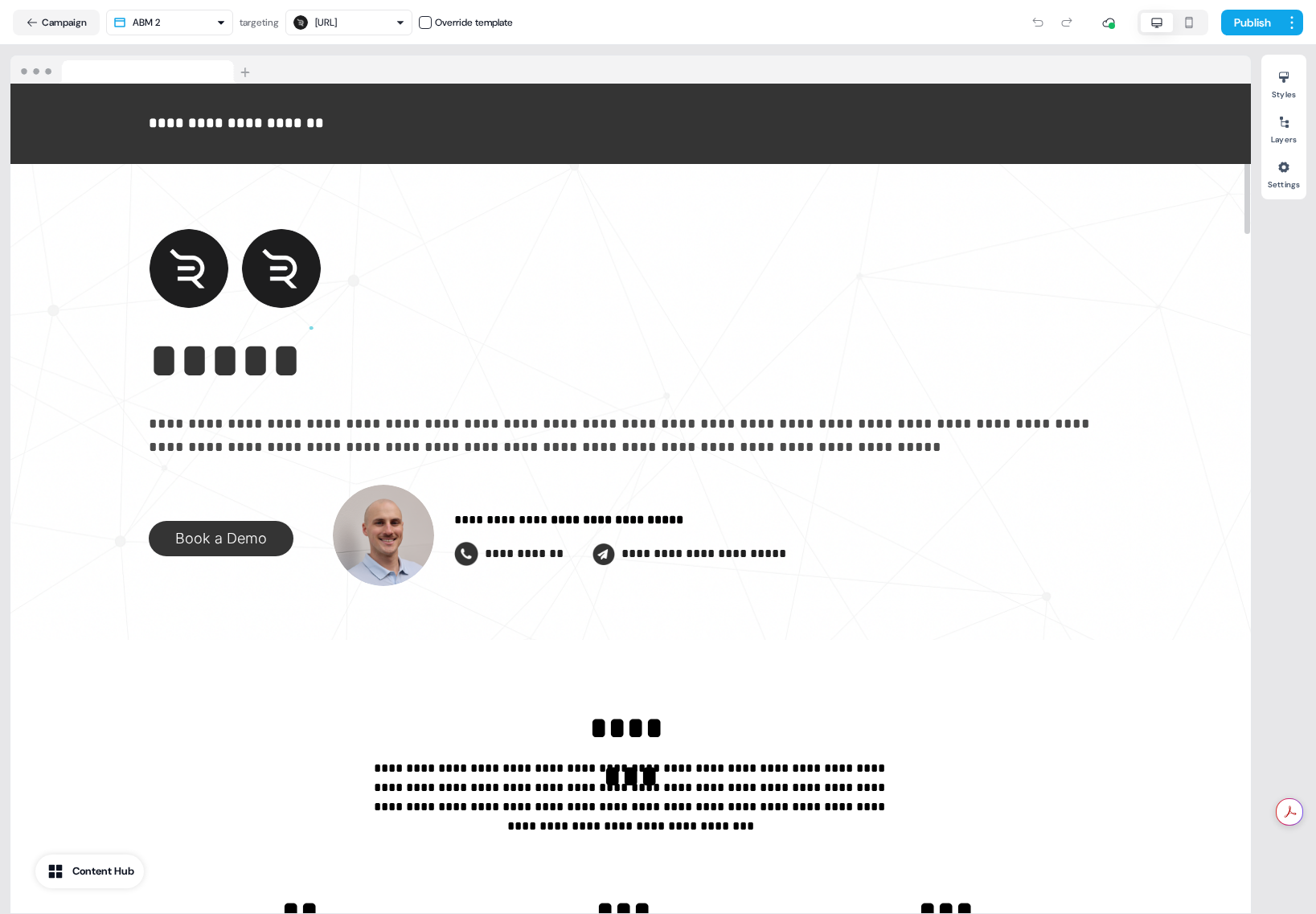 click 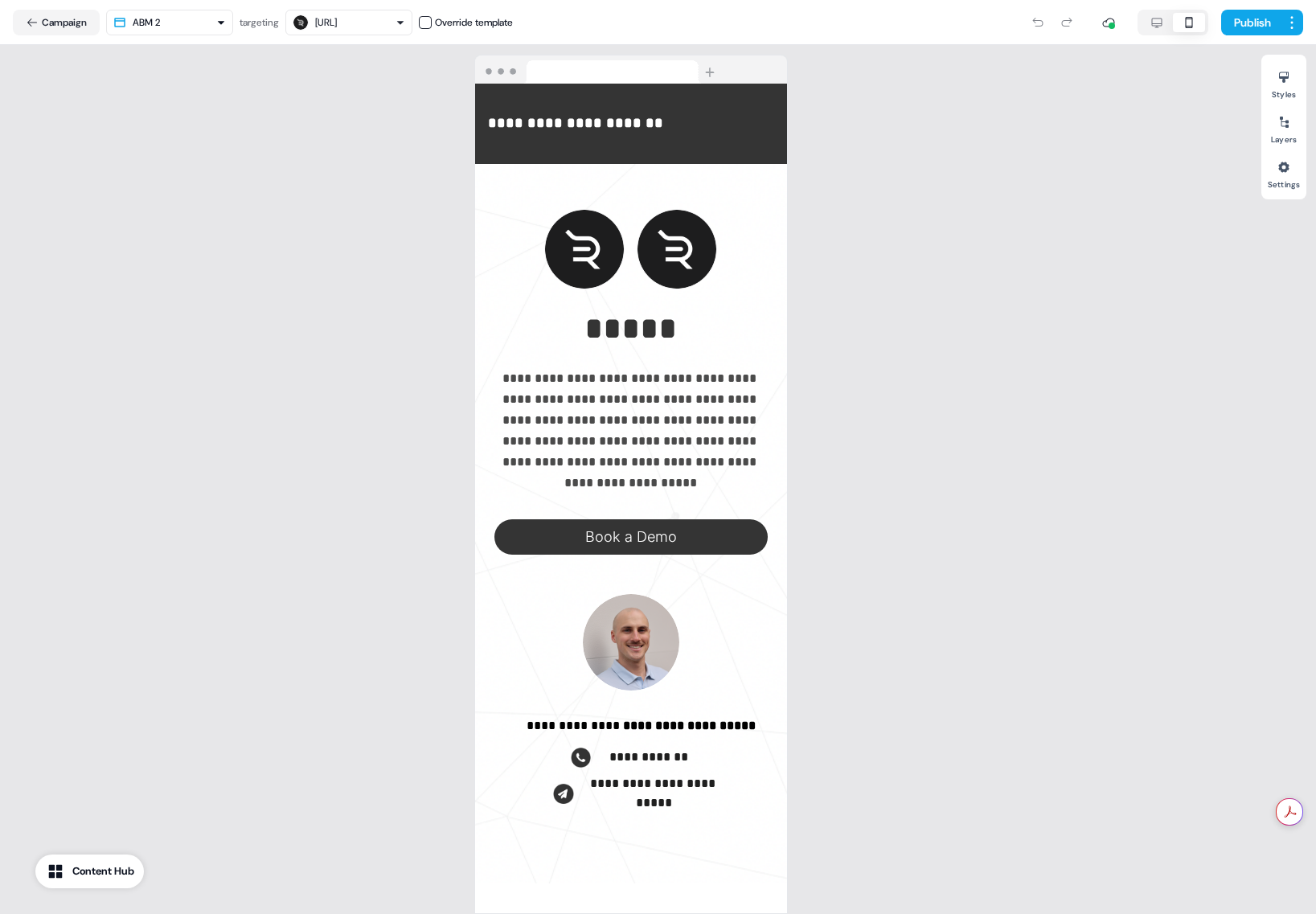 click 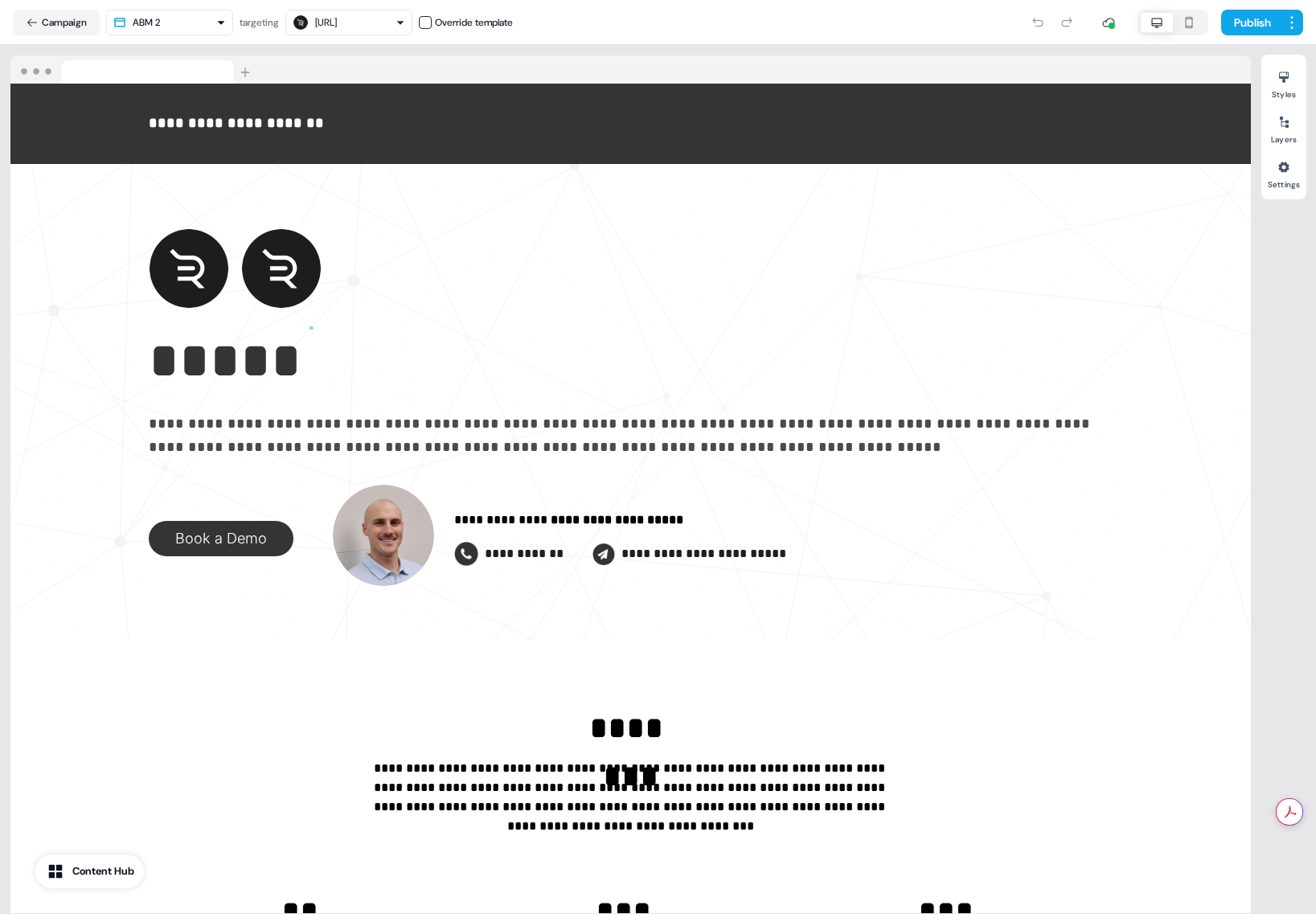 type 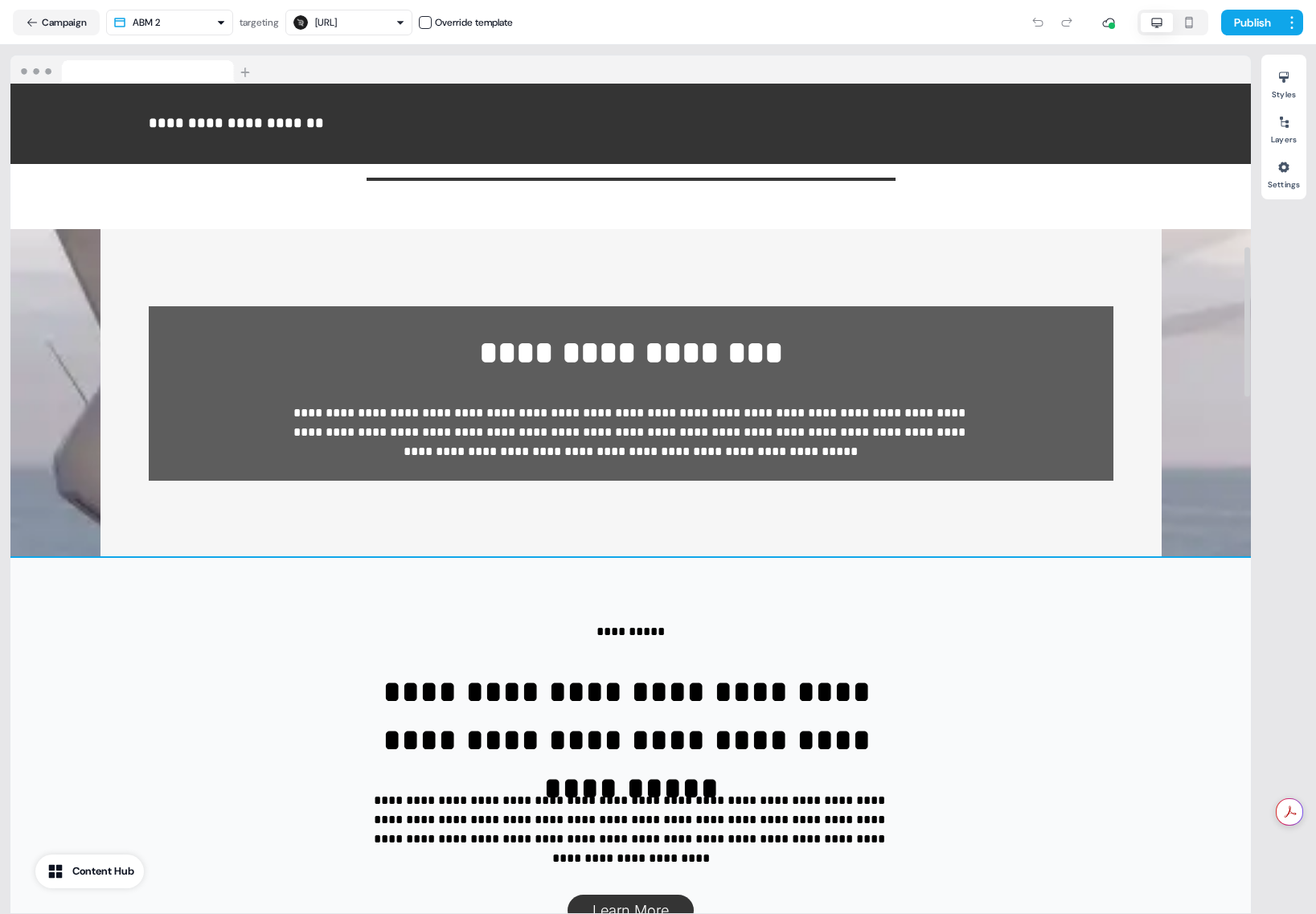 scroll, scrollTop: 900, scrollLeft: 0, axis: vertical 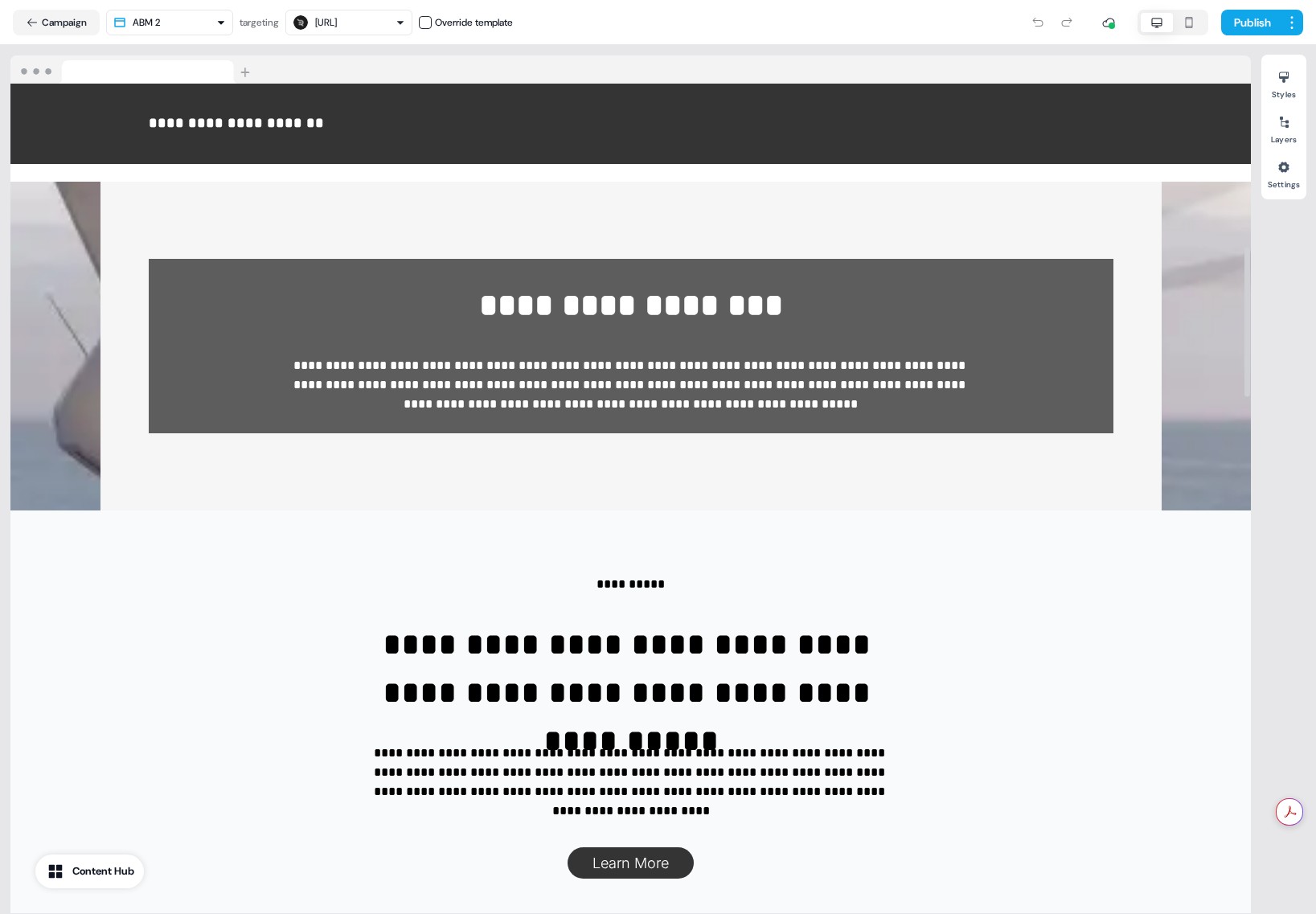 click on "Styles Layers Settings" at bounding box center [1284, 479] 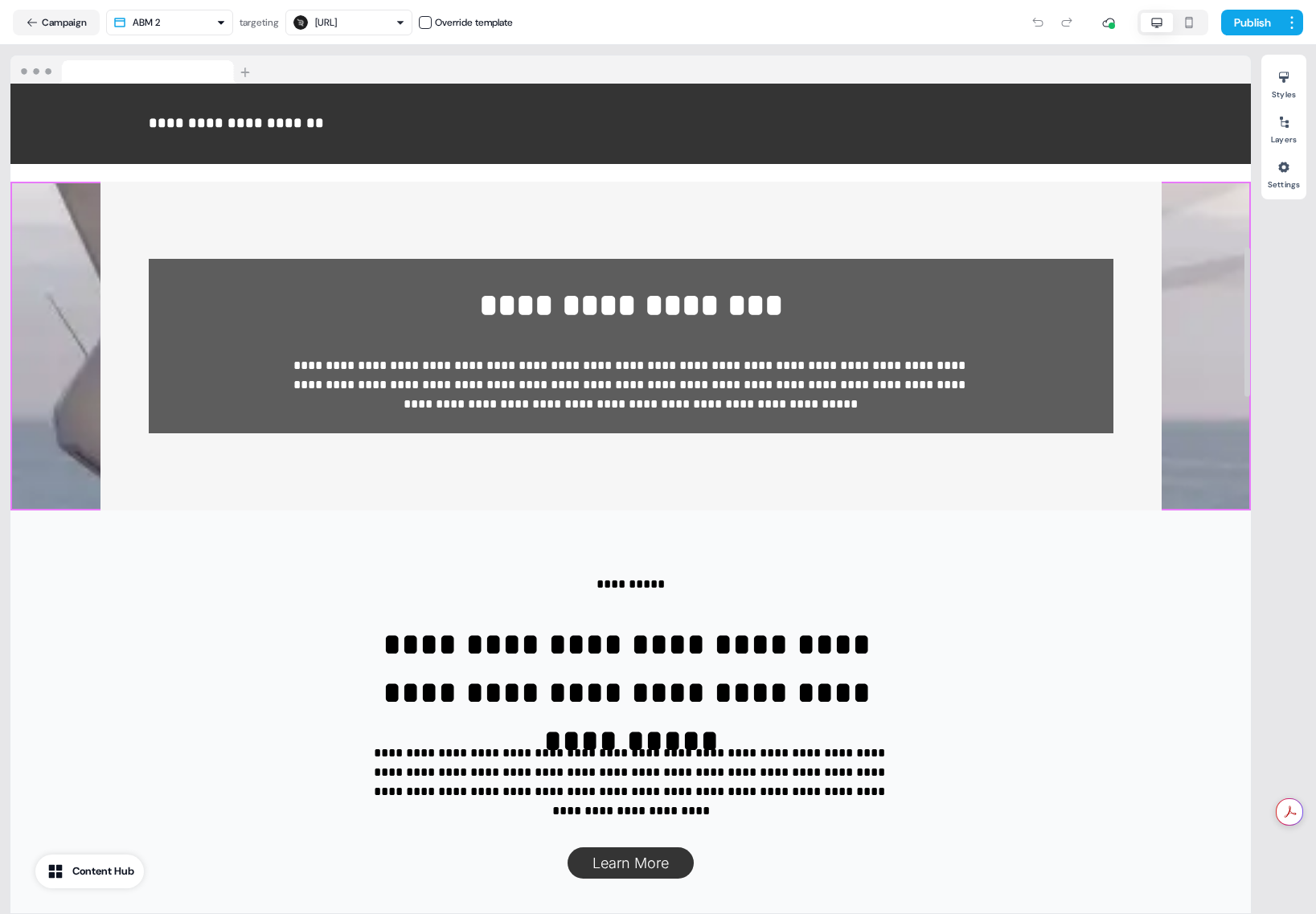 click on "**********" at bounding box center [630, 346] 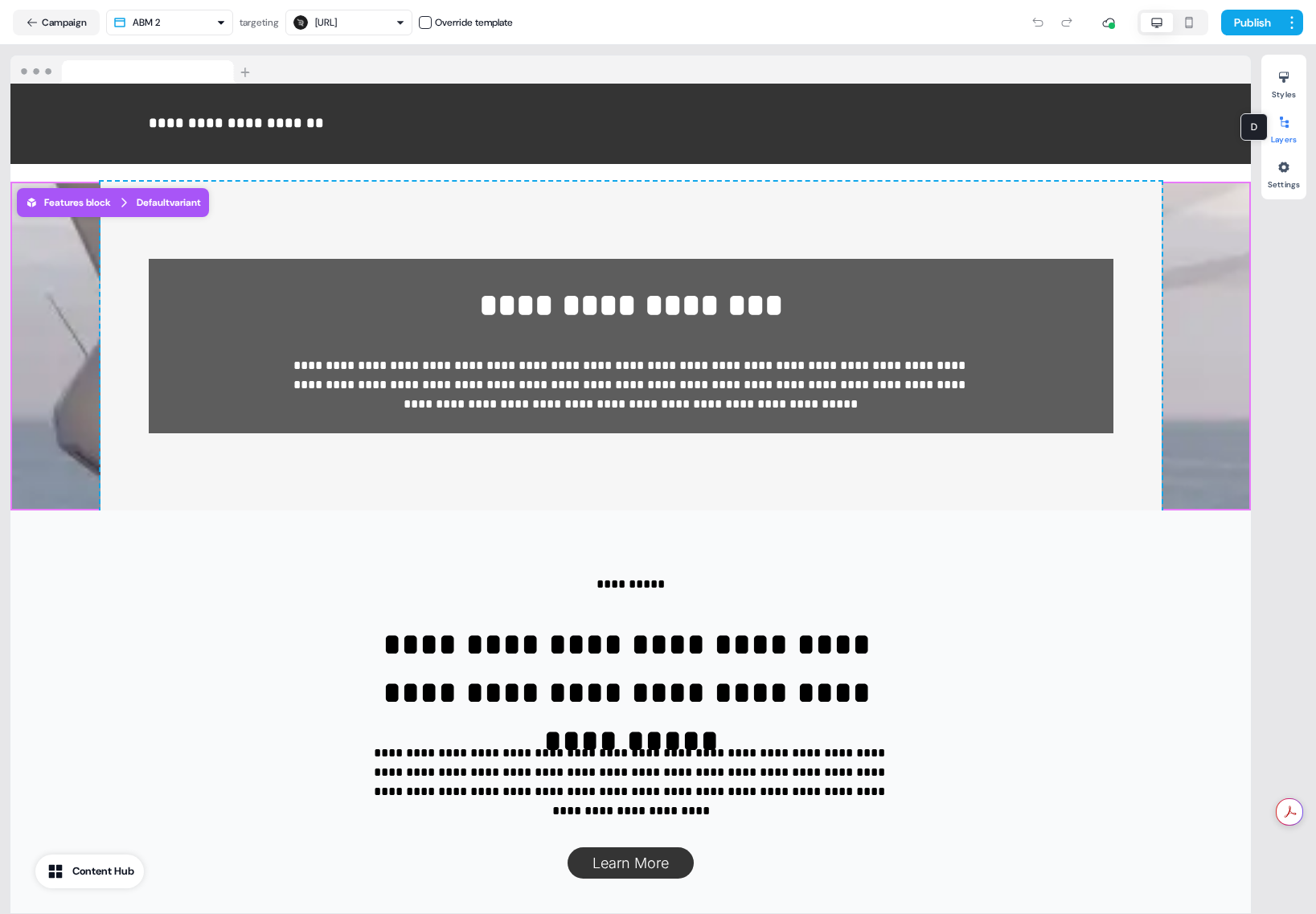 click 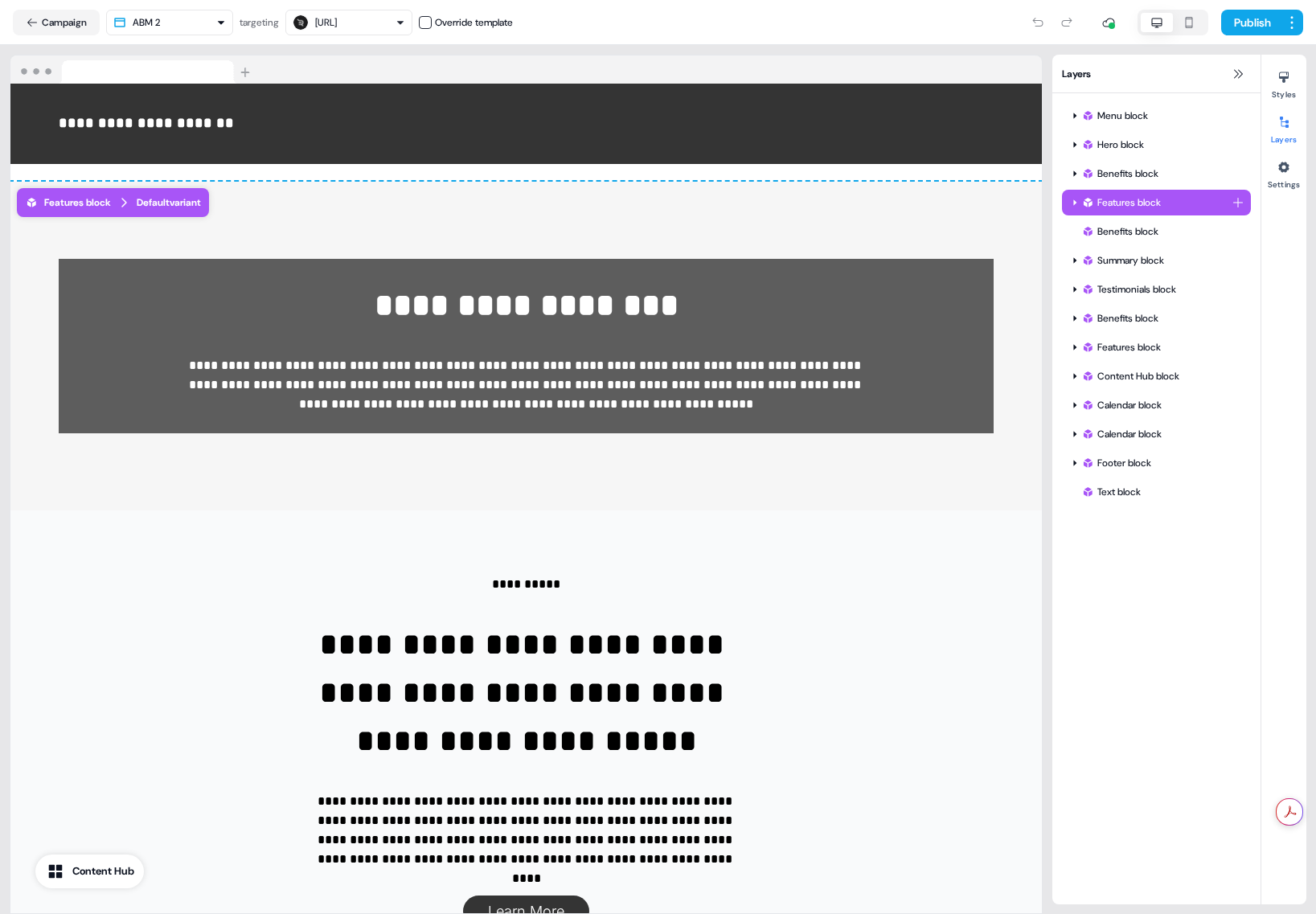 click 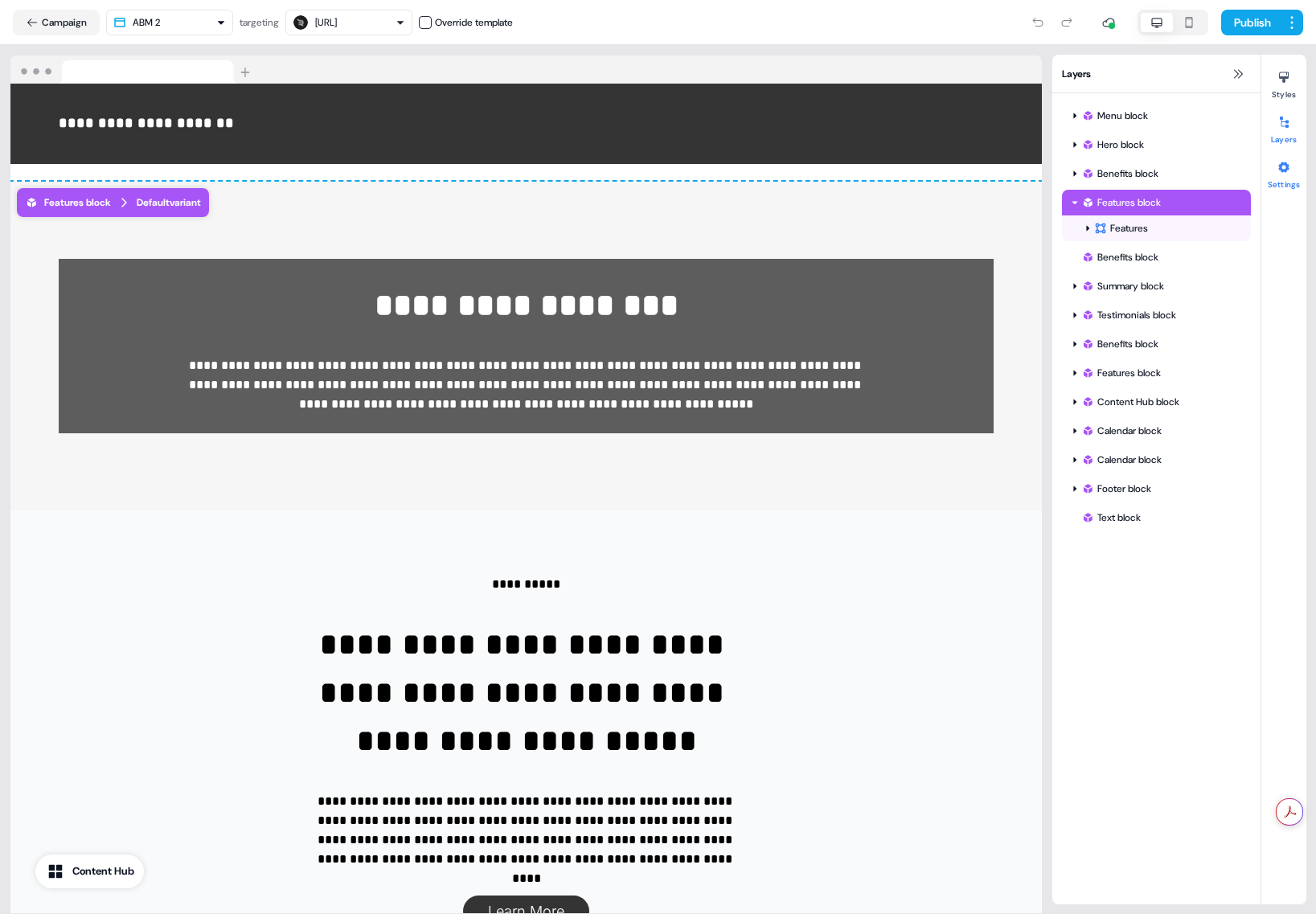 click at bounding box center [1284, 167] 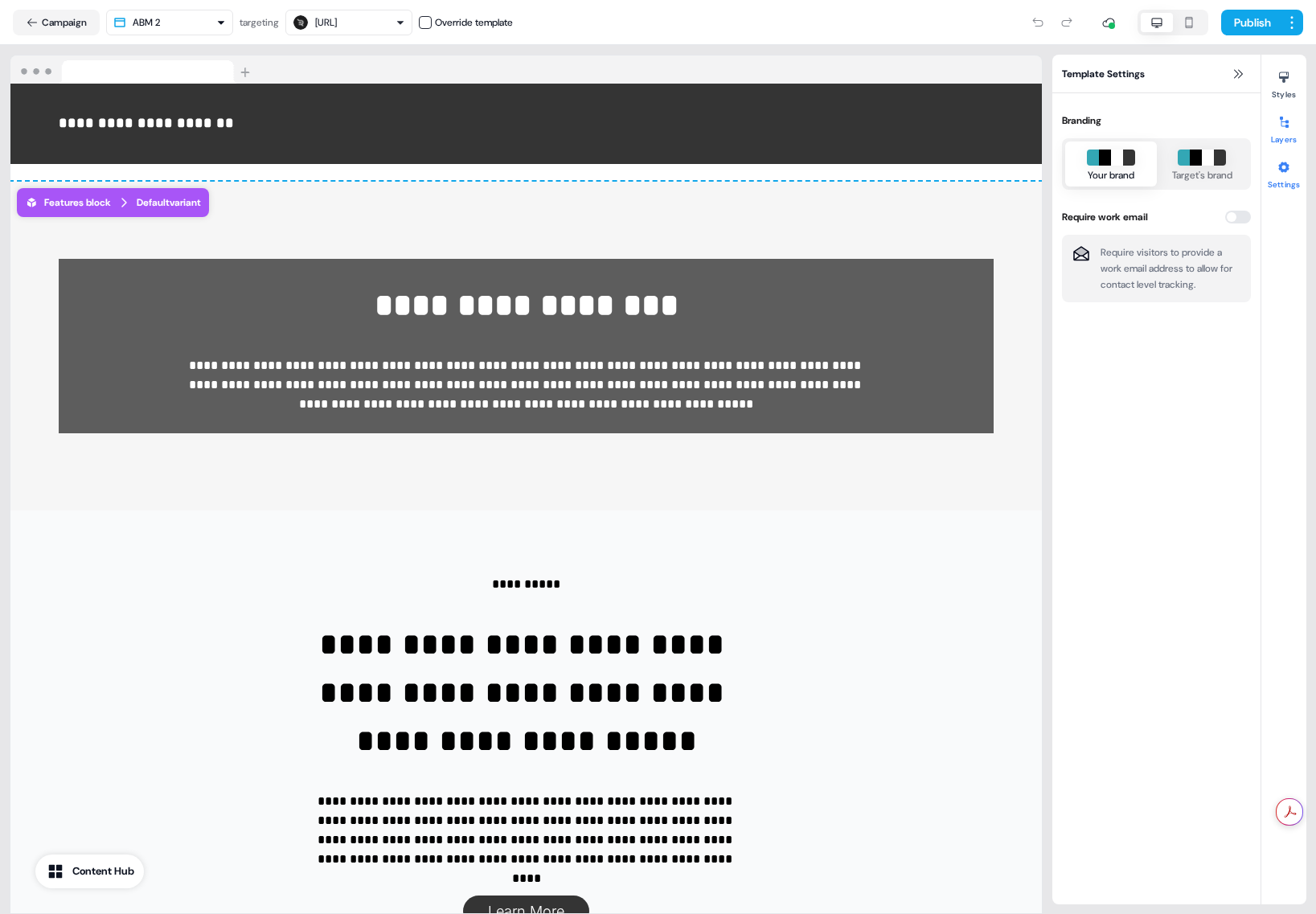 click 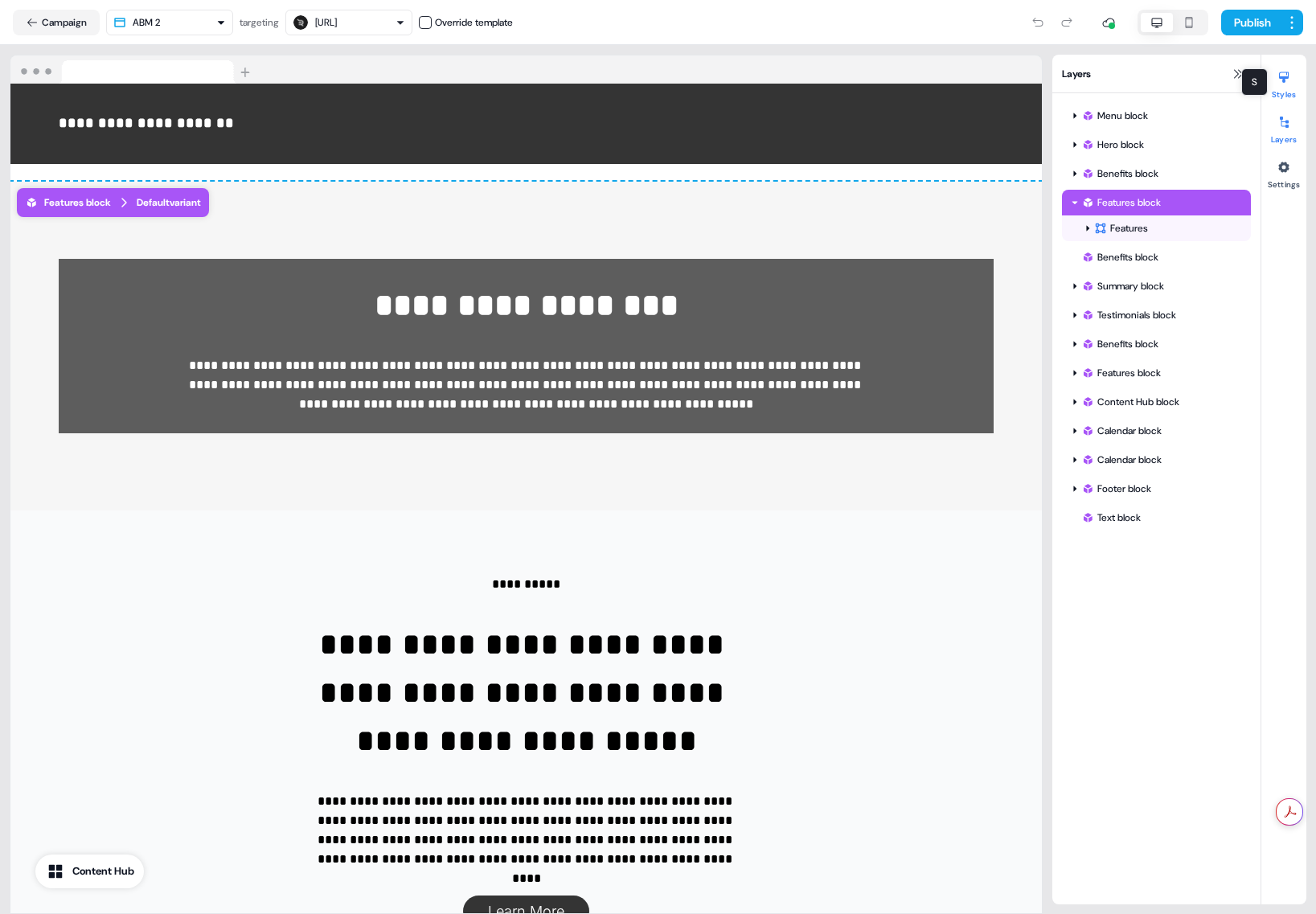 click on "Styles" at bounding box center (1284, 82) 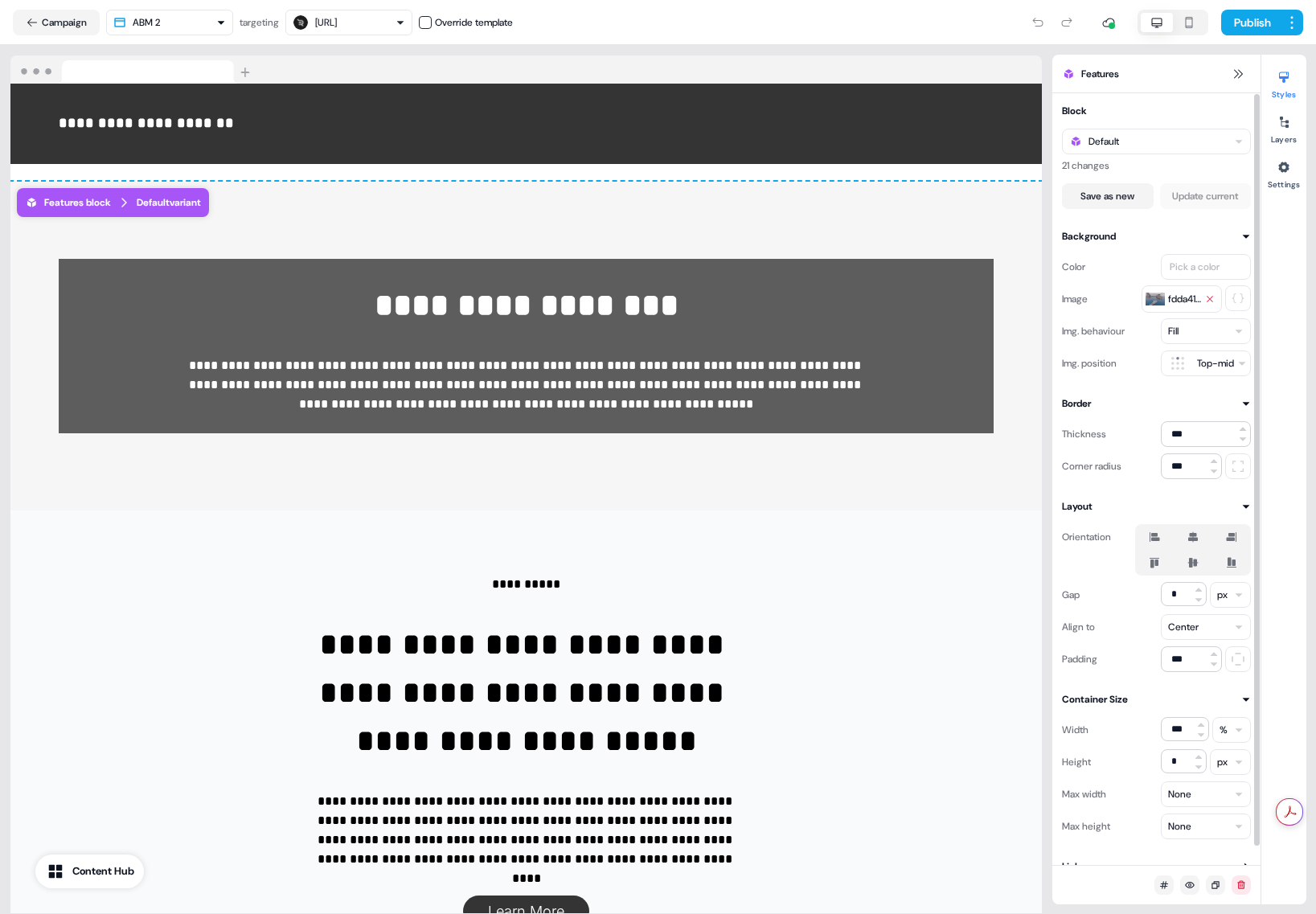 click 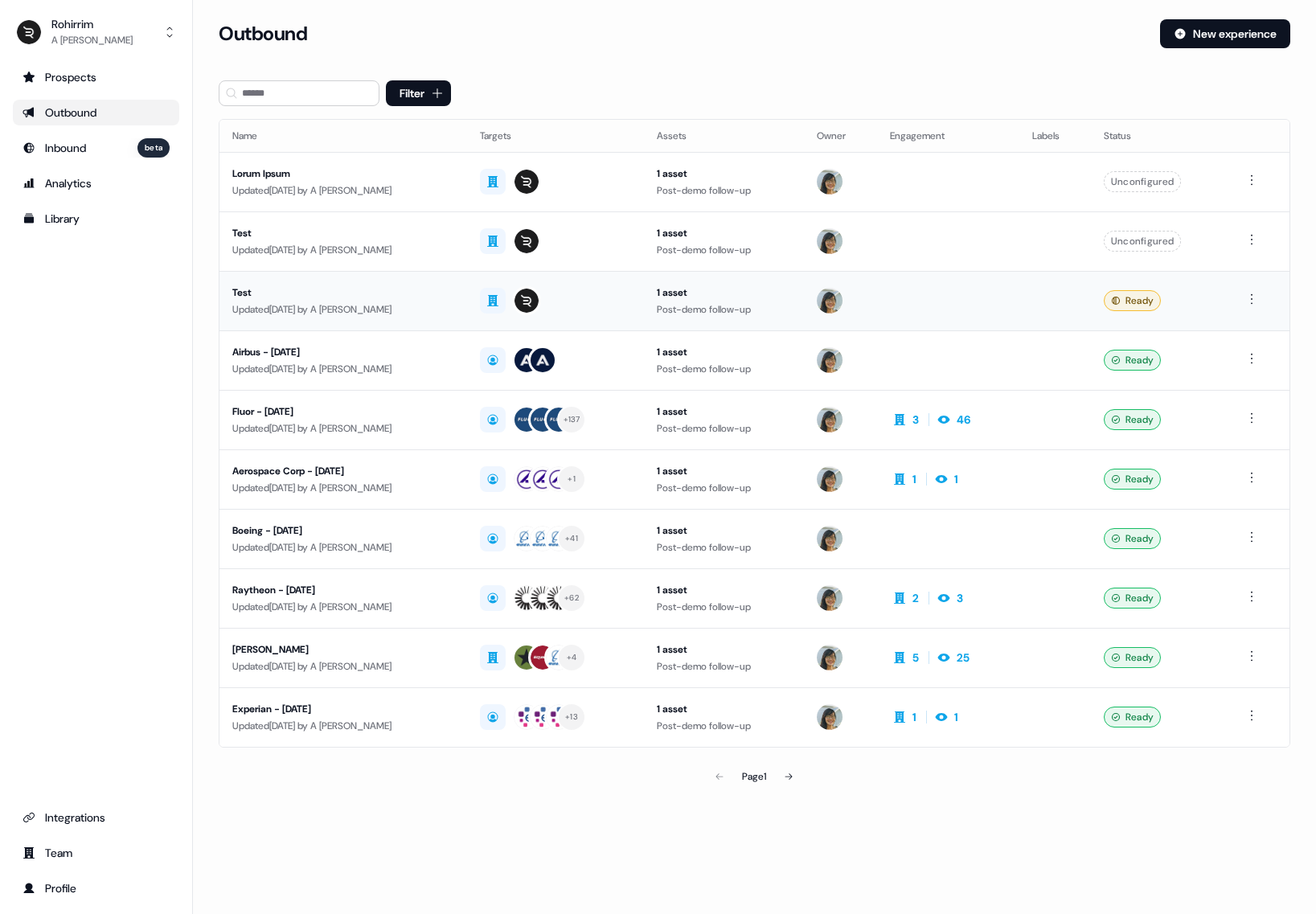 click on "Test Updated  10 days ago   by   A Platt" at bounding box center [343, 301] 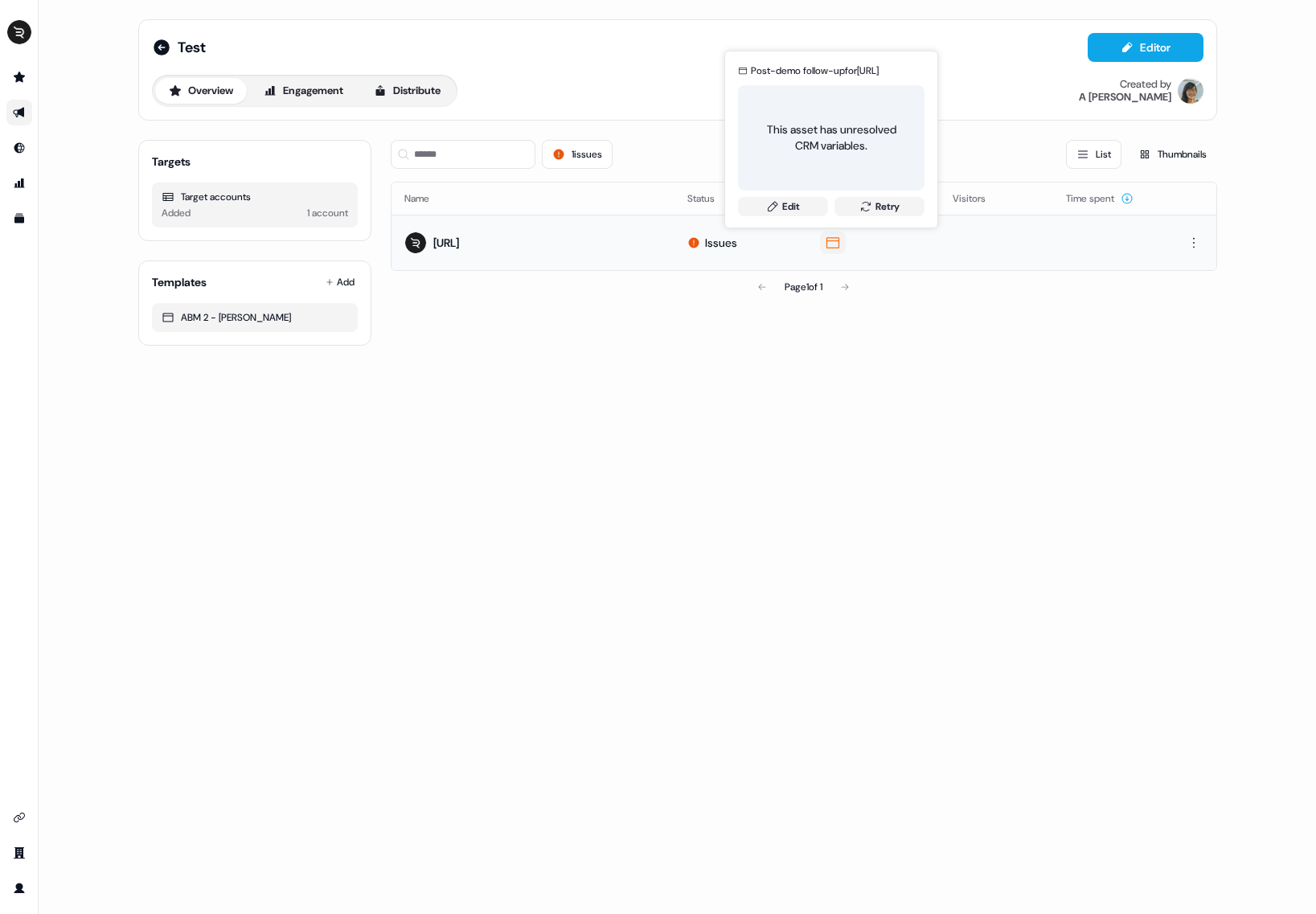 click 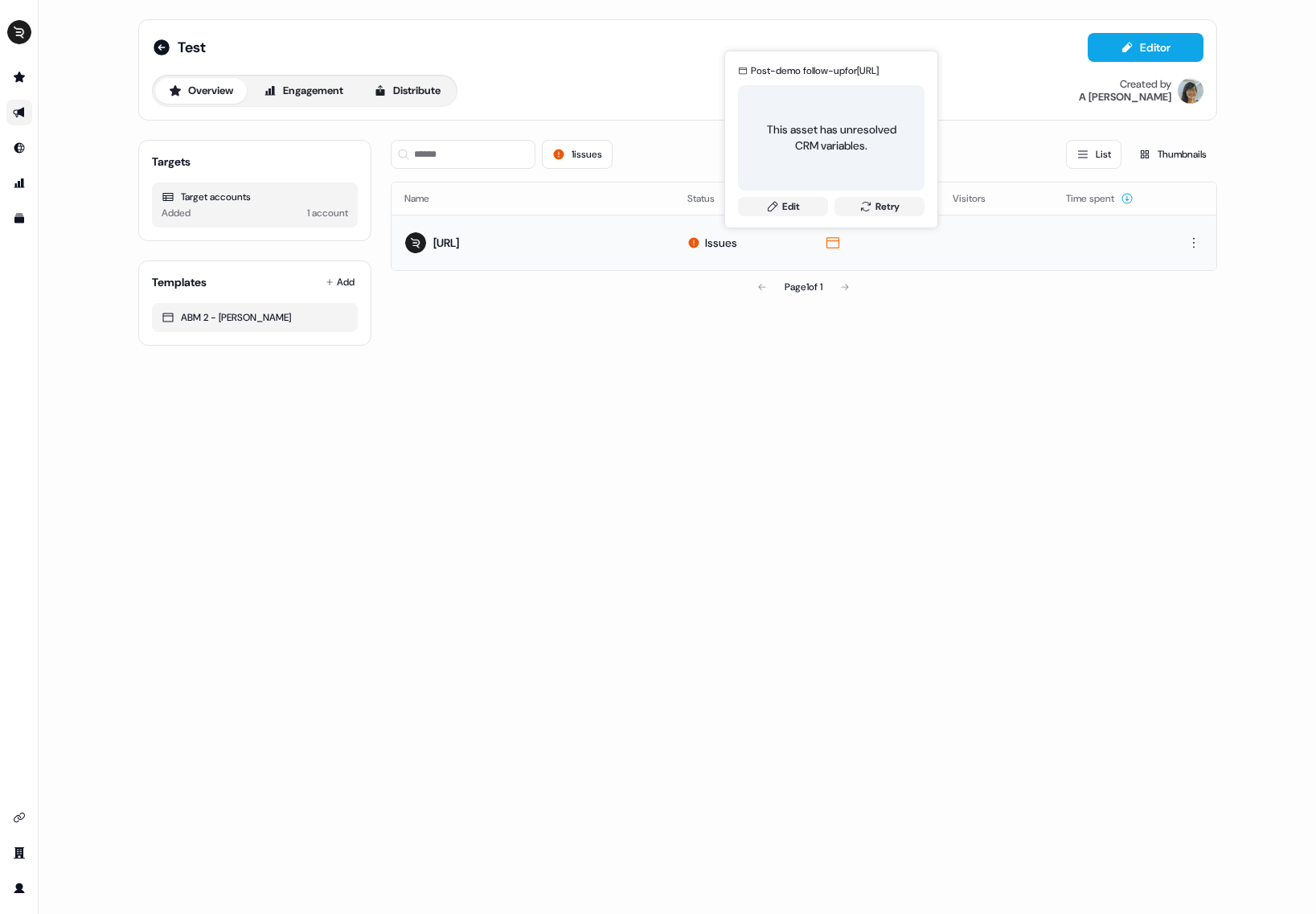click on "Post-demo follow-up  for  rohirrim.ai   This asset has unresolved CRM variables. Edit Retry Post-demo follow-up  for  rohirrim.ai   This asset has unresolved CRM variables. Edit Retry" at bounding box center [873, 242] 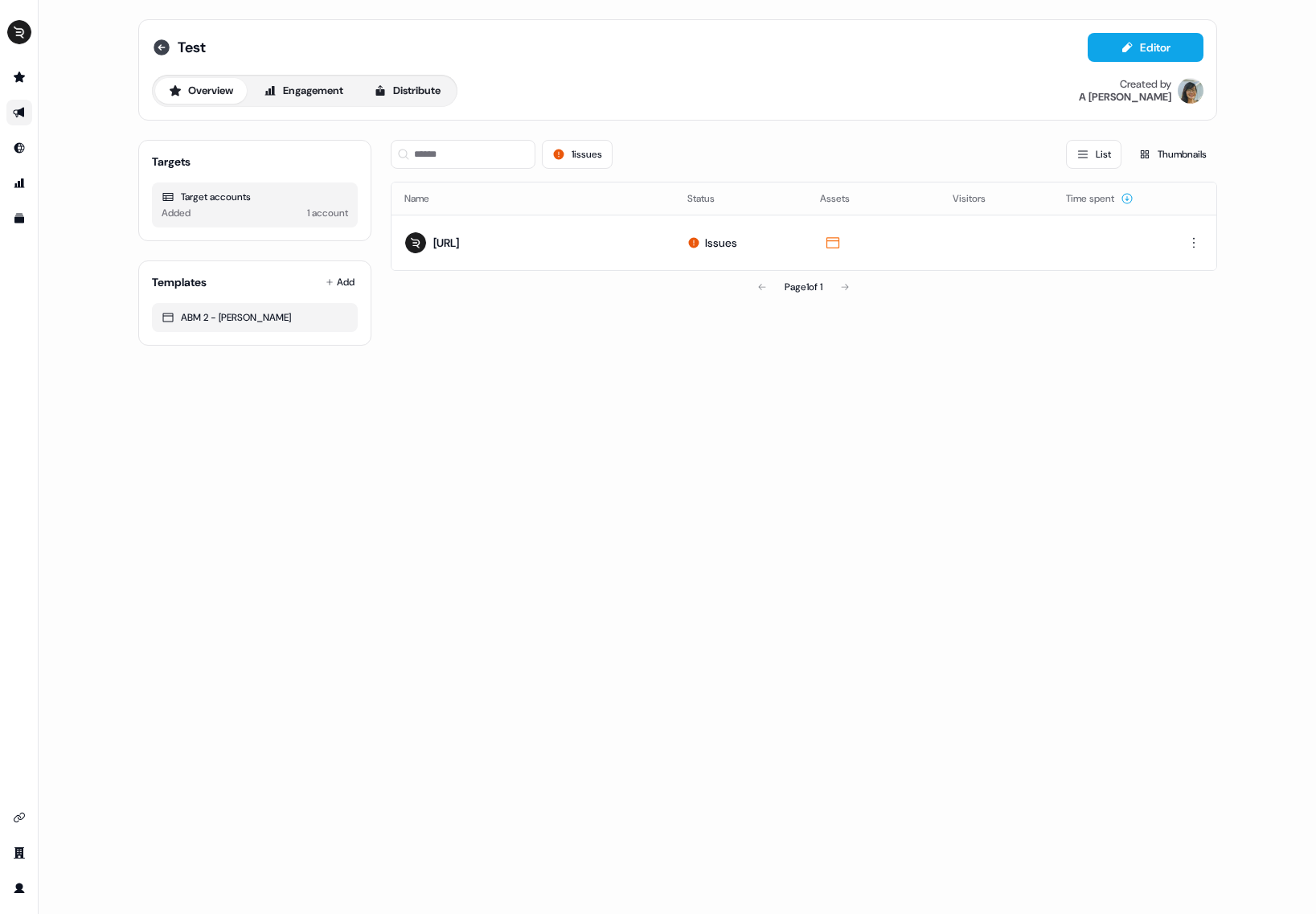 click 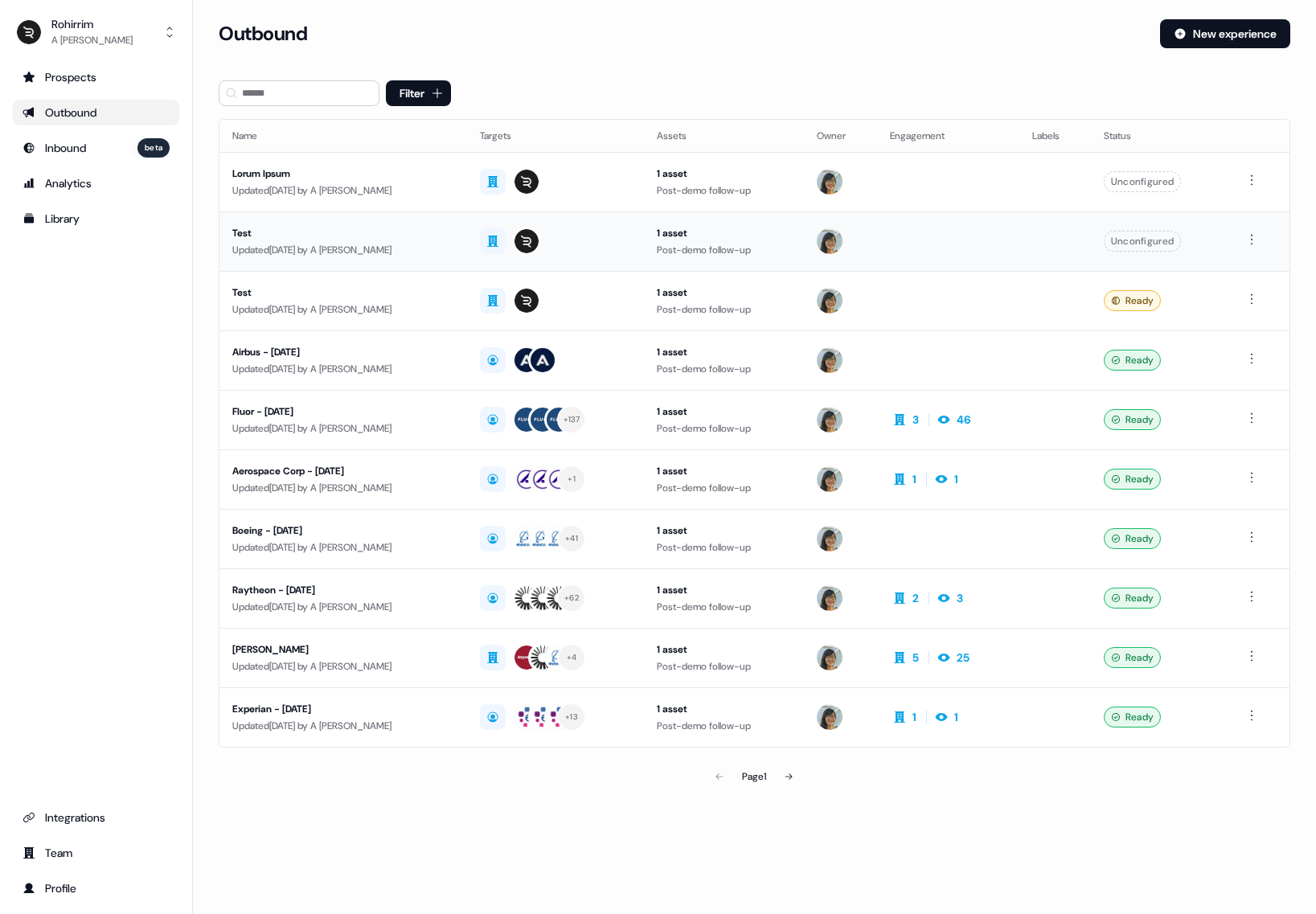 click at bounding box center [948, 241] 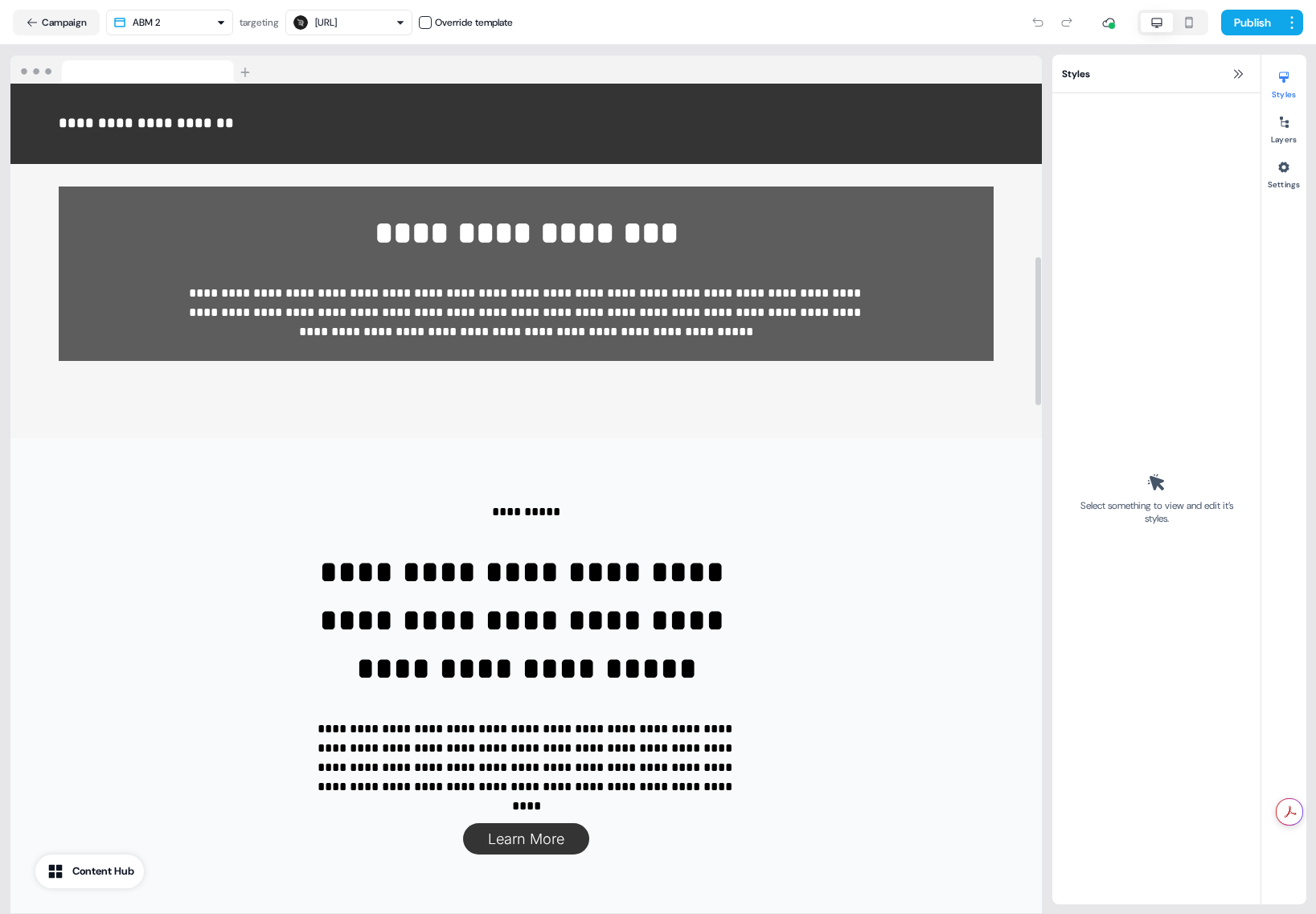 scroll, scrollTop: 989, scrollLeft: 0, axis: vertical 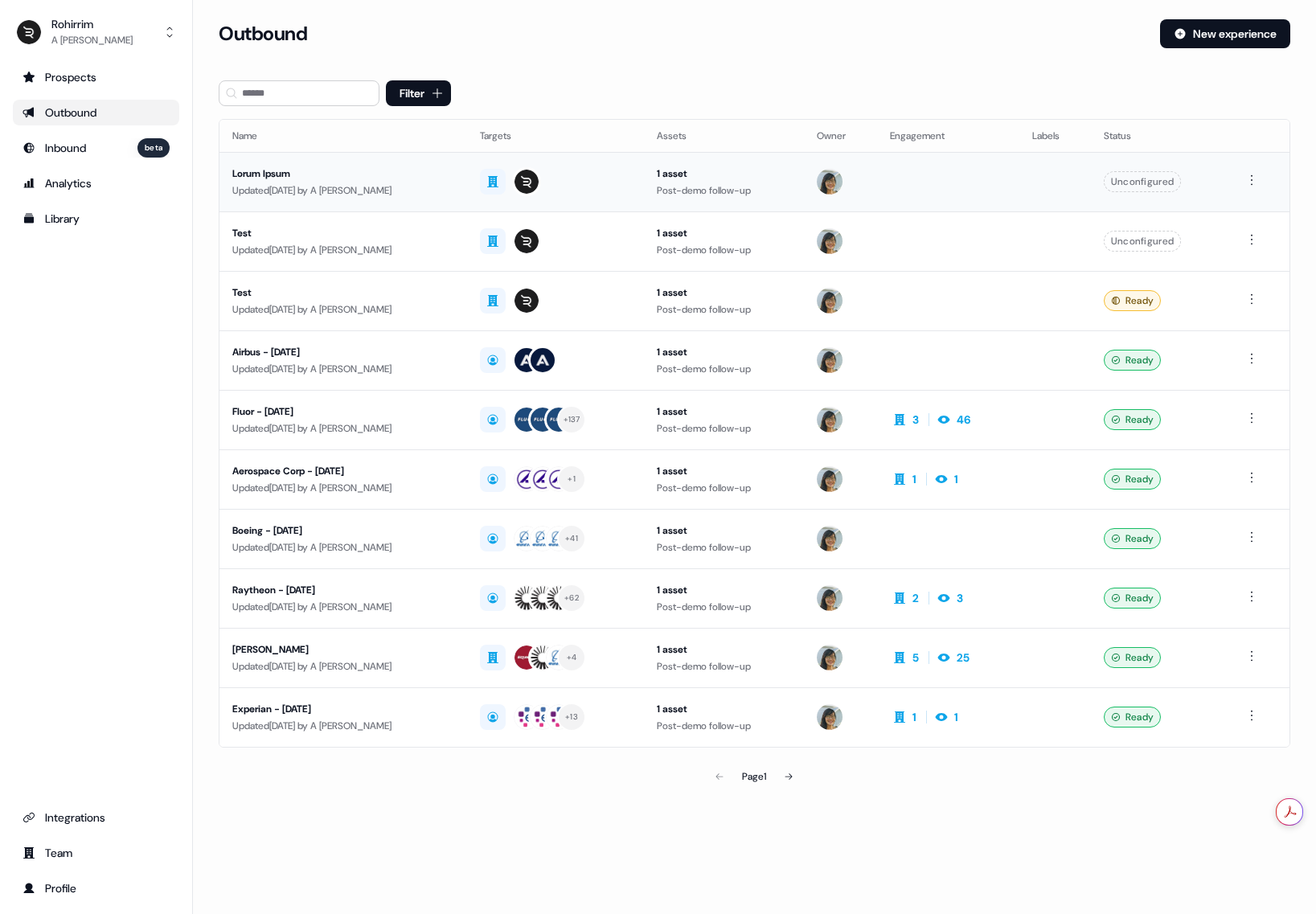 click at bounding box center [948, 182] 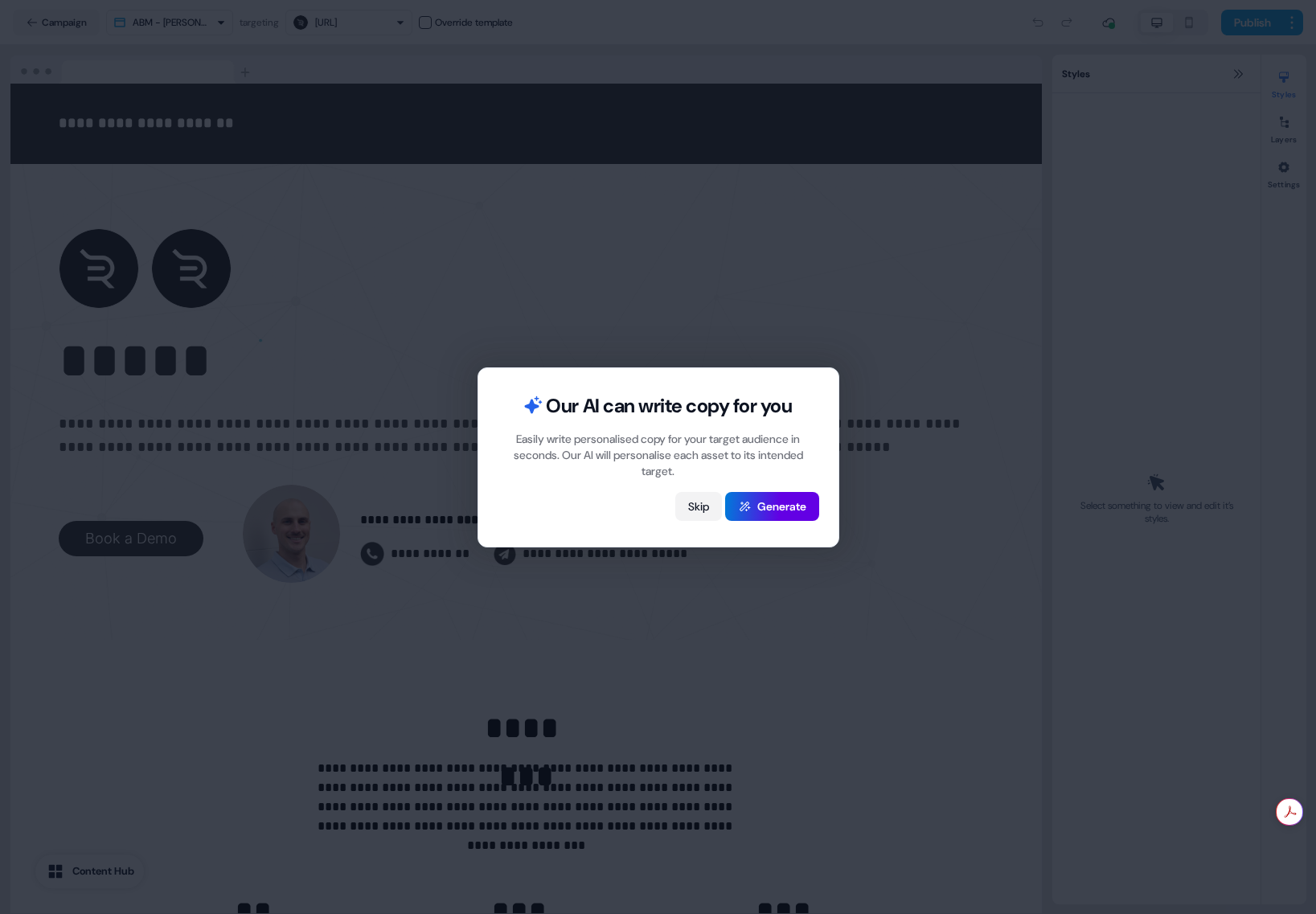 click on "Skip" at bounding box center (699, 506) 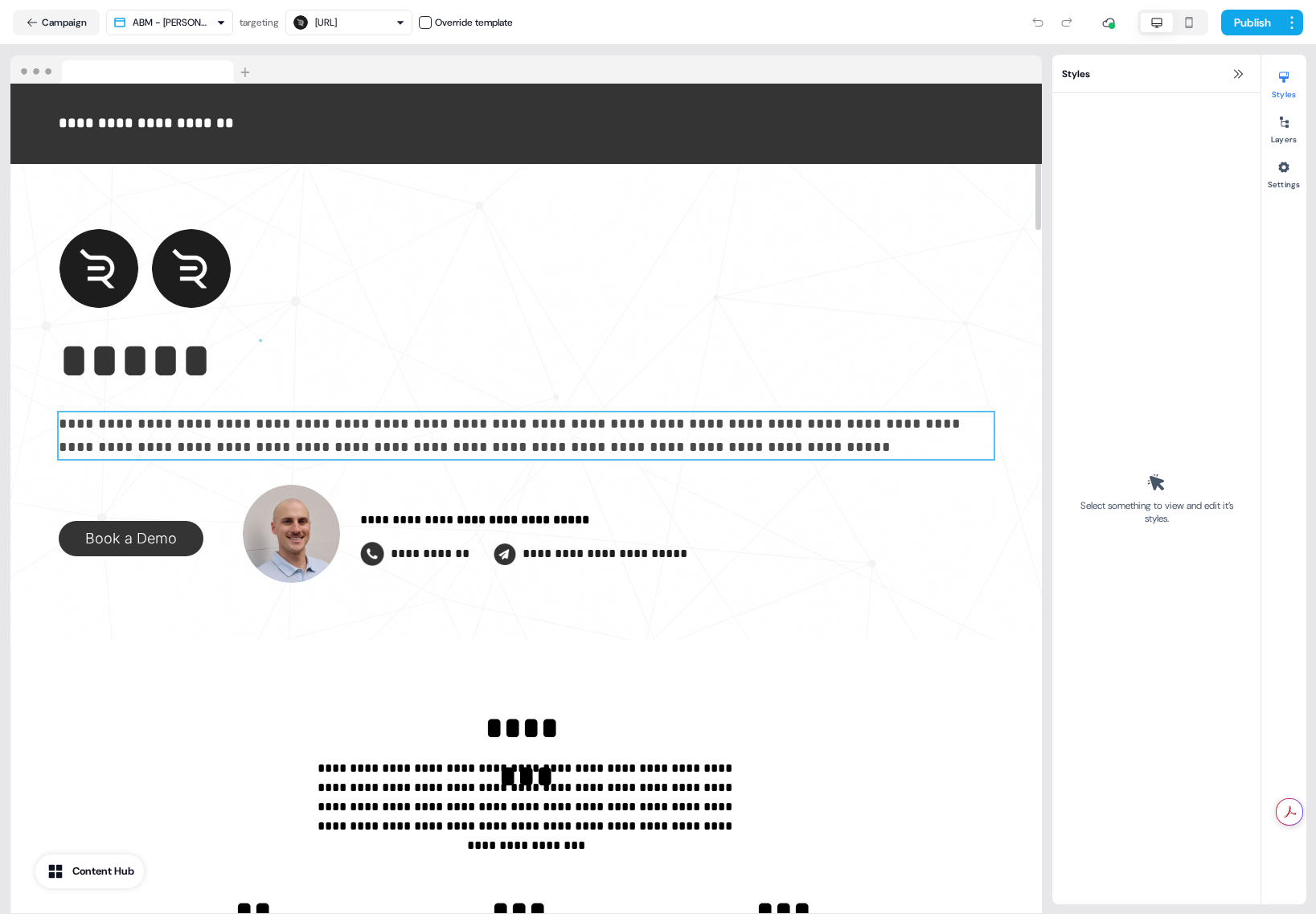 click on "**********" at bounding box center [511, 435] 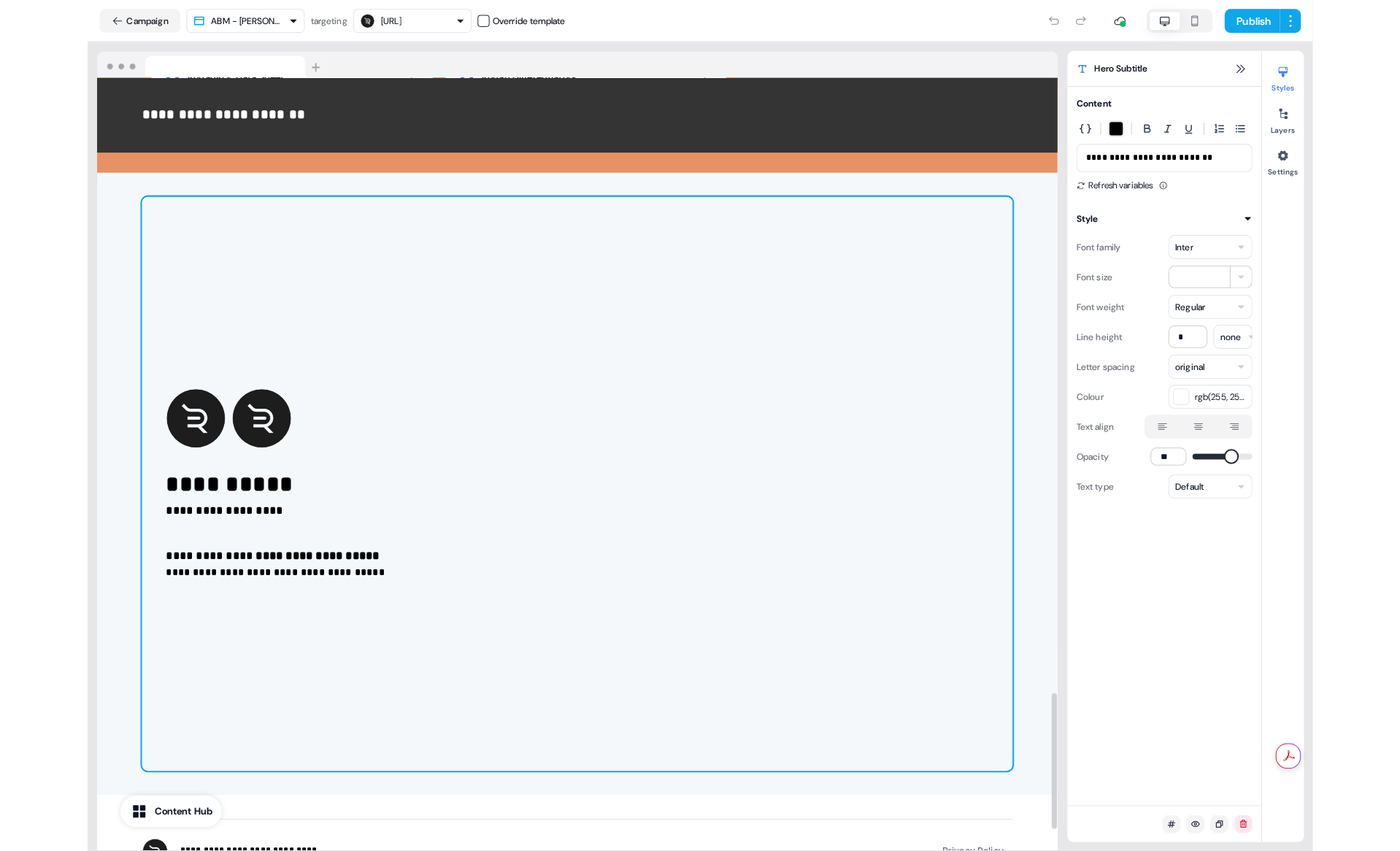 scroll, scrollTop: 3419, scrollLeft: 0, axis: vertical 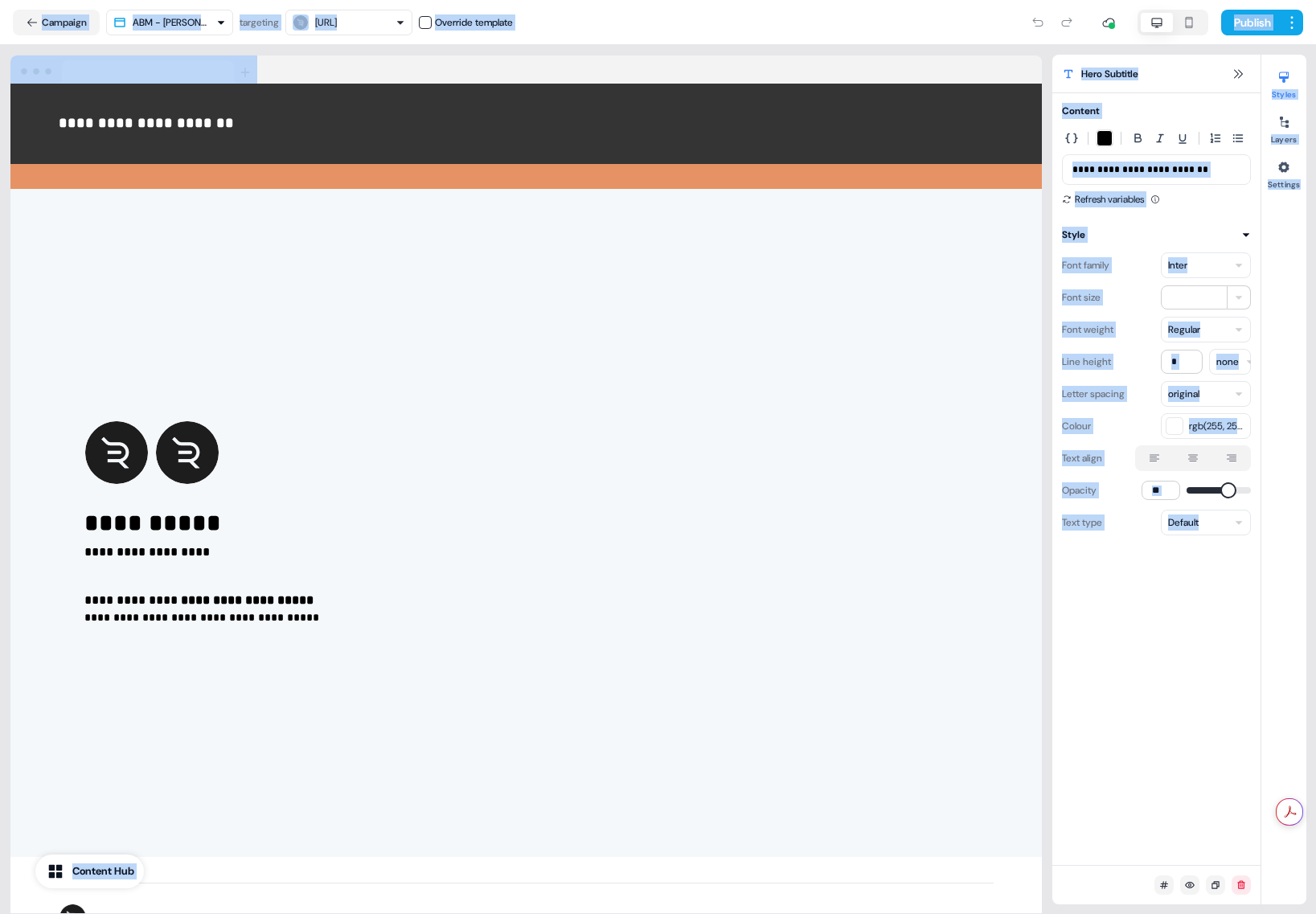 drag, startPoint x: 1304, startPoint y: 901, endPoint x: 1464, endPoint y: 656, distance: 292.6175 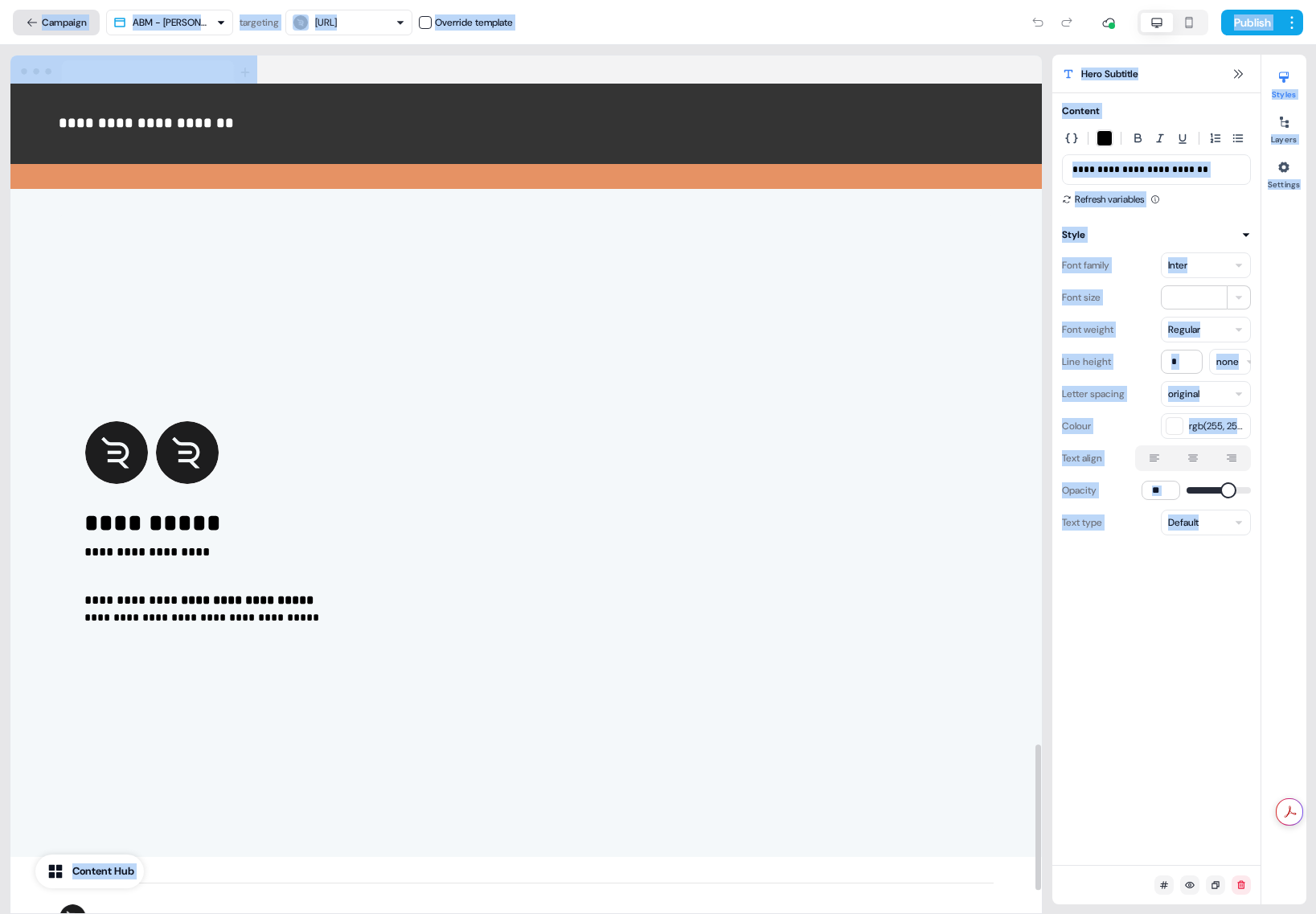 click on "Campaign" at bounding box center [56, 23] 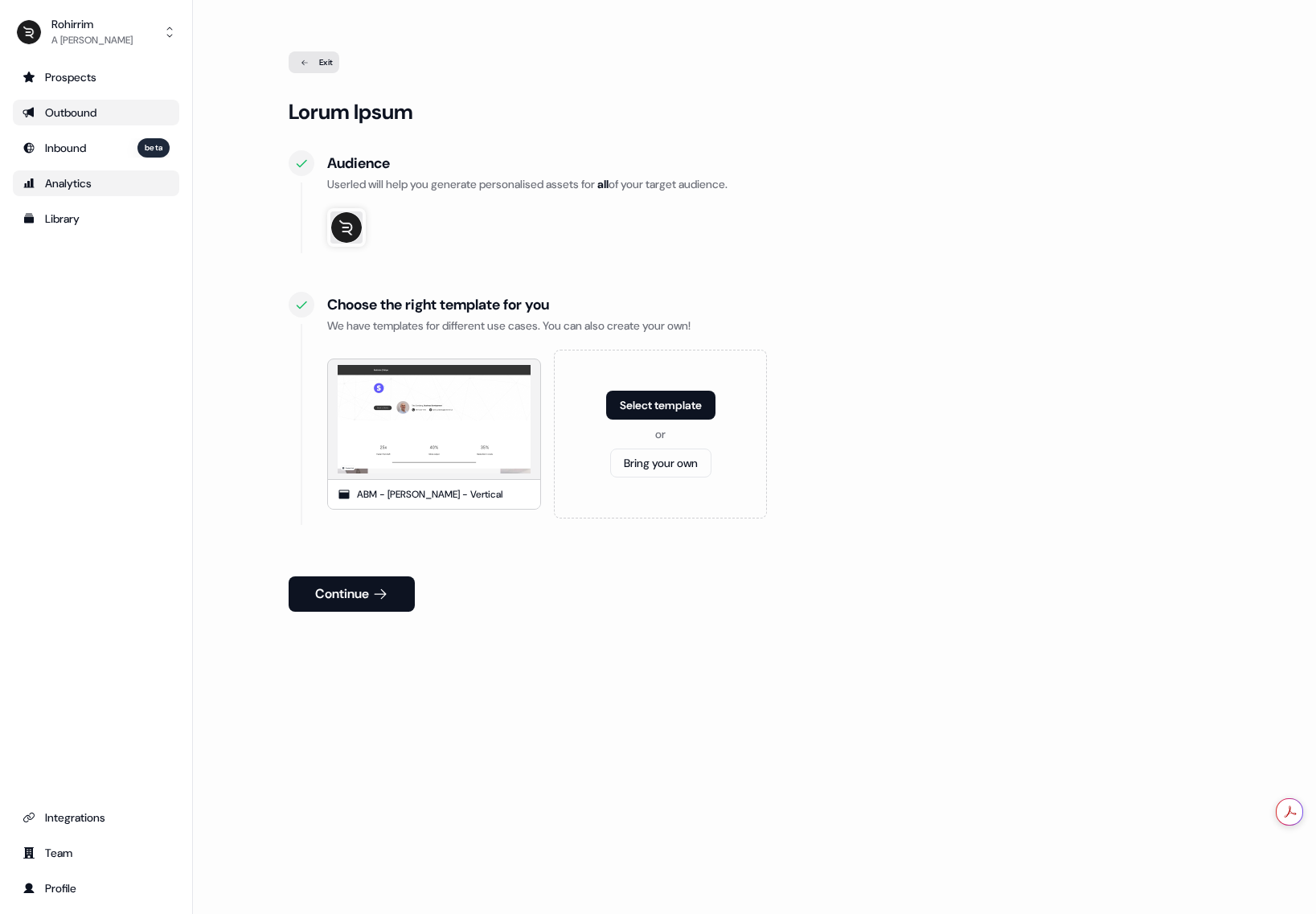 click on "Analytics" at bounding box center [96, 183] 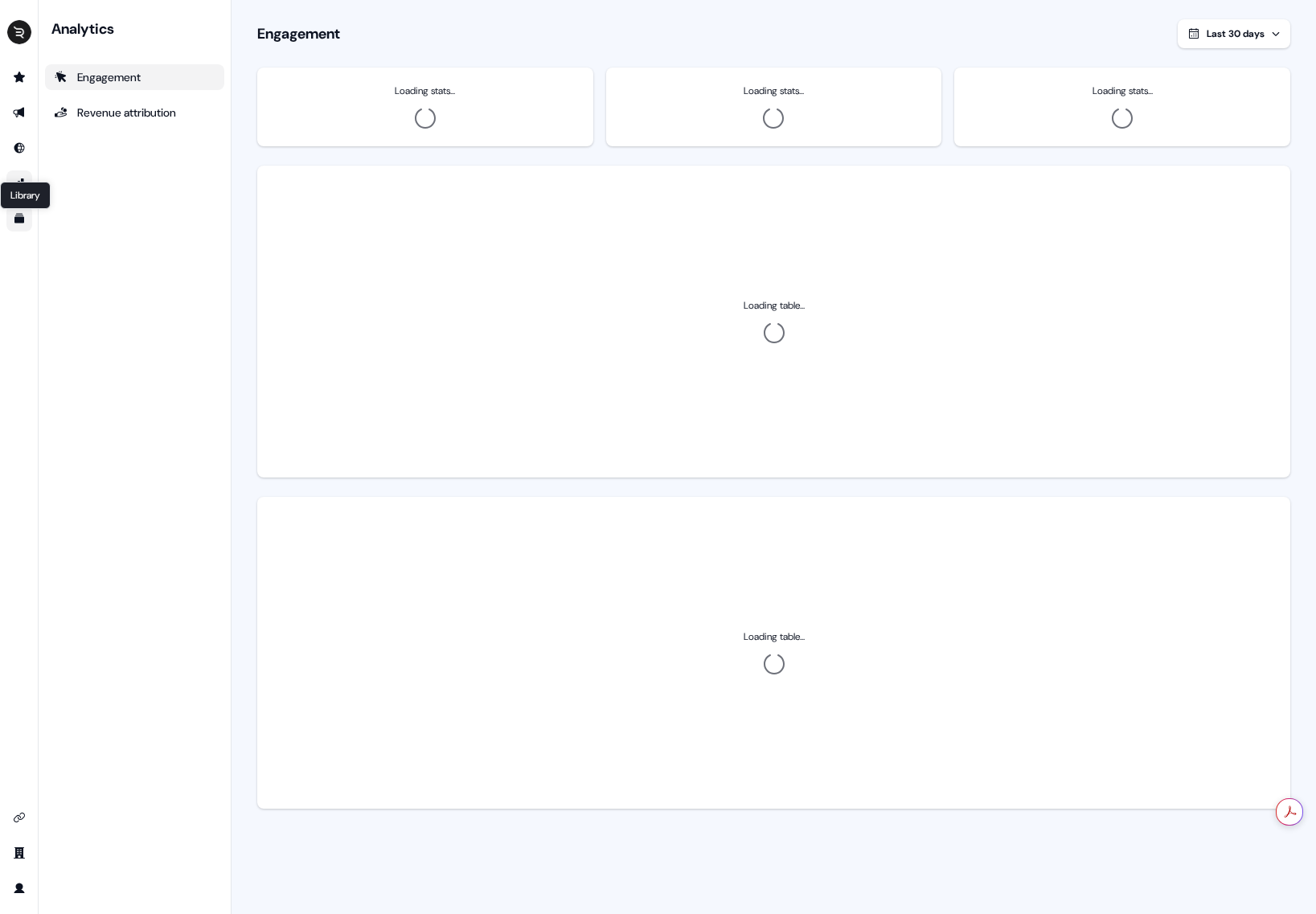 click 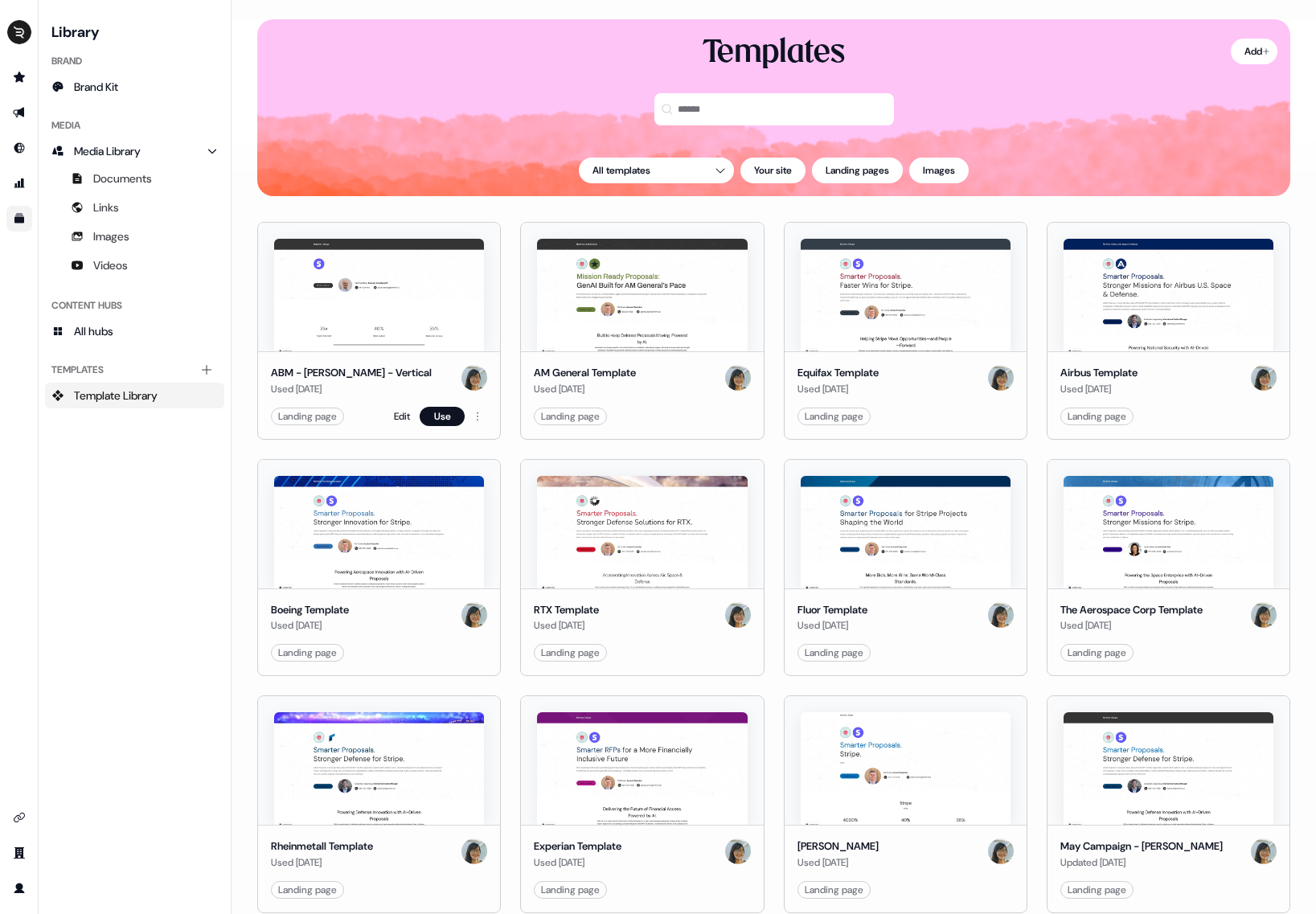 click at bounding box center (379, 295) 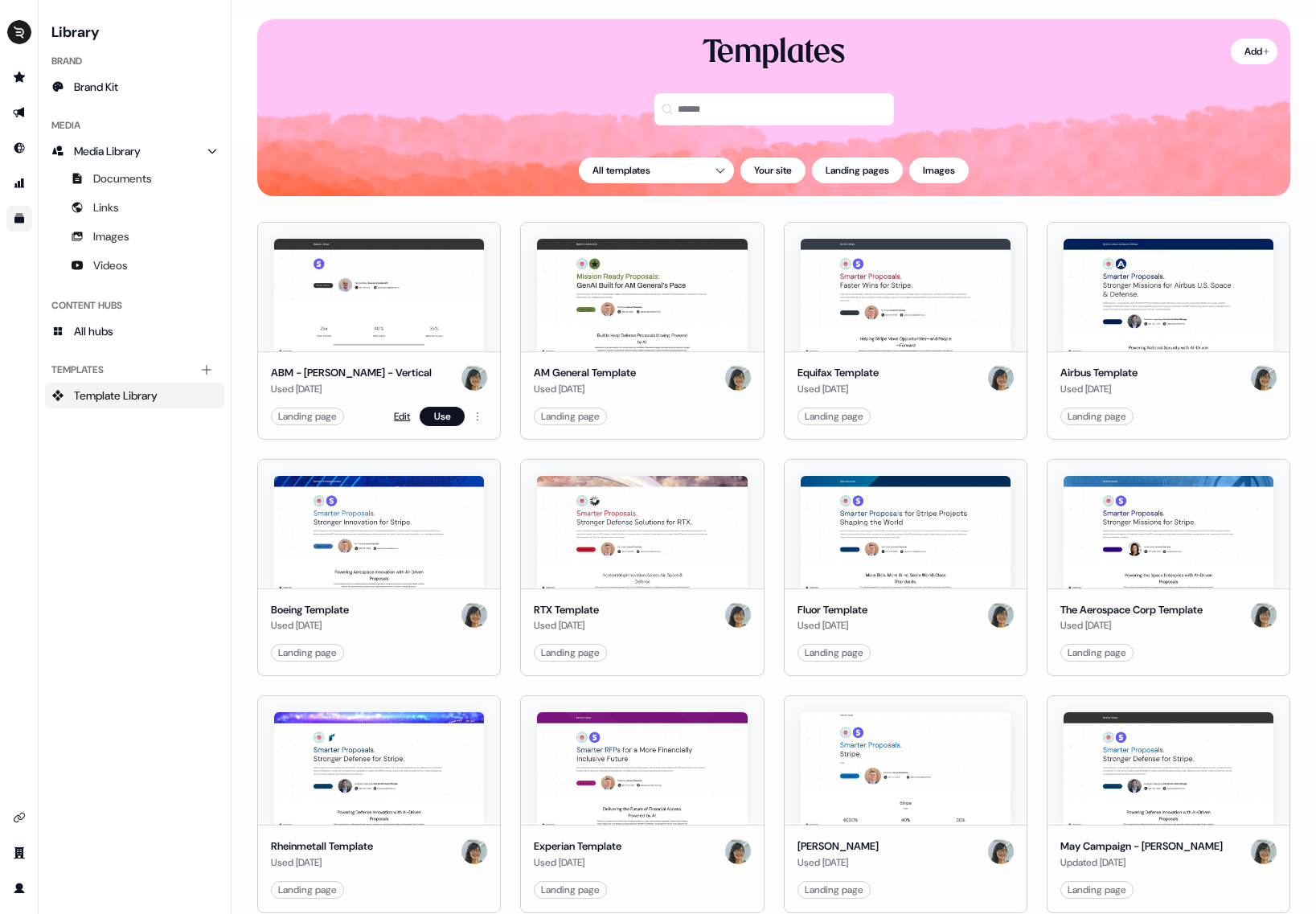 click on "Edit" at bounding box center [402, 416] 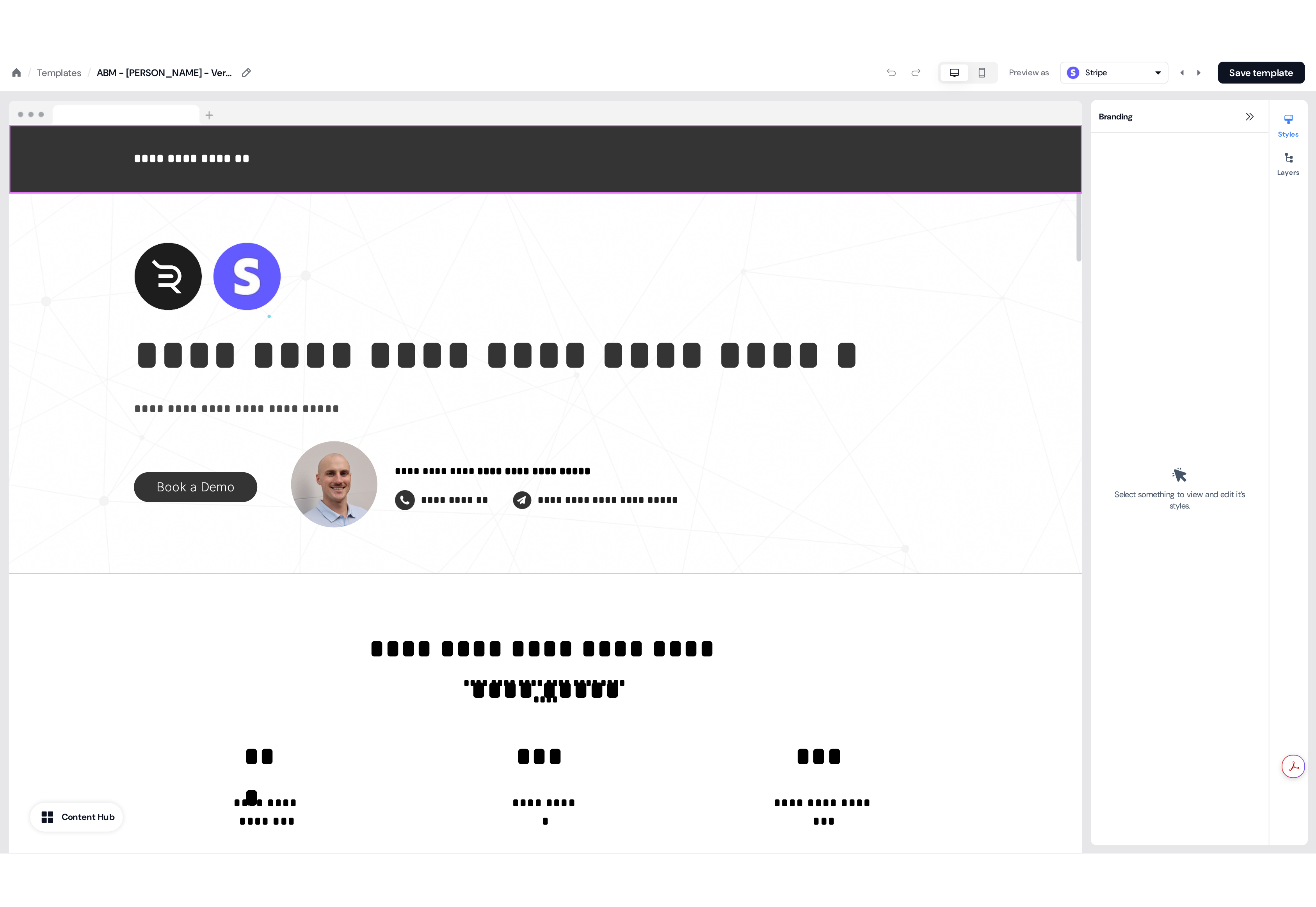 scroll, scrollTop: 0, scrollLeft: 0, axis: both 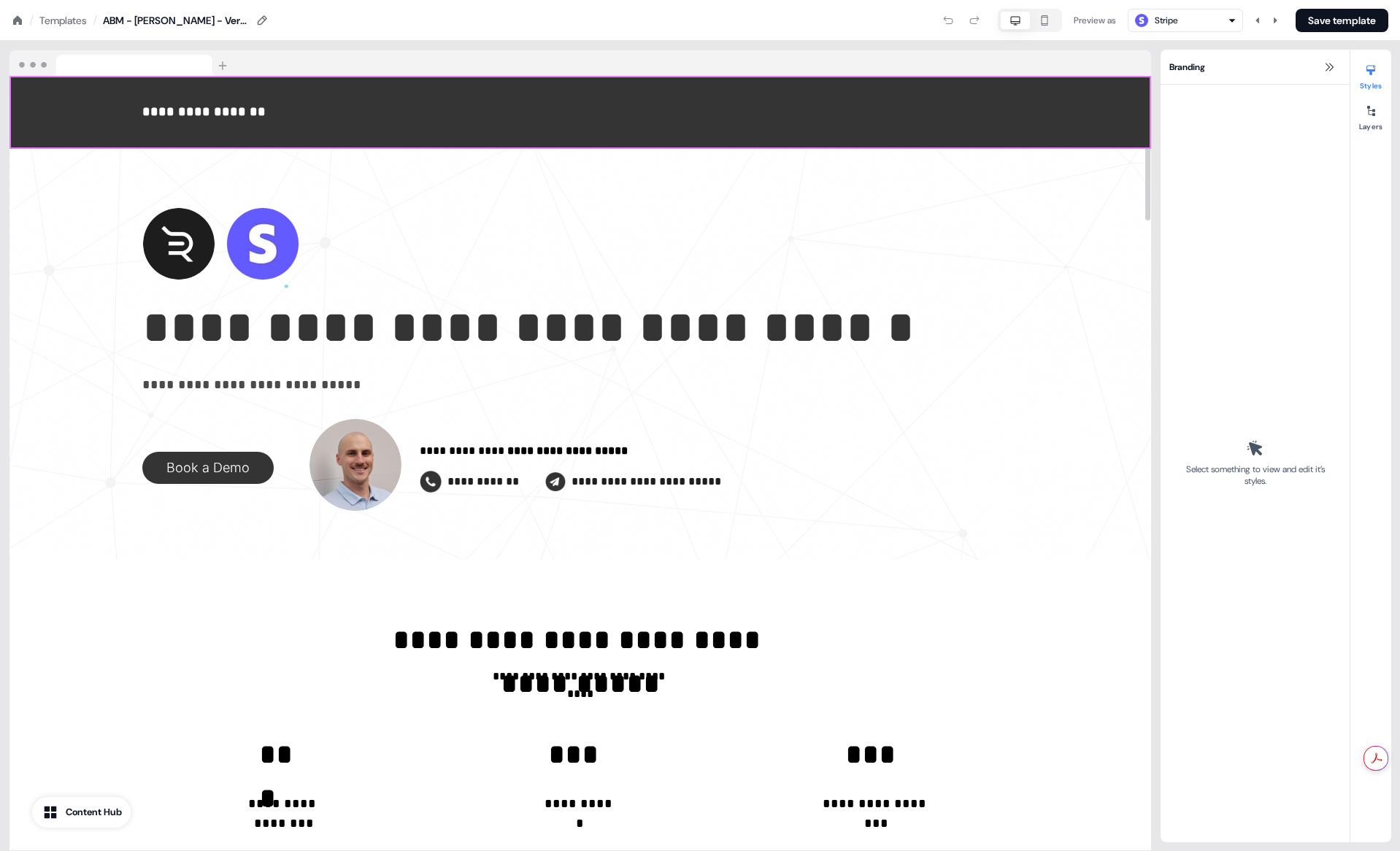 click at bounding box center (121, 63) 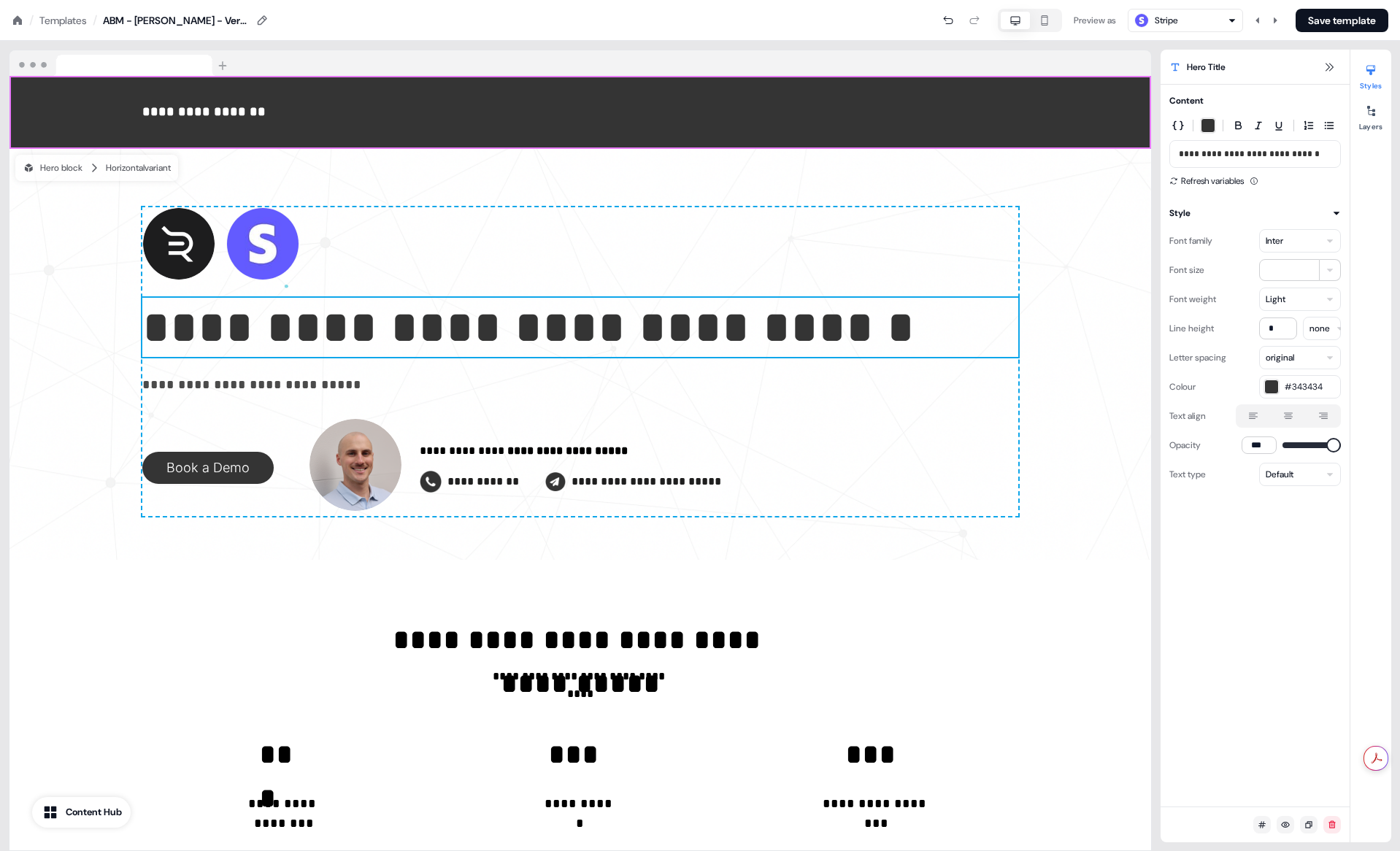 click on "**********" at bounding box center (580, 446) 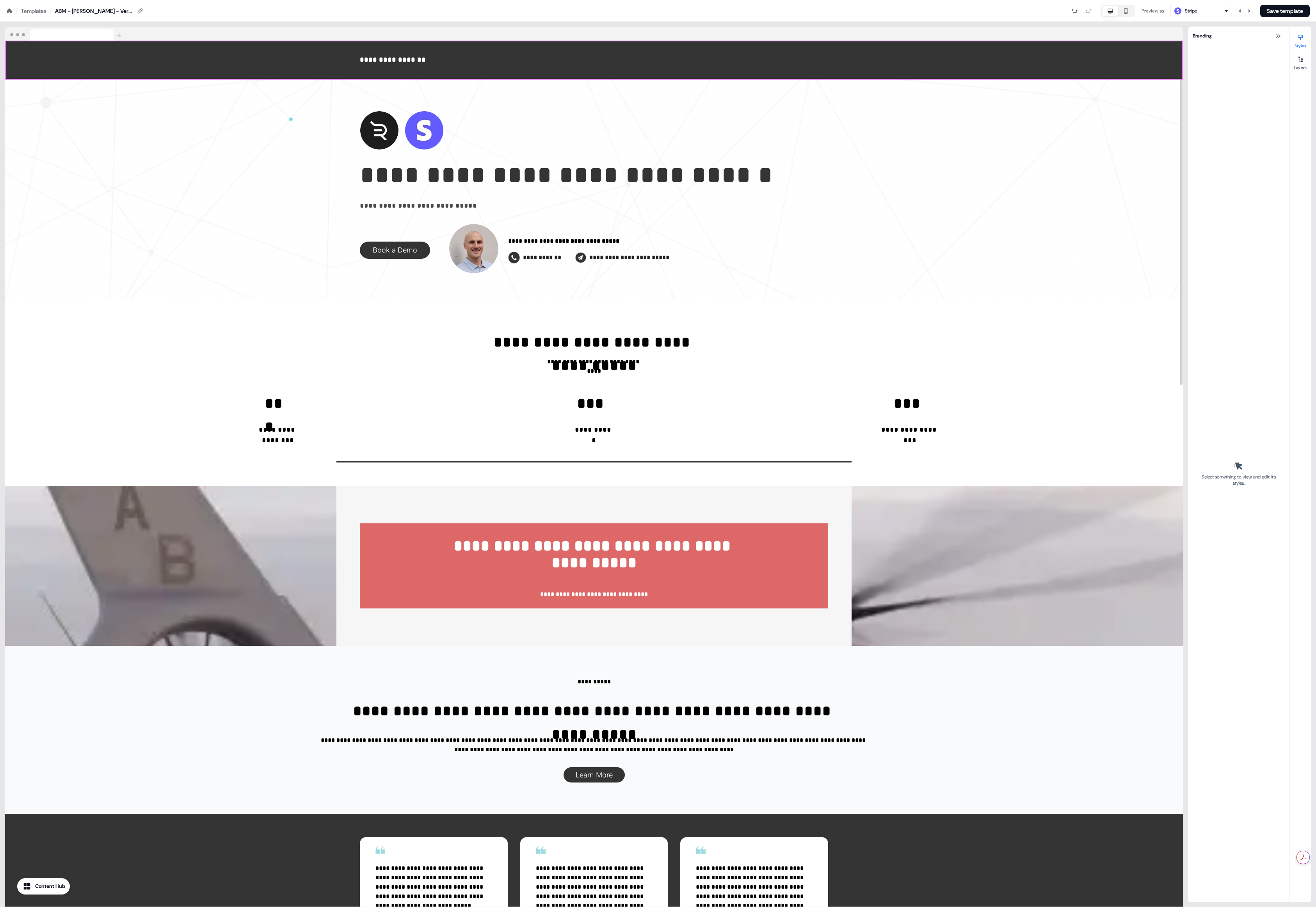 click on "**********" at bounding box center [594, 566] 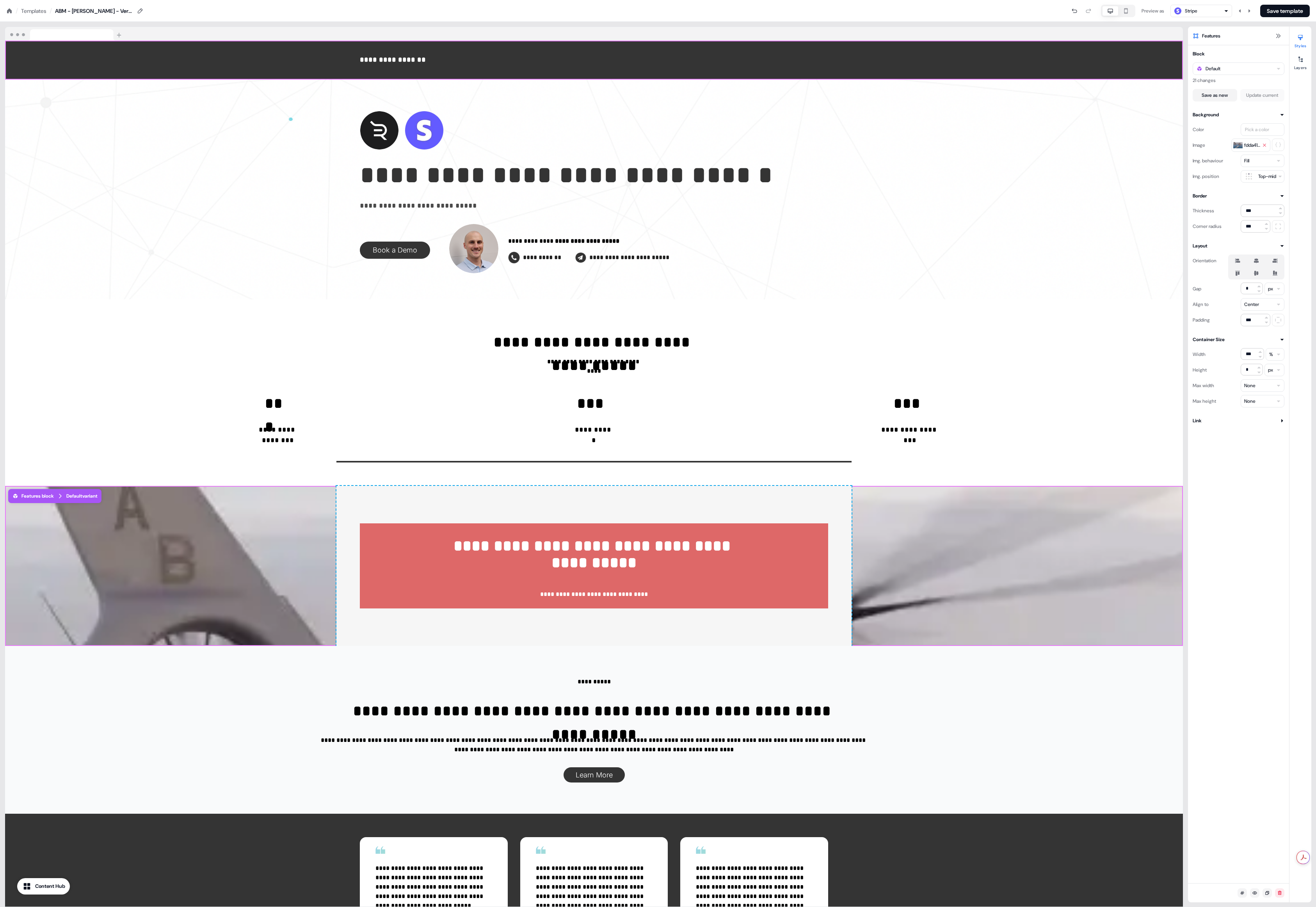 click 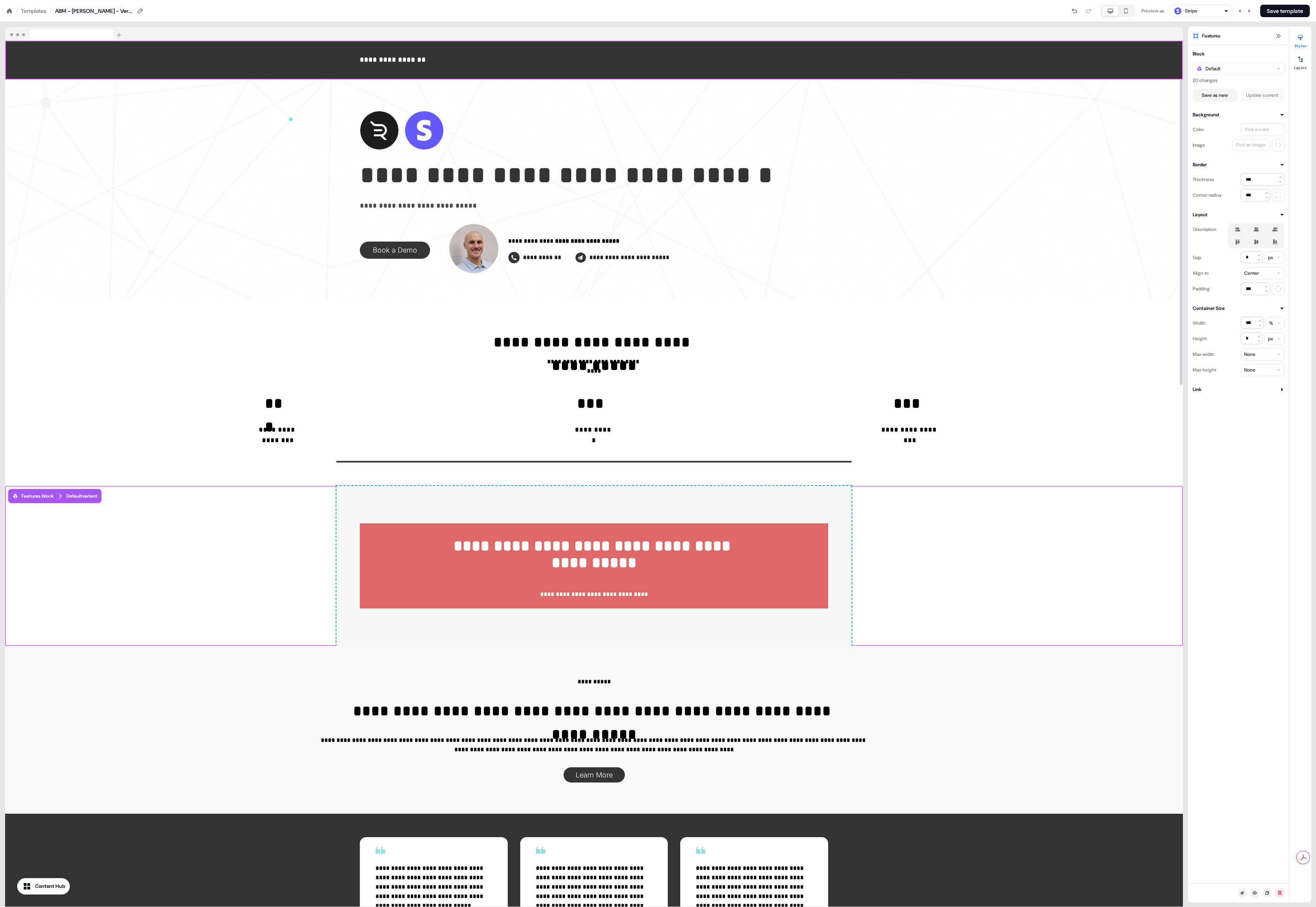 click on "**********" at bounding box center (594, 566) 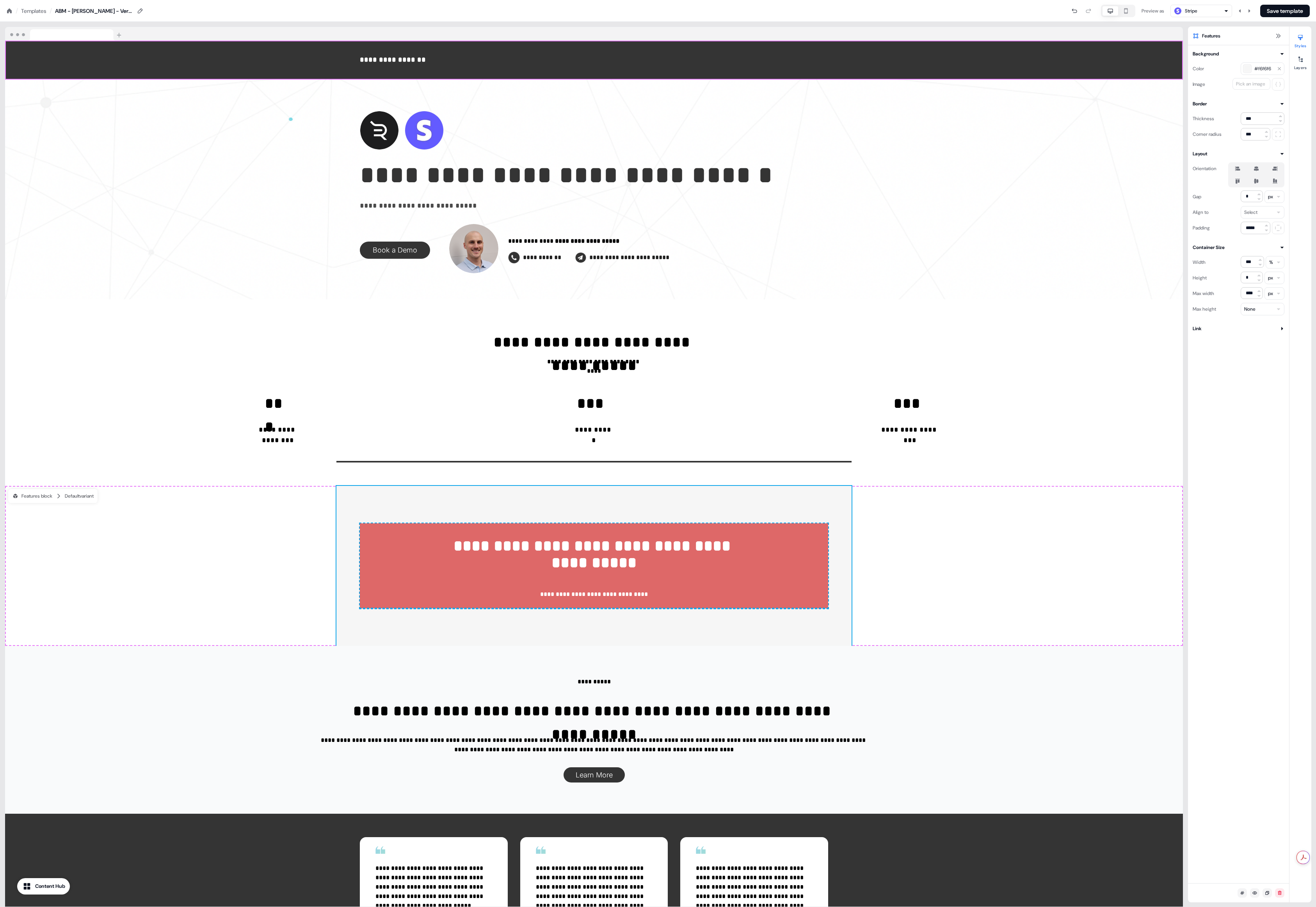 click at bounding box center (1247, 69) 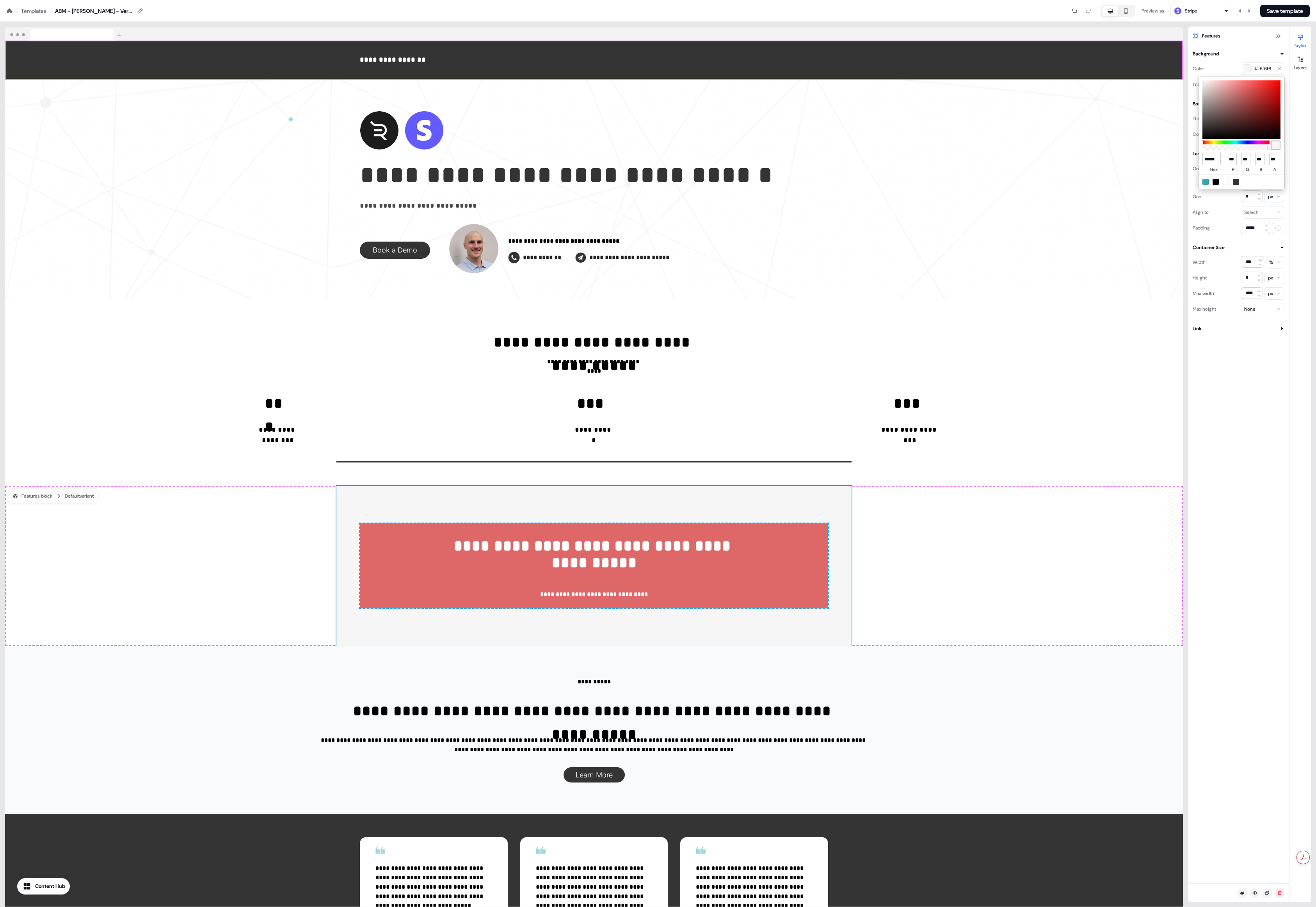 click on "******" at bounding box center (1211, 159) 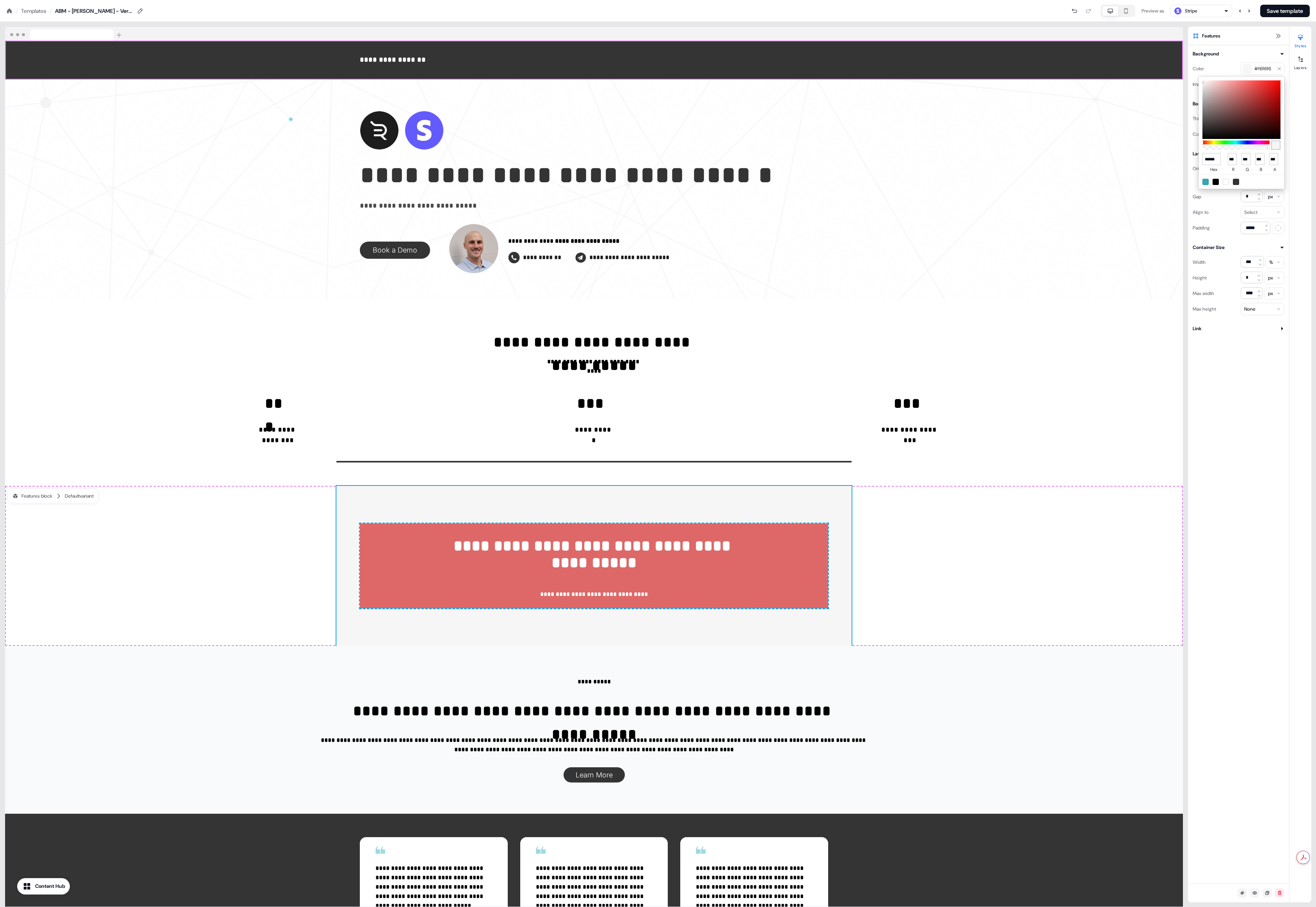 click on "**********" at bounding box center (658, 0) 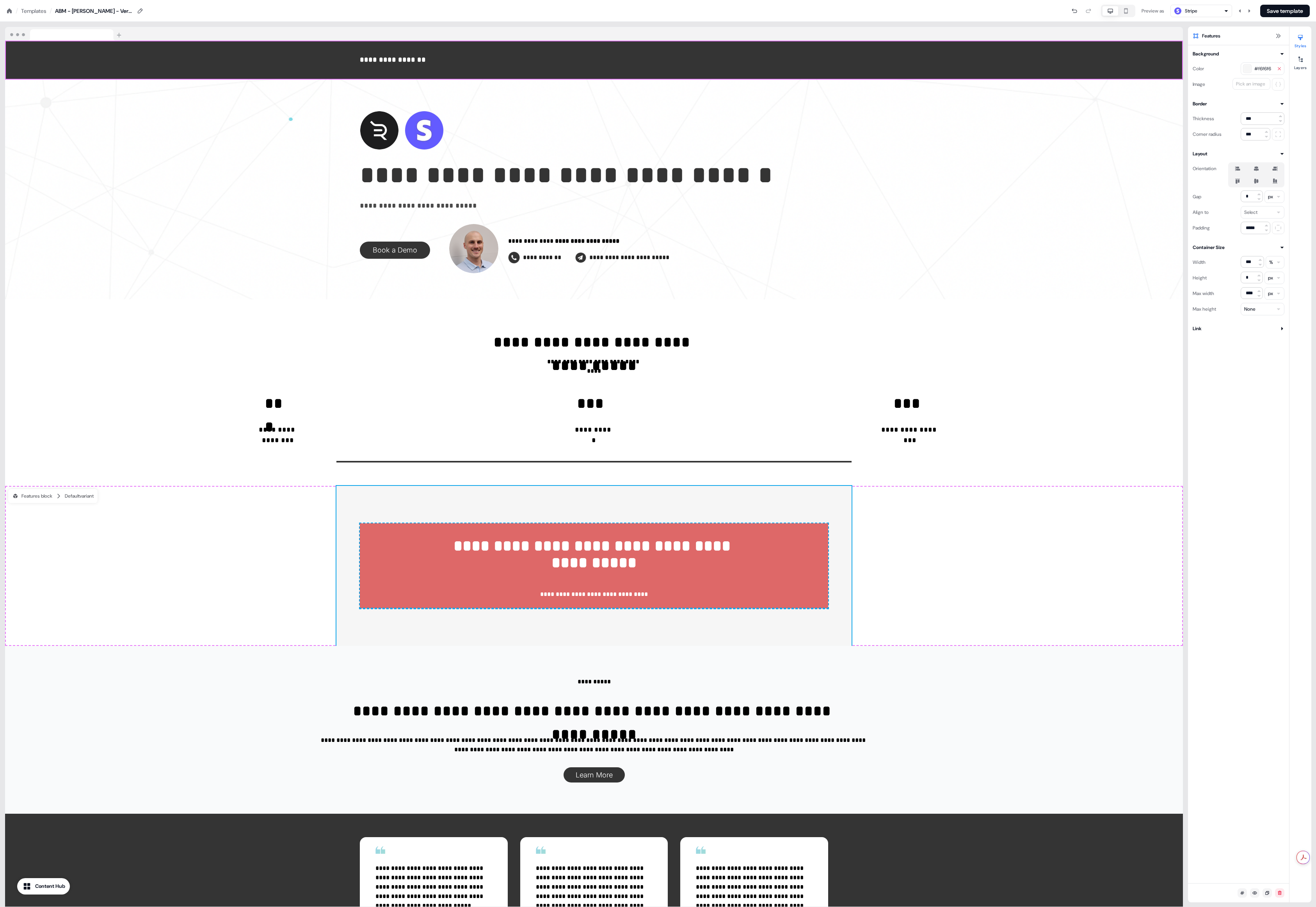 click 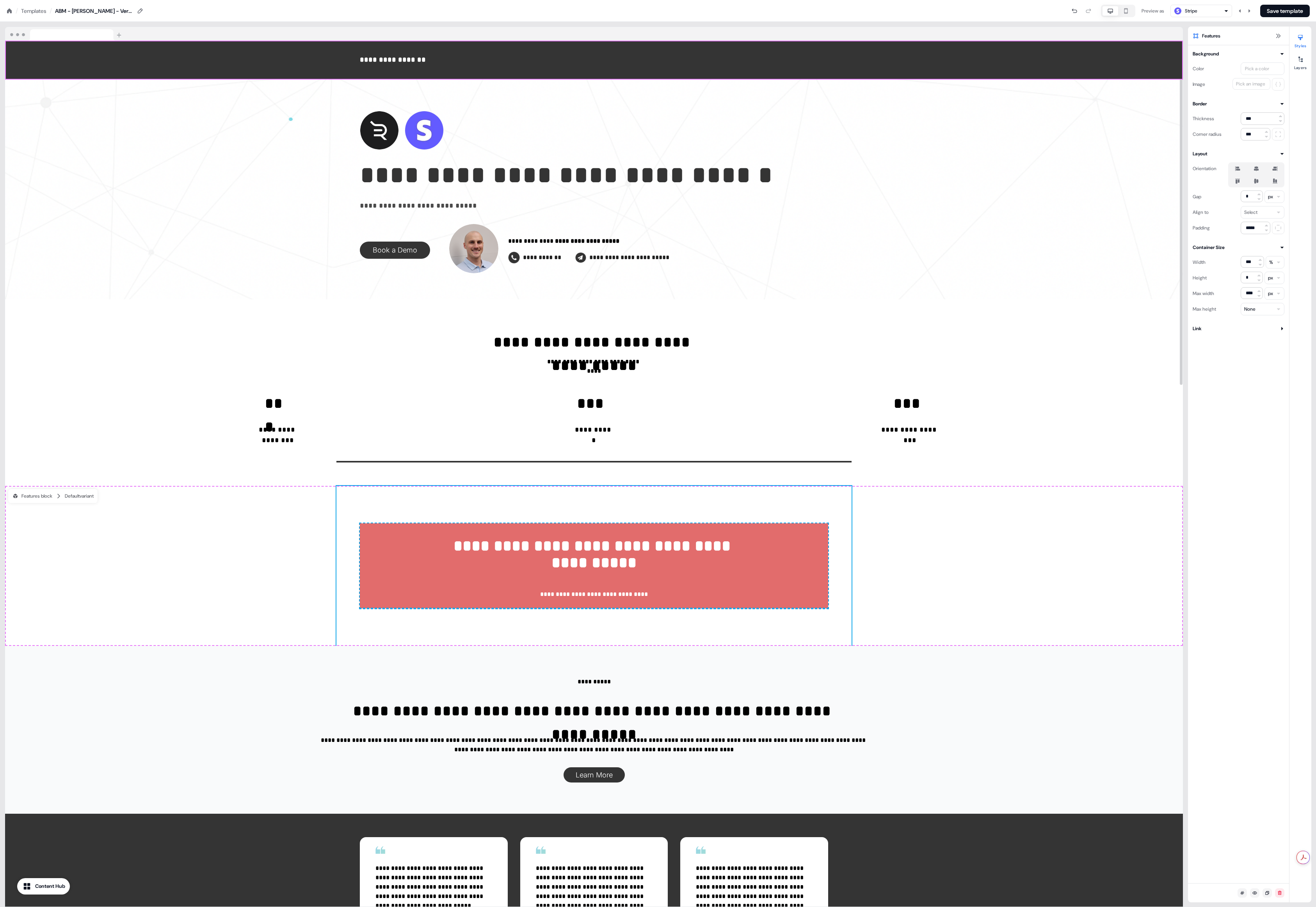 click on "**********" at bounding box center (594, 566) 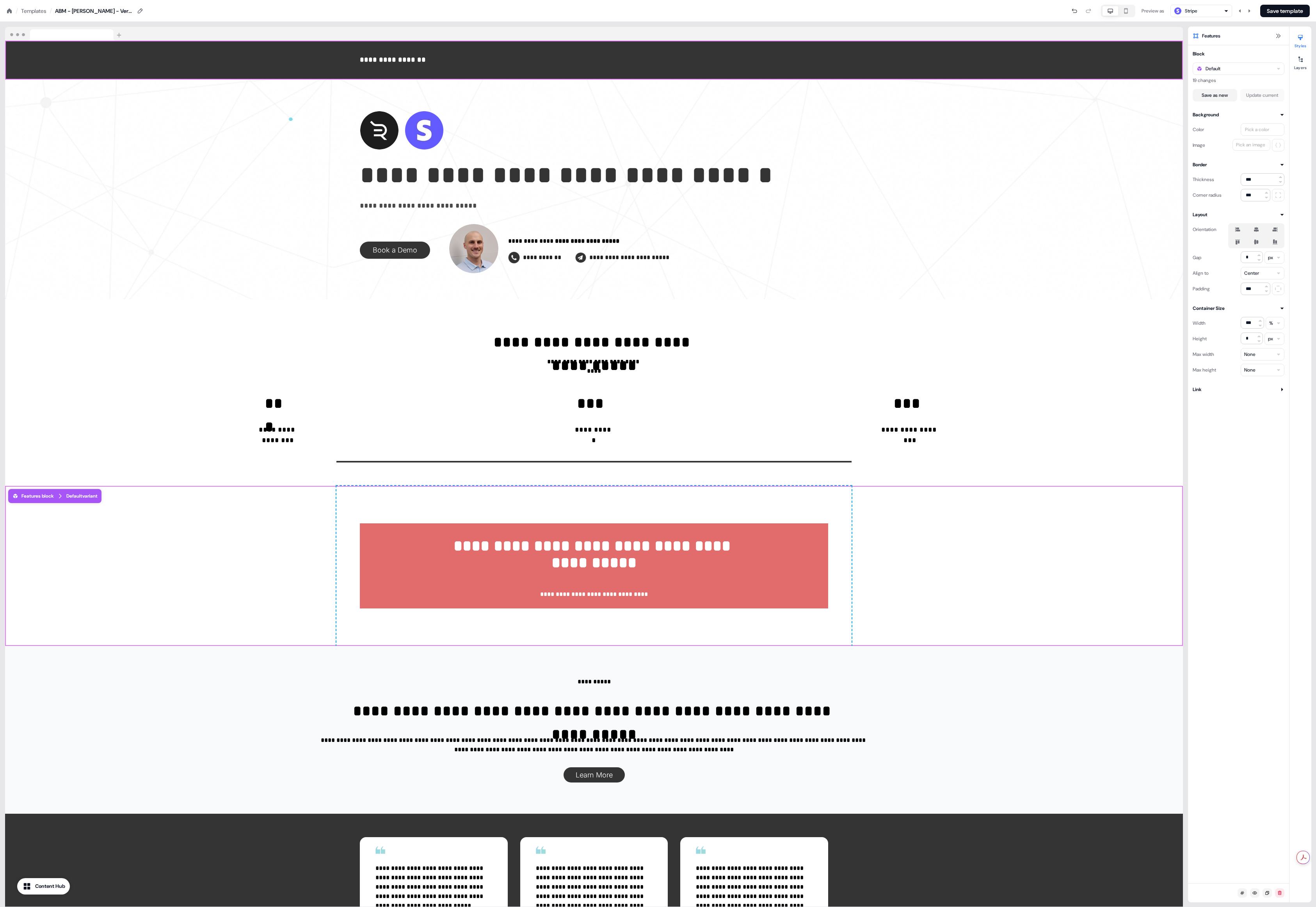 click on "Pick a color" at bounding box center [1257, 130] 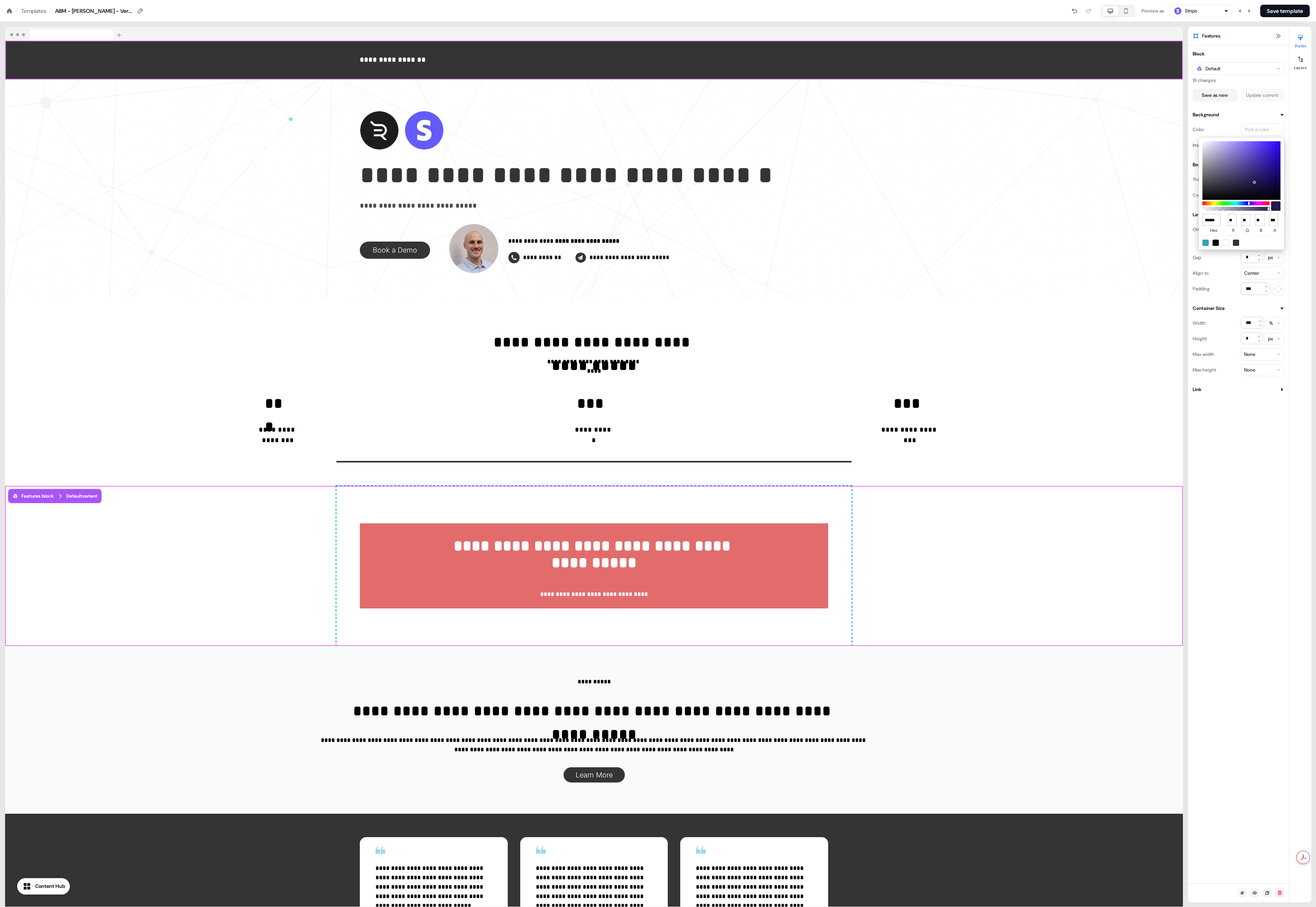type on "******" 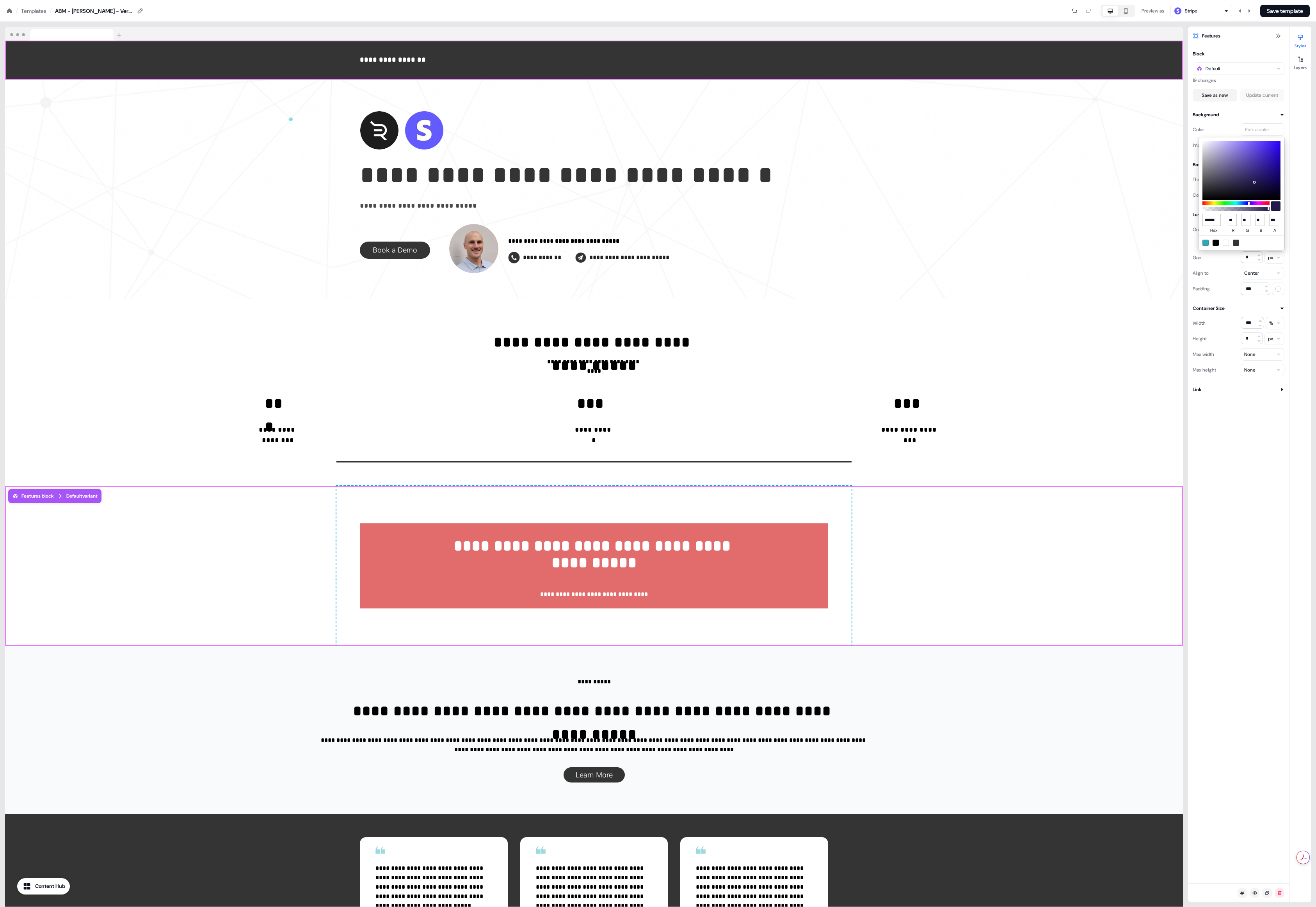 scroll, scrollTop: 0, scrollLeft: 1, axis: horizontal 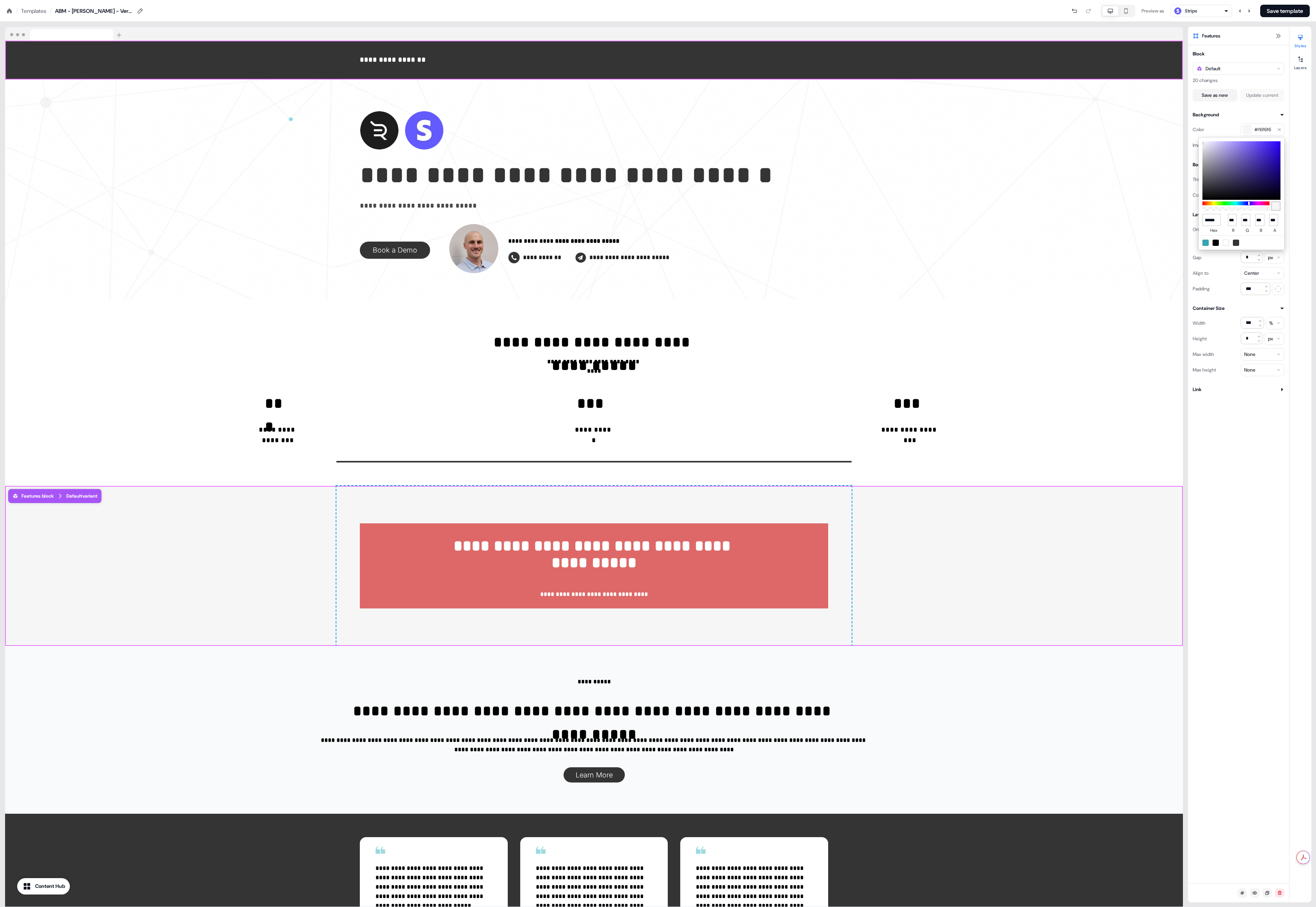 type on "******" 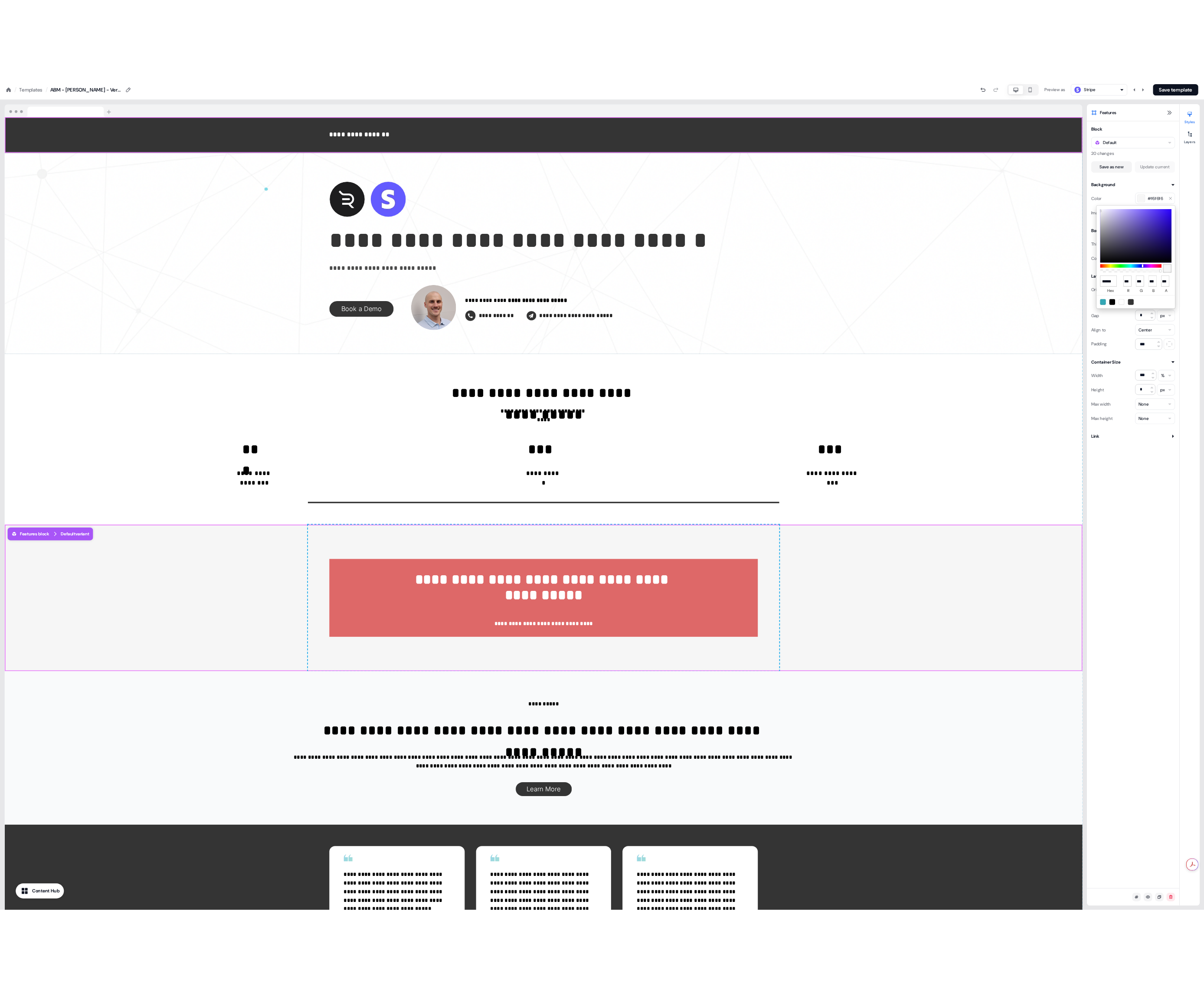 scroll, scrollTop: 0, scrollLeft: 0, axis: both 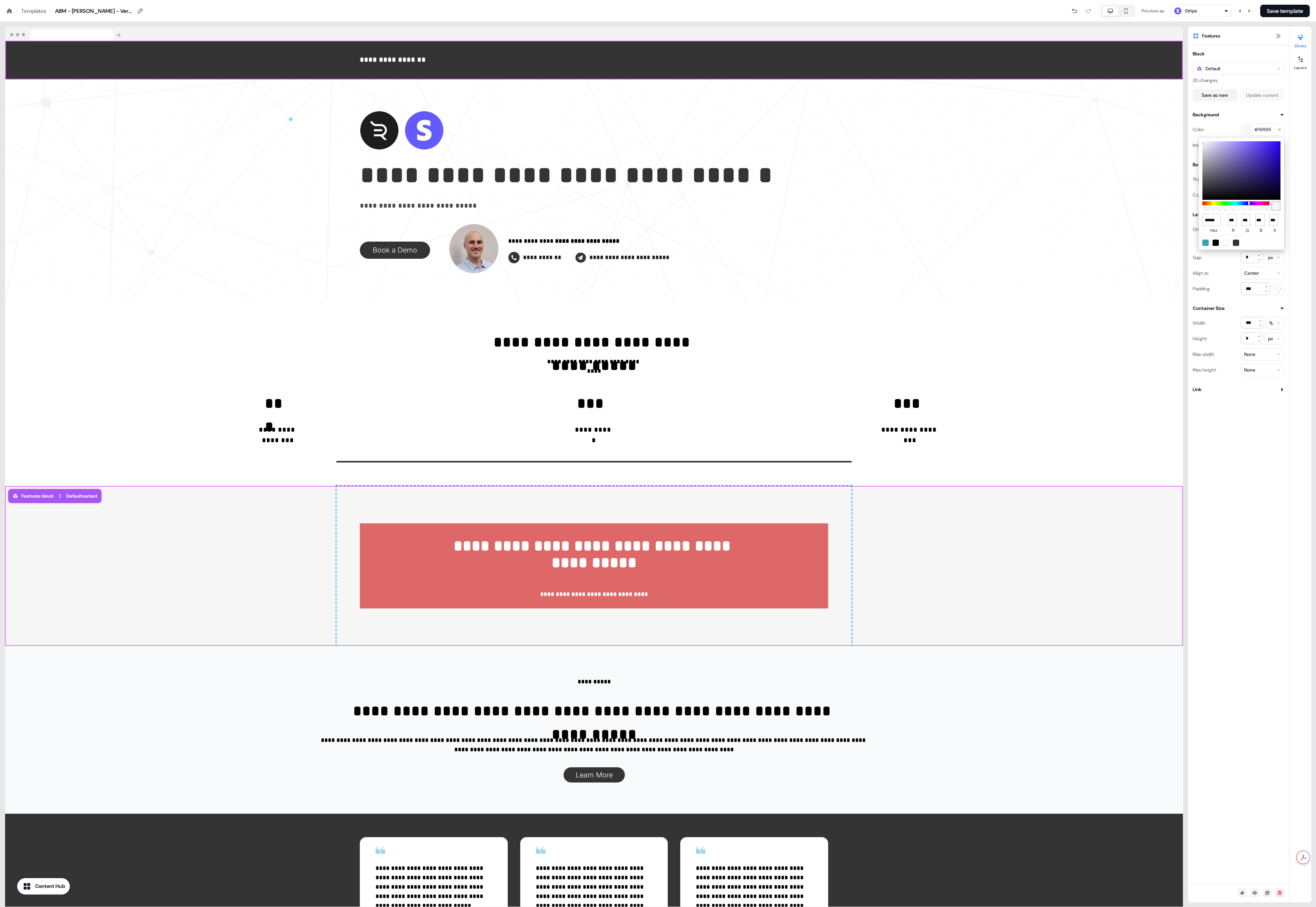 click on "**********" at bounding box center [658, 0] 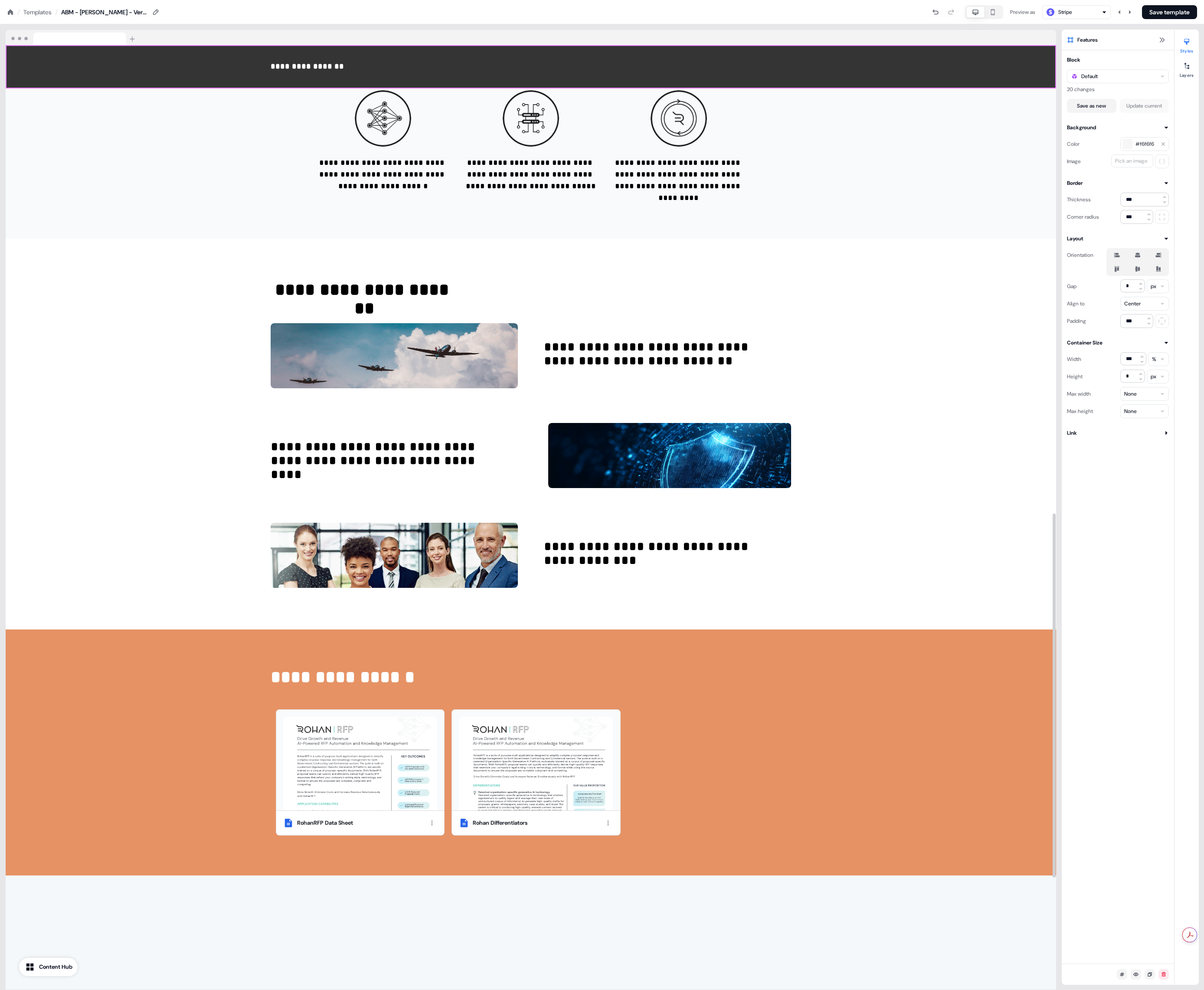 scroll, scrollTop: 1229, scrollLeft: 0, axis: vertical 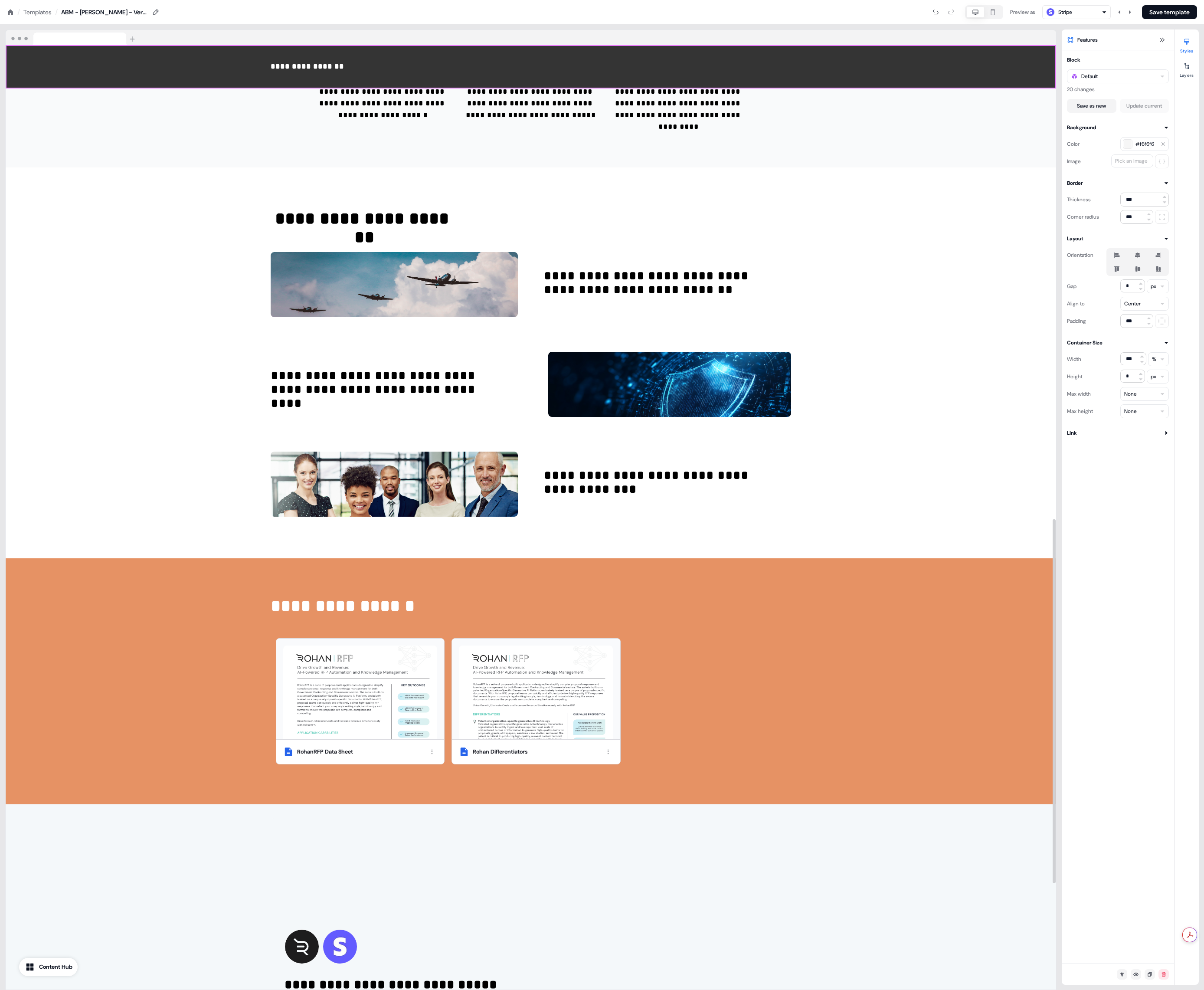 click on "**********" at bounding box center [531, 681] 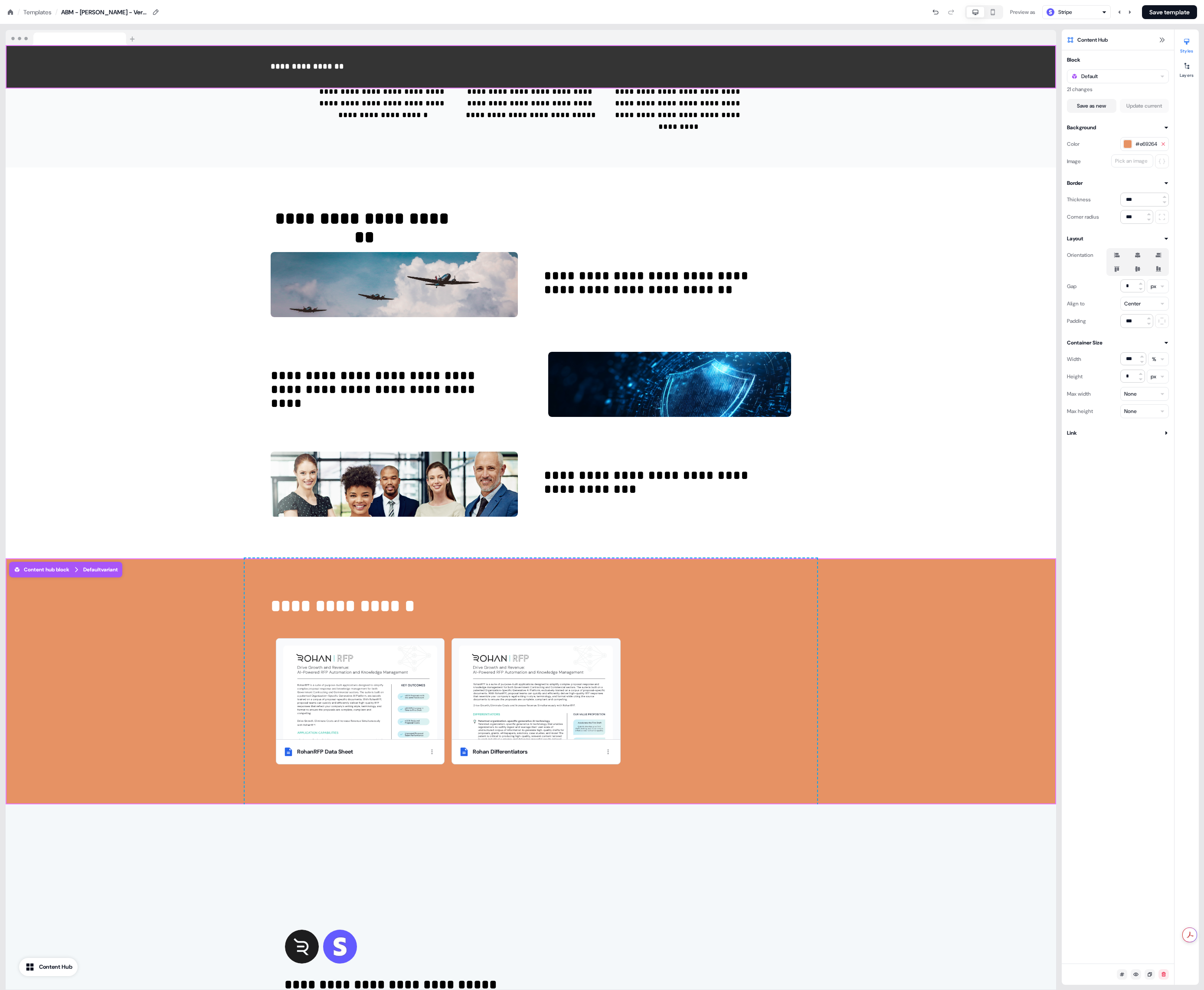 click 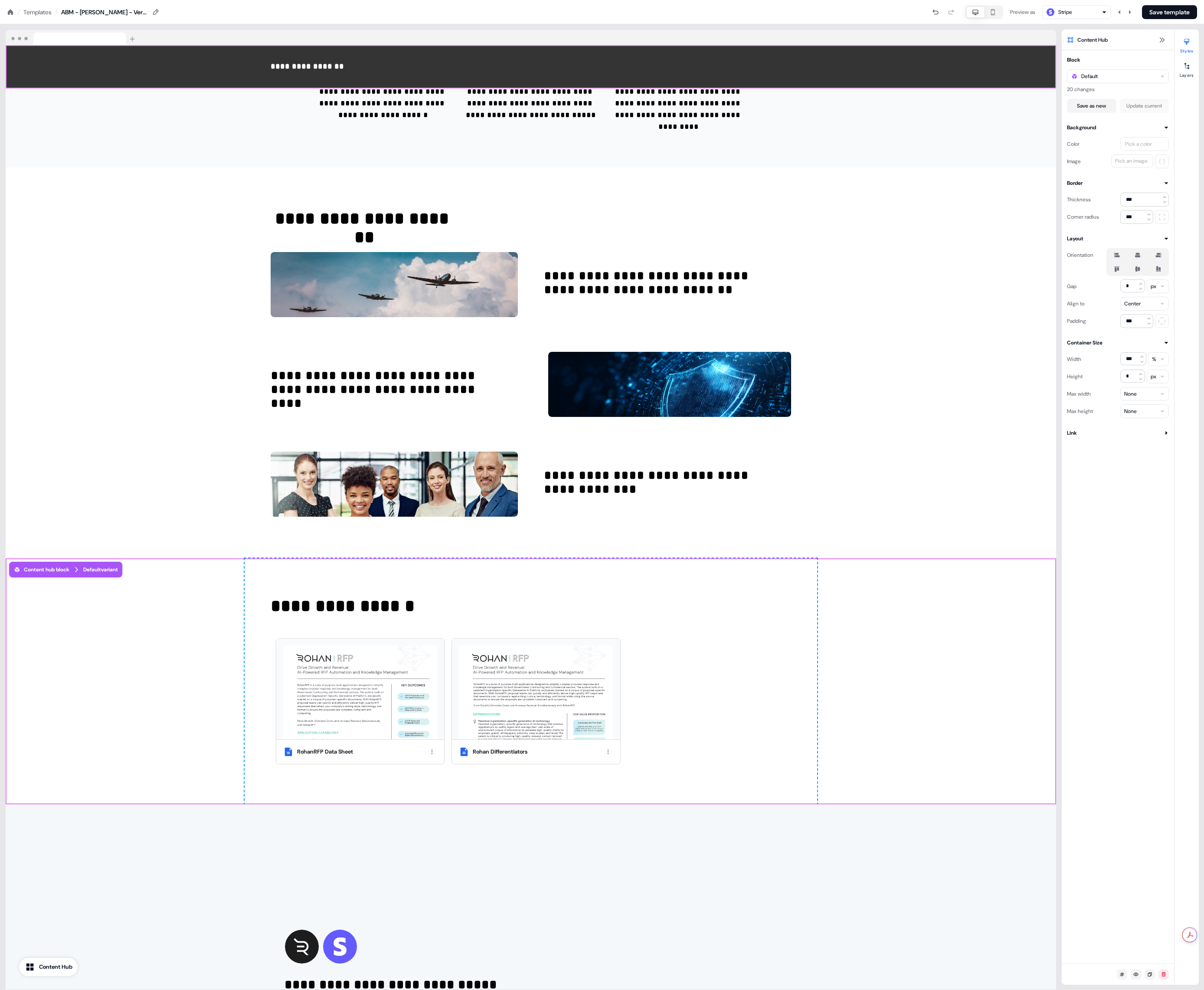 click on "Pick a color" at bounding box center (1139, 144) 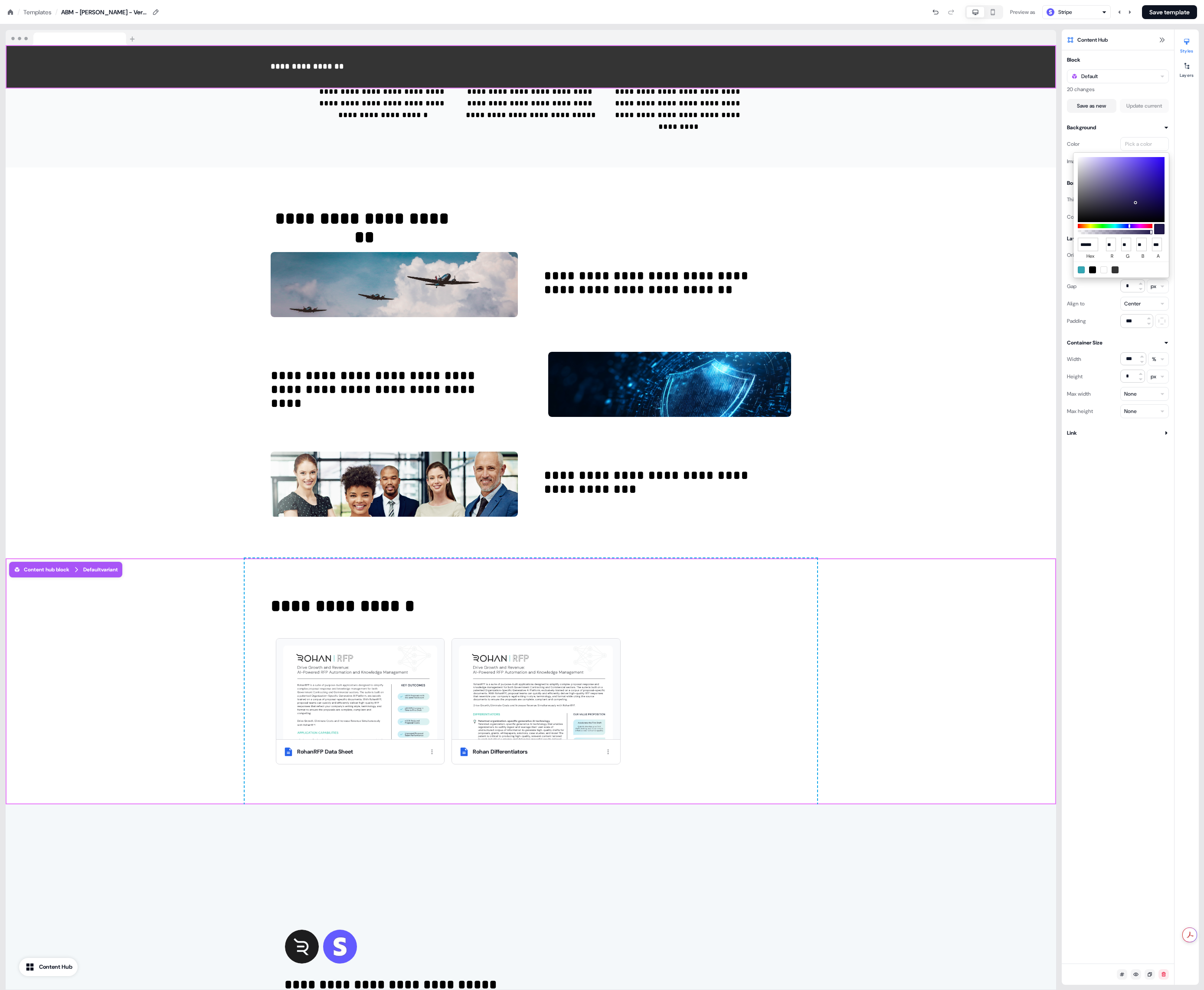 scroll, scrollTop: 0, scrollLeft: 1, axis: horizontal 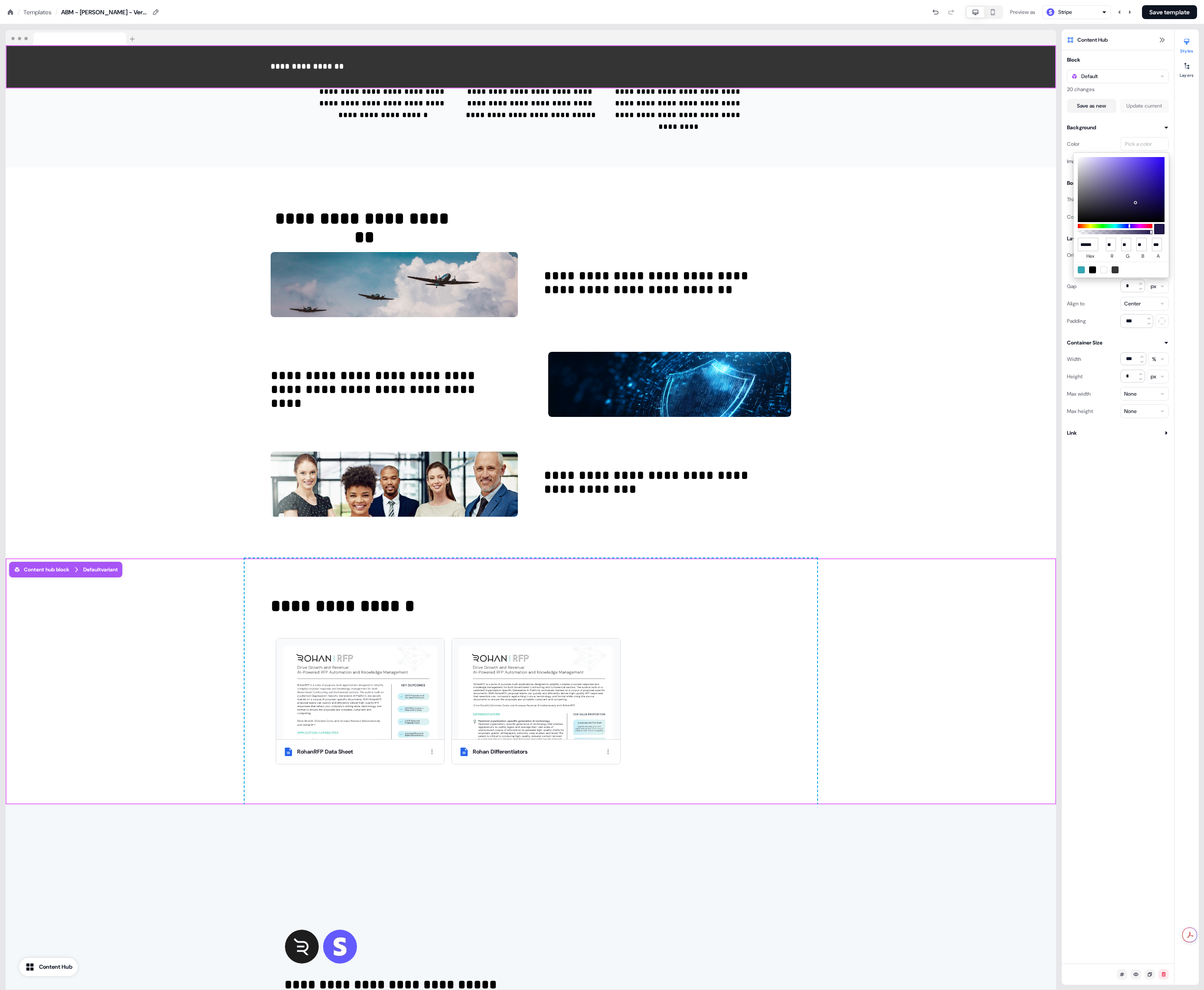 type on "******" 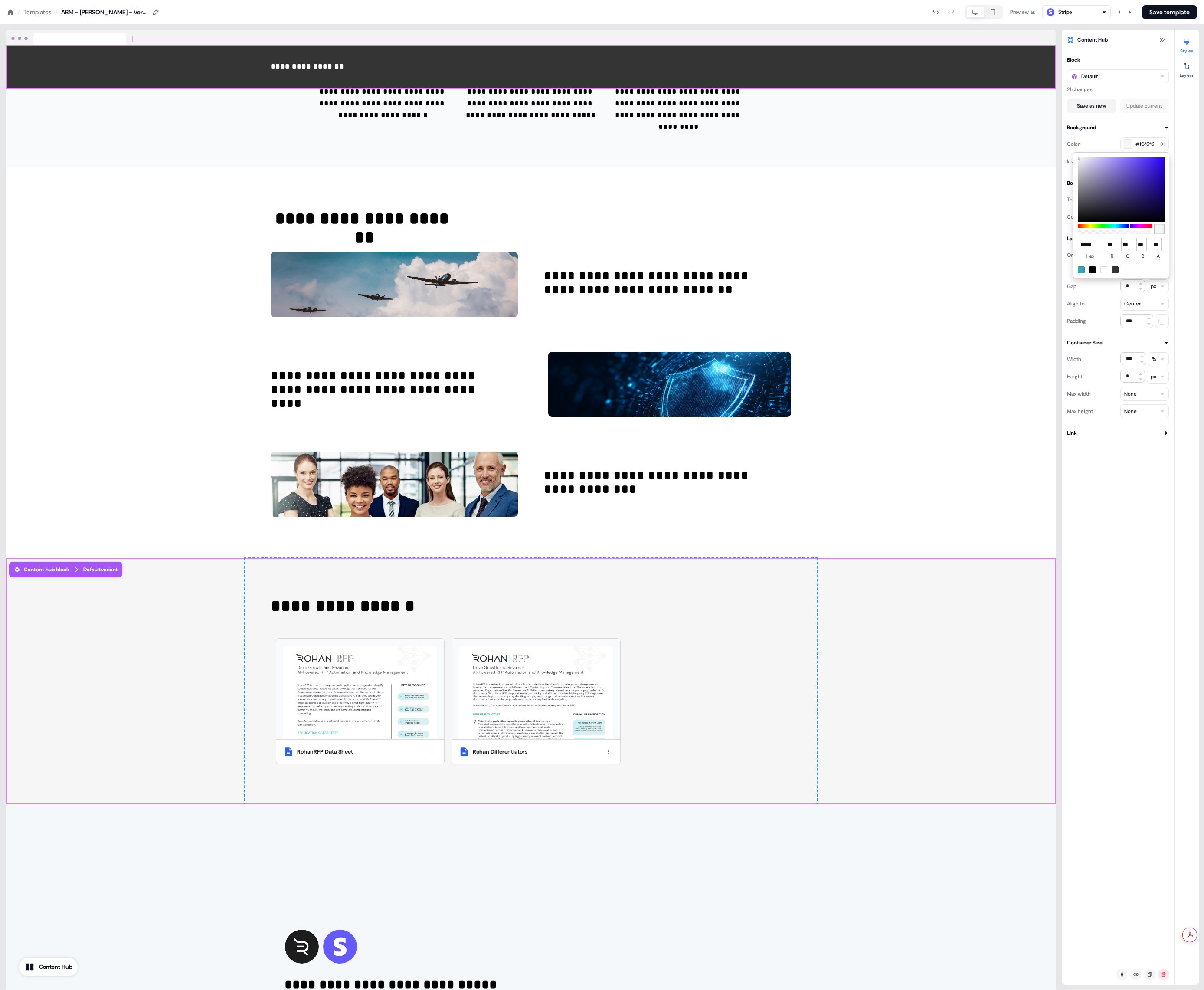 type on "***" 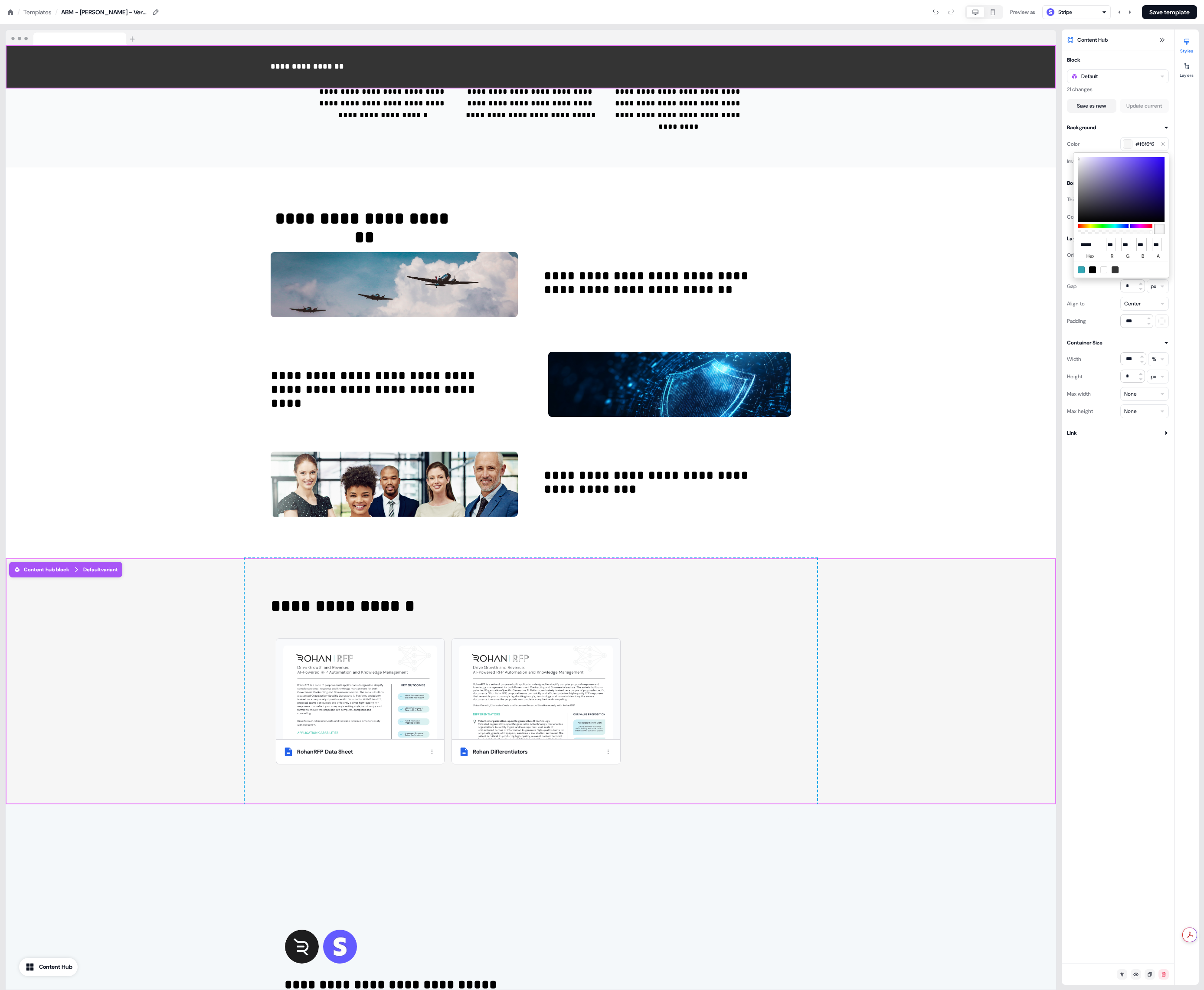type on "***" 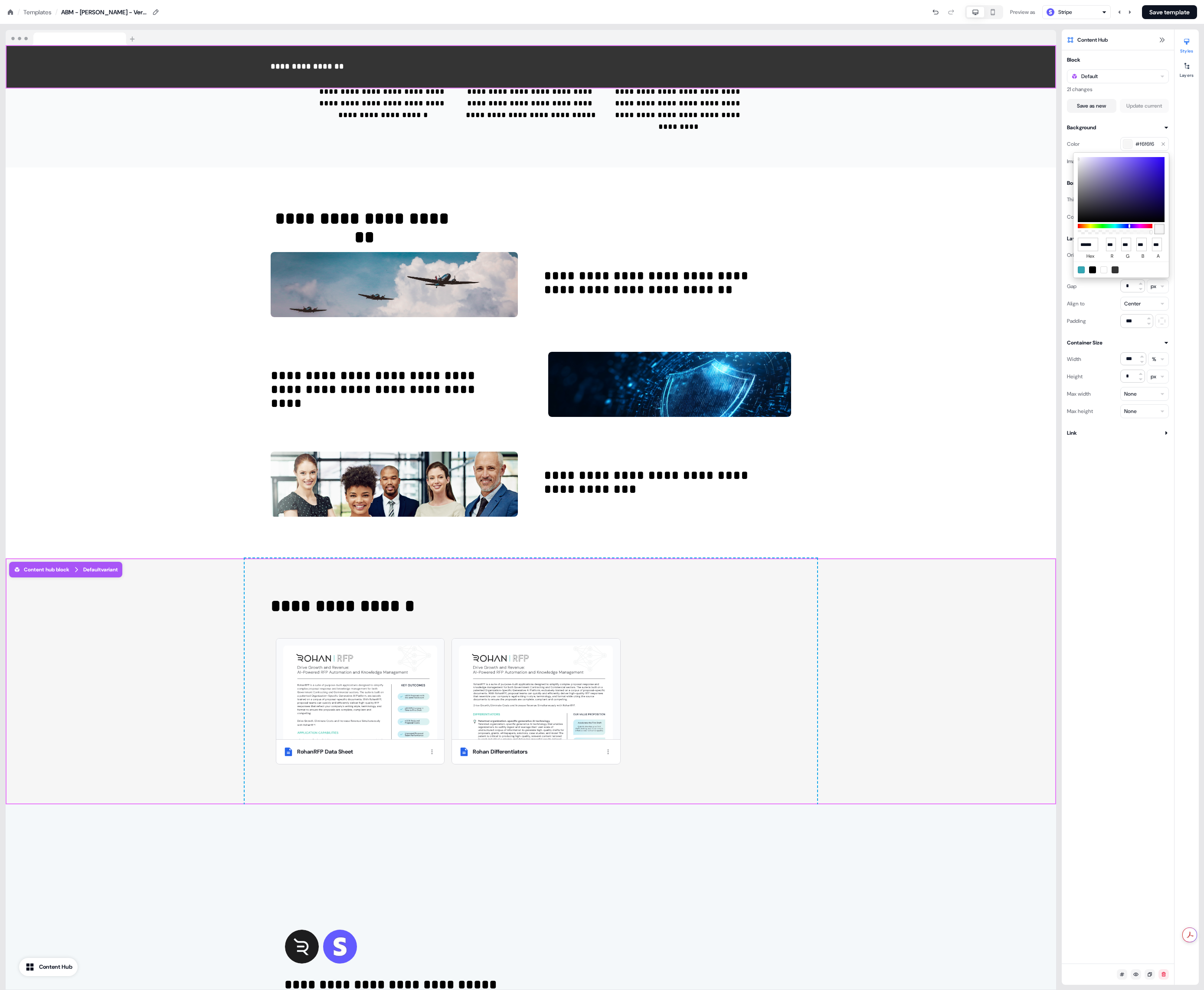click on "**********" at bounding box center [602, 0] 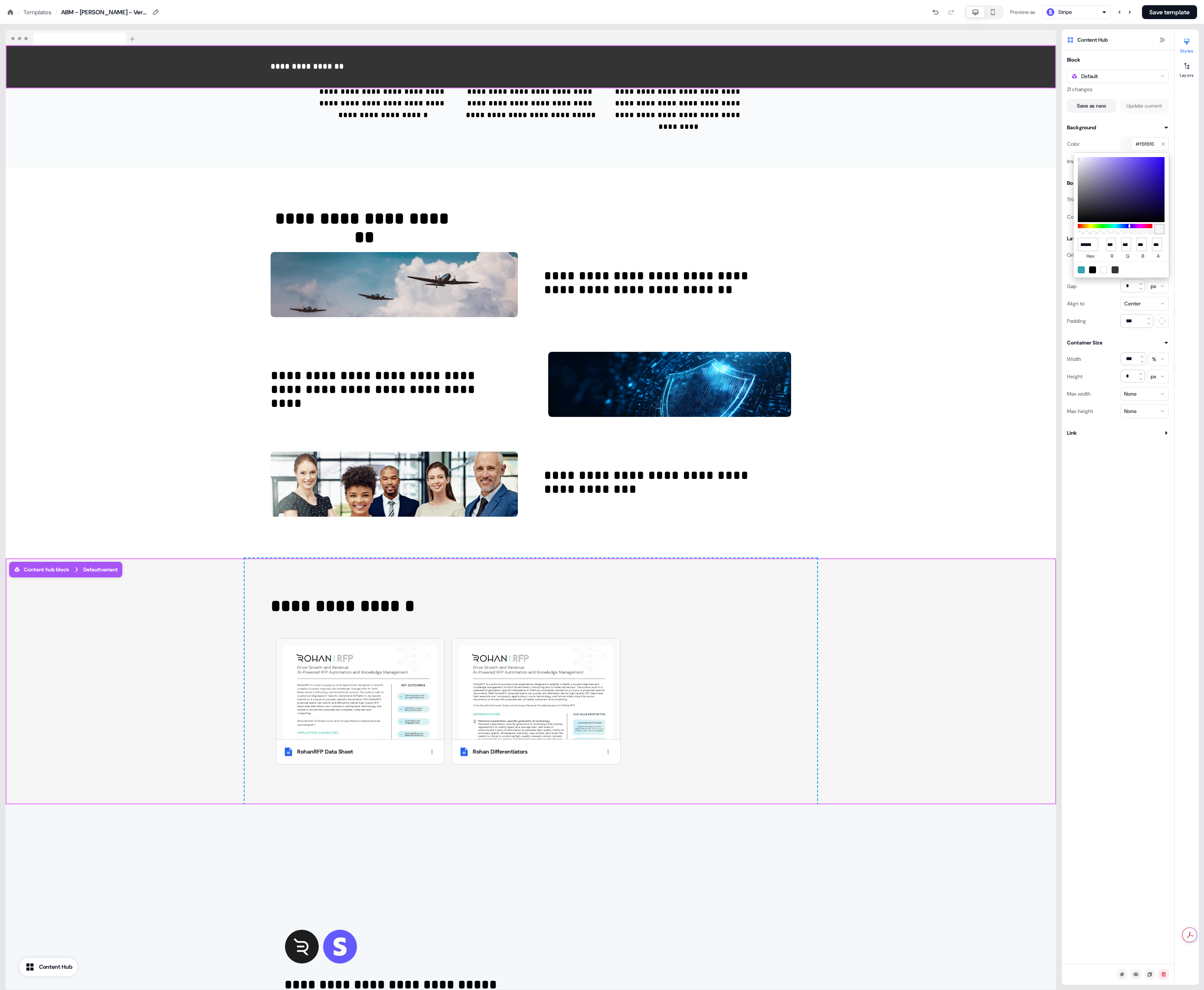 scroll, scrollTop: 0, scrollLeft: 0, axis: both 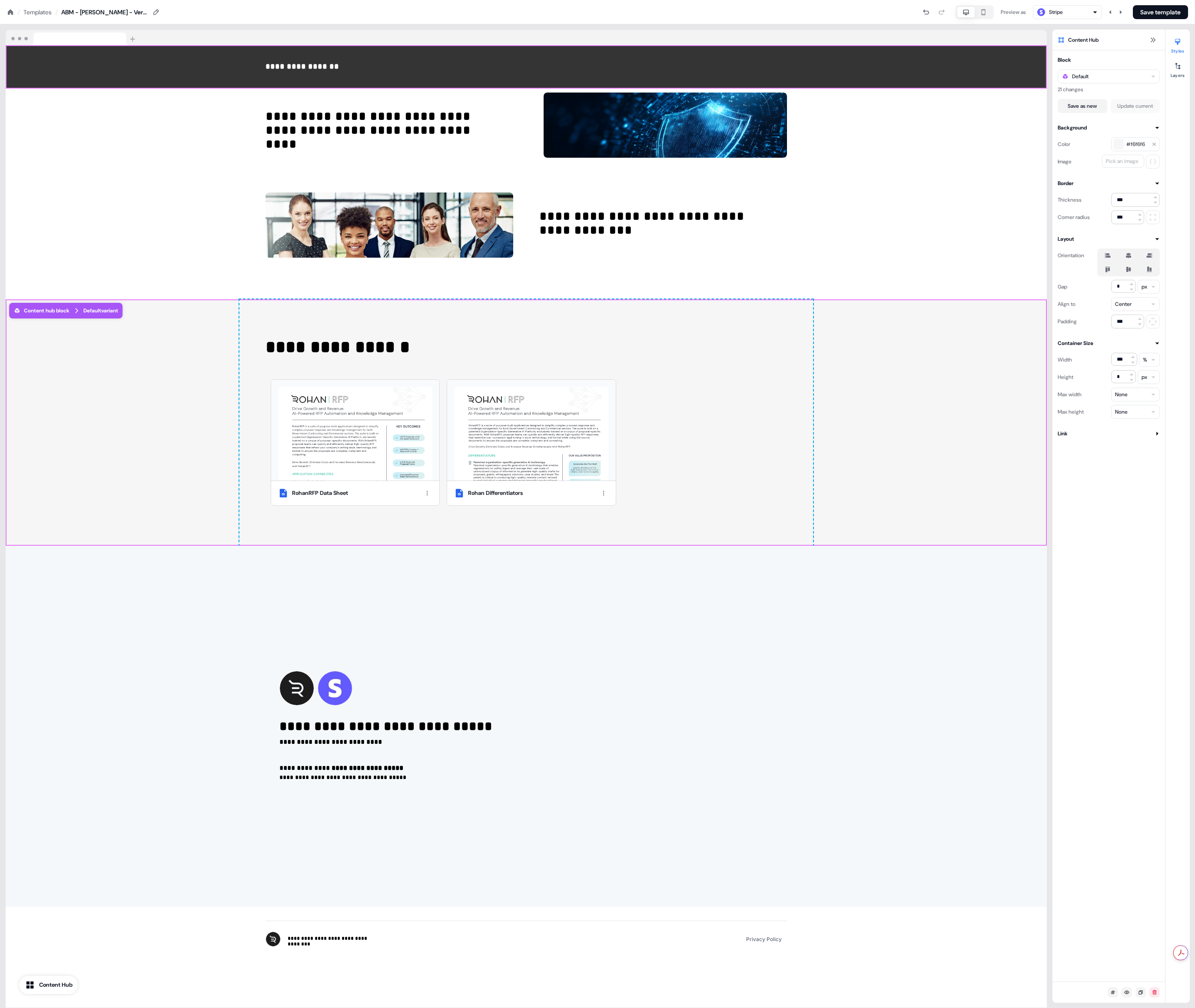 type 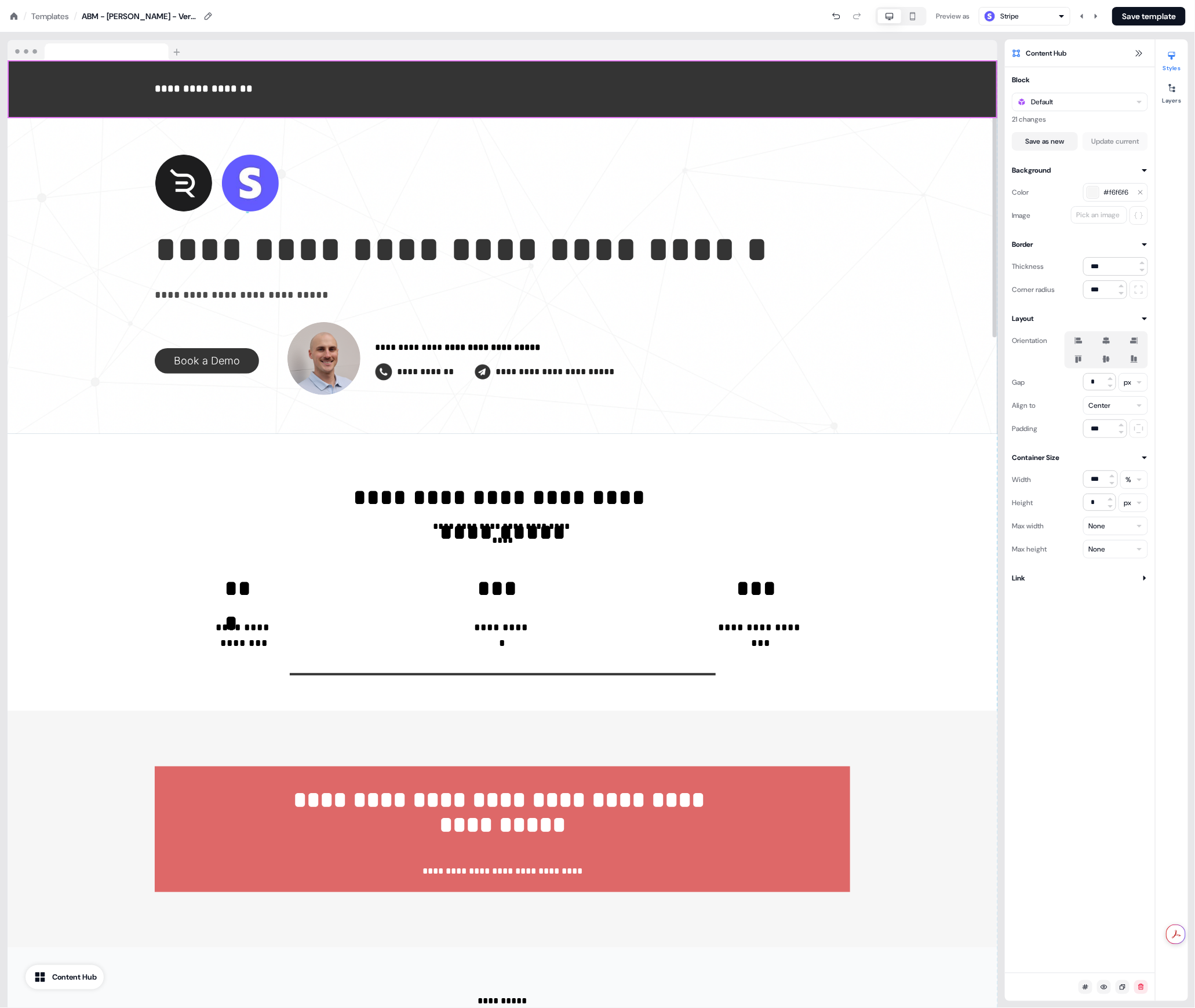 scroll, scrollTop: 13, scrollLeft: 0, axis: vertical 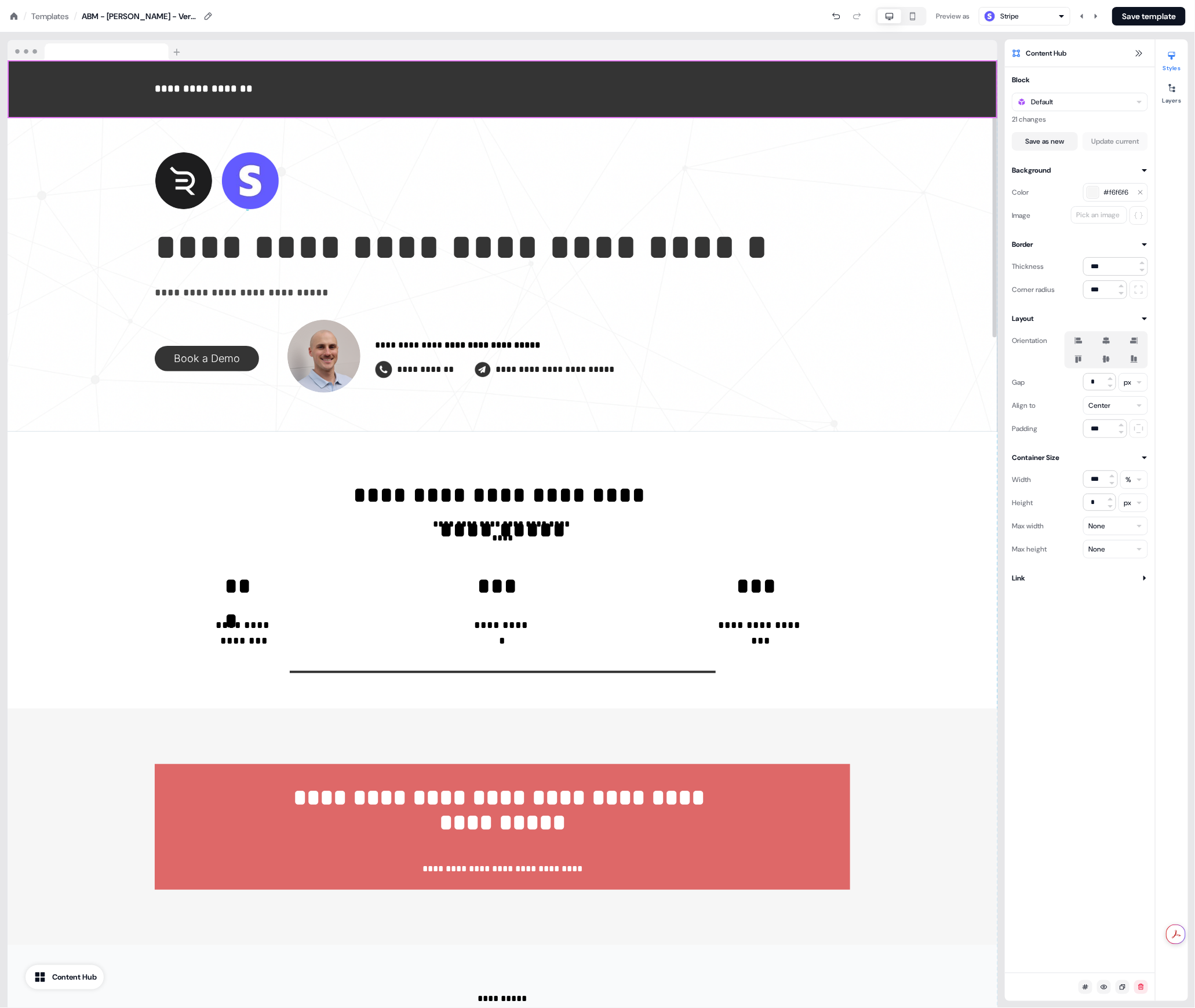 click on "**********" at bounding box center [502, 827] 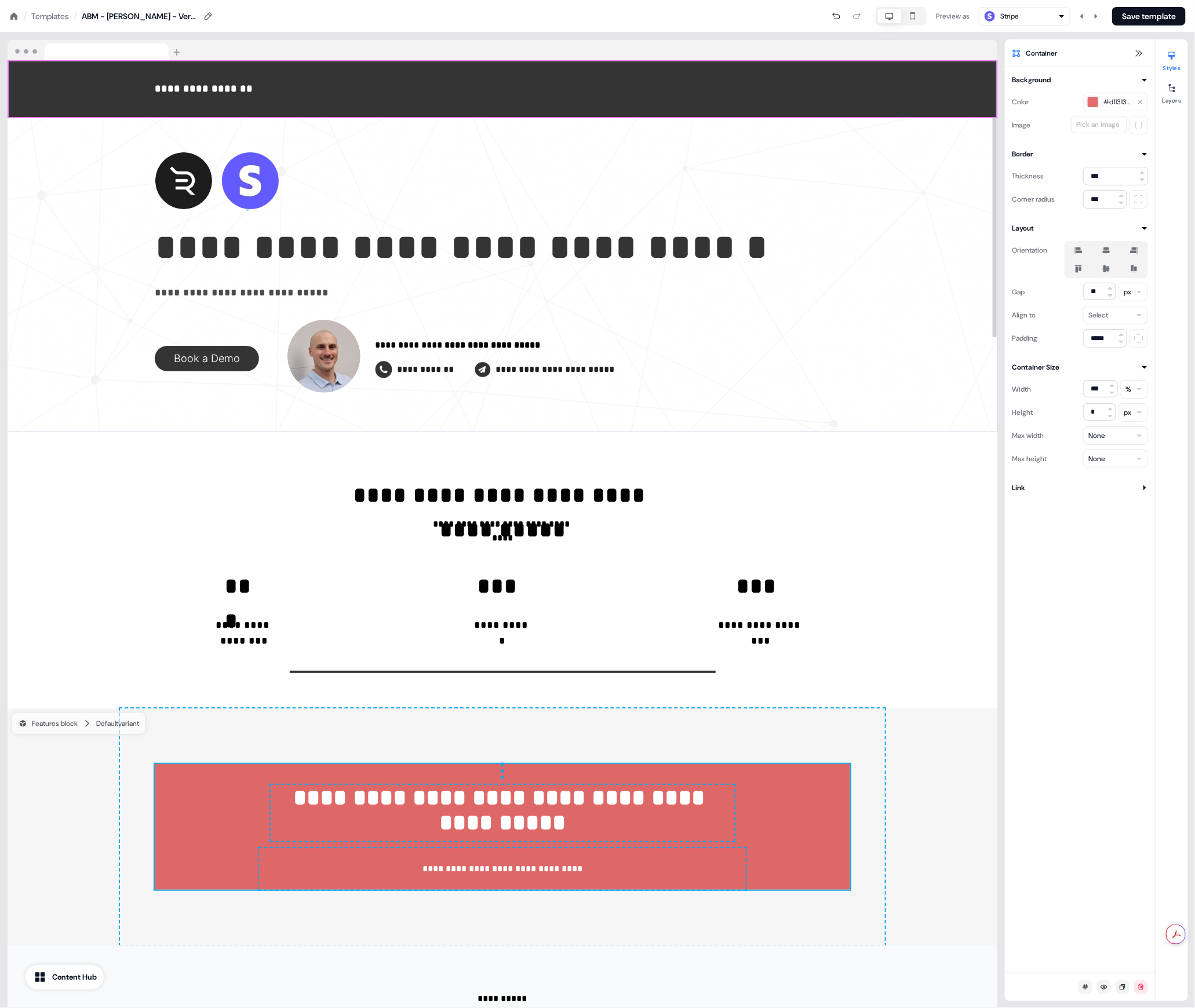 click on "**********" at bounding box center (502, 827) 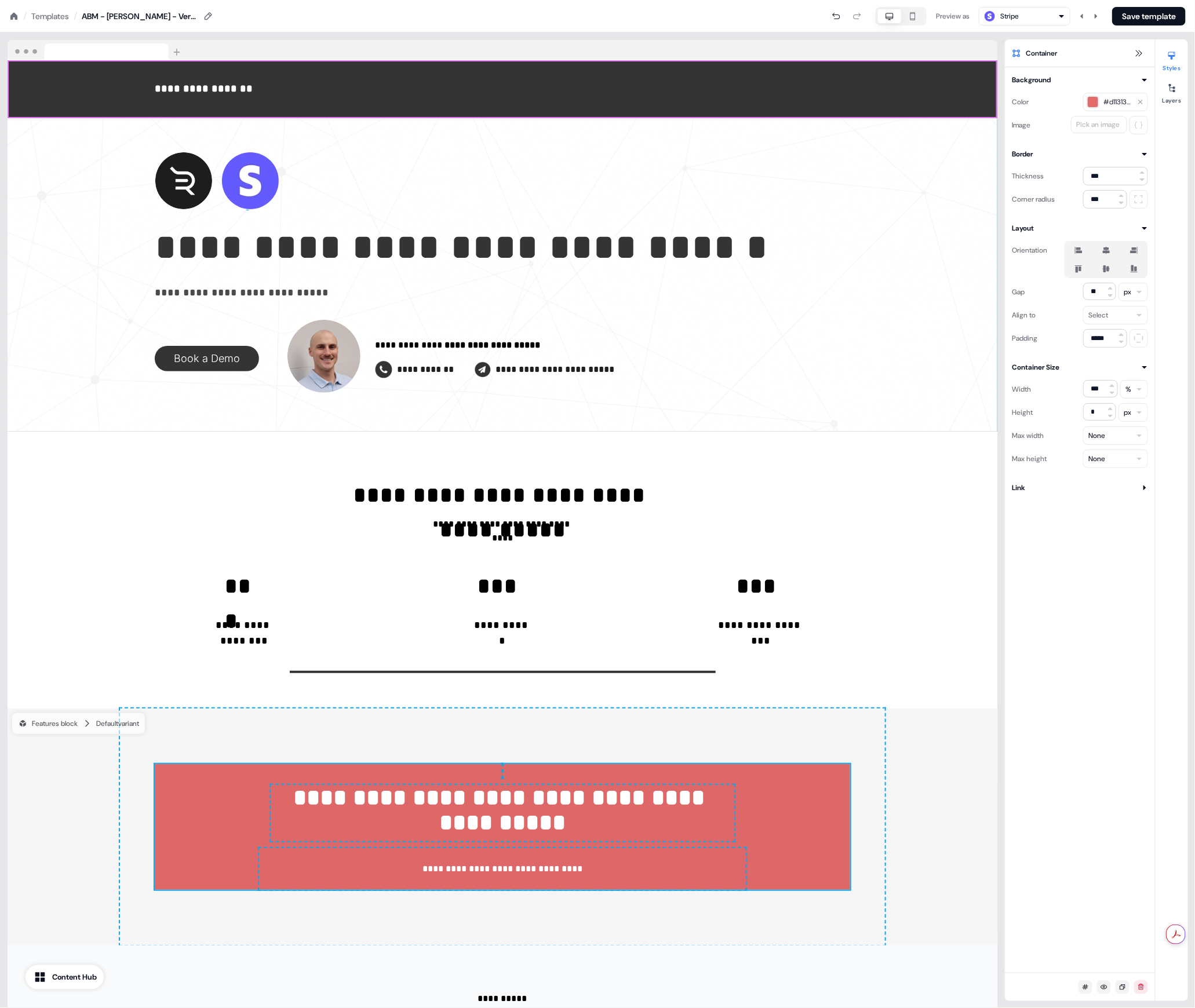 drag, startPoint x: 1117, startPoint y: 99, endPoint x: 1110, endPoint y: 101, distance: 7.28011 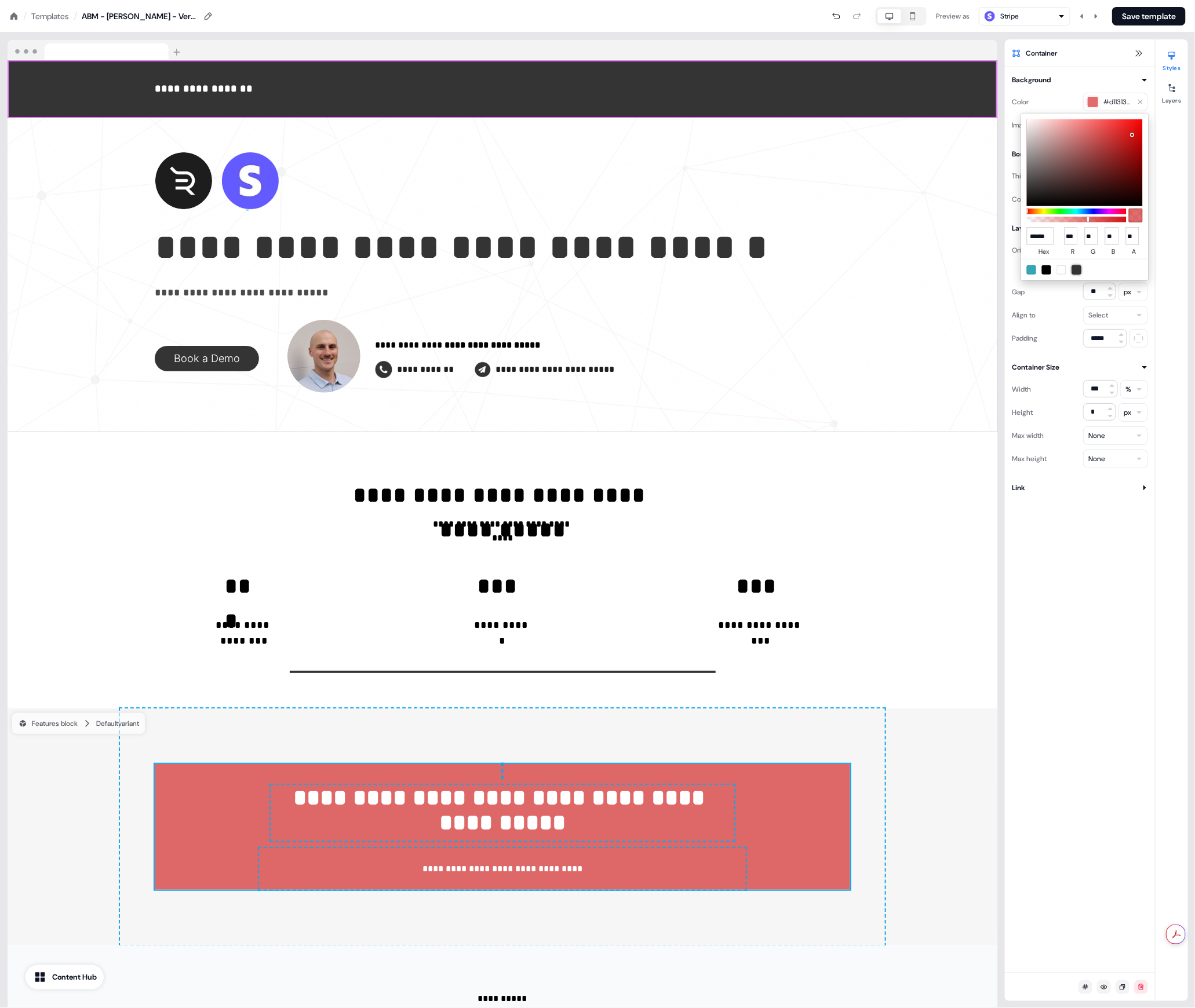 click at bounding box center [1077, 269] 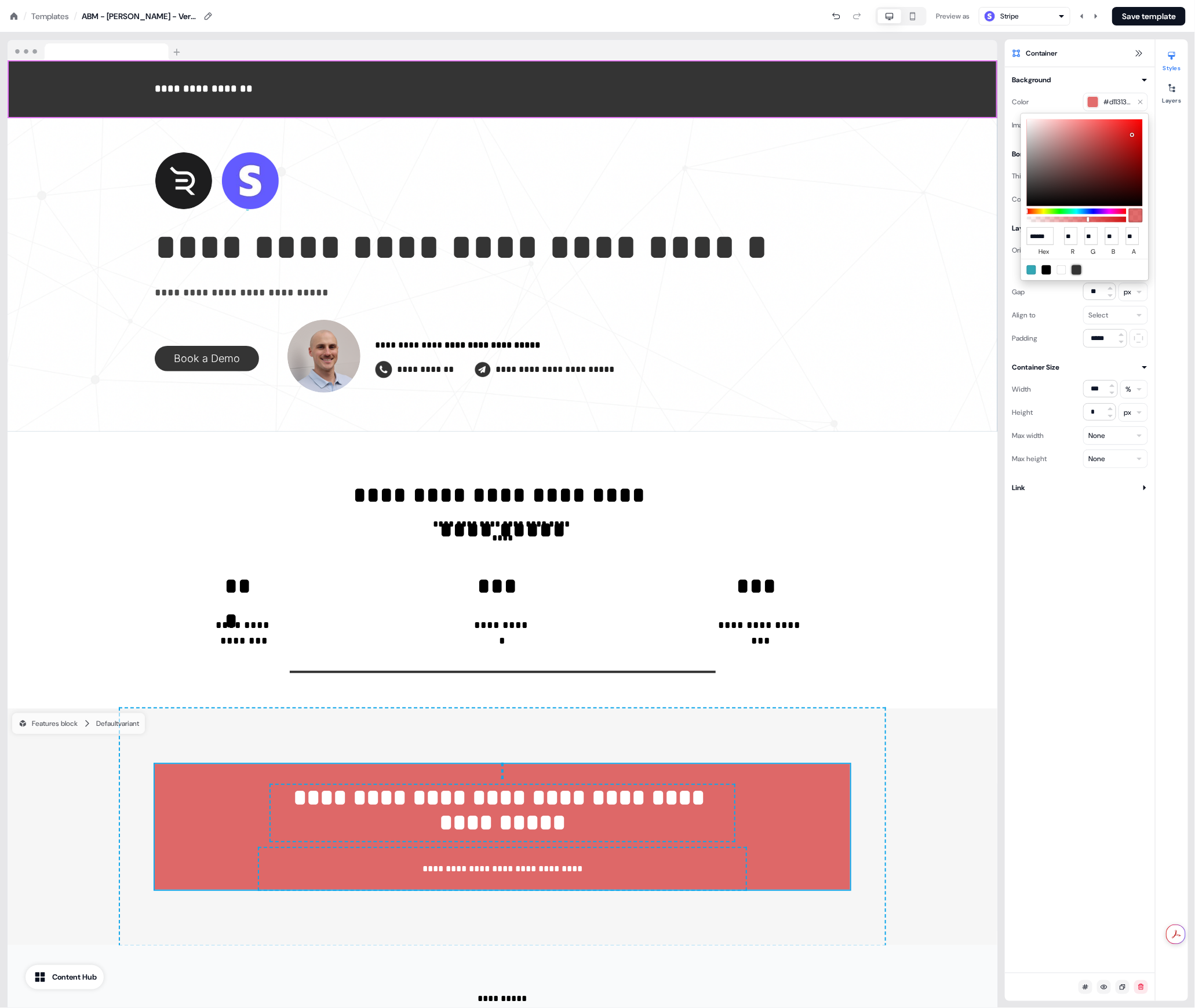 type on "**" 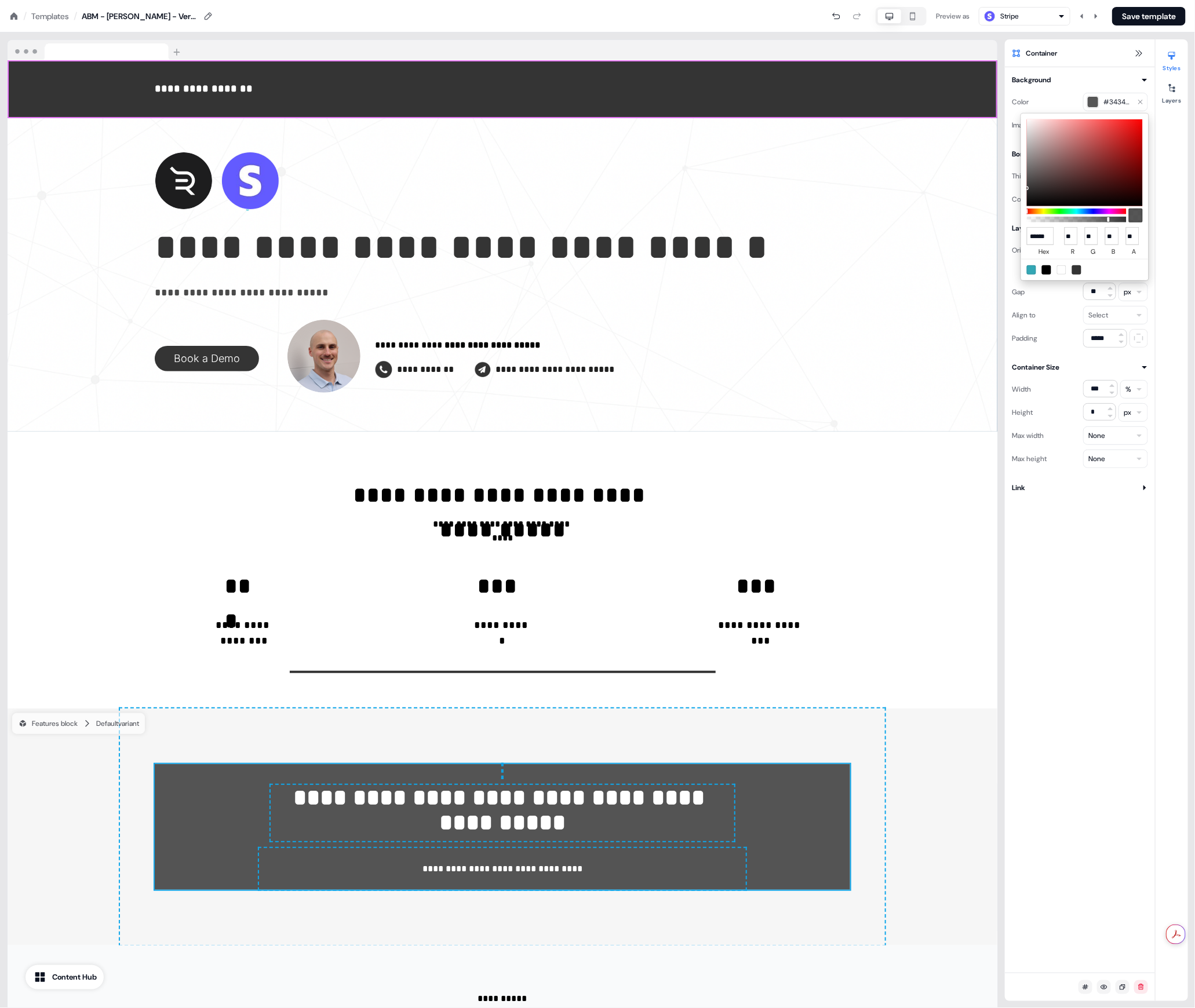 drag, startPoint x: 1094, startPoint y: 220, endPoint x: 1108, endPoint y: 222, distance: 14.142136 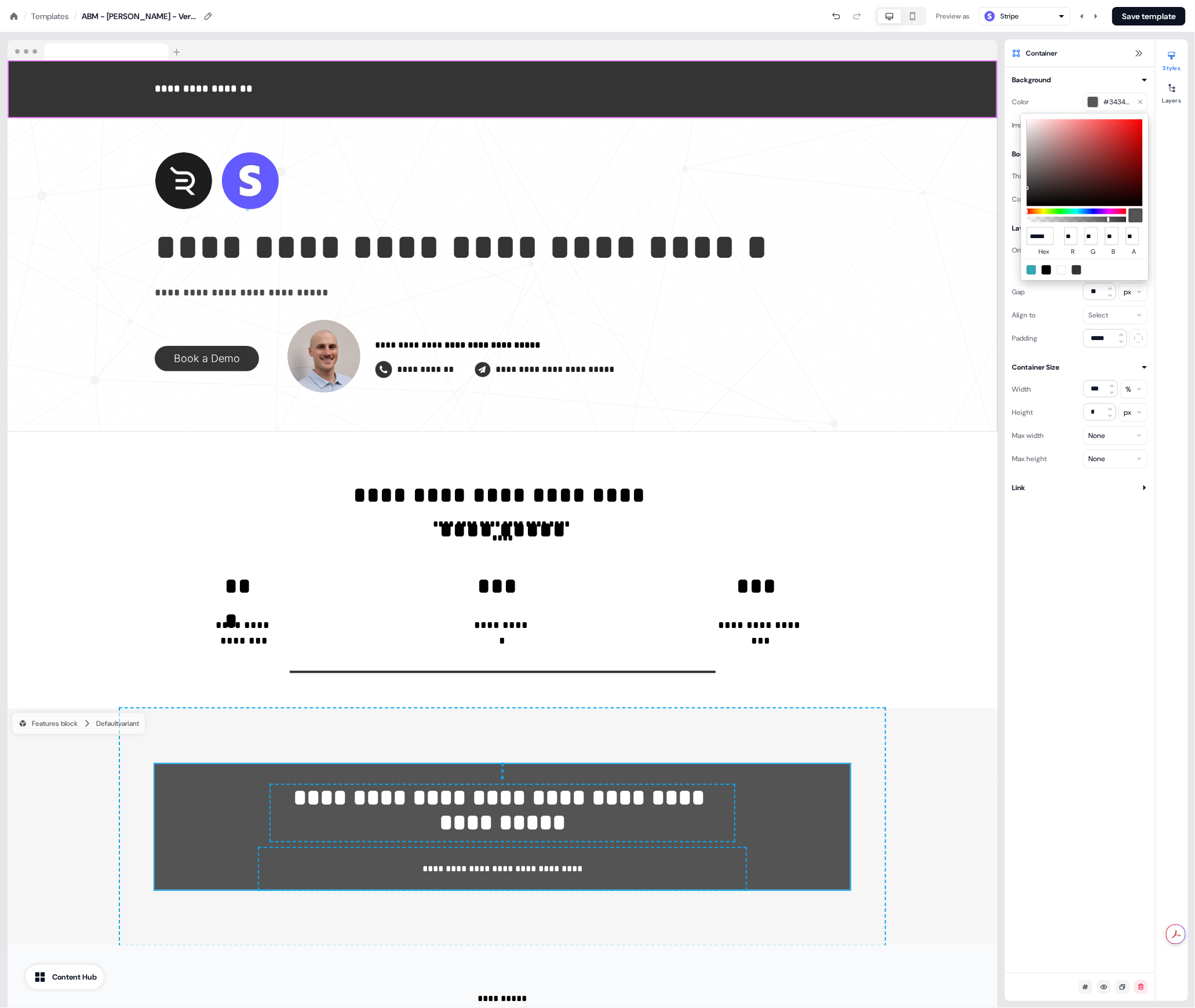 click at bounding box center (1077, 216) 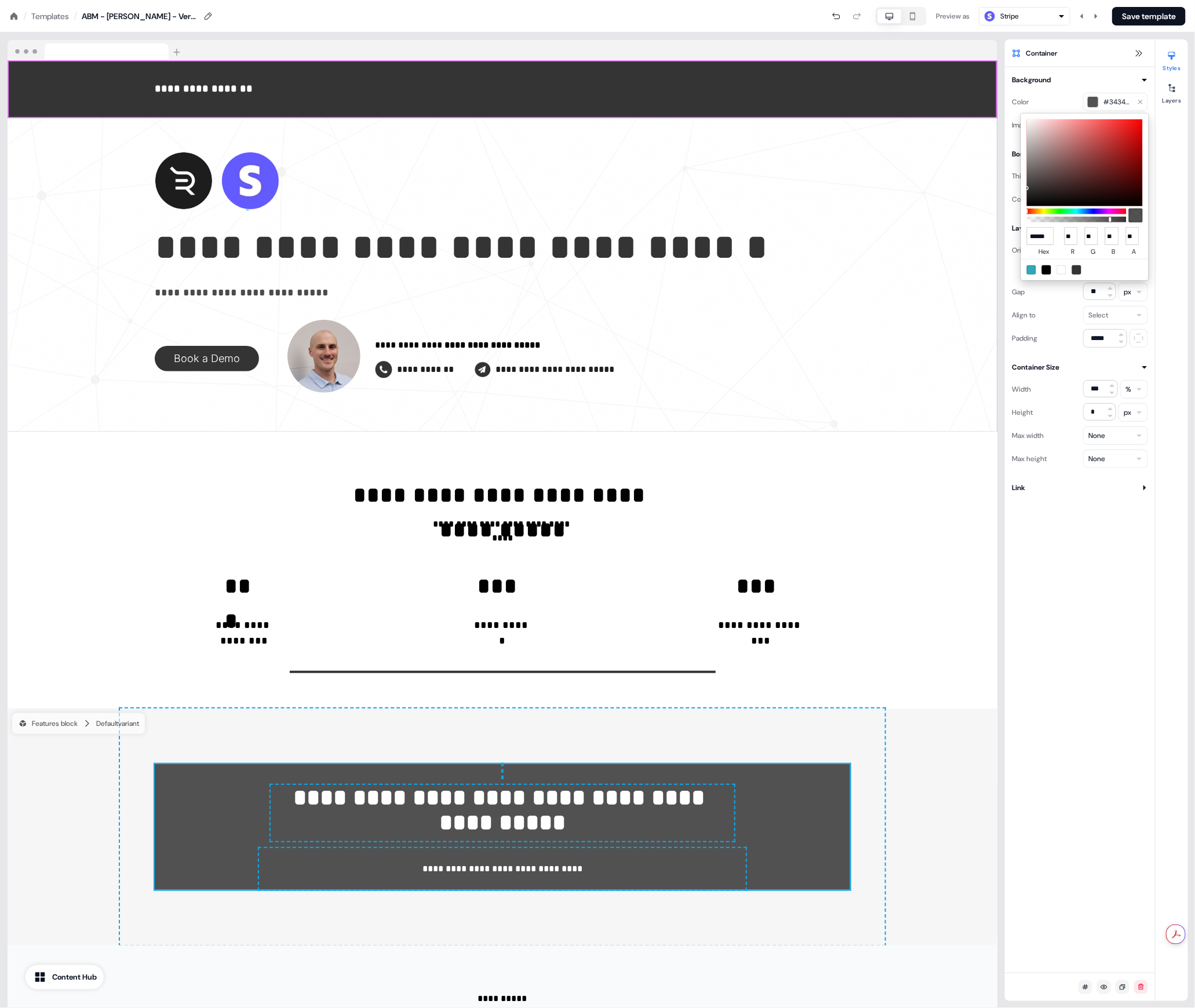 type on "**" 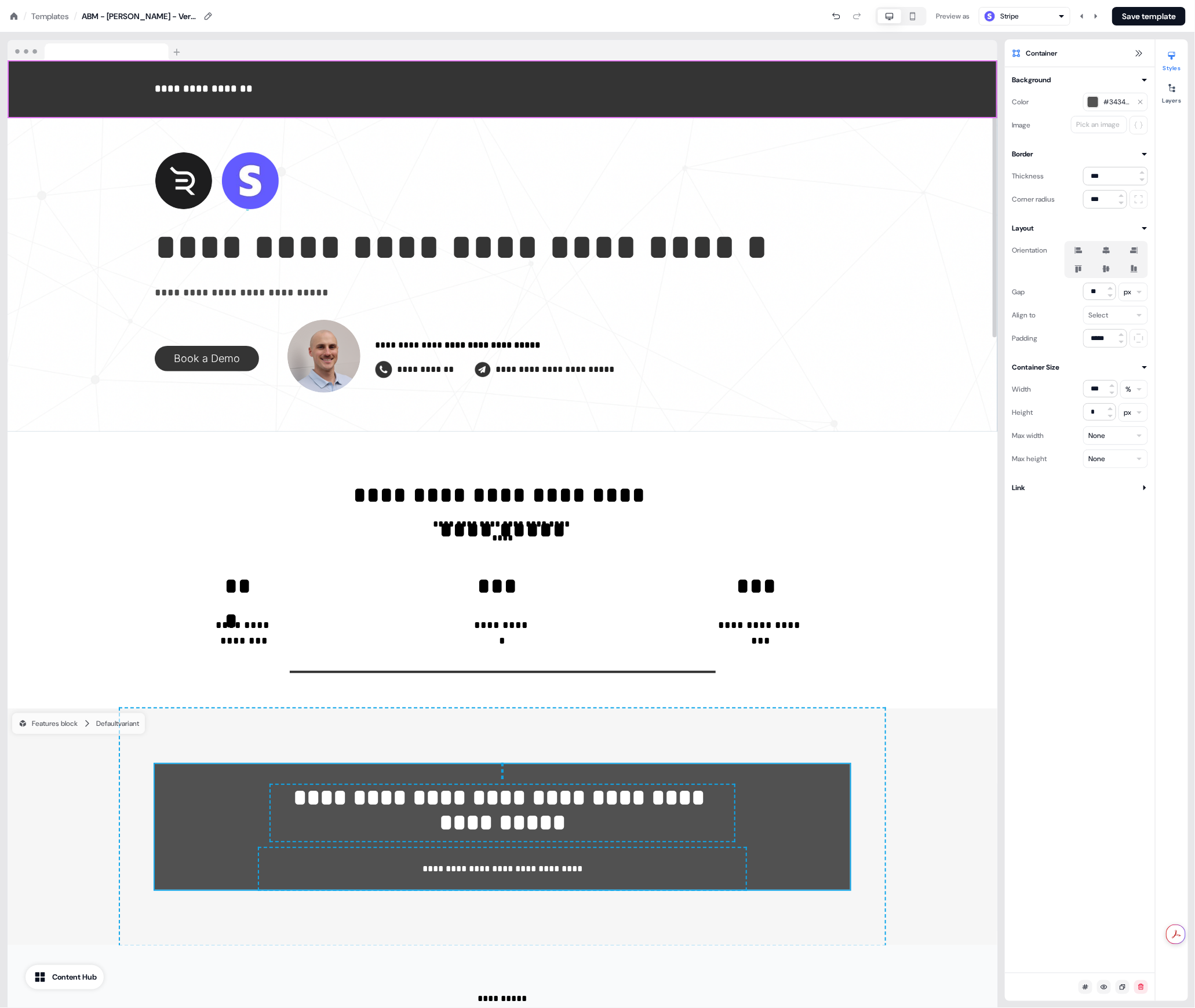 click on "Background Color #343434d9 Image Pick an image Border Thickness *** Corner radius *** Layout Orientation Gap ** px Align to Select Padding ***** Container Size Width *** % Height * px Max width None Max height None Link" at bounding box center (1080, 520) 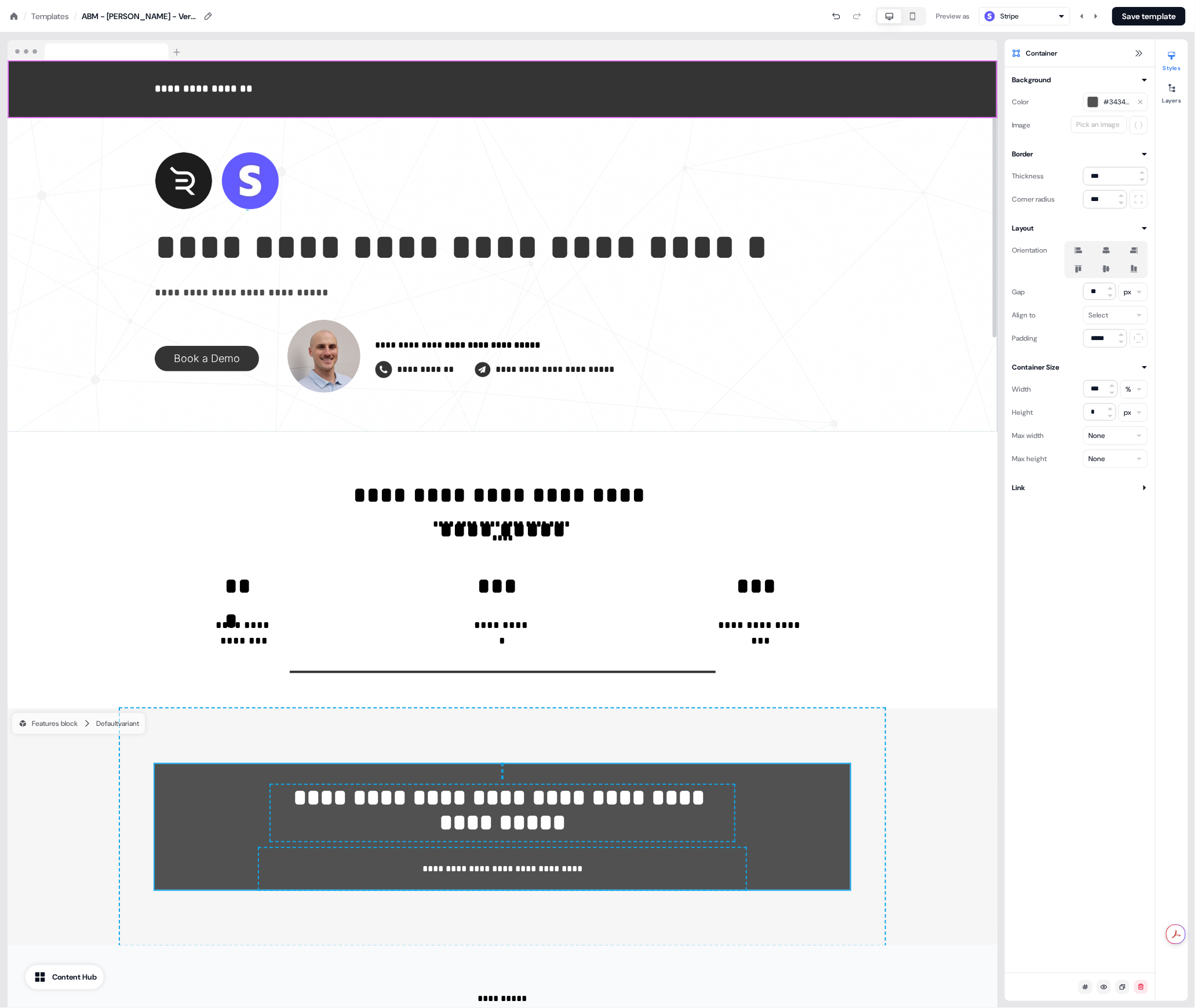 click on "**********" at bounding box center [502, 827] 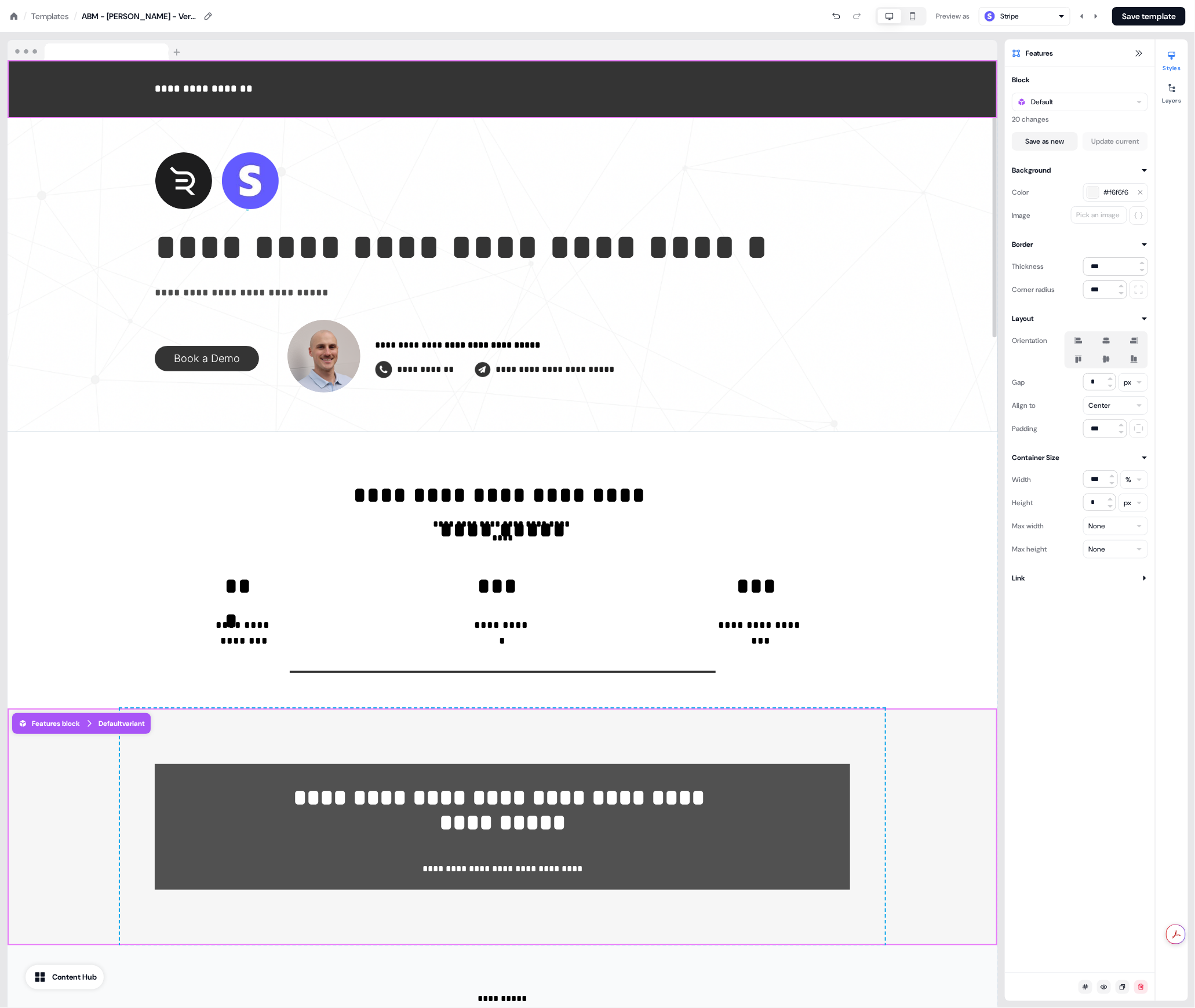 click on "**********" at bounding box center [502, 269] 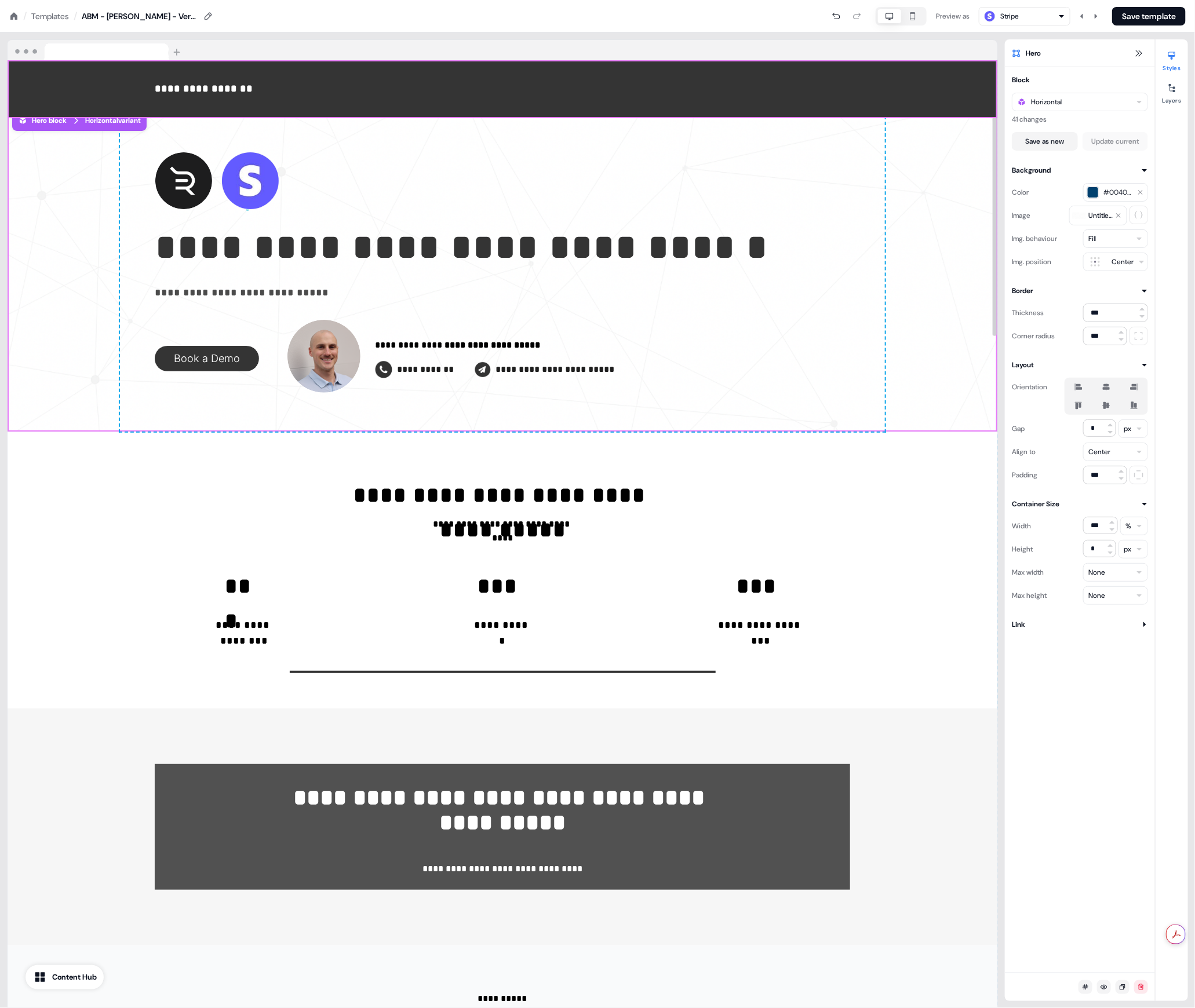 scroll, scrollTop: 0, scrollLeft: 0, axis: both 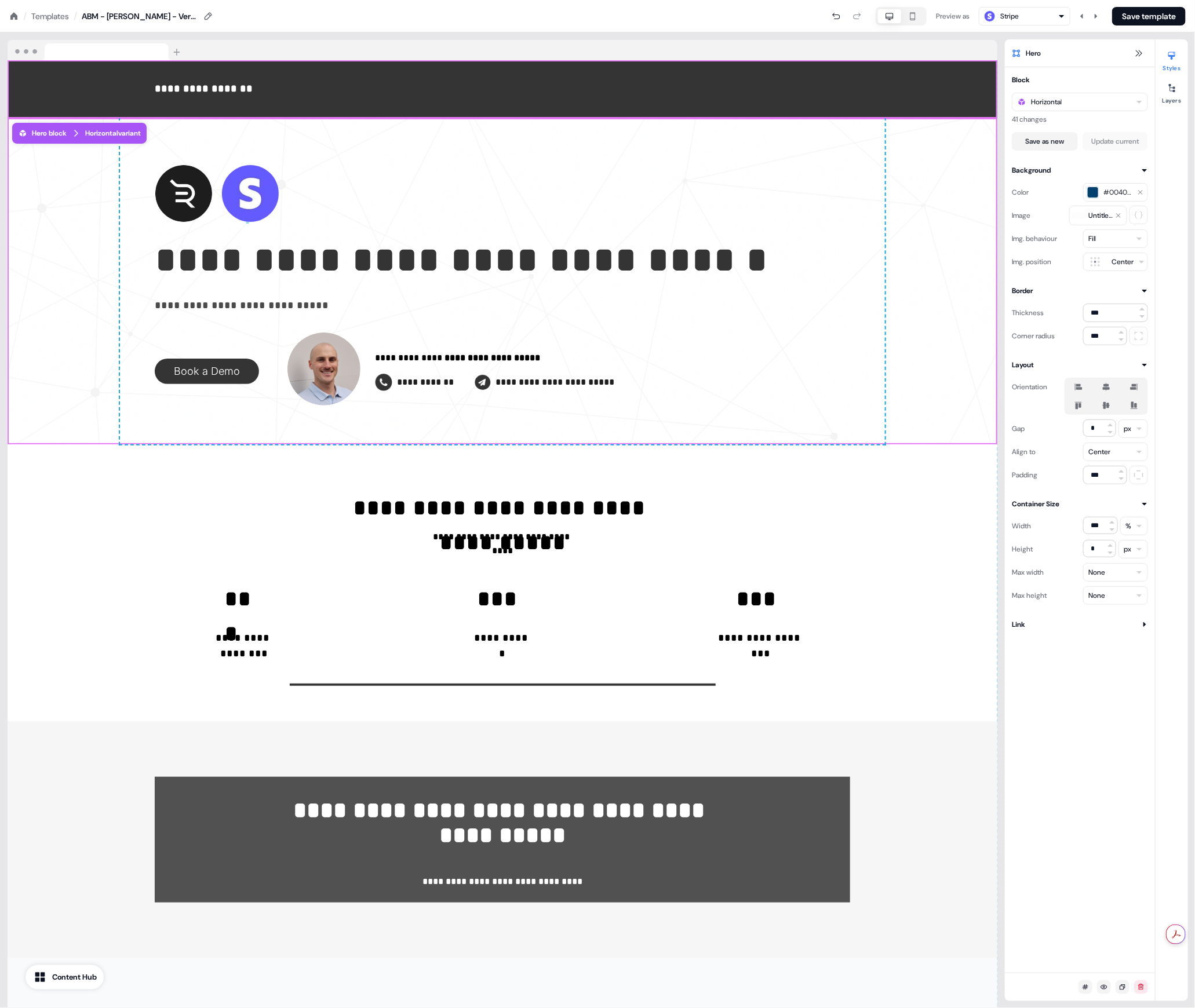 click on "**********" at bounding box center [502, 520] 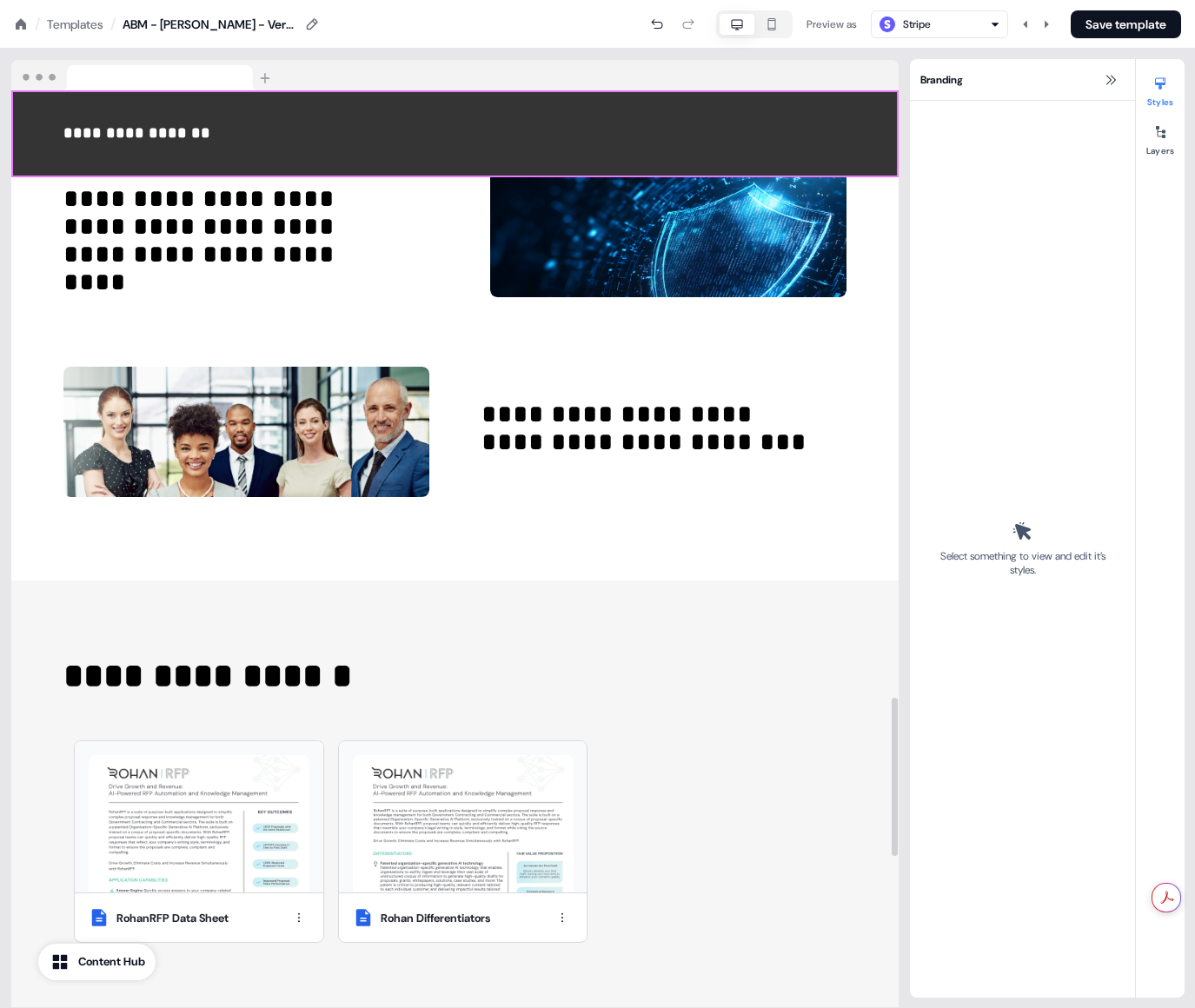 scroll, scrollTop: 3506, scrollLeft: 0, axis: vertical 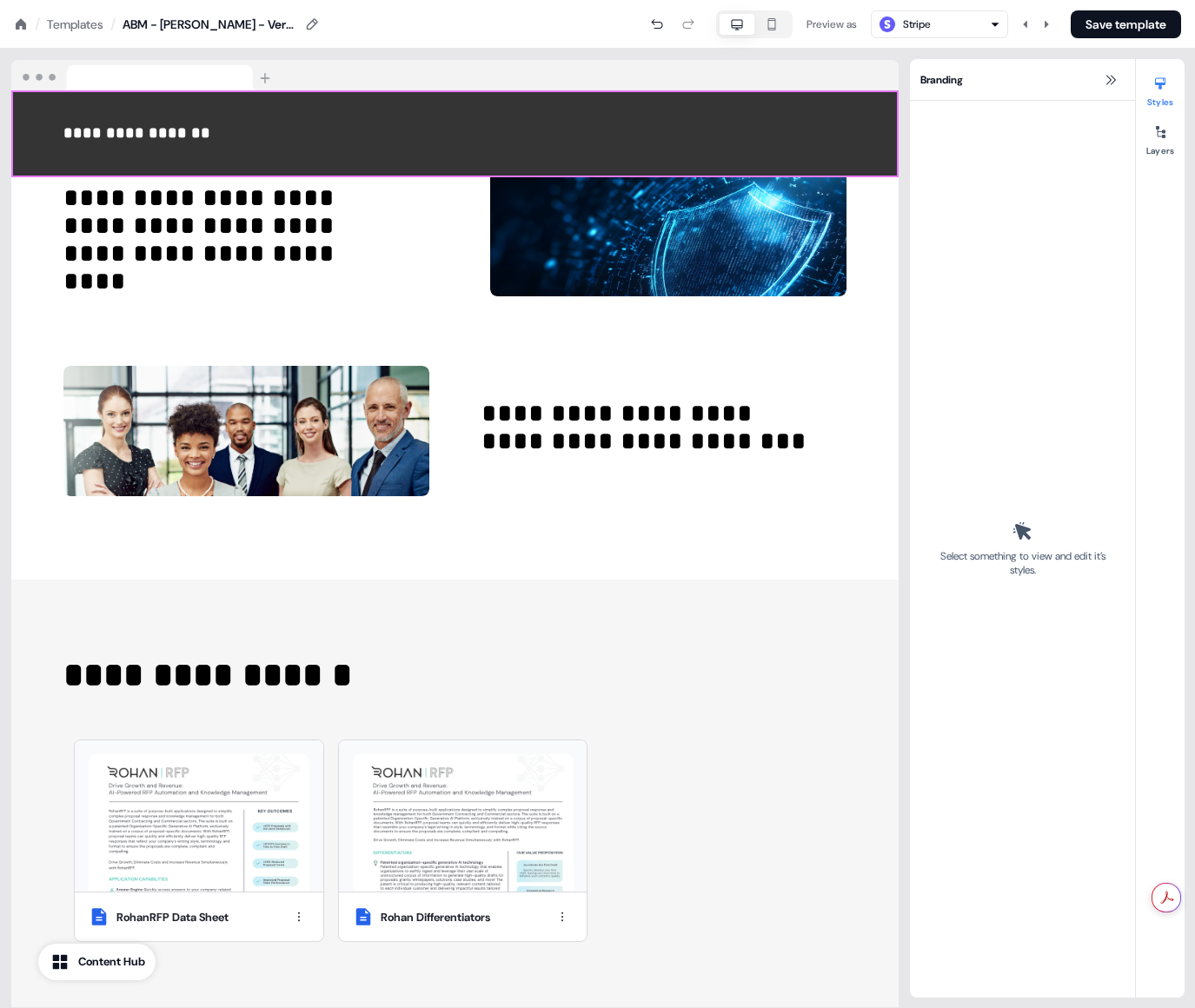 click on "Templates" at bounding box center (75, 24) 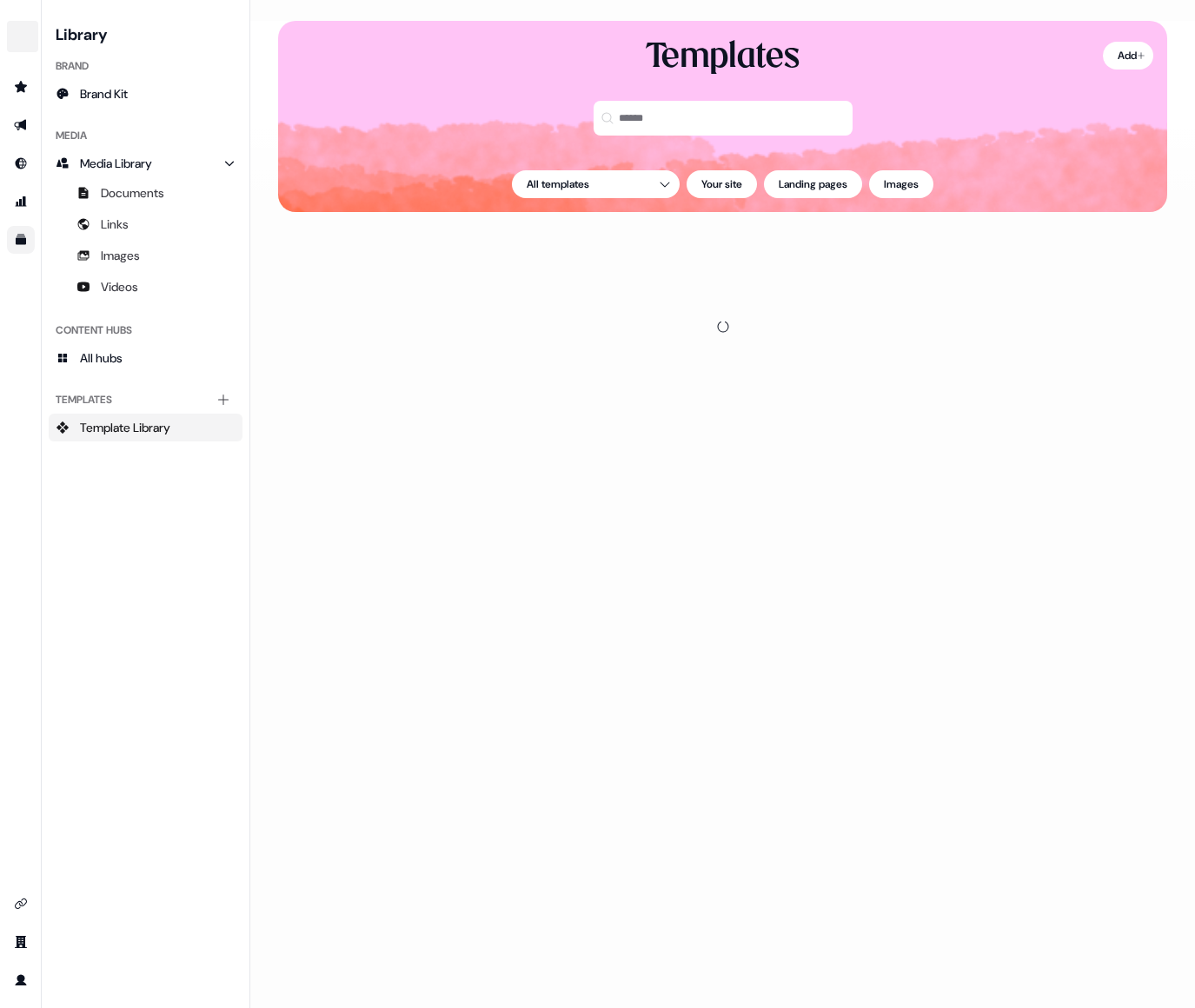 scroll, scrollTop: 0, scrollLeft: 0, axis: both 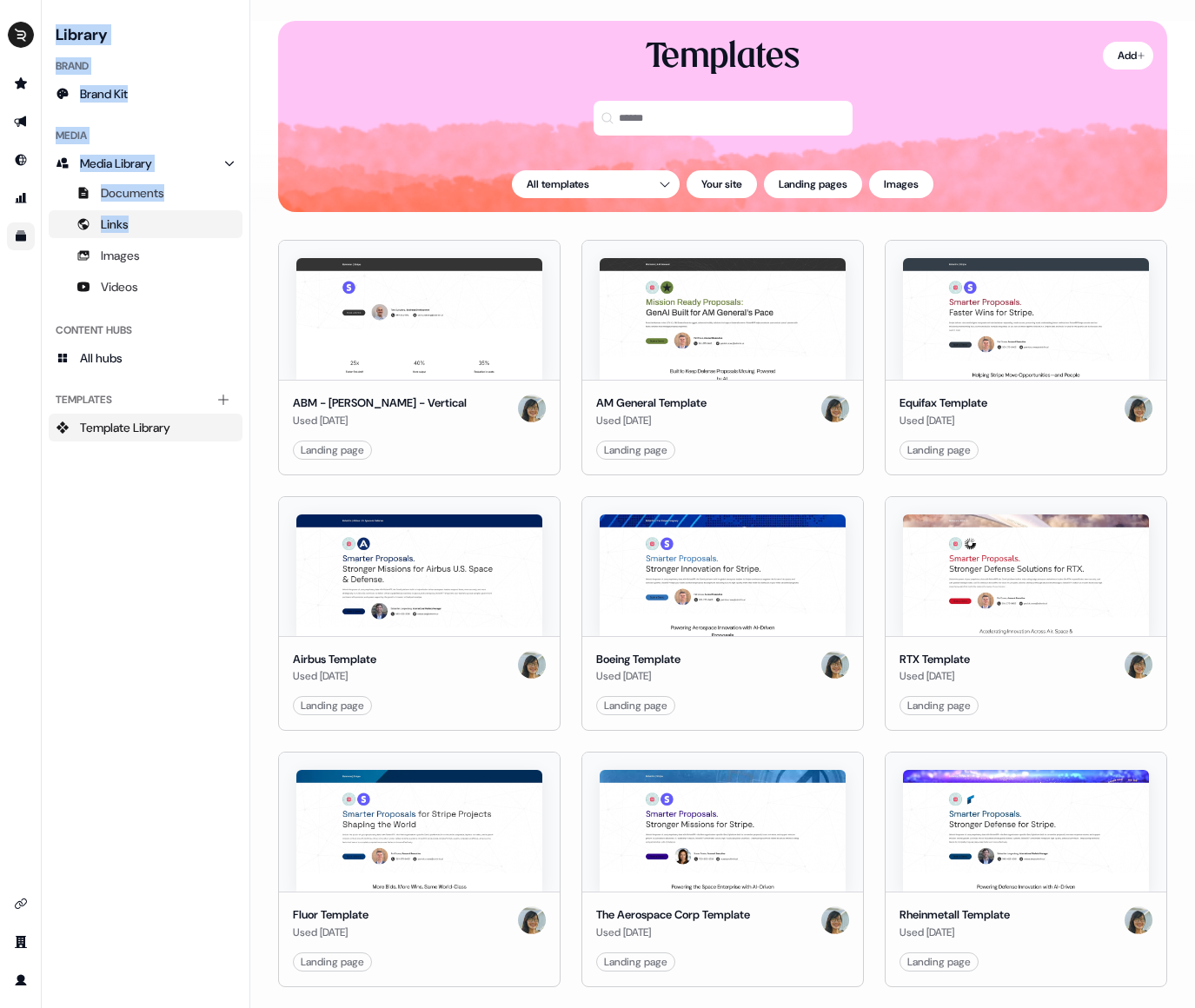 drag, startPoint x: 40, startPoint y: 226, endPoint x: 143, endPoint y: 236, distance: 103.4843 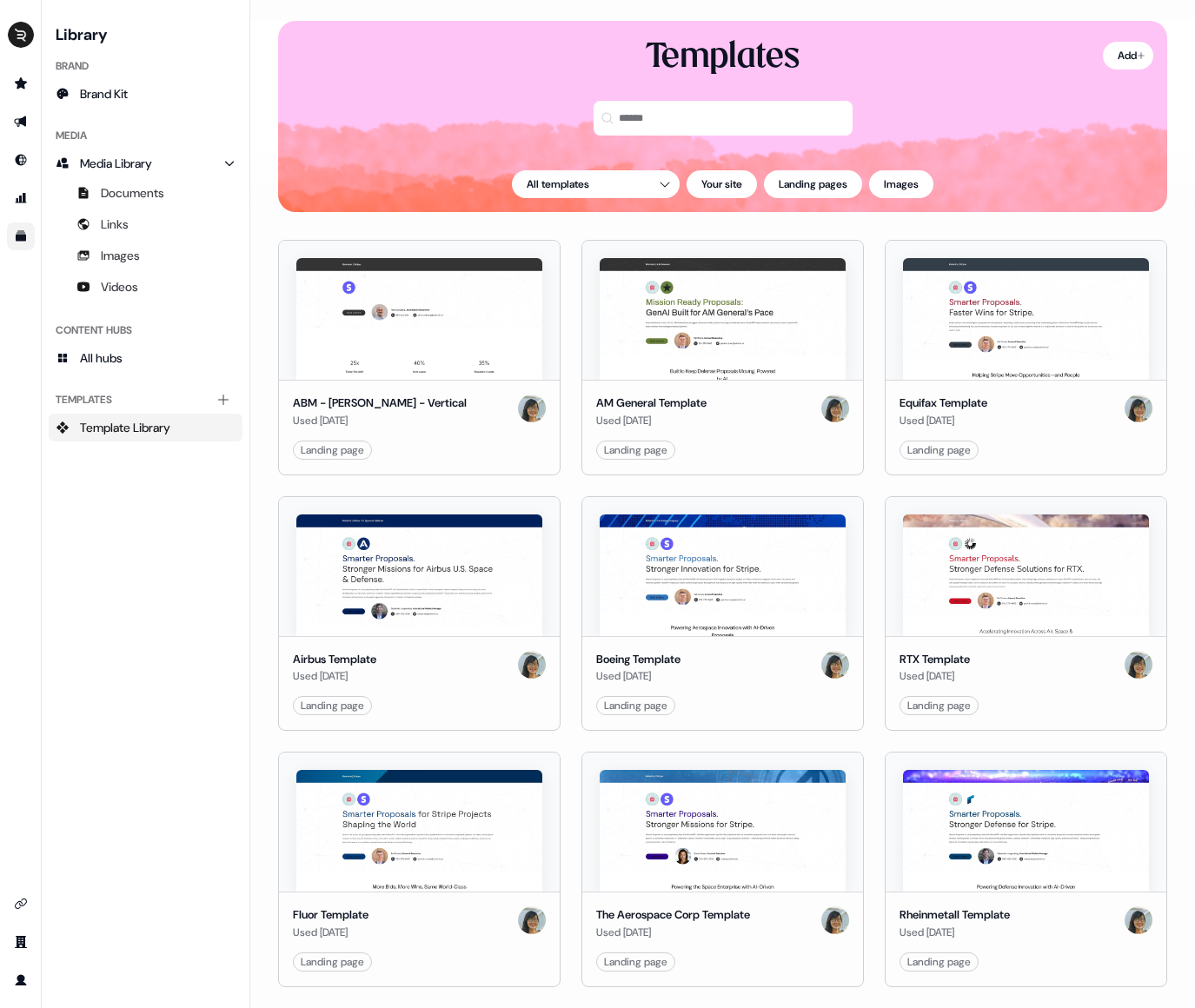 click 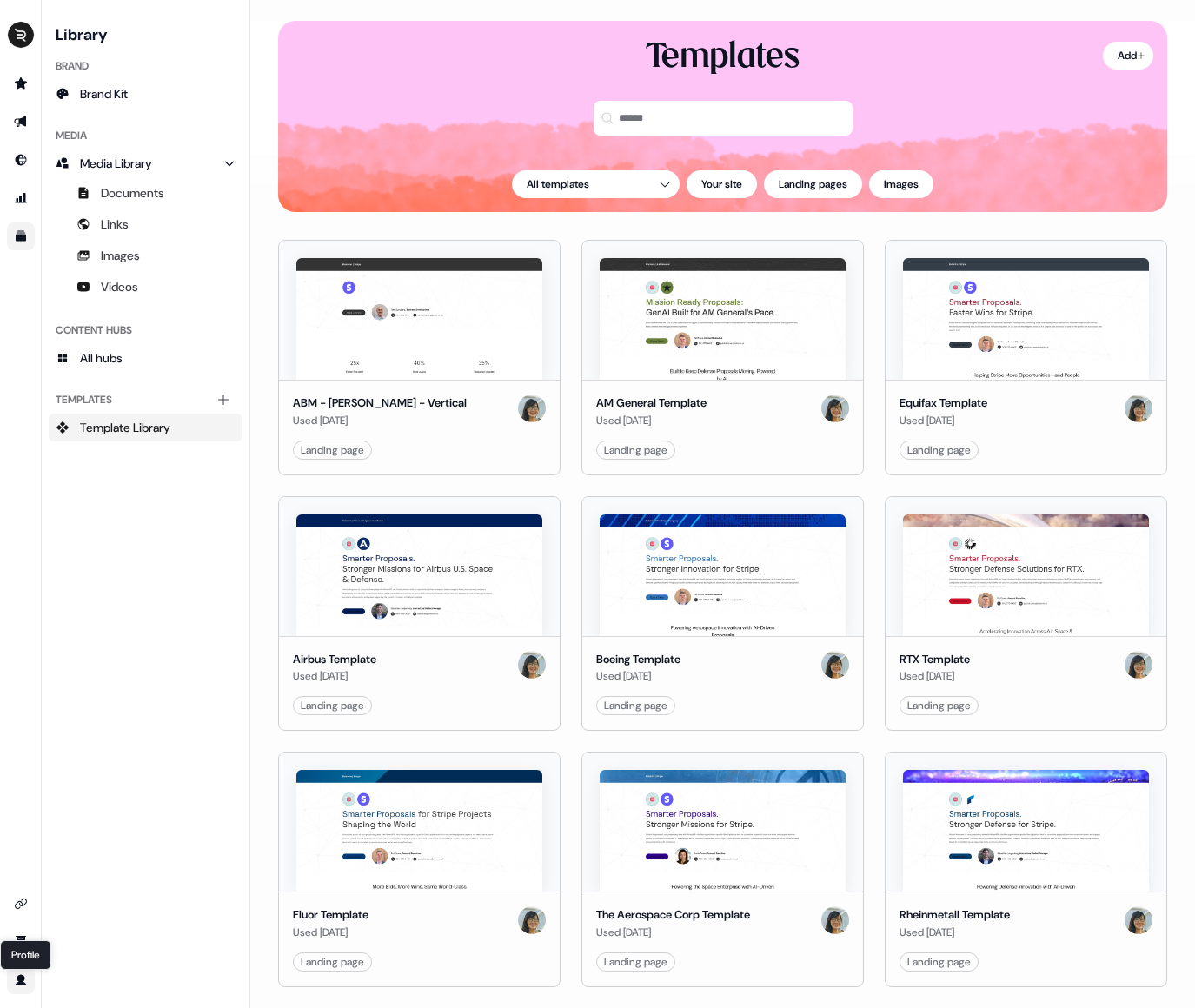 click 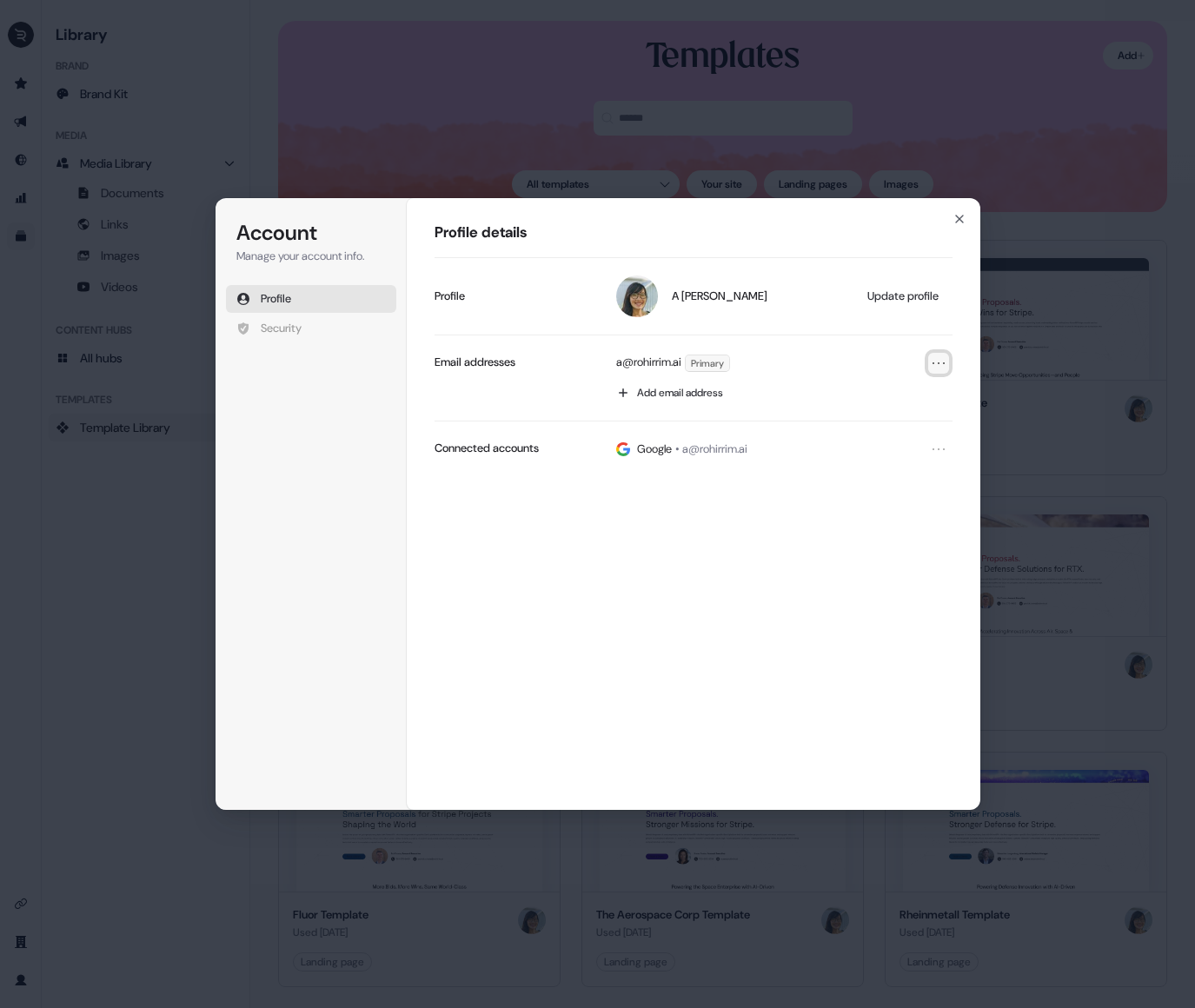 click 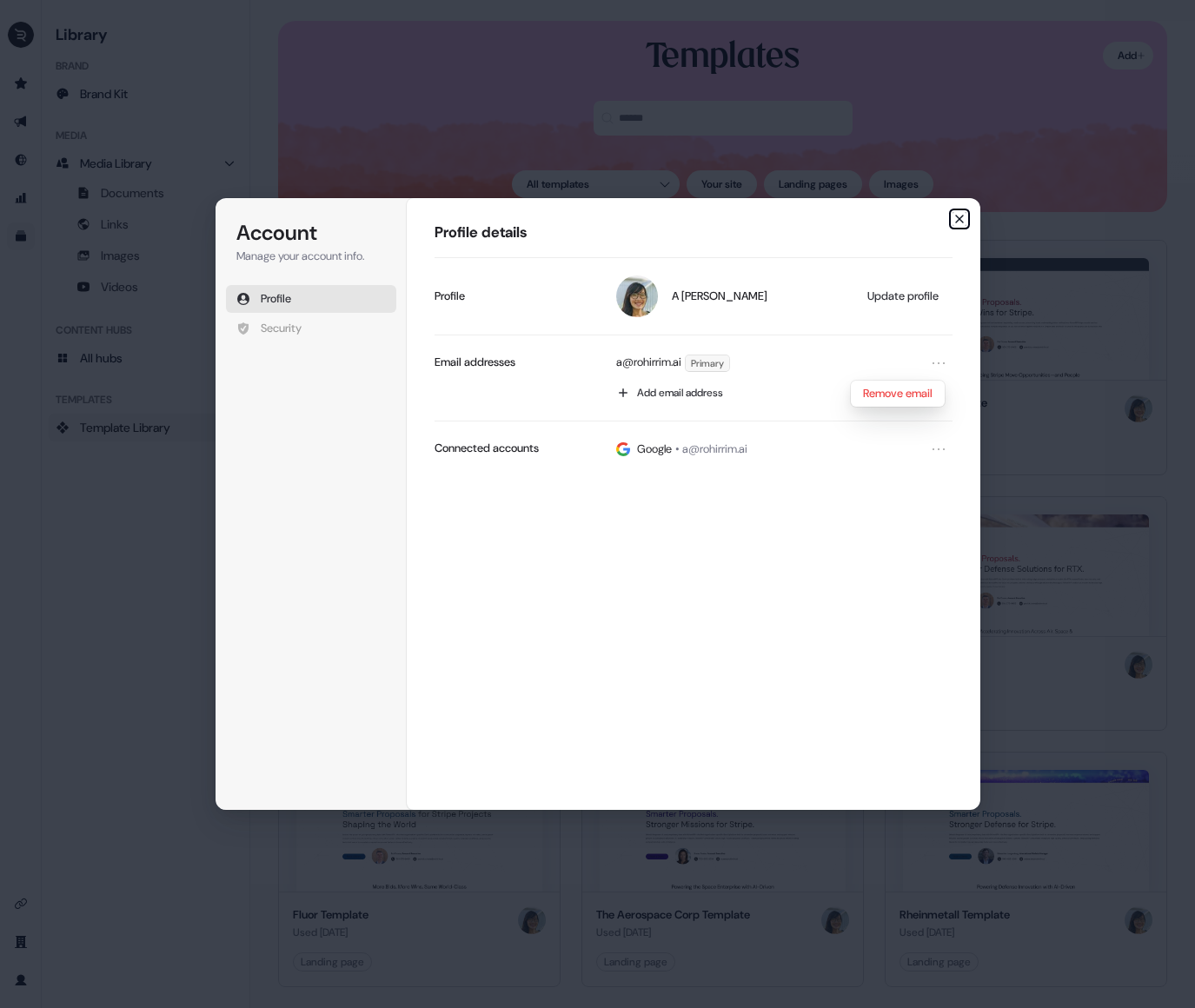 click 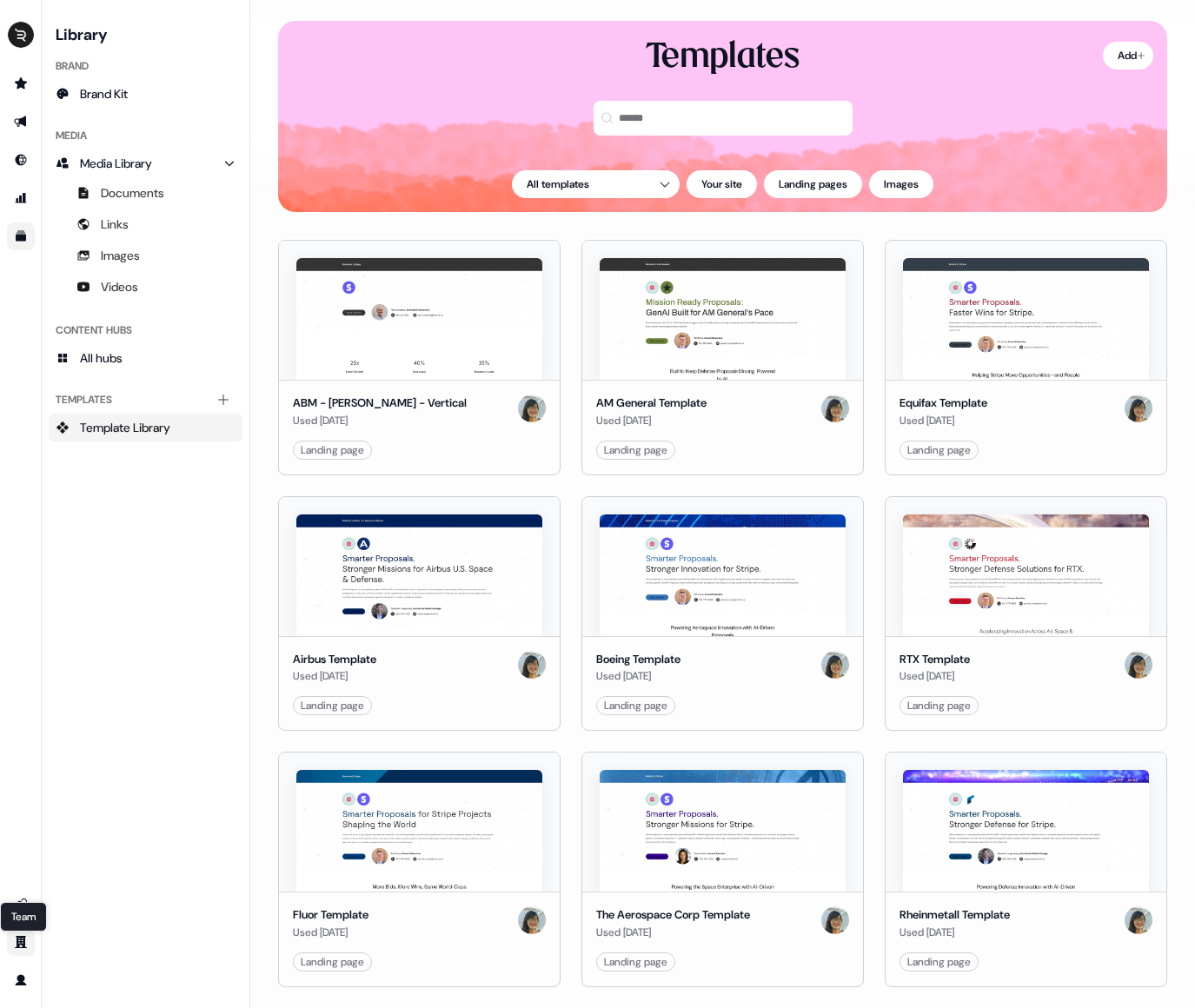 click 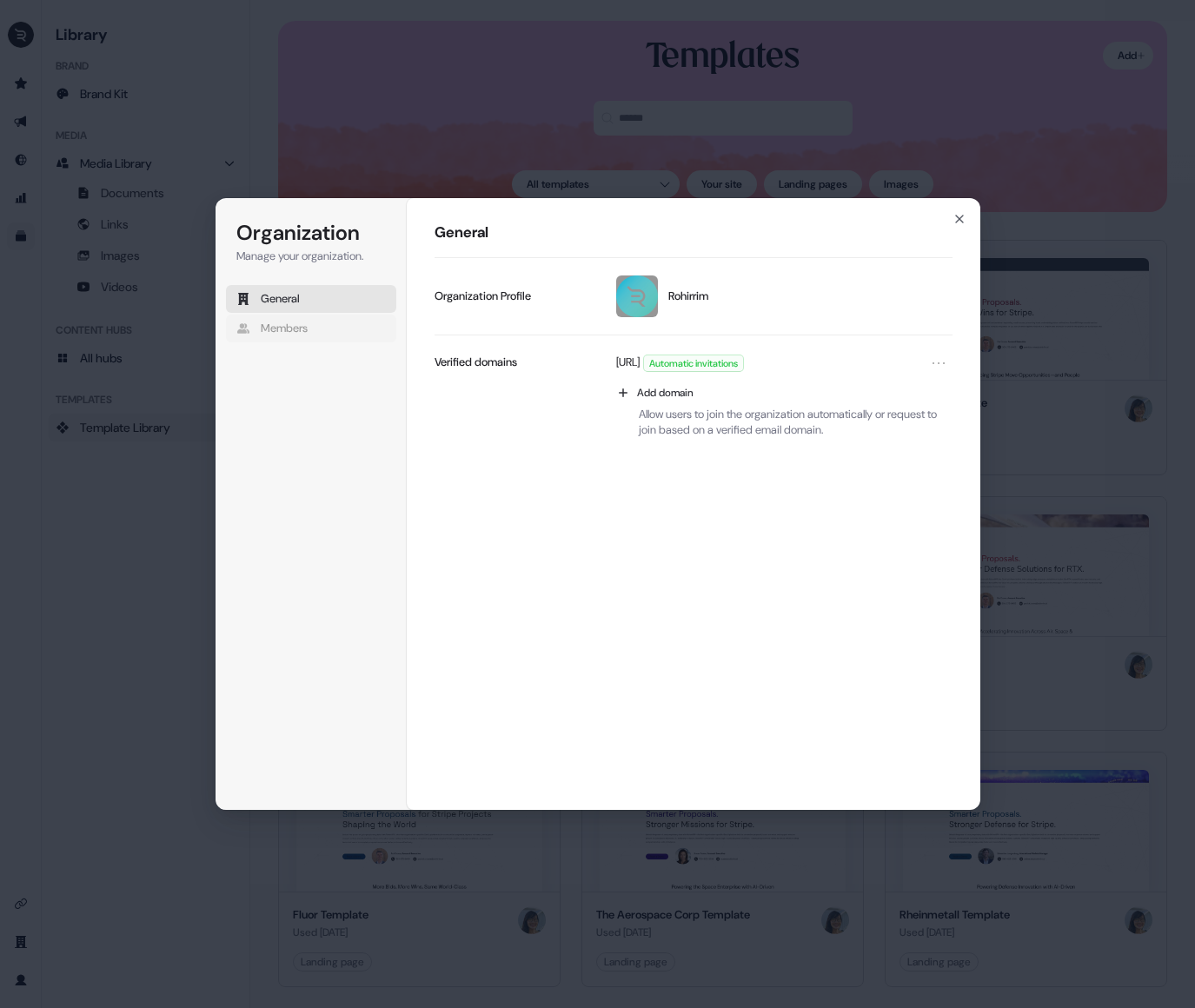 click on "Members" at bounding box center (284, 328) 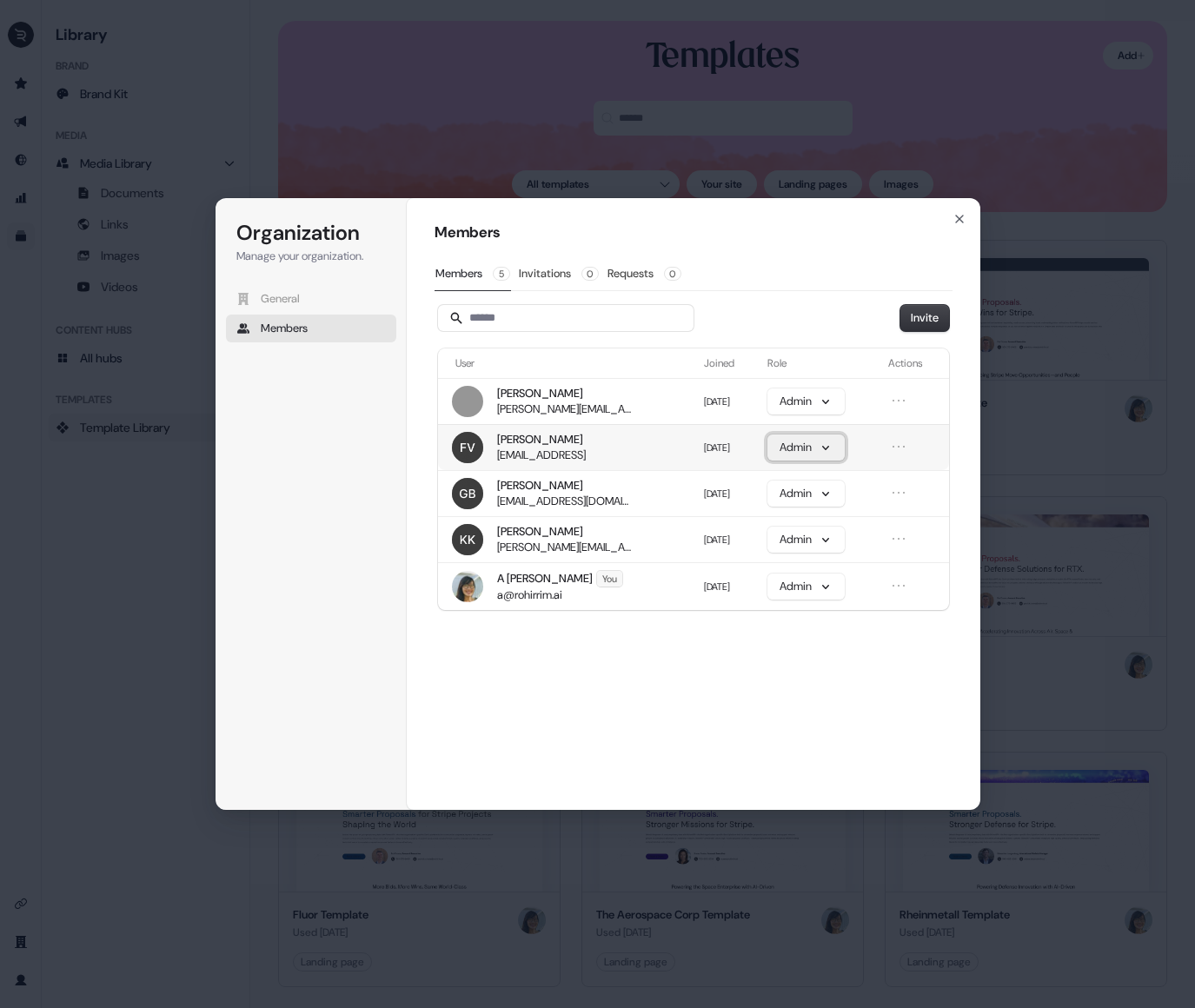 click on "Admin" at bounding box center (806, 448) 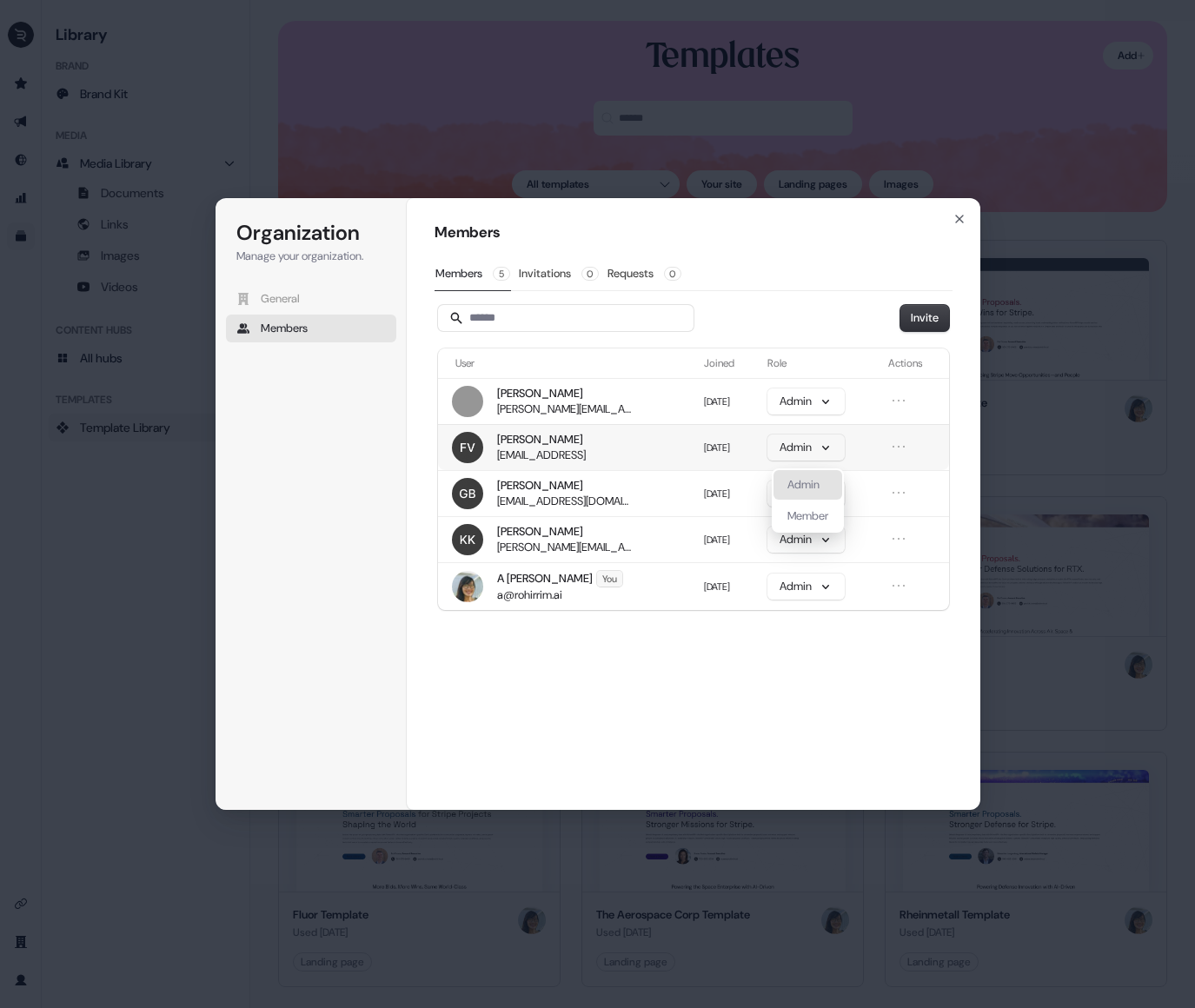 click at bounding box center [915, 447] 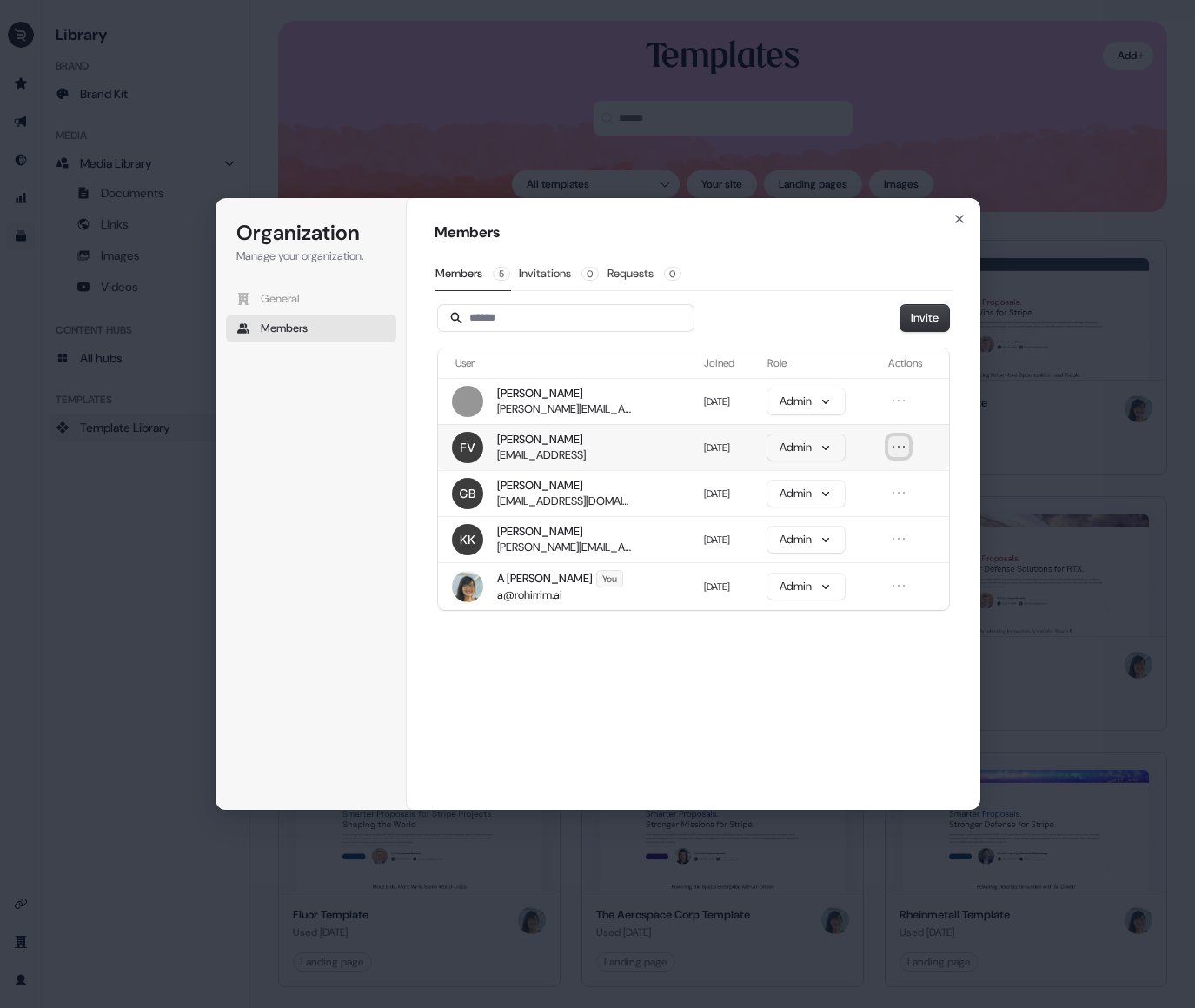 click 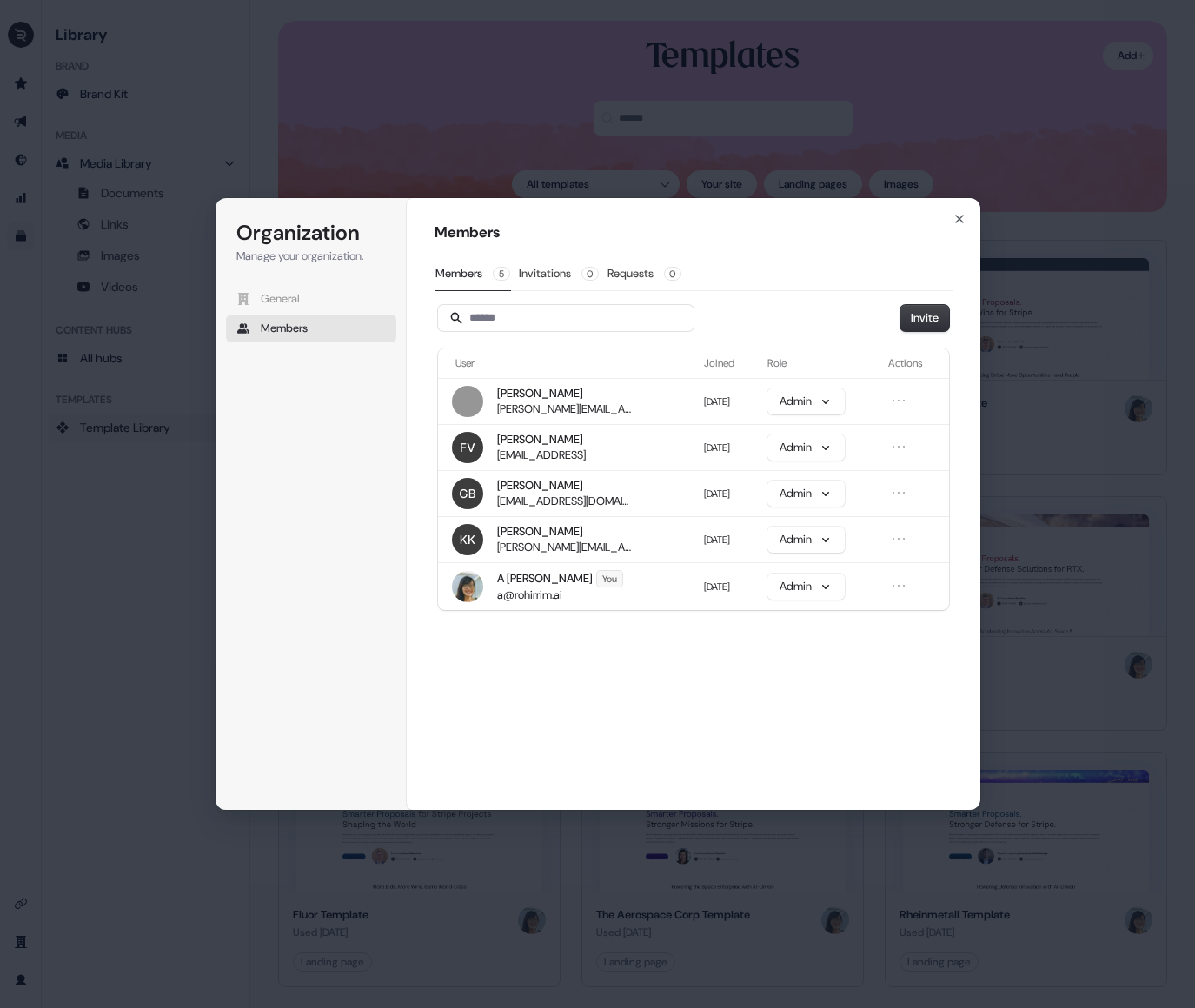 click on "Members Members 5 Invitations 0 Requests 0 Invite User Joined Role Actions Justine Fritz justine@tandsmarketing.co 5/8/2025 Admin Farah van Caloen farah@rohirrim.ai 2/18/2025 Admin George Bartz gb@georgebartz.com 2/14/2025 Admin Kelly Krueger kelly.krueger@rohirrim.ai 2/11/2025 Admin A Platt You a@rohirrim.ai 2/11/2025 Admin" at bounding box center [694, 504] 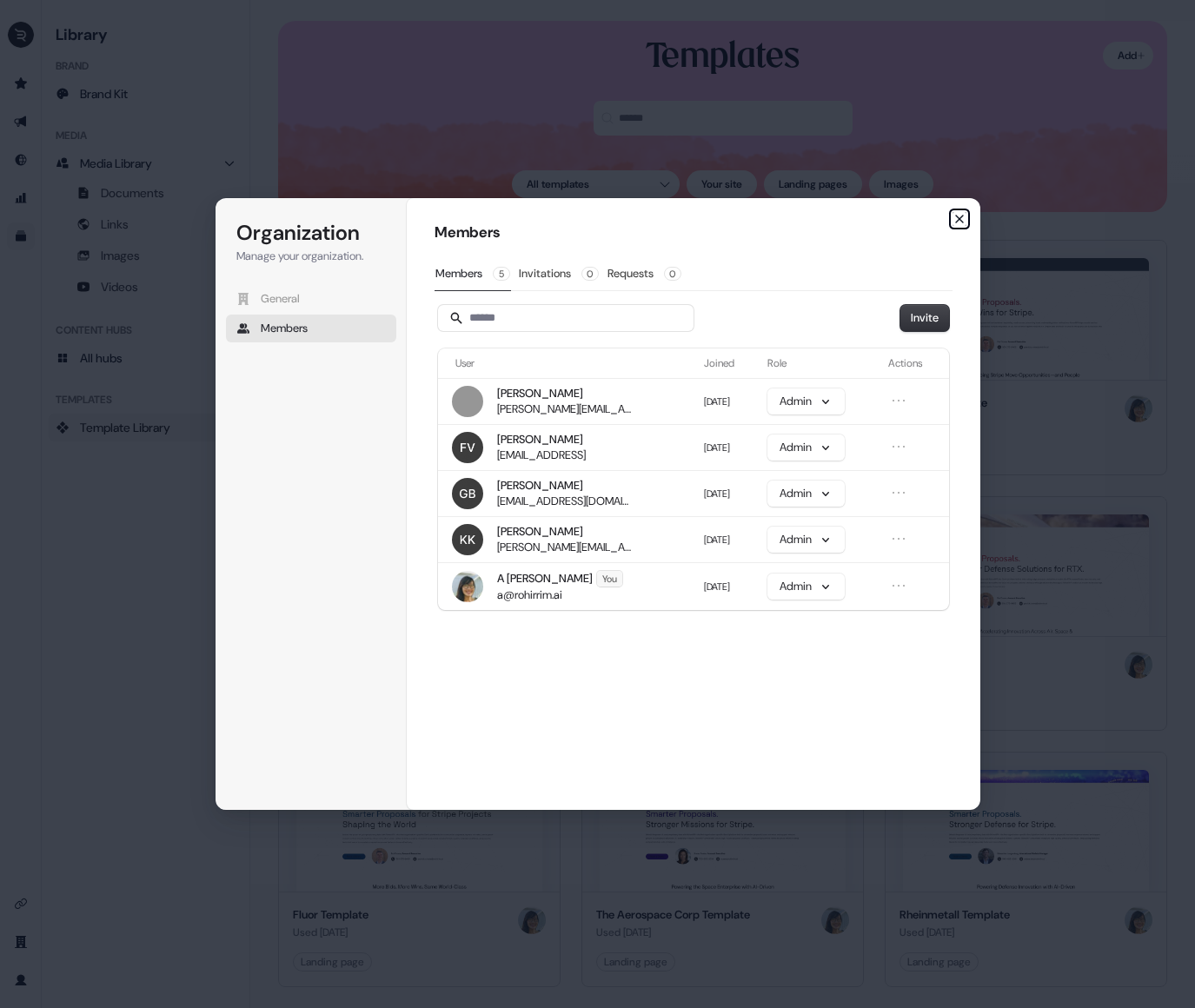 click 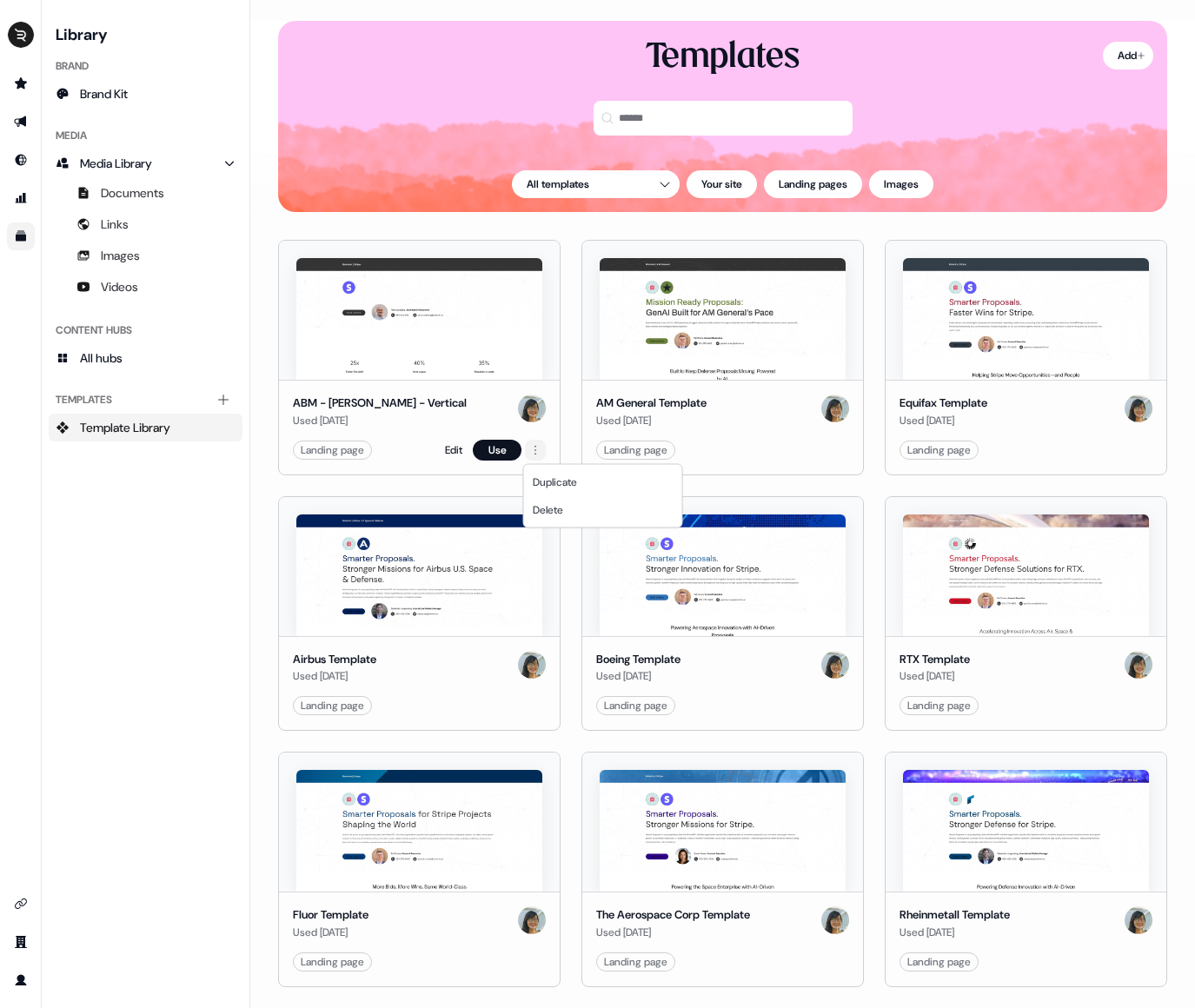 click on "For the best experience switch devices to a bigger screen. Go to Userled.io   Library Brand Brand Kit Media Media Library Documents Links Images Videos Content Hubs All hubs Templates   Add collection Template Library Loading... Add Templates All   templates Your site Landing pages Images ABM - Tate - Vertical Used 6 days ago Landing page Edit Use AM General Template Used 1 month ago Landing page Edit Use Equifax Template Used 1 month ago Landing page Edit Use Airbus Template Used 1 month ago Landing page Edit Use Boeing Template Used 1 month ago Landing page Edit Use RTX Template Used 1 month ago Landing page Edit Use Fluor Template Used 1 month ago Landing page Edit Use The Aerospace Corp Template Used 1 month ago Landing page Edit Use Rheinmetall Template Used 1 month ago Landing page Edit Use Experian Template Used 1 month ago Landing page Edit Use Patrick Used 1 month ago Landing page Edit Use May Campaign - Sebastian Updated 1 month ago Landing page Edit Use May Campaign - Patrick Updated 1 month ago" at bounding box center (597, 504) 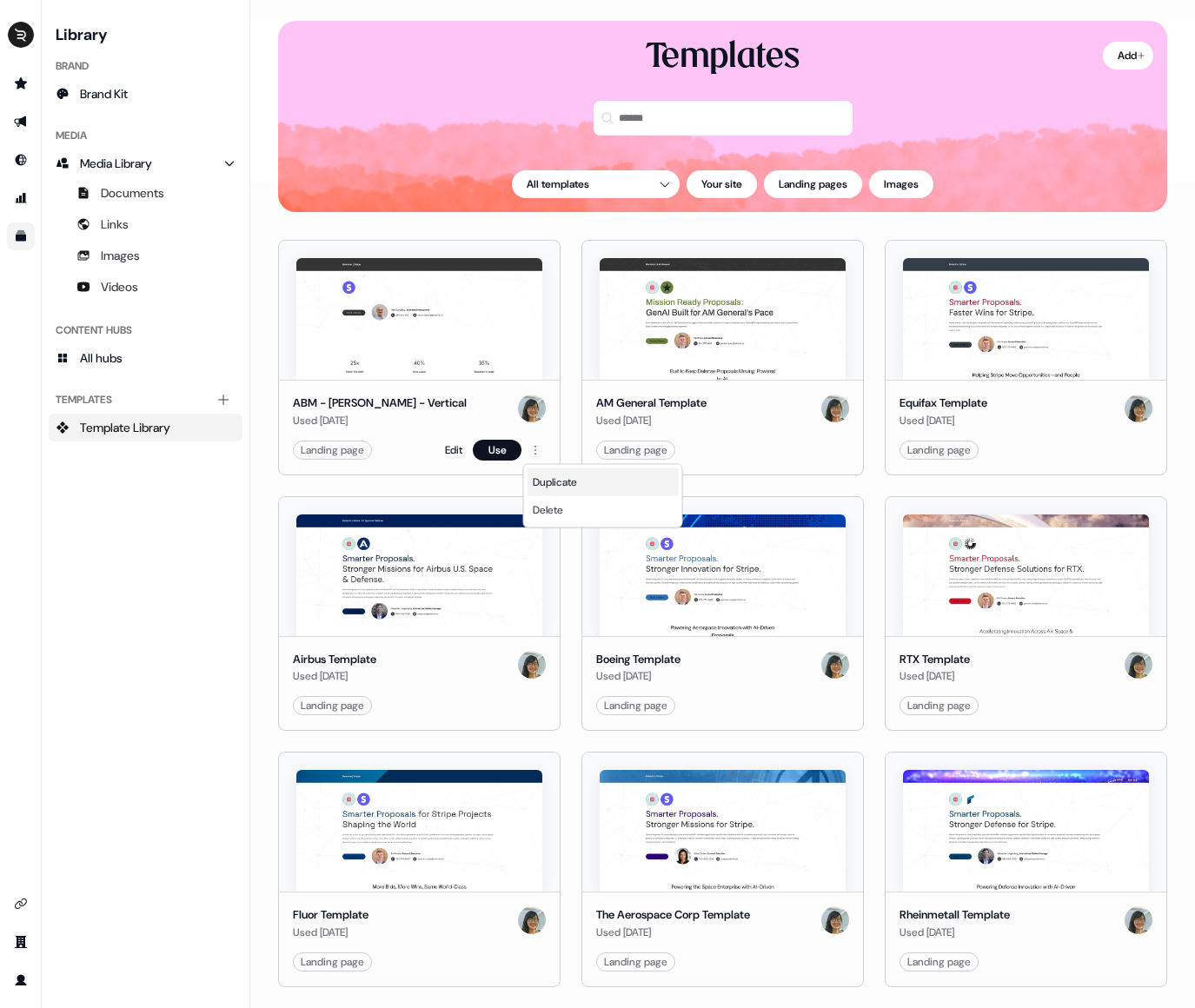 click on "Duplicate" at bounding box center [554, 482] 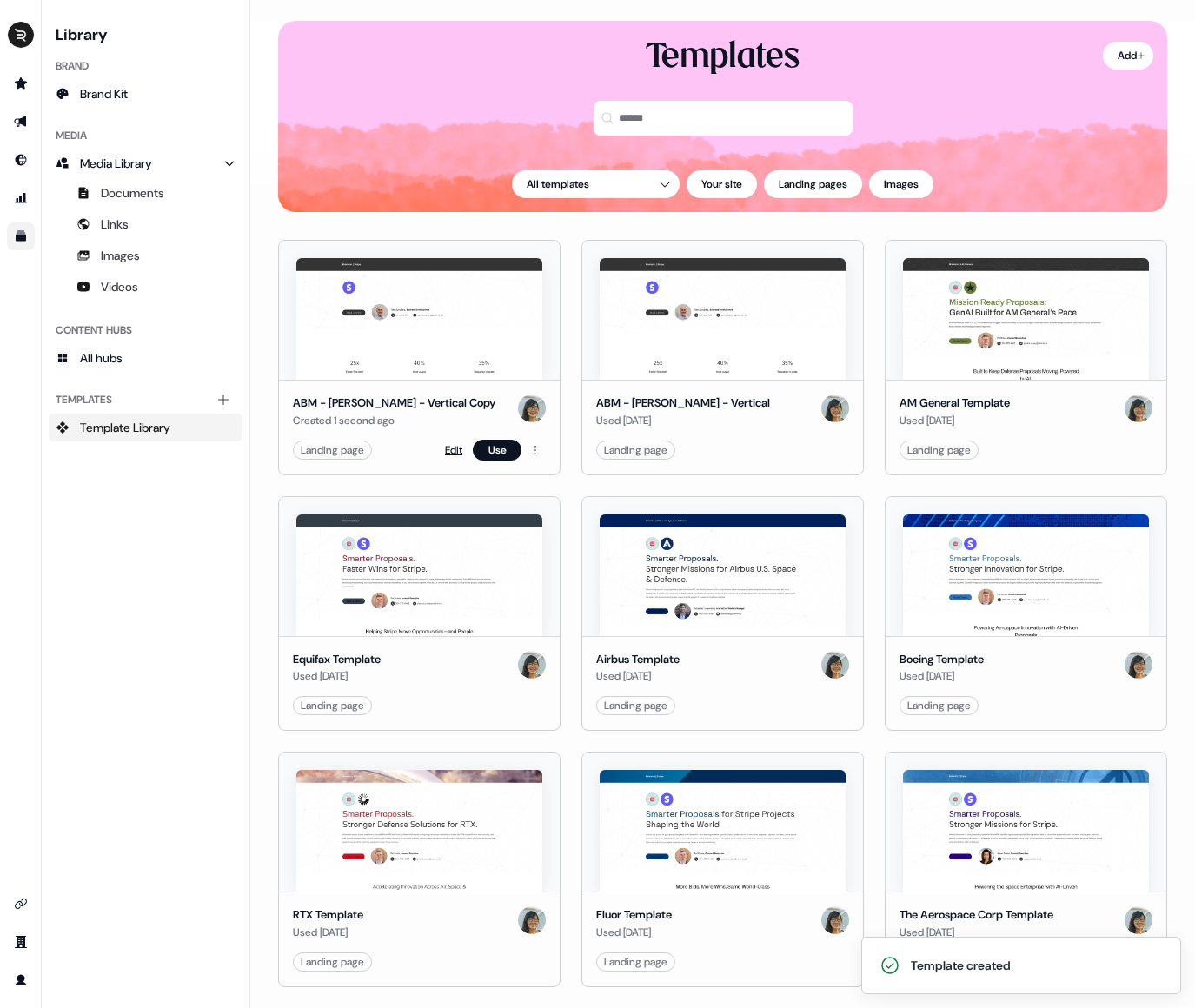 click on "Edit" at bounding box center (454, 450) 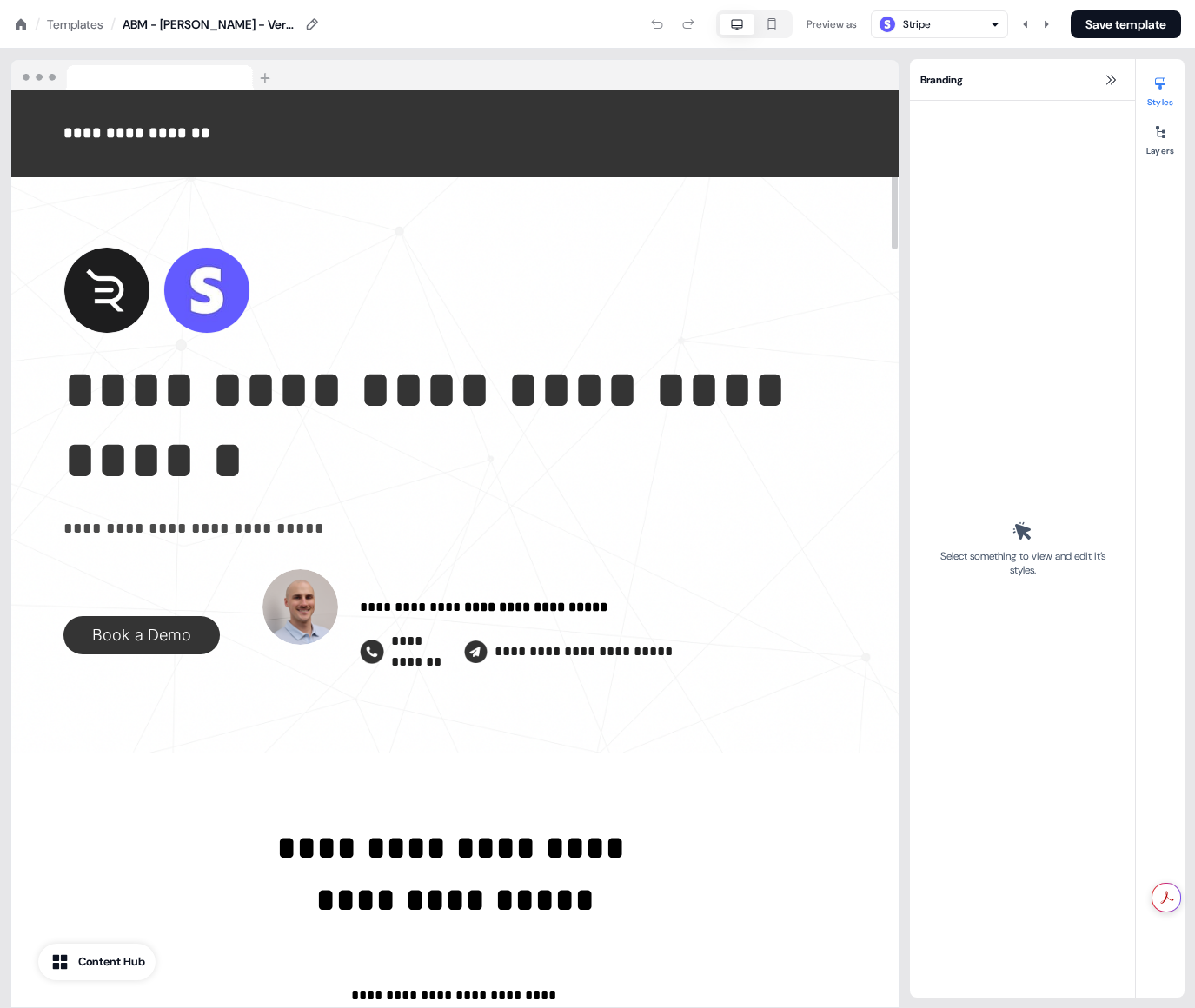 click at bounding box center [300, 607] 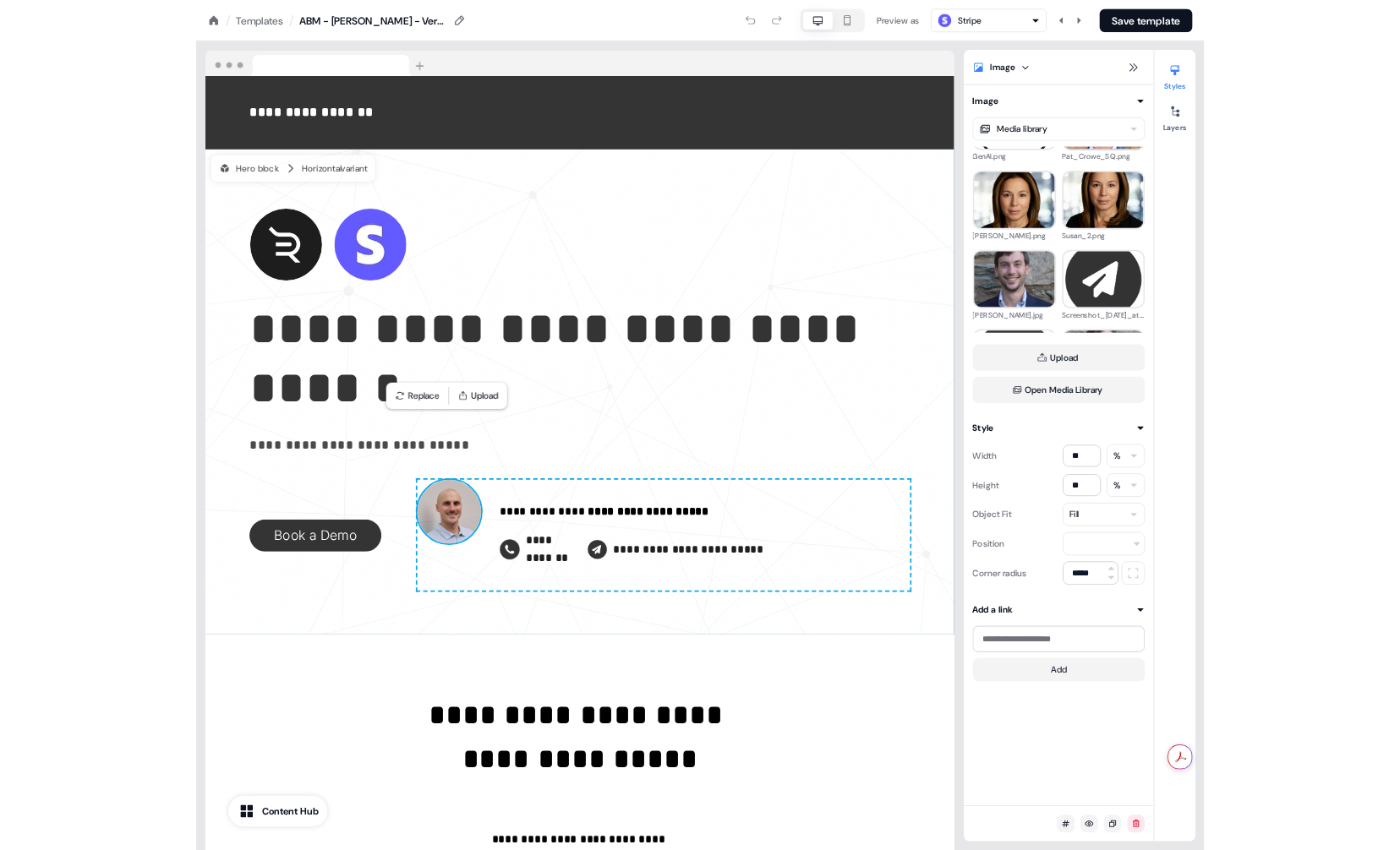 scroll, scrollTop: 972, scrollLeft: 0, axis: vertical 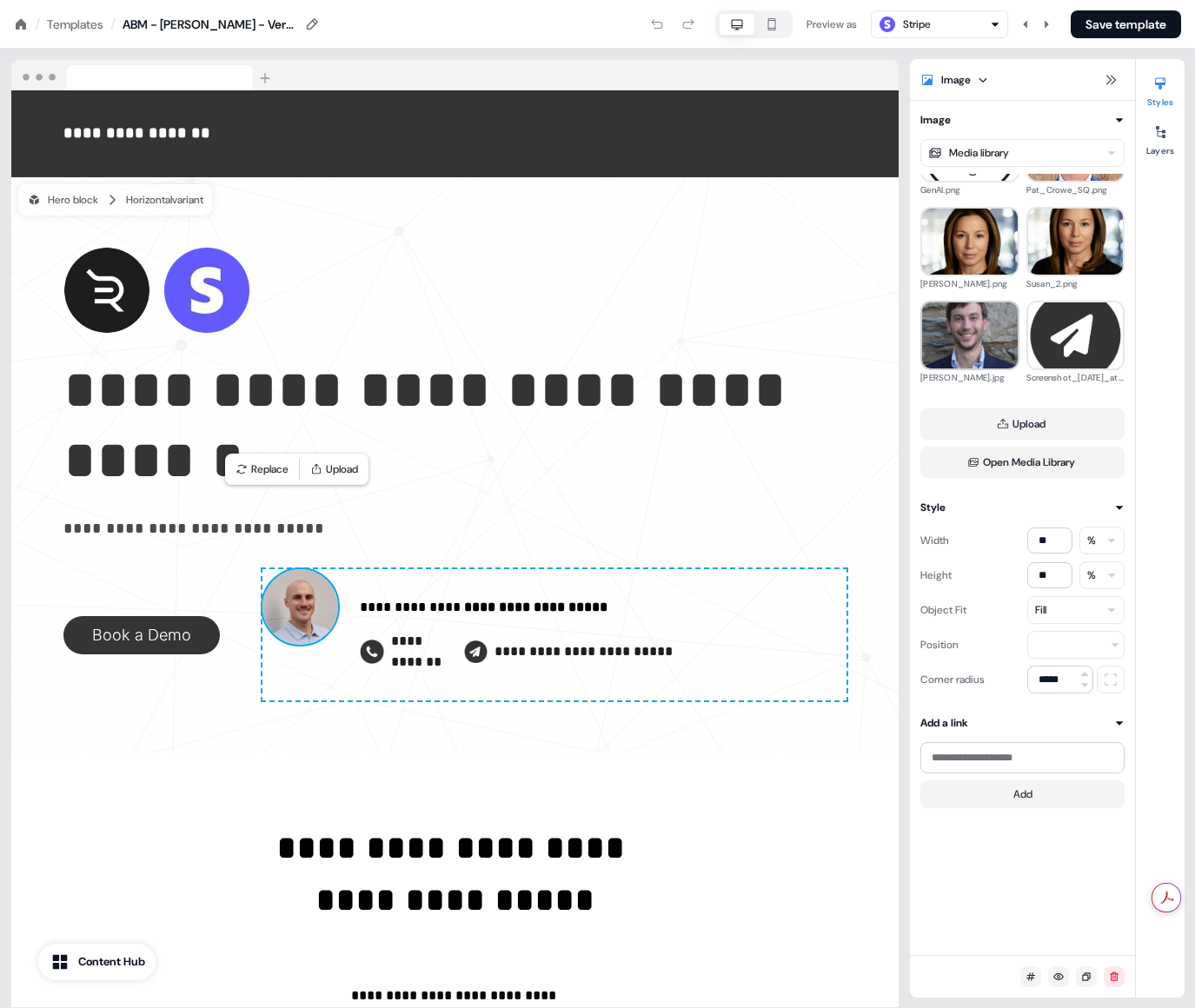 click at bounding box center [970, 335] 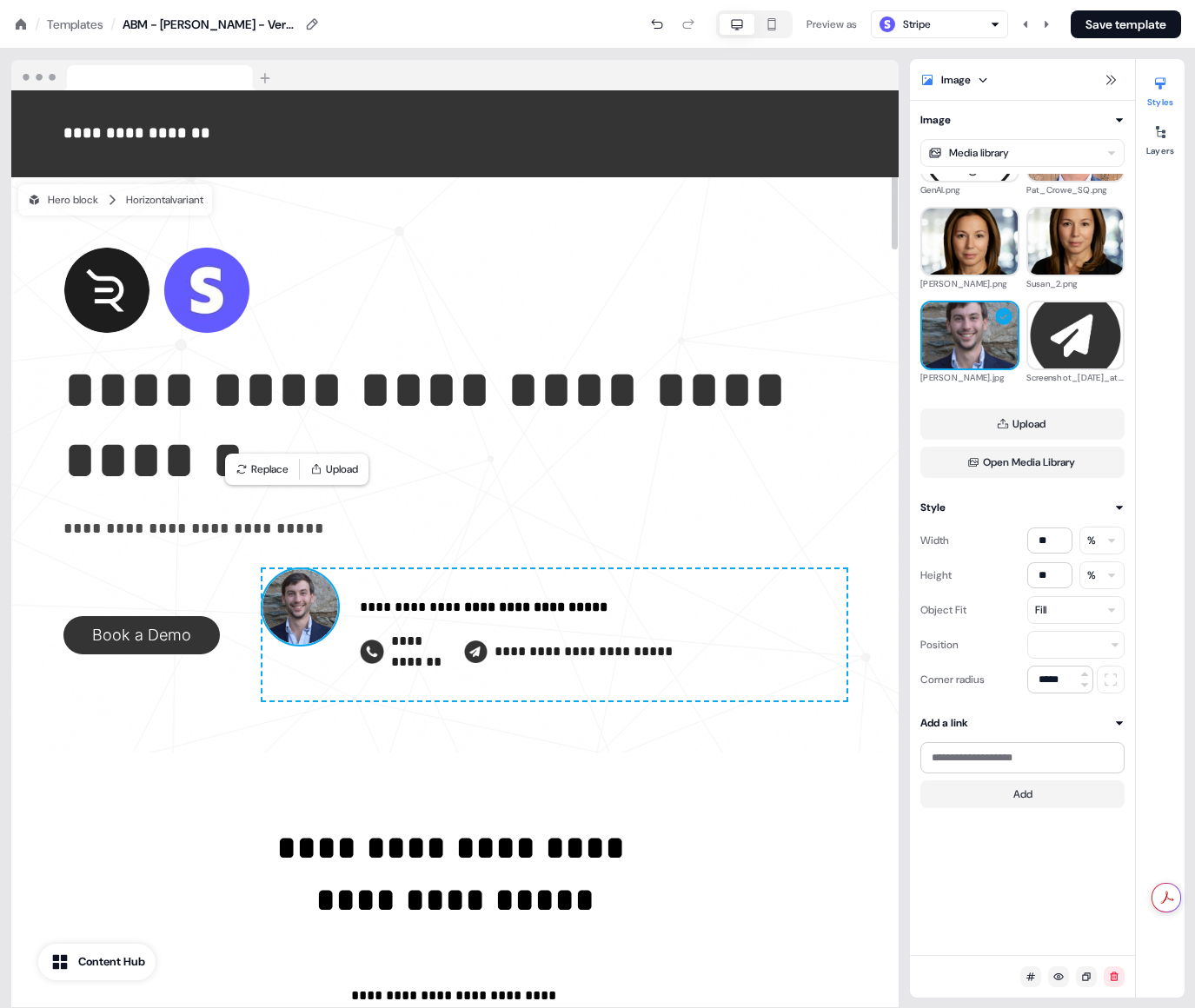 click on "**********" at bounding box center (412, 607) 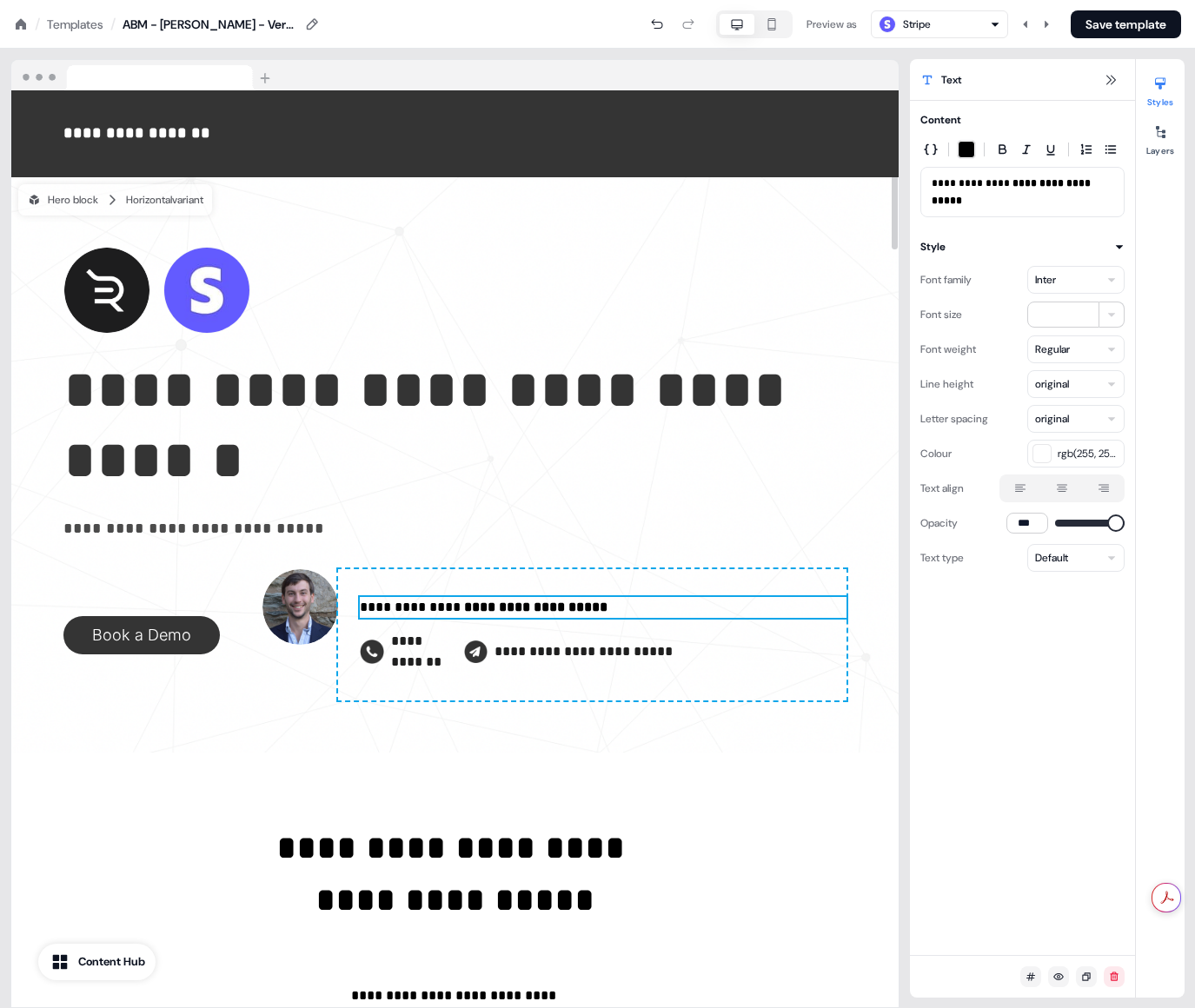 click on "**********" at bounding box center (535, 607) 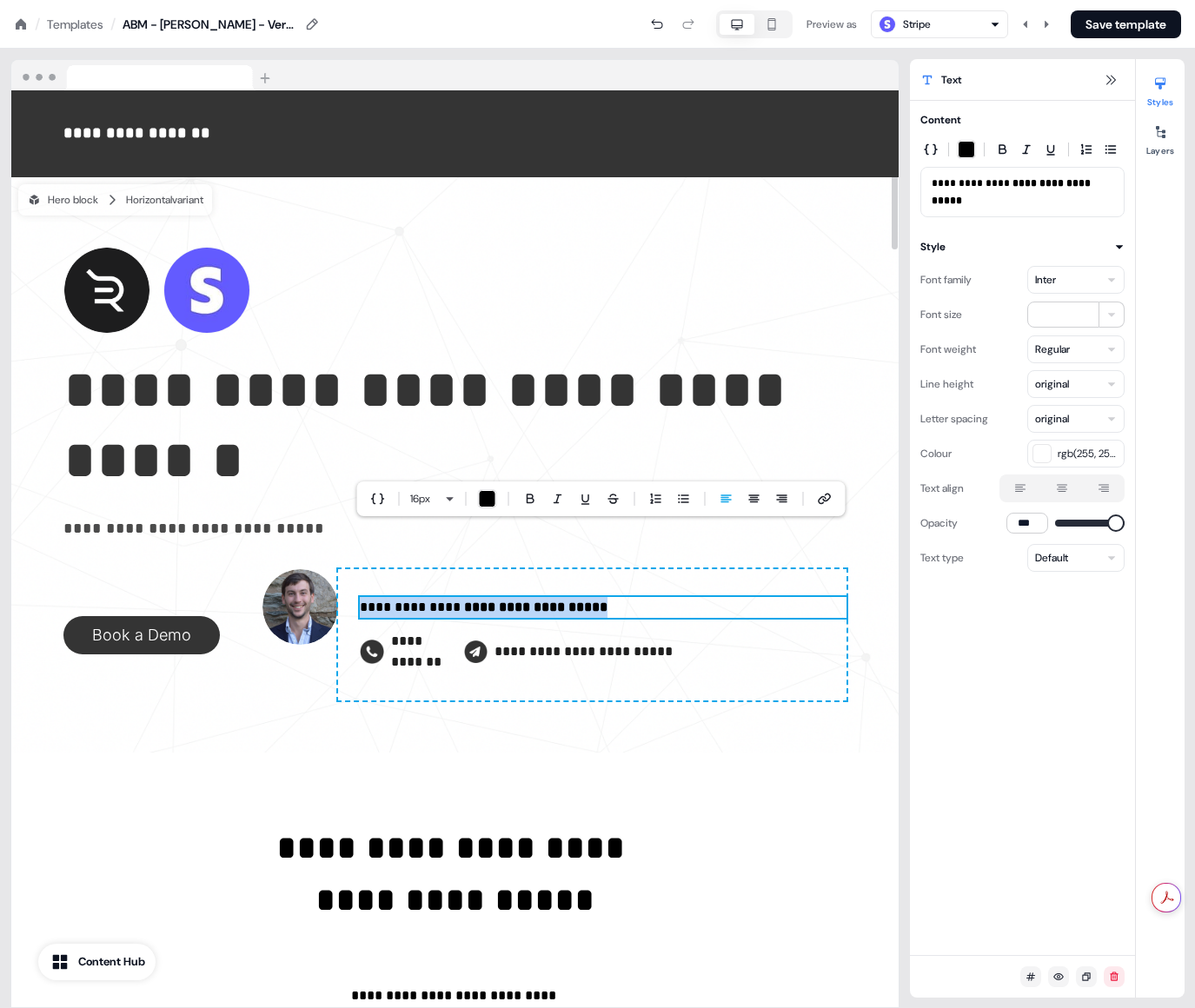 click on "**********" at bounding box center [535, 607] 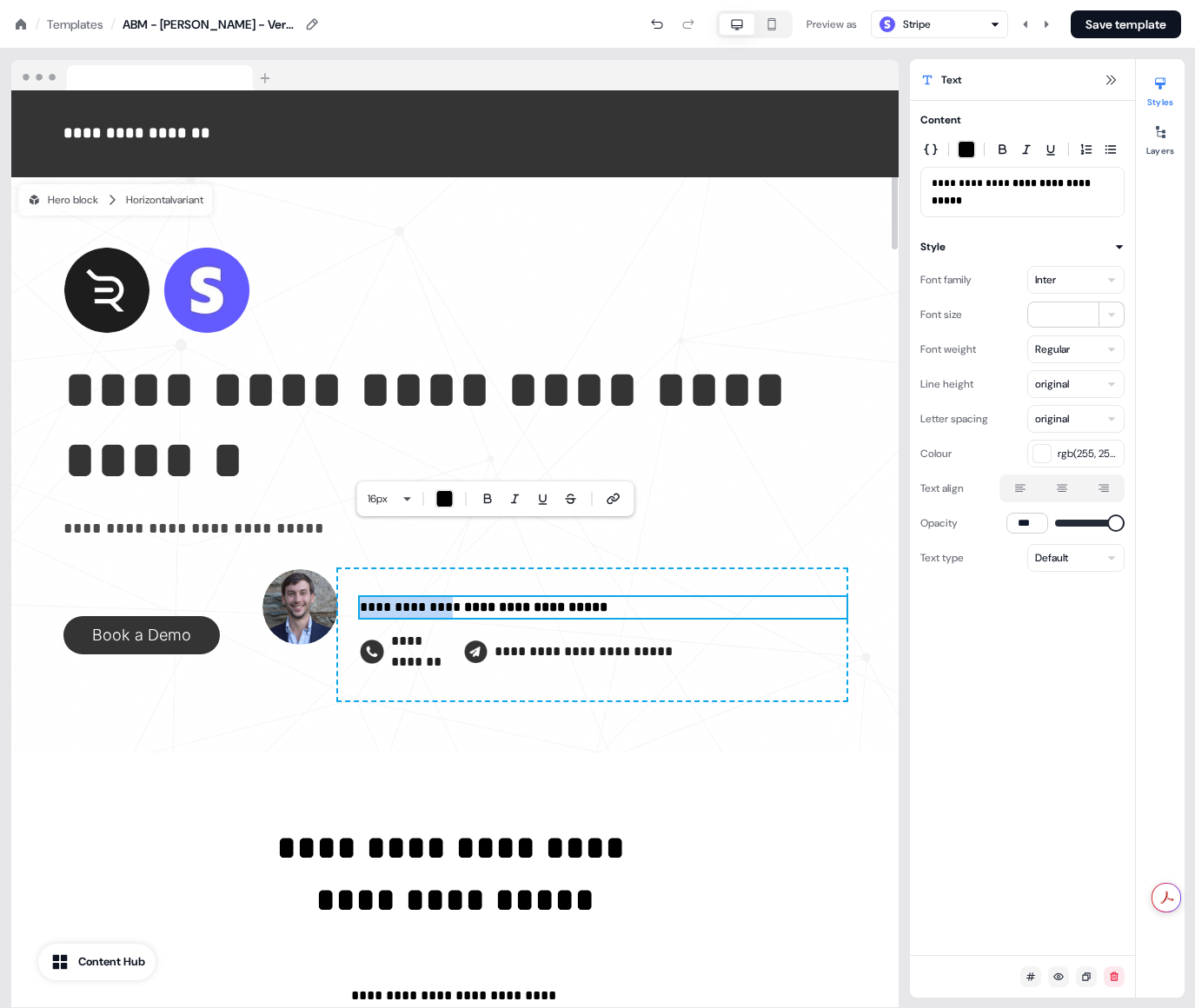 drag, startPoint x: 455, startPoint y: 540, endPoint x: 362, endPoint y: 542, distance: 93.021503 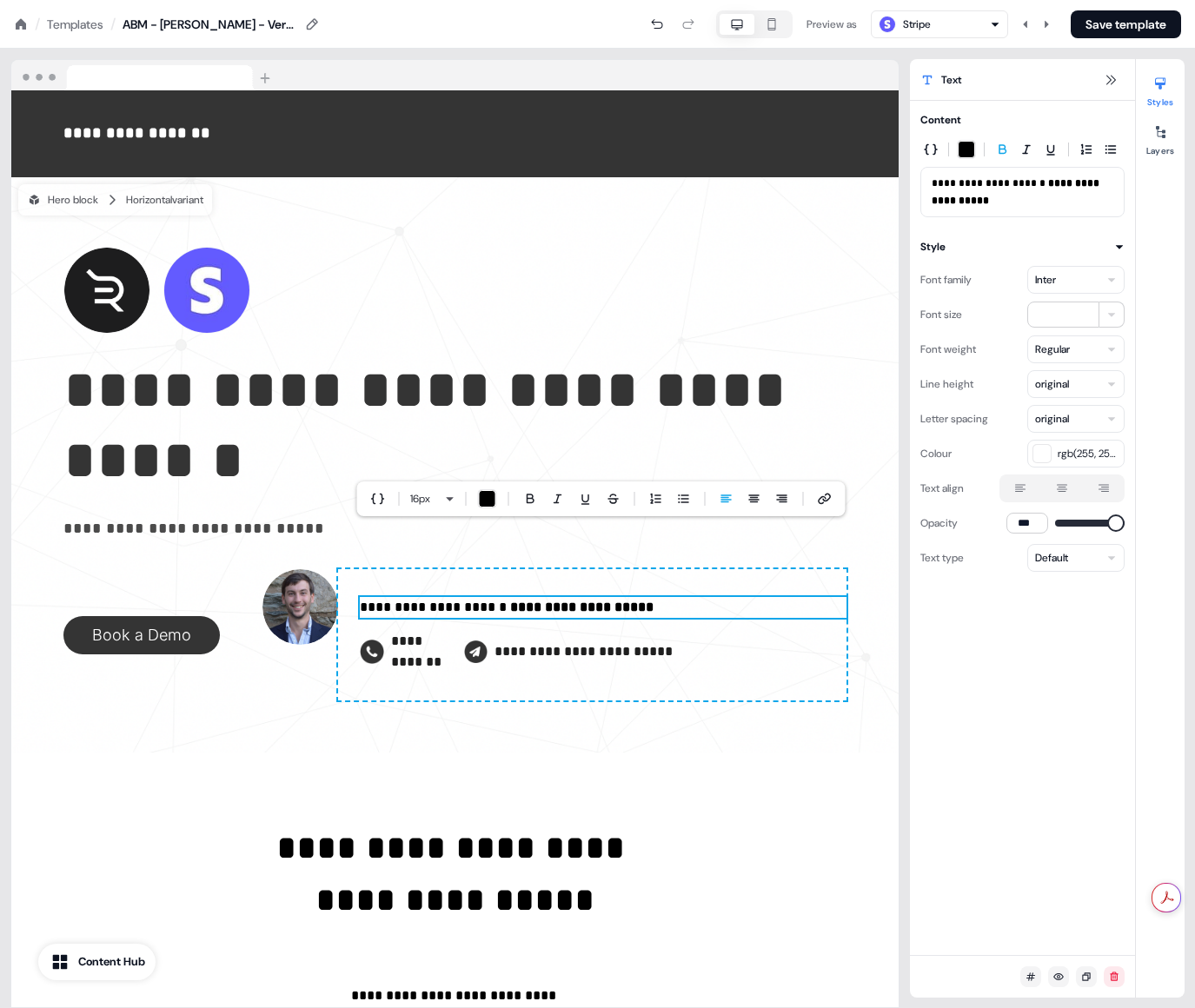 click on "**********" at bounding box center (581, 607) 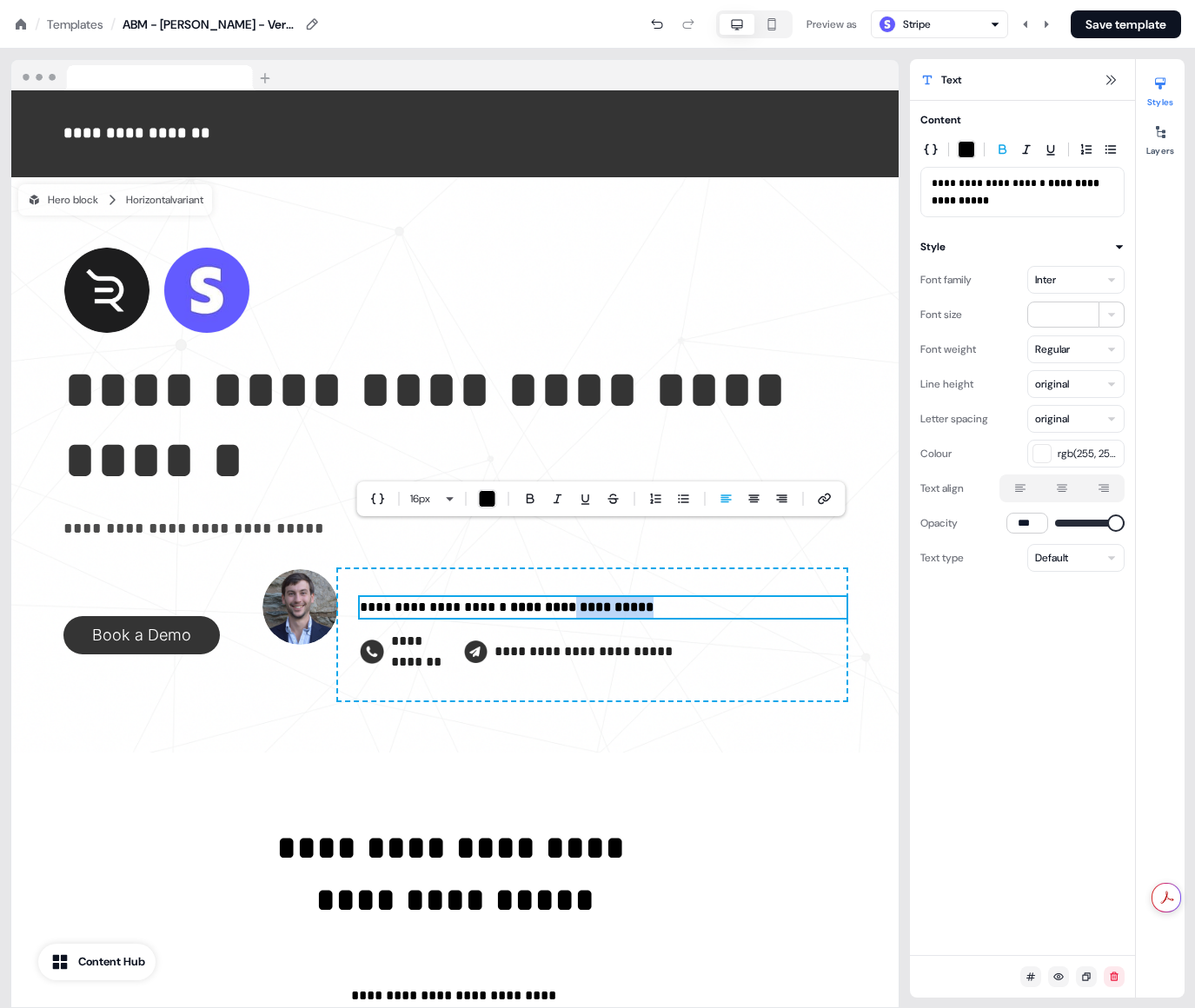 click on "**********" at bounding box center [581, 607] 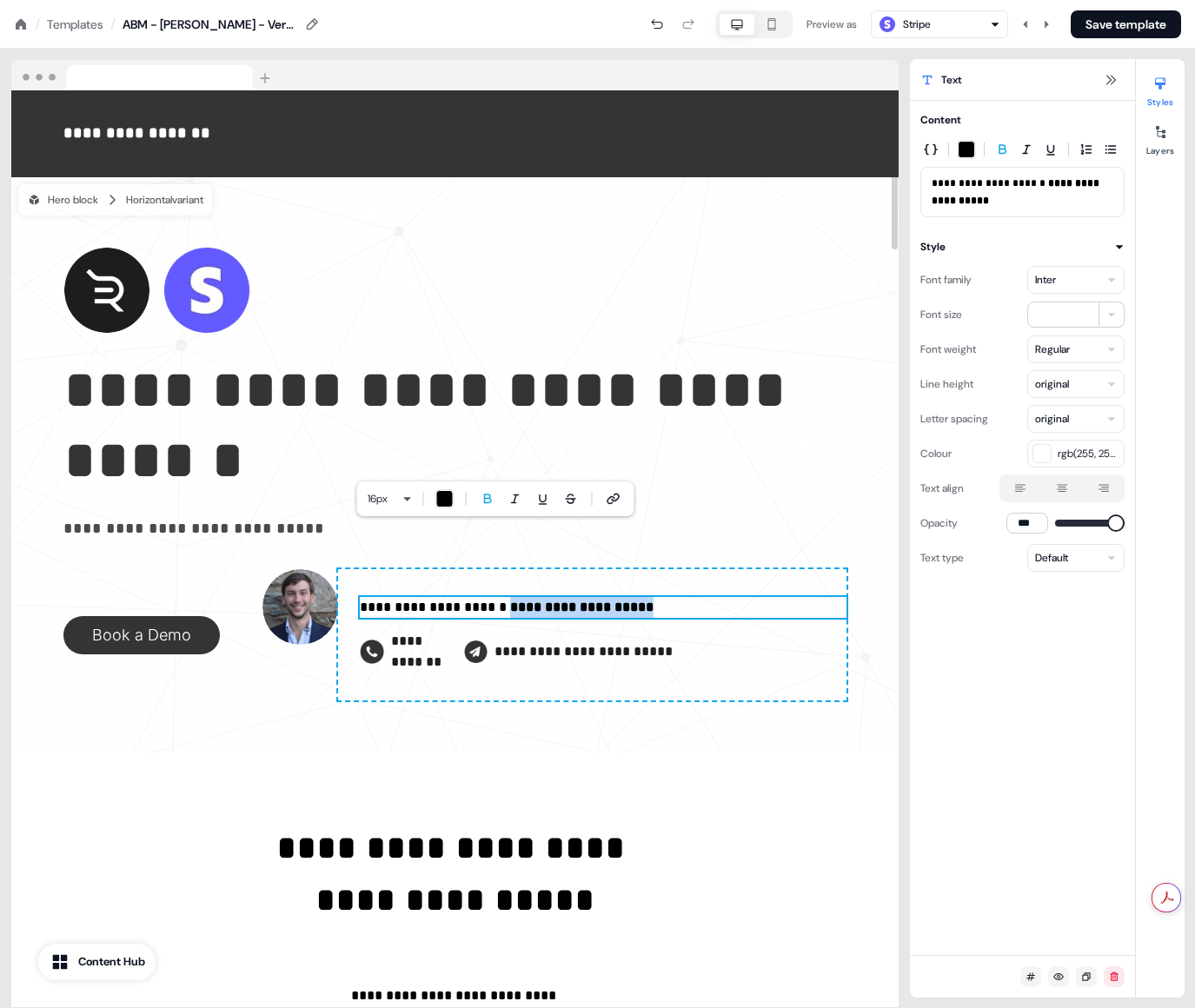 drag, startPoint x: 516, startPoint y: 537, endPoint x: 675, endPoint y: 538, distance: 159.00314 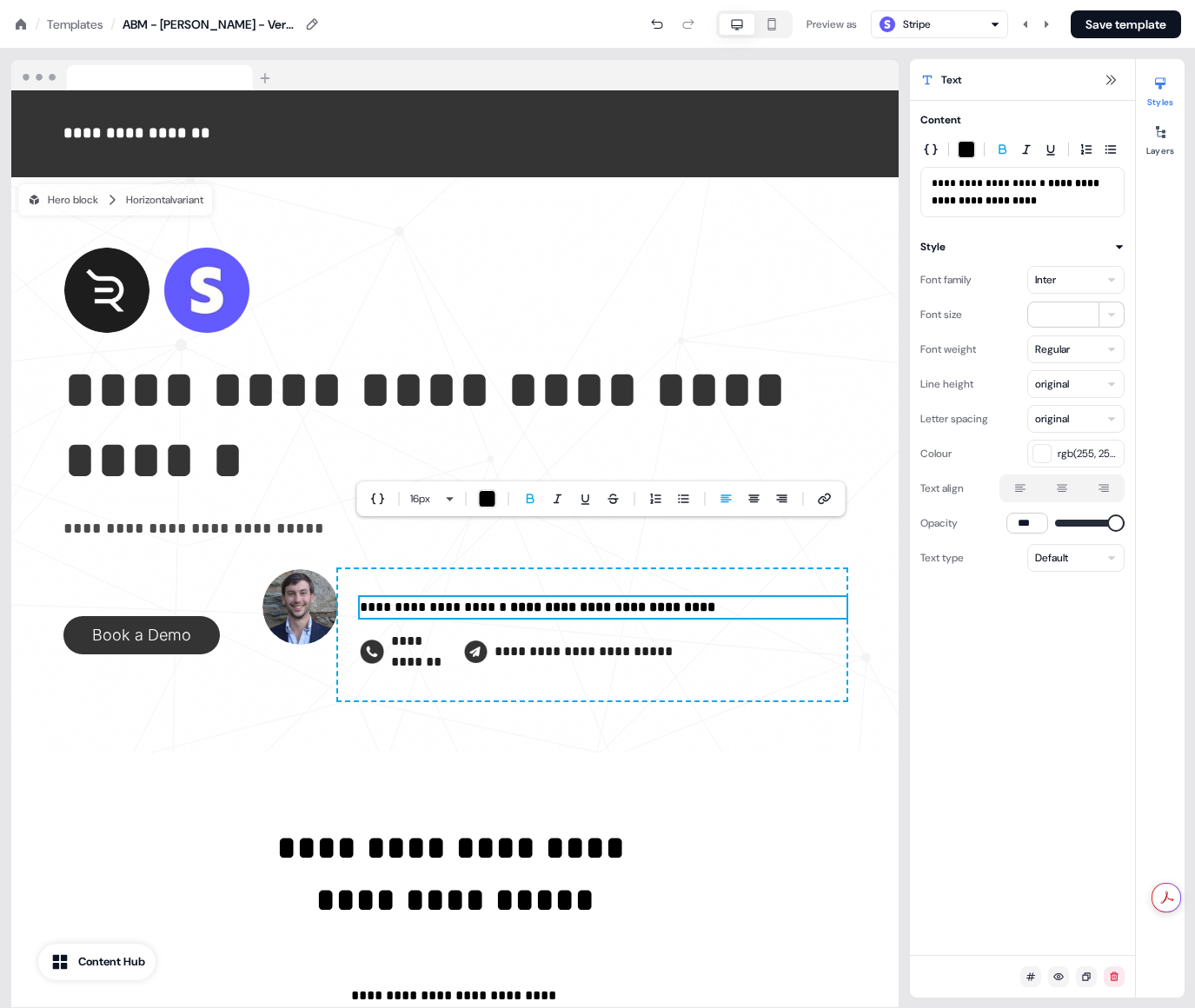 click on "**********" at bounding box center (416, 651) 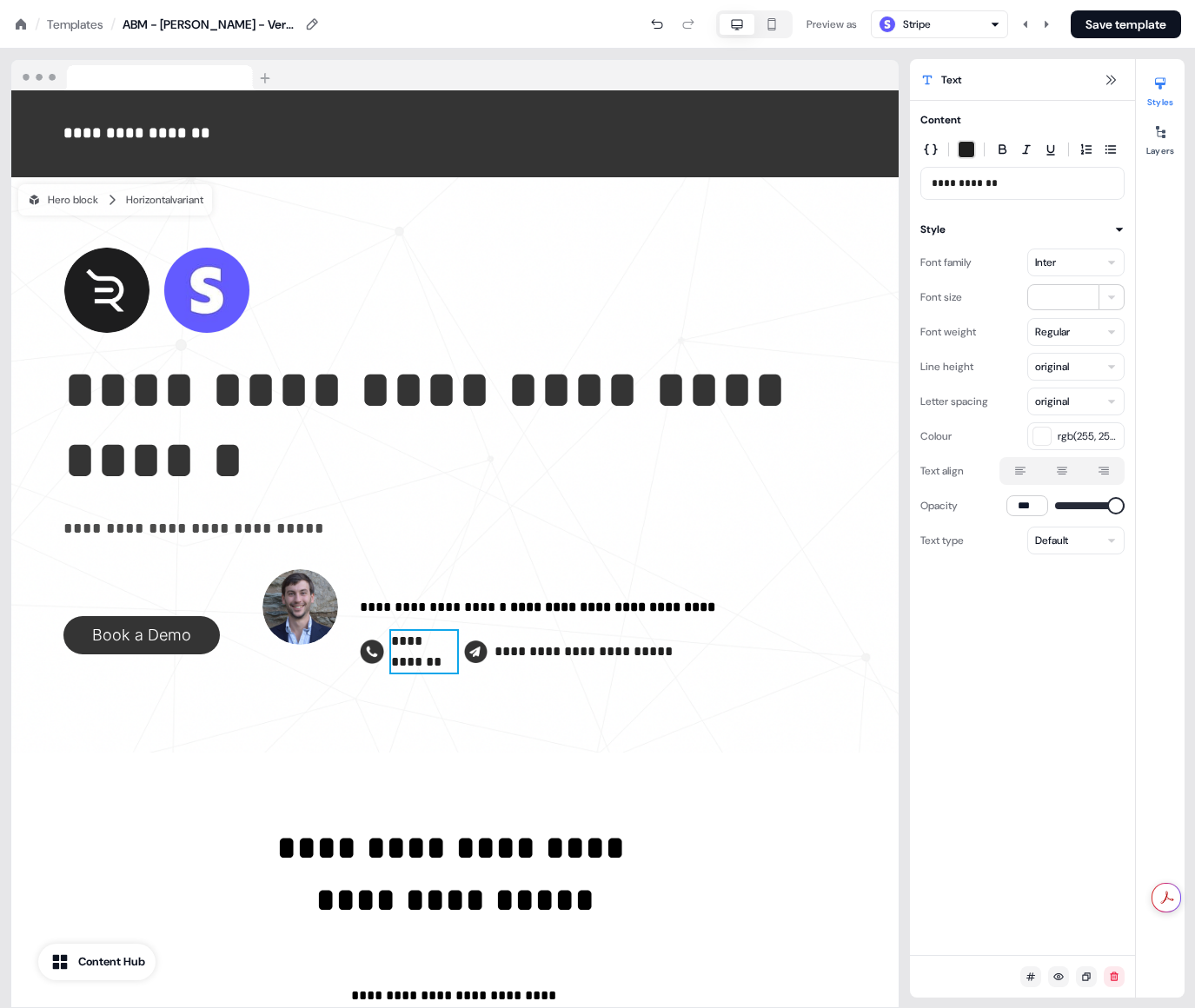 click on "**********" at bounding box center [416, 651] 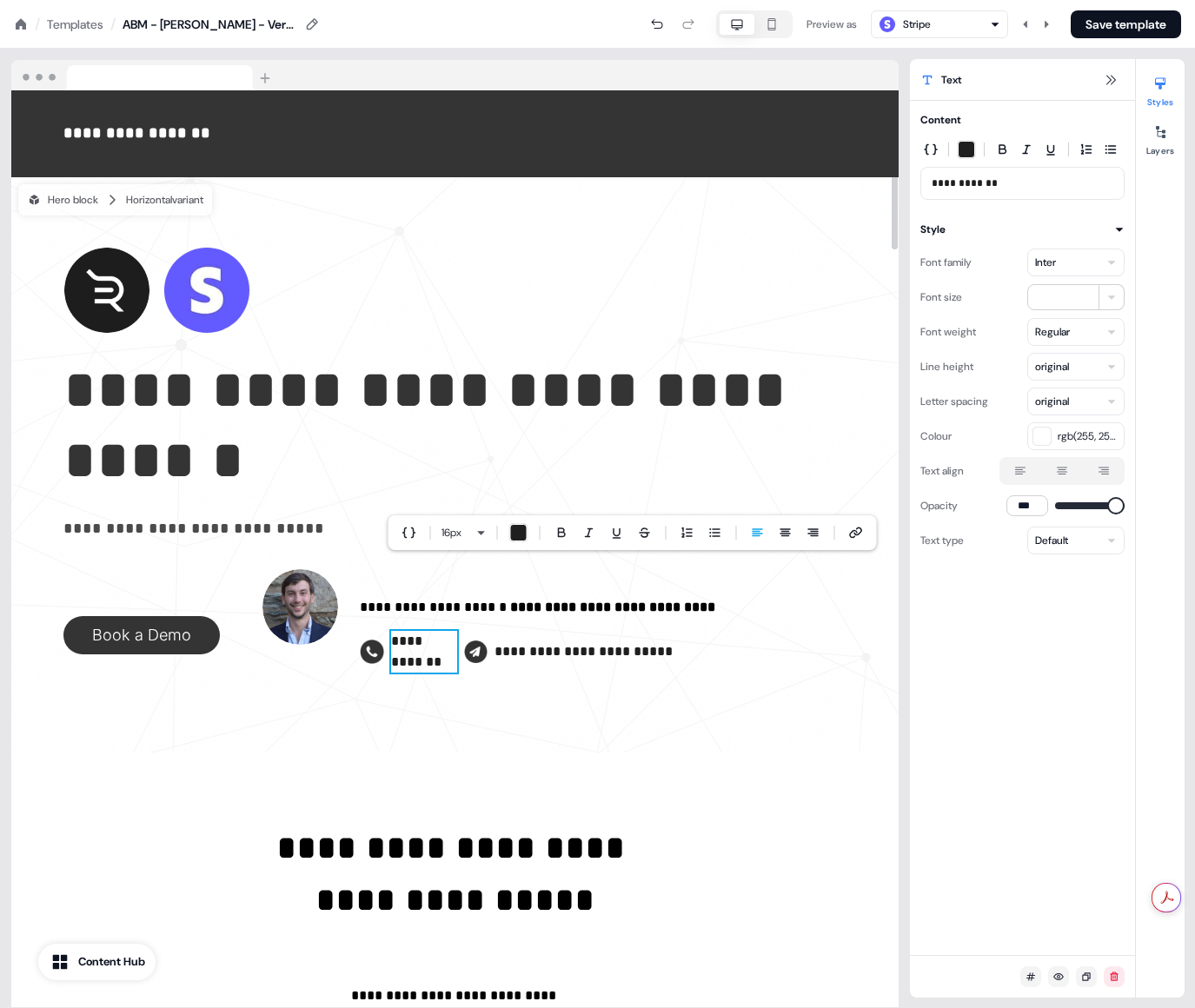 click on "**********" at bounding box center [613, 652] 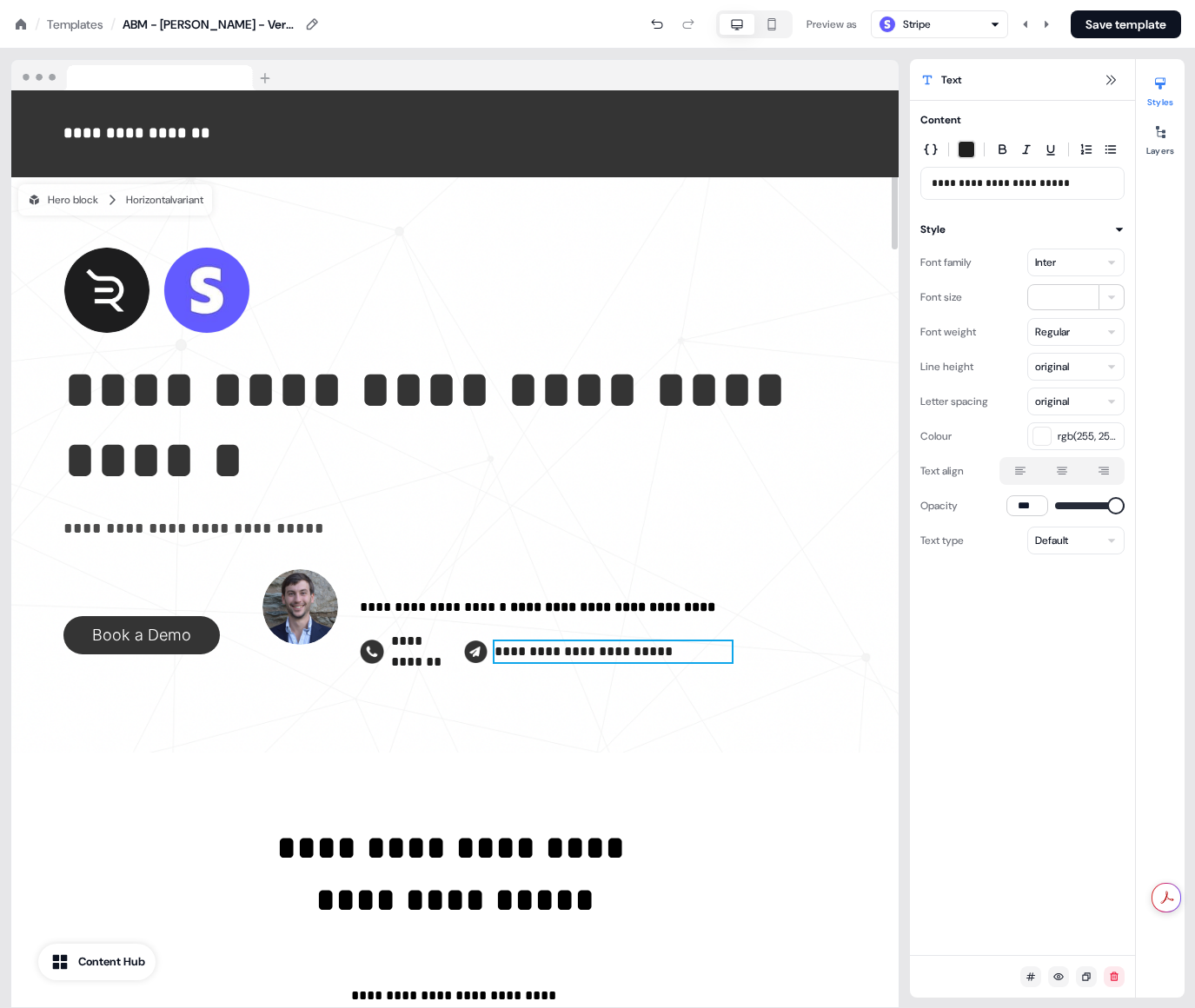 click on "**********" at bounding box center [613, 652] 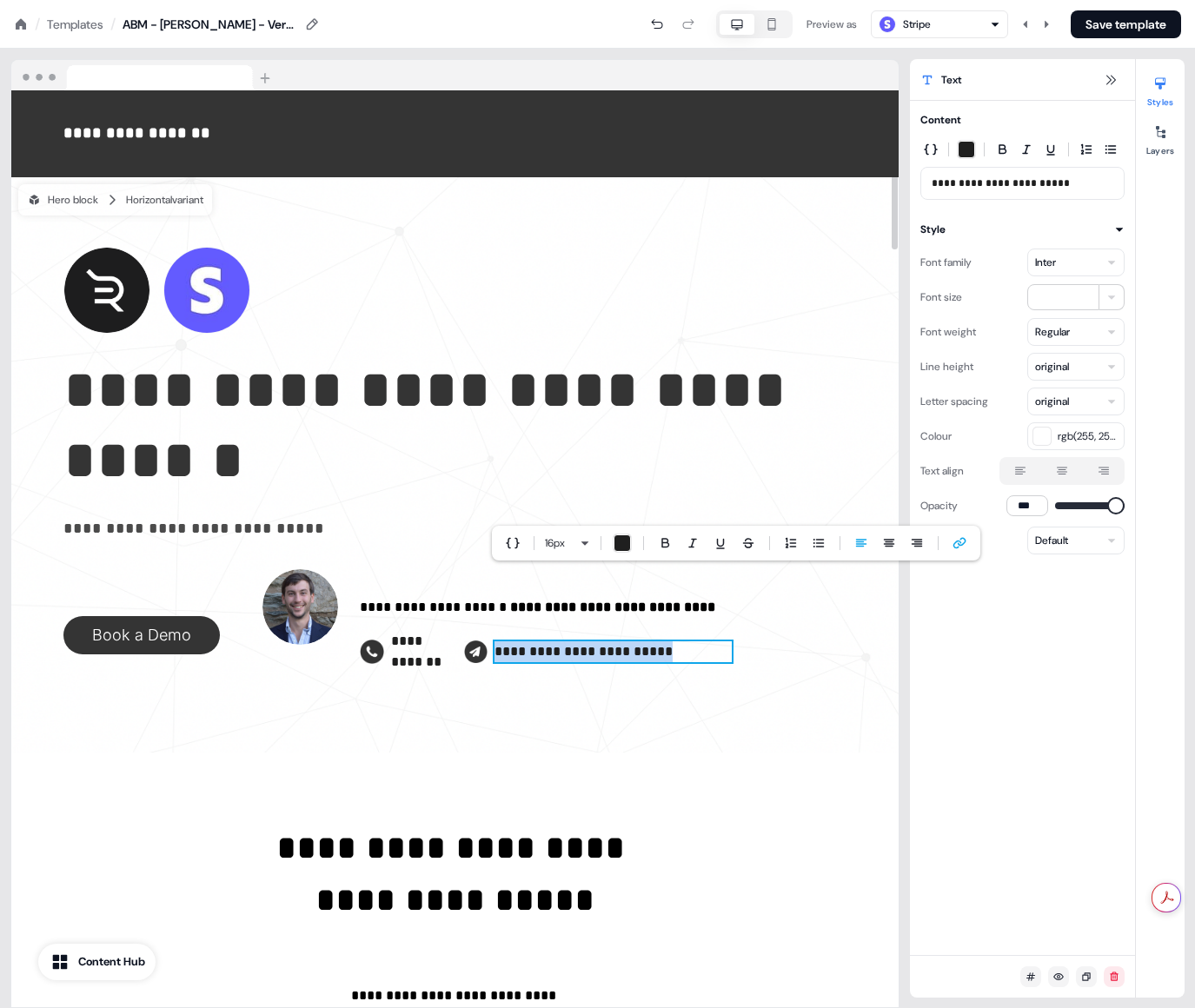 click on "**********" at bounding box center (613, 652) 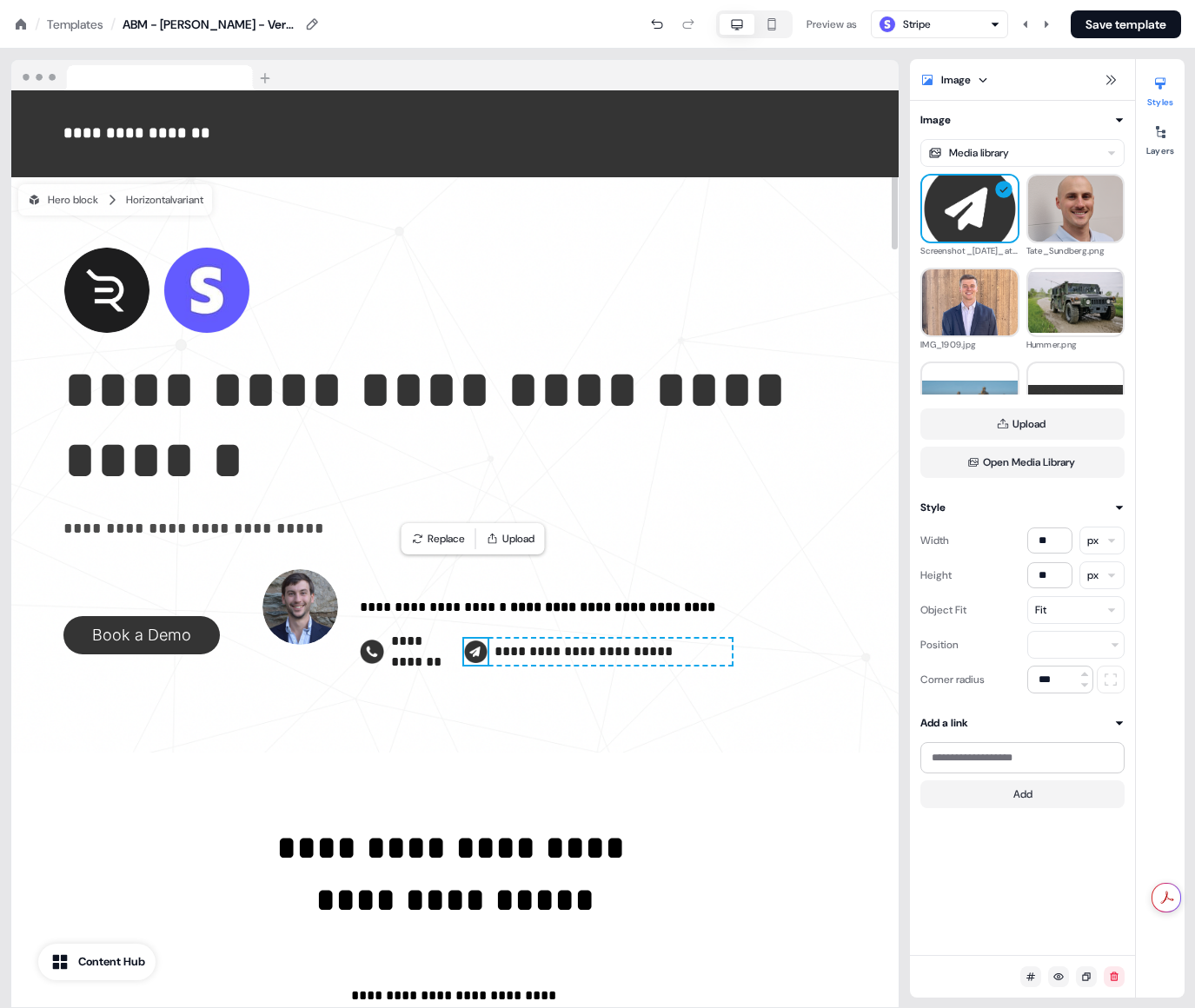 type 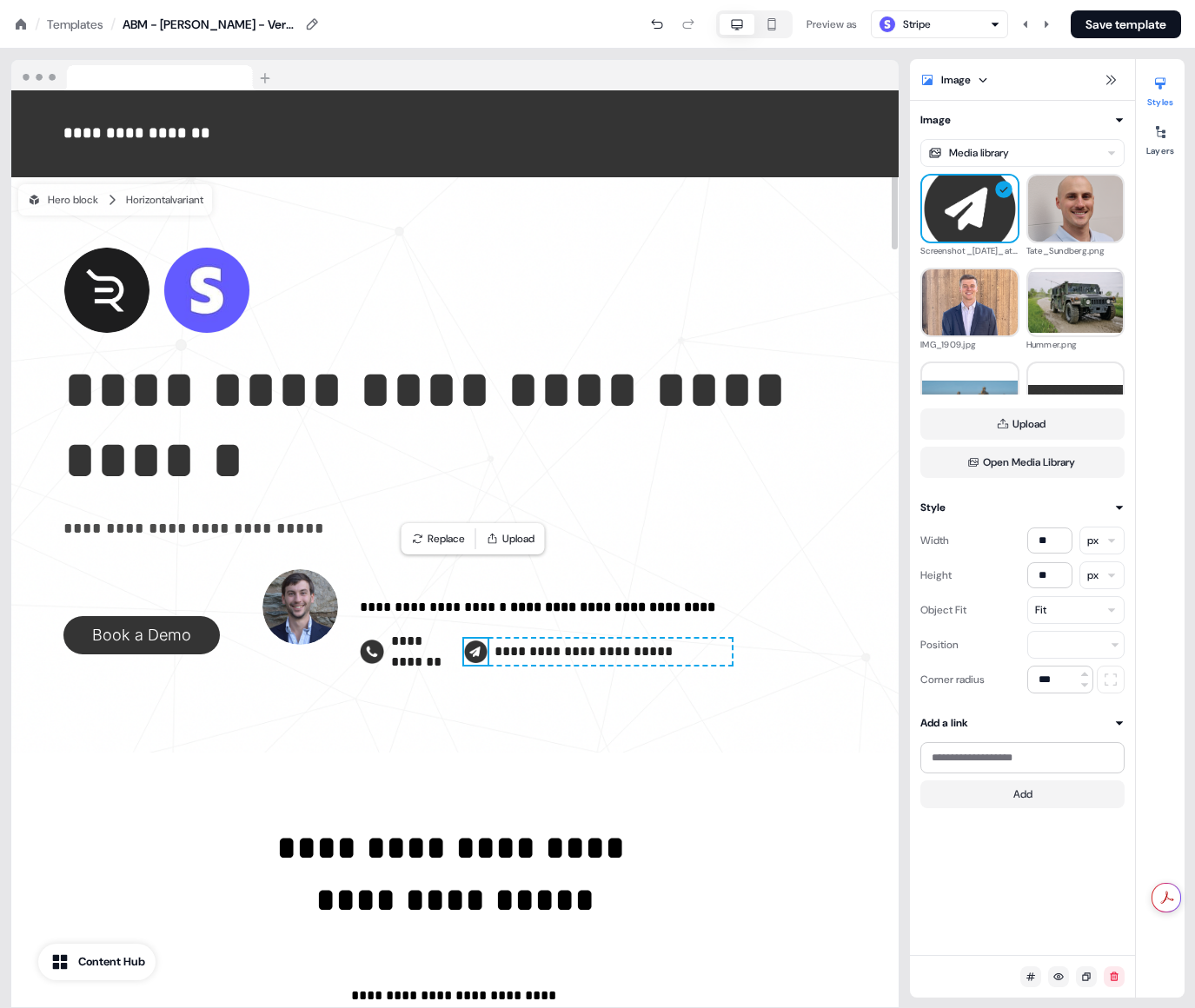 click on "**********" at bounding box center [583, 651] 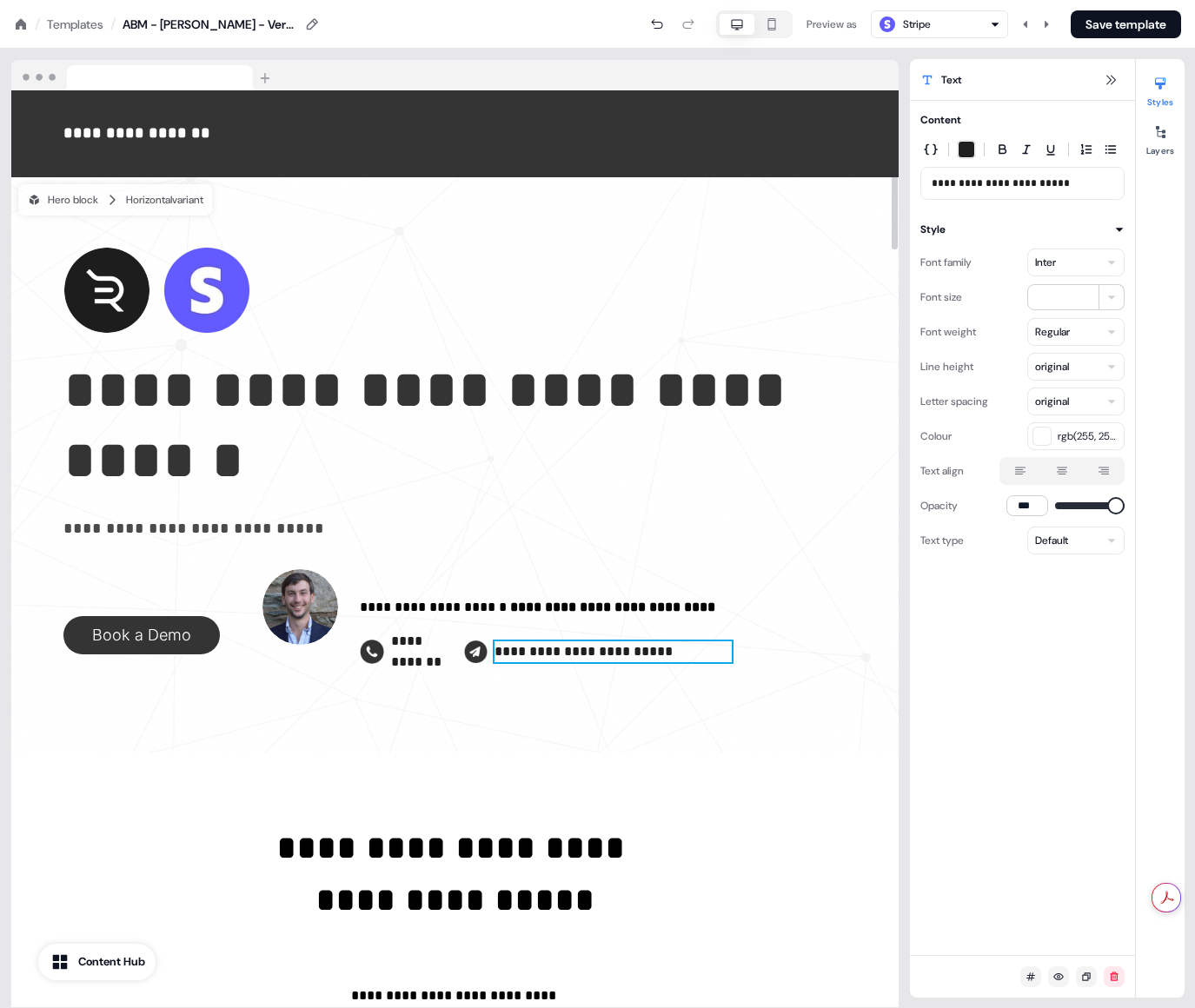 drag, startPoint x: 791, startPoint y: 651, endPoint x: 616, endPoint y: 627, distance: 176.63805 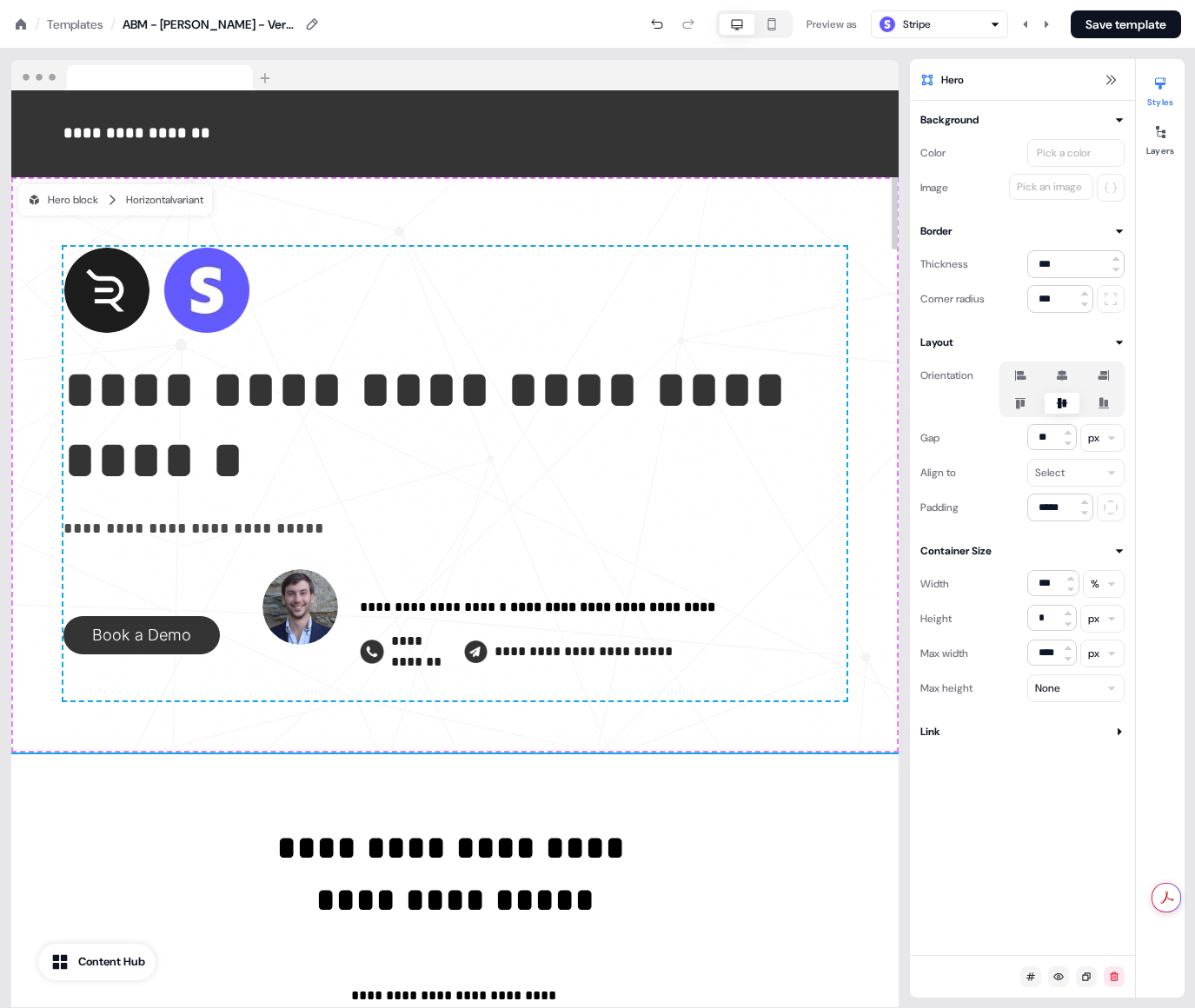 click on "**********" at bounding box center [583, 651] 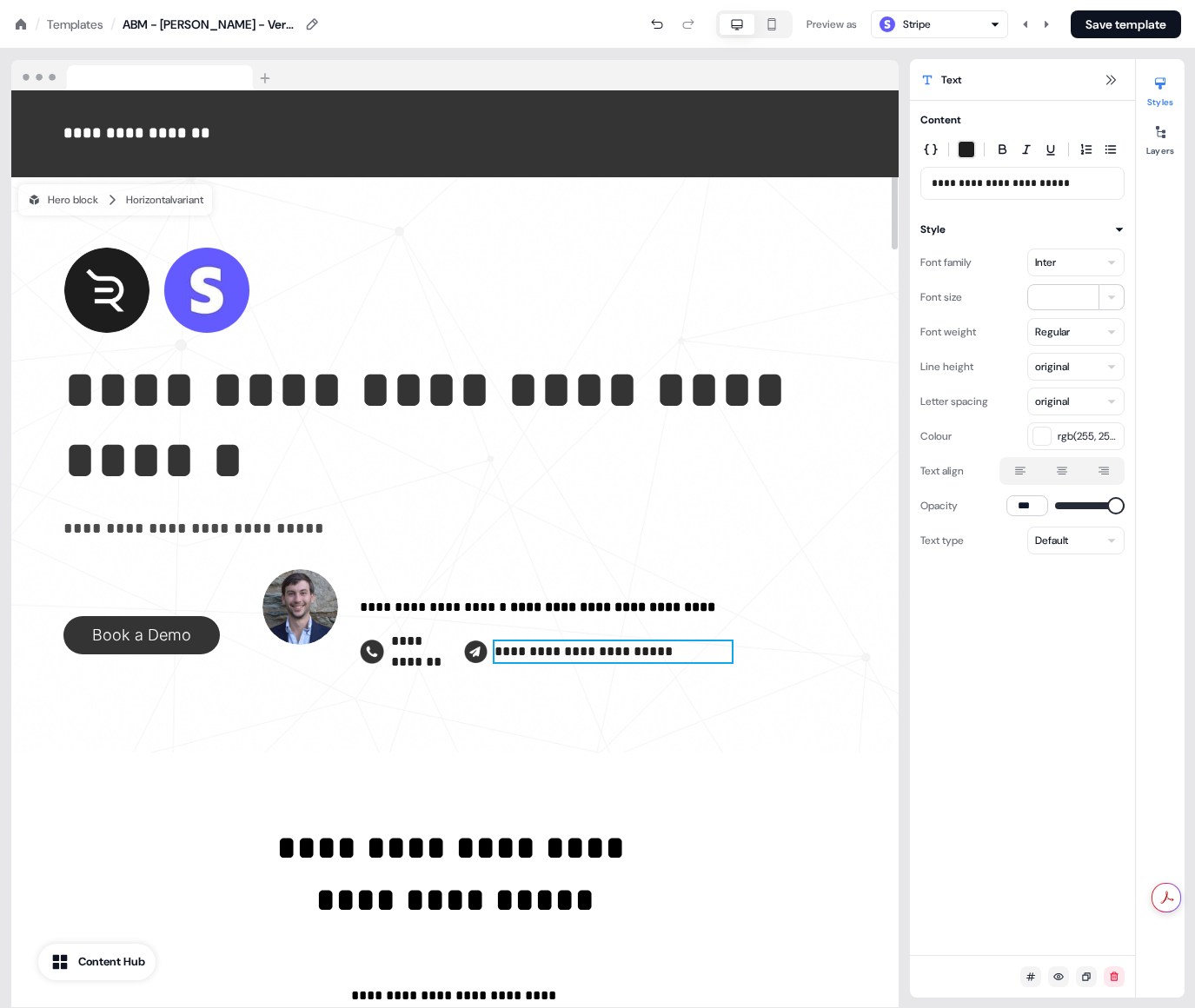 click on "**********" at bounding box center [455, 1012] 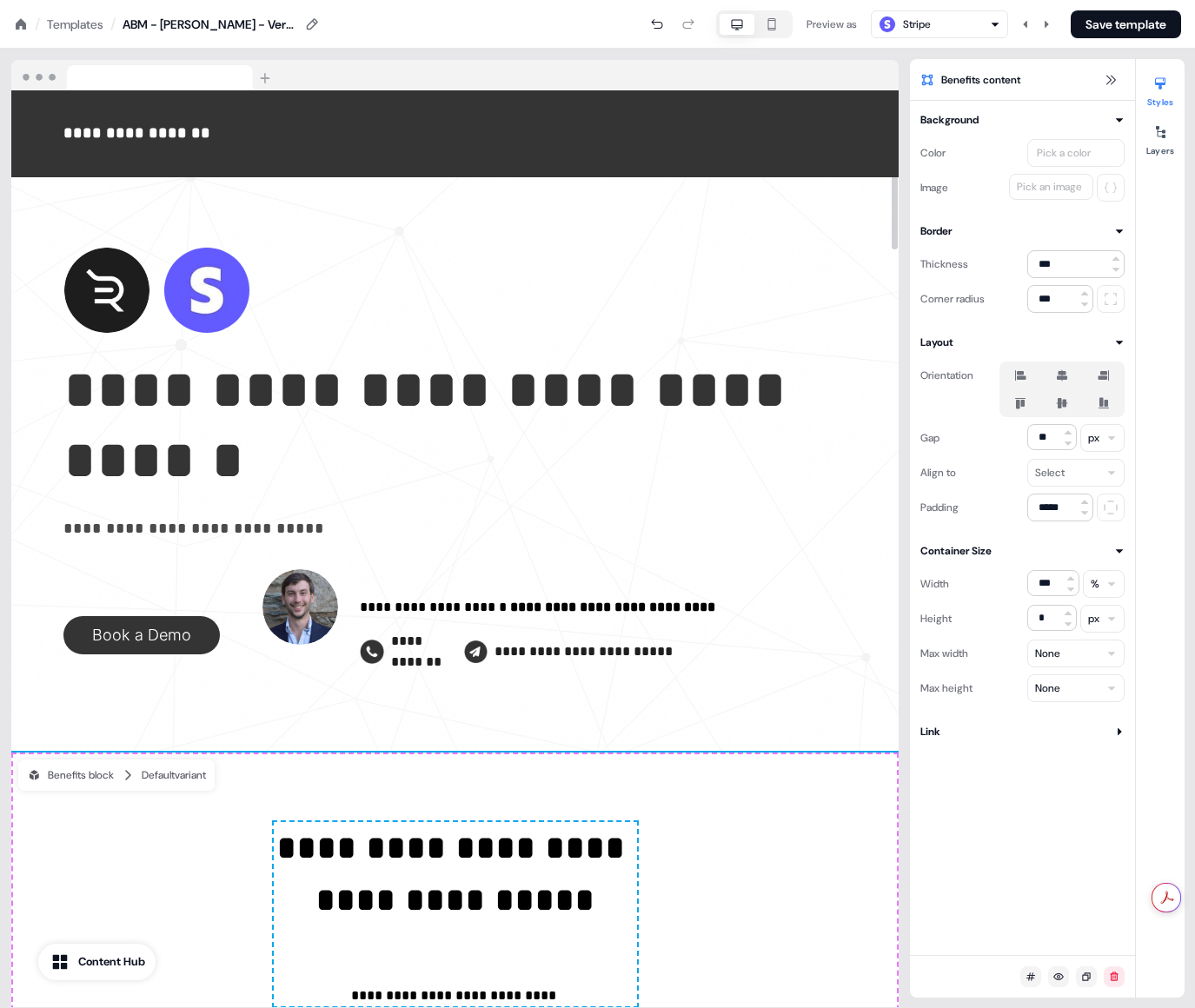 click on "**********" at bounding box center [613, 652] 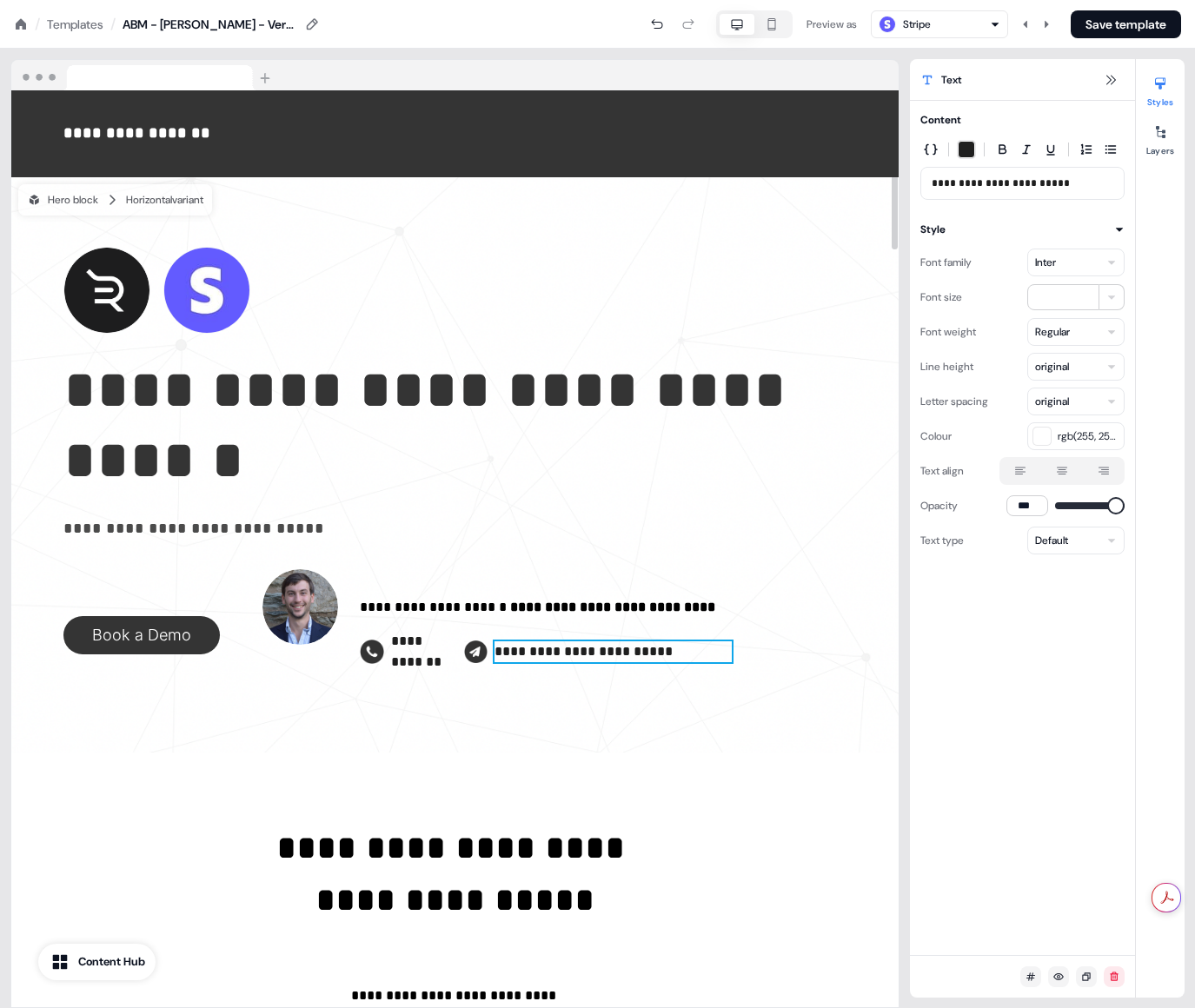 click on "**********" at bounding box center (613, 652) 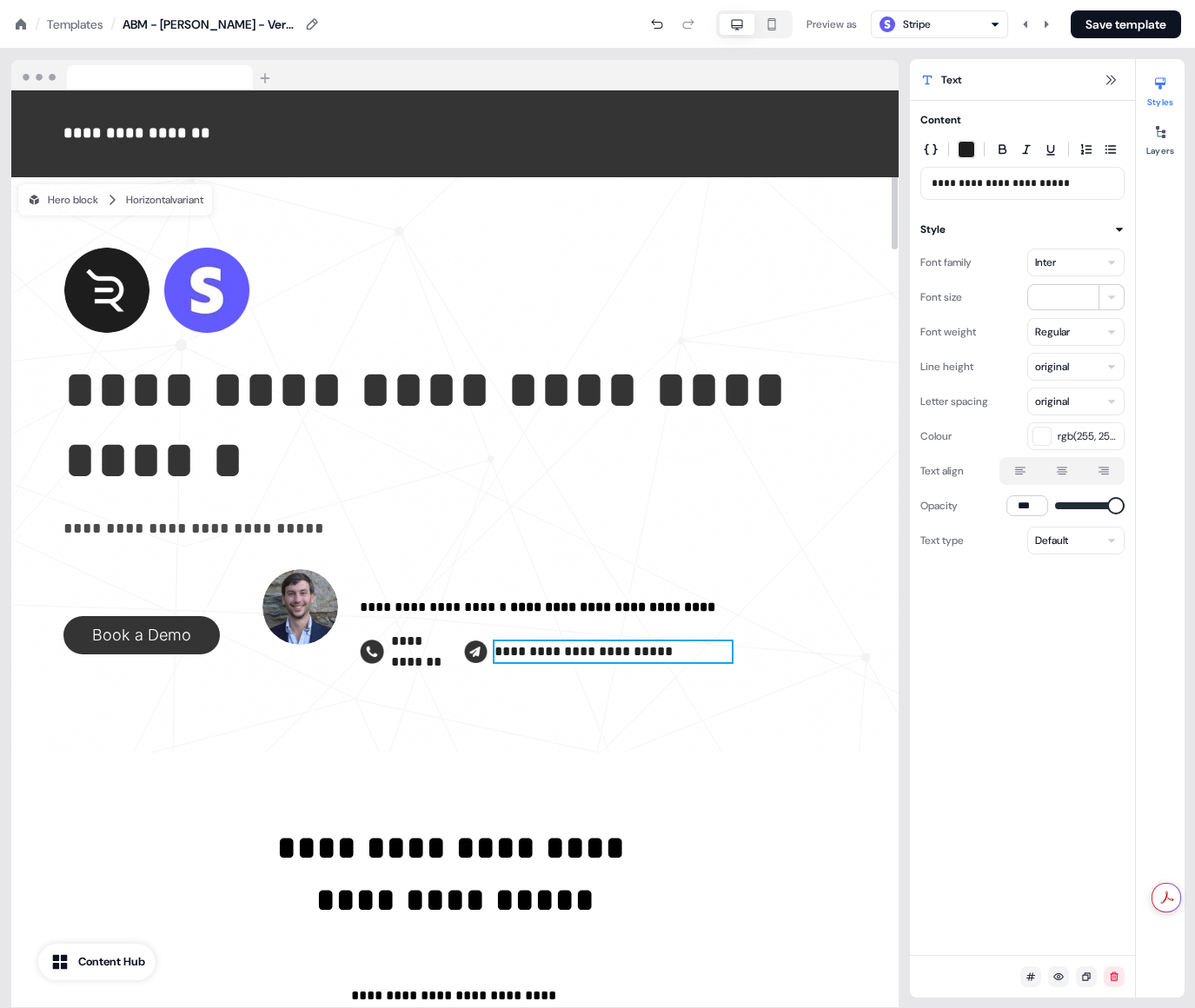 click on "**********" at bounding box center [613, 652] 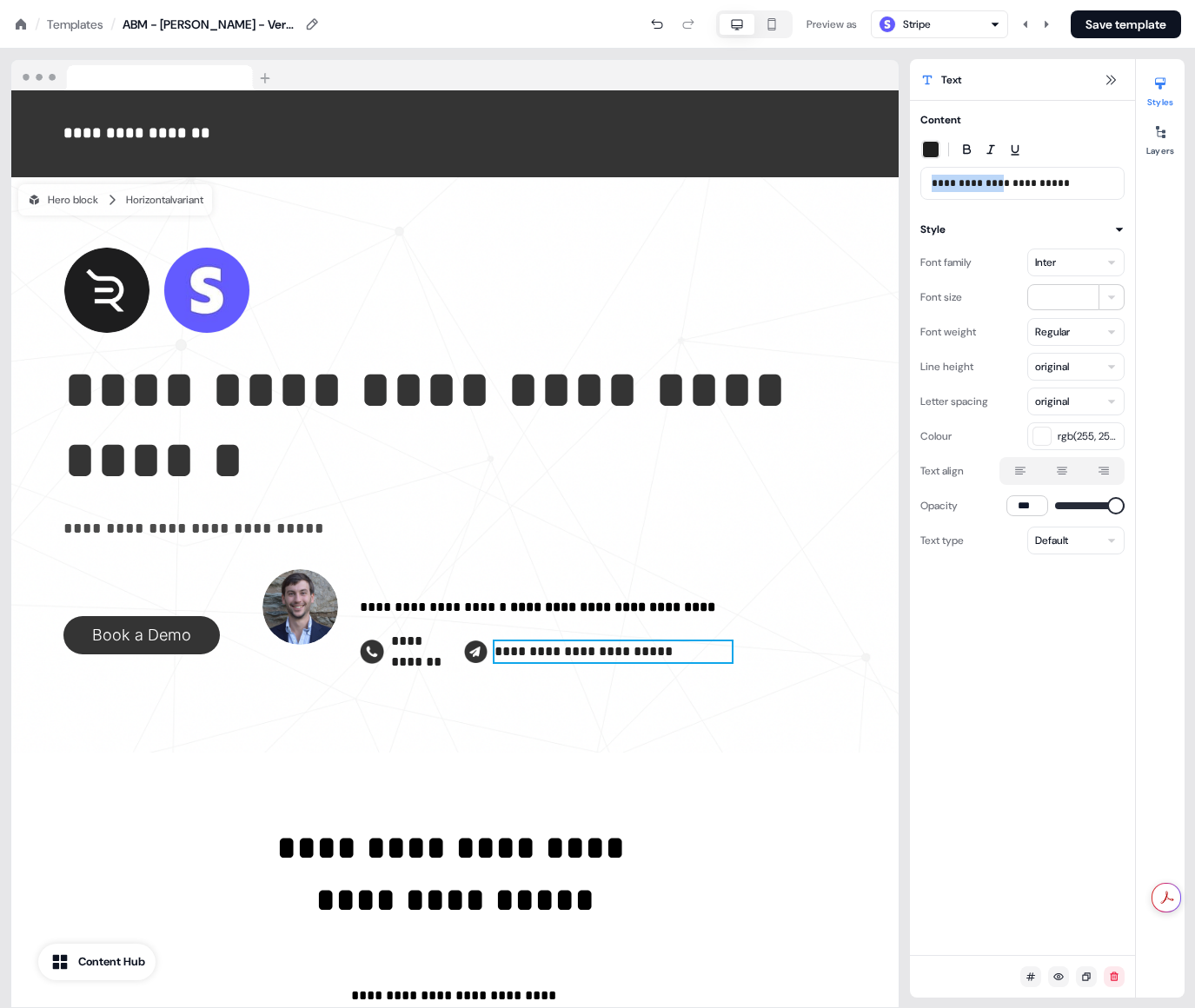 drag, startPoint x: 999, startPoint y: 182, endPoint x: 907, endPoint y: 187, distance: 92.13577 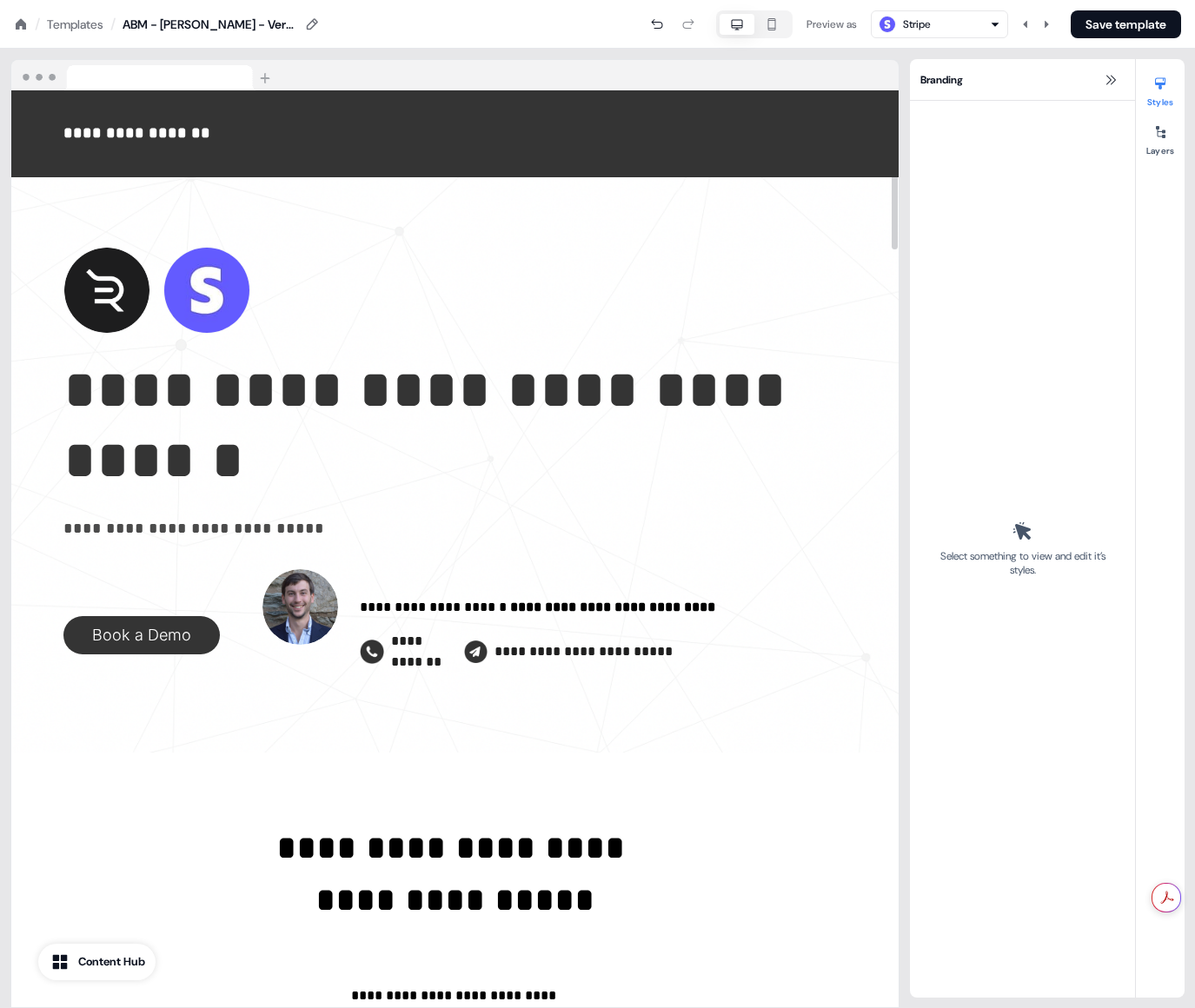 click on "**********" at bounding box center [613, 652] 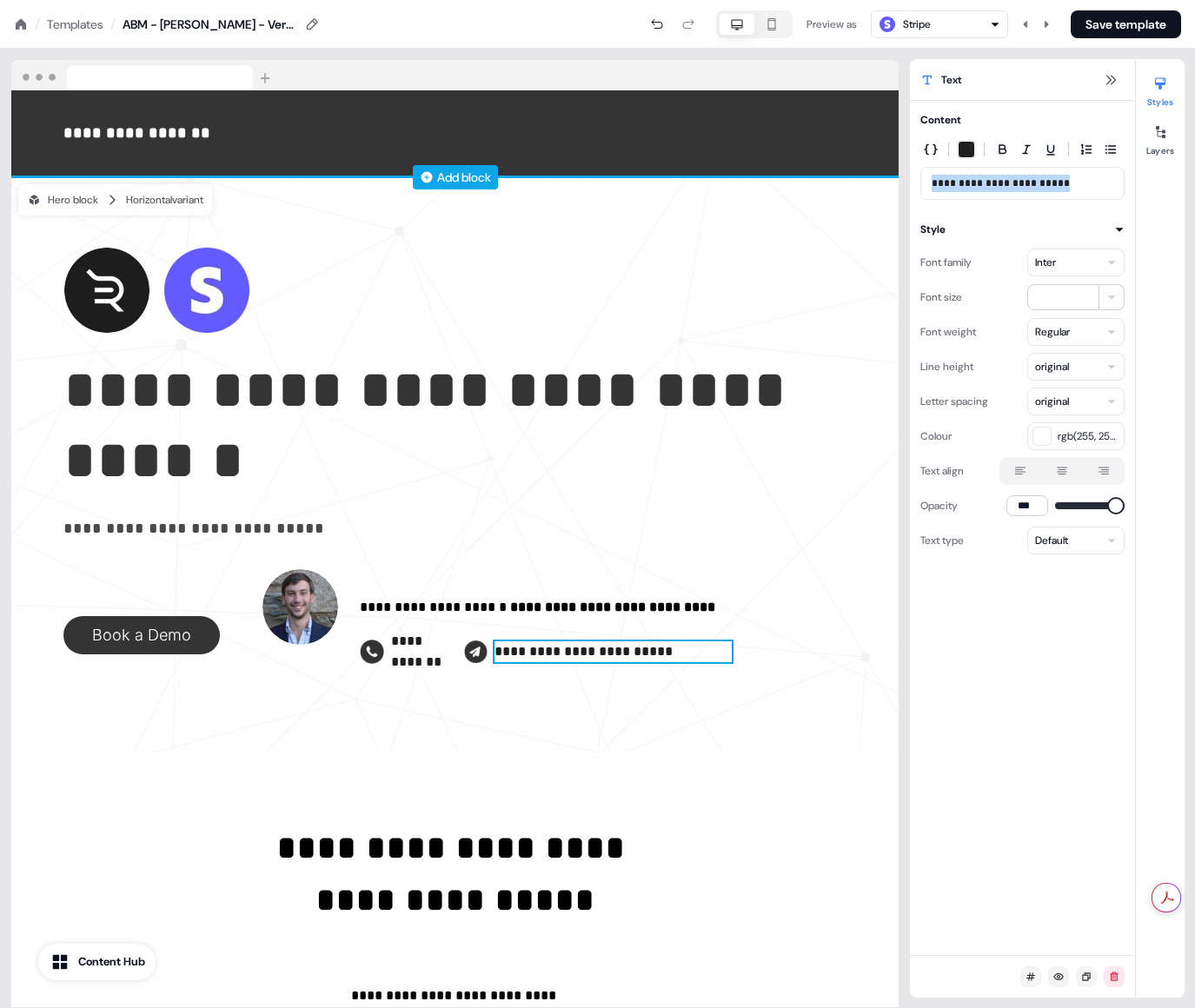 drag, startPoint x: 1075, startPoint y: 183, endPoint x: 861, endPoint y: 179, distance: 214.03738 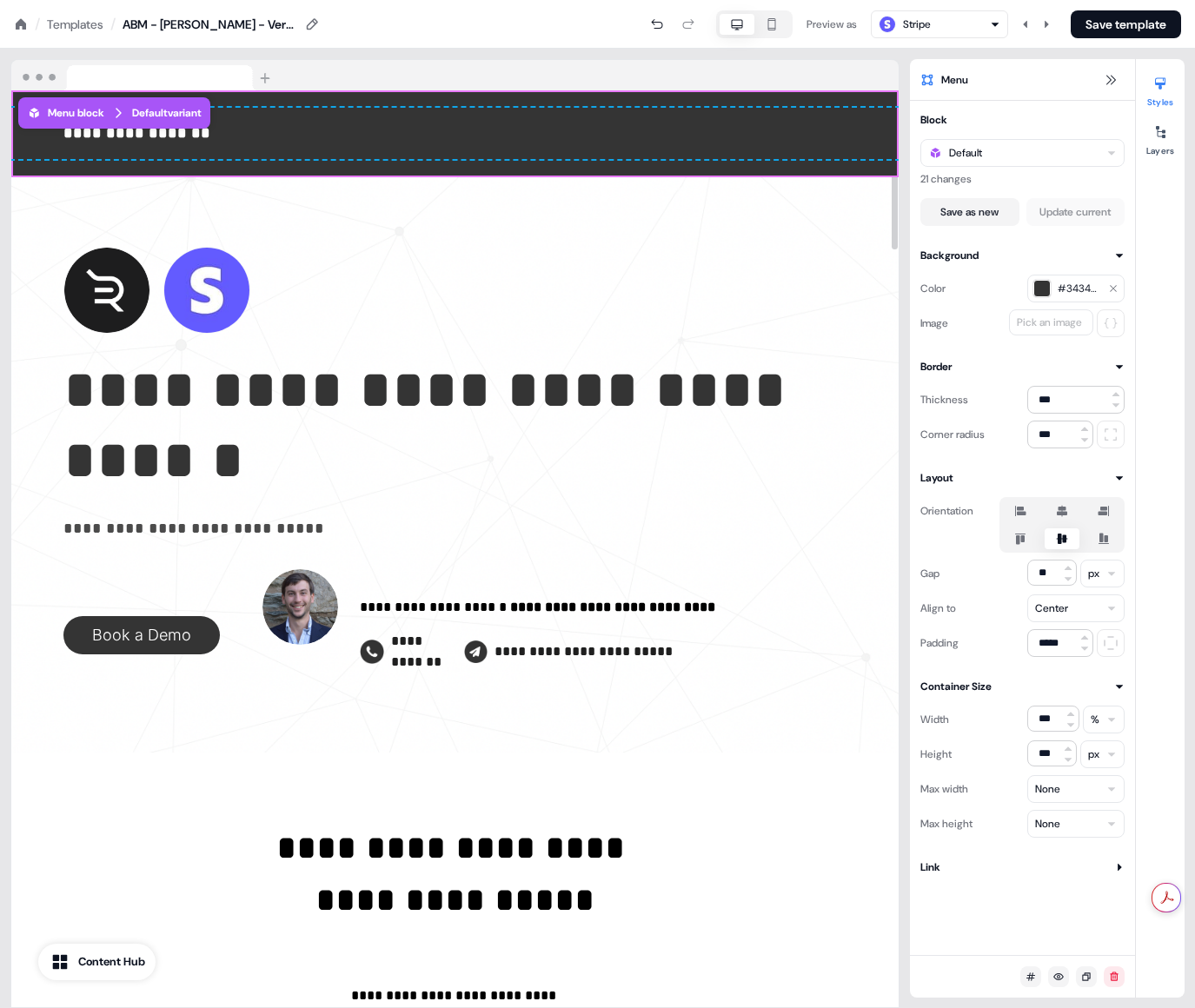 click on "**********" at bounding box center [583, 651] 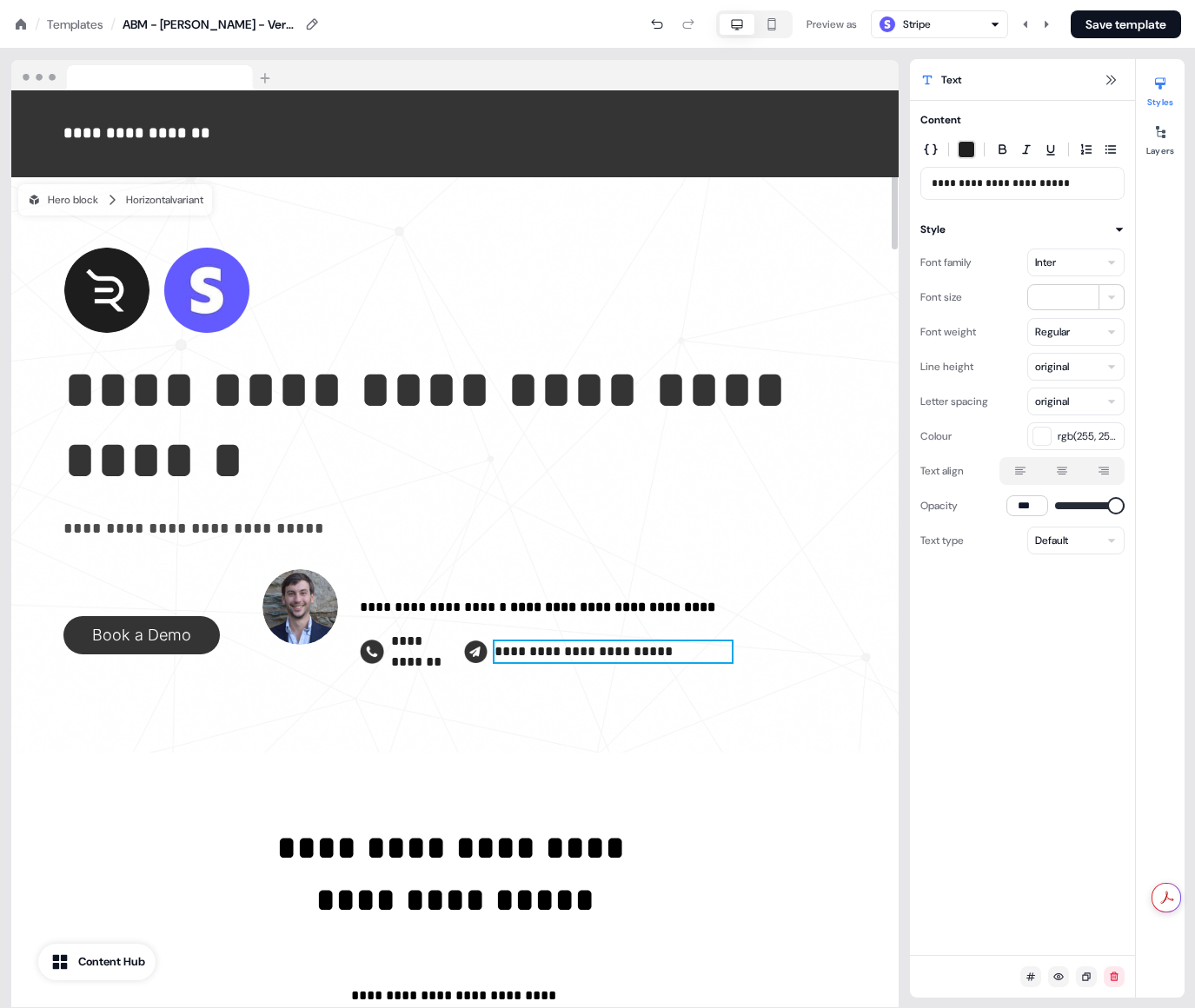 drag, startPoint x: 821, startPoint y: 700, endPoint x: 769, endPoint y: 640, distance: 79.39773 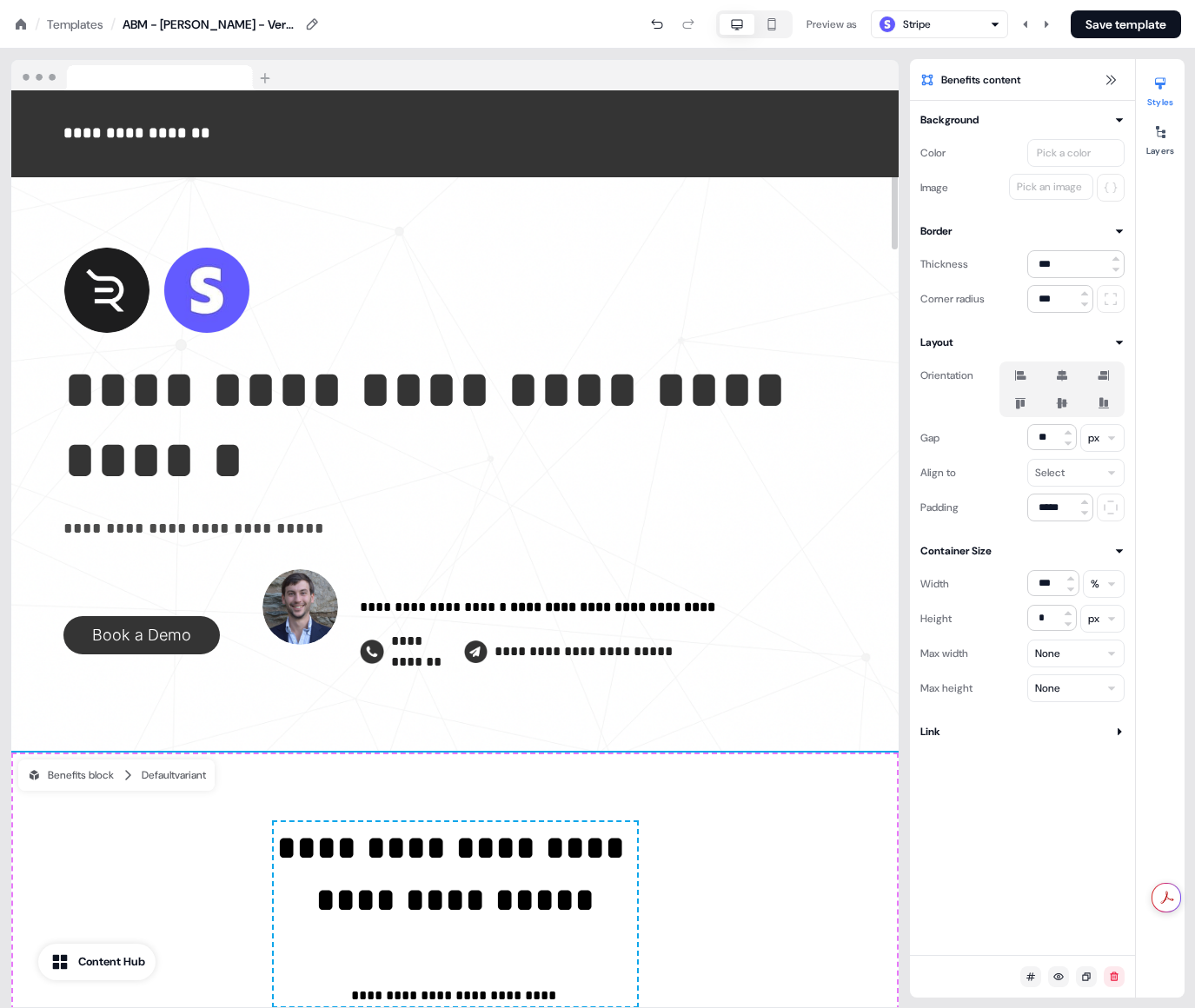 click on "**********" at bounding box center [613, 652] 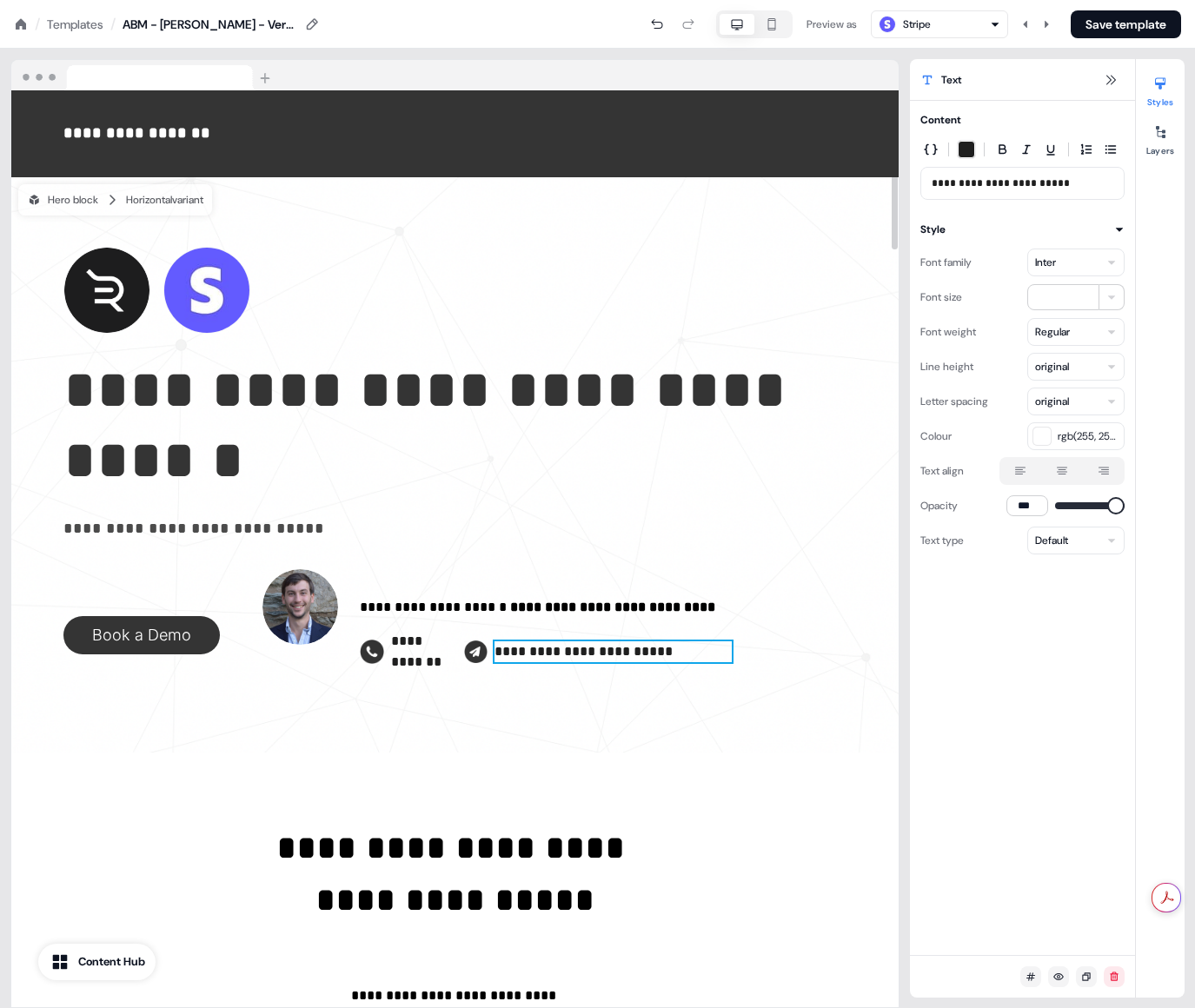 click on "**********" at bounding box center [1022, 183] 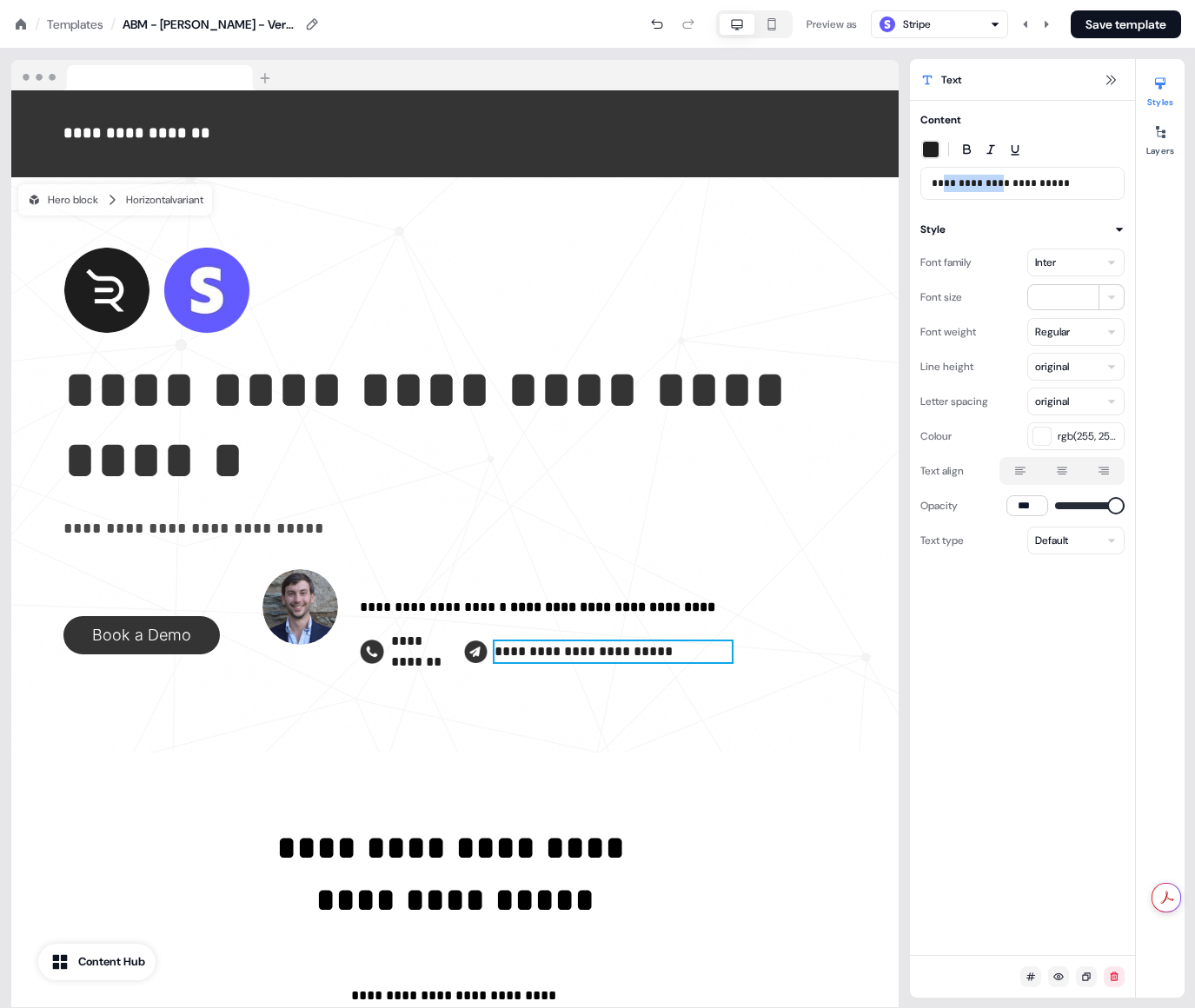 drag, startPoint x: 999, startPoint y: 185, endPoint x: 939, endPoint y: 187, distance: 60.03332 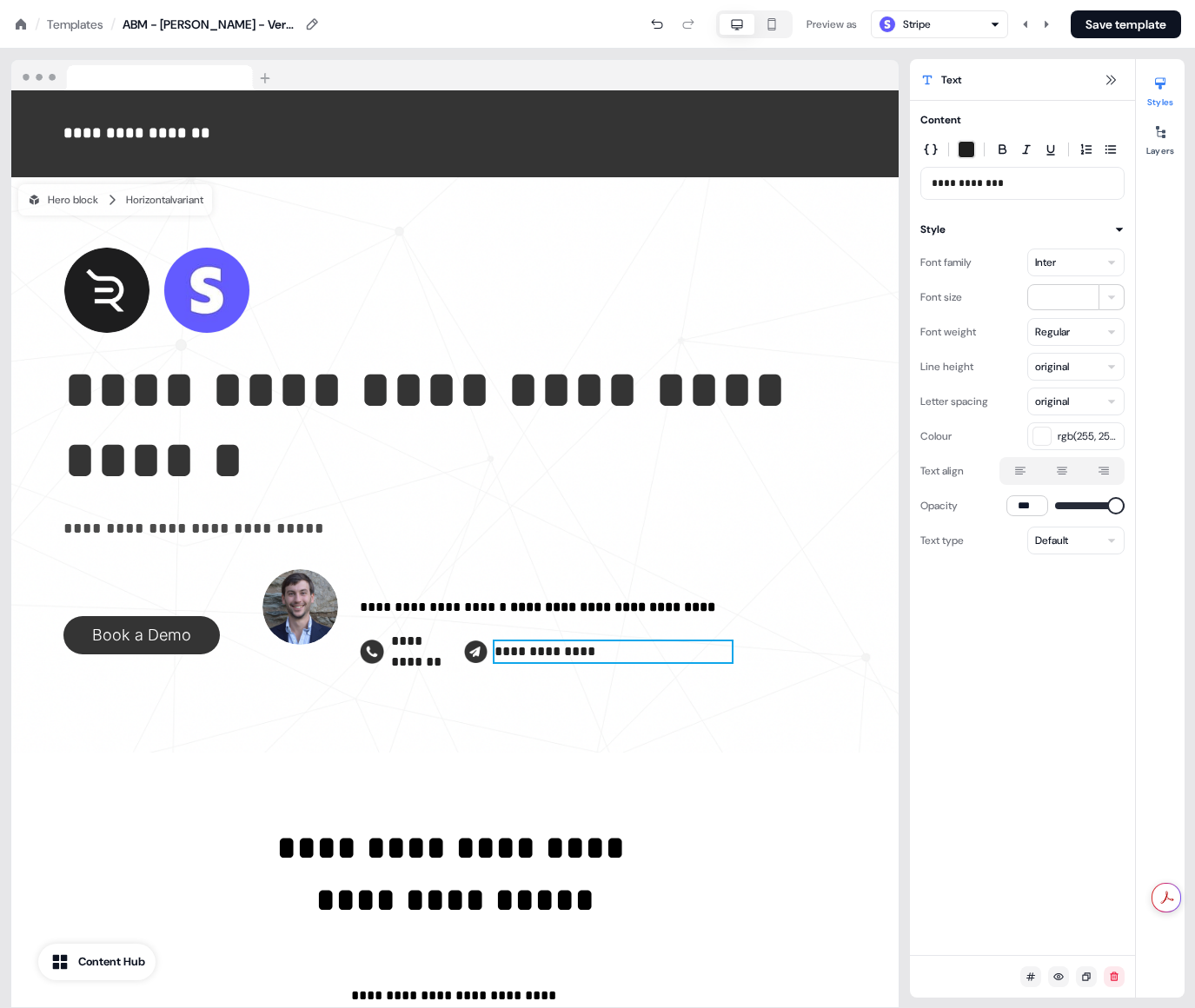 type 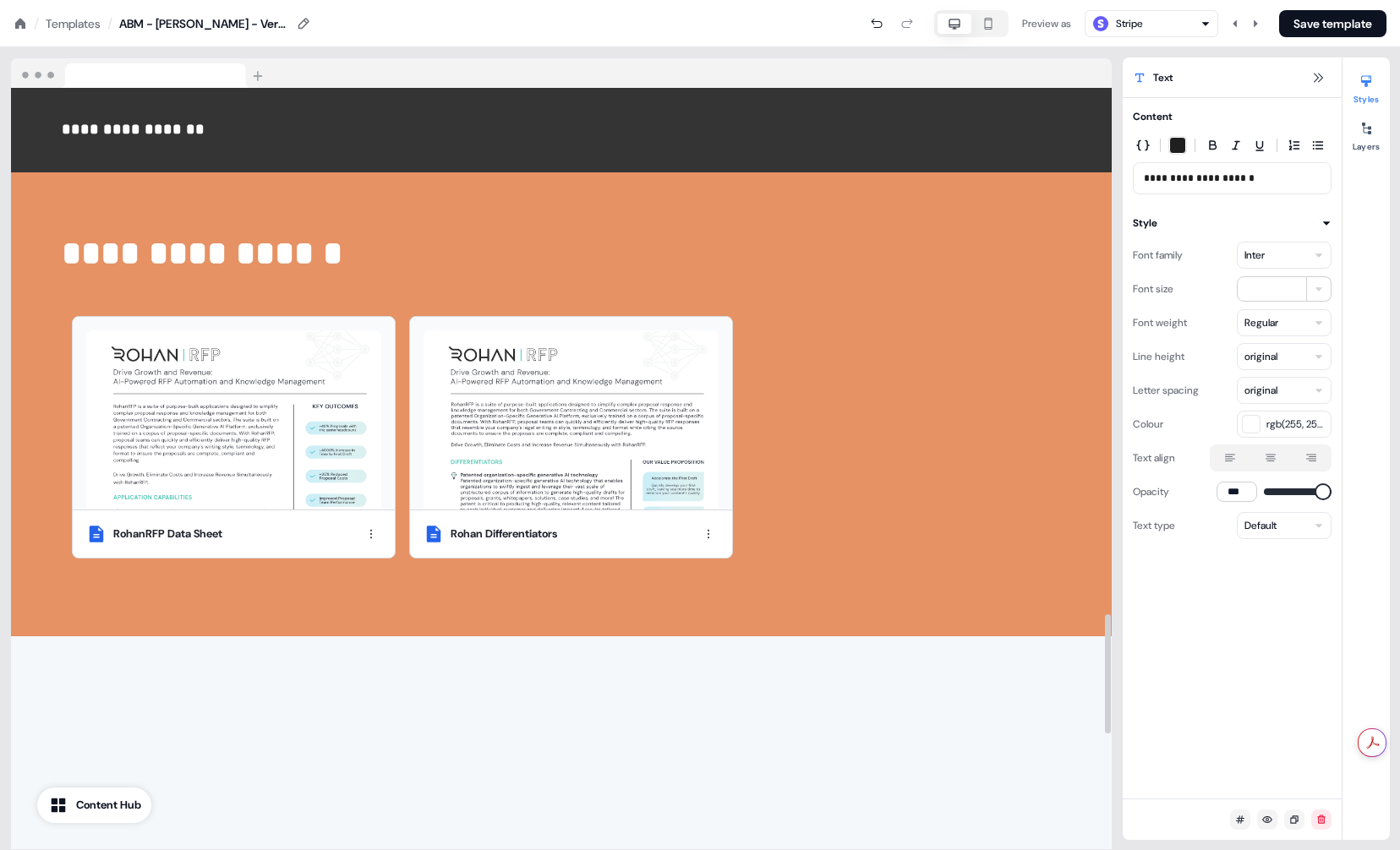 scroll, scrollTop: 3331, scrollLeft: 0, axis: vertical 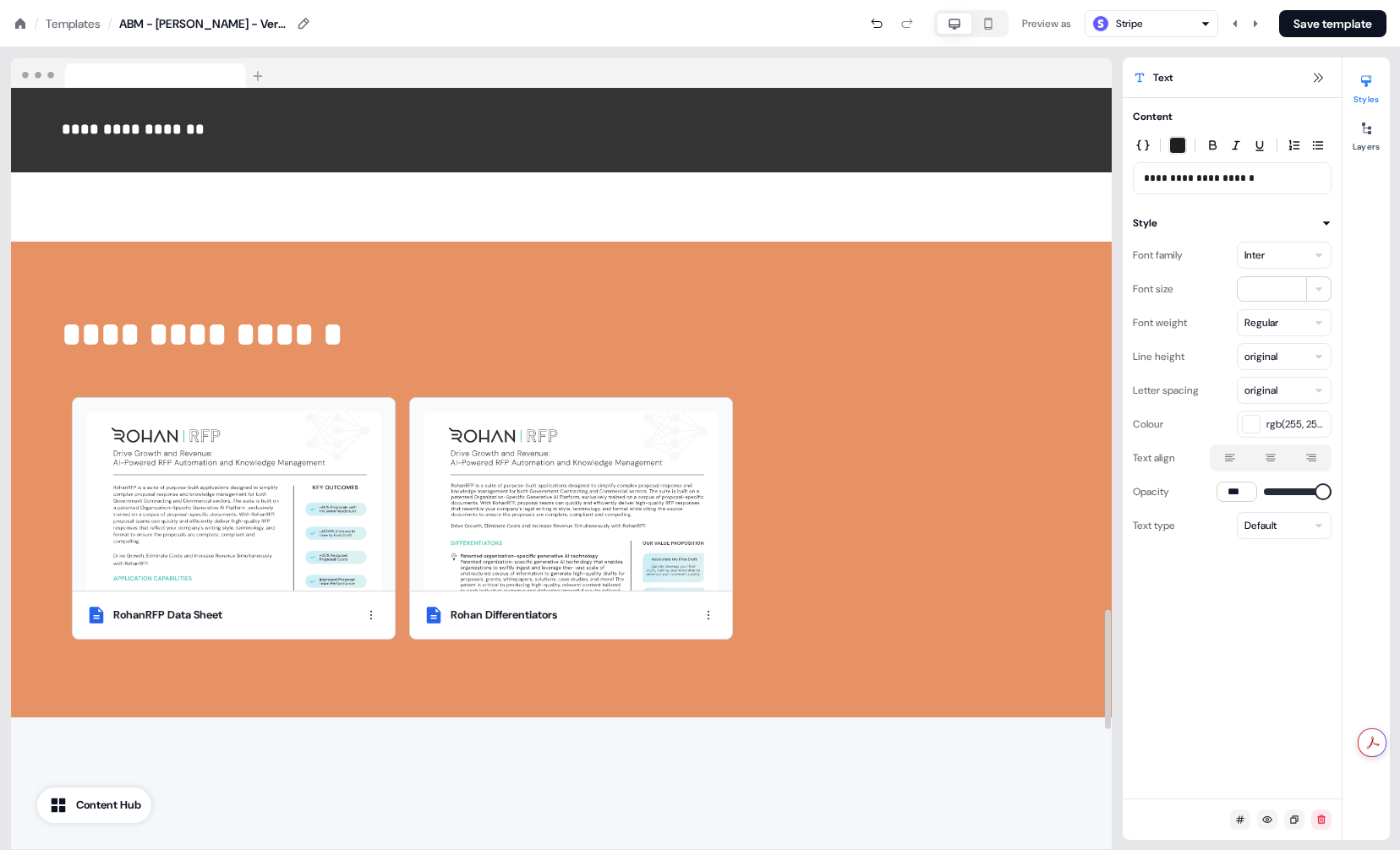 click on "**********" at bounding box center (561, 479) 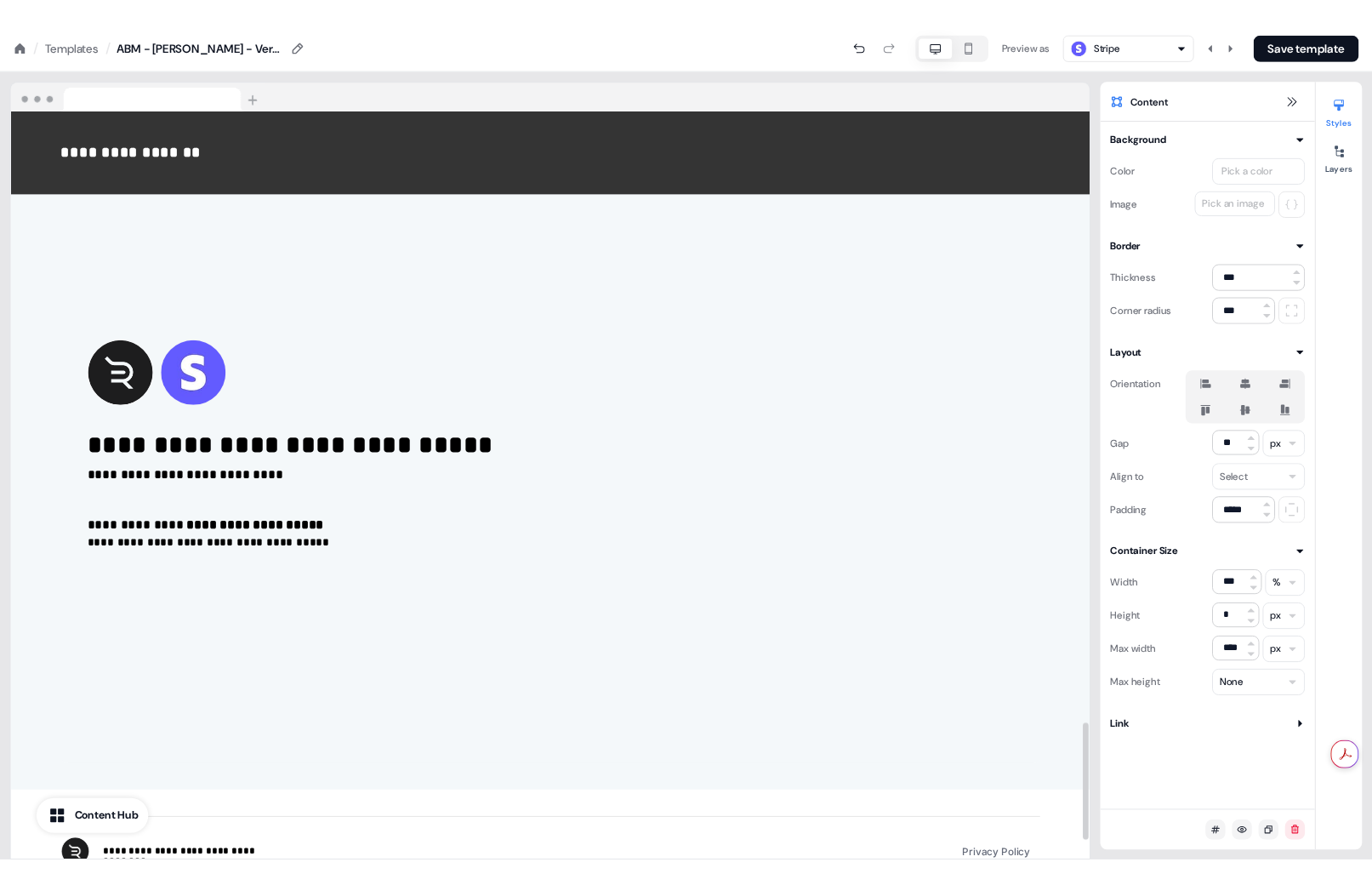 scroll, scrollTop: 4004, scrollLeft: 0, axis: vertical 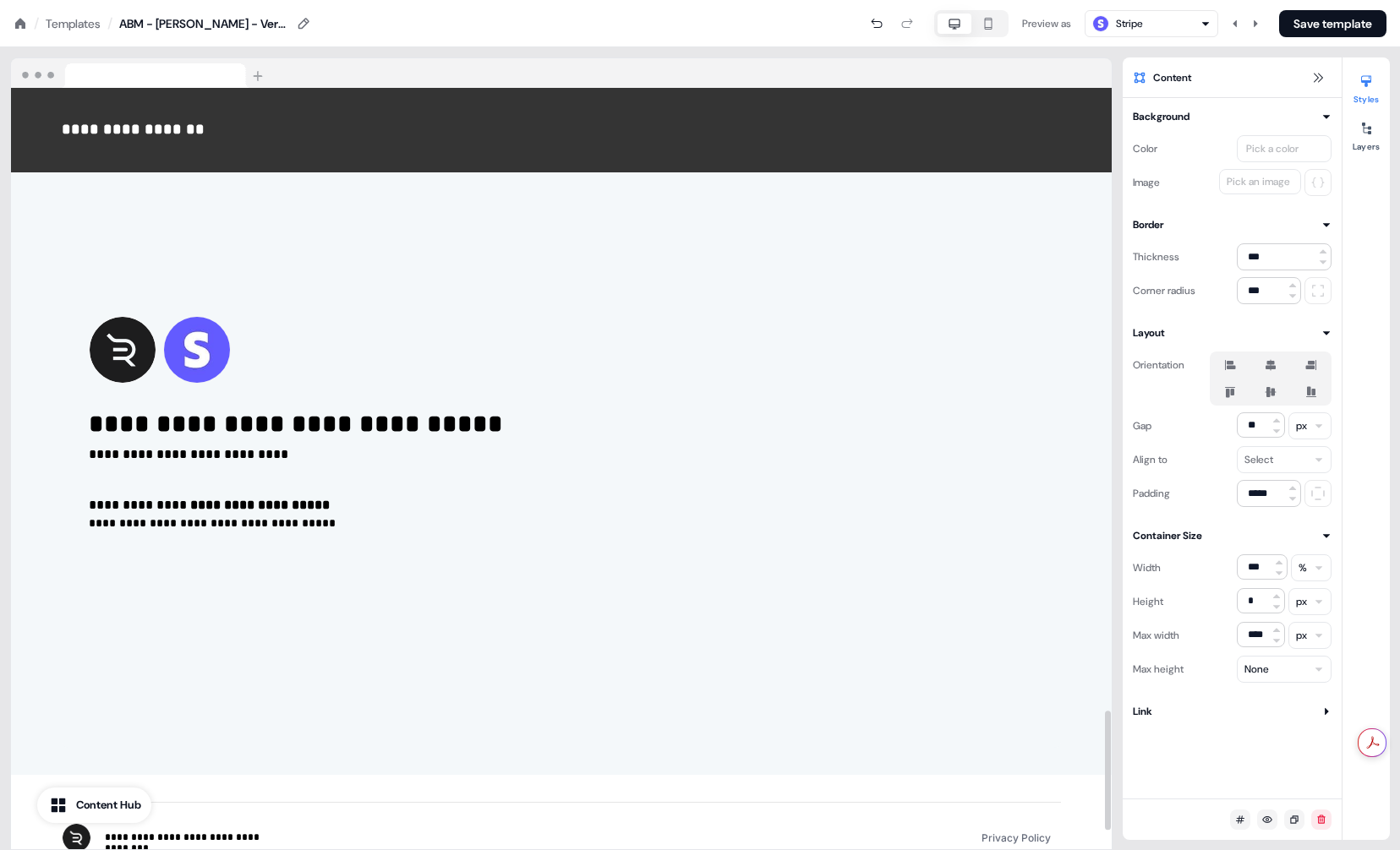 click on "**********" at bounding box center [561, 423] 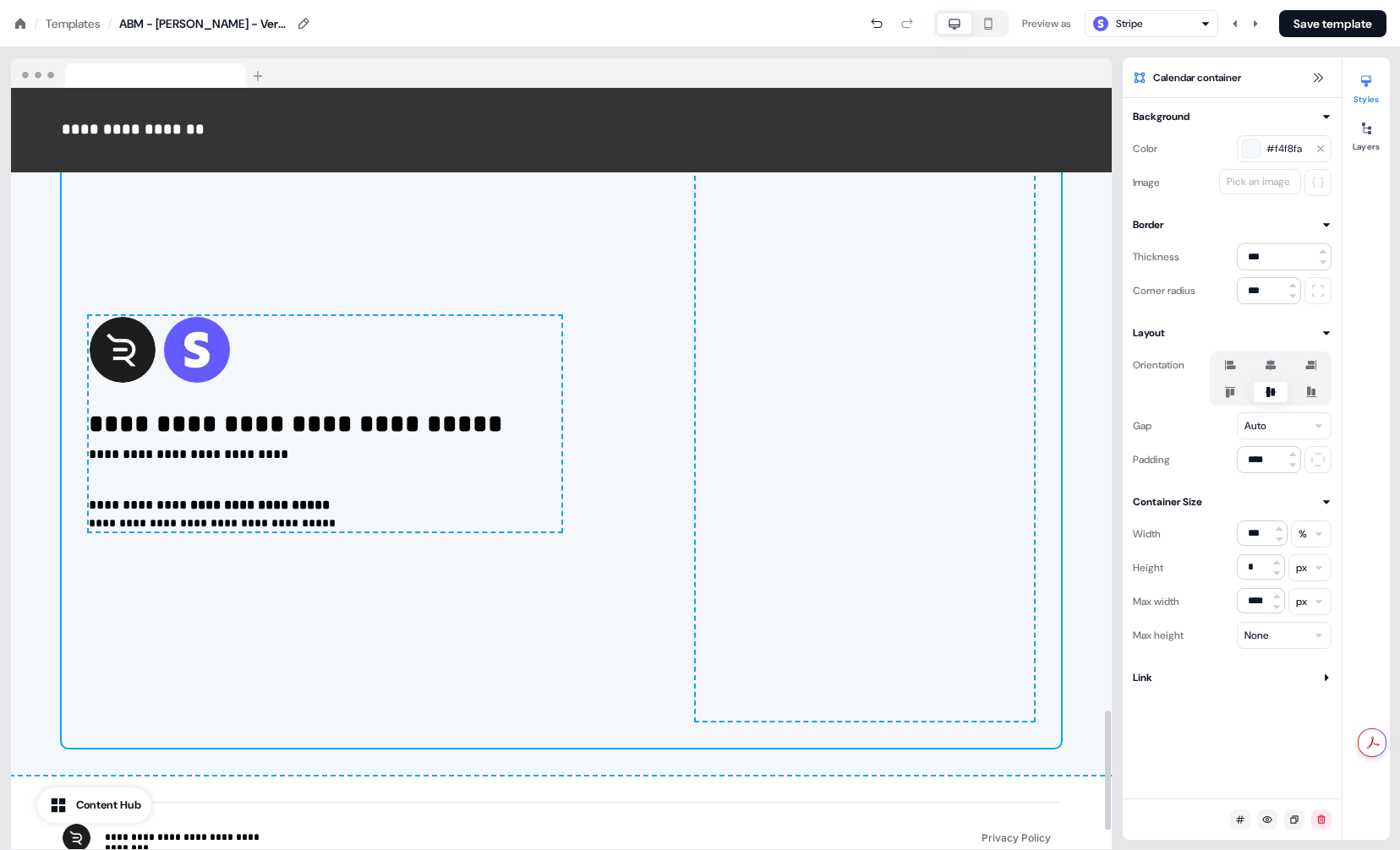 click on "**********" at bounding box center (325, 499) 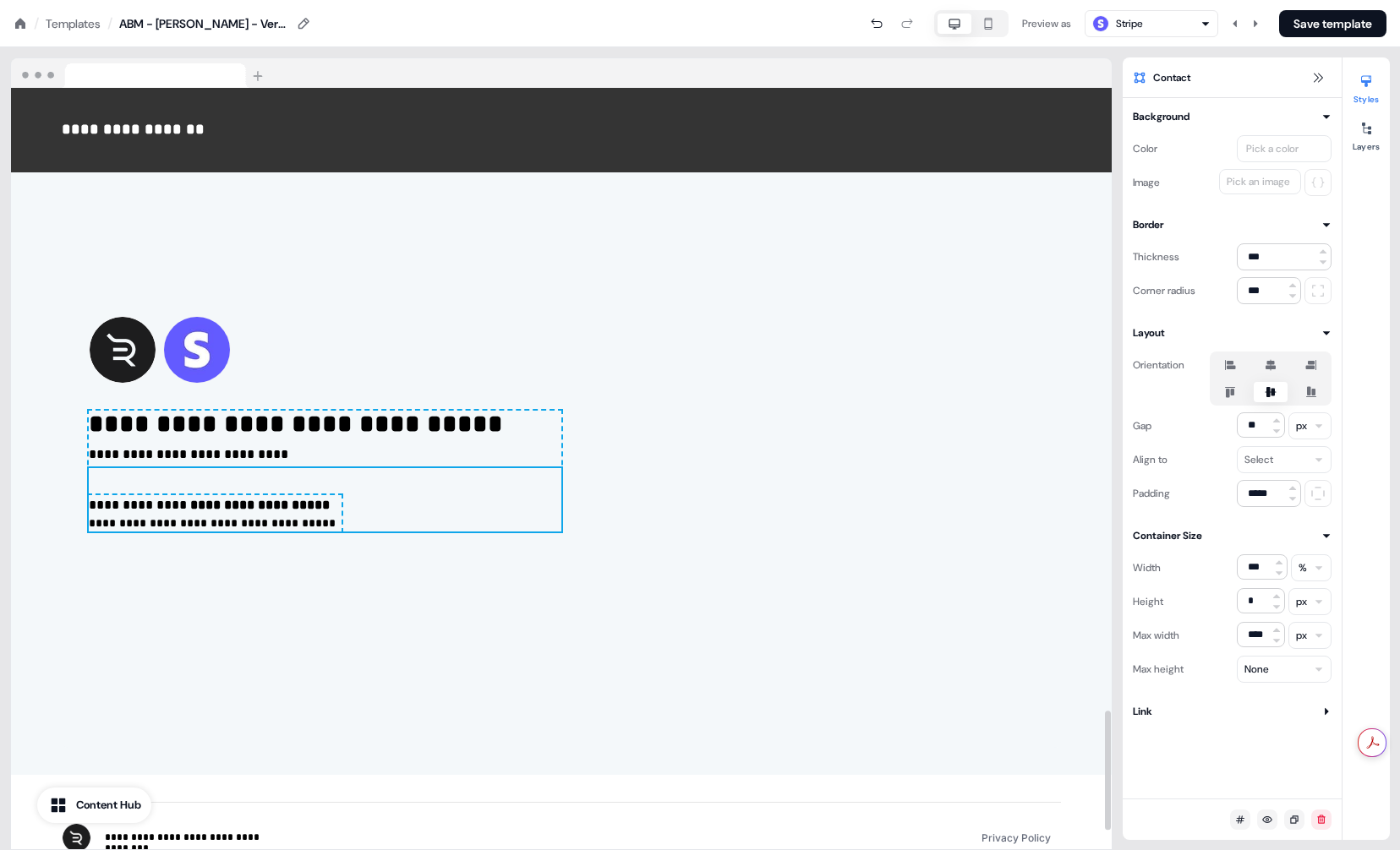click on "**********" at bounding box center (215, 524) 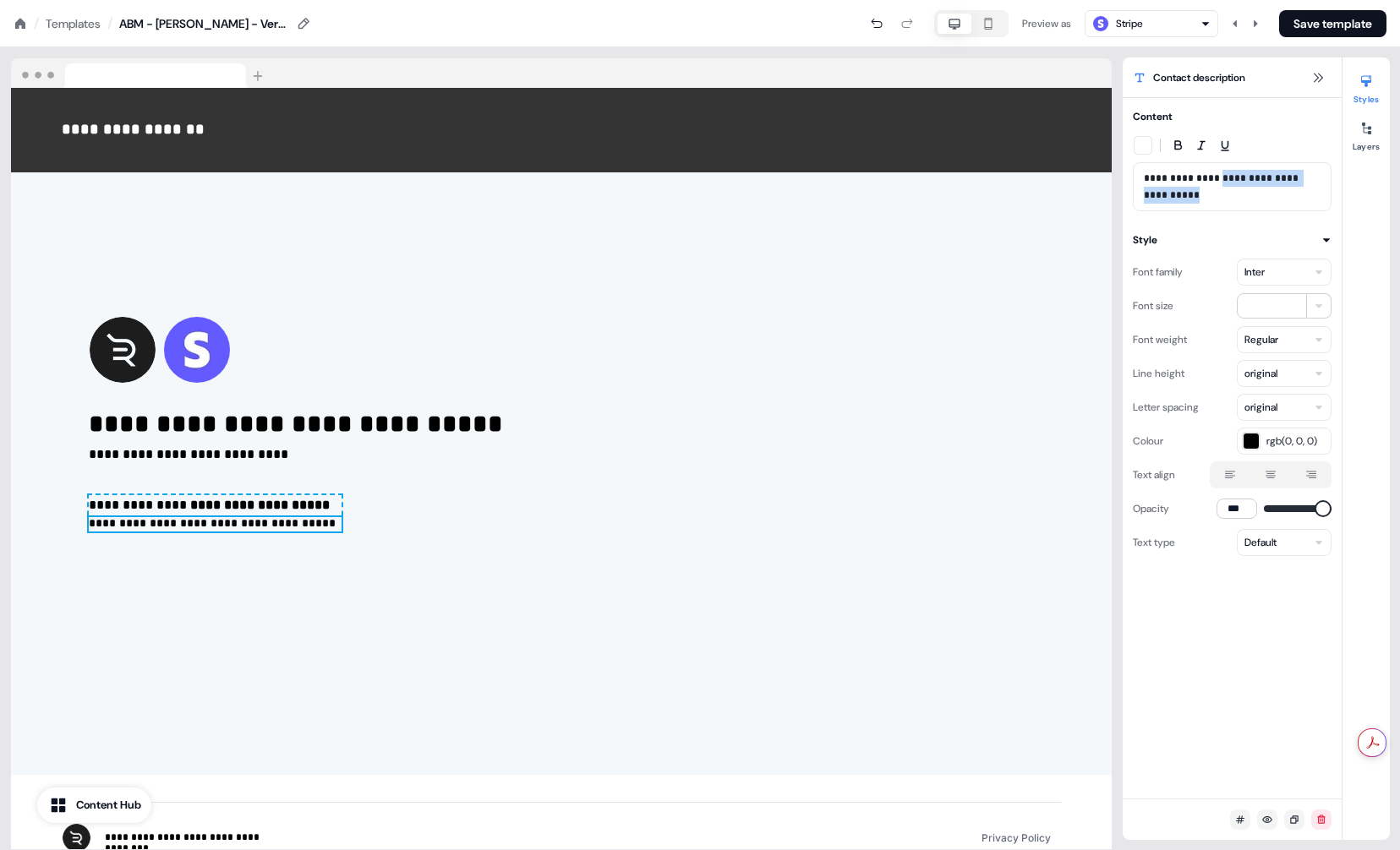 drag, startPoint x: 1272, startPoint y: 195, endPoint x: 1130, endPoint y: 196, distance: 142.00352 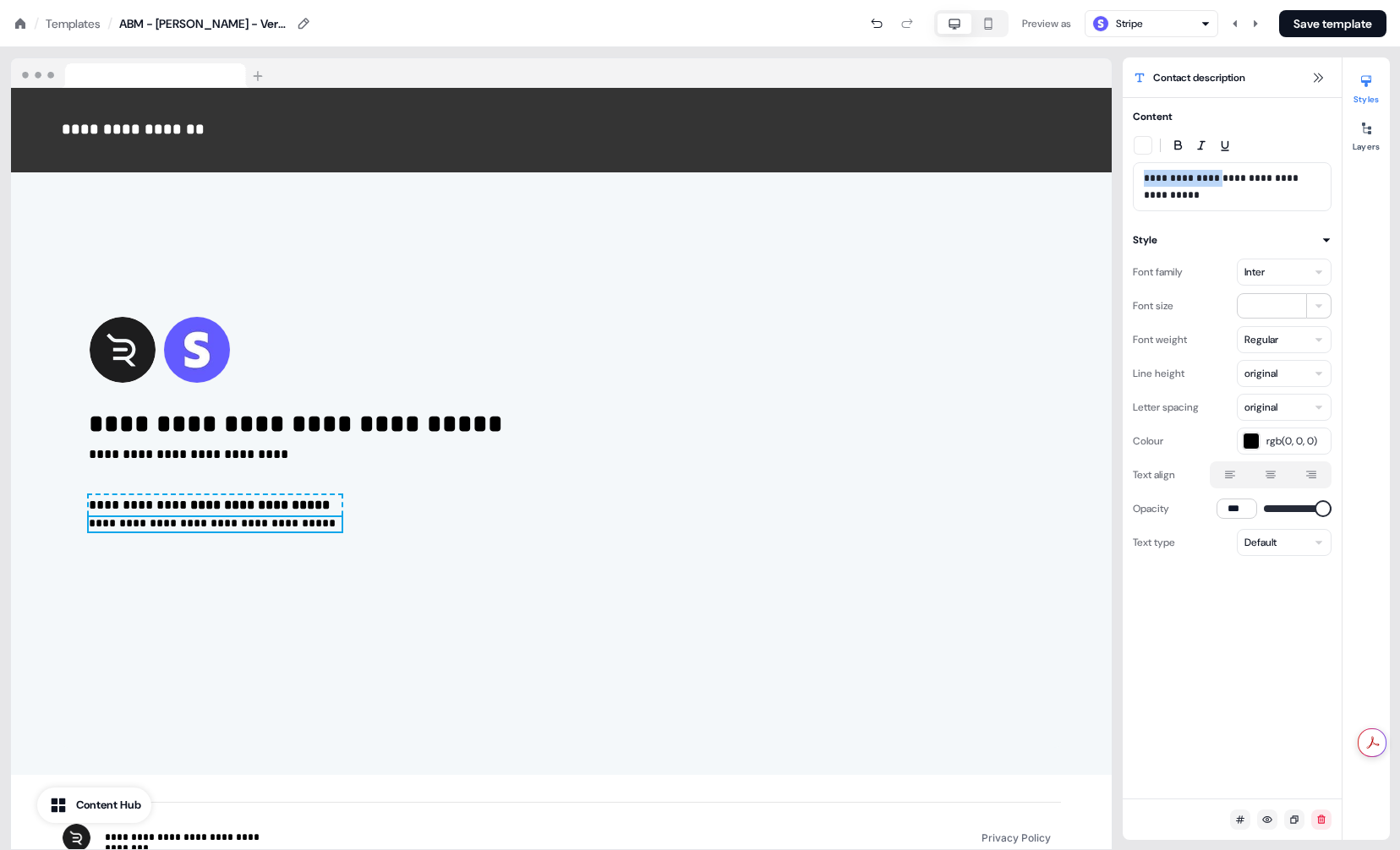 click on "**********" at bounding box center (1222, 187) 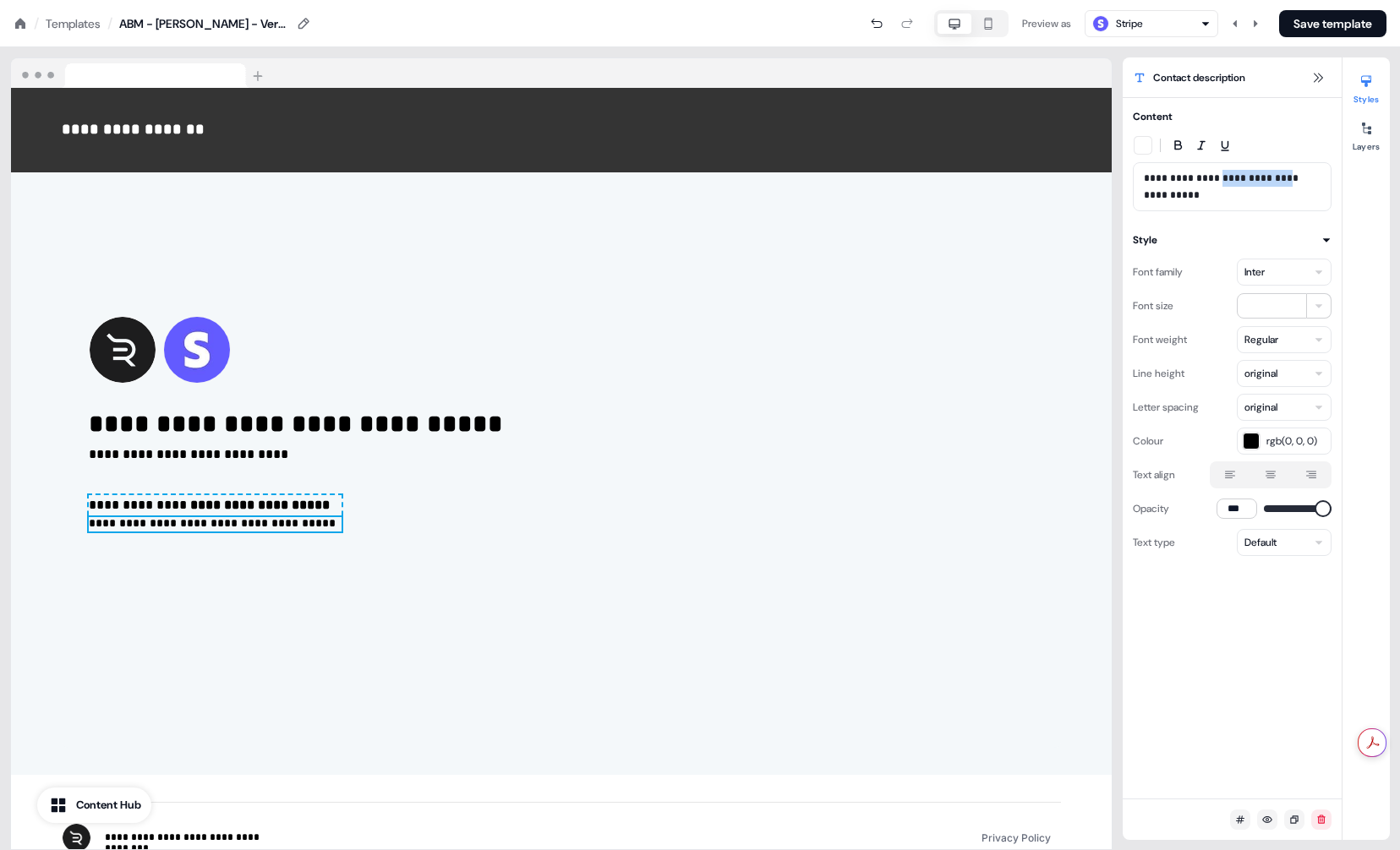 drag, startPoint x: 1209, startPoint y: 197, endPoint x: 1135, endPoint y: 198, distance: 74.006756 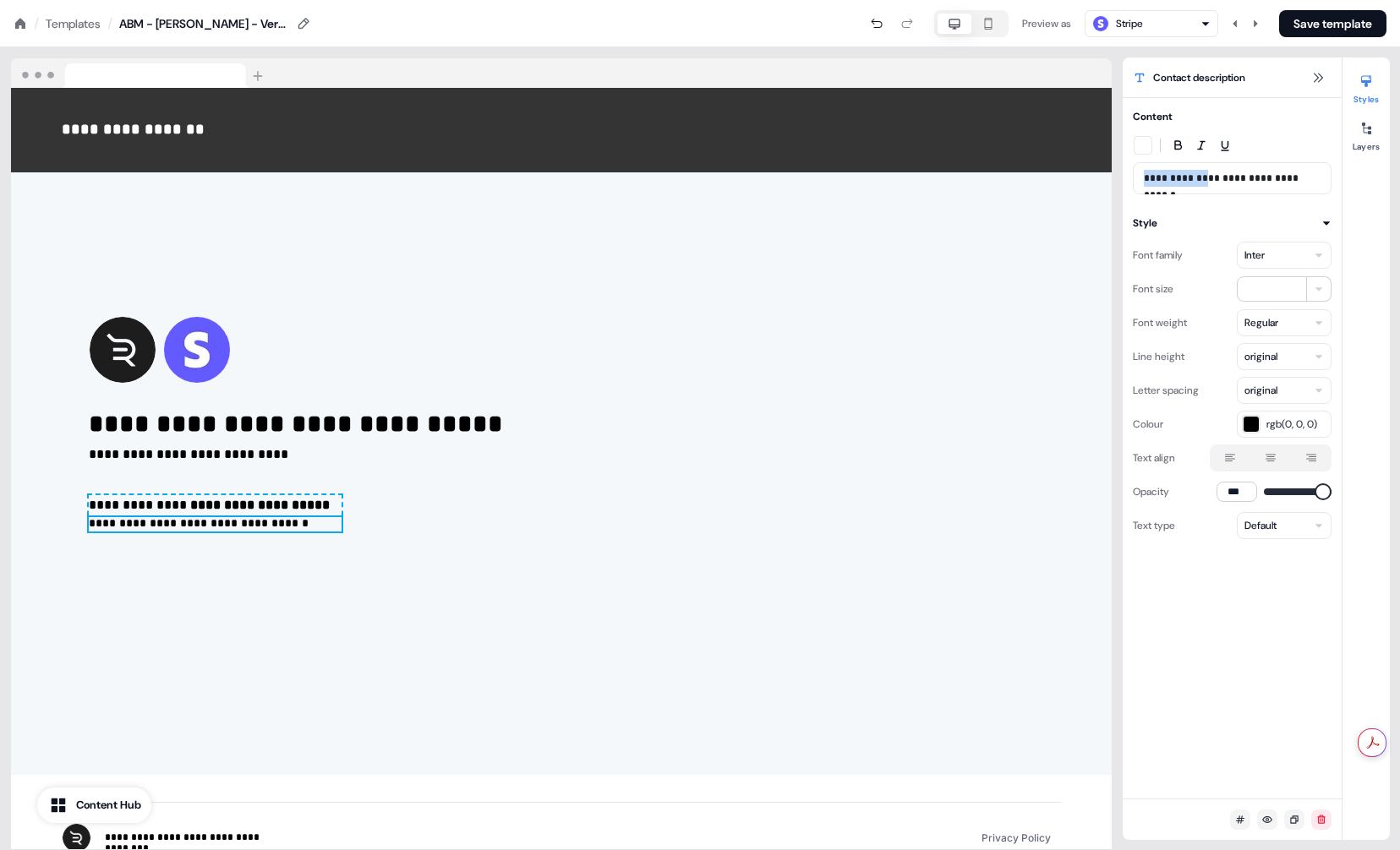 drag, startPoint x: 1206, startPoint y: 177, endPoint x: 1118, endPoint y: 183, distance: 88.204308 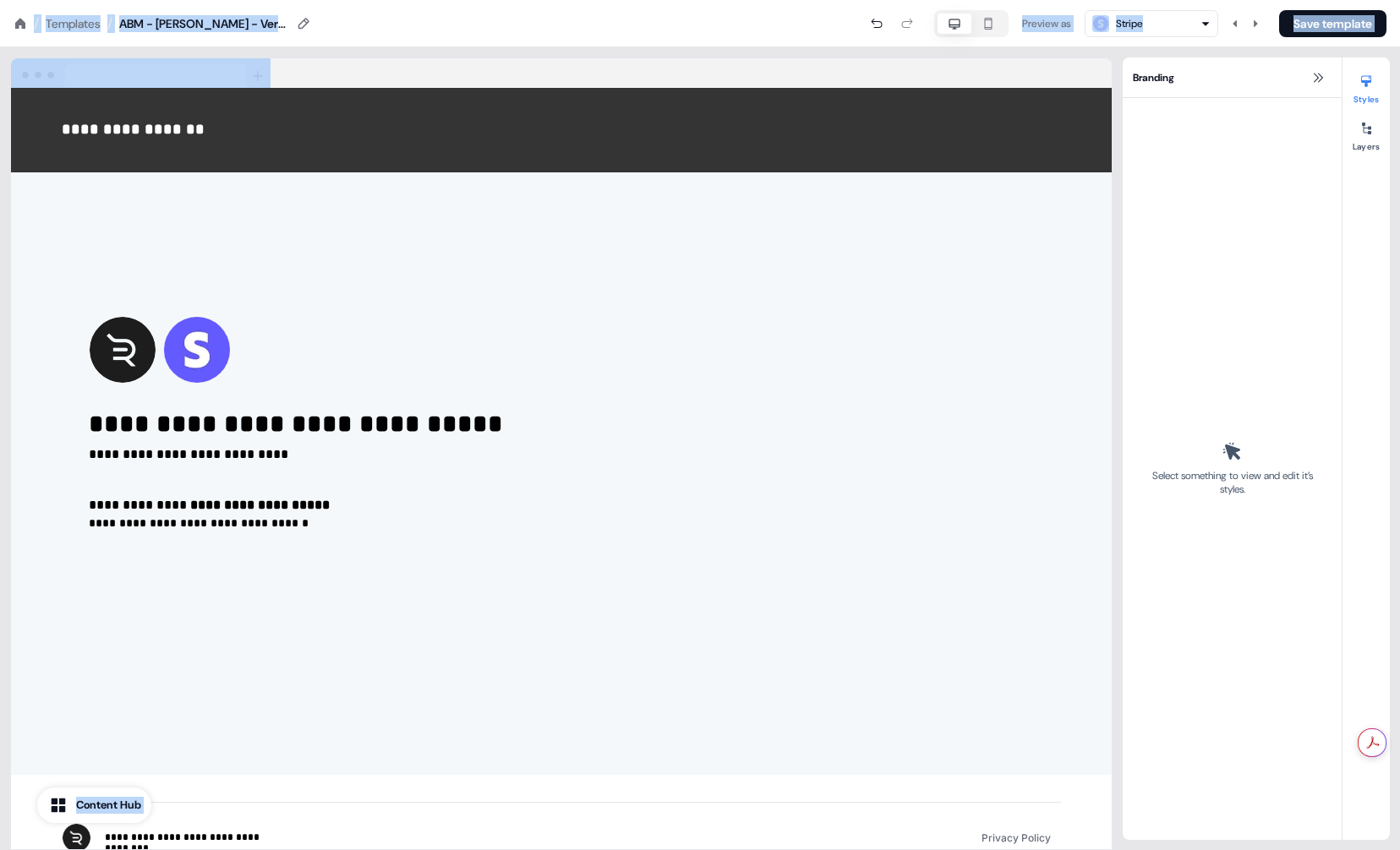 drag, startPoint x: 1390, startPoint y: 836, endPoint x: 1200, endPoint y: 864, distance: 192.05208 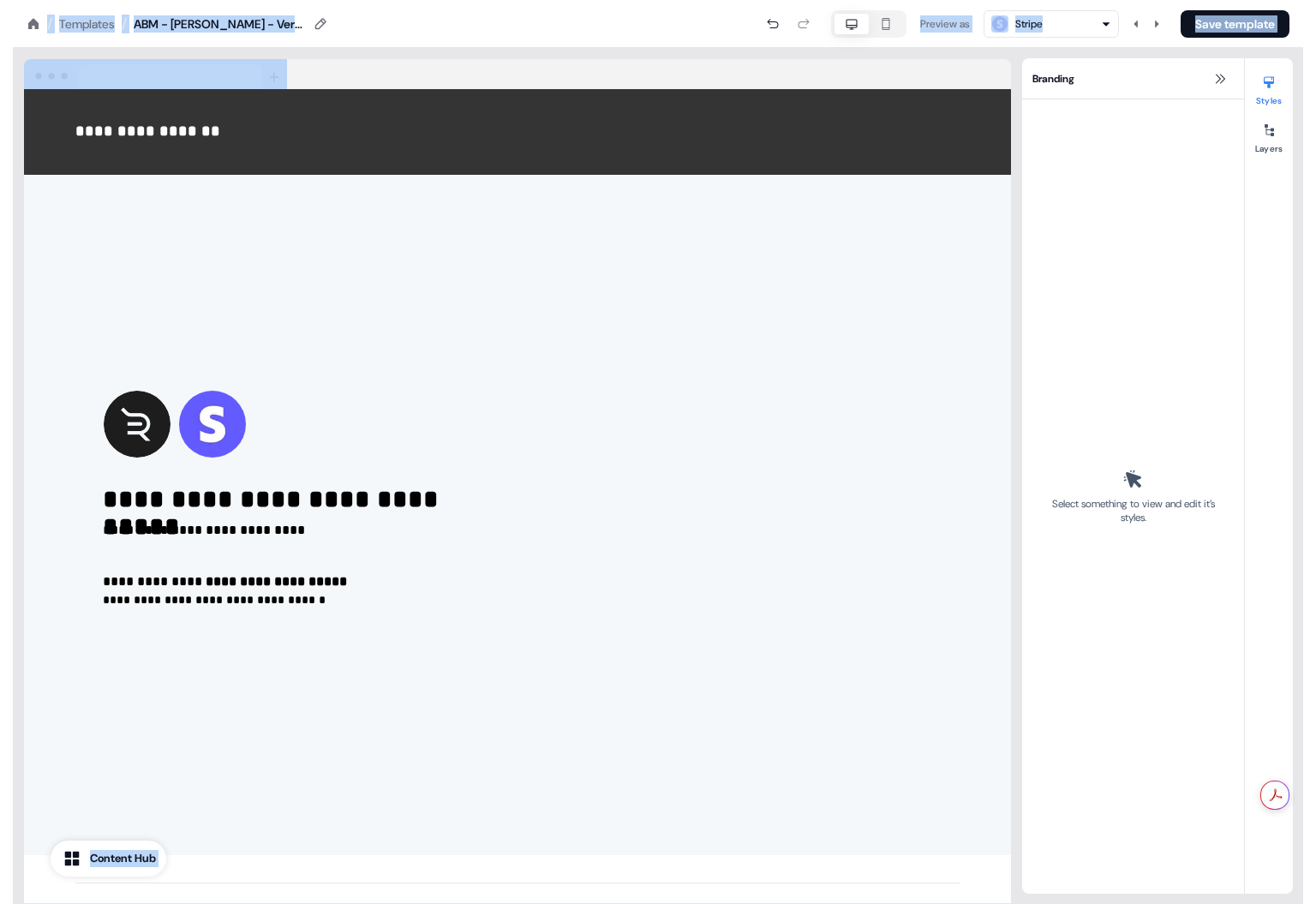 scroll, scrollTop: 4192, scrollLeft: 0, axis: vertical 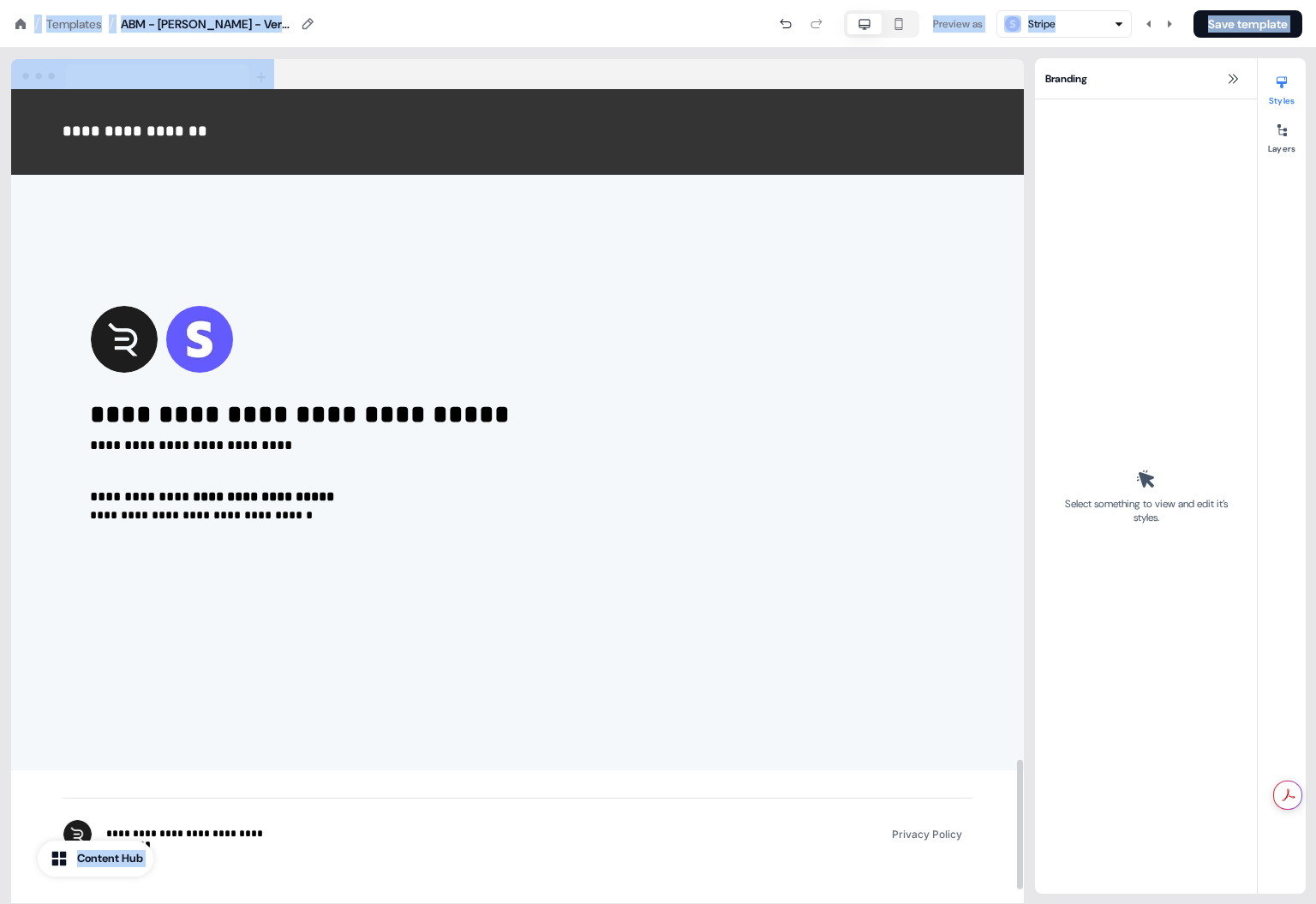 click on "**********" at bounding box center [517, 414] 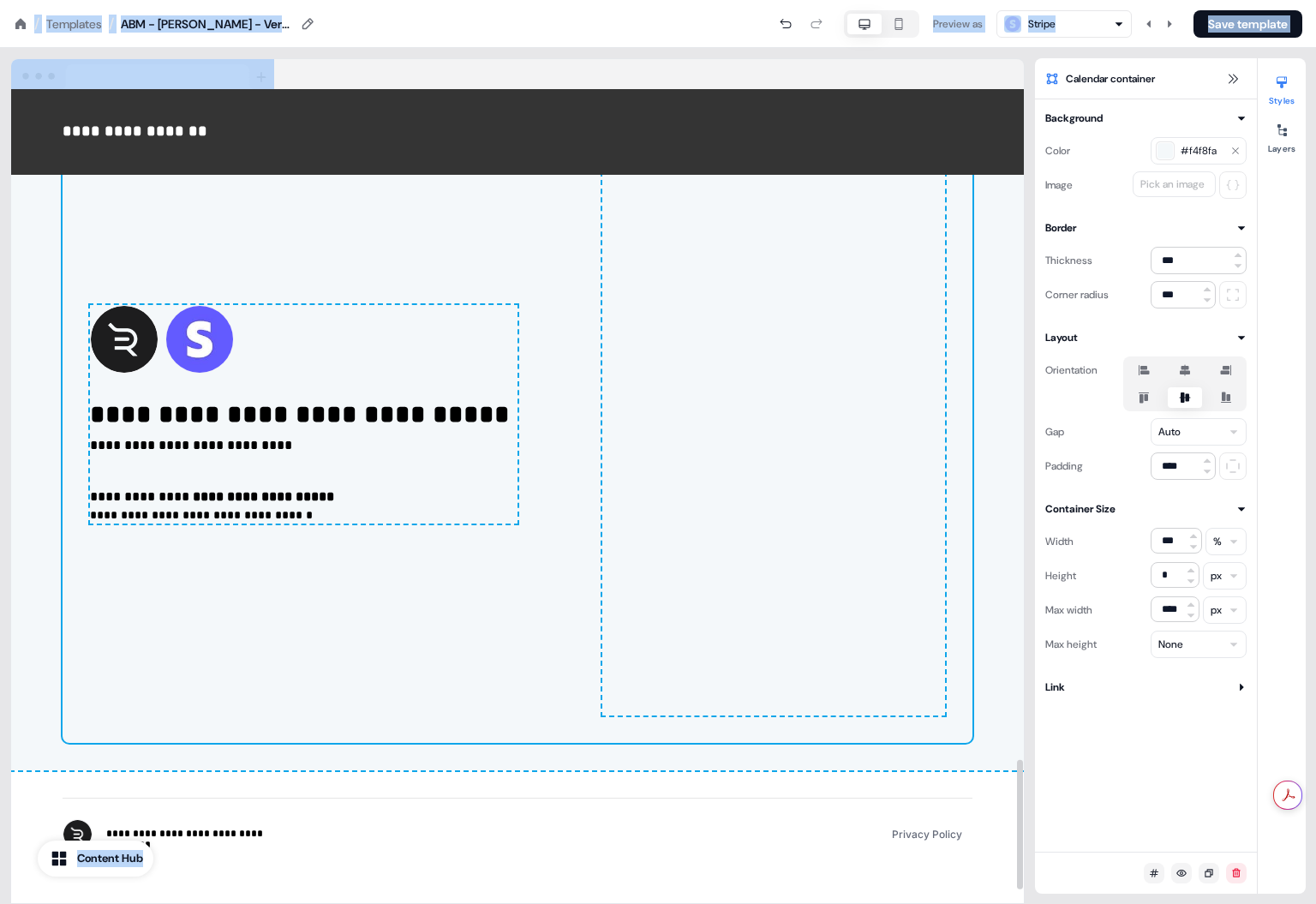 click on "**********" at bounding box center [263, 496] 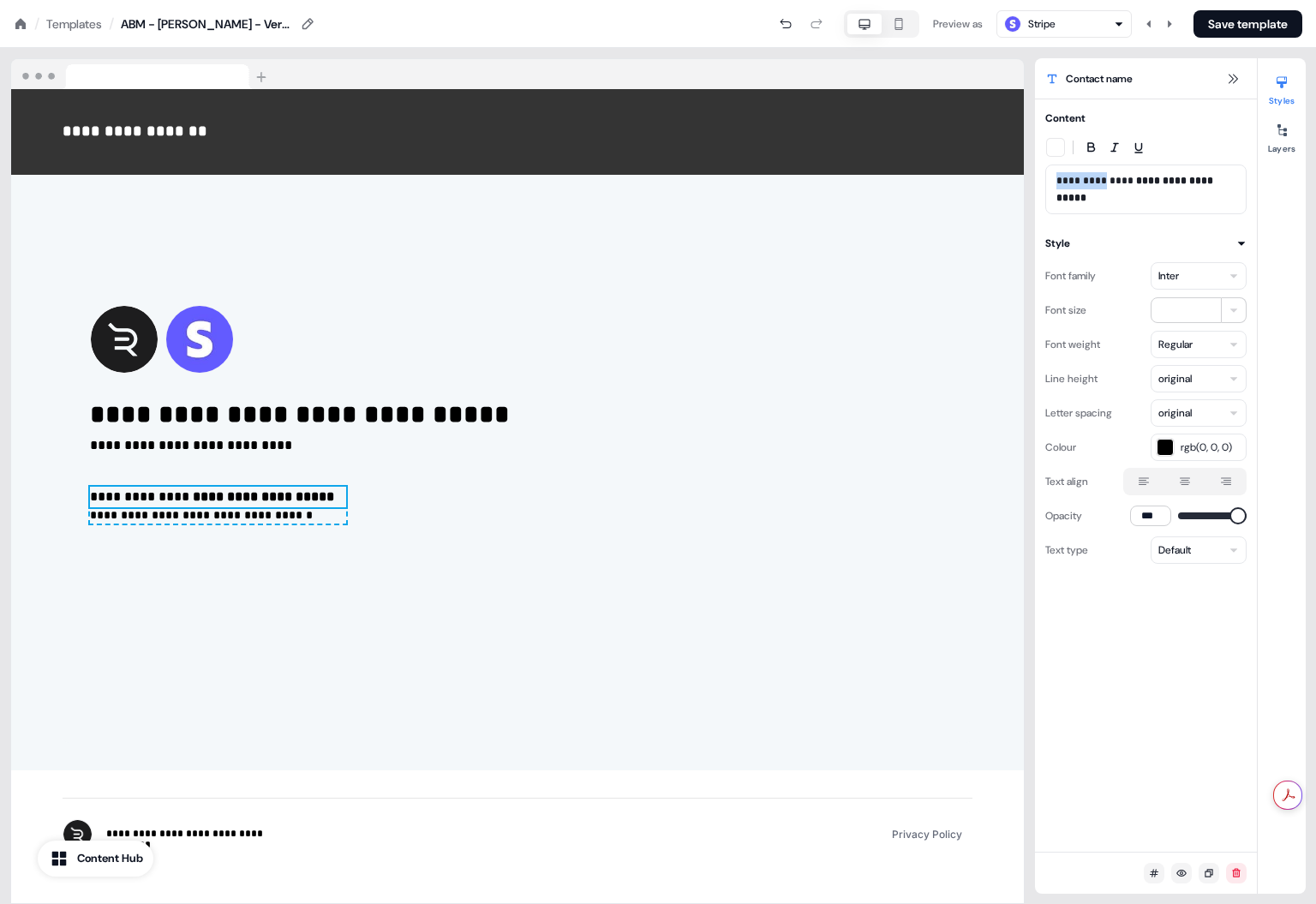 drag, startPoint x: 1104, startPoint y: 180, endPoint x: 1024, endPoint y: 183, distance: 80.05623 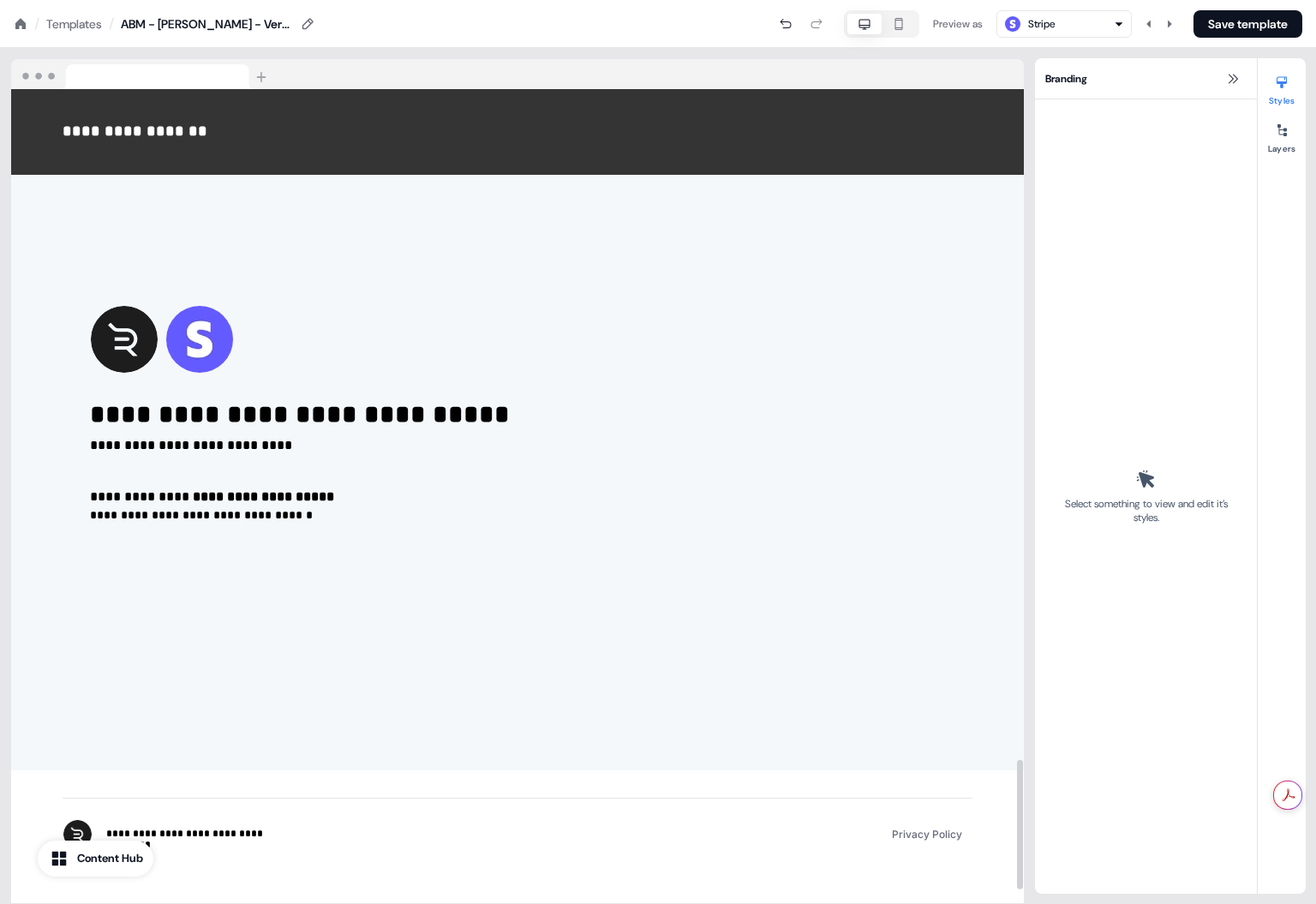 click on "**********" at bounding box center (303, 491) 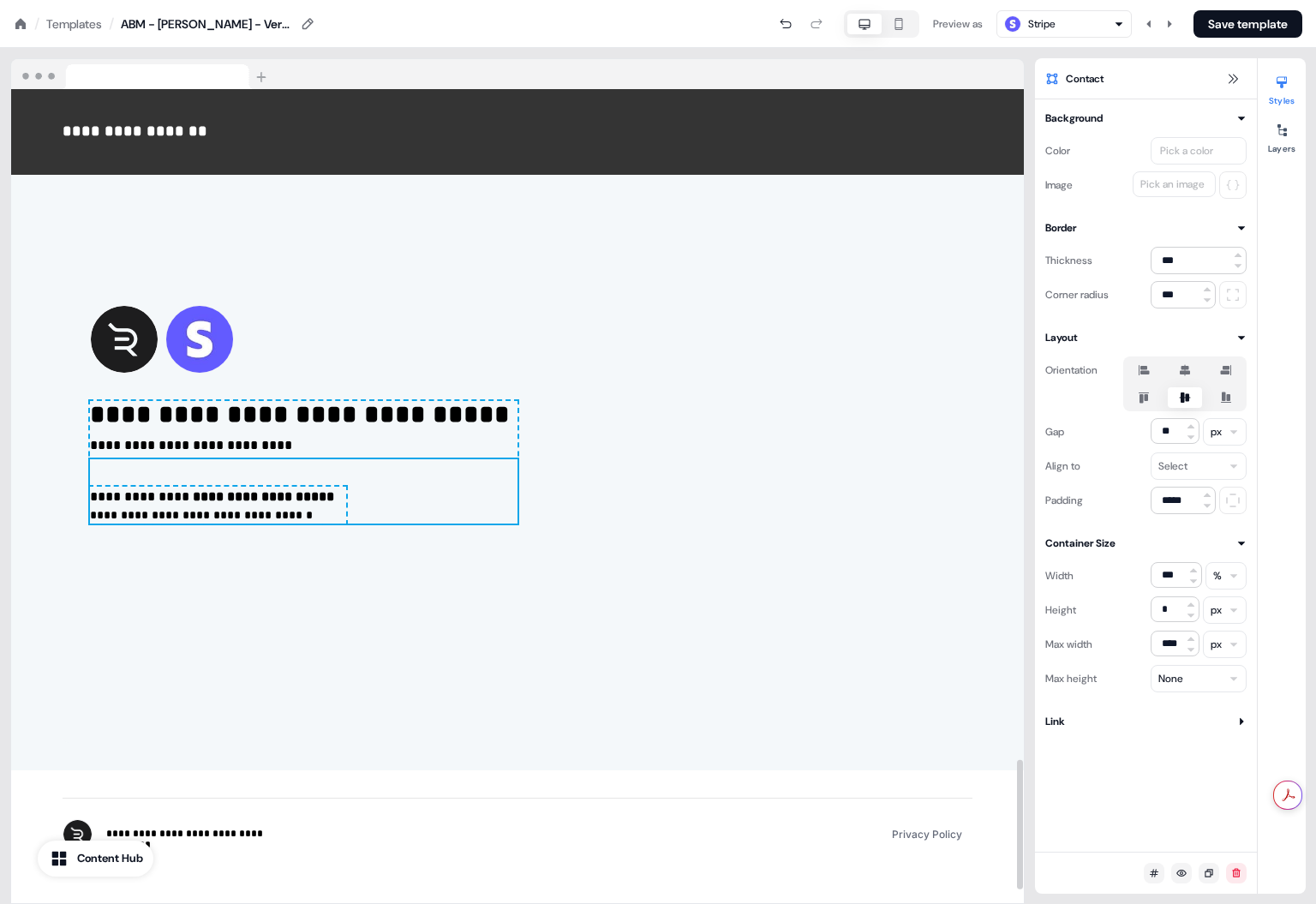 click on "**********" at bounding box center [263, 496] 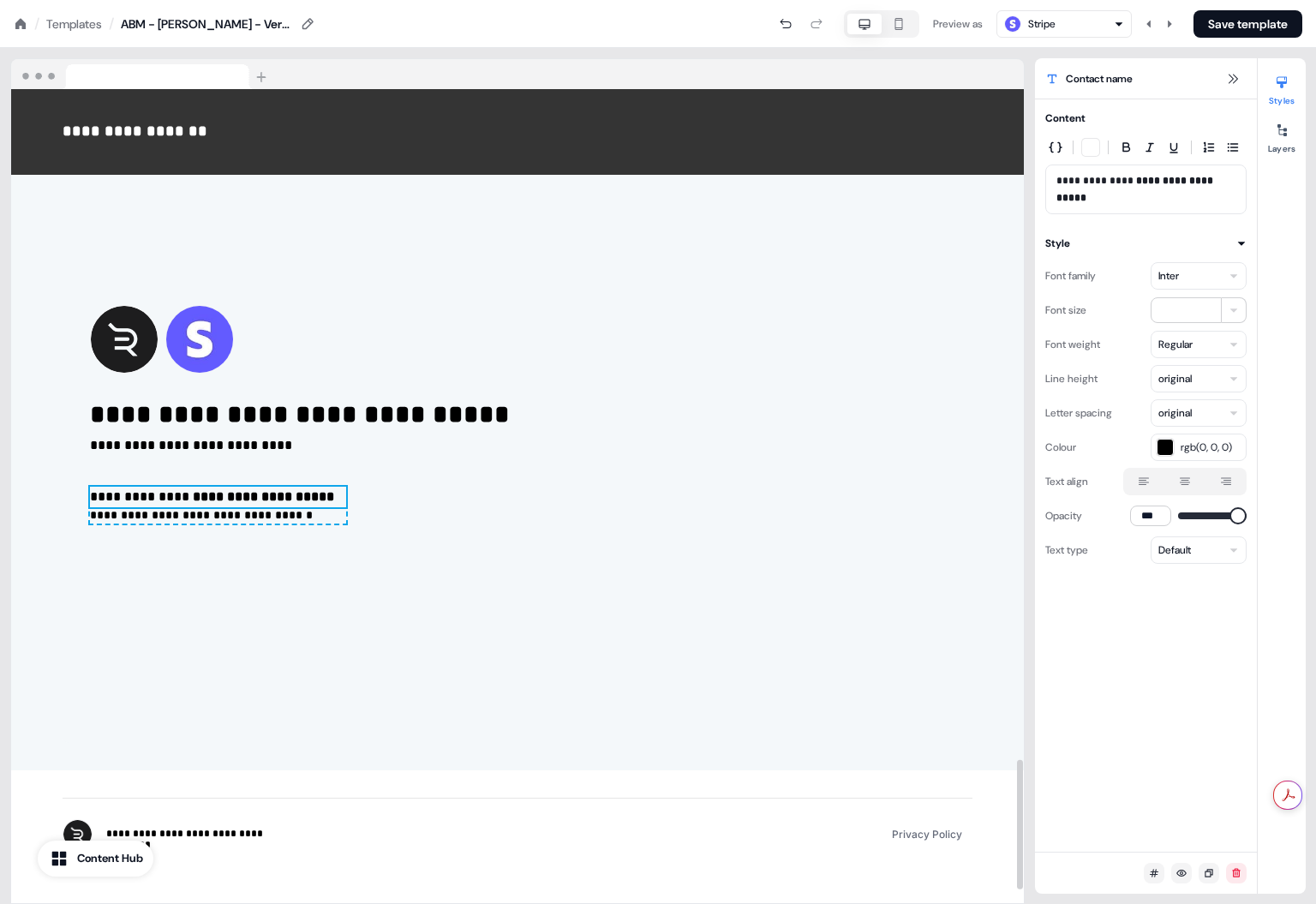 click on "**********" at bounding box center (1146, 189) 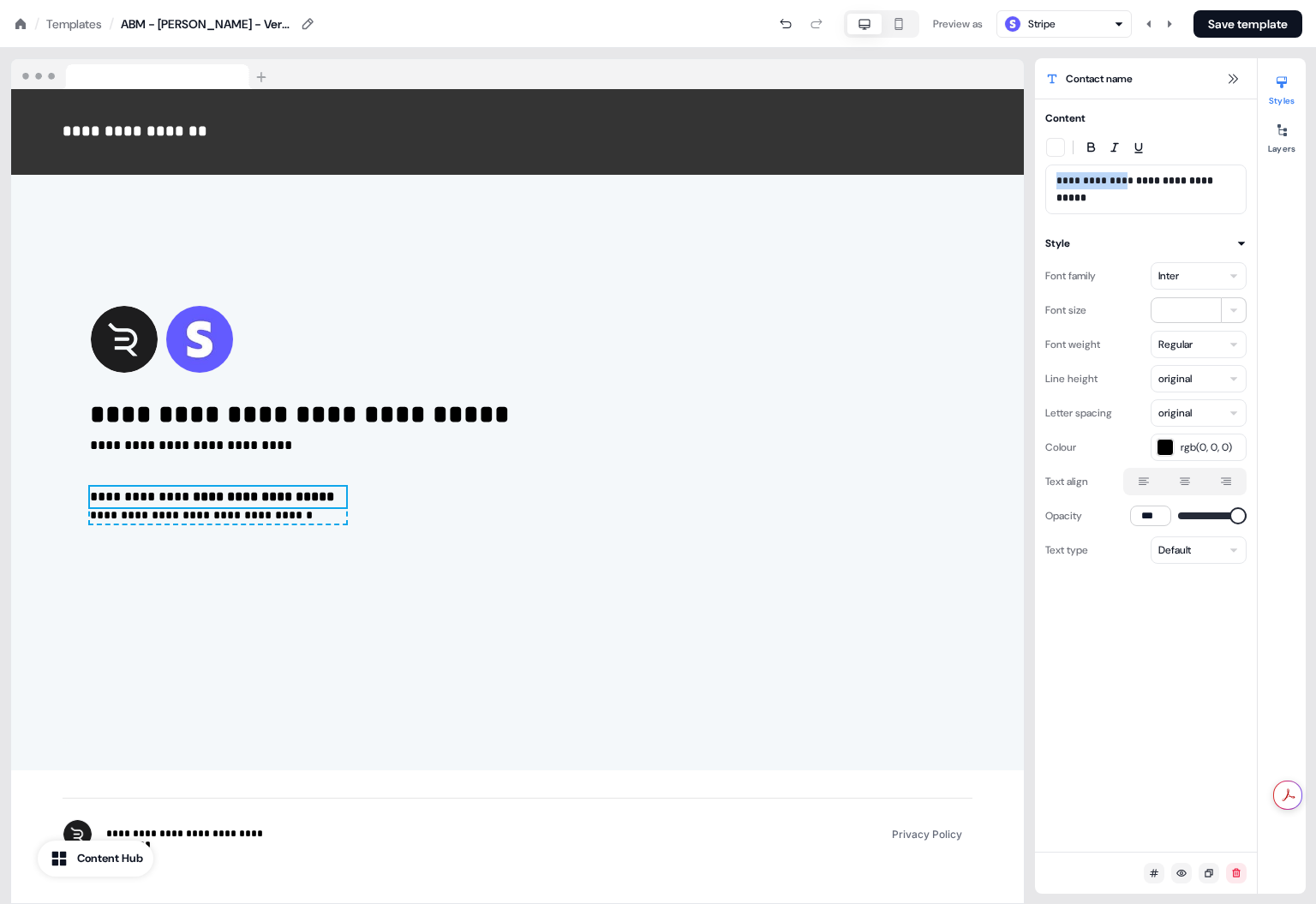 drag, startPoint x: 1123, startPoint y: 180, endPoint x: 1056, endPoint y: 182, distance: 67.029844 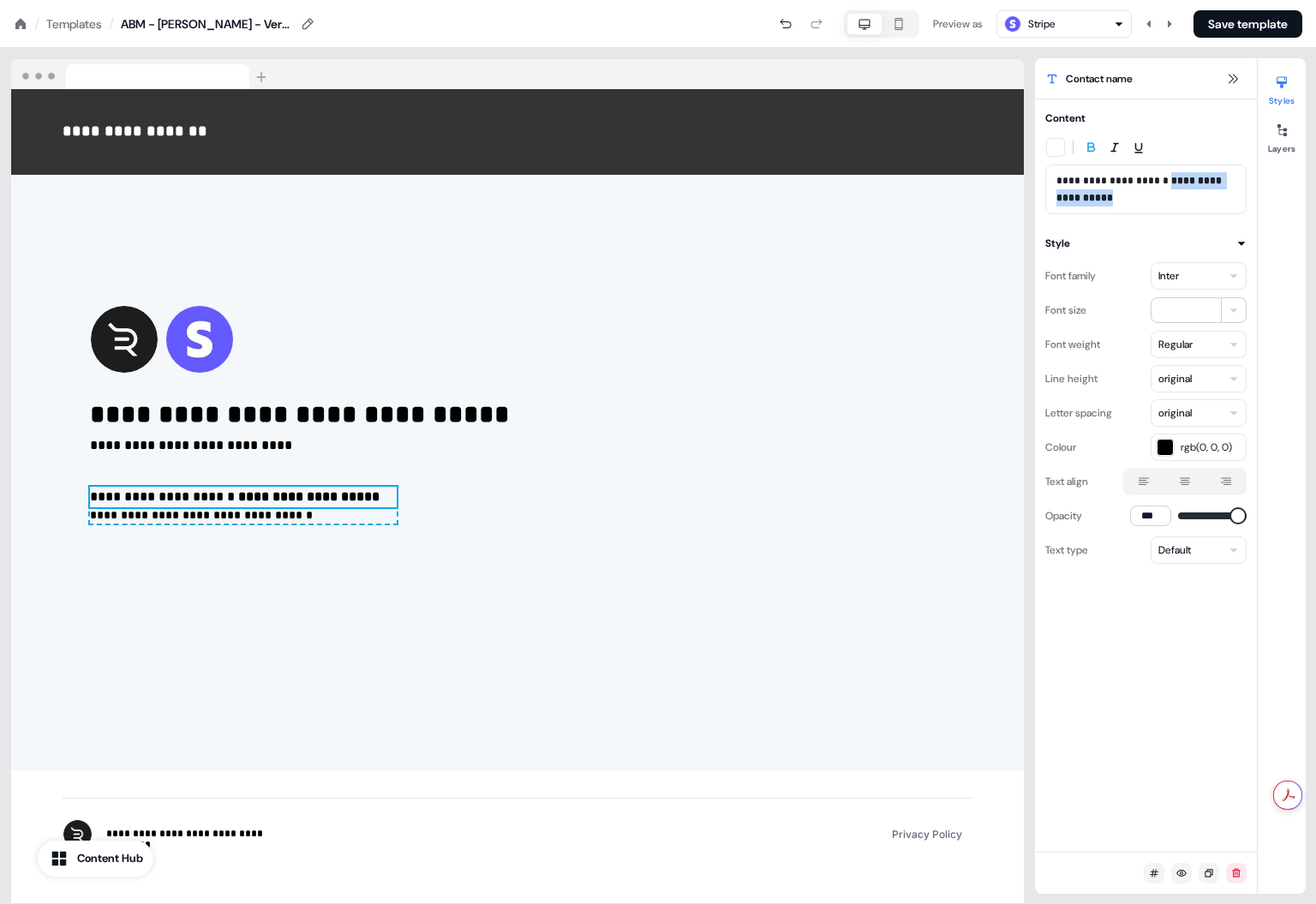 click on "**********" at bounding box center (1146, 189) 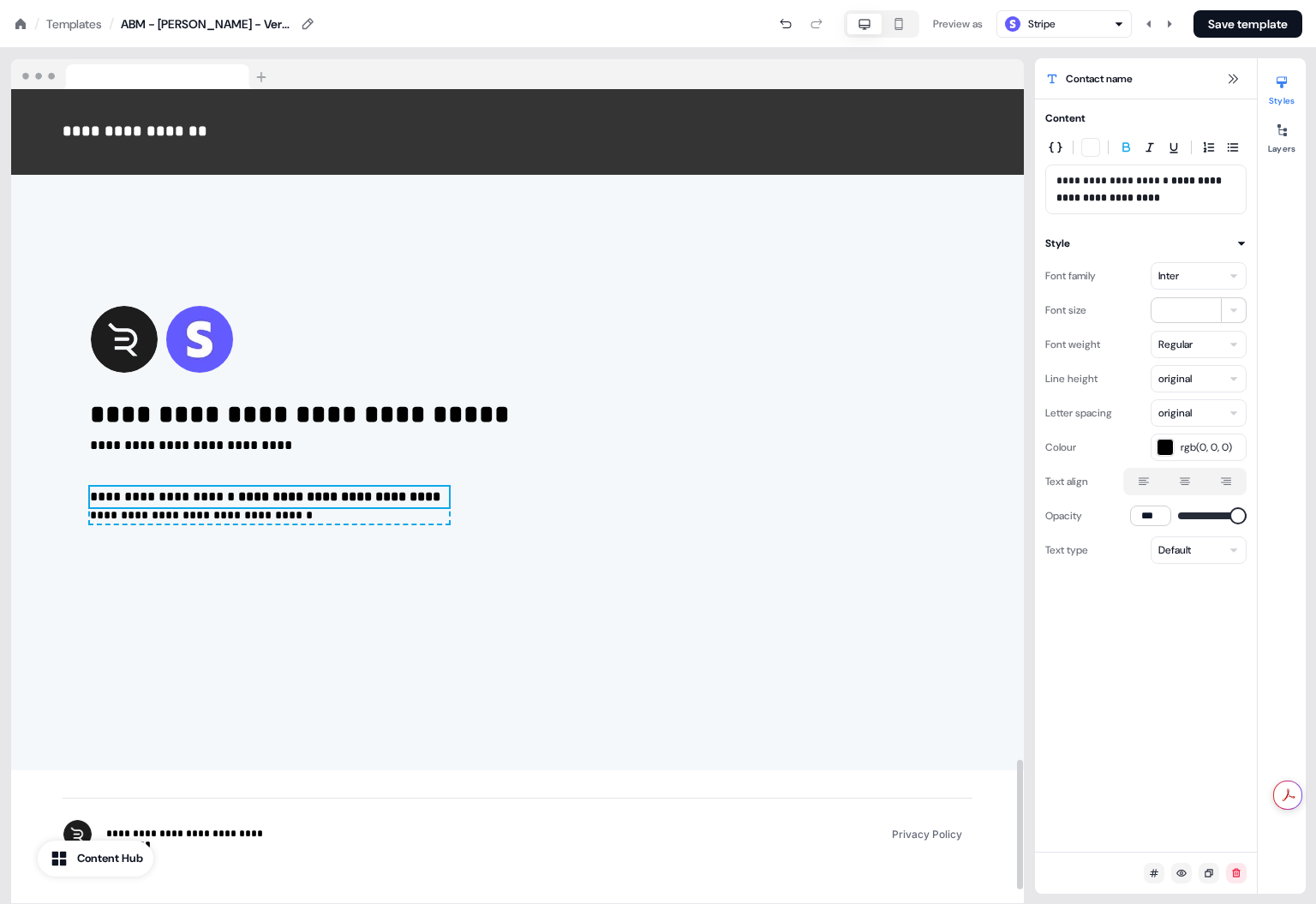 click on "**********" at bounding box center (248, 515) 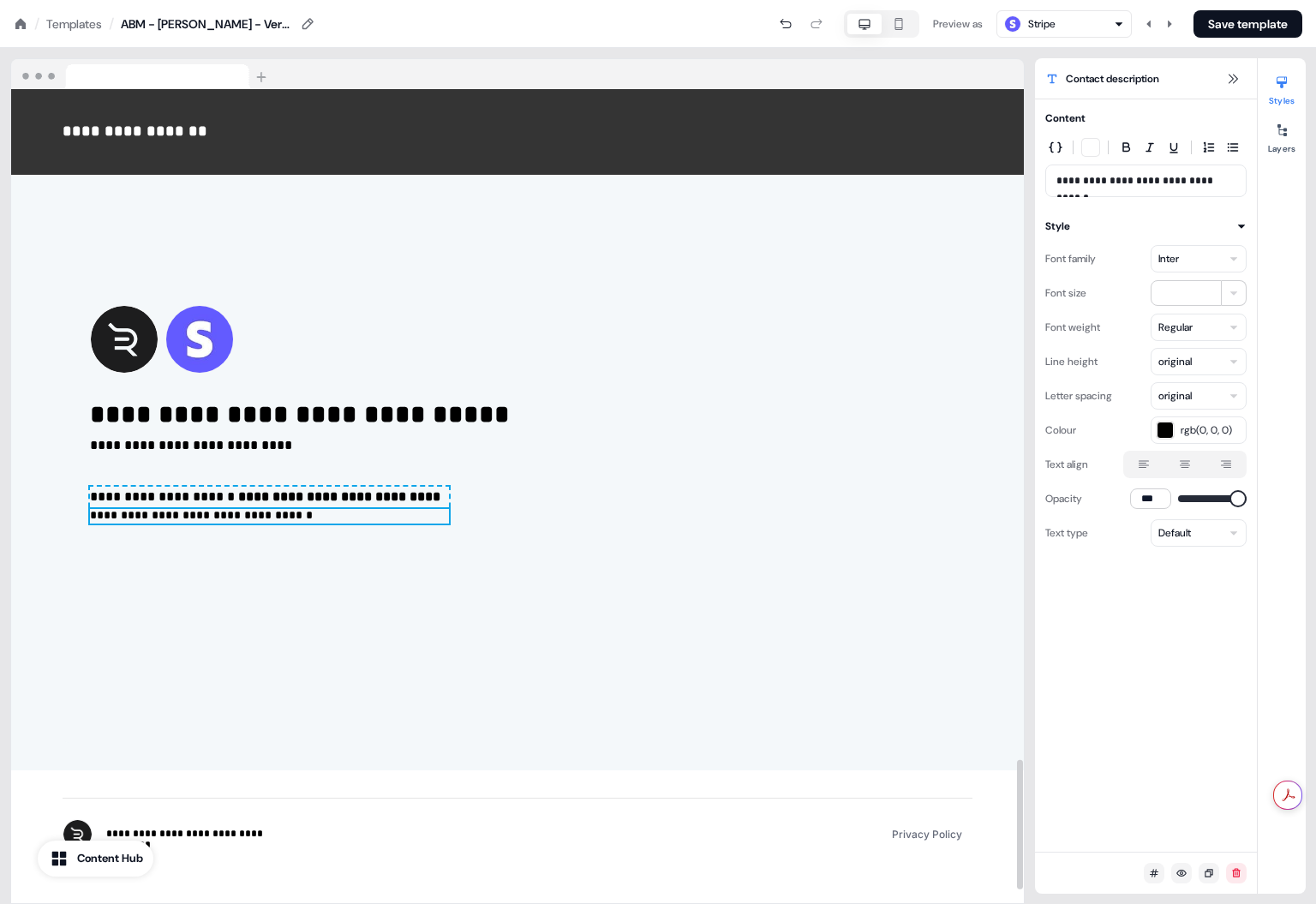 click on "**********" at bounding box center (269, 516) 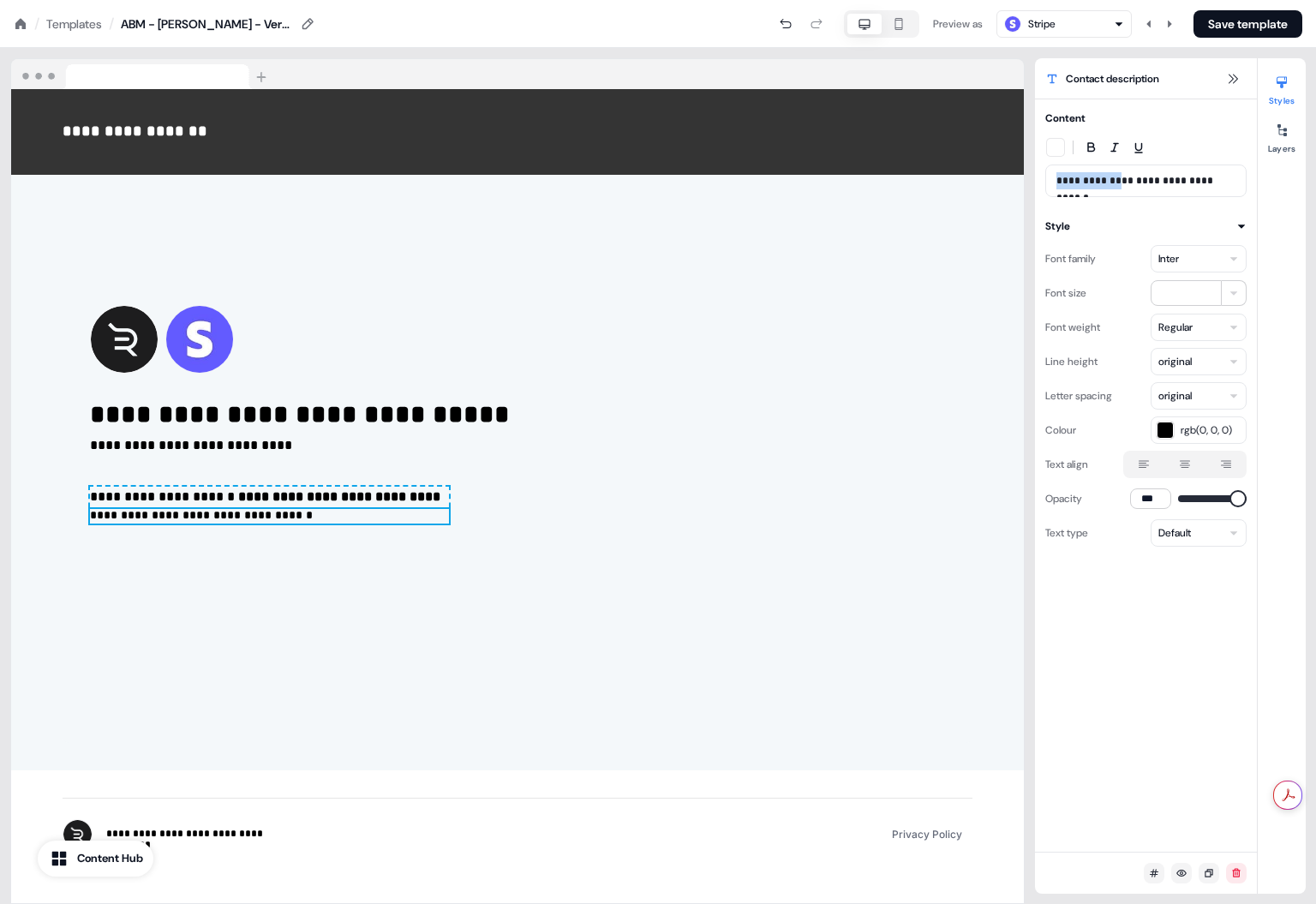 drag, startPoint x: 1119, startPoint y: 181, endPoint x: 1028, endPoint y: 182, distance: 91.005494 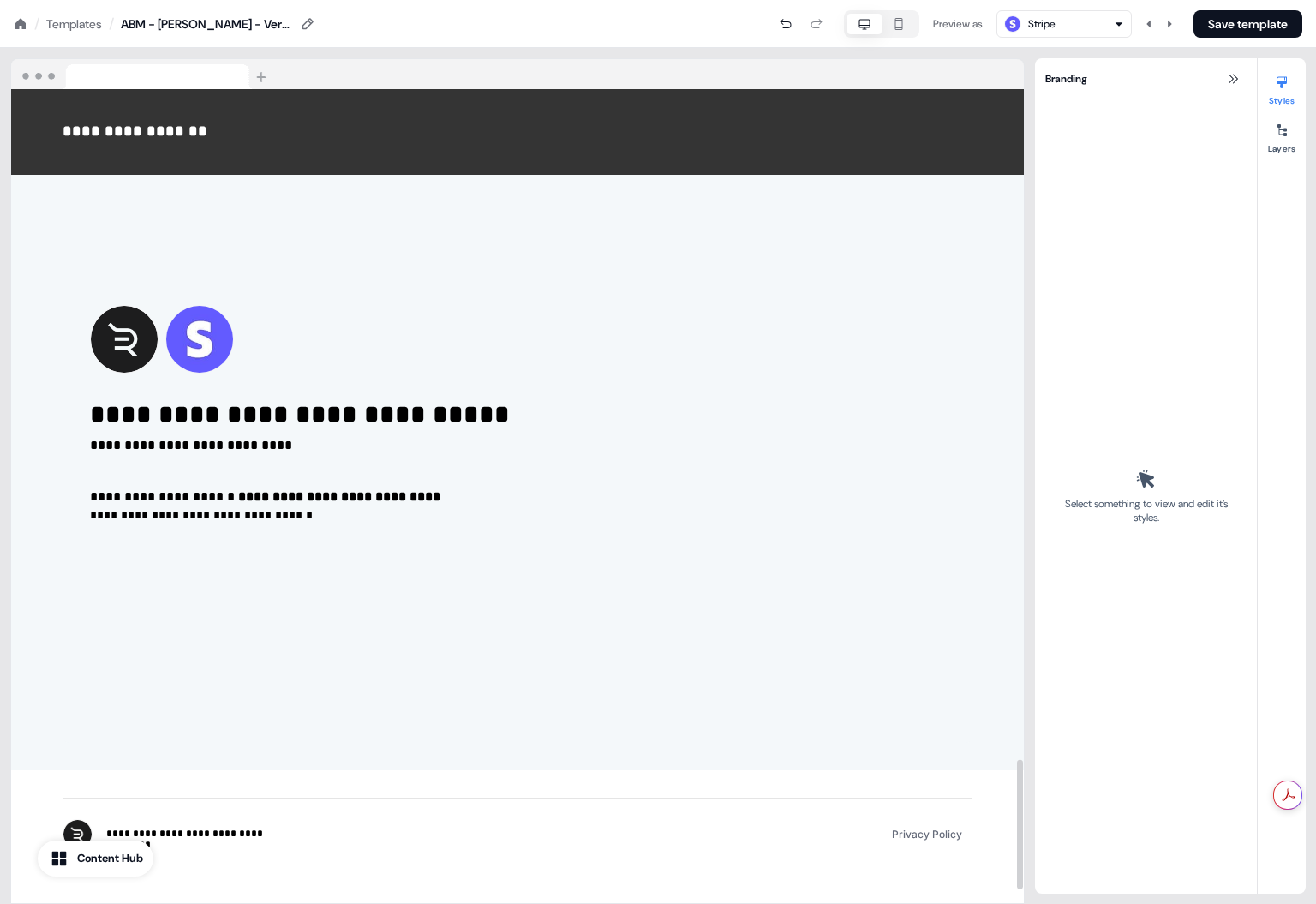 click on "**********" at bounding box center (517, 414) 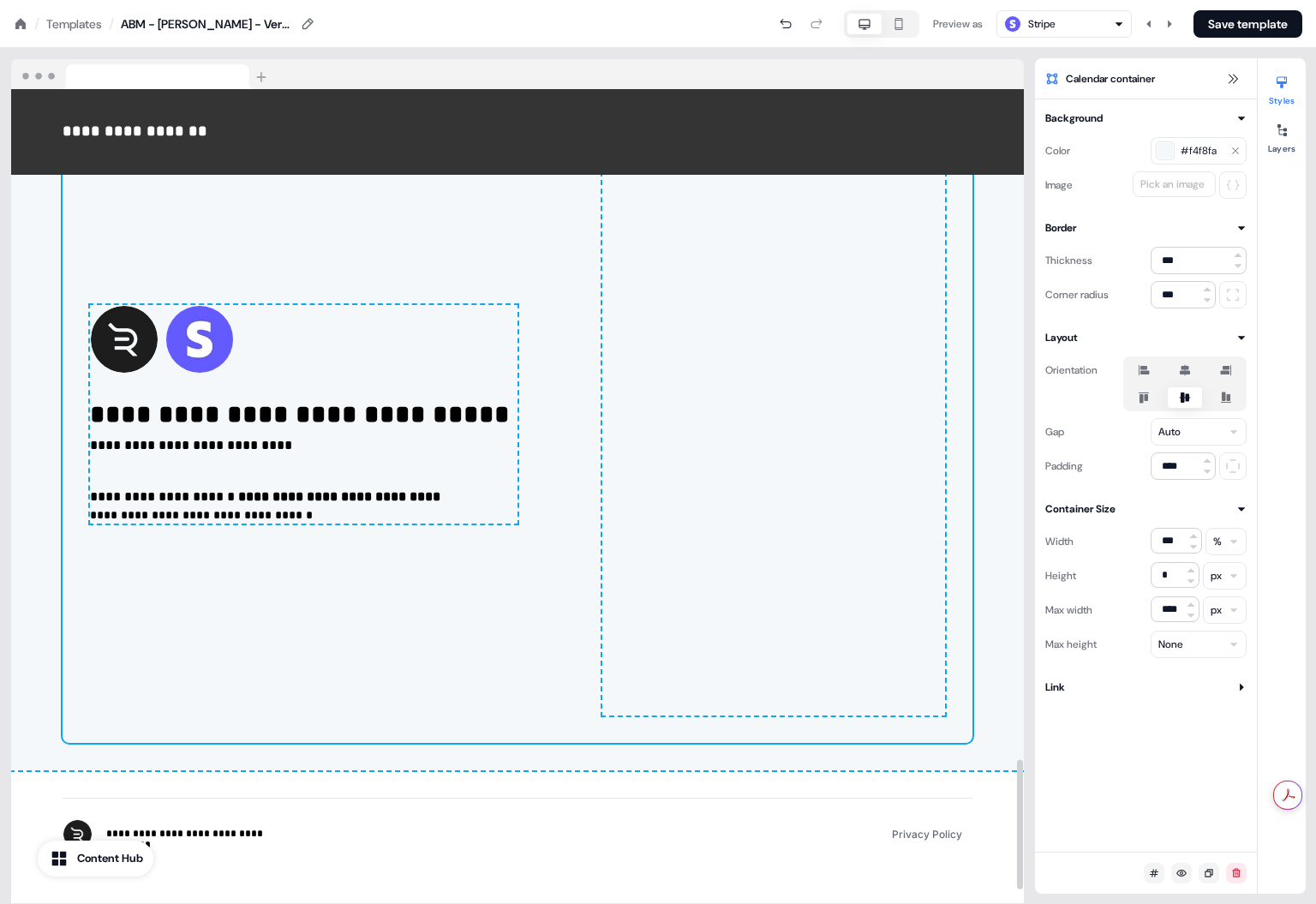 click on "**********" at bounding box center [269, 516] 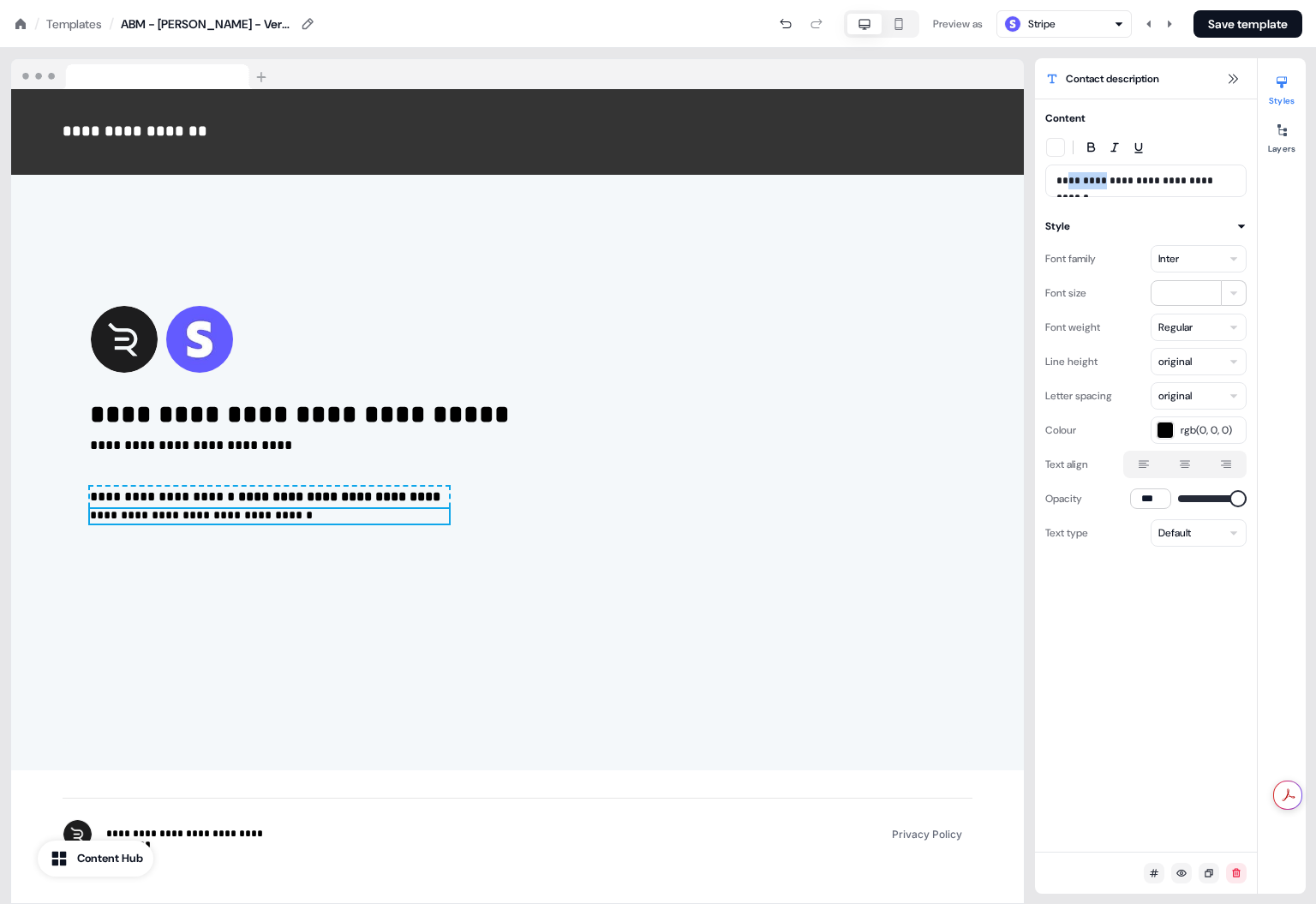 drag, startPoint x: 1104, startPoint y: 183, endPoint x: 1068, endPoint y: 181, distance: 36.055513 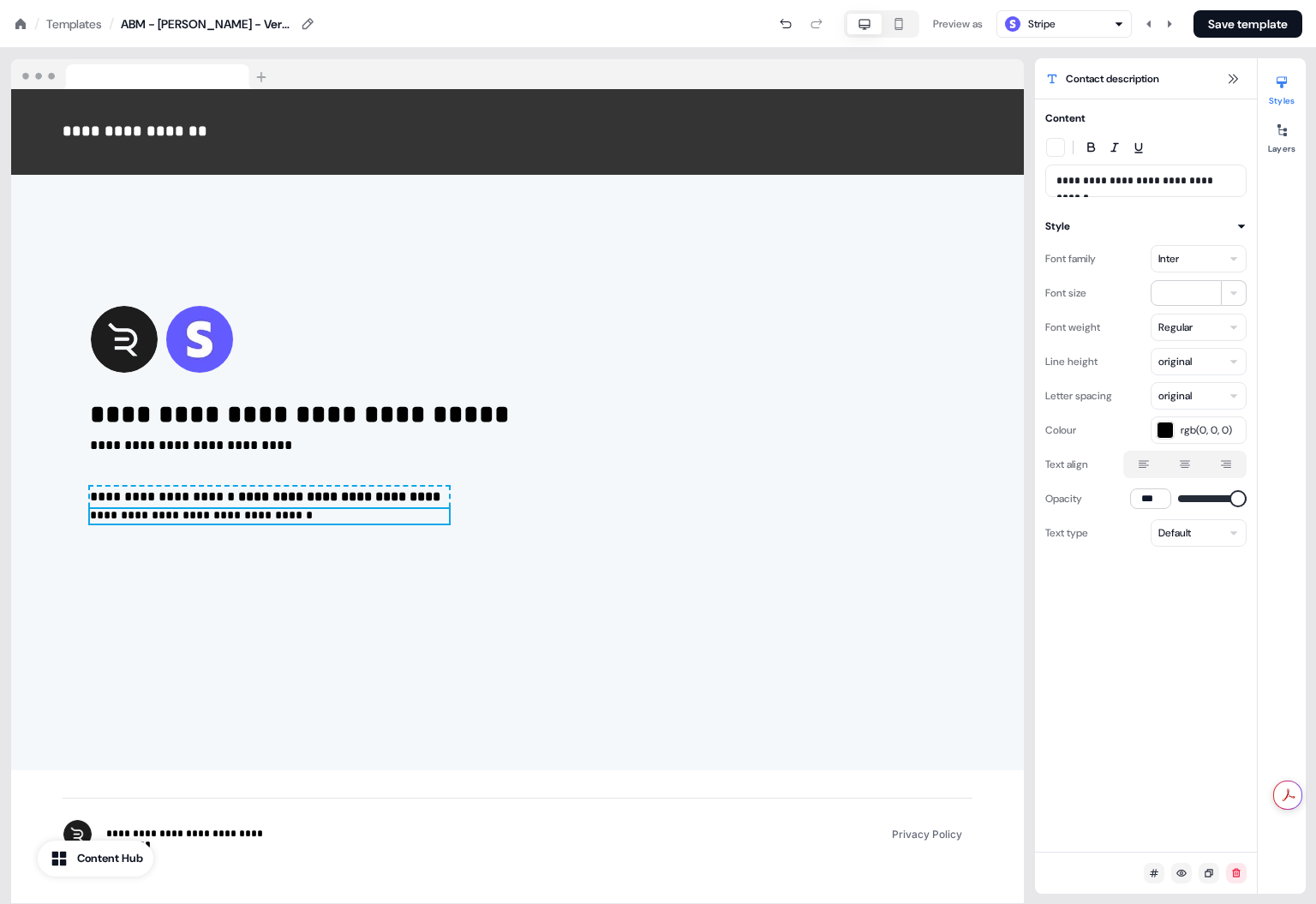 type 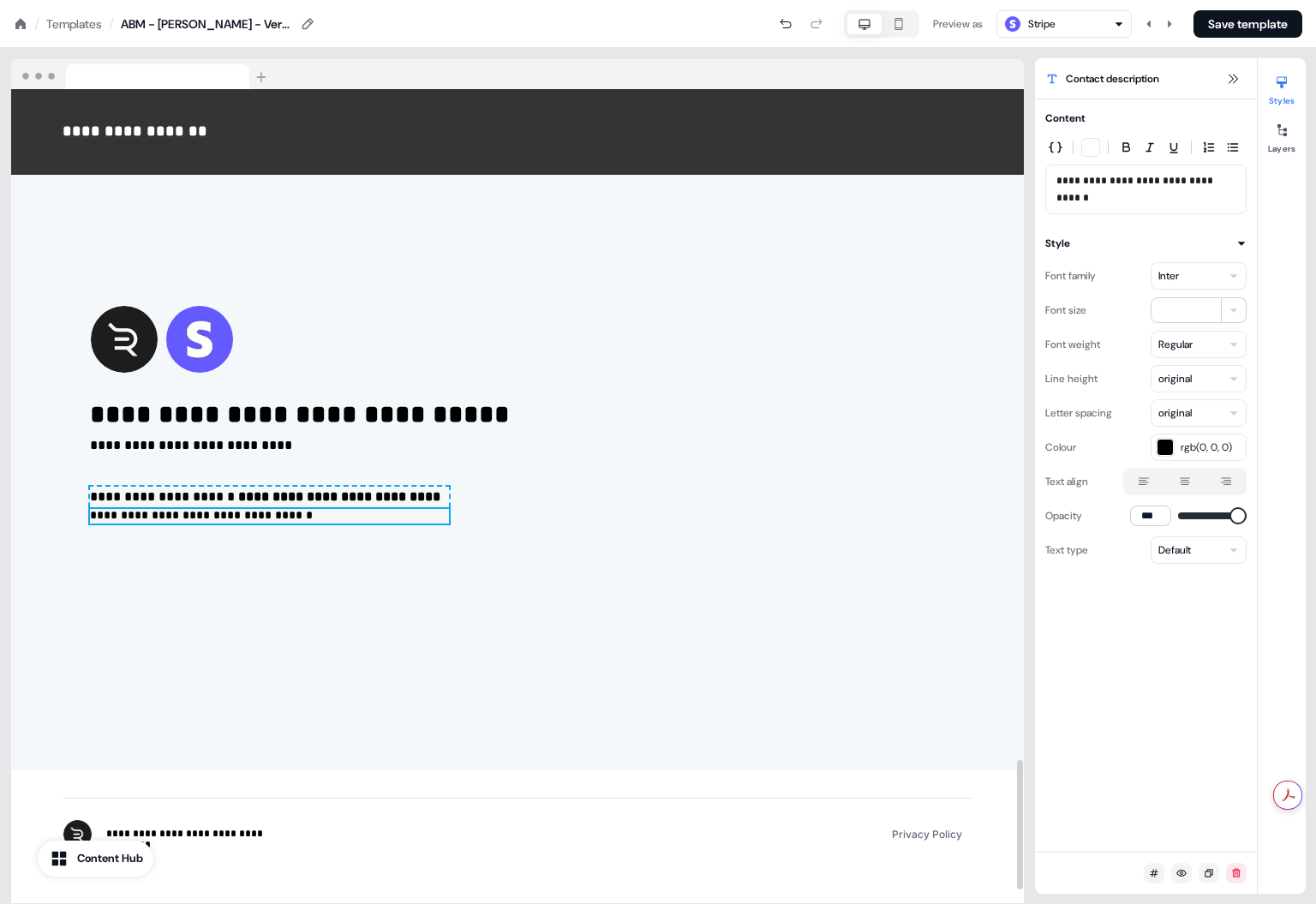 click on "**********" at bounding box center [517, 414] 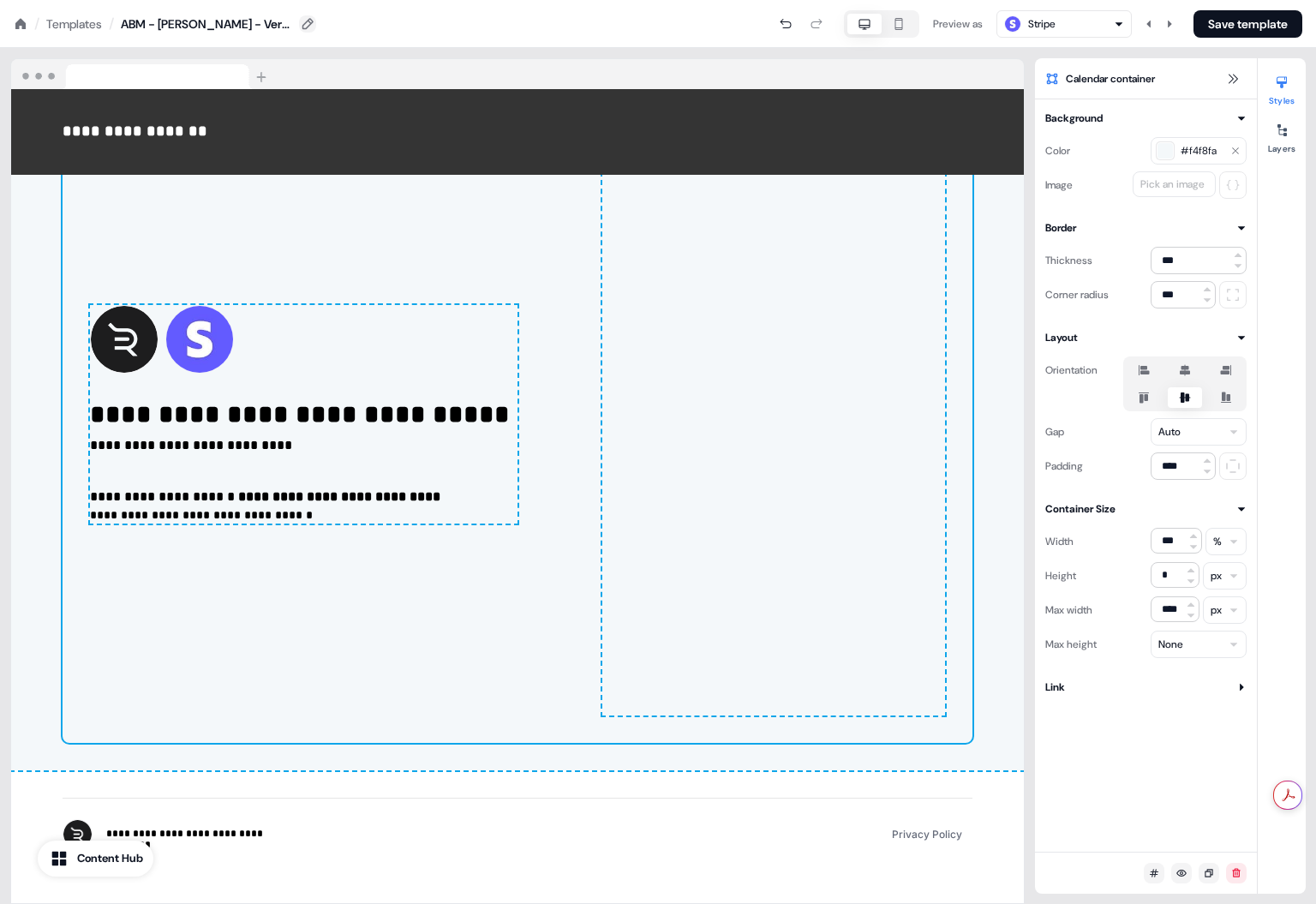 click 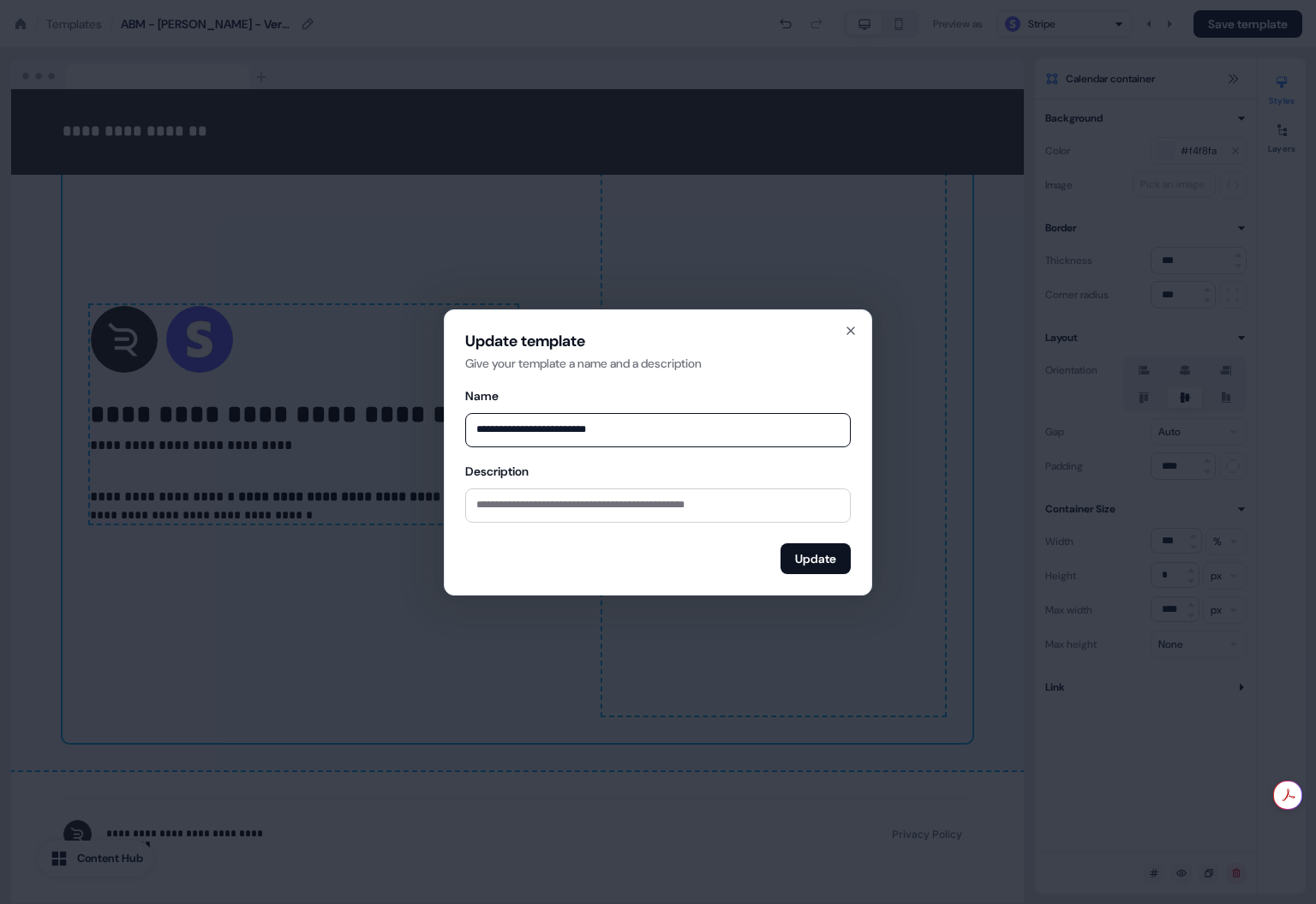 drag, startPoint x: 547, startPoint y: 437, endPoint x: 529, endPoint y: 439, distance: 18.11077 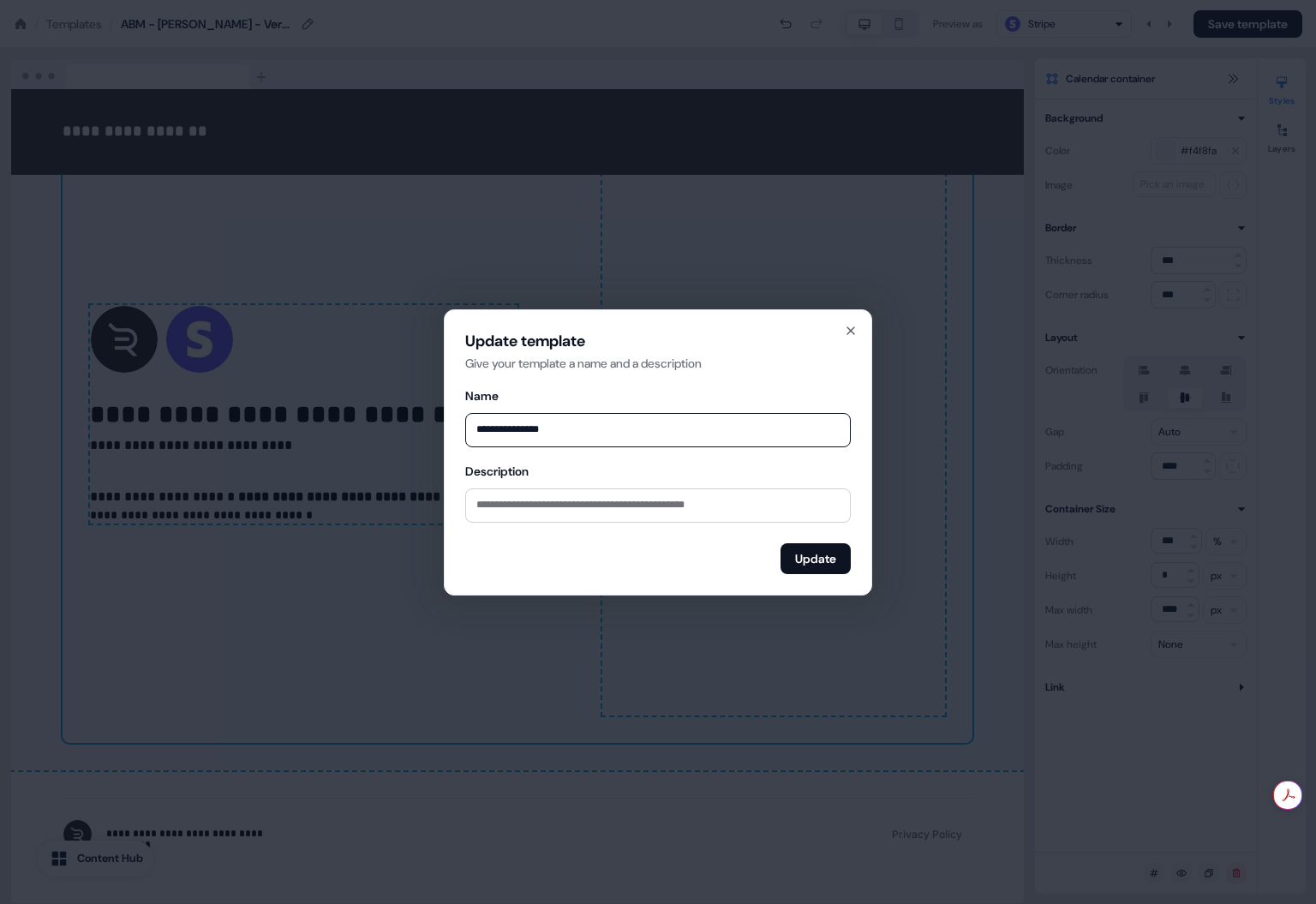 drag, startPoint x: 498, startPoint y: 431, endPoint x: 648, endPoint y: 464, distance: 153.5871 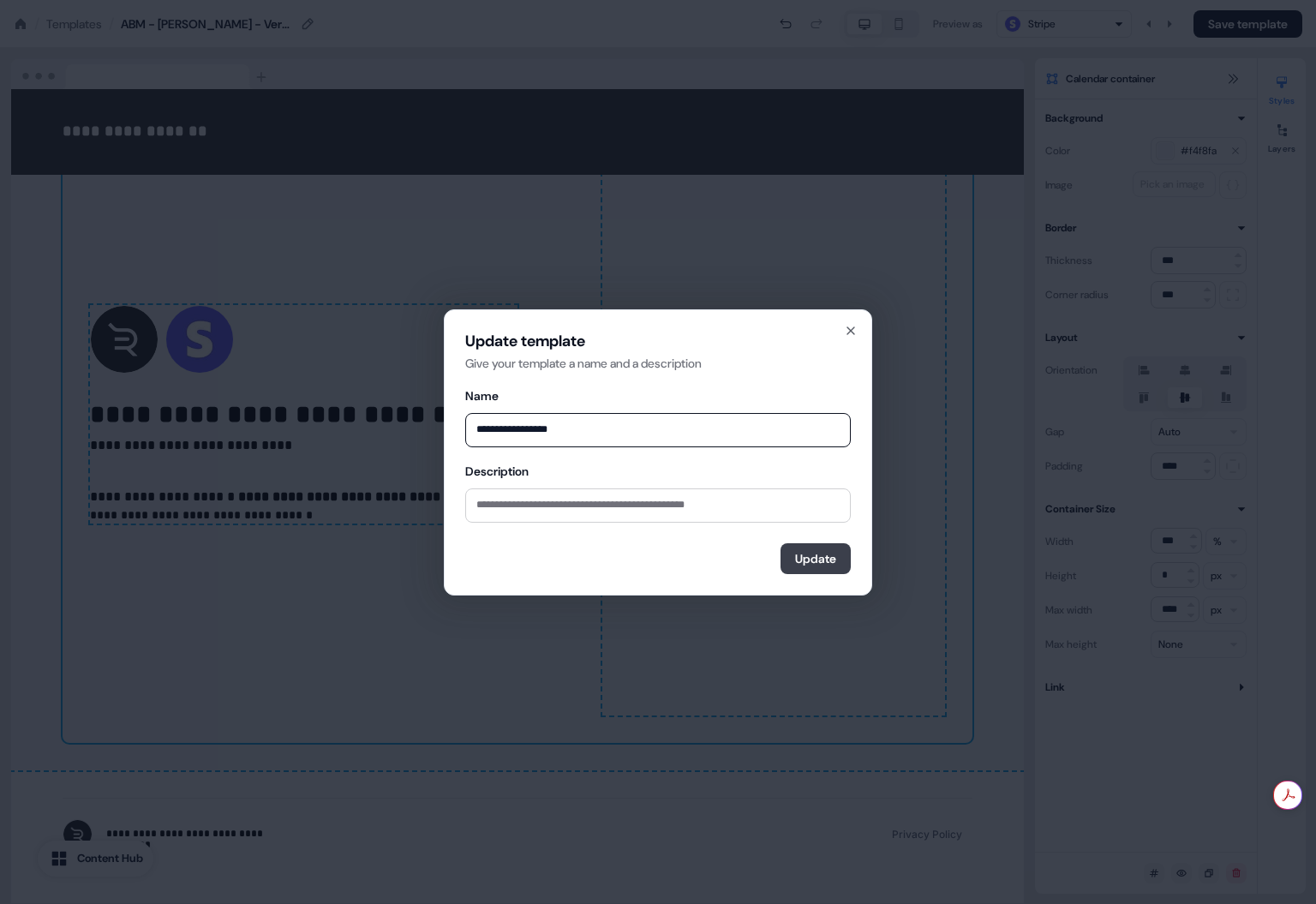 type on "**********" 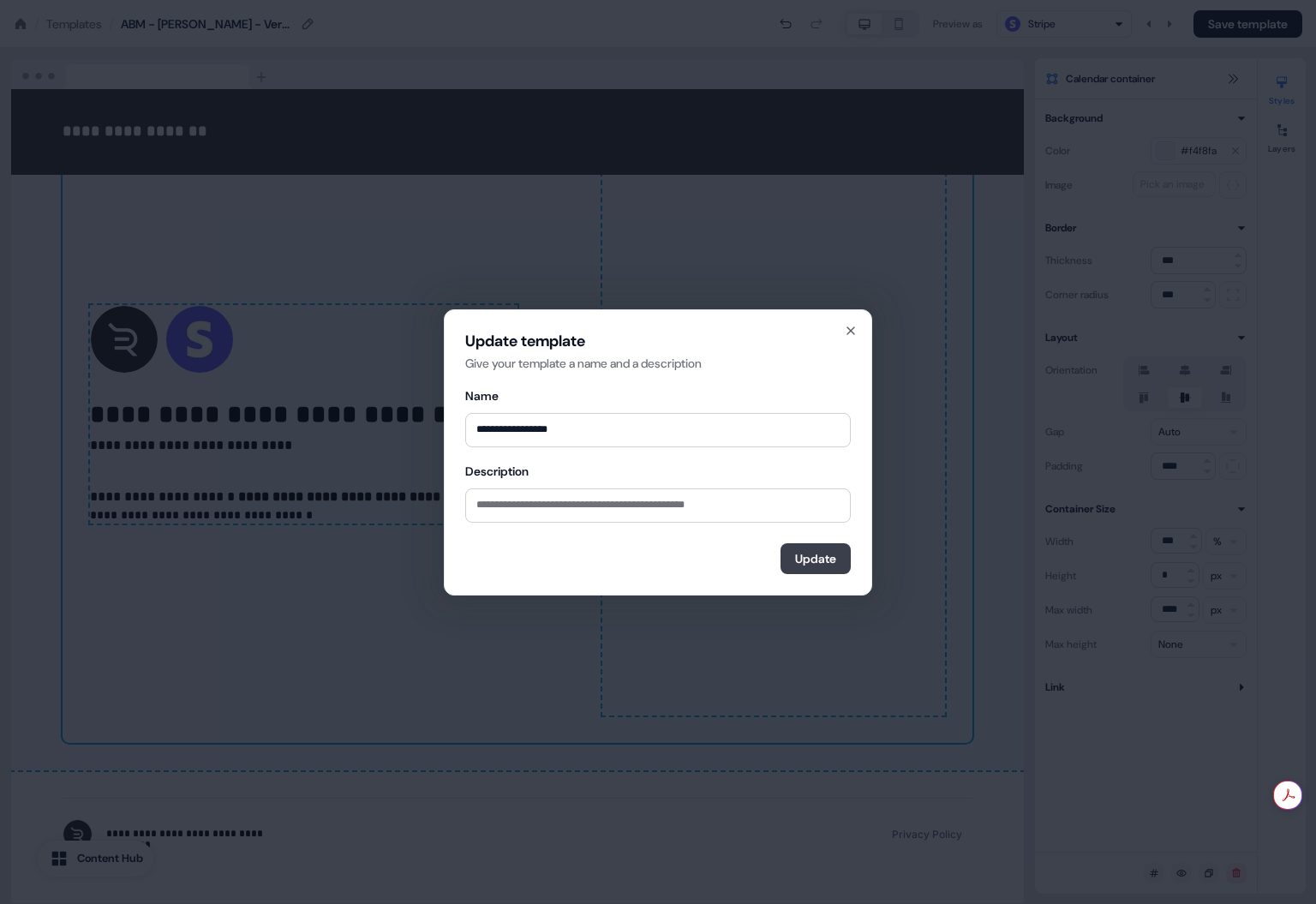 click on "Update" at bounding box center [816, 559] 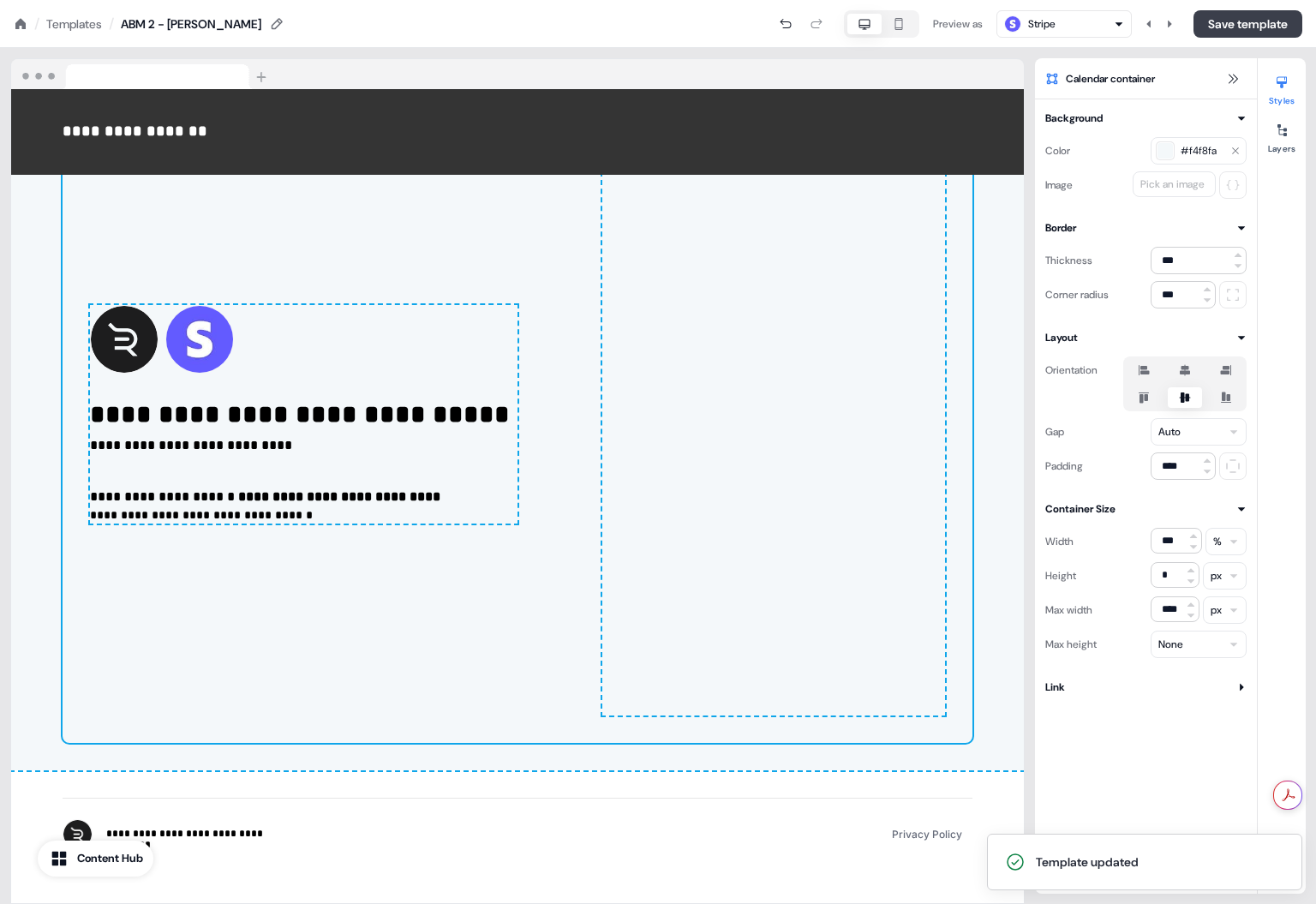 click on "Save template" at bounding box center [1247, 24] 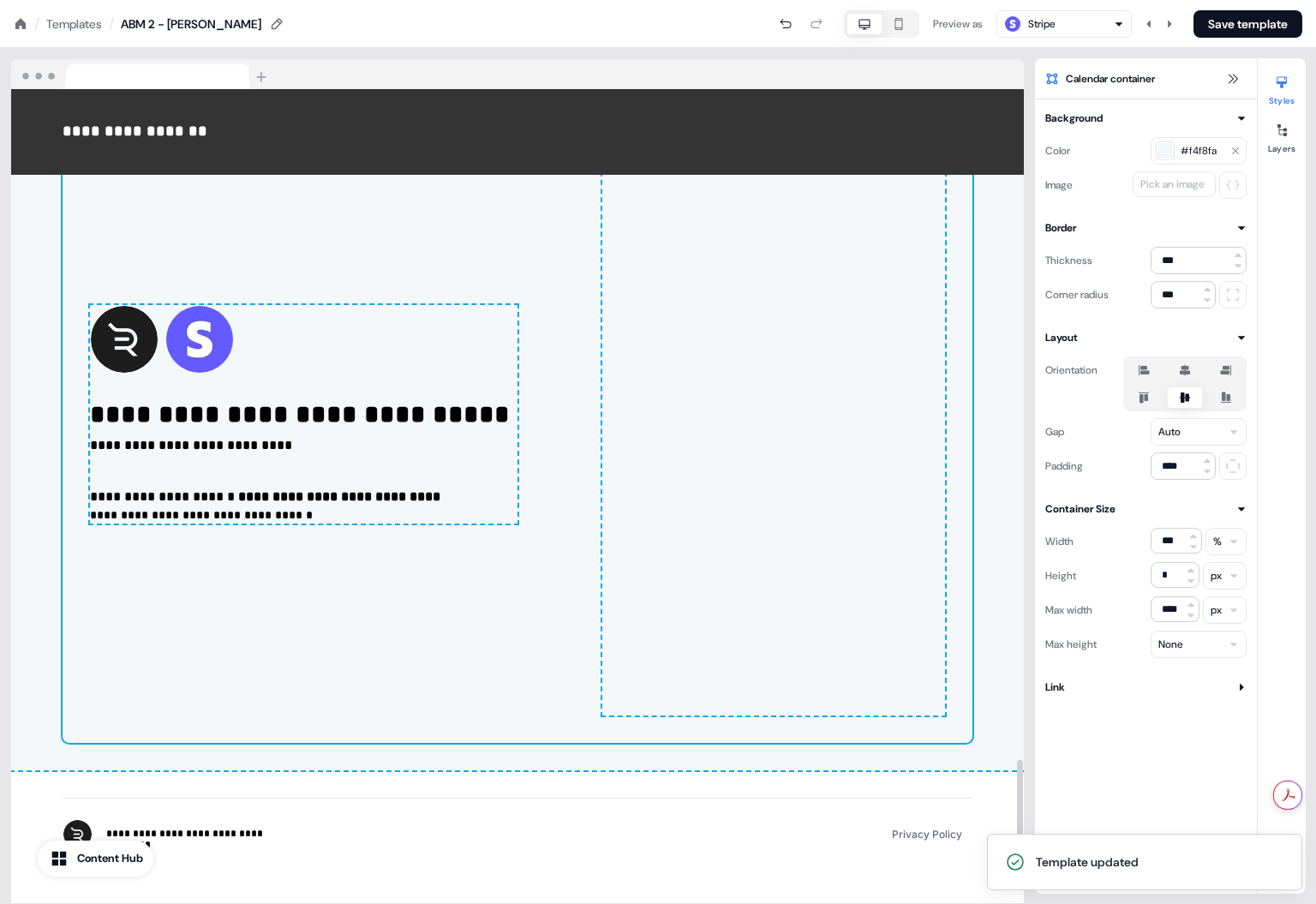 click at bounding box center [774, 414] 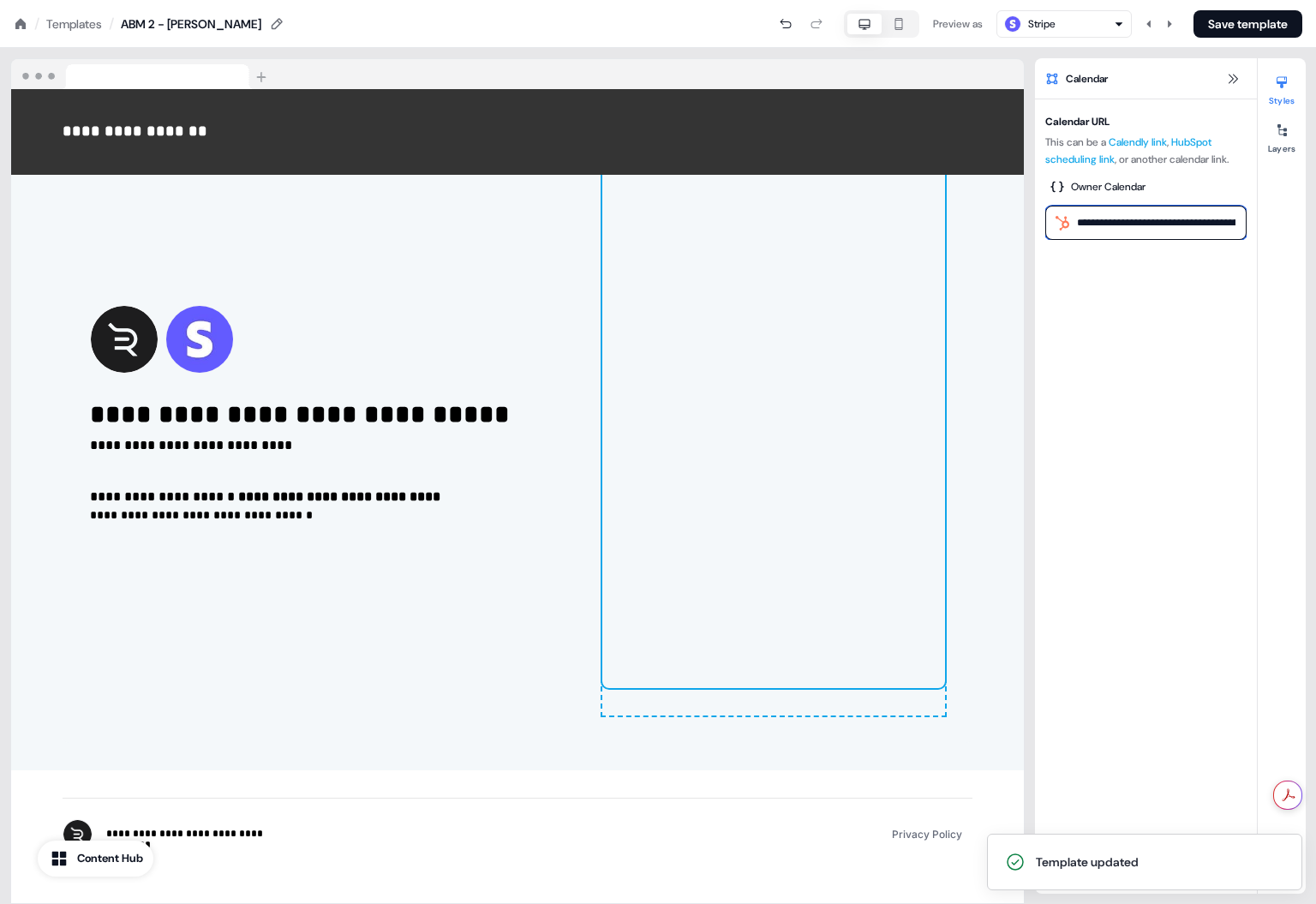 click on "**********" at bounding box center [1146, 223] 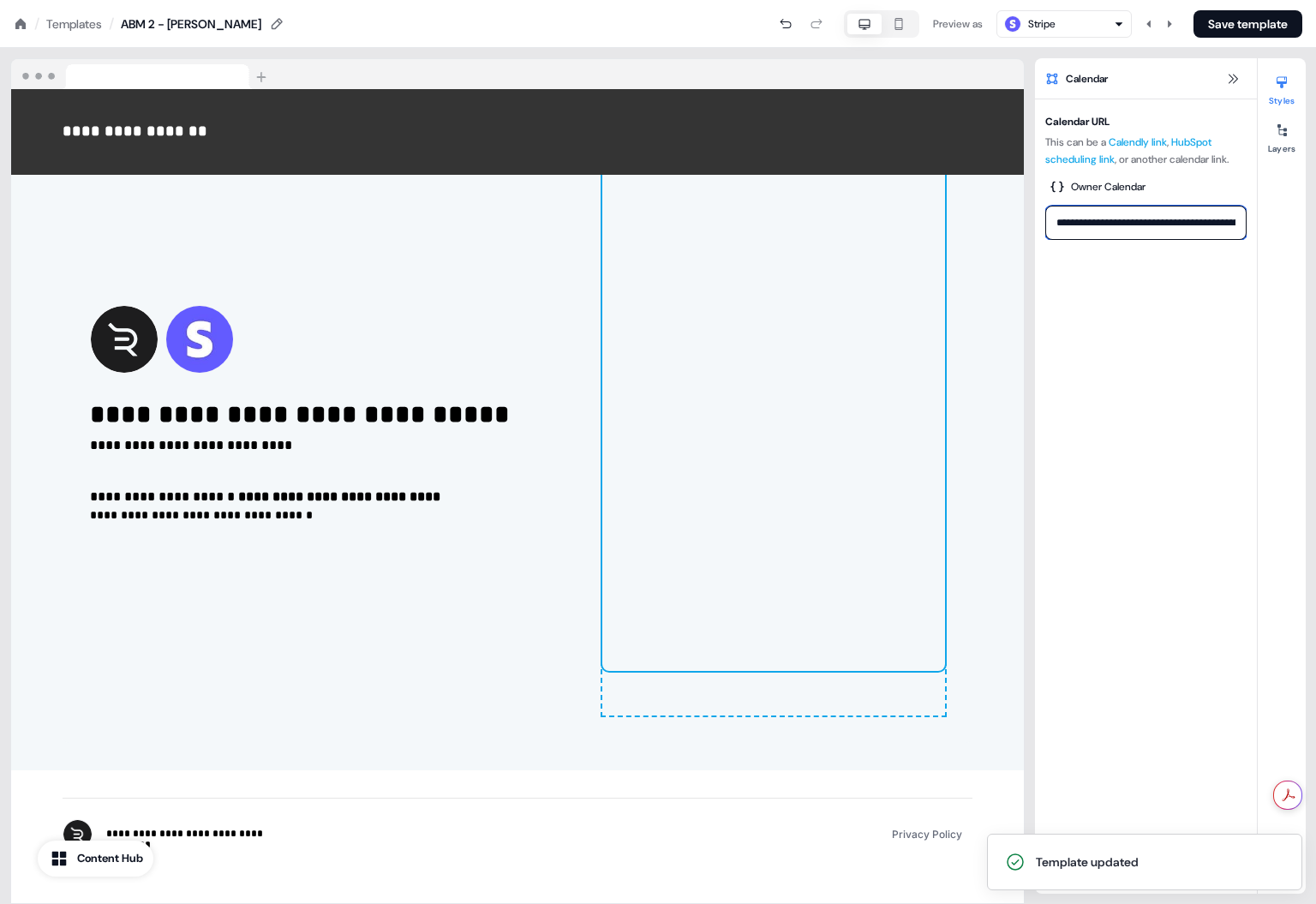 scroll, scrollTop: 0, scrollLeft: 91, axis: horizontal 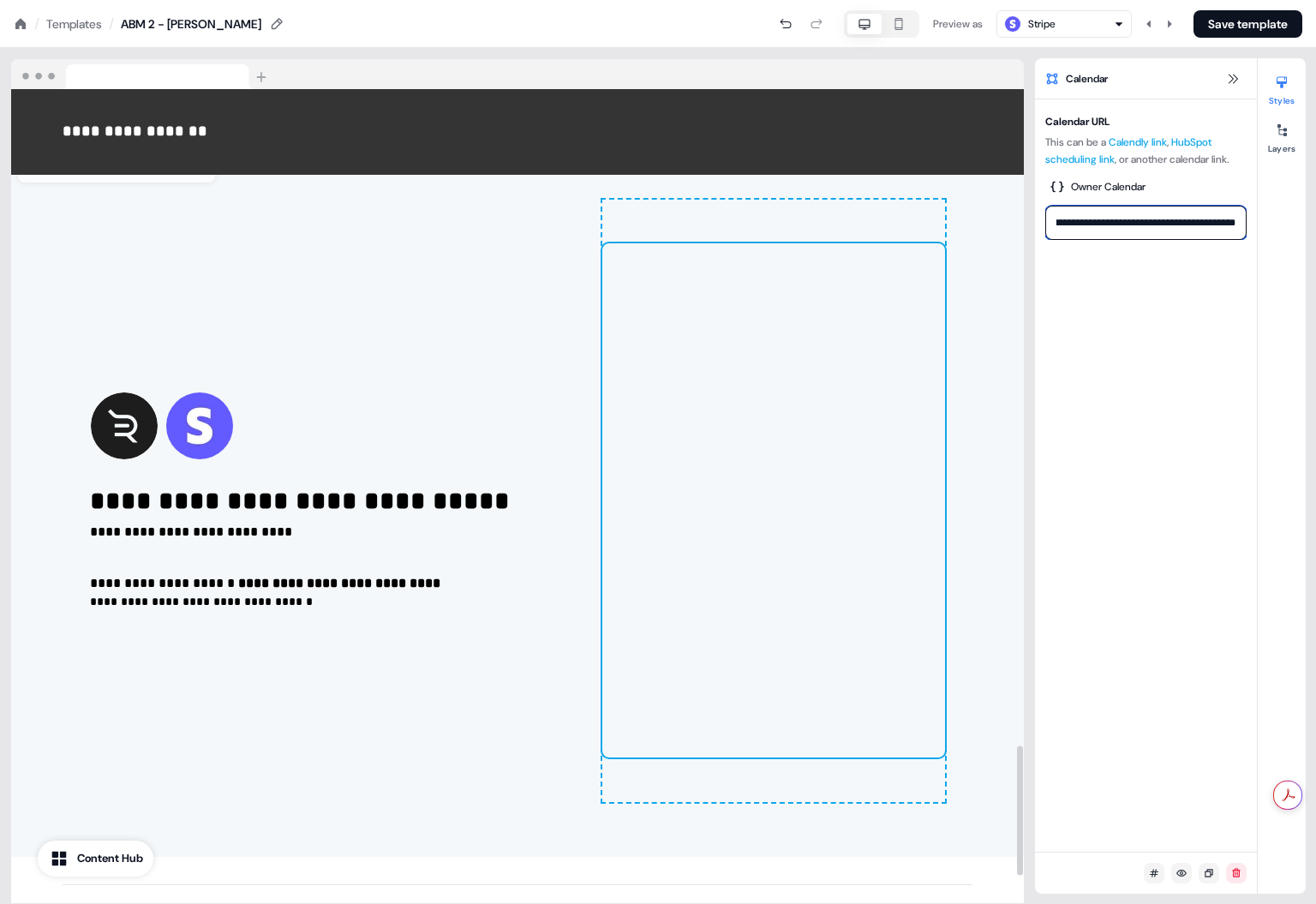 type on "**********" 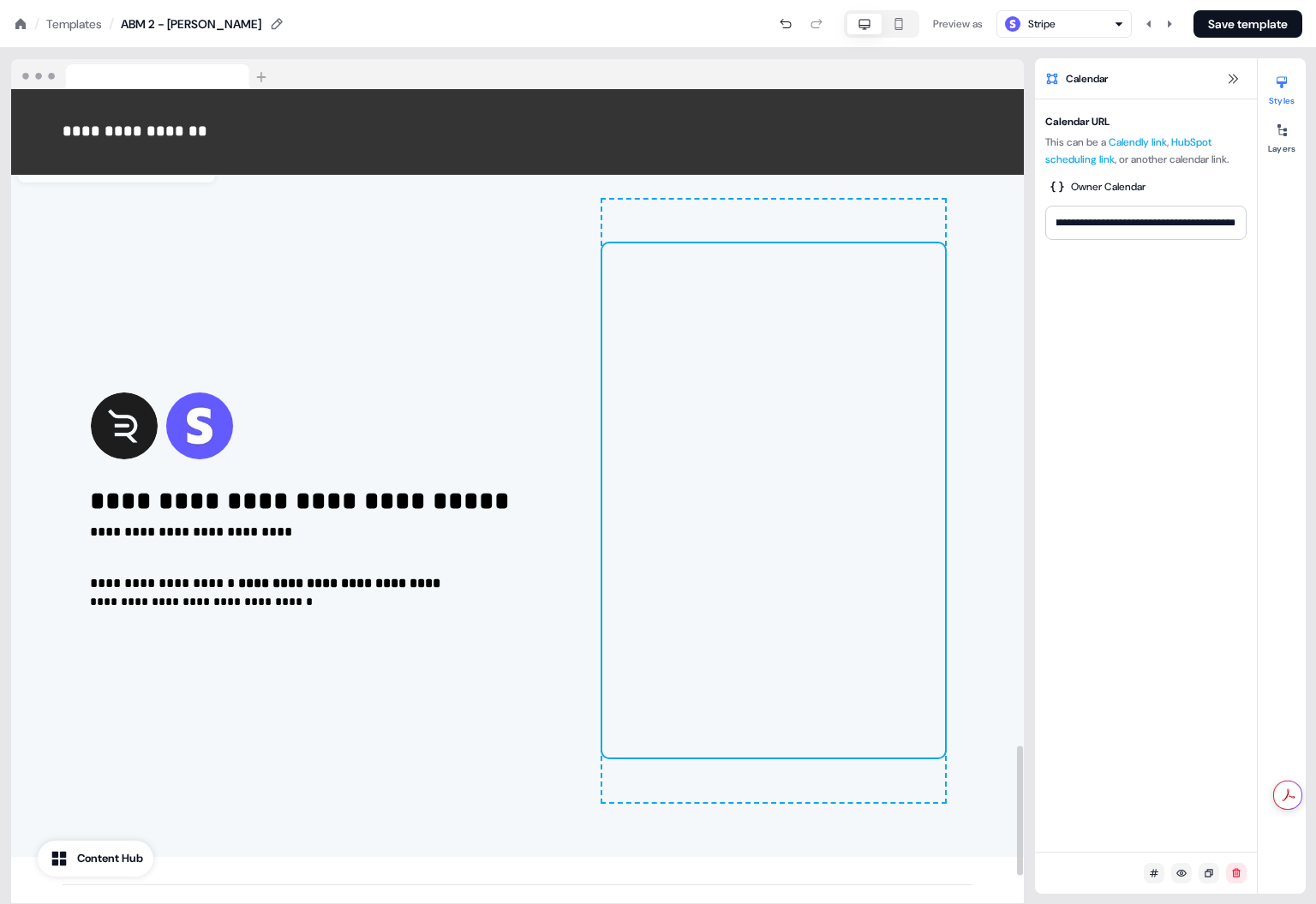 scroll, scrollTop: 0, scrollLeft: 0, axis: both 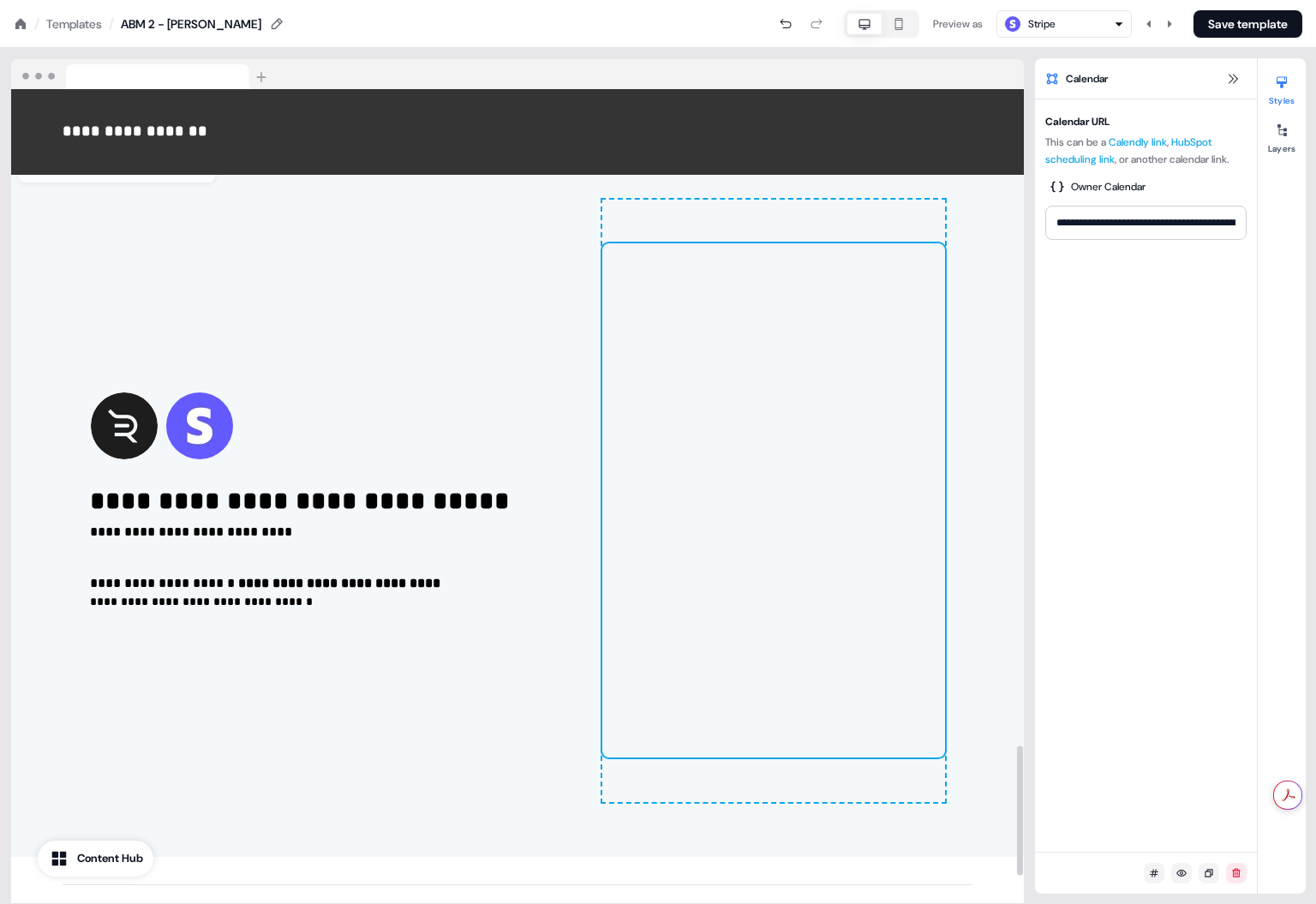 click at bounding box center [774, 500] 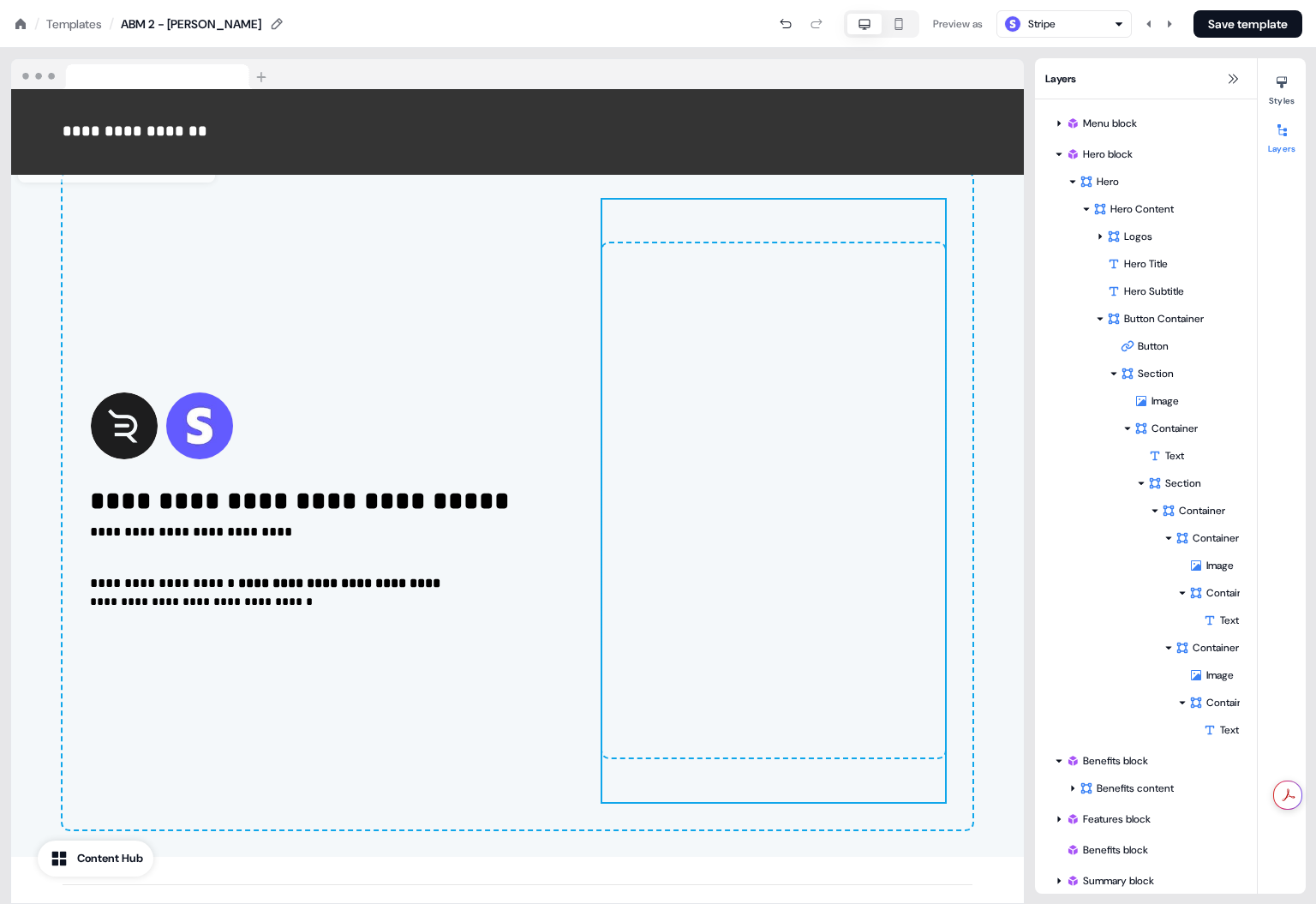 scroll, scrollTop: 566, scrollLeft: 0, axis: vertical 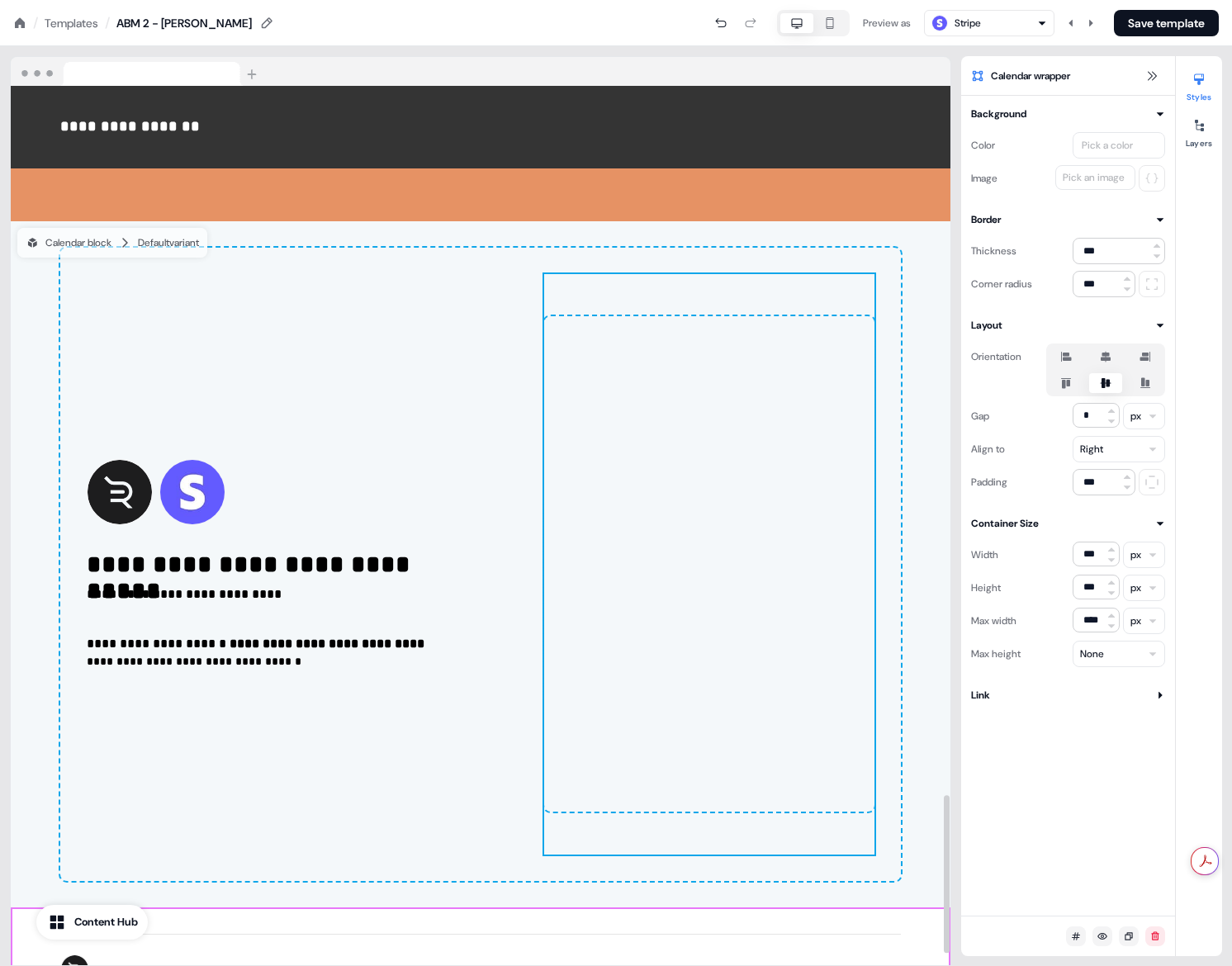 click at bounding box center [709, 564] 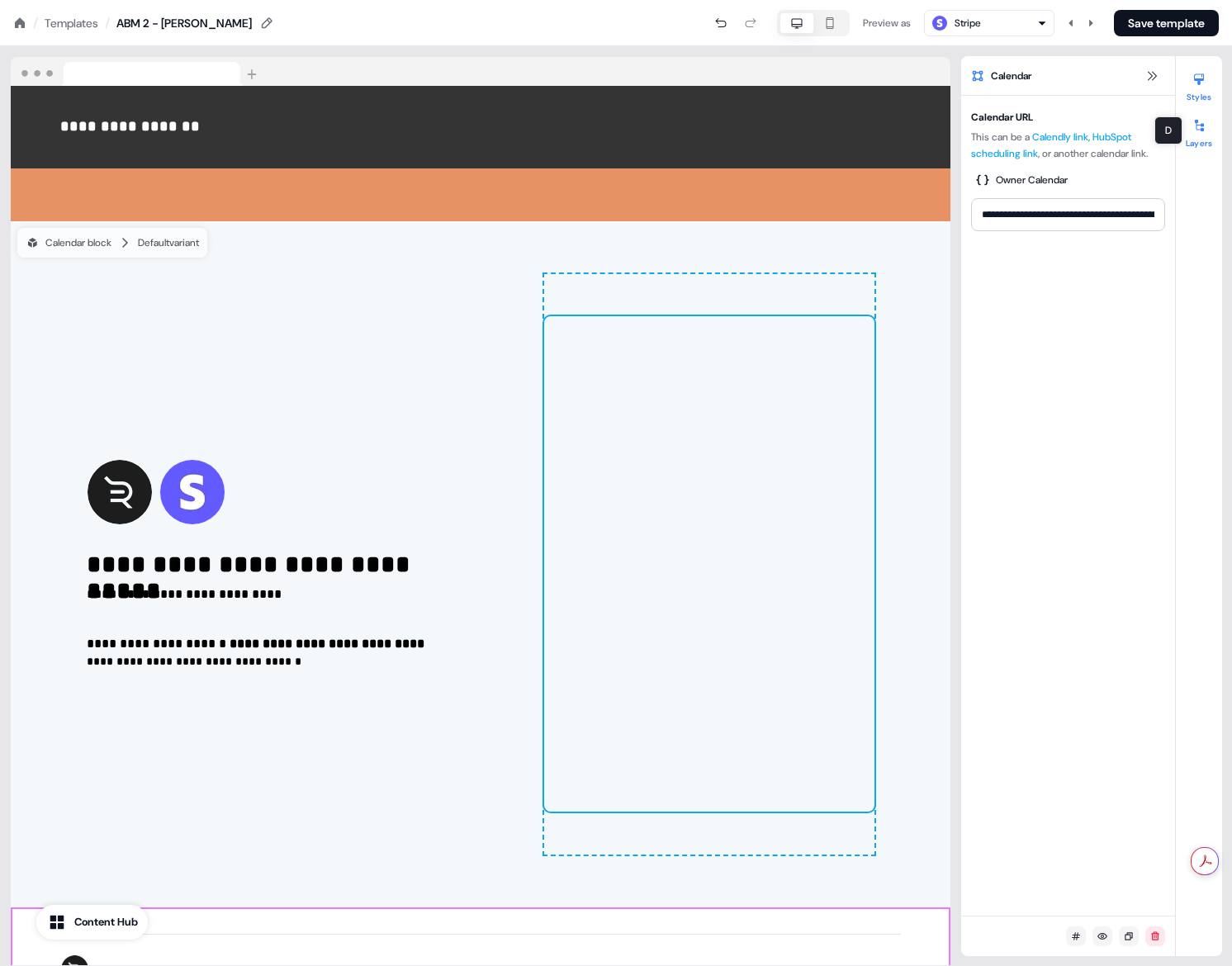 click at bounding box center (1199, 125) 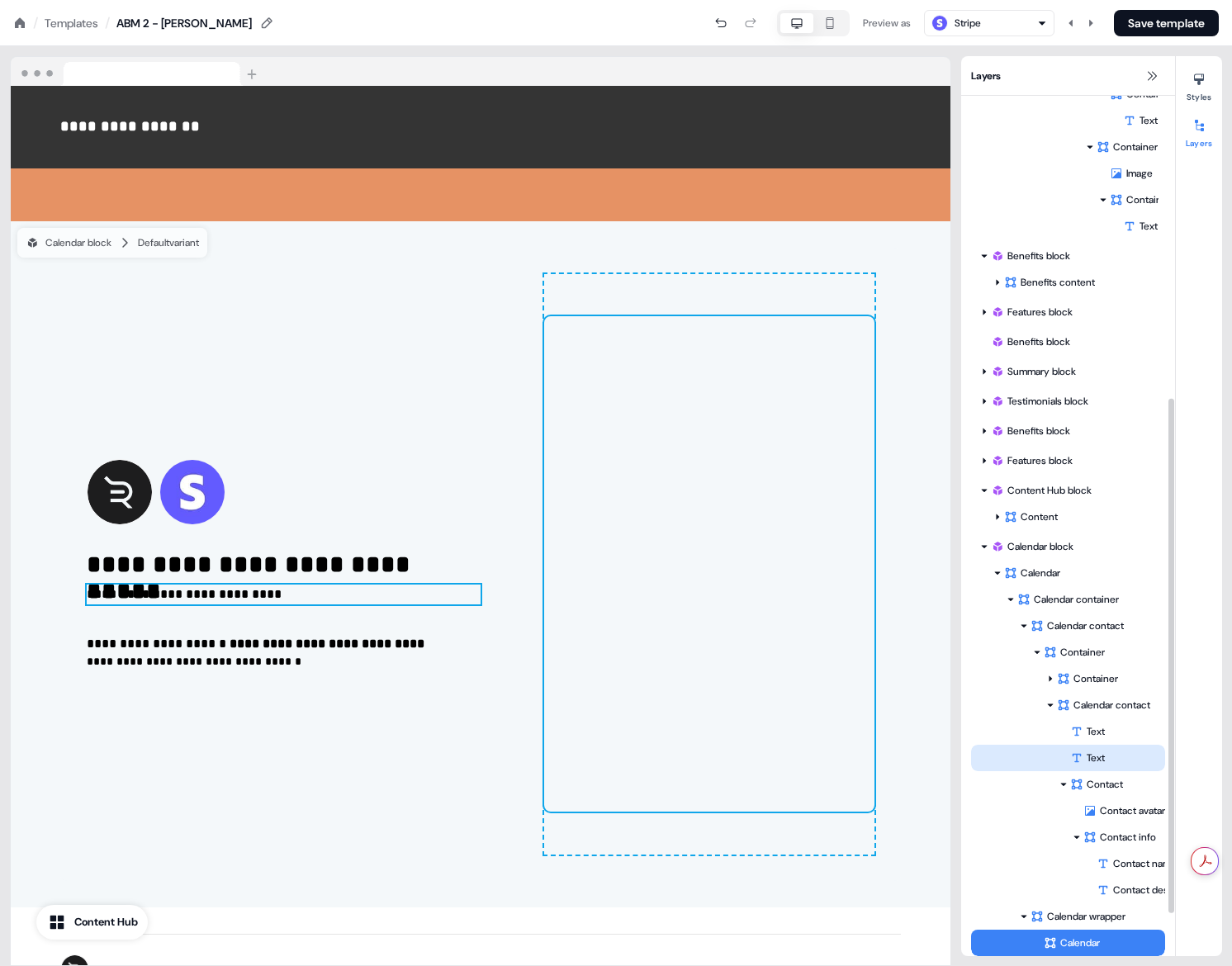 scroll, scrollTop: 576, scrollLeft: 0, axis: vertical 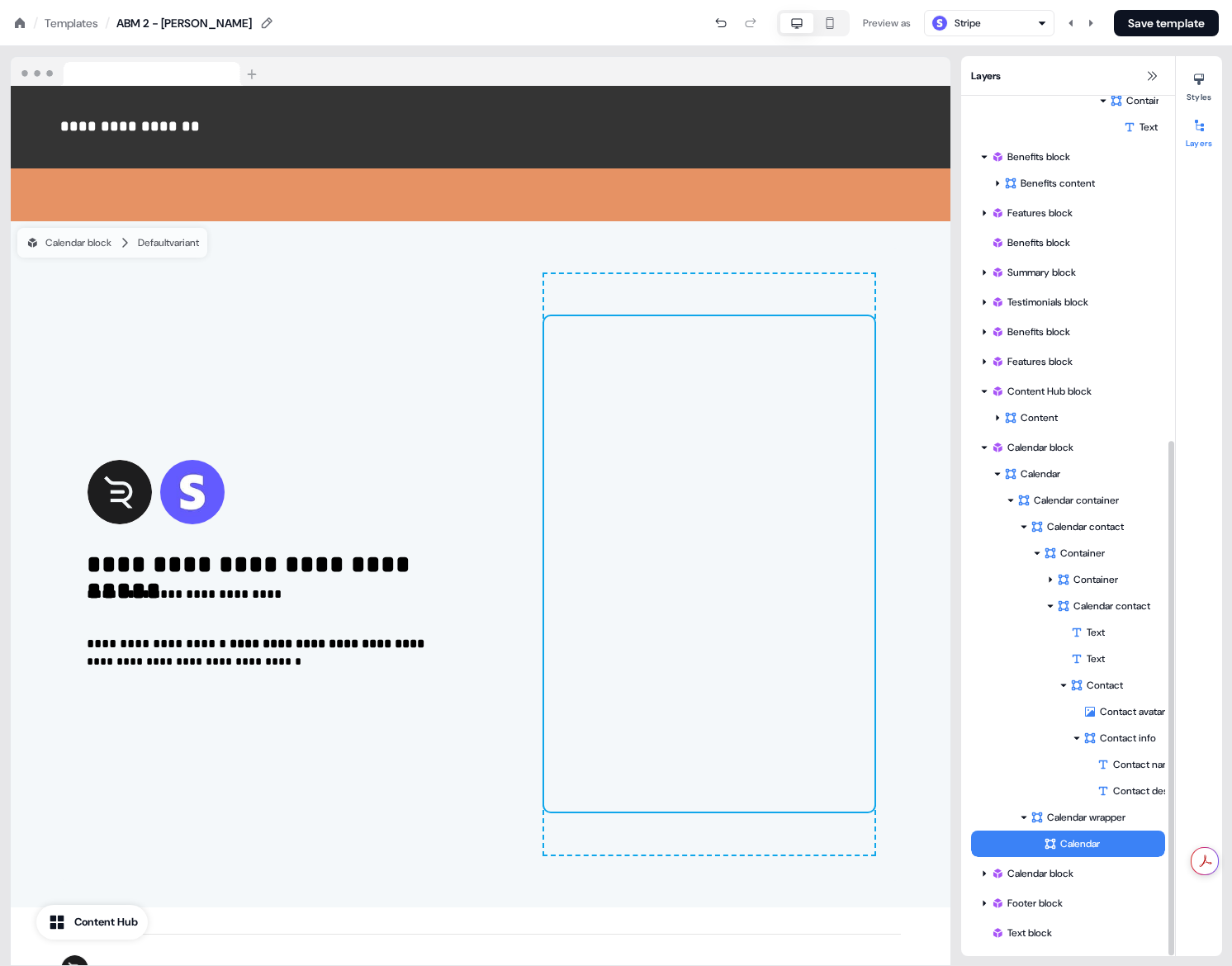 click 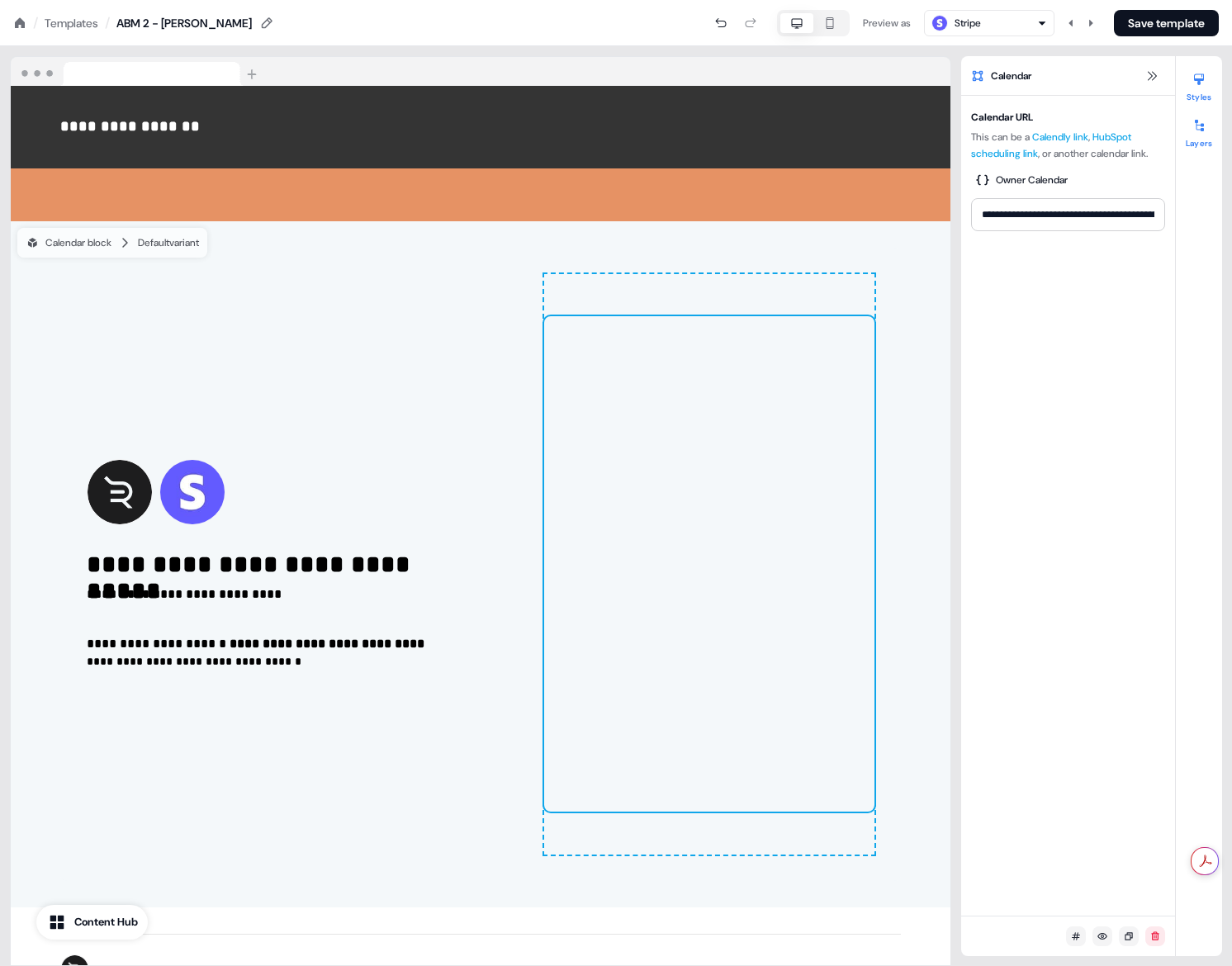 click on "Layers" at bounding box center [1199, 130] 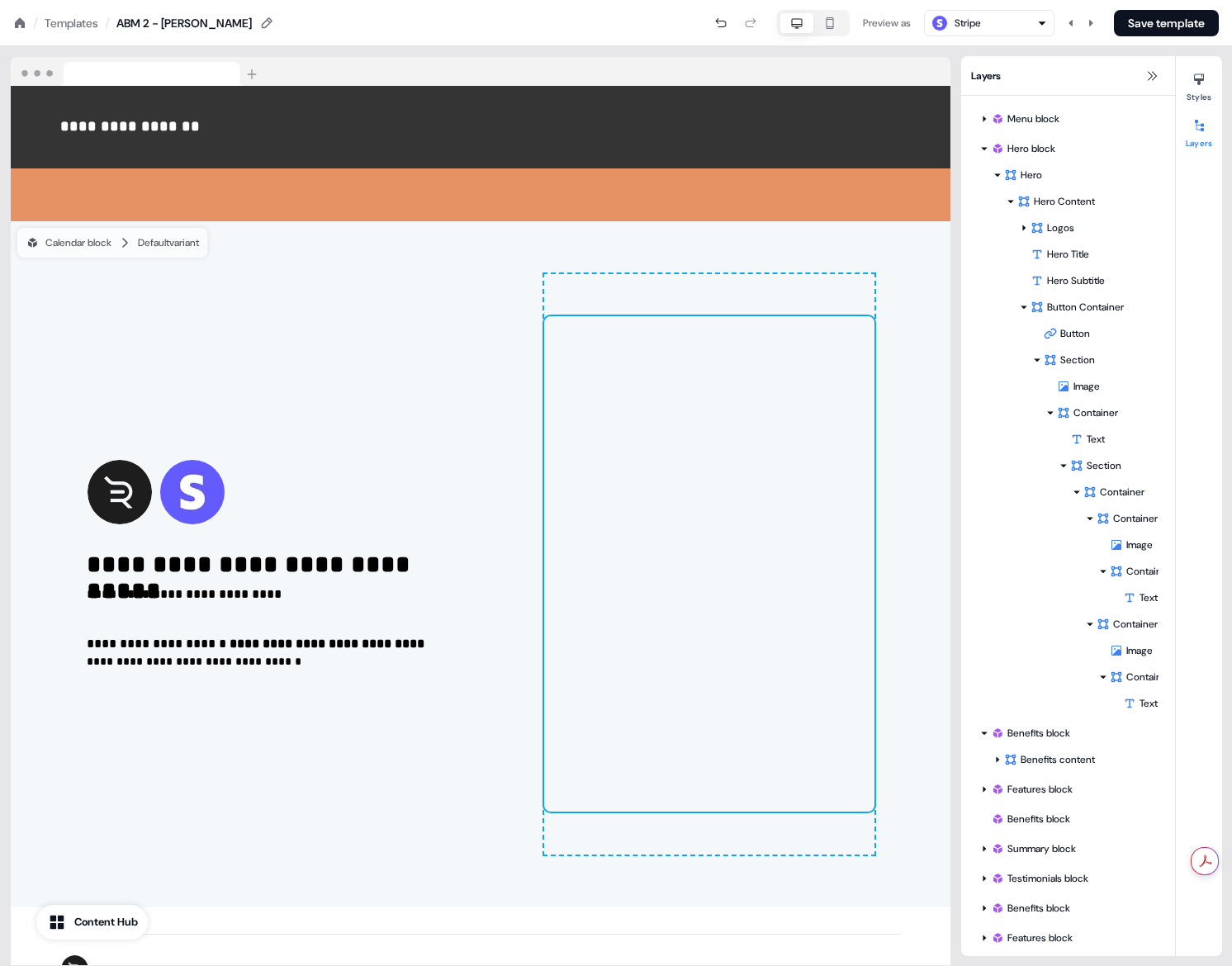 scroll, scrollTop: 477, scrollLeft: 0, axis: vertical 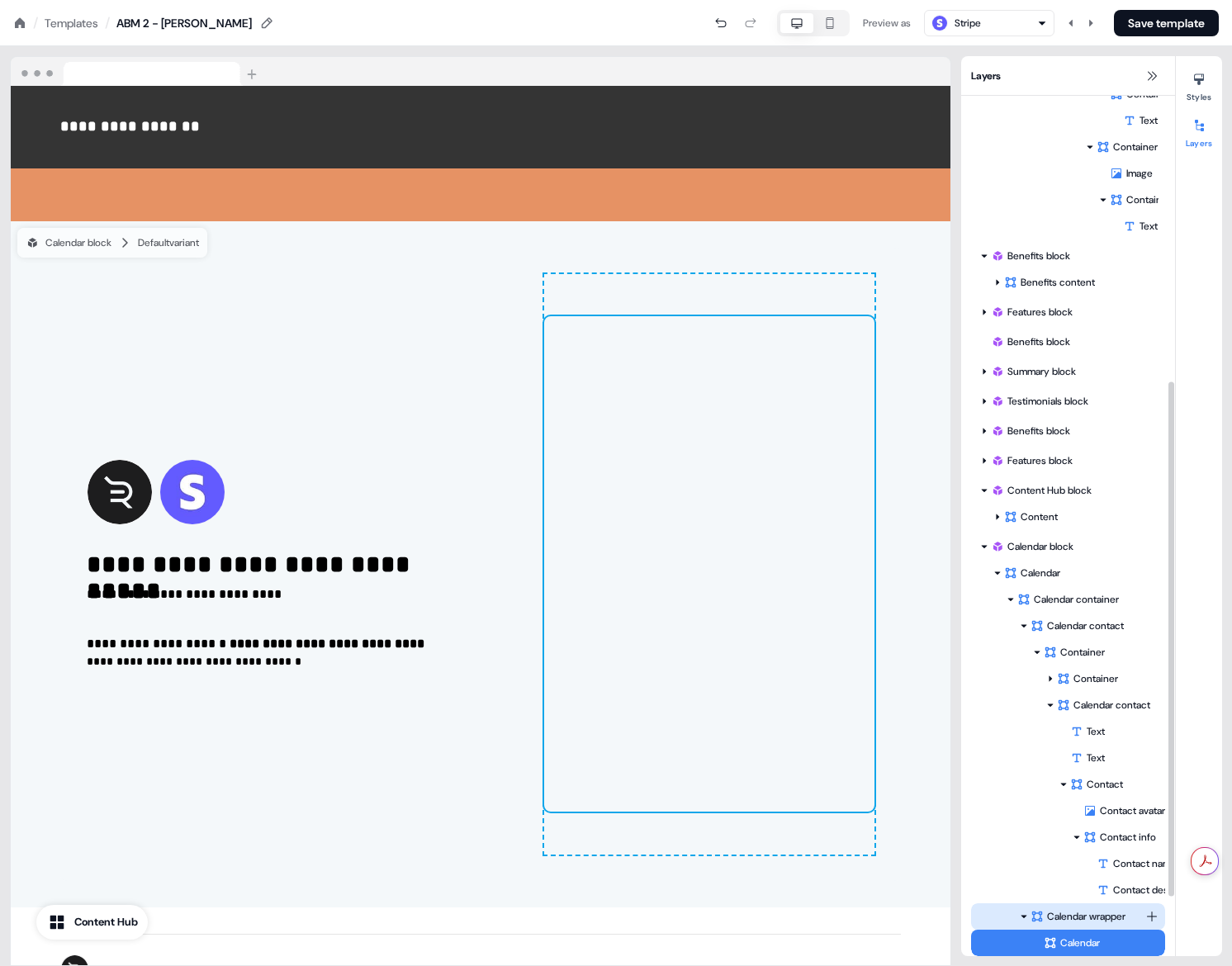 click on "Calendar wrapper" at bounding box center [1087, 916] 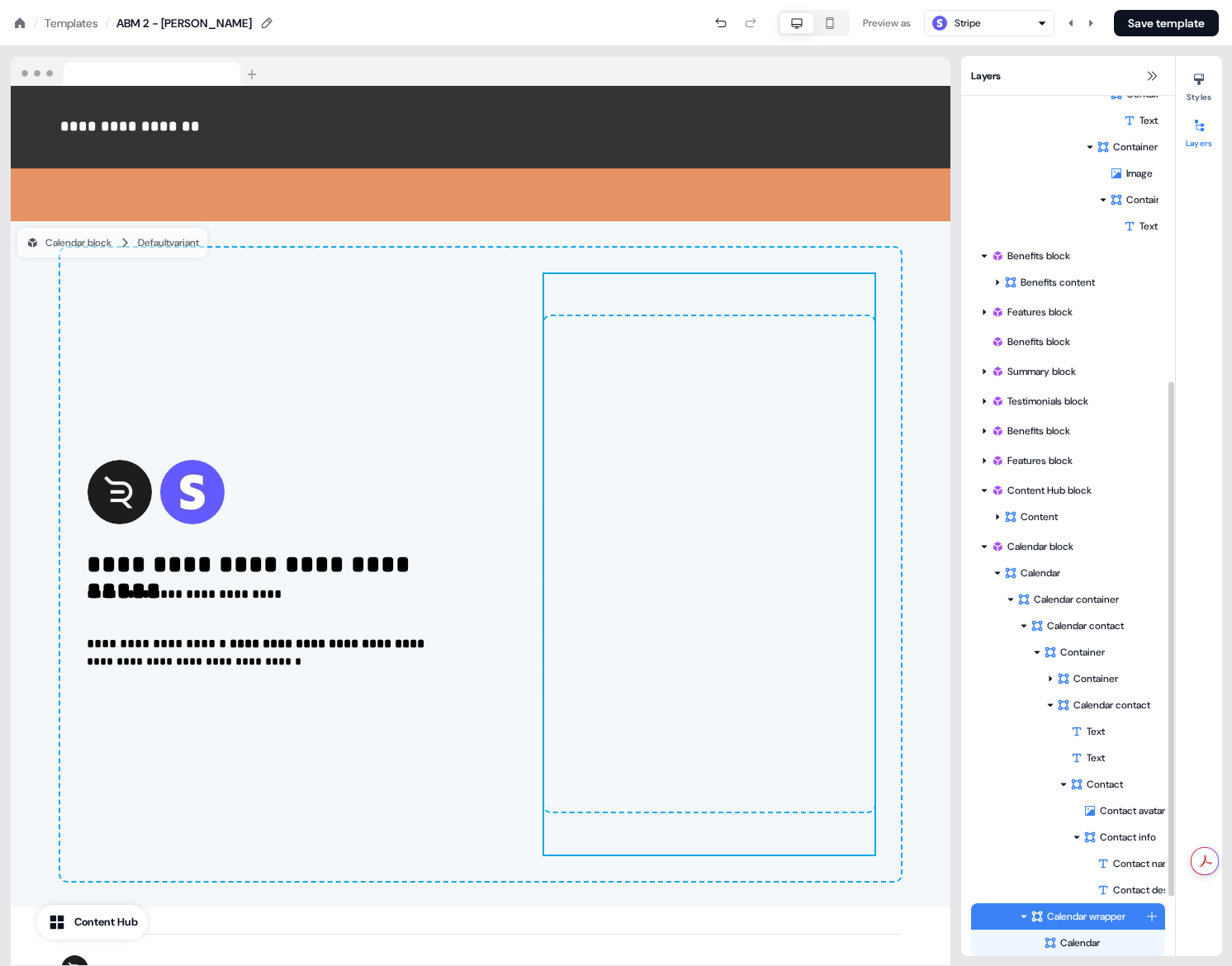 click on "Calendar wrapper" at bounding box center (1087, 916) 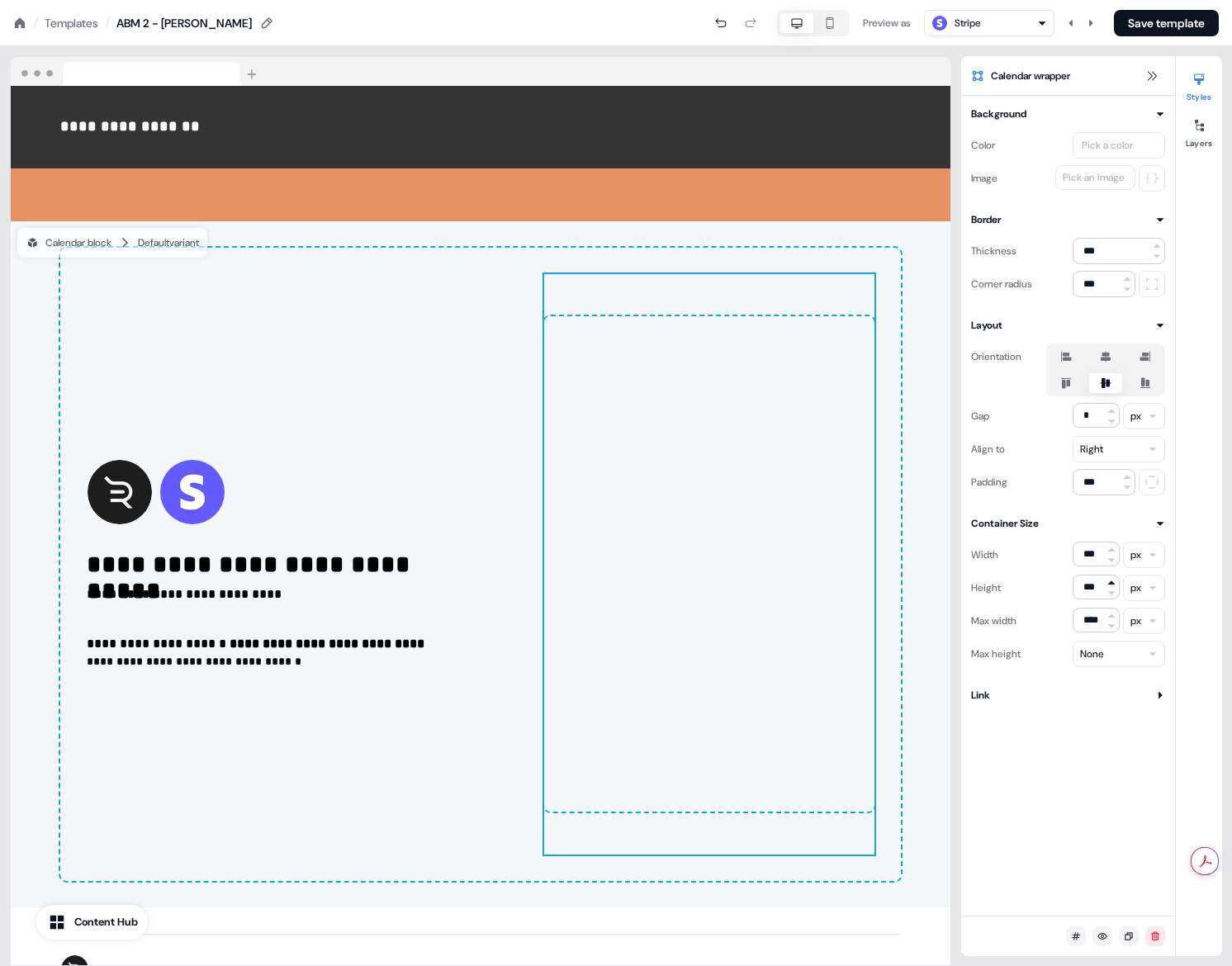 click 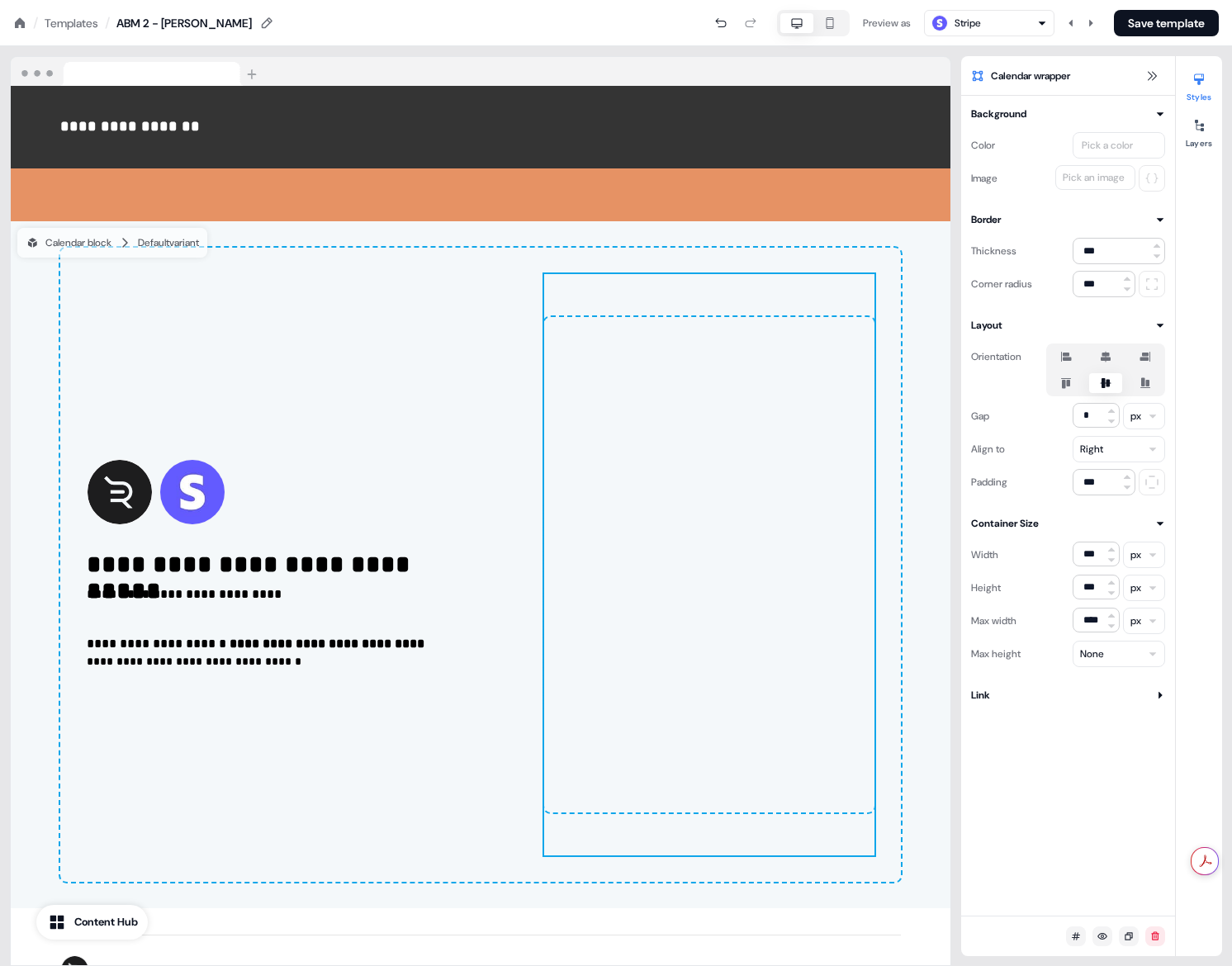 type on "***" 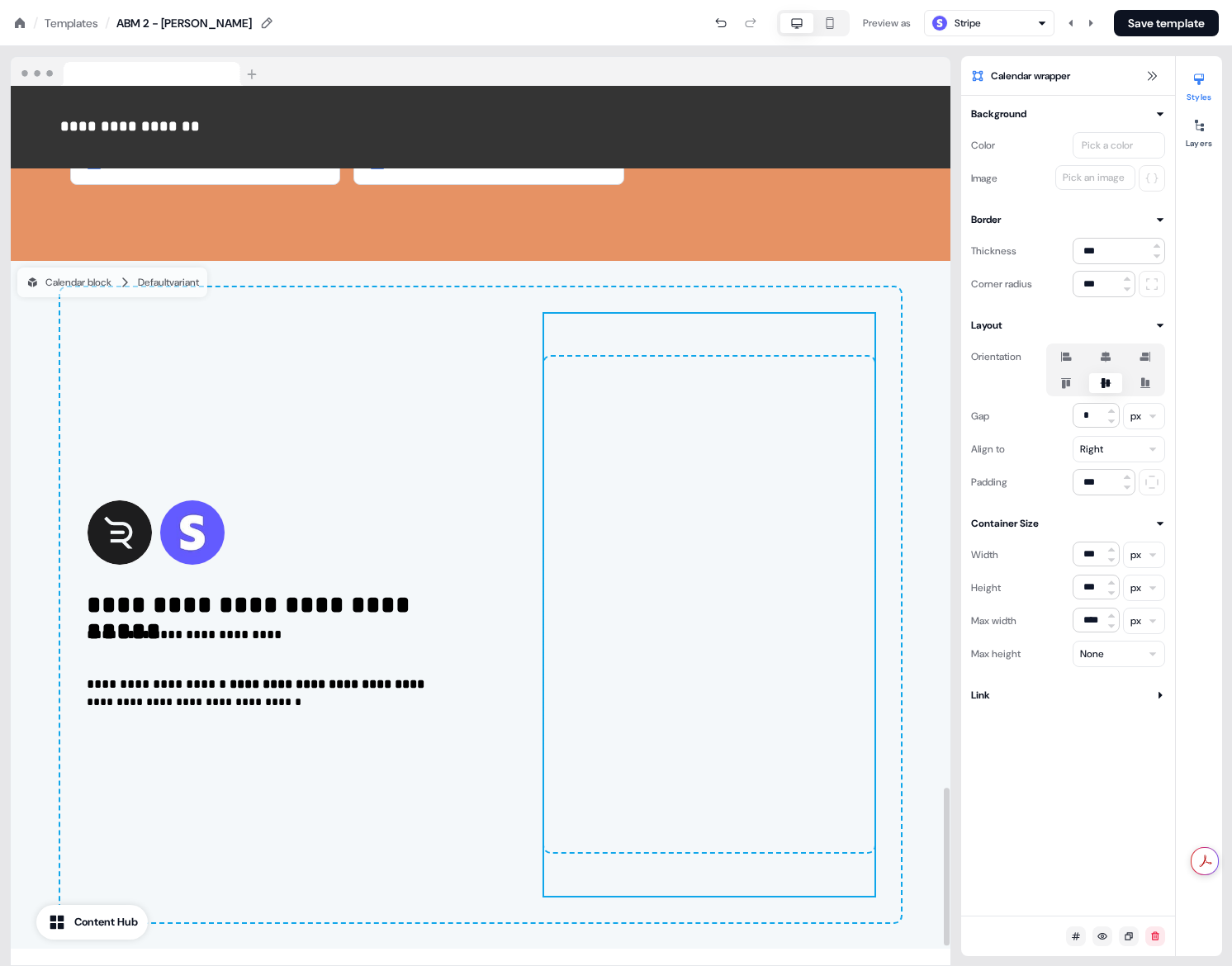 scroll, scrollTop: 3894, scrollLeft: 0, axis: vertical 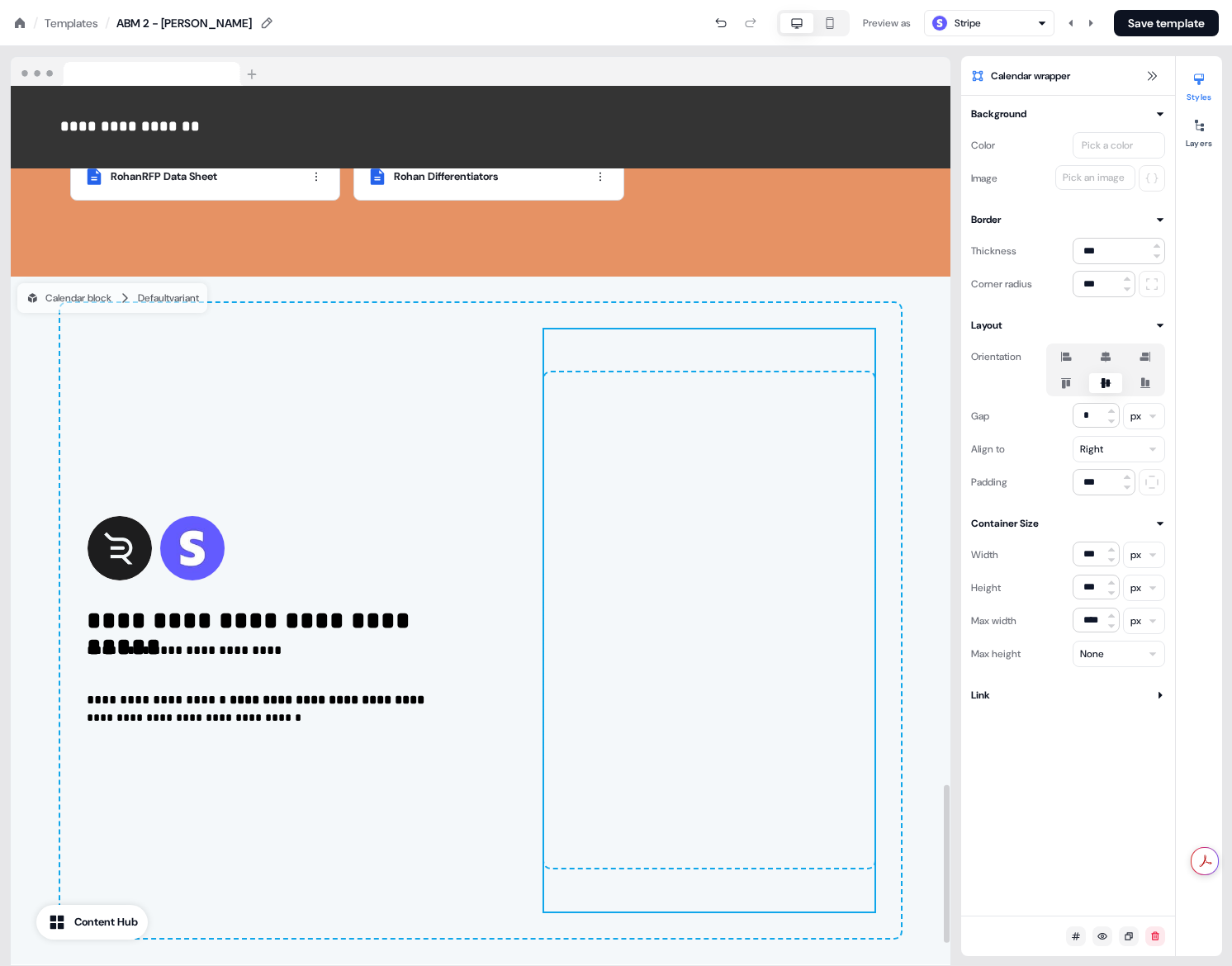click at bounding box center (709, 620) 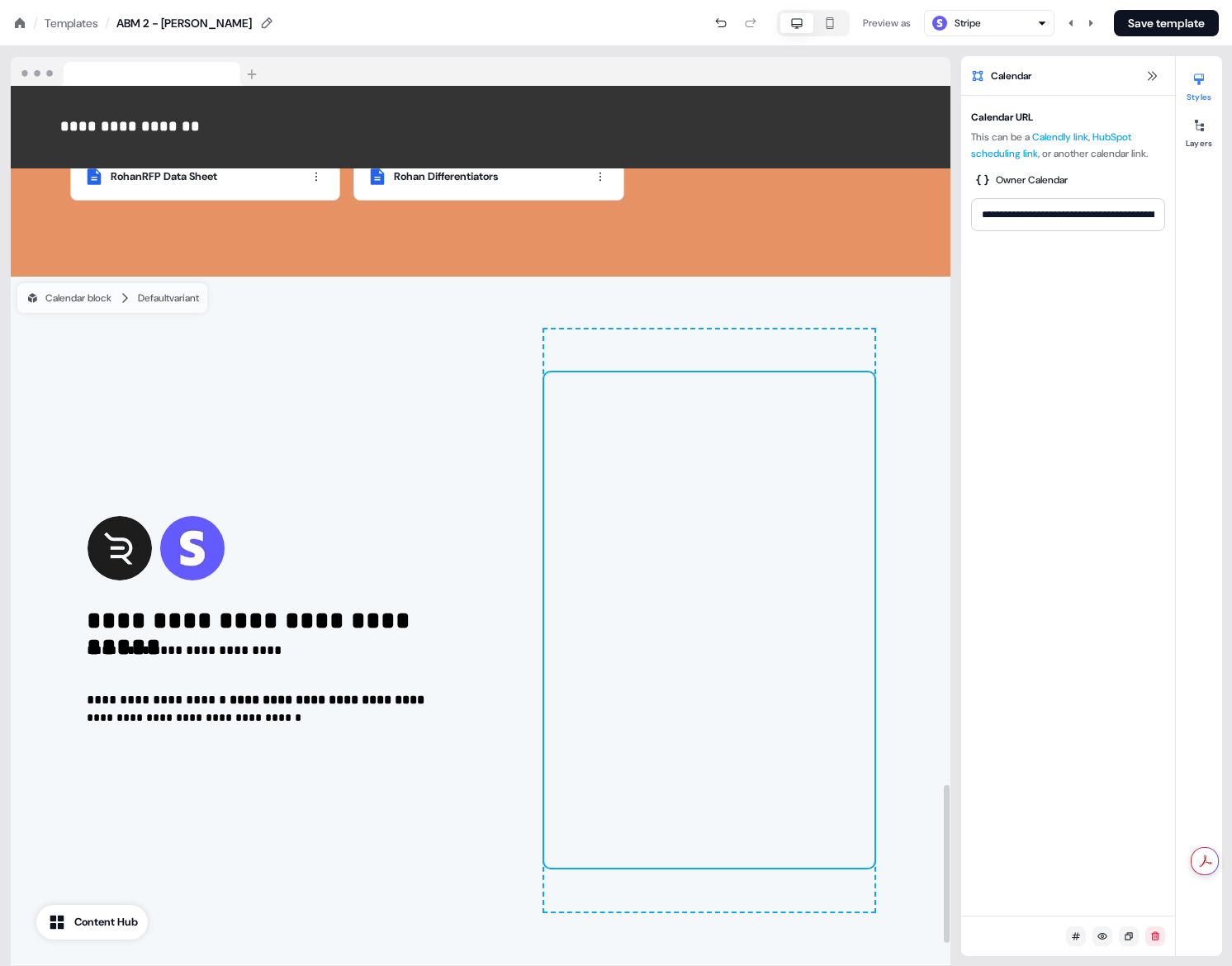 click on "To pick up a draggable item, press the space bar.
While dragging, use the arrow keys to move the item.
Press space again to drop the item in its new position, or press escape to cancel." at bounding box center (709, 620) 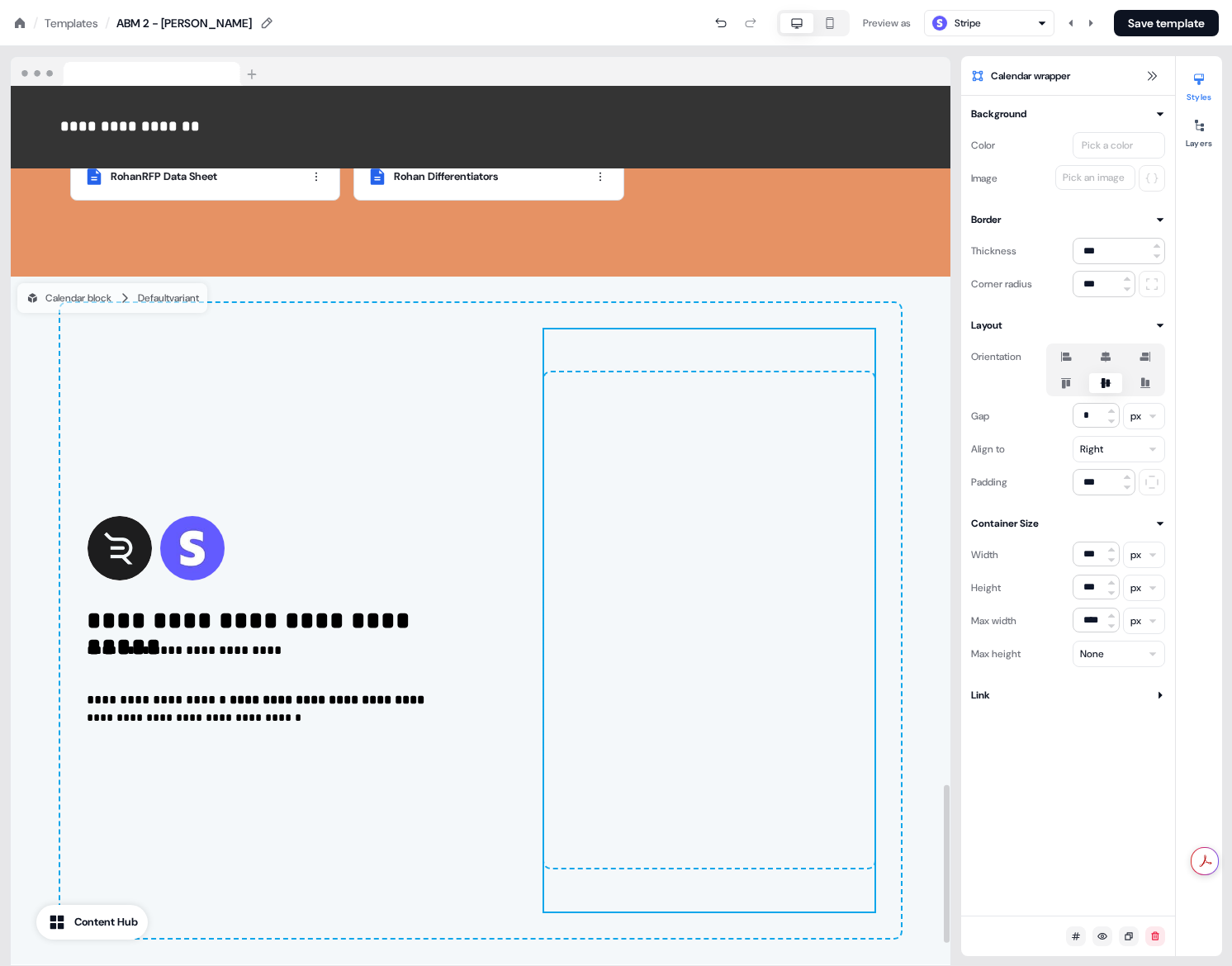 click on "To pick up a draggable item, press the space bar.
While dragging, use the arrow keys to move the item.
Press space again to drop the item in its new position, or press escape to cancel." at bounding box center (709, 620) 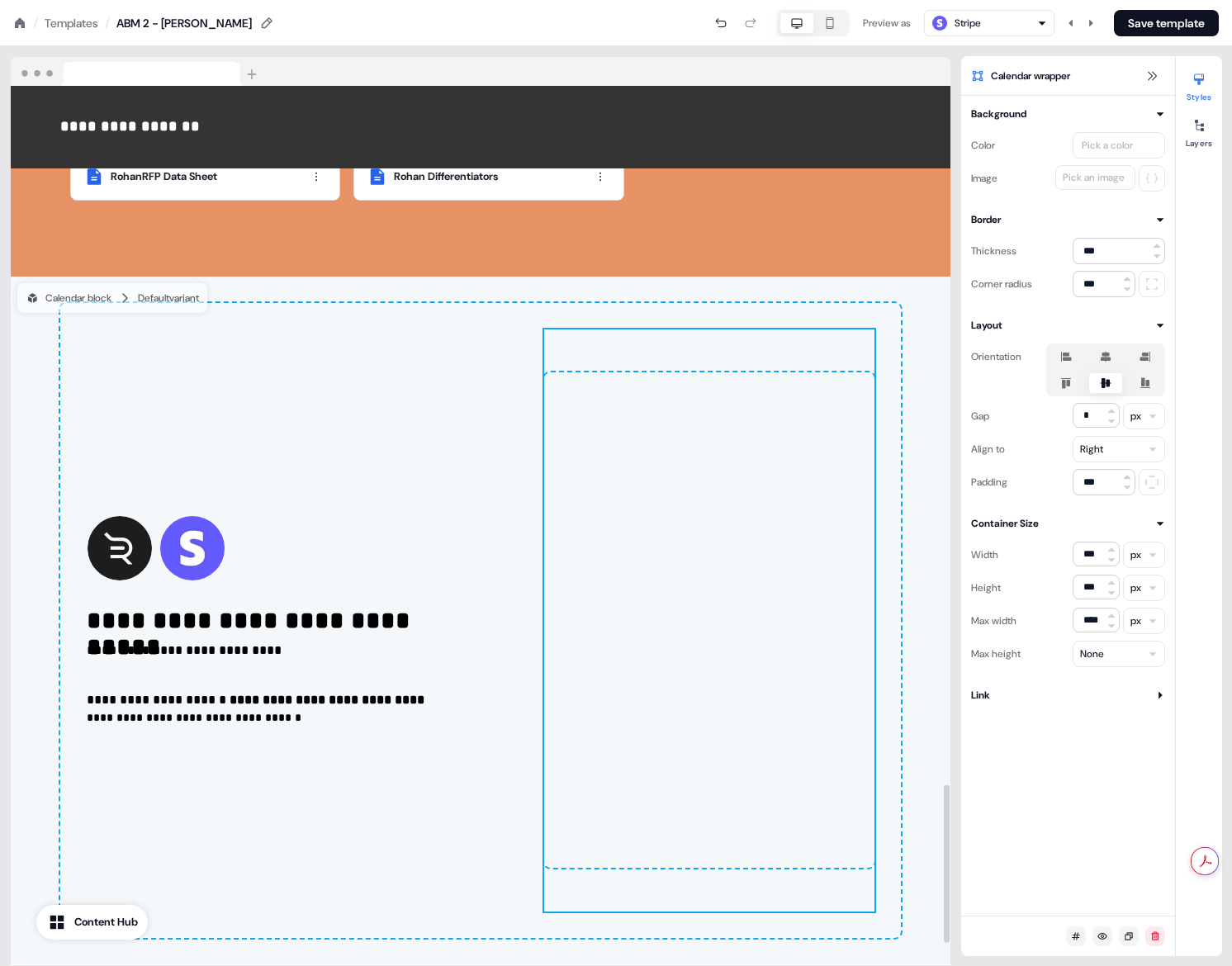 click at bounding box center (709, 620) 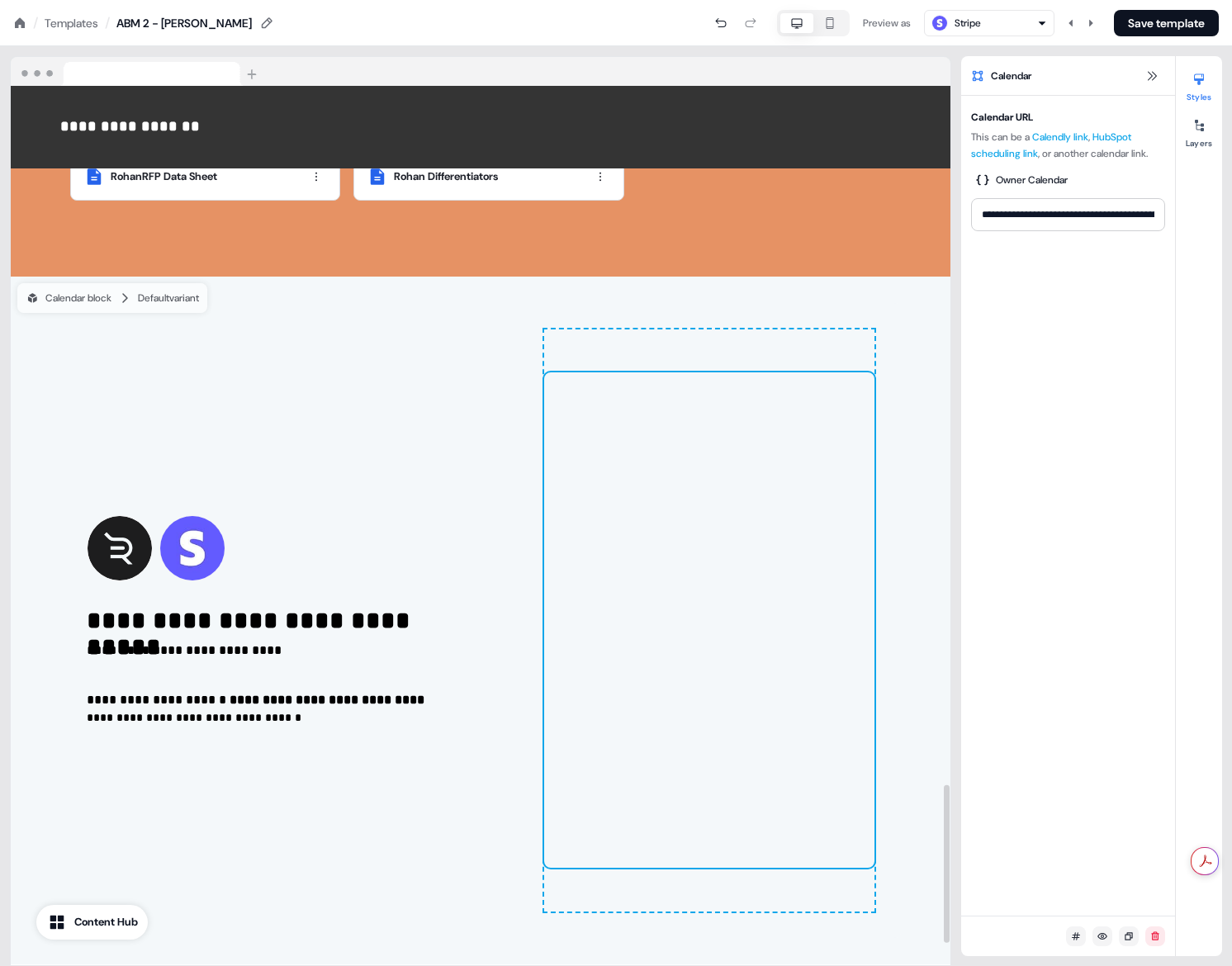 click on "To pick up a draggable item, press the space bar.
While dragging, use the arrow keys to move the item.
Press space again to drop the item in its new position, or press escape to cancel." at bounding box center (709, 620) 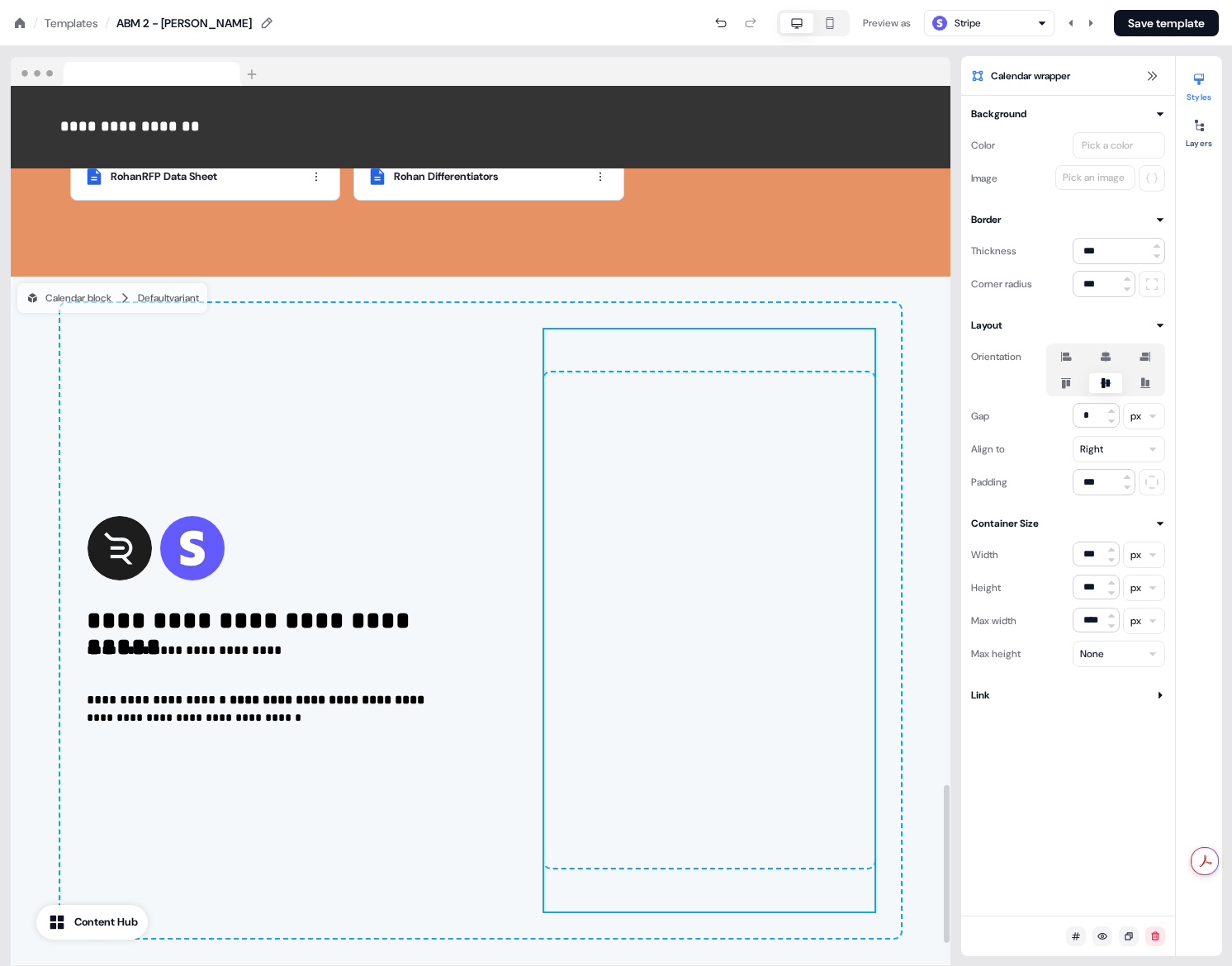 click at bounding box center [709, 620] 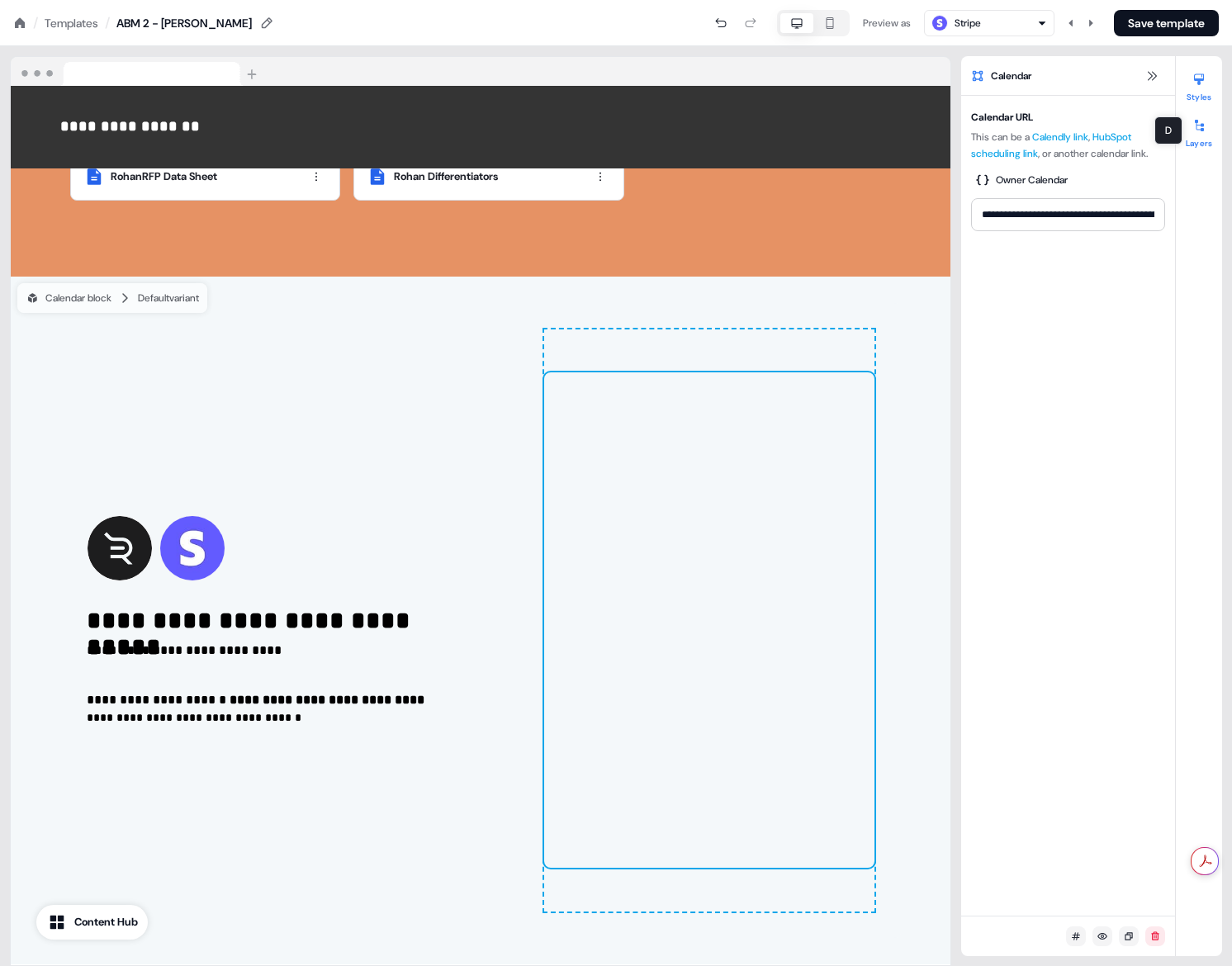 click at bounding box center [1199, 125] 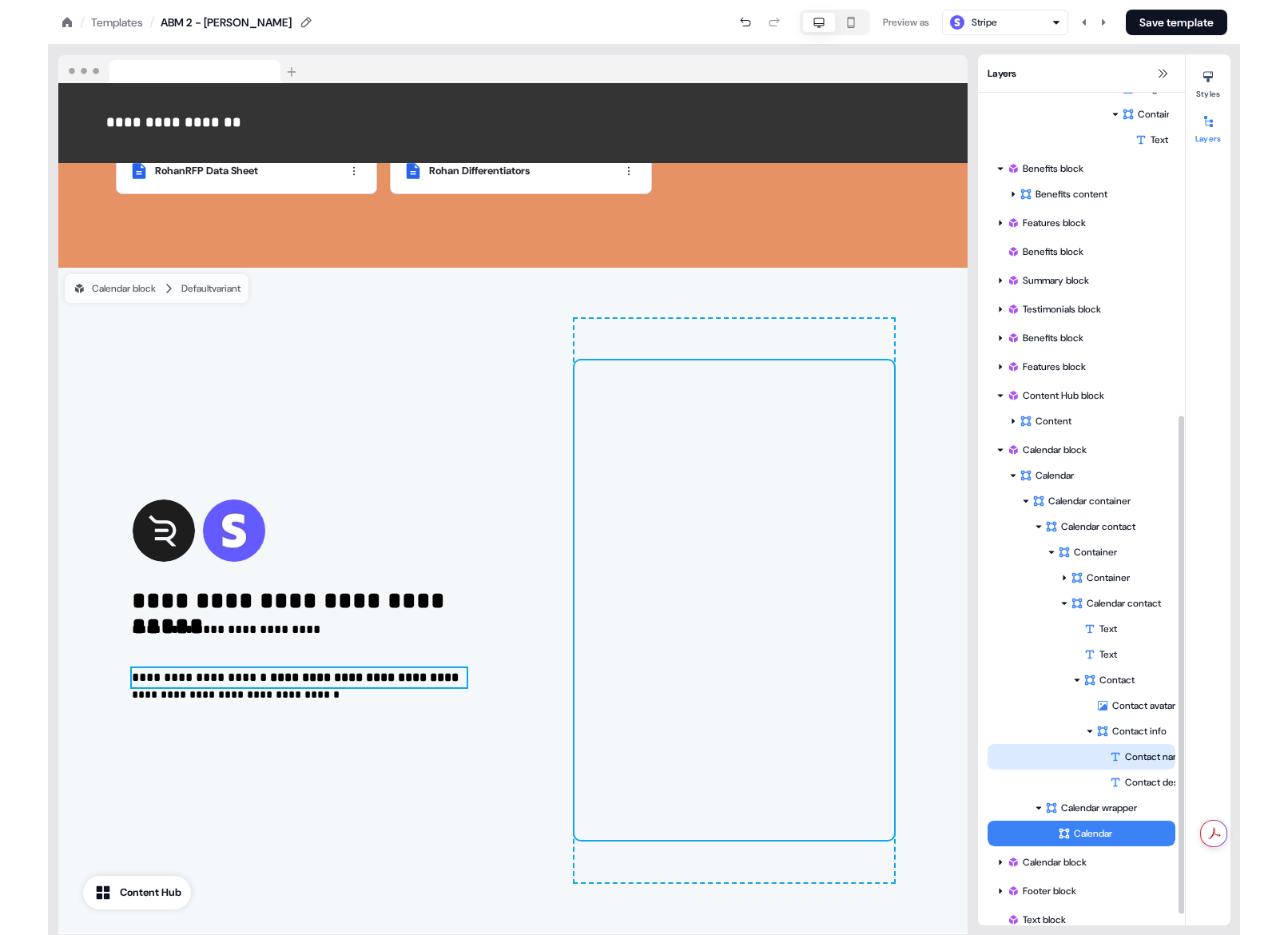scroll, scrollTop: 539, scrollLeft: 0, axis: vertical 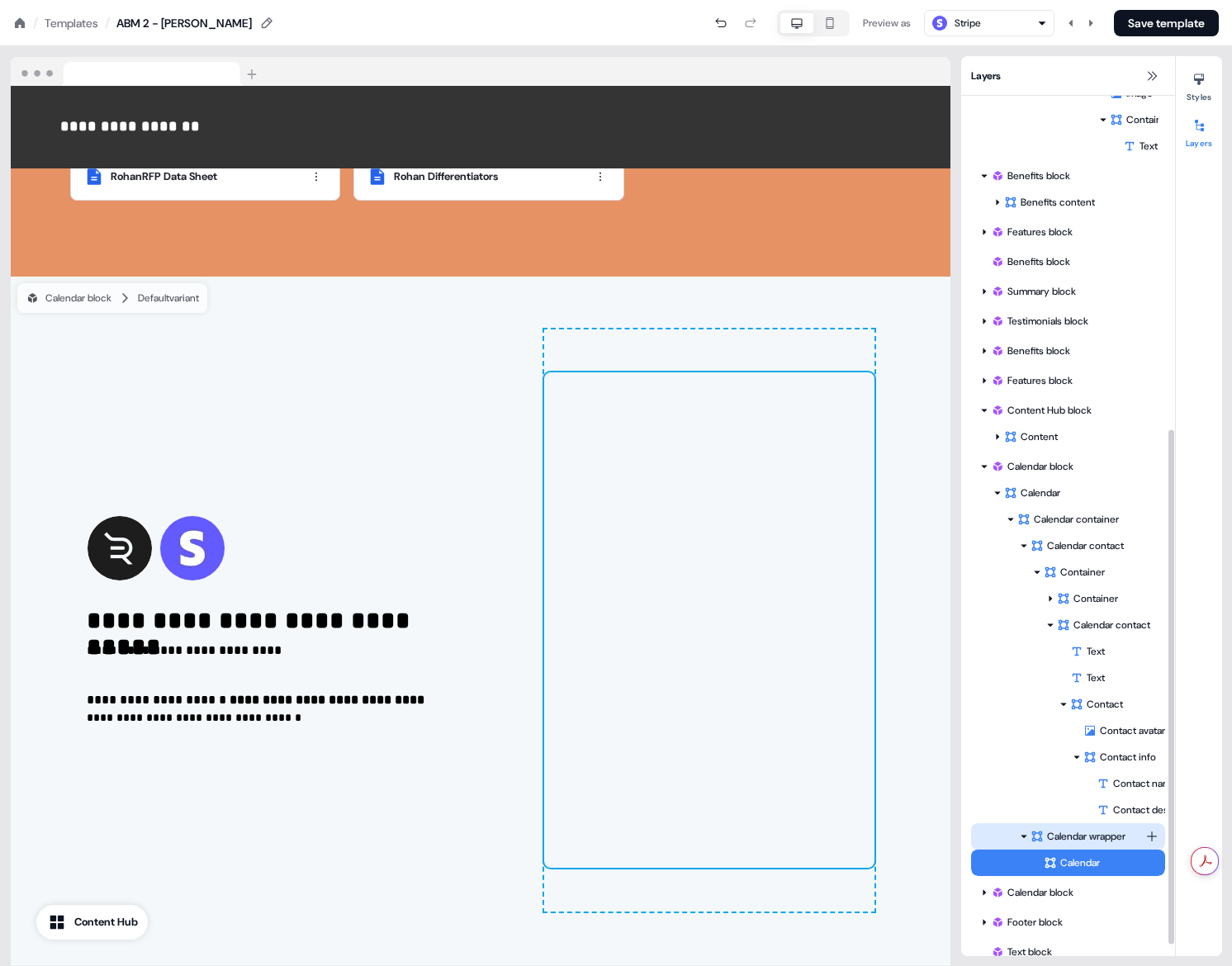 click on "Calendar wrapper" at bounding box center (1087, 836) 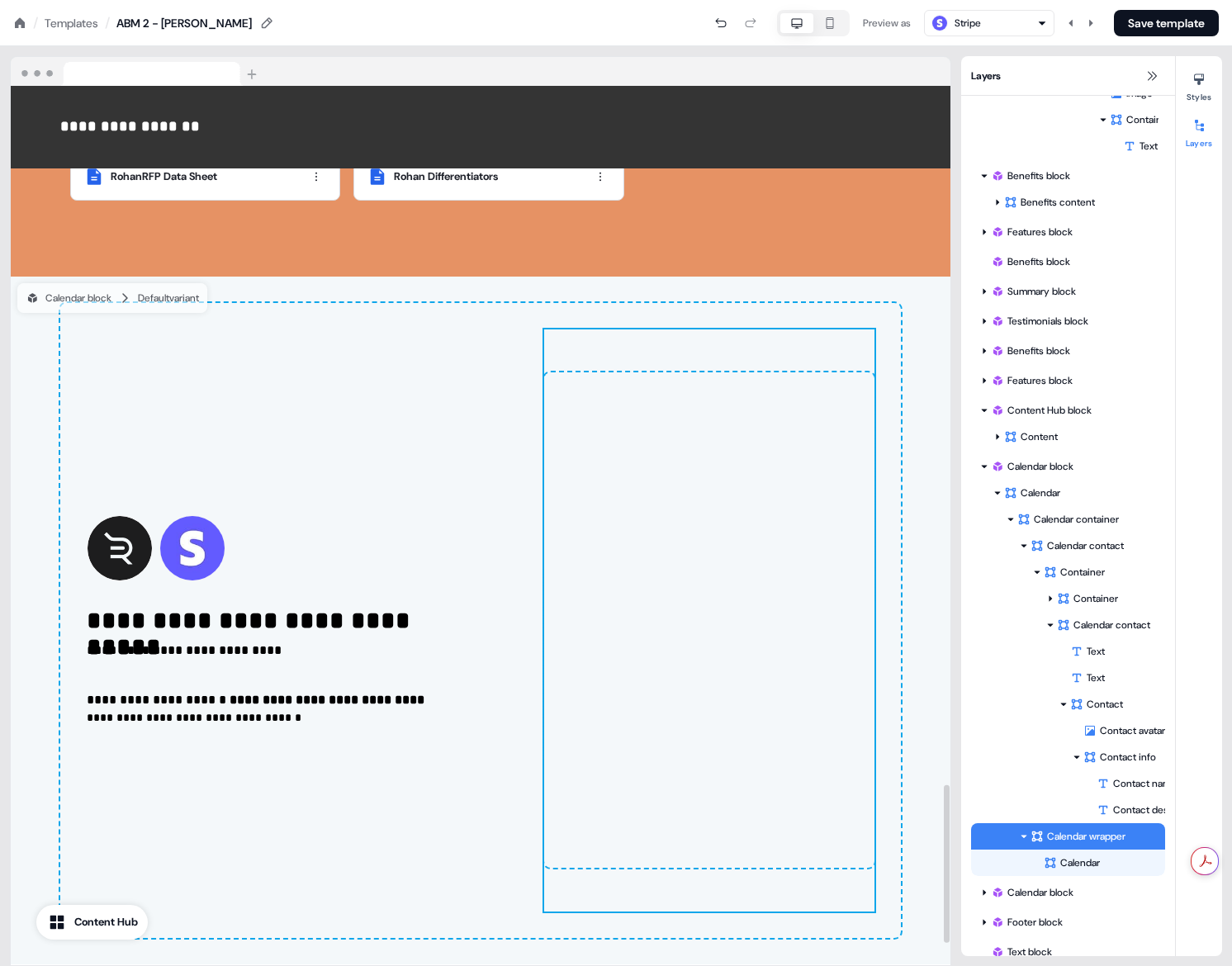 click on "**********" at bounding box center (481, 620) 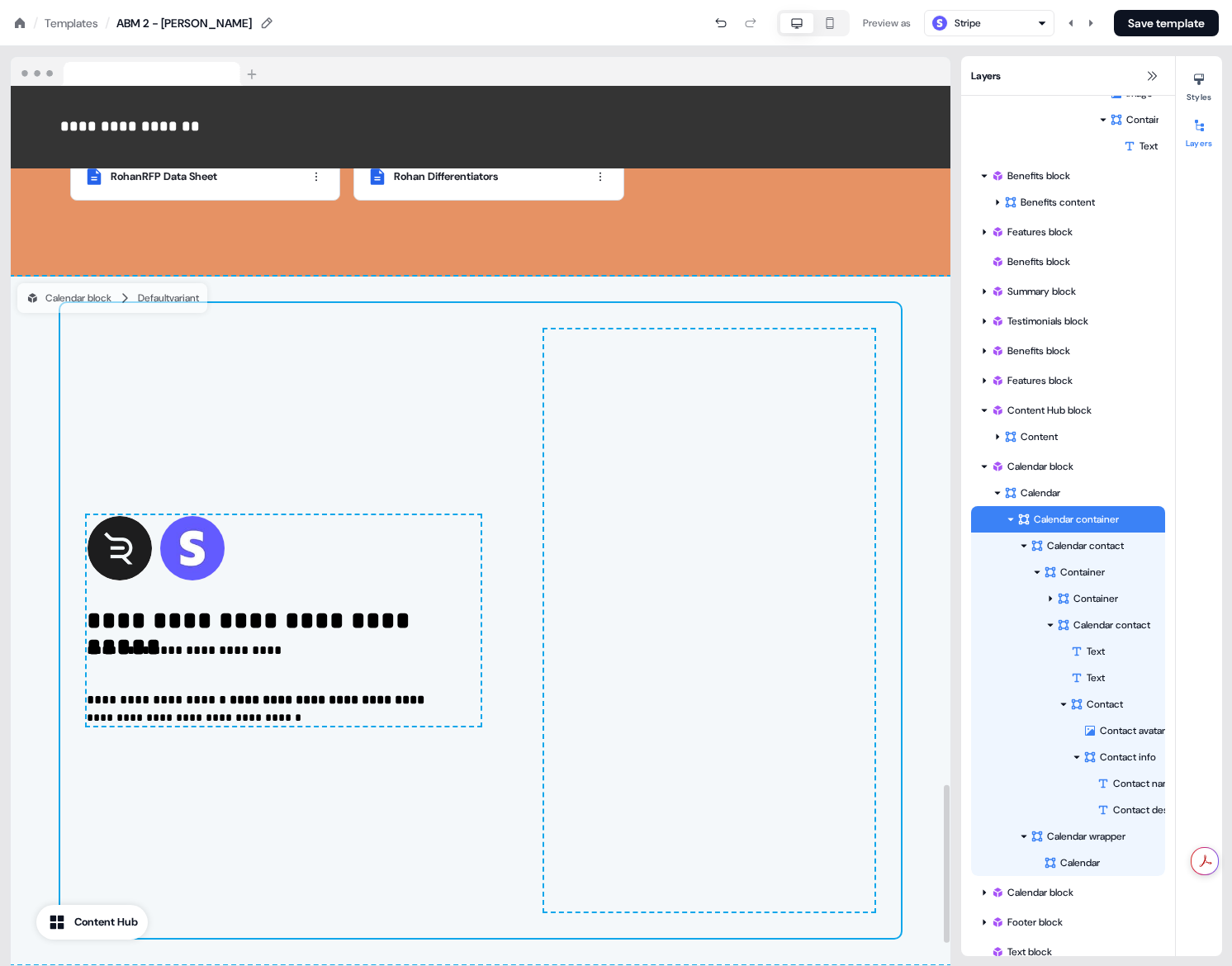 click on "**********" at bounding box center [481, 620] 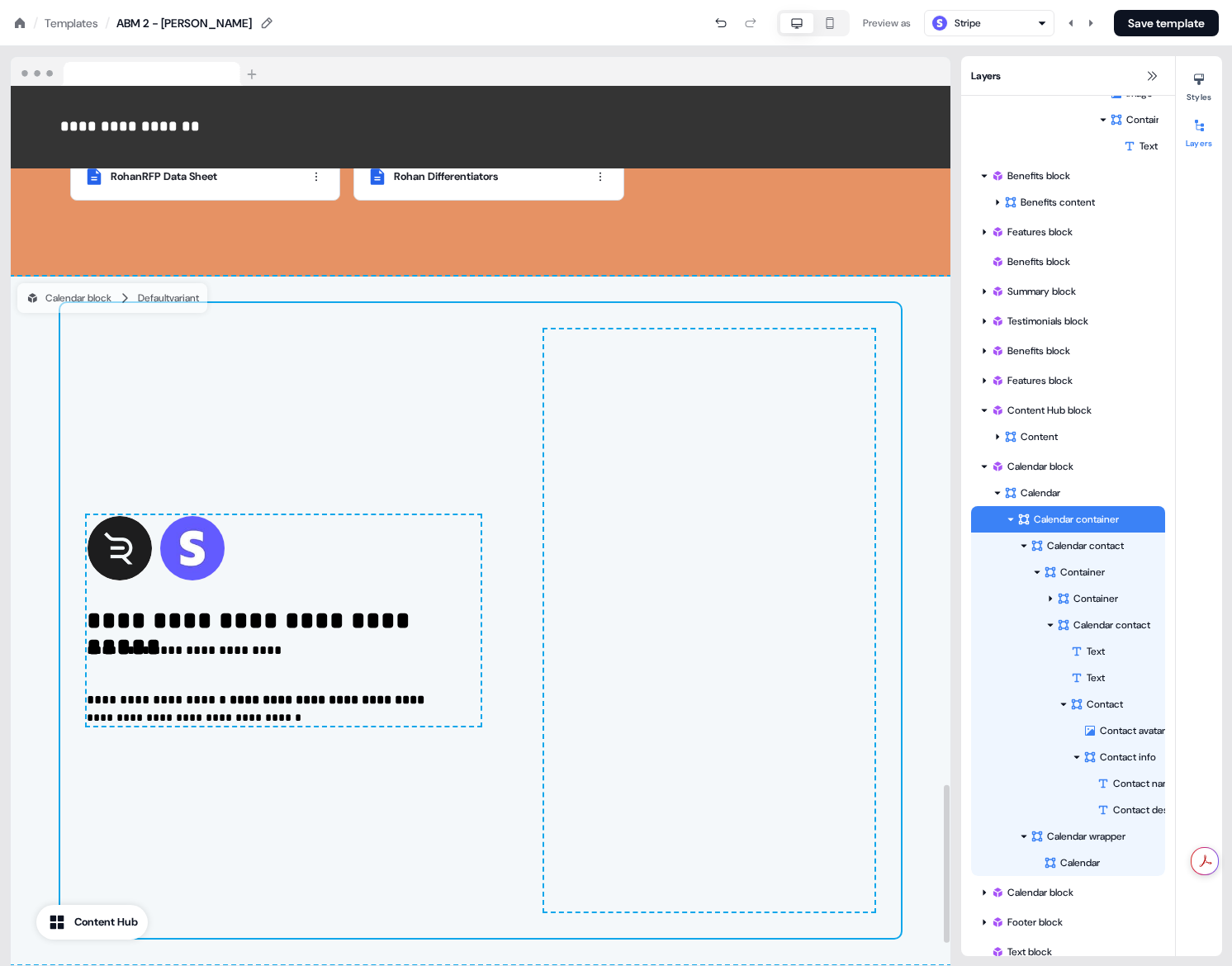 click at bounding box center (709, 620) 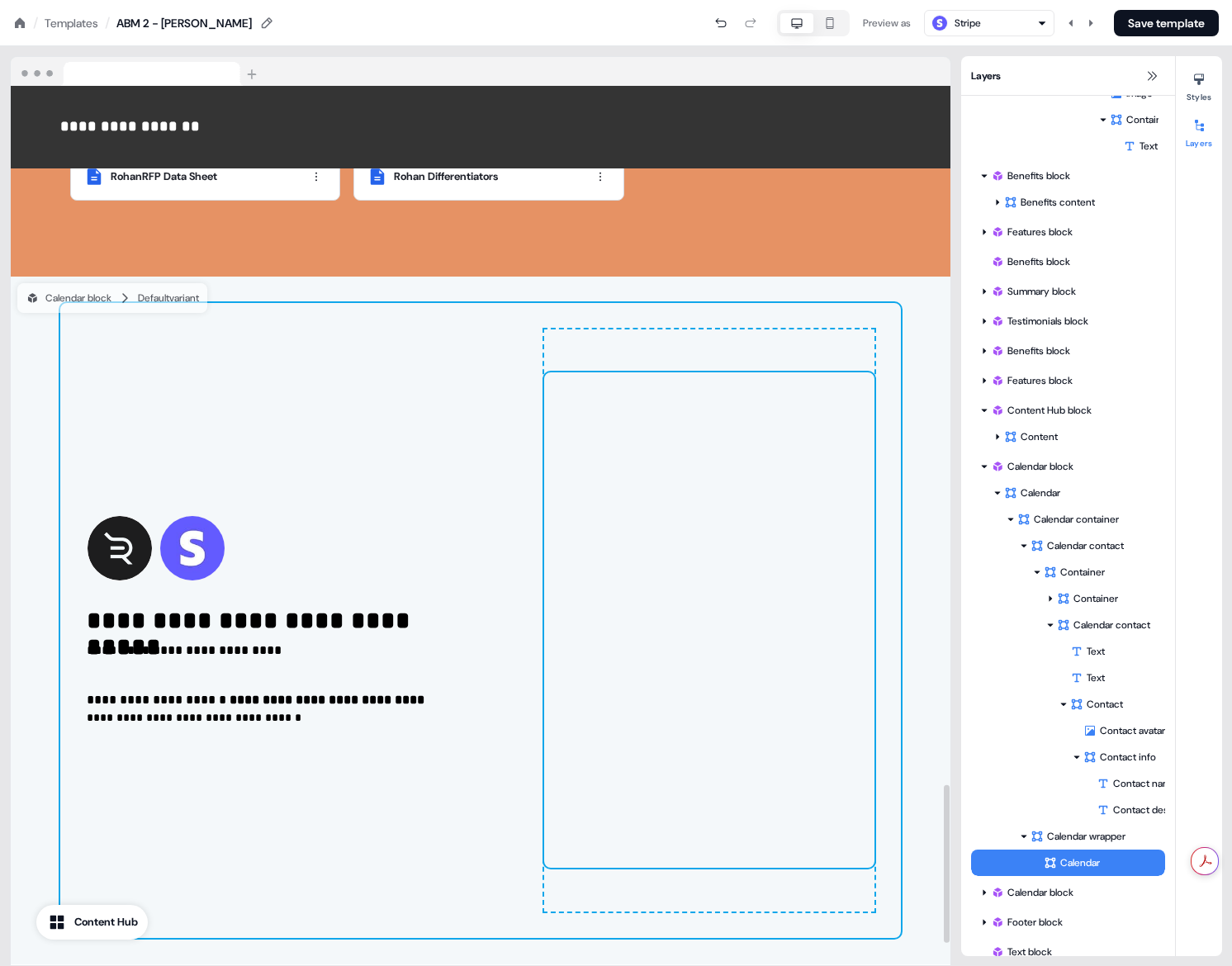 click at bounding box center (709, 620) 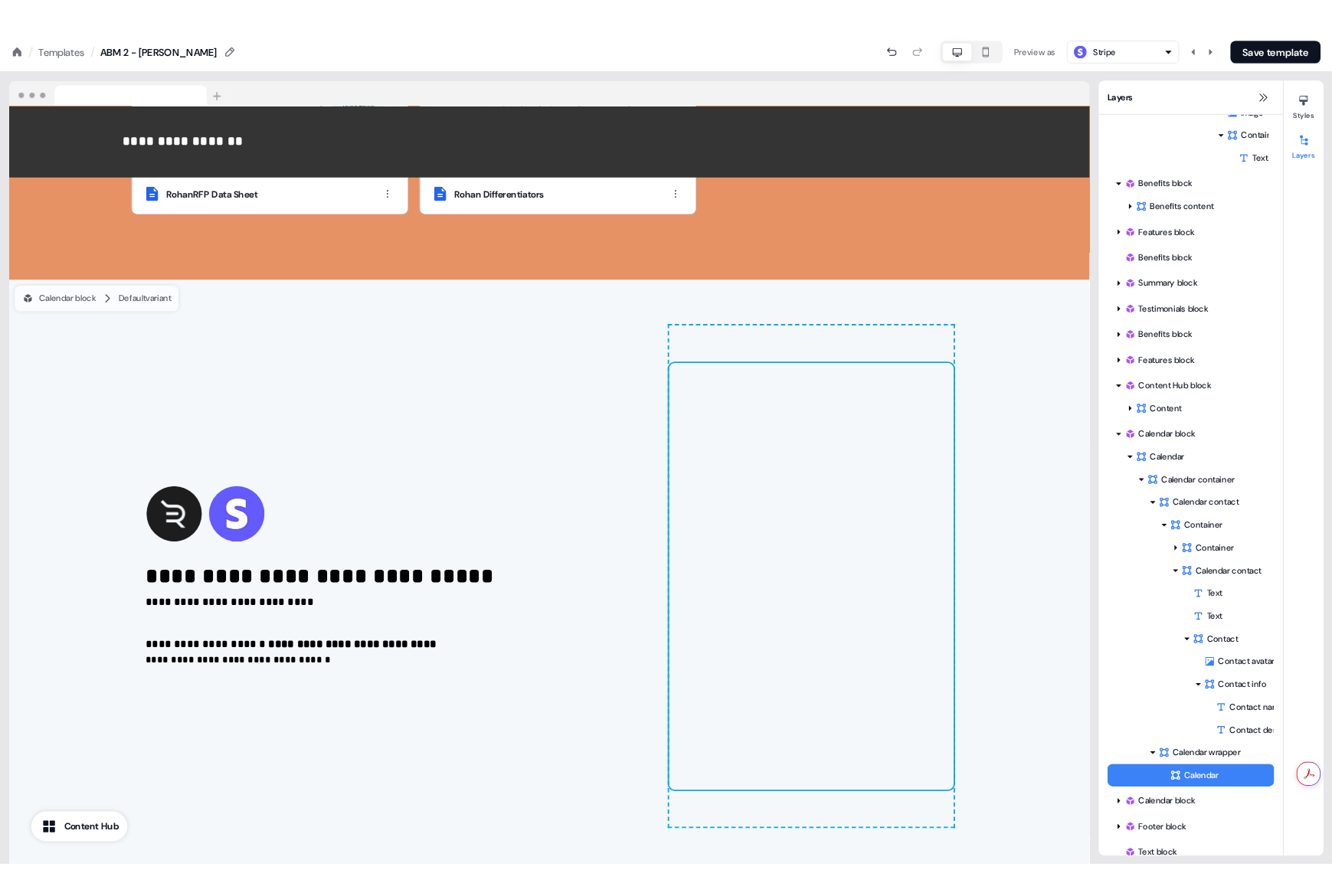 scroll, scrollTop: 3451, scrollLeft: 0, axis: vertical 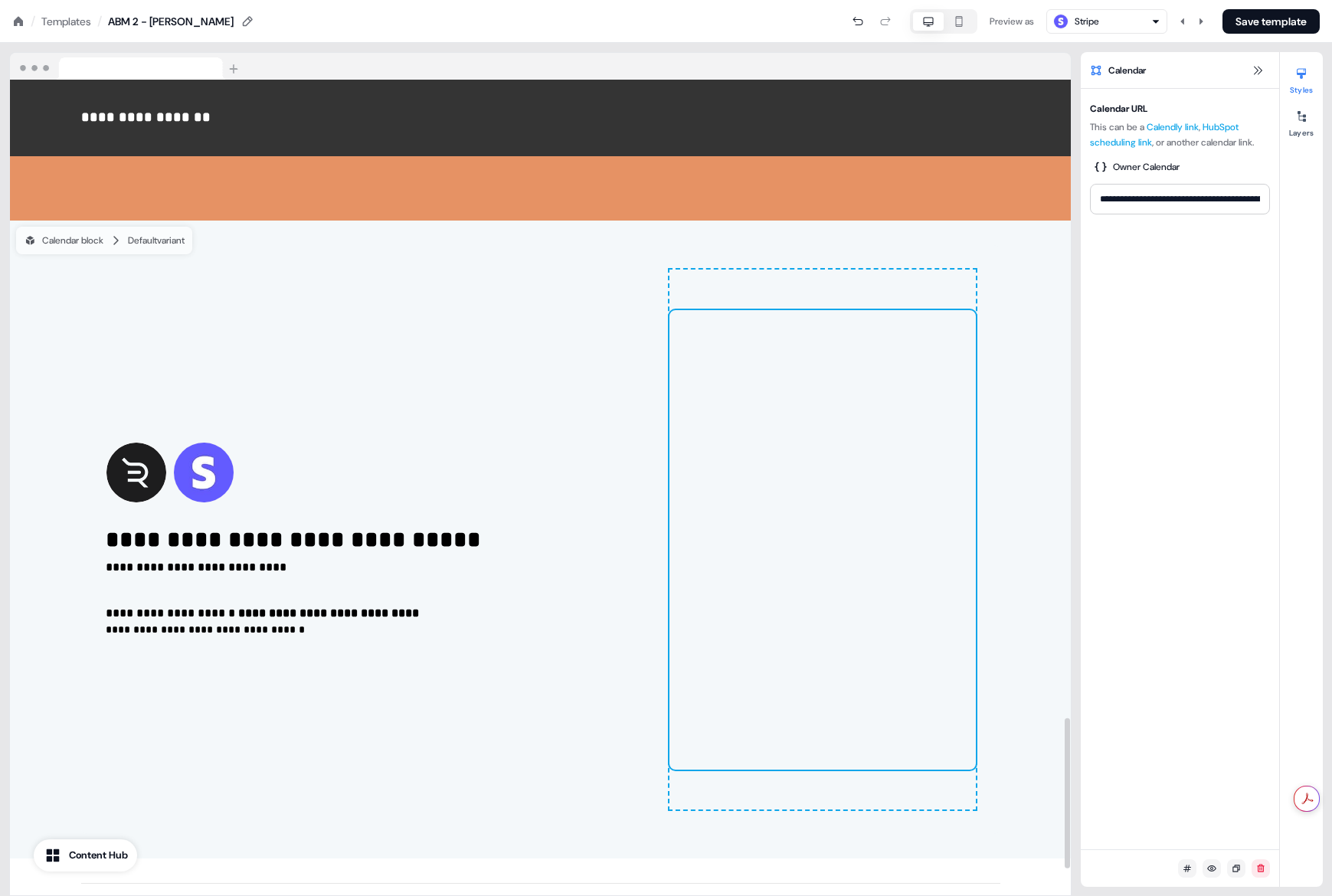 click on "**********" at bounding box center [541, 539] 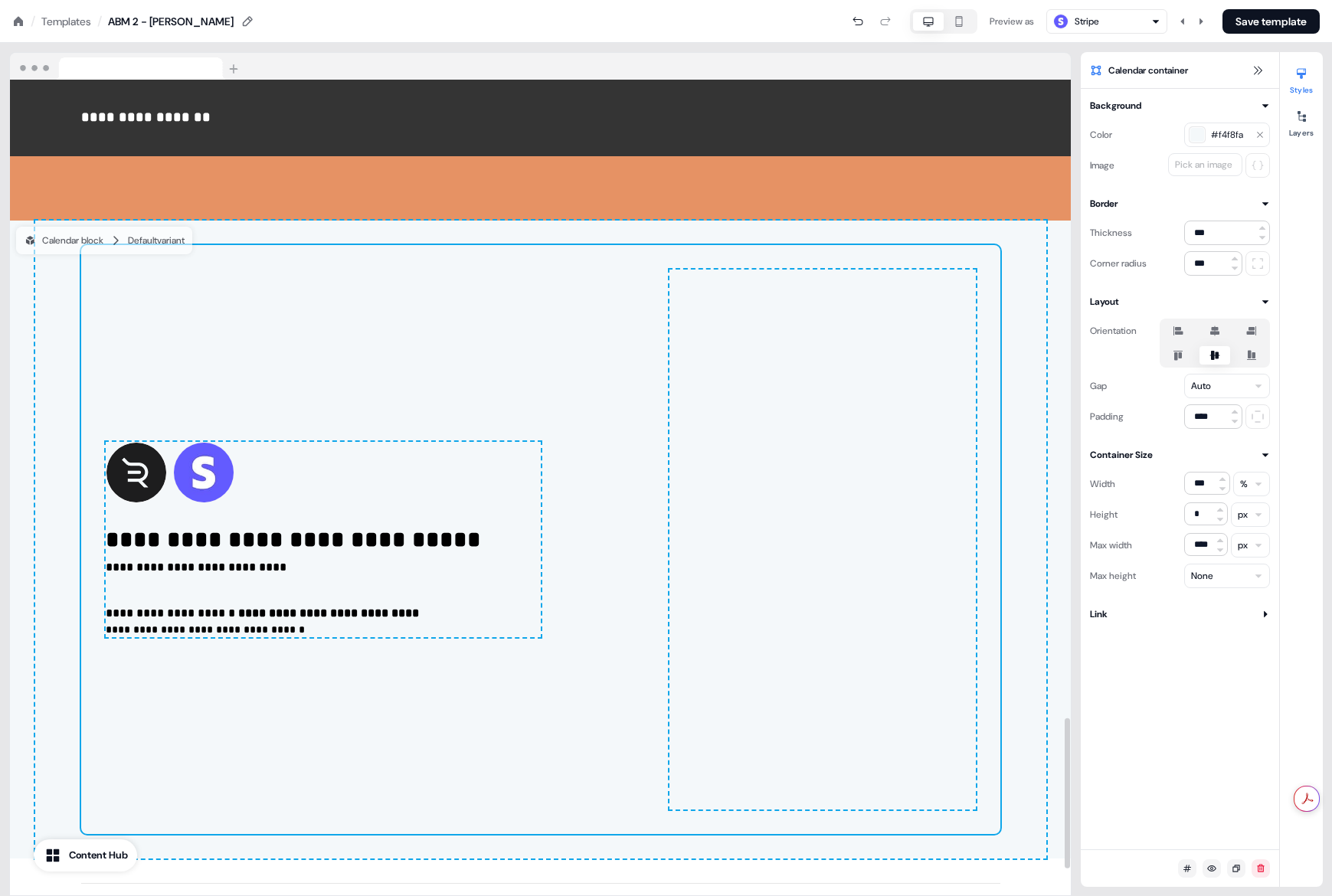 click on "**********" at bounding box center [541, 539] 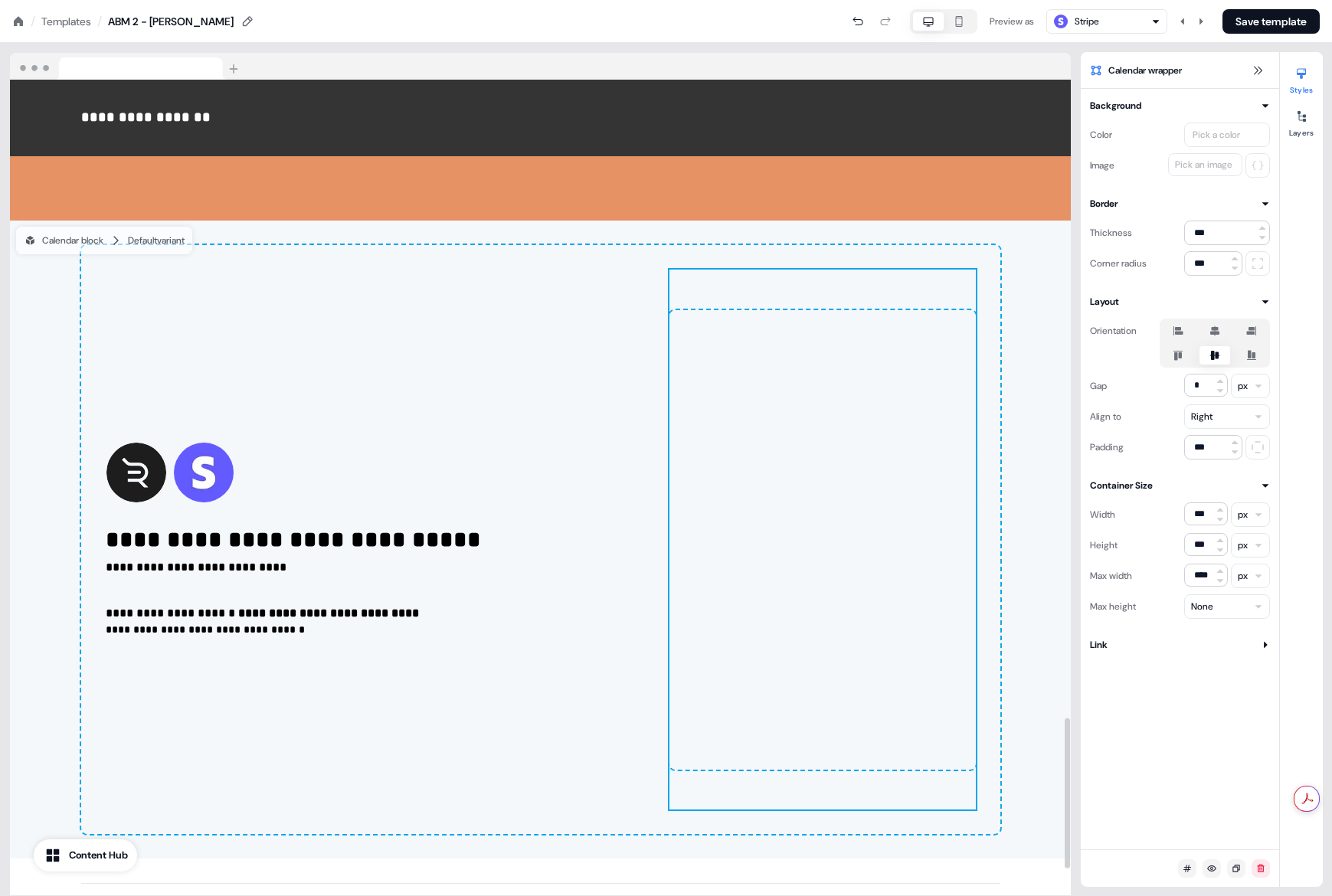 click on "To pick up a draggable item, press the space bar.
While dragging, use the arrow keys to move the item.
Press space again to drop the item in its new position, or press escape to cancel." at bounding box center [823, 539] 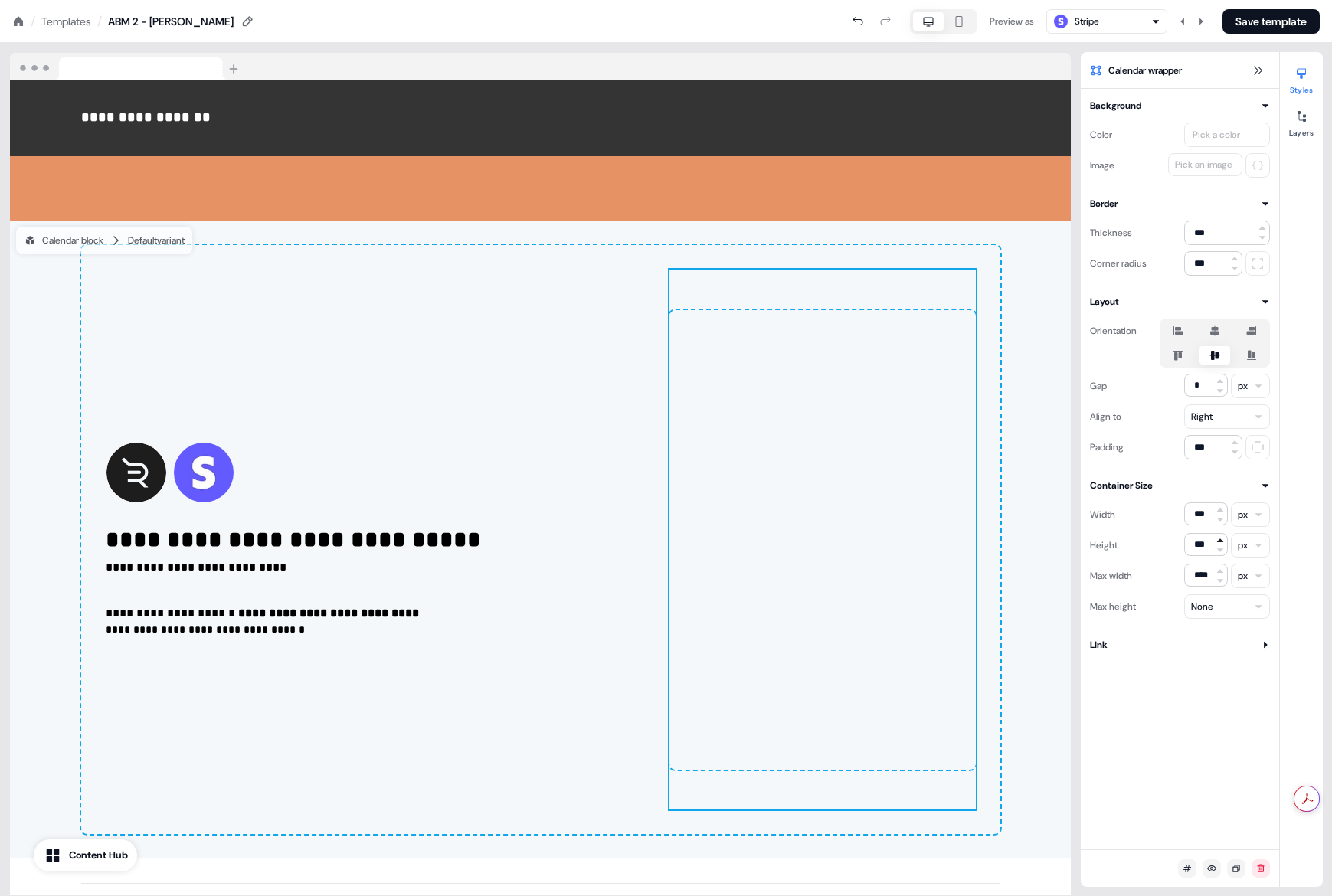 click 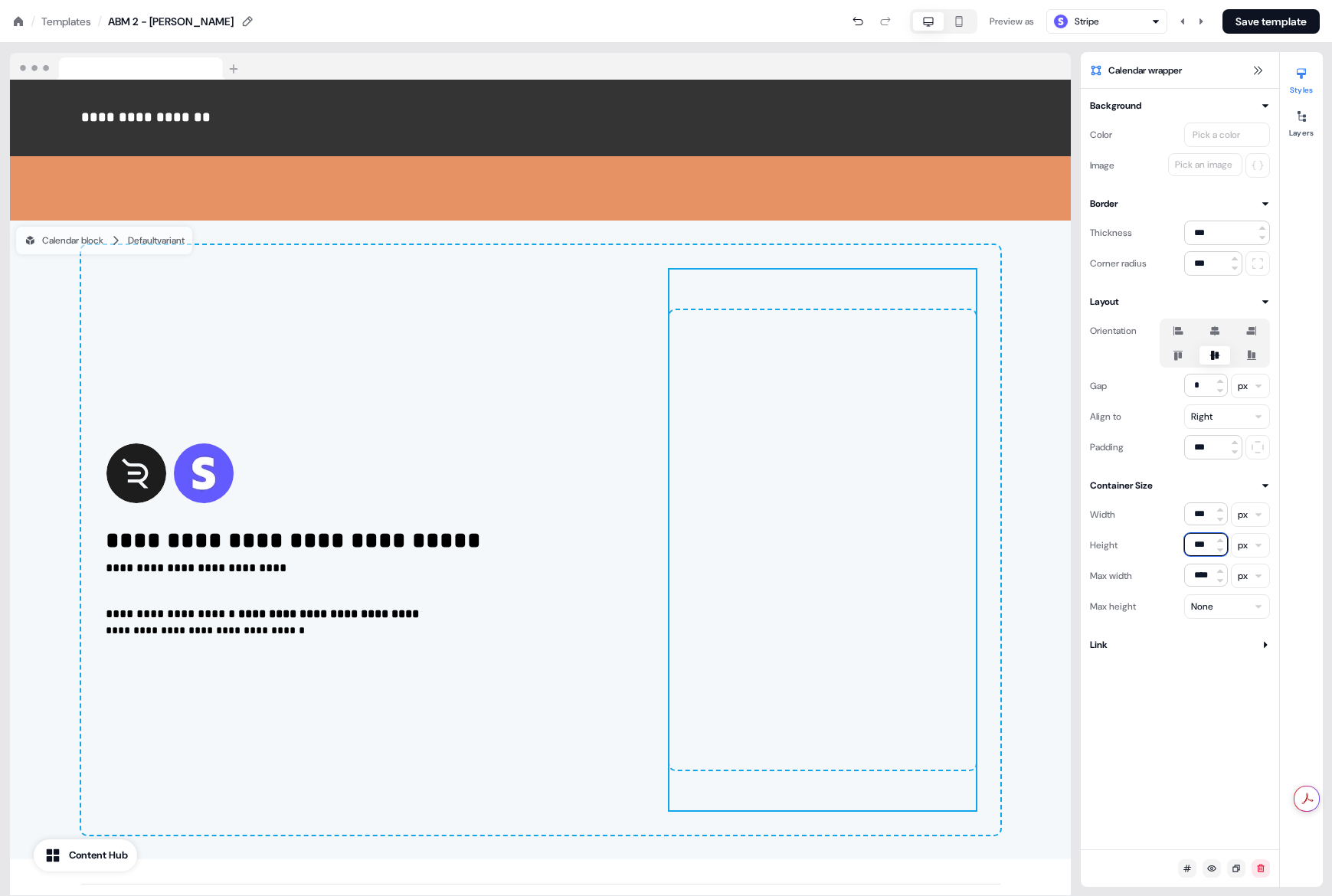 click on "***" at bounding box center [1206, 544] 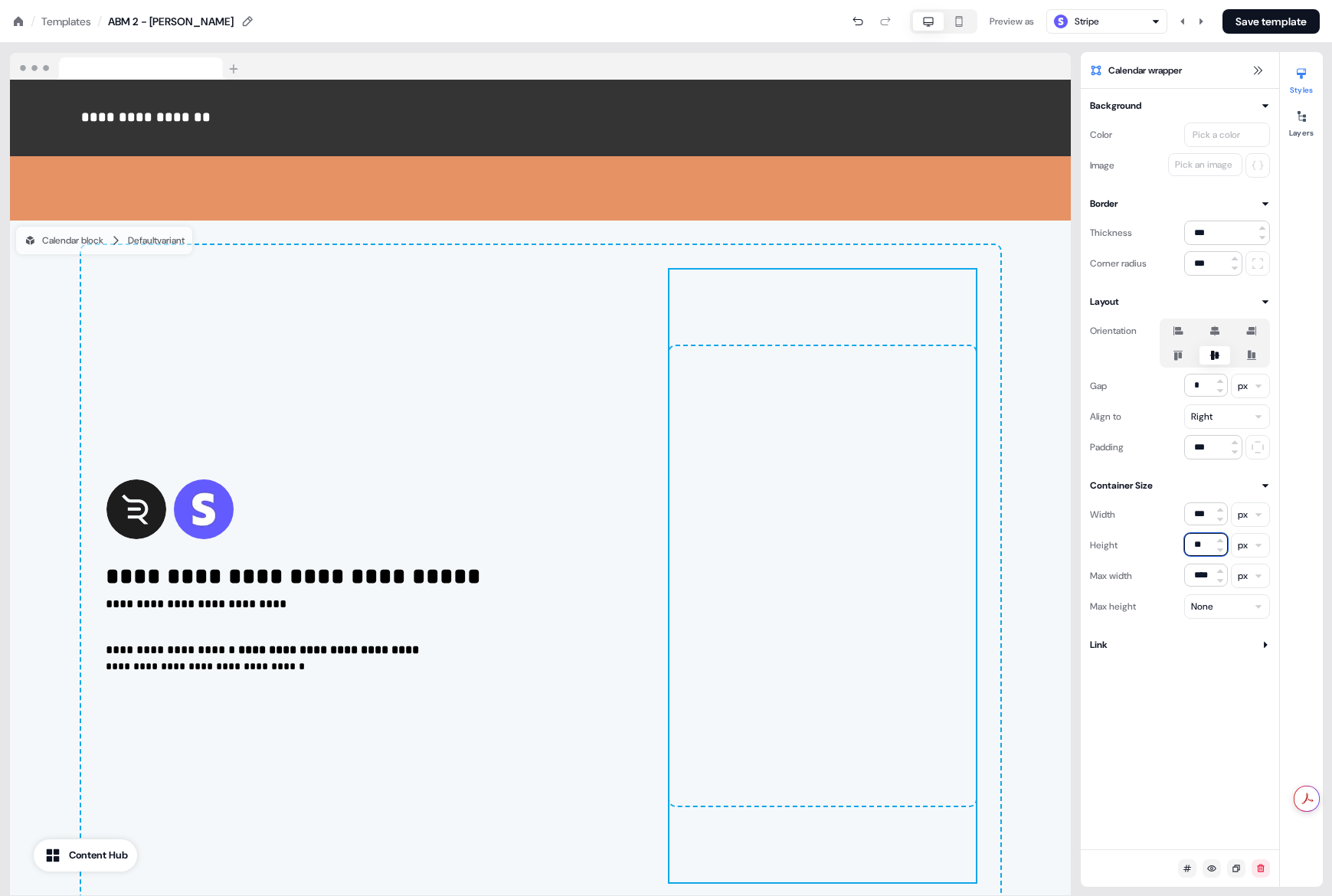 scroll, scrollTop: 3451, scrollLeft: 0, axis: vertical 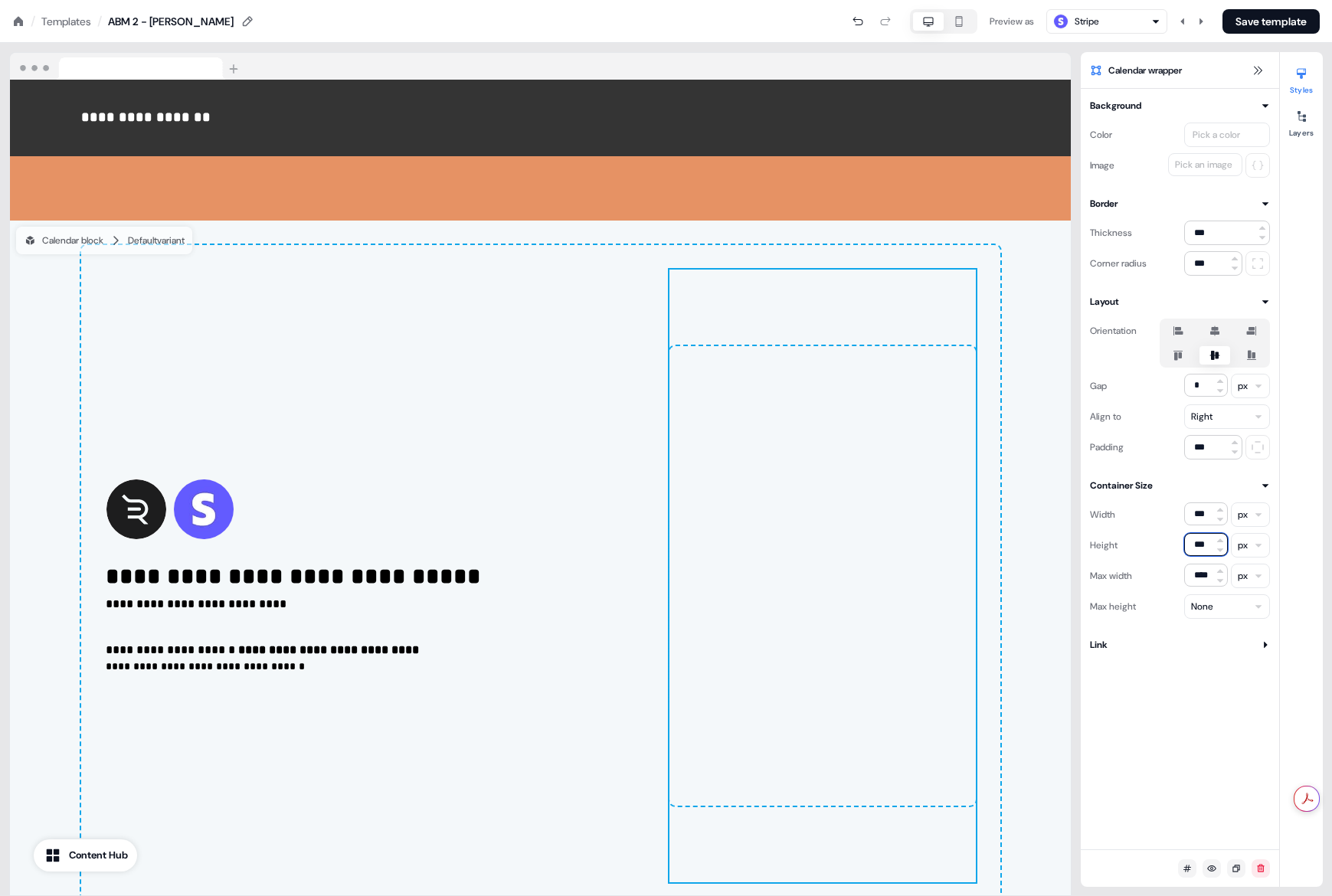 click on "***" at bounding box center (1206, 544) 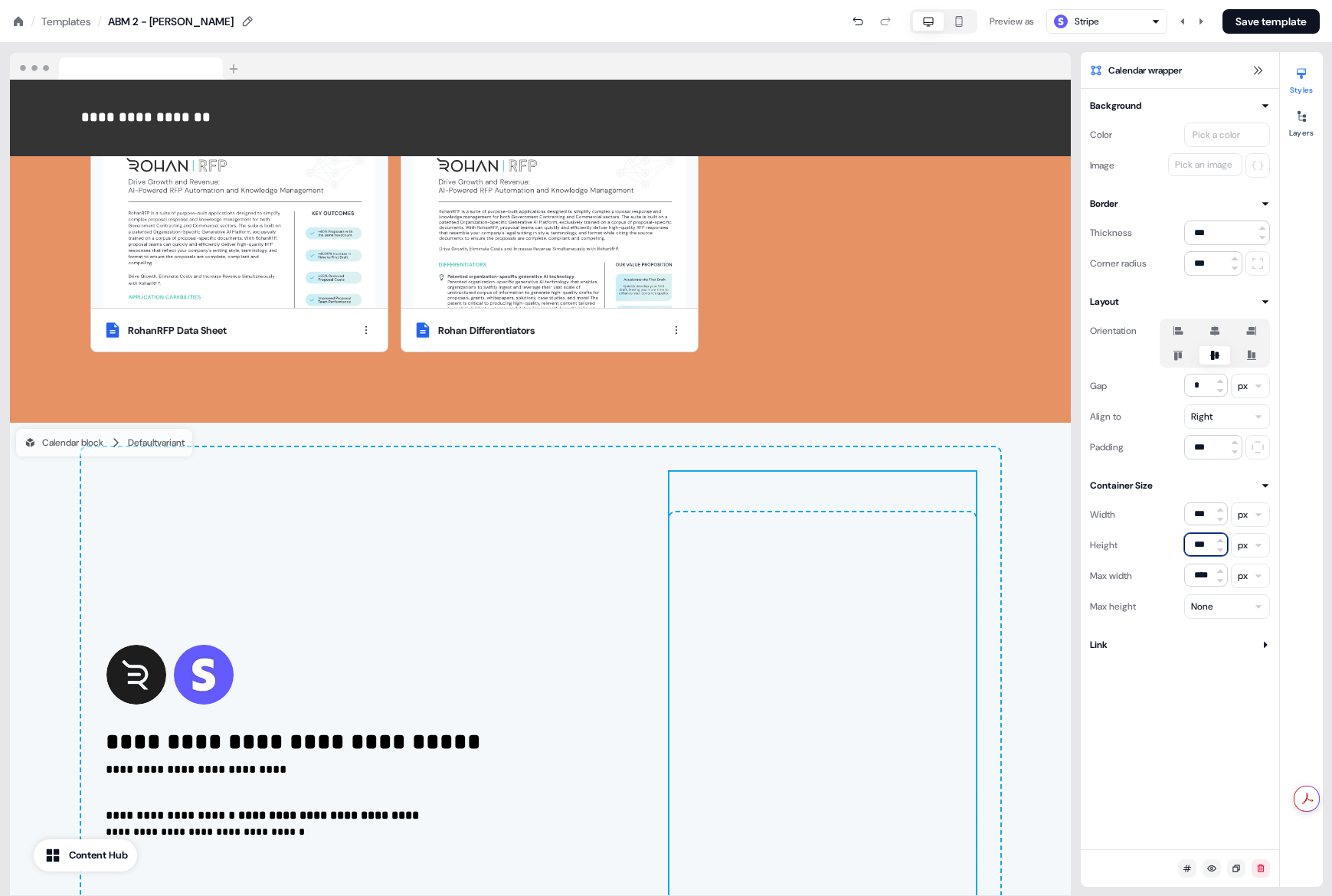 scroll, scrollTop: 3451, scrollLeft: 0, axis: vertical 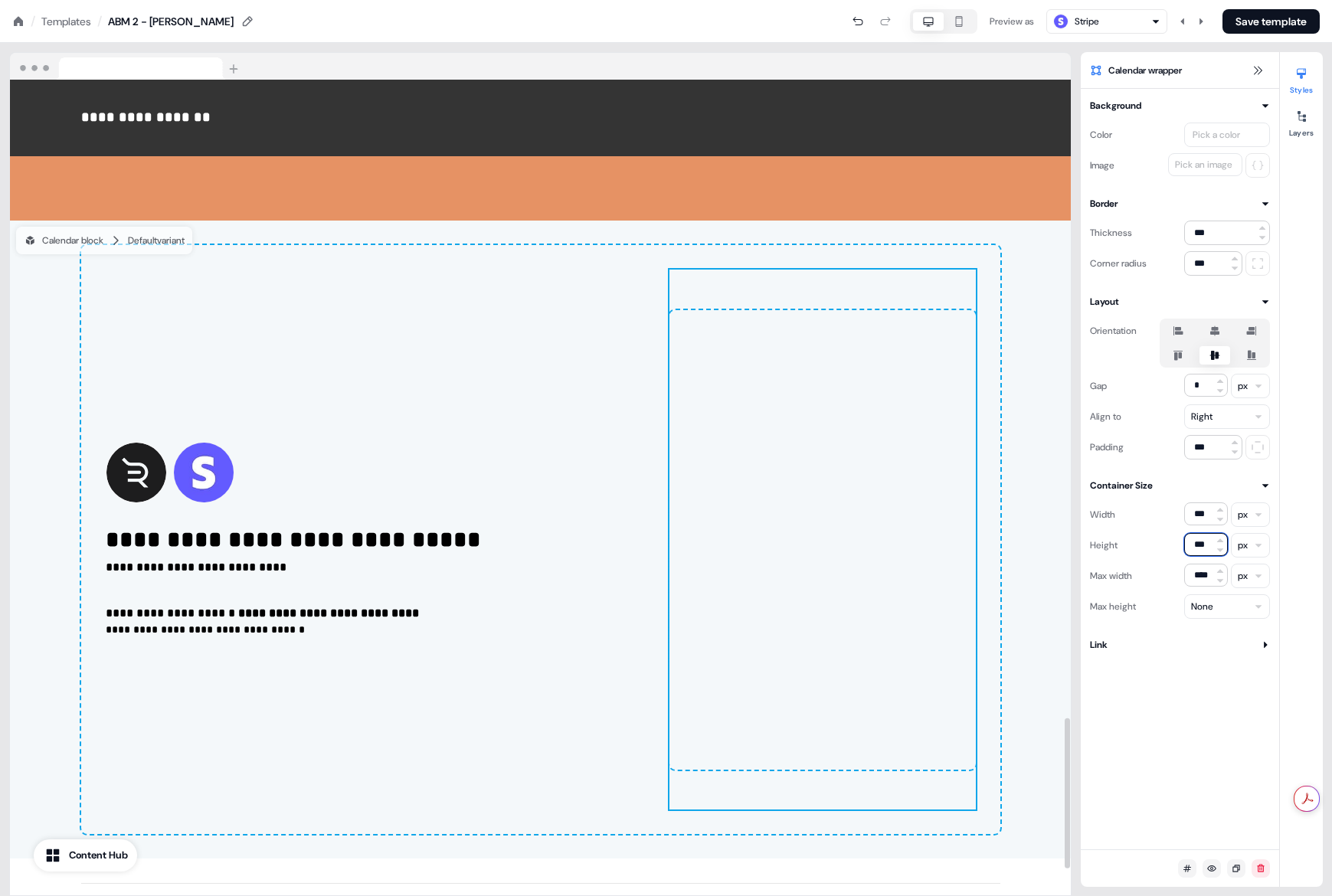 type on "***" 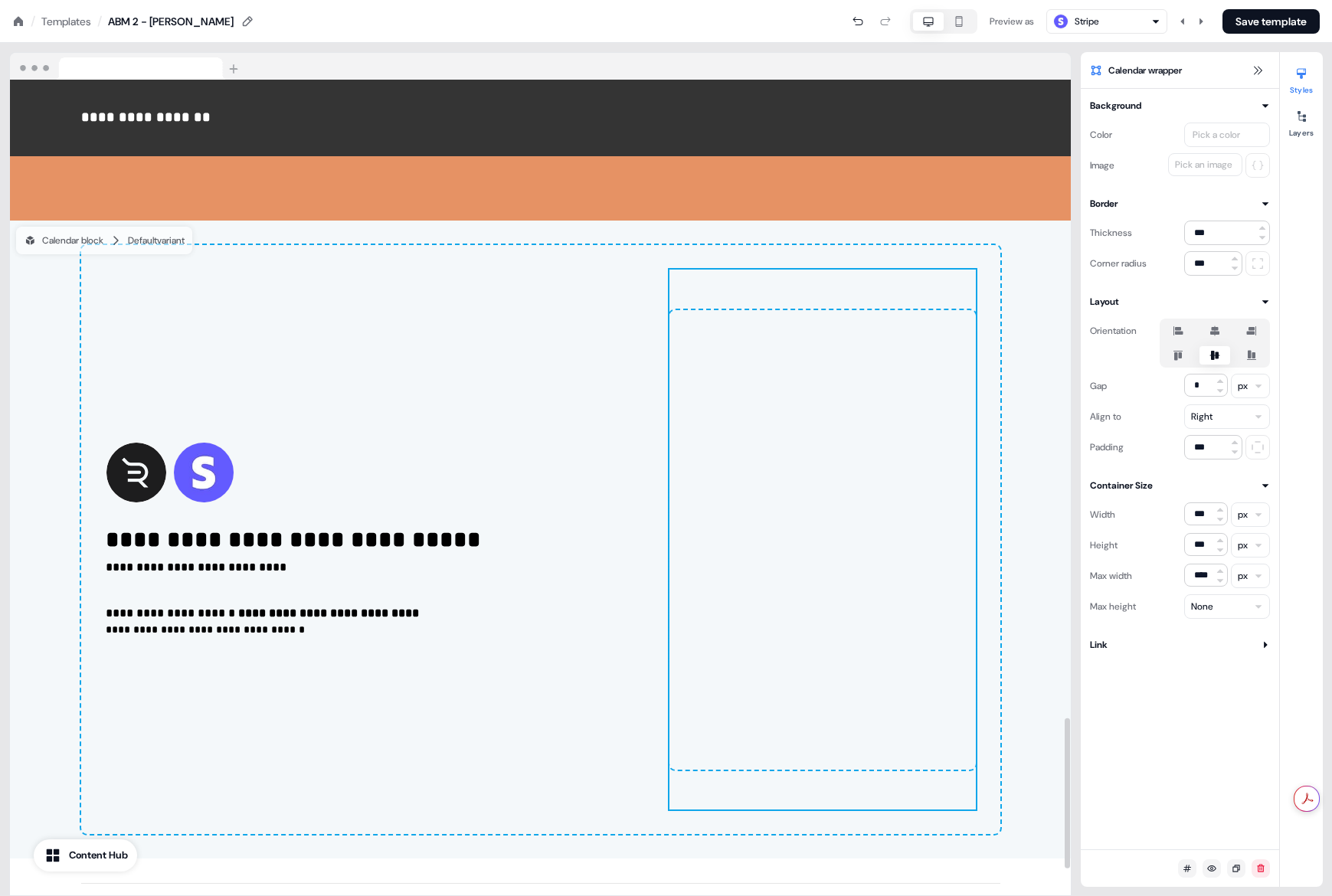 click on "To pick up a draggable item, press the space bar.
While dragging, use the arrow keys to move the item.
Press space again to drop the item in its new position, or press escape to cancel." at bounding box center (823, 539) 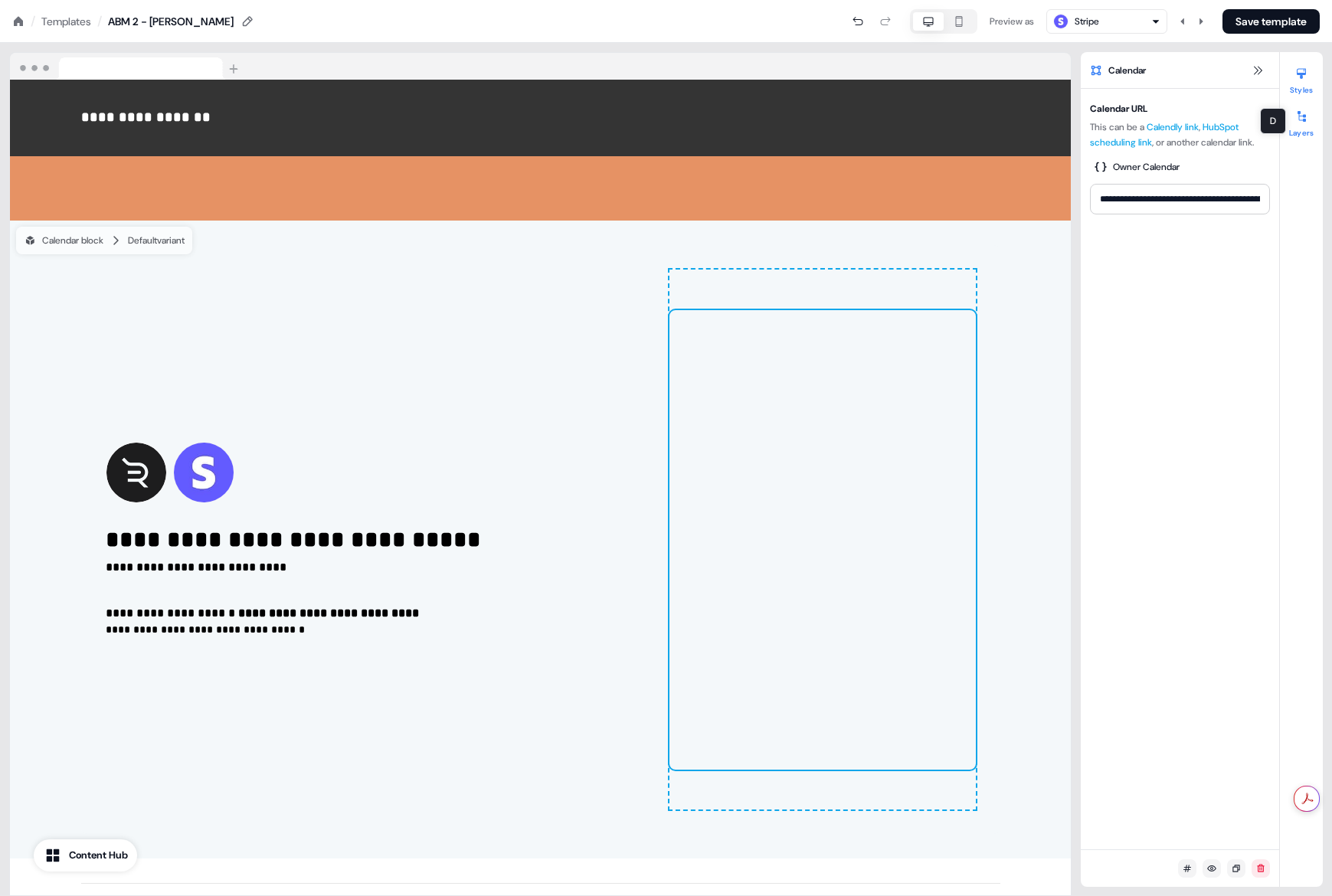 click 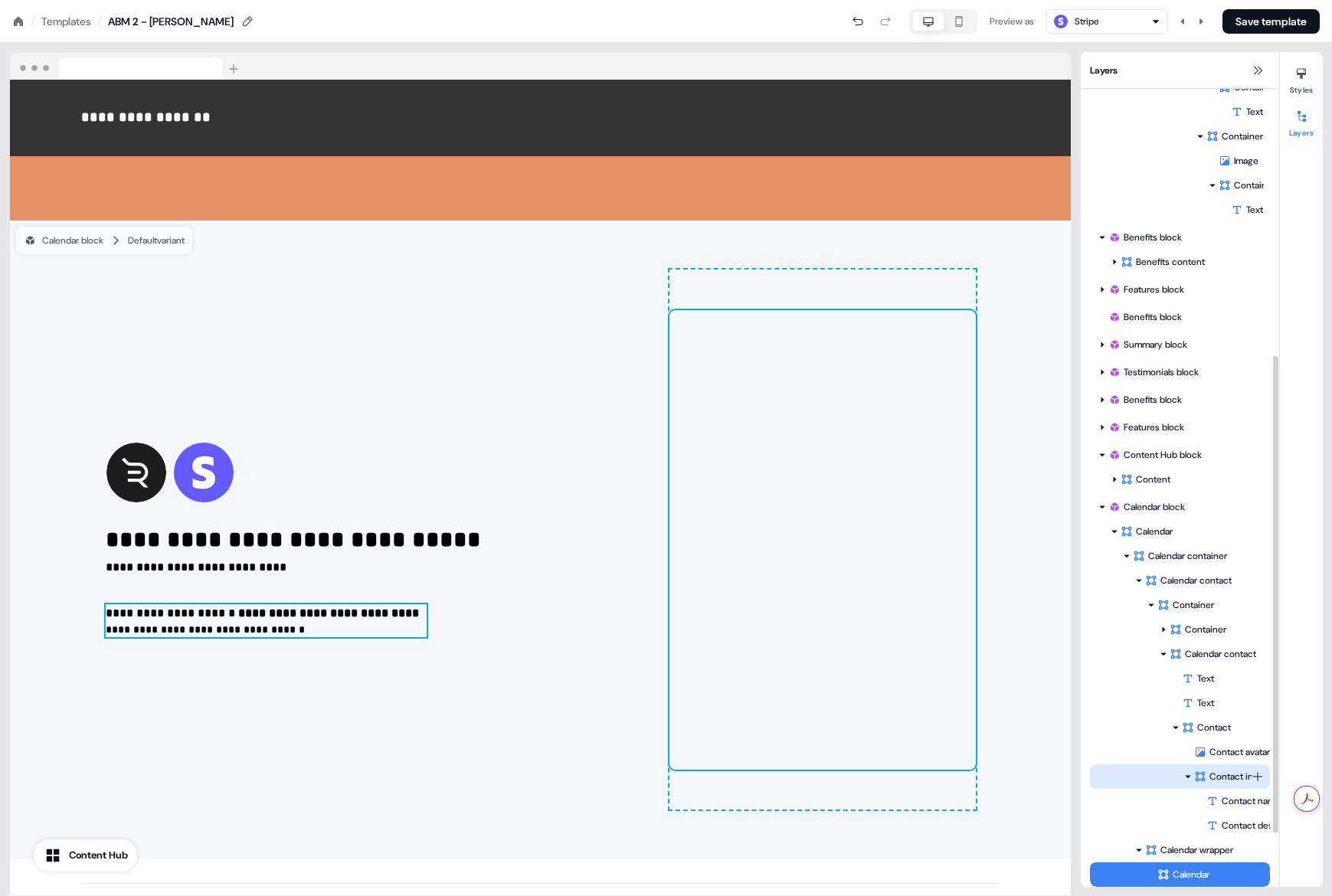 scroll, scrollTop: 535, scrollLeft: 0, axis: vertical 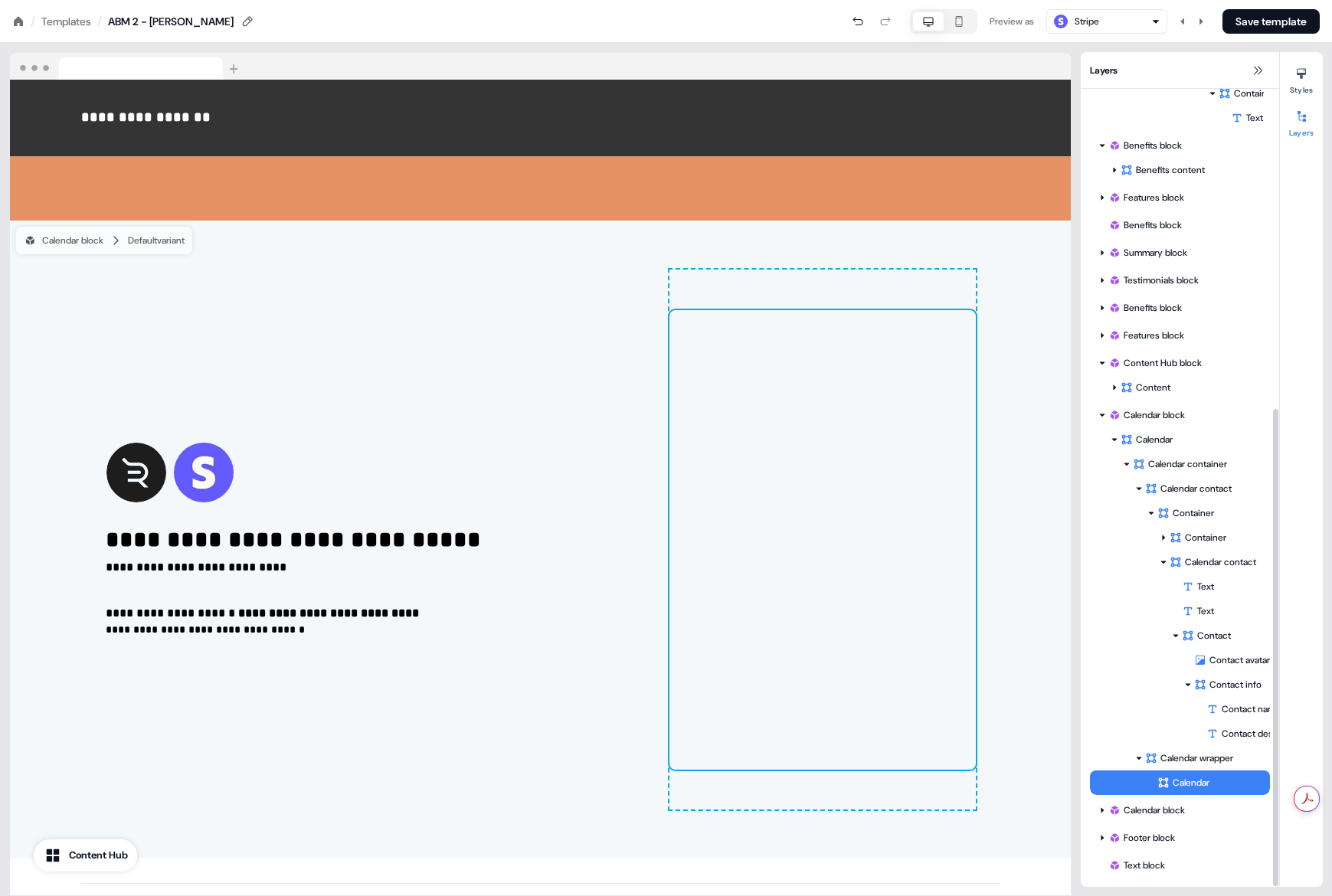 click on "Calendar" at bounding box center (1213, 783) 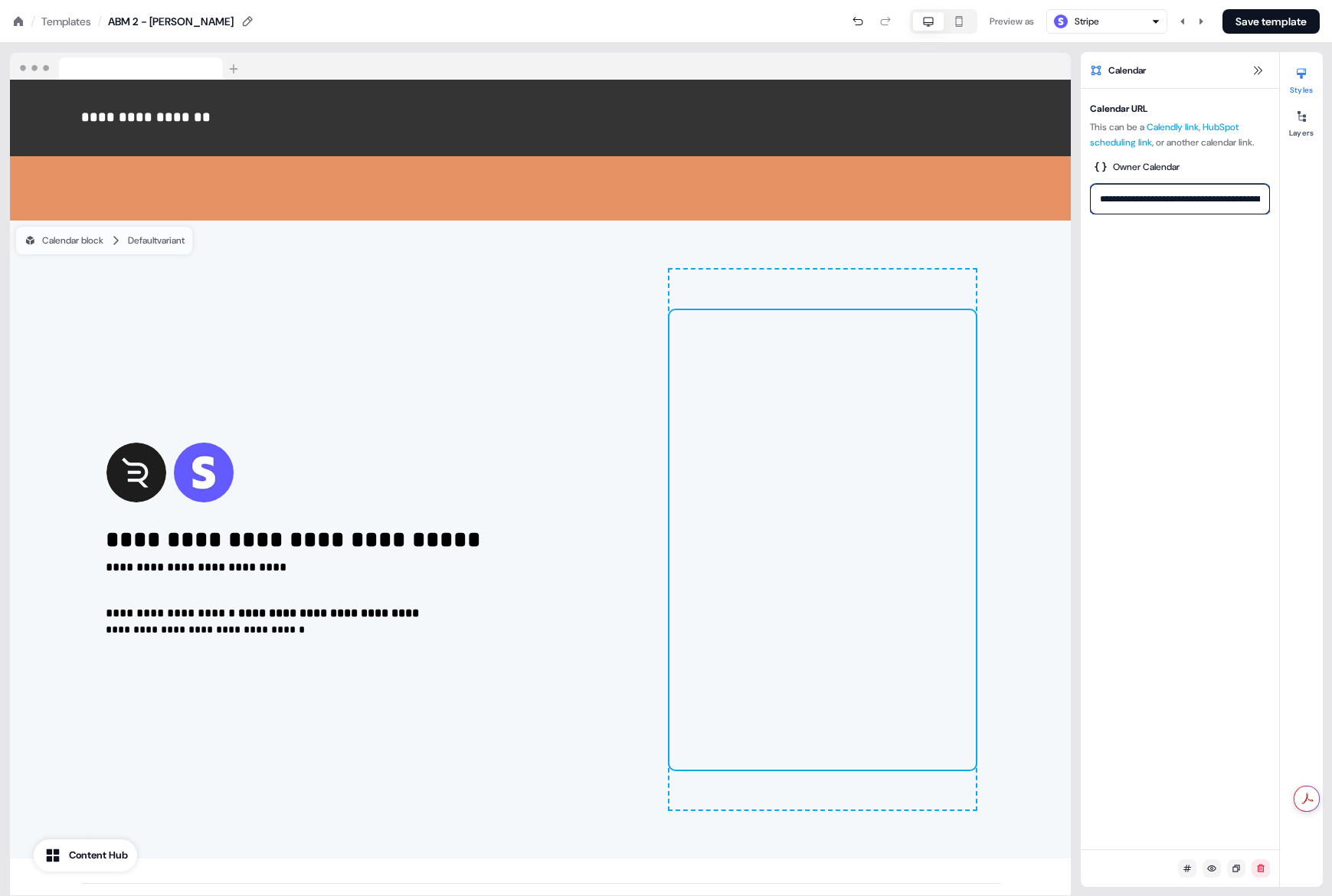 click on "**********" at bounding box center (1180, 199) 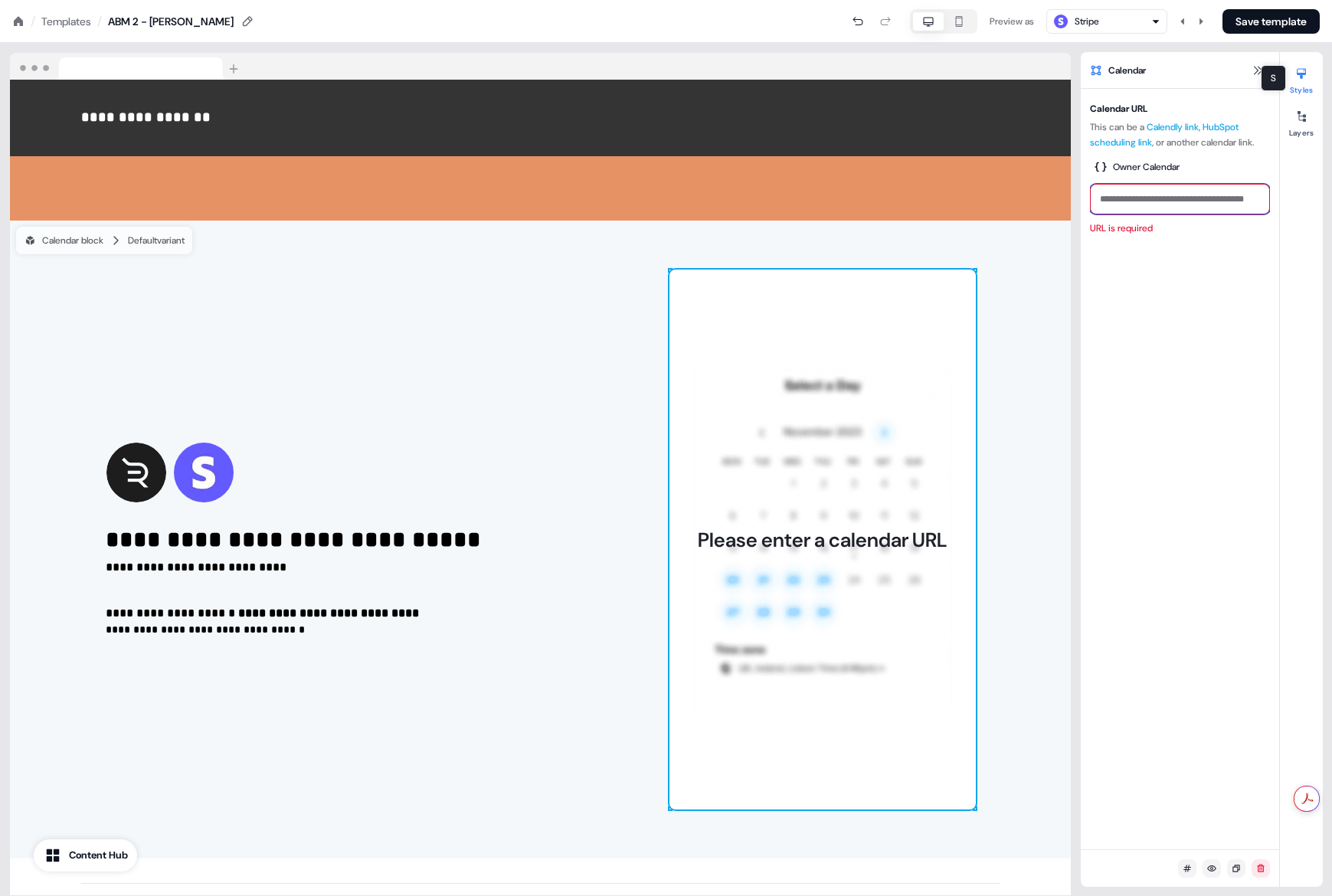 type 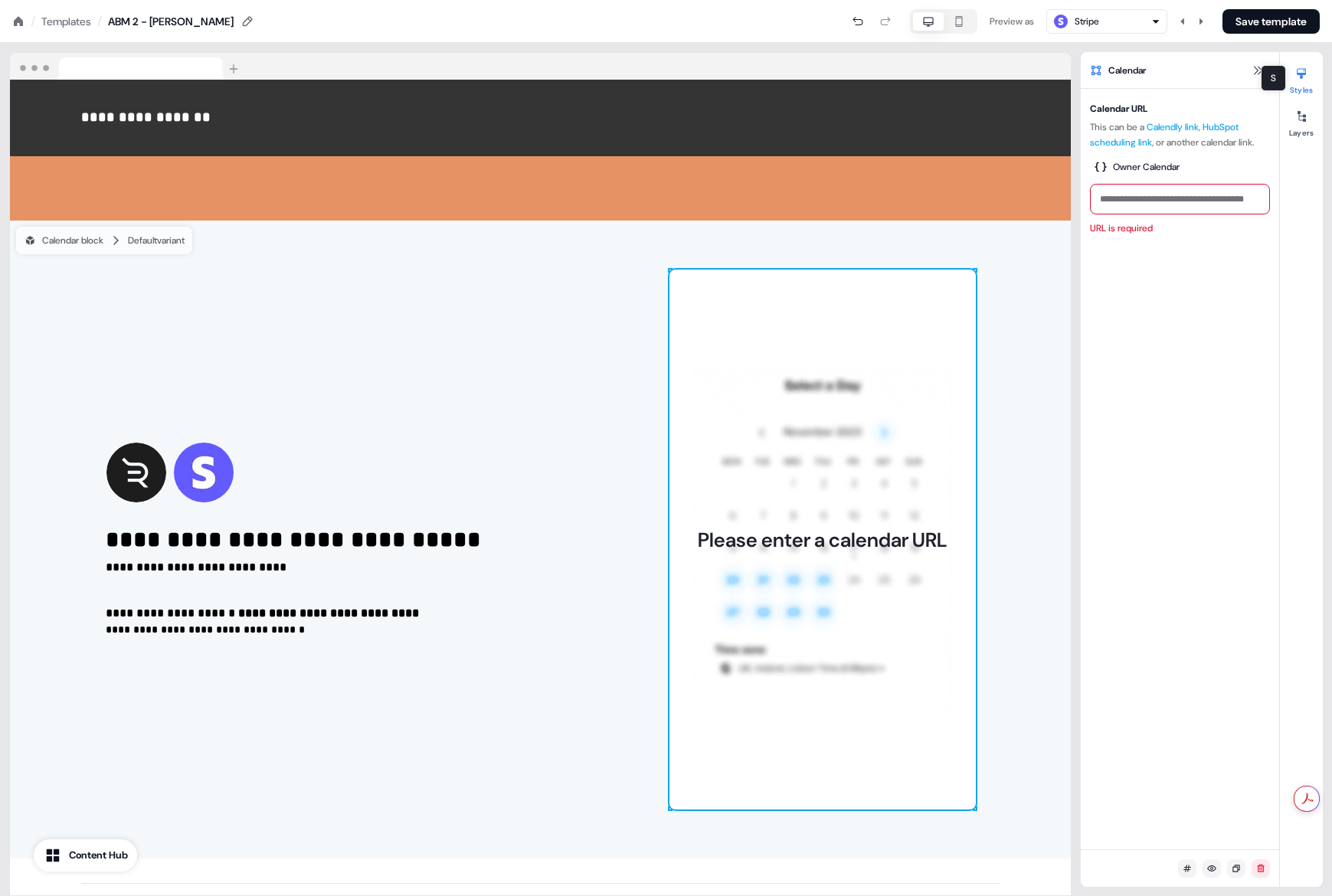 click 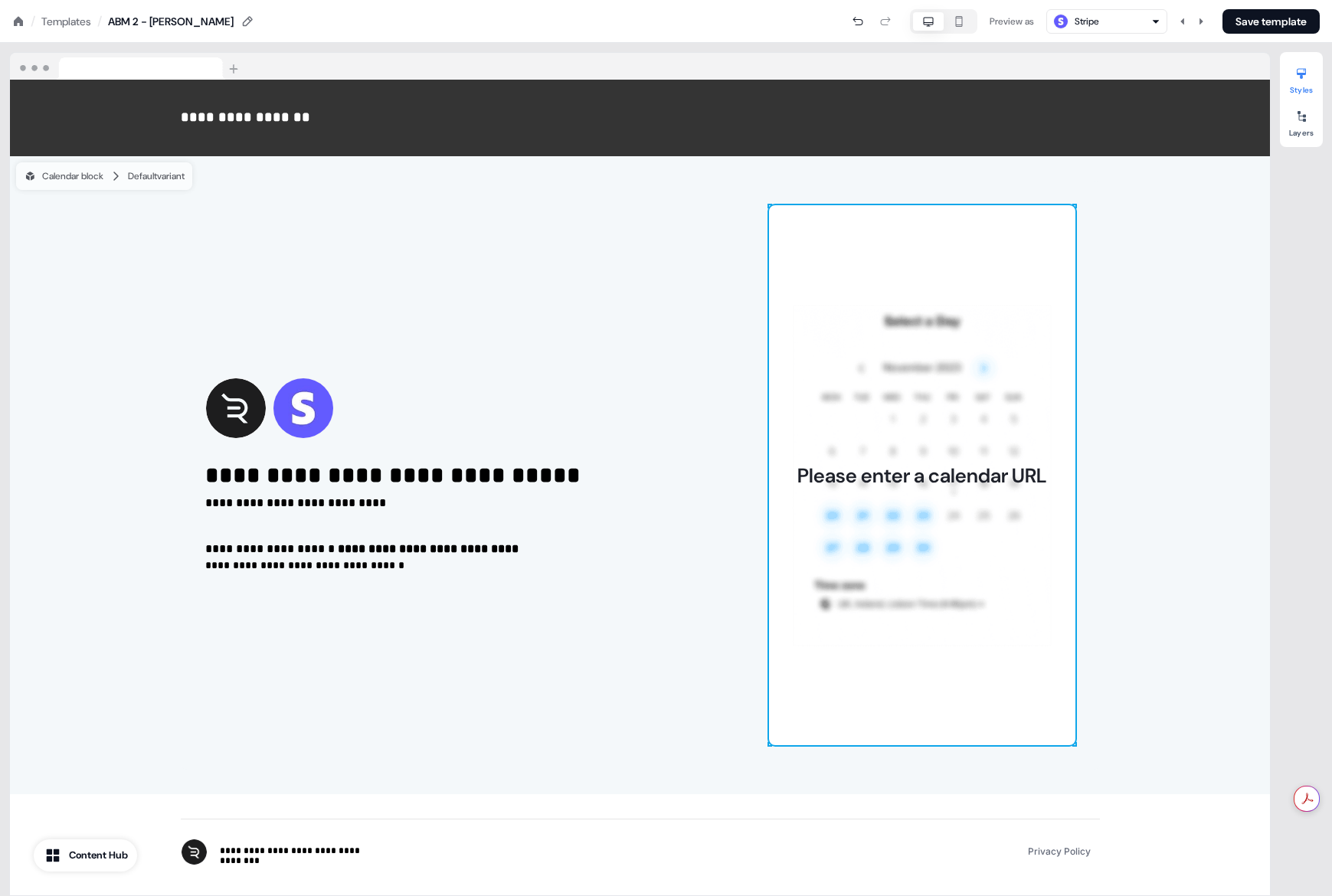 scroll, scrollTop: 3386, scrollLeft: 0, axis: vertical 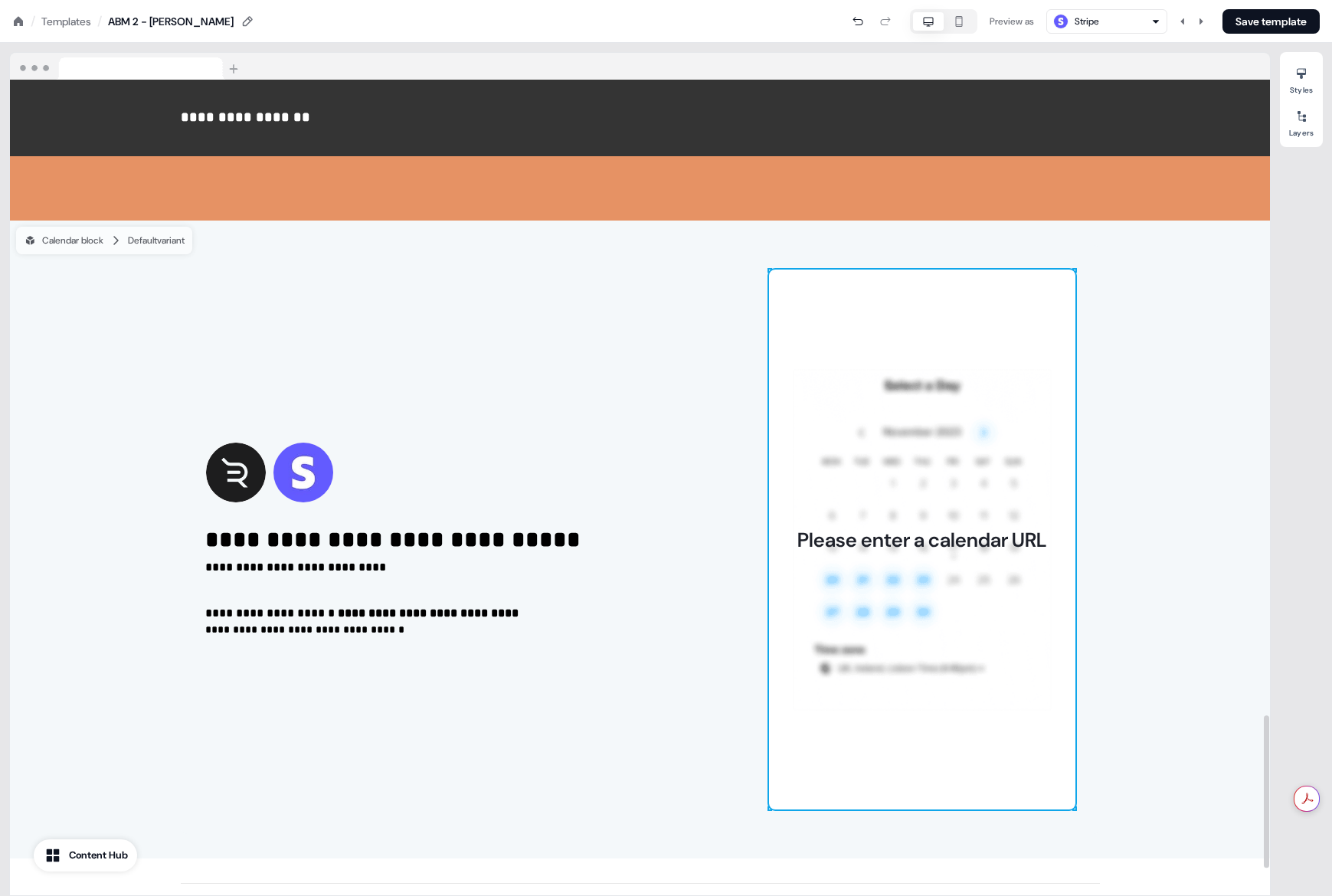 click on "Please enter a calendar URL" at bounding box center [922, 539] 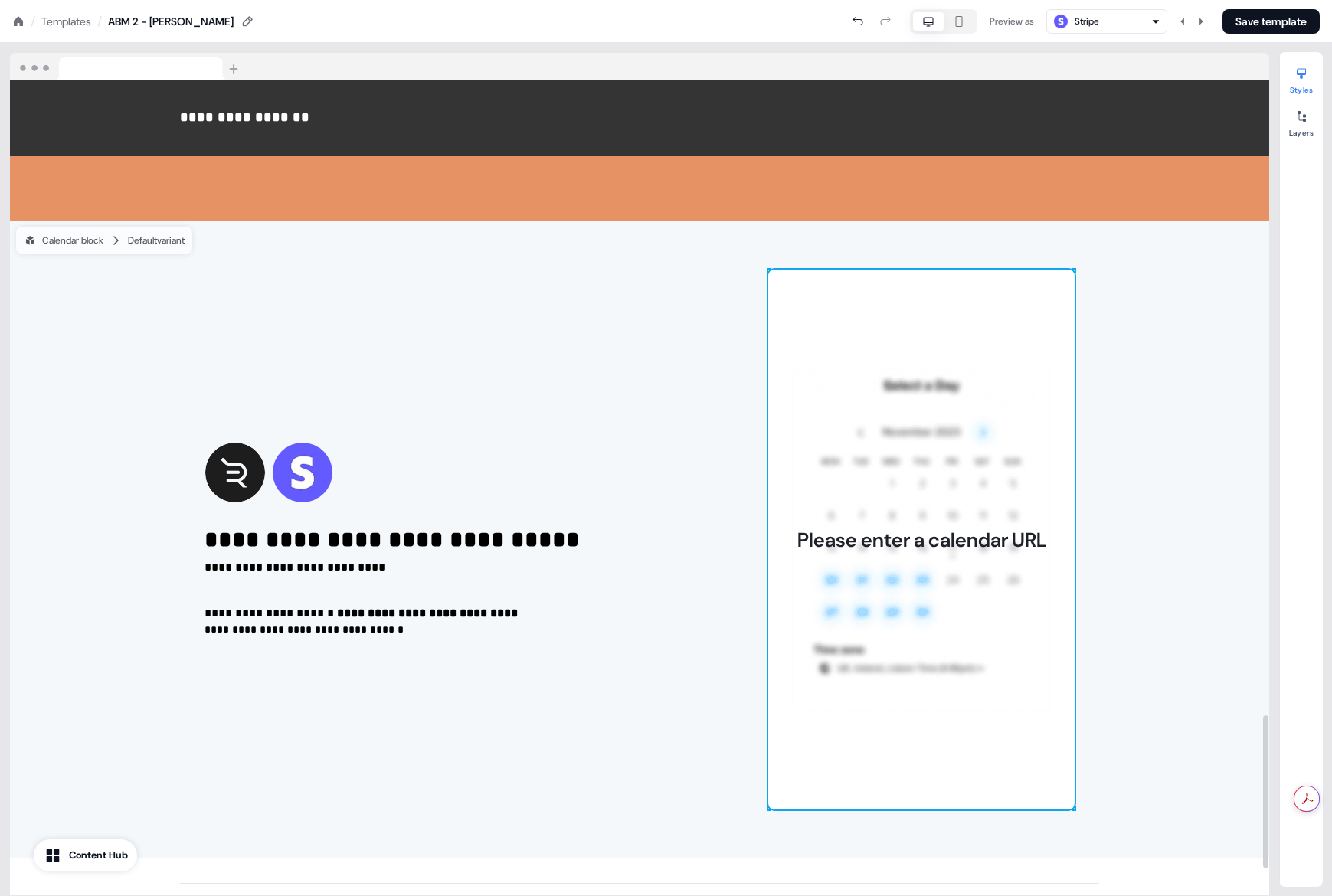 scroll, scrollTop: 3451, scrollLeft: 0, axis: vertical 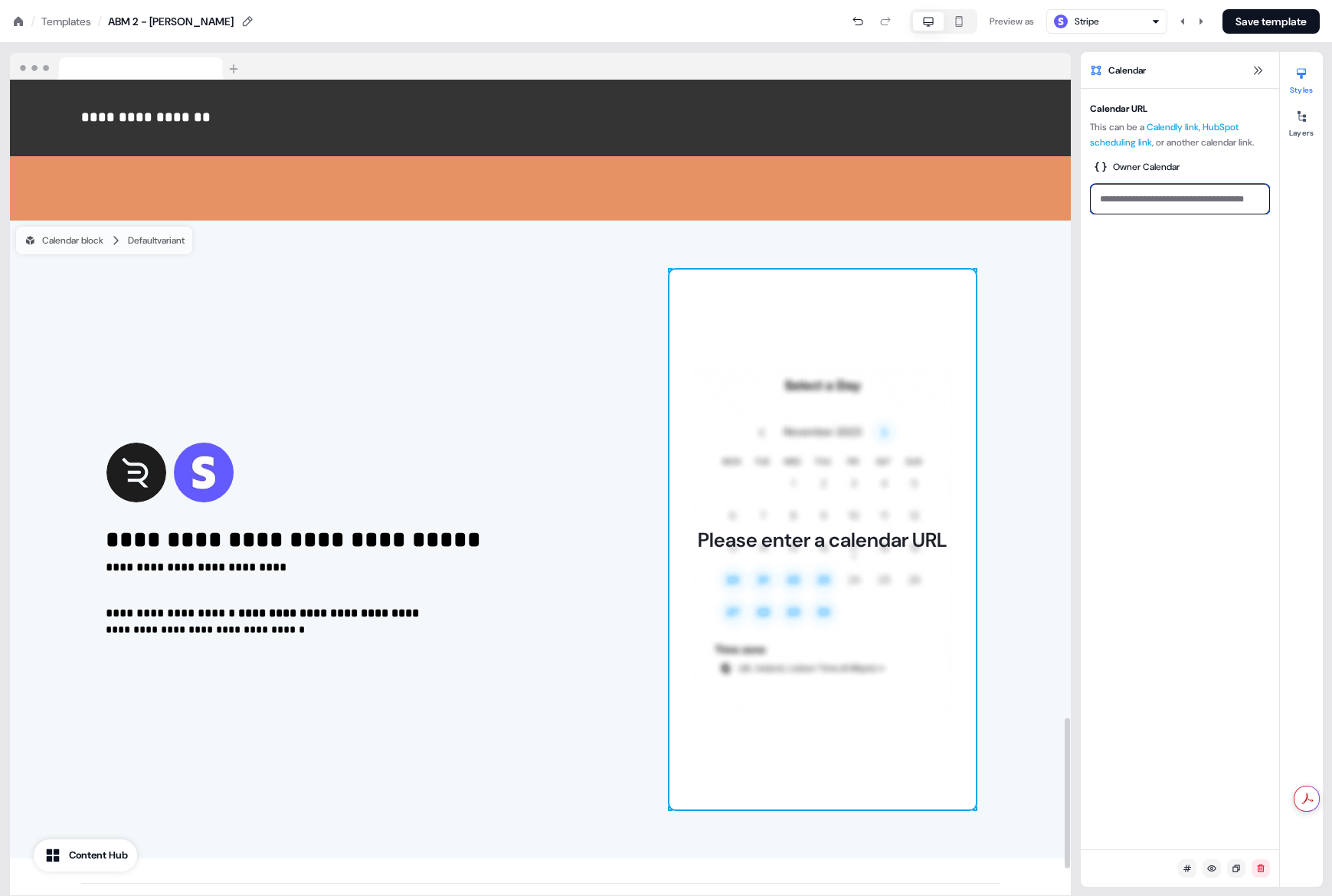 click at bounding box center [1180, 199] 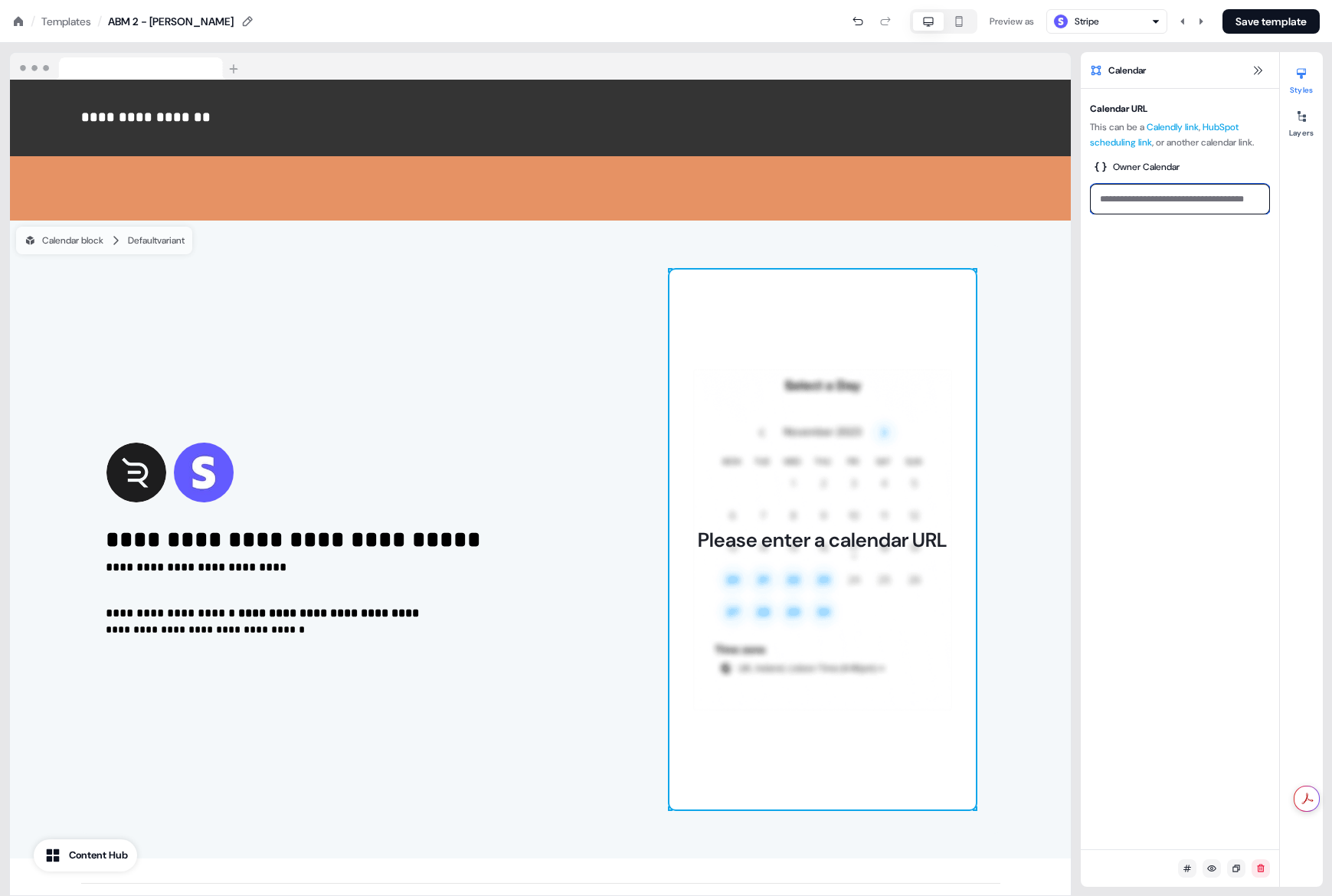 paste on "**********" 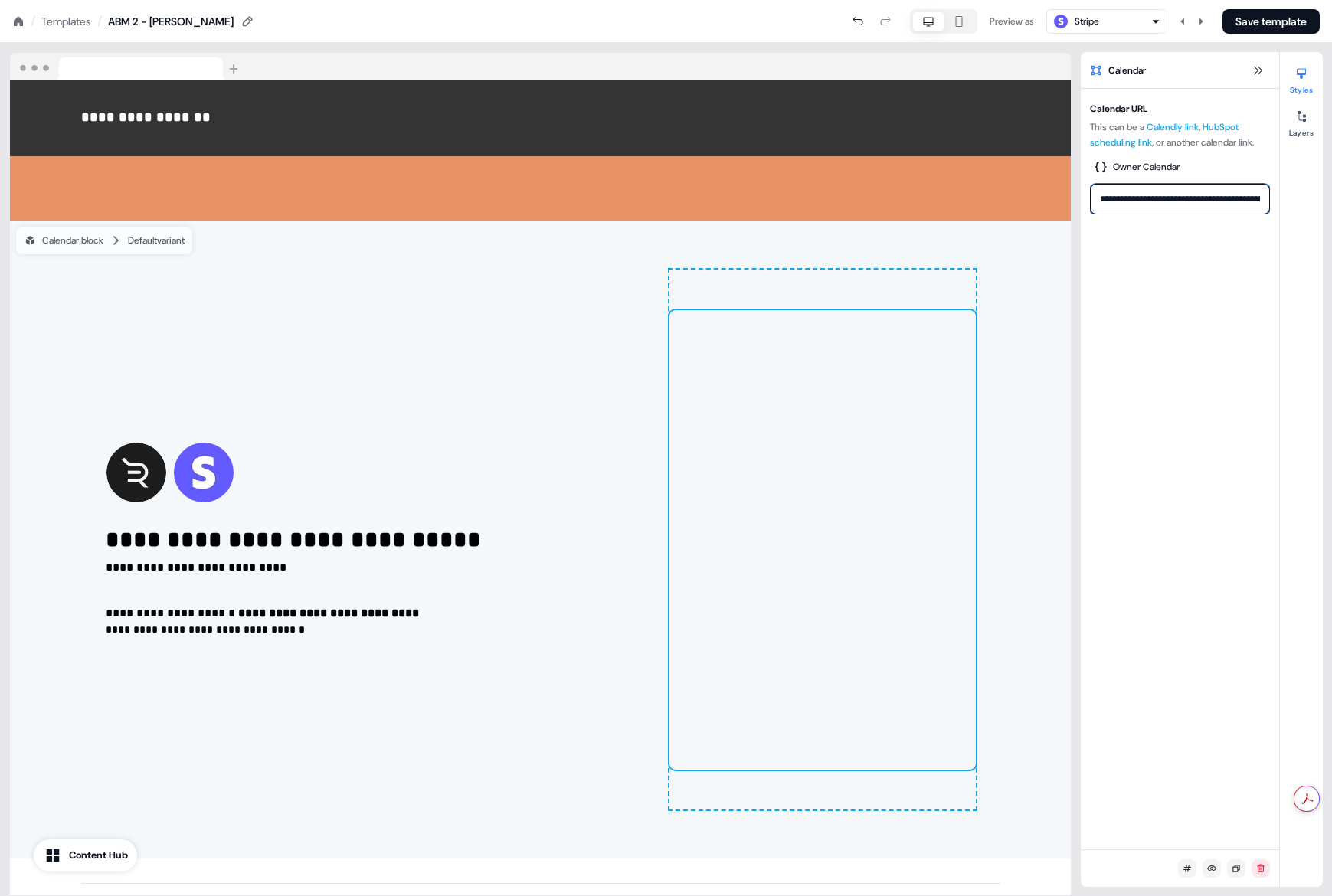 scroll, scrollTop: 0, scrollLeft: 81, axis: horizontal 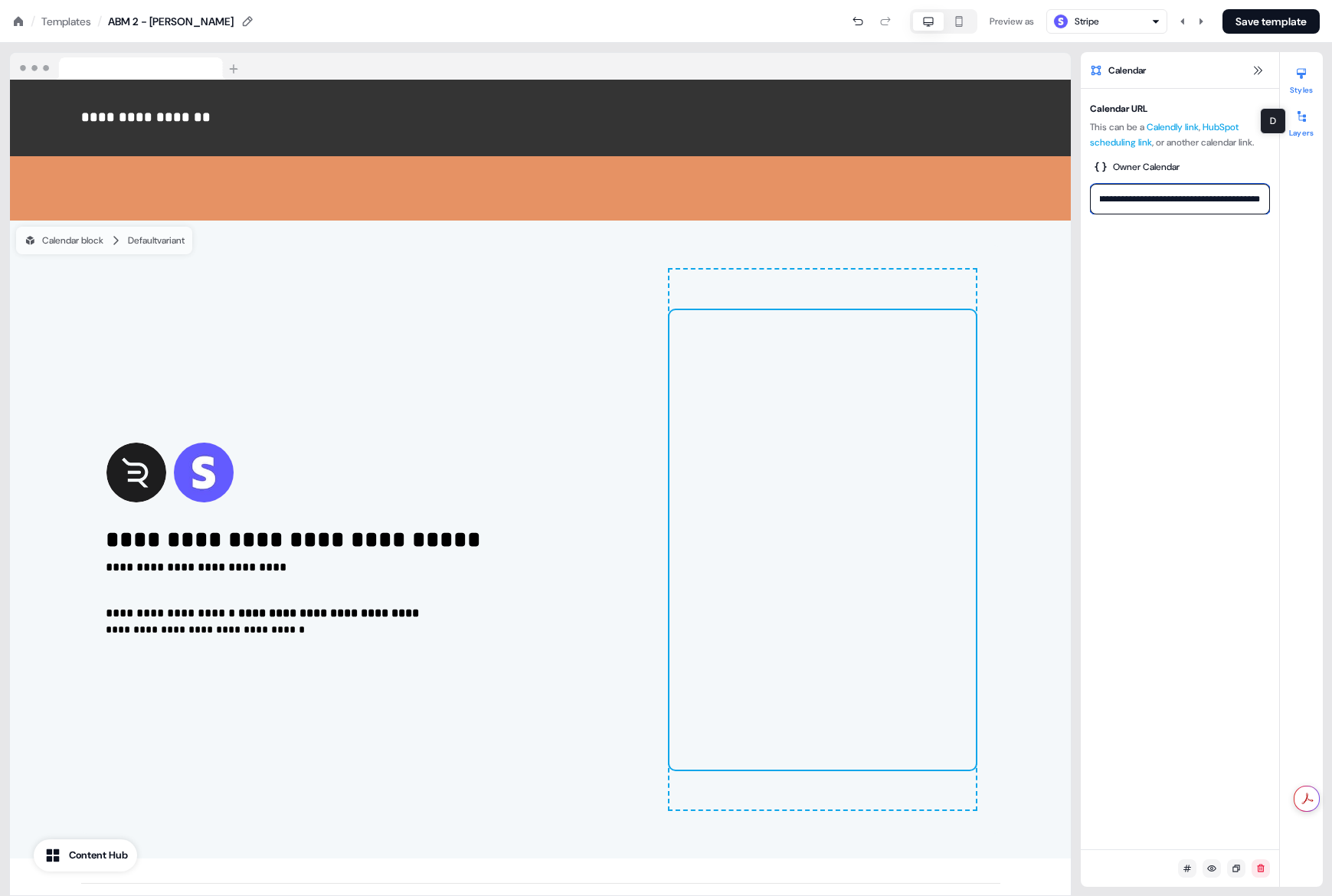 type on "**********" 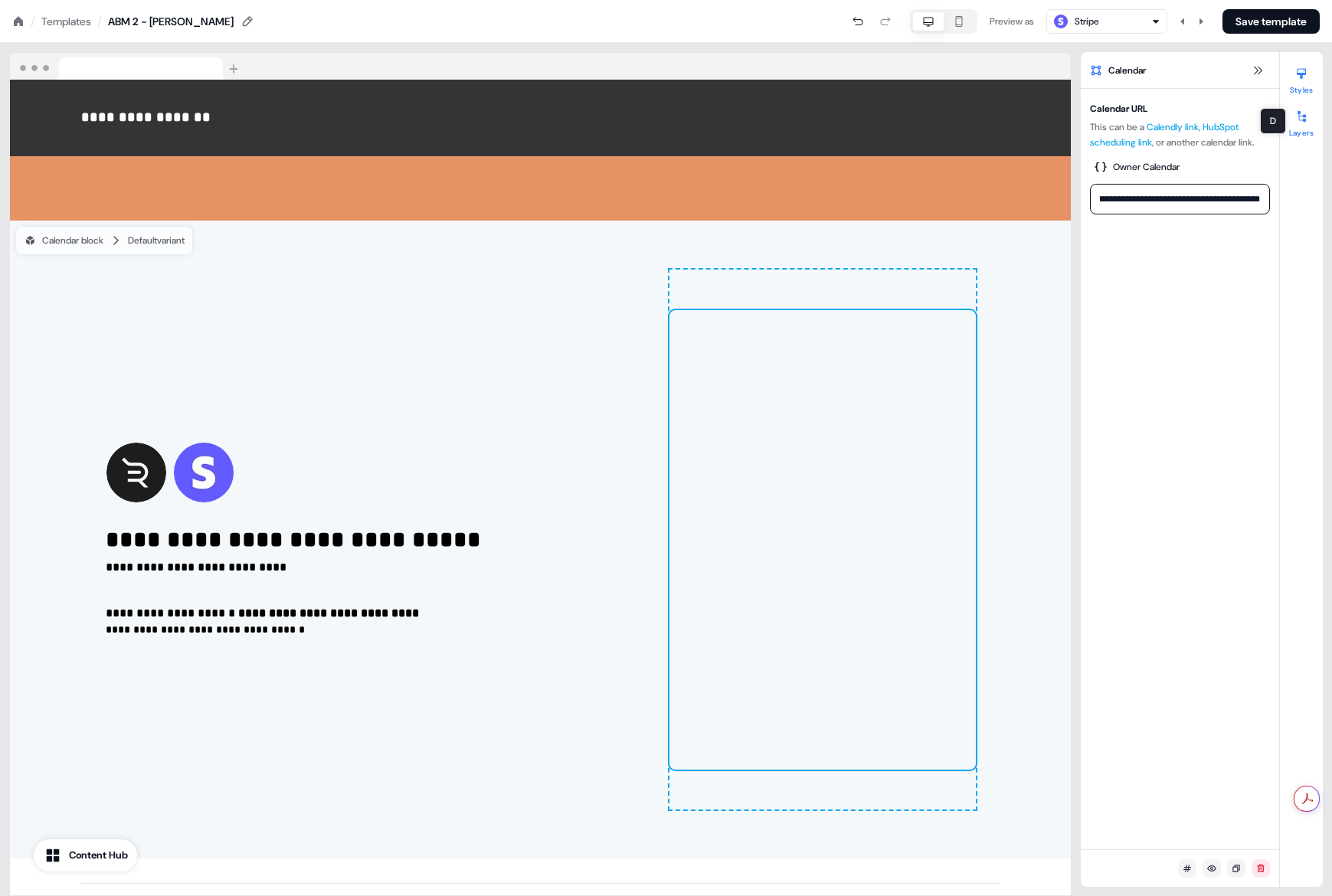 click at bounding box center (1301, 116) 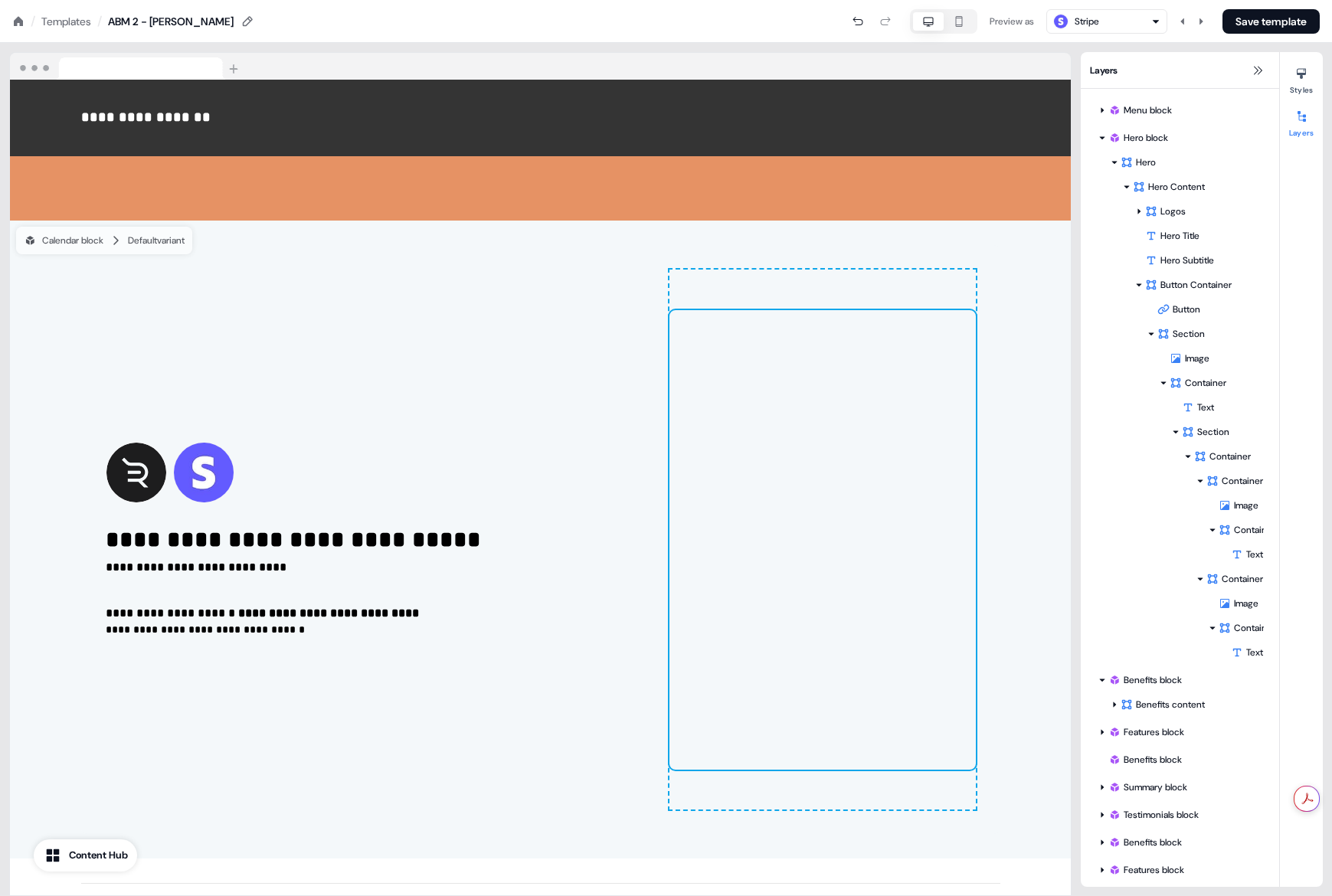 scroll, scrollTop: 443, scrollLeft: 0, axis: vertical 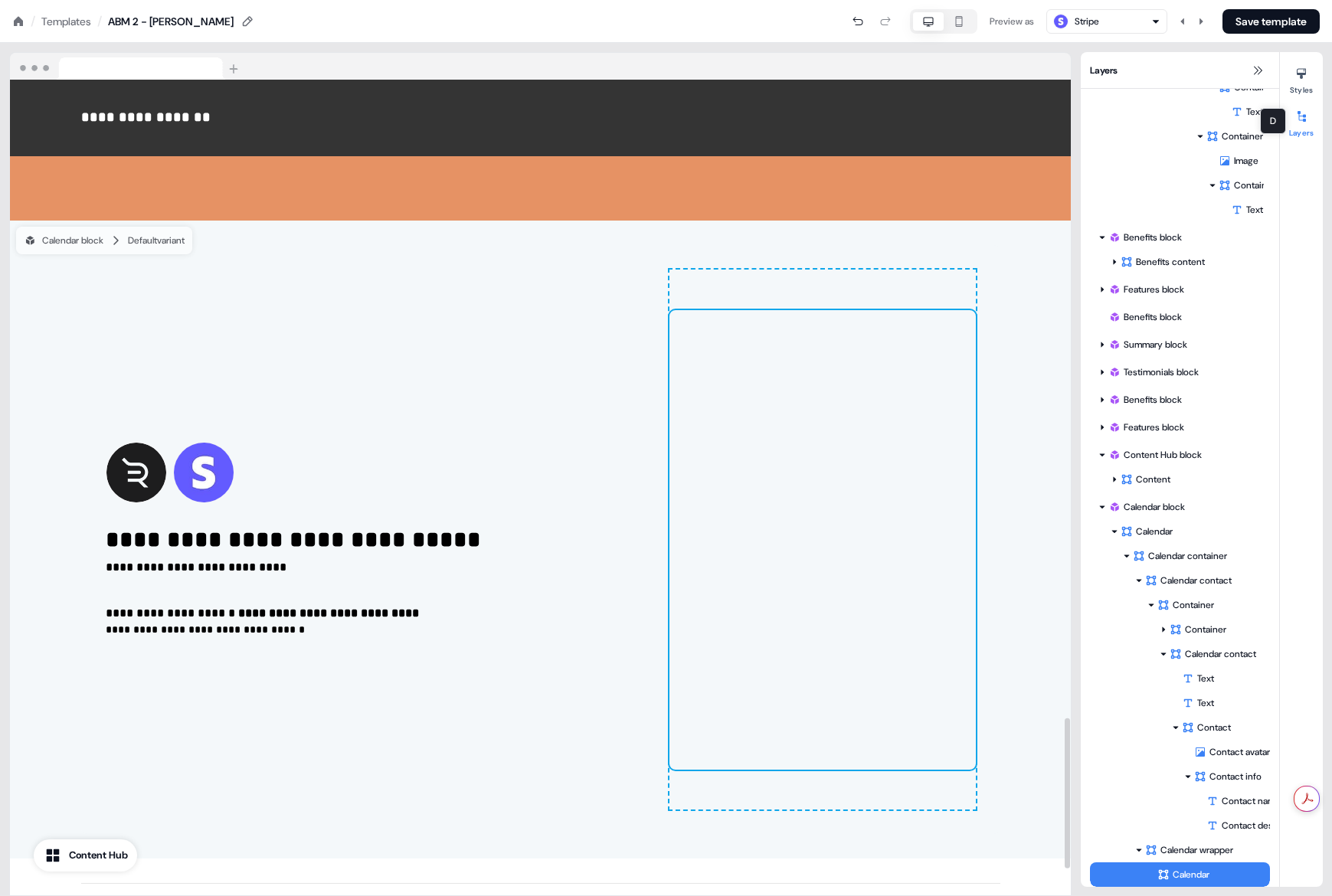 click at bounding box center [823, 540] 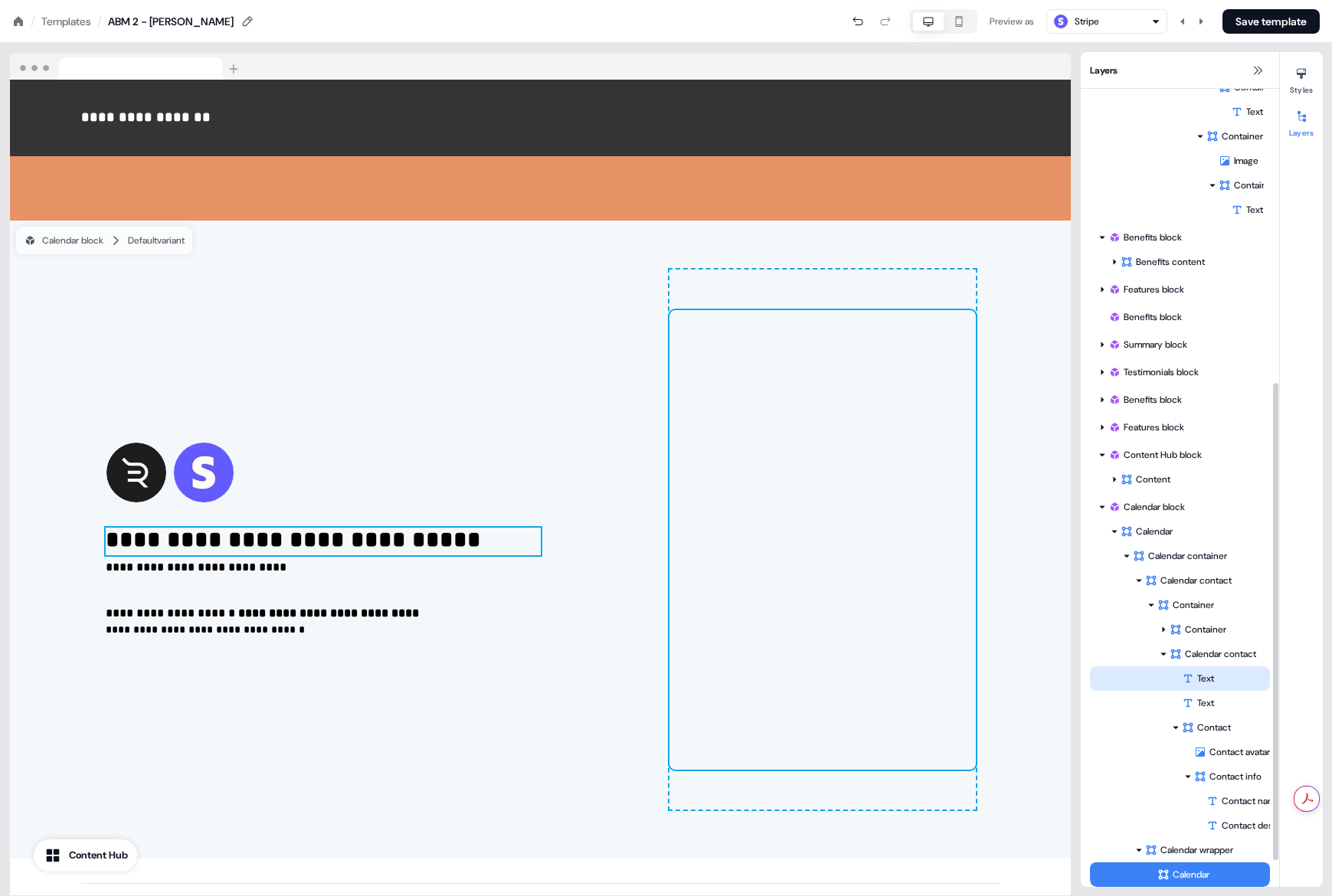 scroll, scrollTop: 535, scrollLeft: 0, axis: vertical 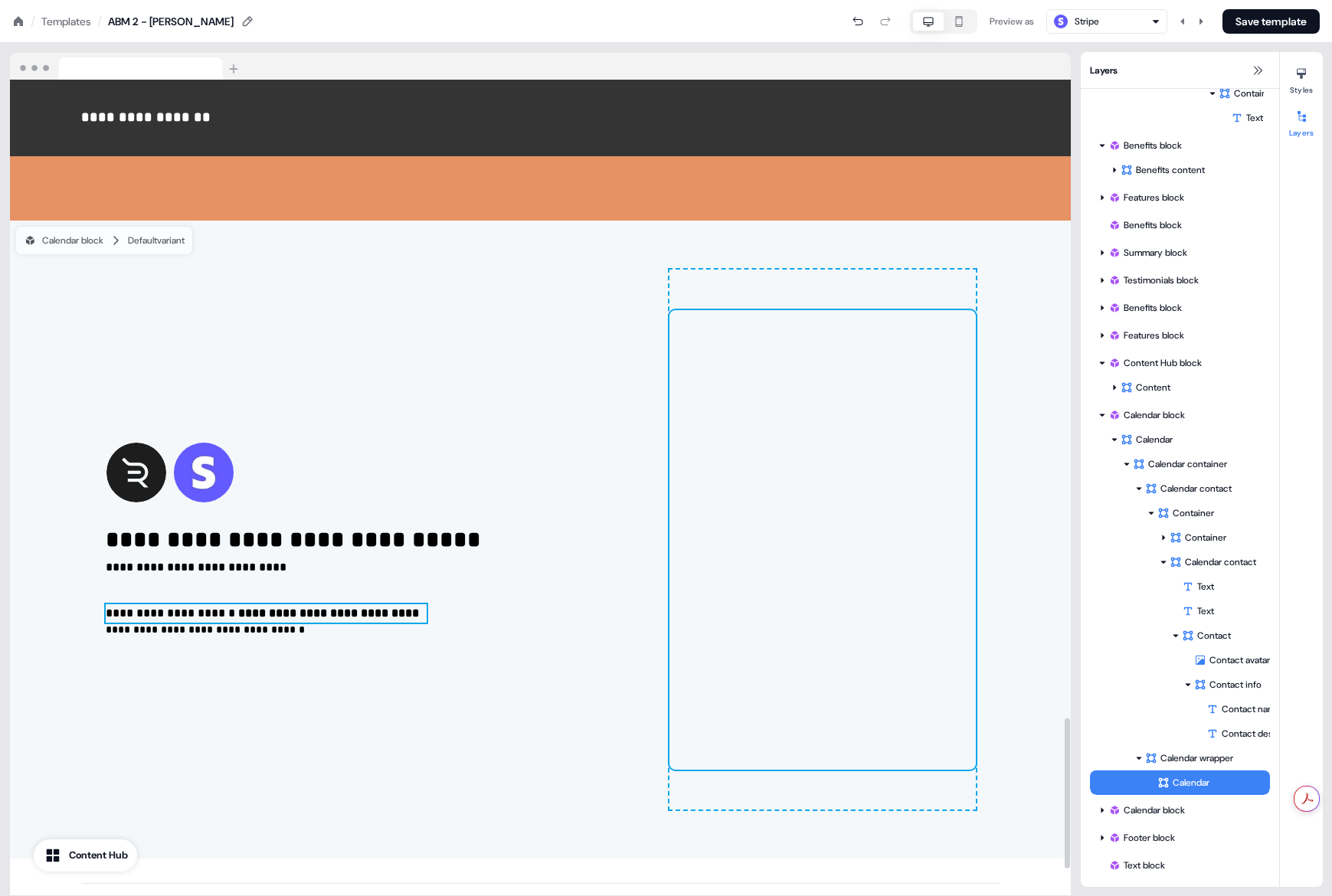 click on "**********" at bounding box center [541, 539] 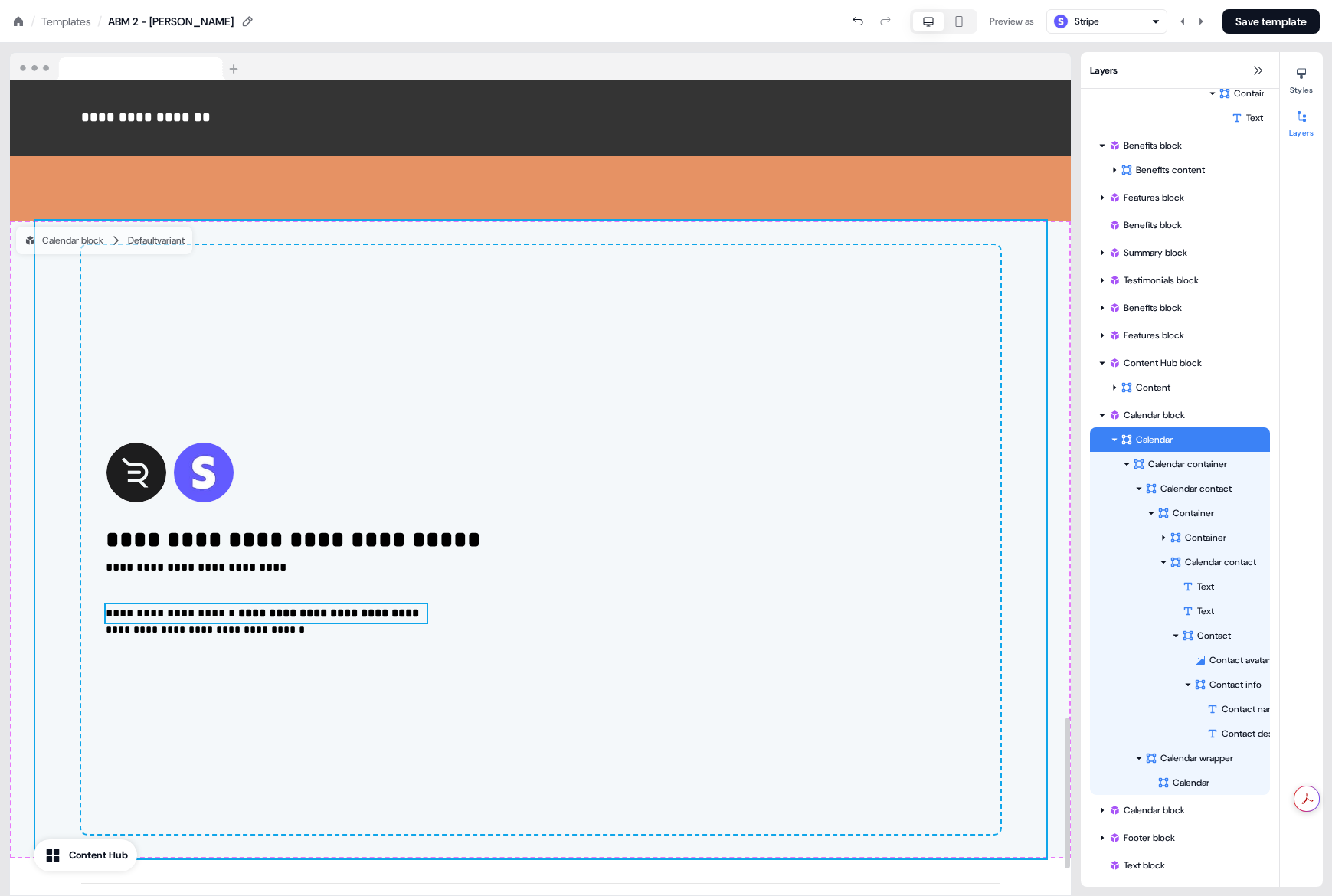 click at bounding box center [823, 540] 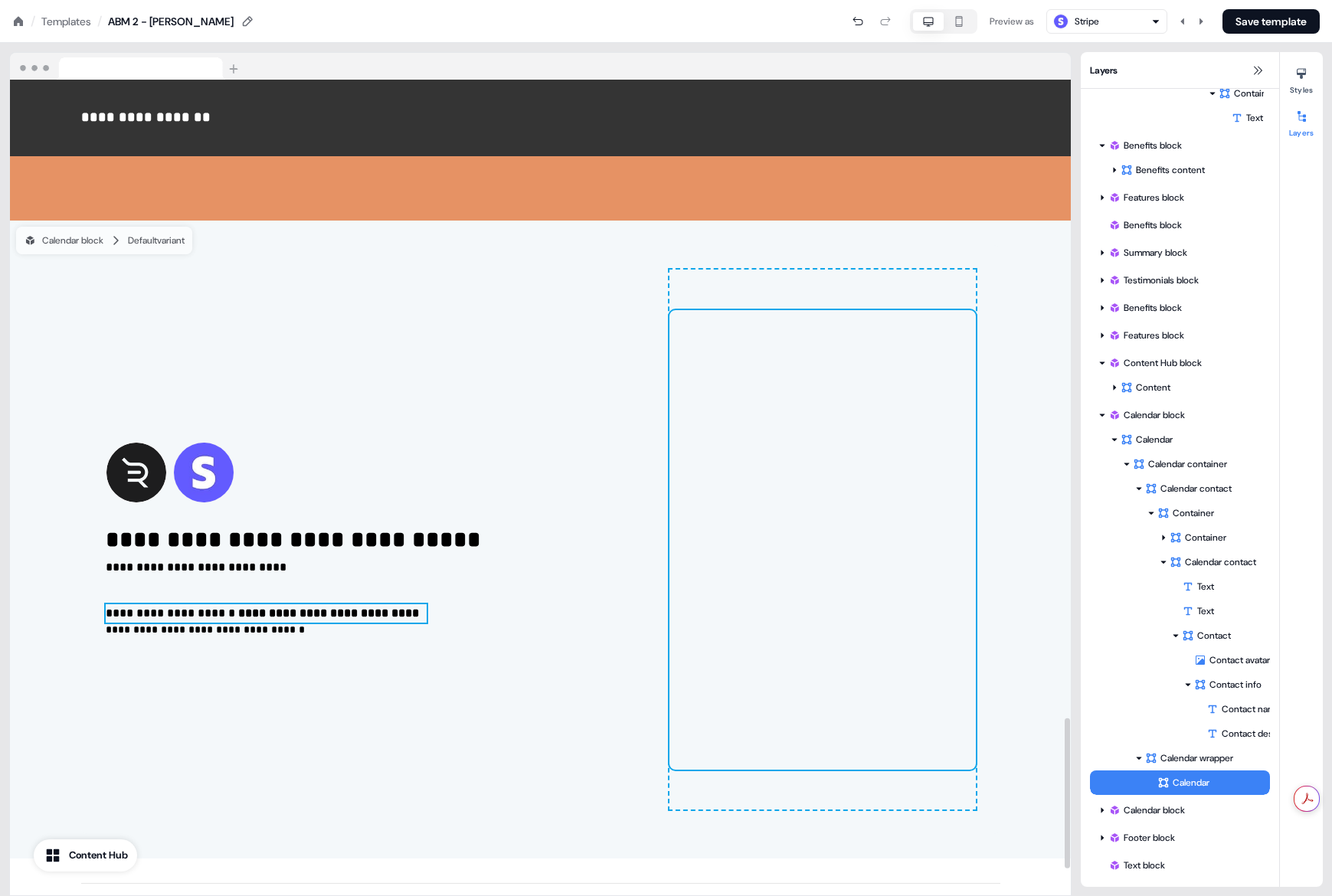 click on "To pick up a draggable item, press the space bar.
While dragging, use the arrow keys to move the item.
Press space again to drop the item in its new position, or press escape to cancel." at bounding box center [823, 539] 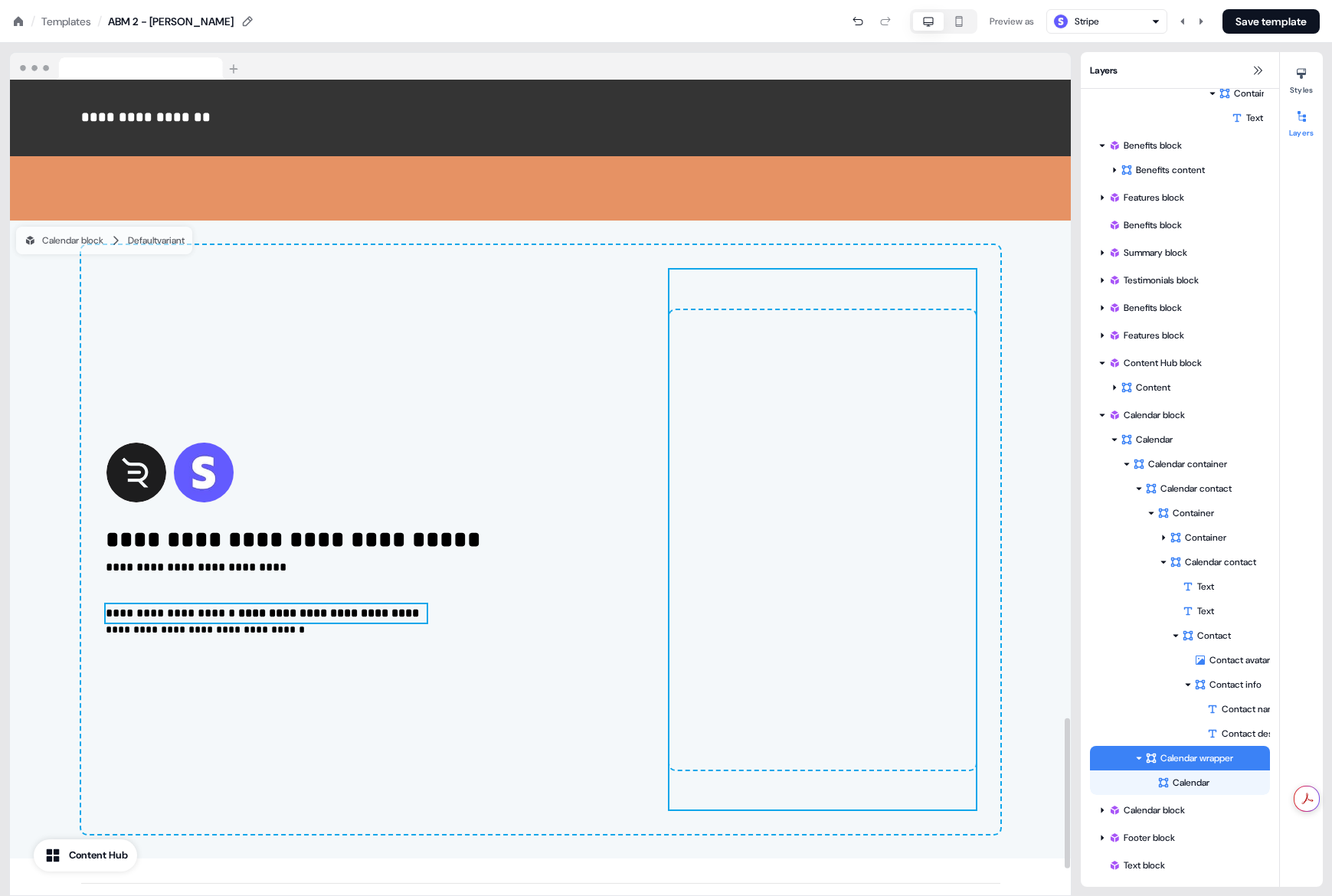 click on "To pick up a draggable item, press the space bar.
While dragging, use the arrow keys to move the item.
Press space again to drop the item in its new position, or press escape to cancel." at bounding box center (823, 539) 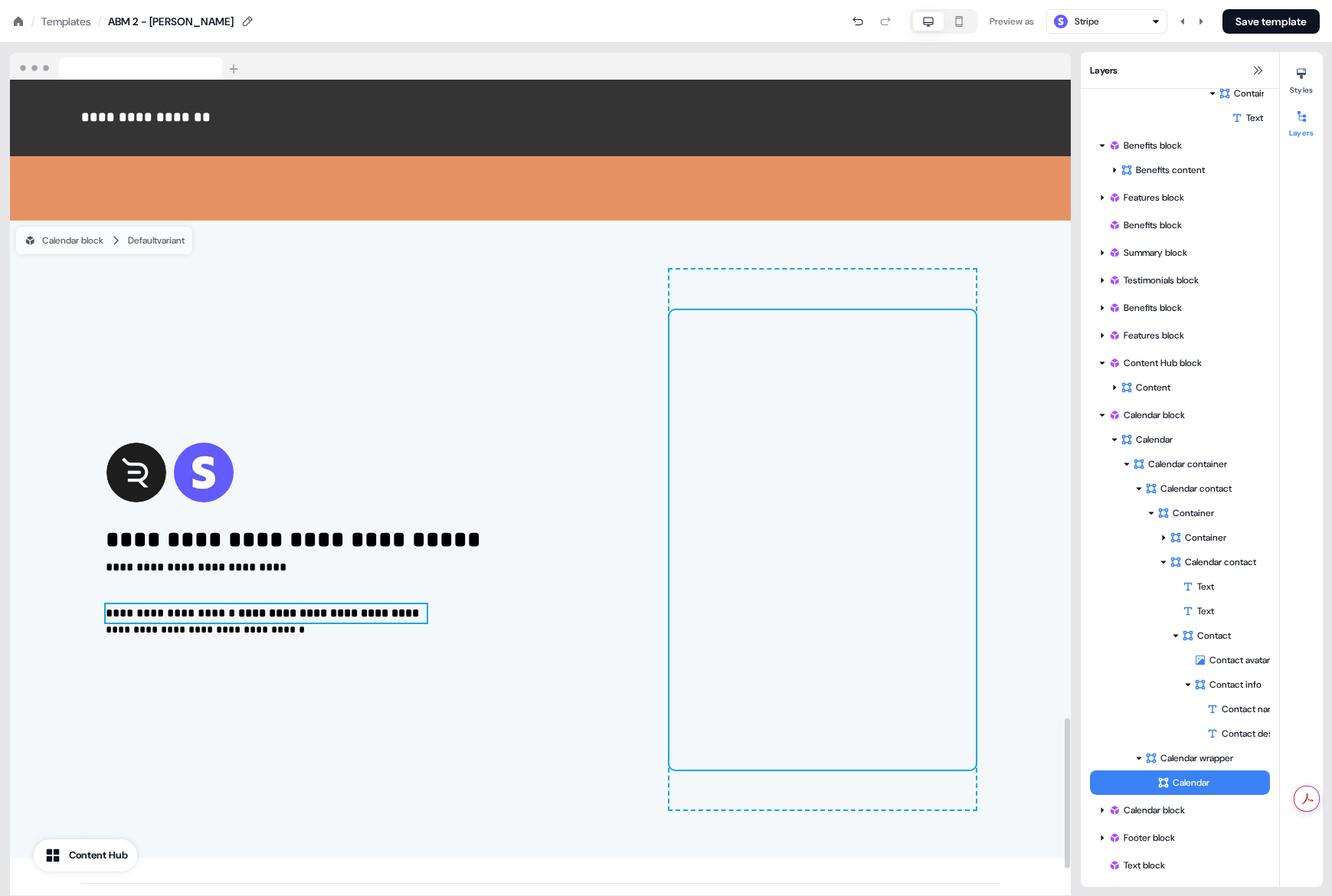 click at bounding box center [823, 540] 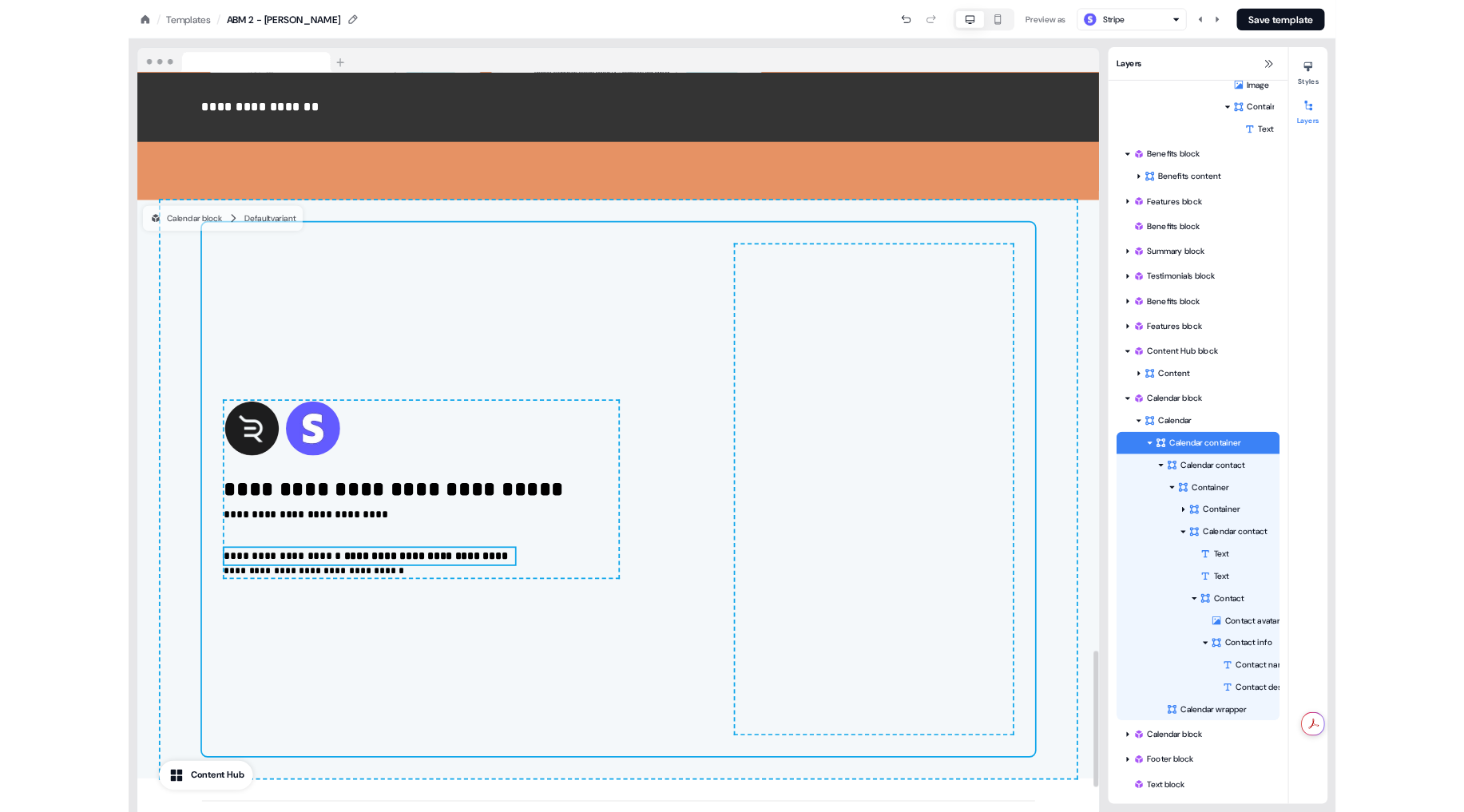 scroll, scrollTop: 532, scrollLeft: 0, axis: vertical 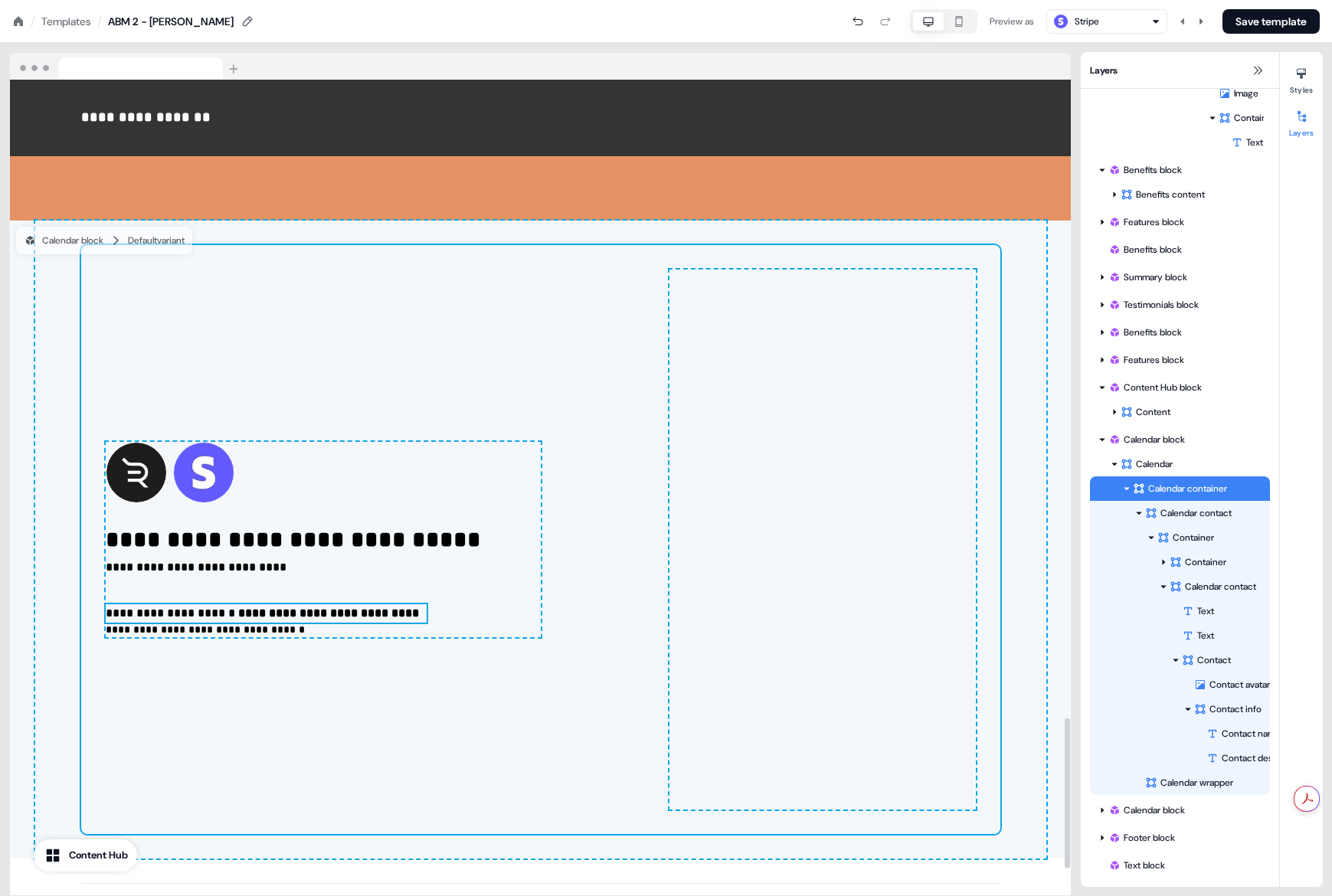 click on "**********" at bounding box center (541, 539) 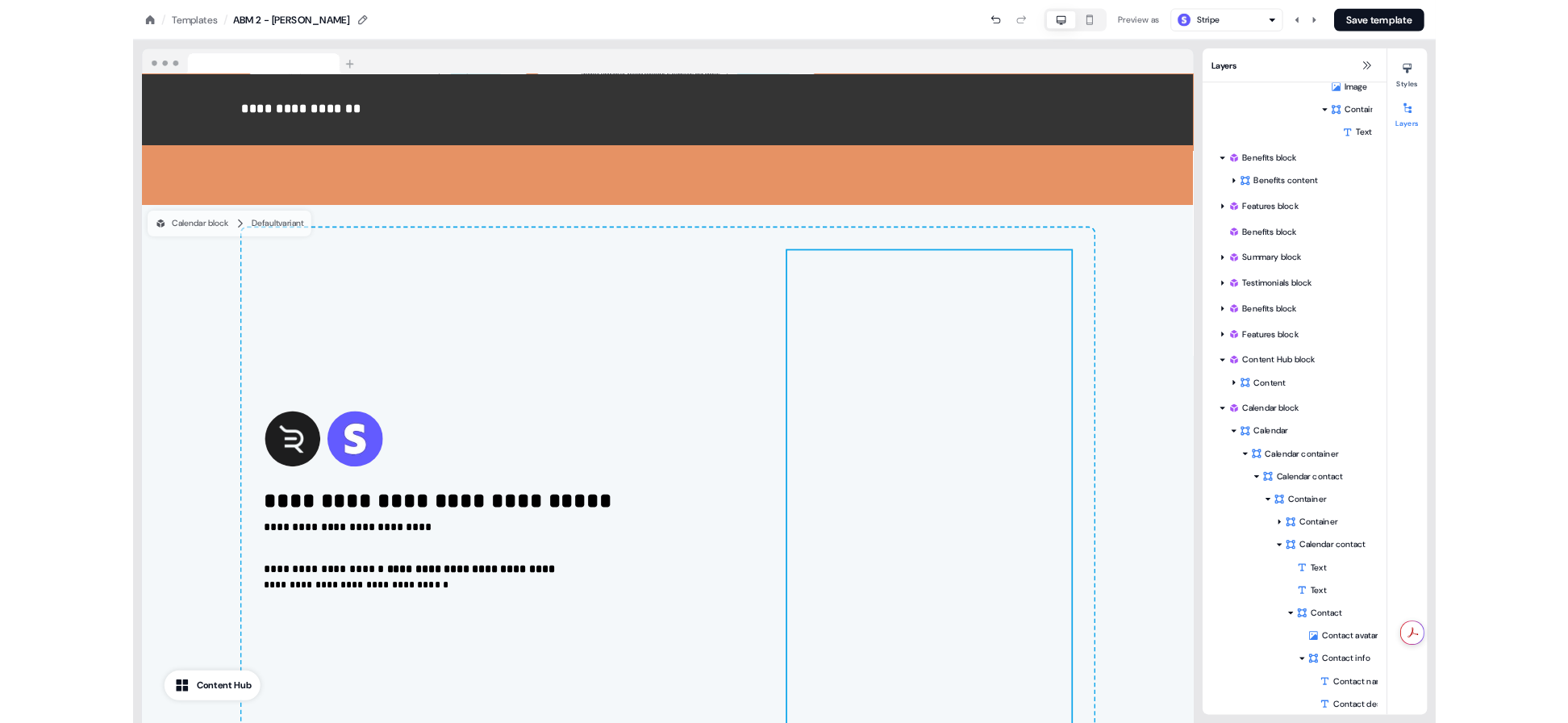 scroll, scrollTop: 563, scrollLeft: 0, axis: vertical 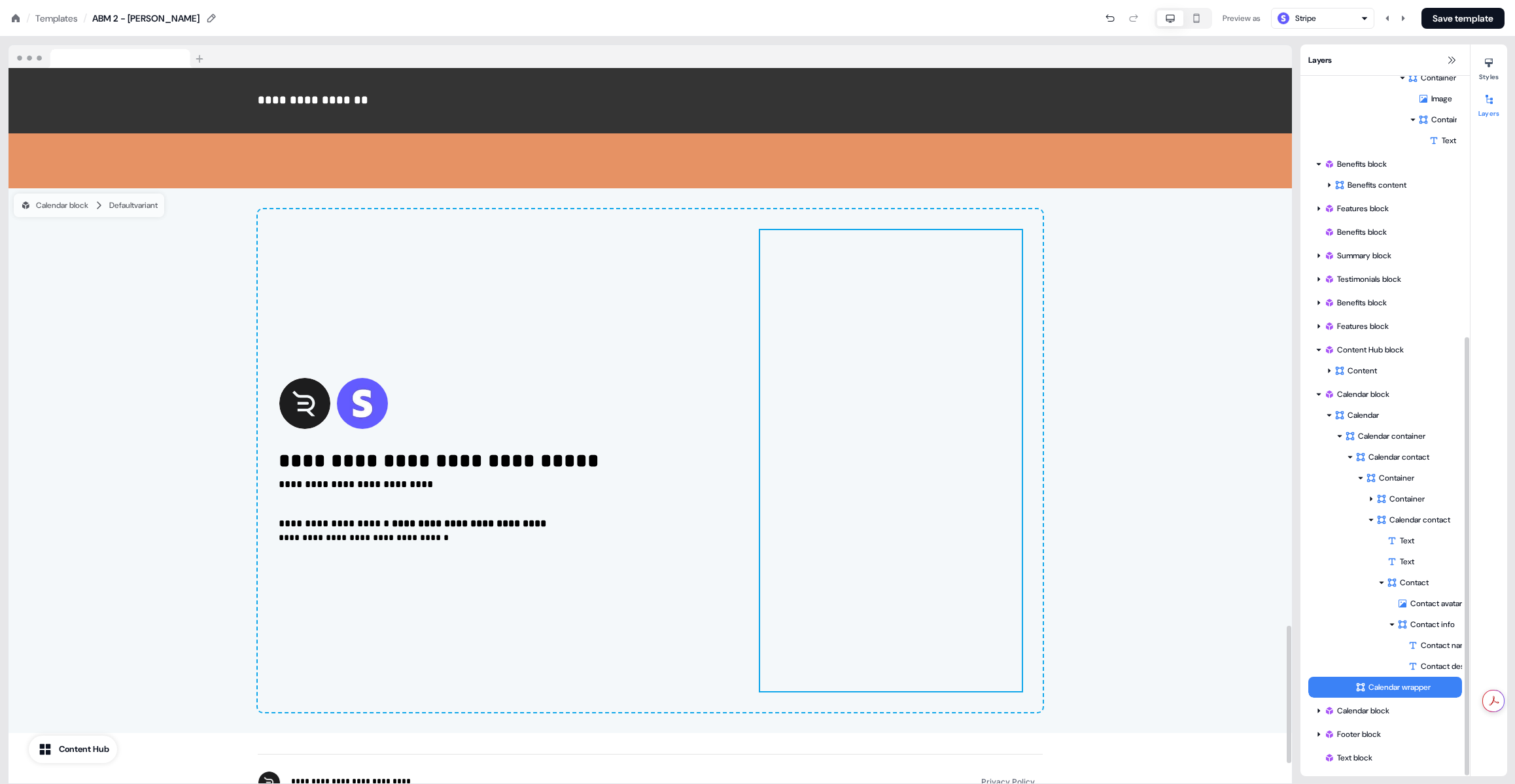click on "To pick up a draggable item, press the space bar.
While dragging, use the arrow keys to move the item.
Press space again to drop the item in its new position, or press escape to cancel." at bounding box center (891, 460) 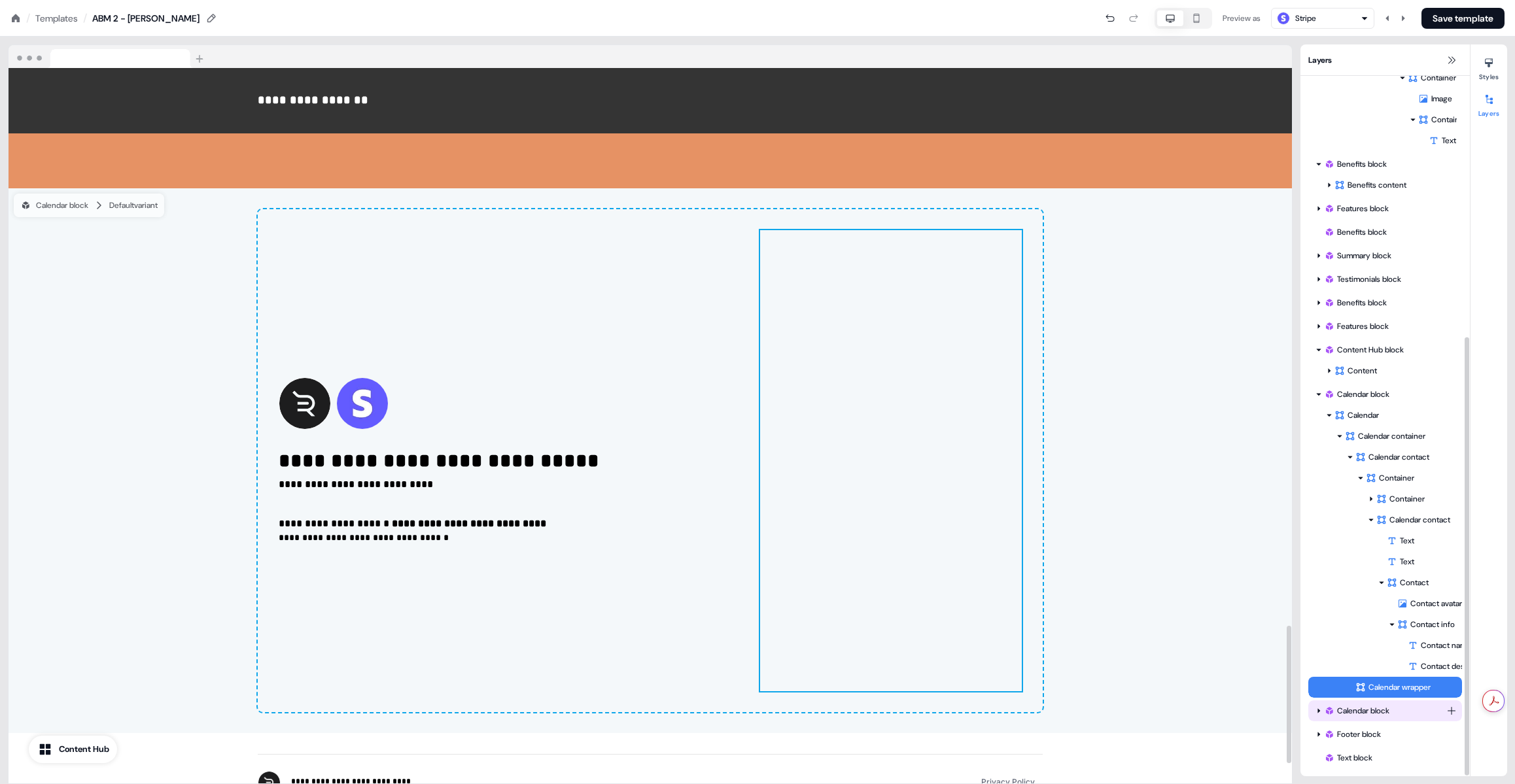 click on "Calendar block" at bounding box center (1385, 711) 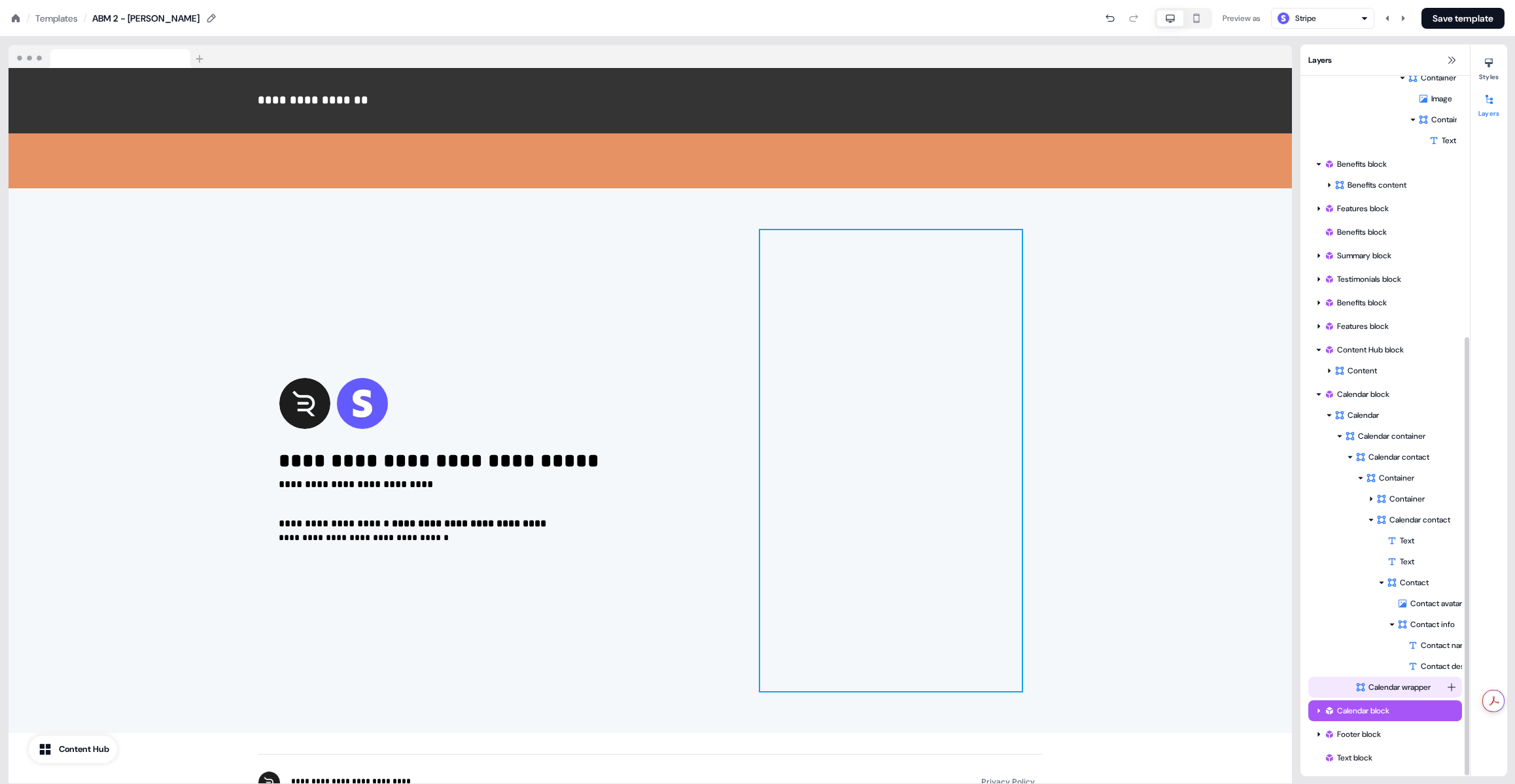 click on "Calendar wrapper" at bounding box center (1401, 687) 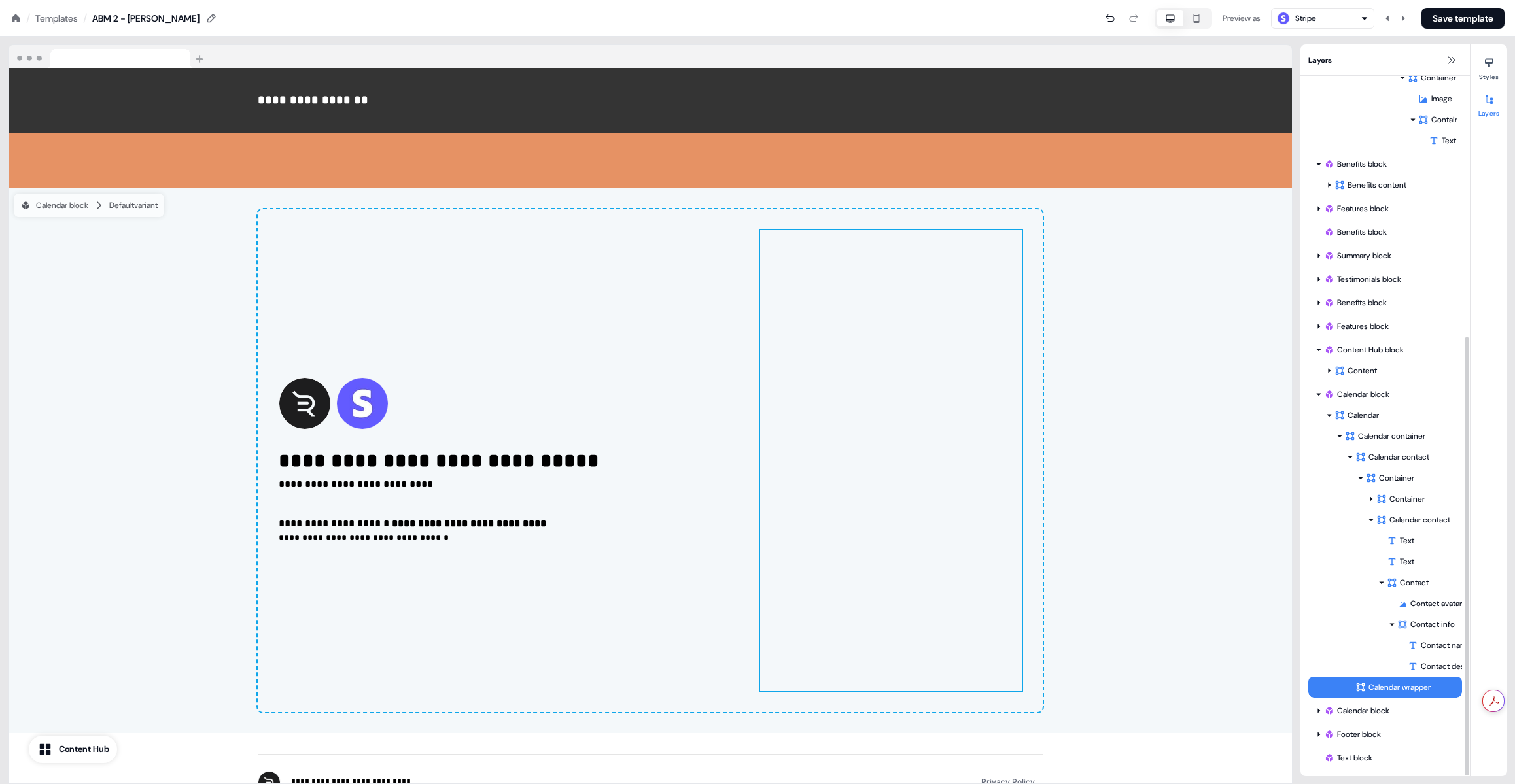 click on "Layers" at bounding box center (1489, 103) 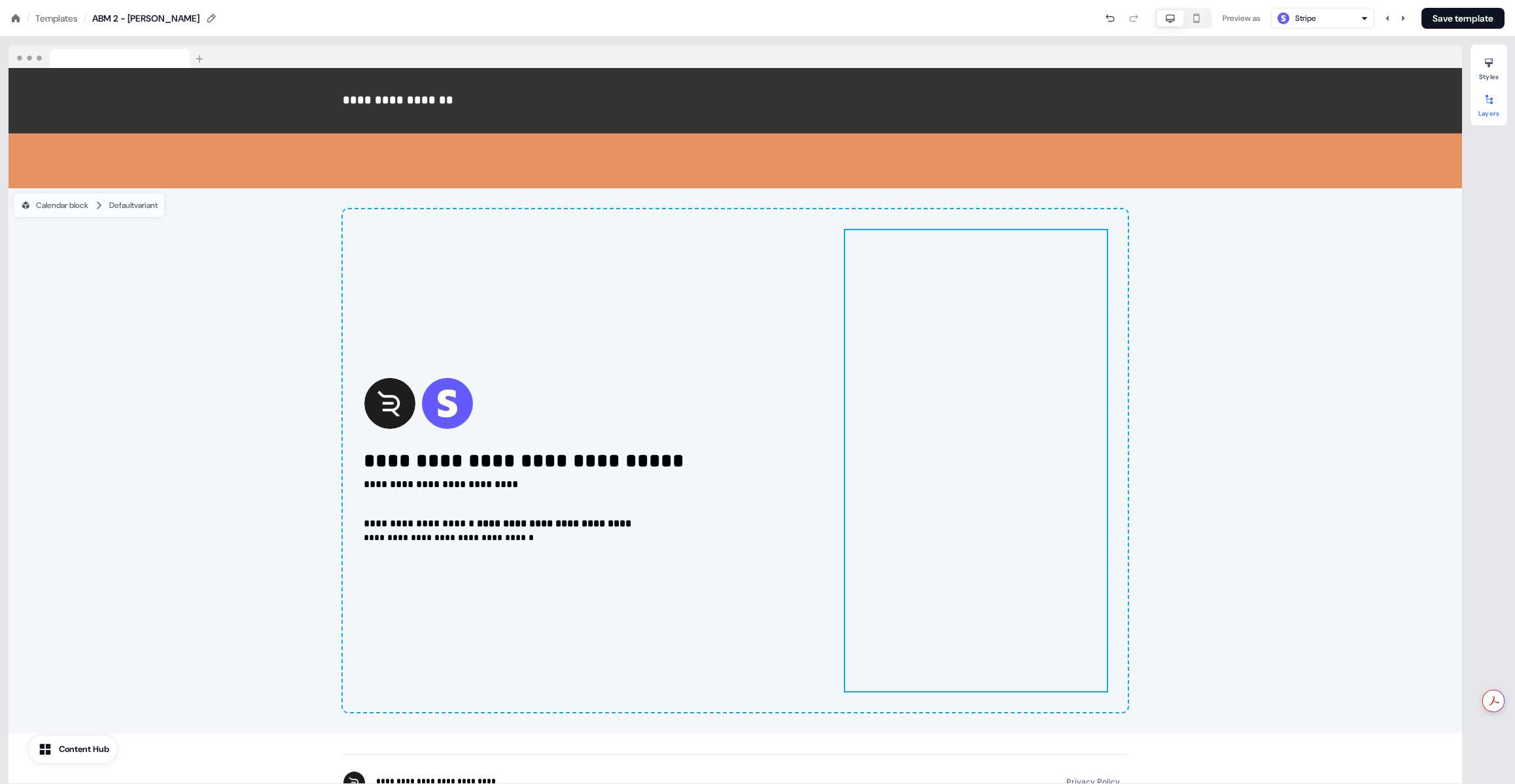 click on "Layers" at bounding box center (1489, 103) 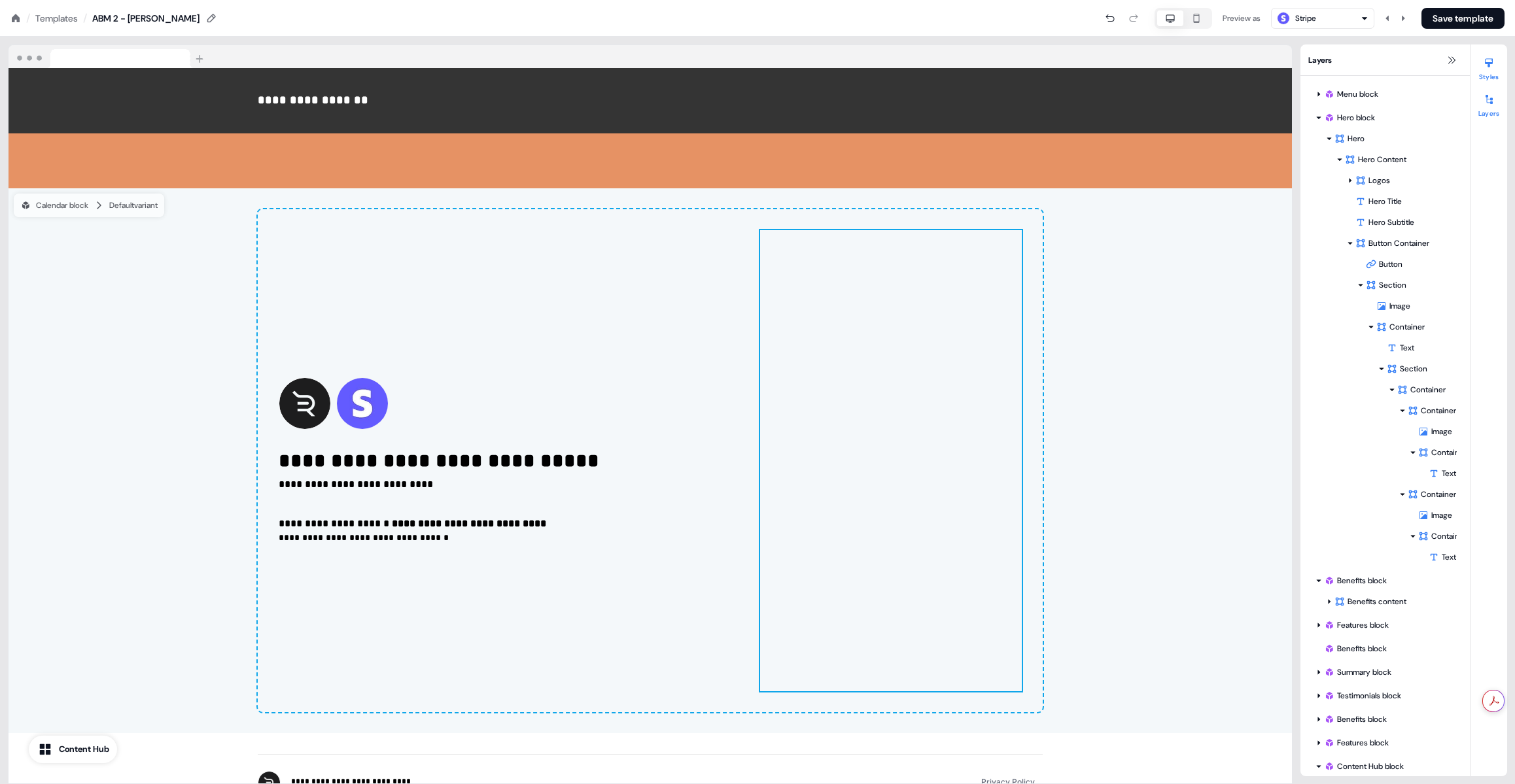 scroll, scrollTop: 417, scrollLeft: 0, axis: vertical 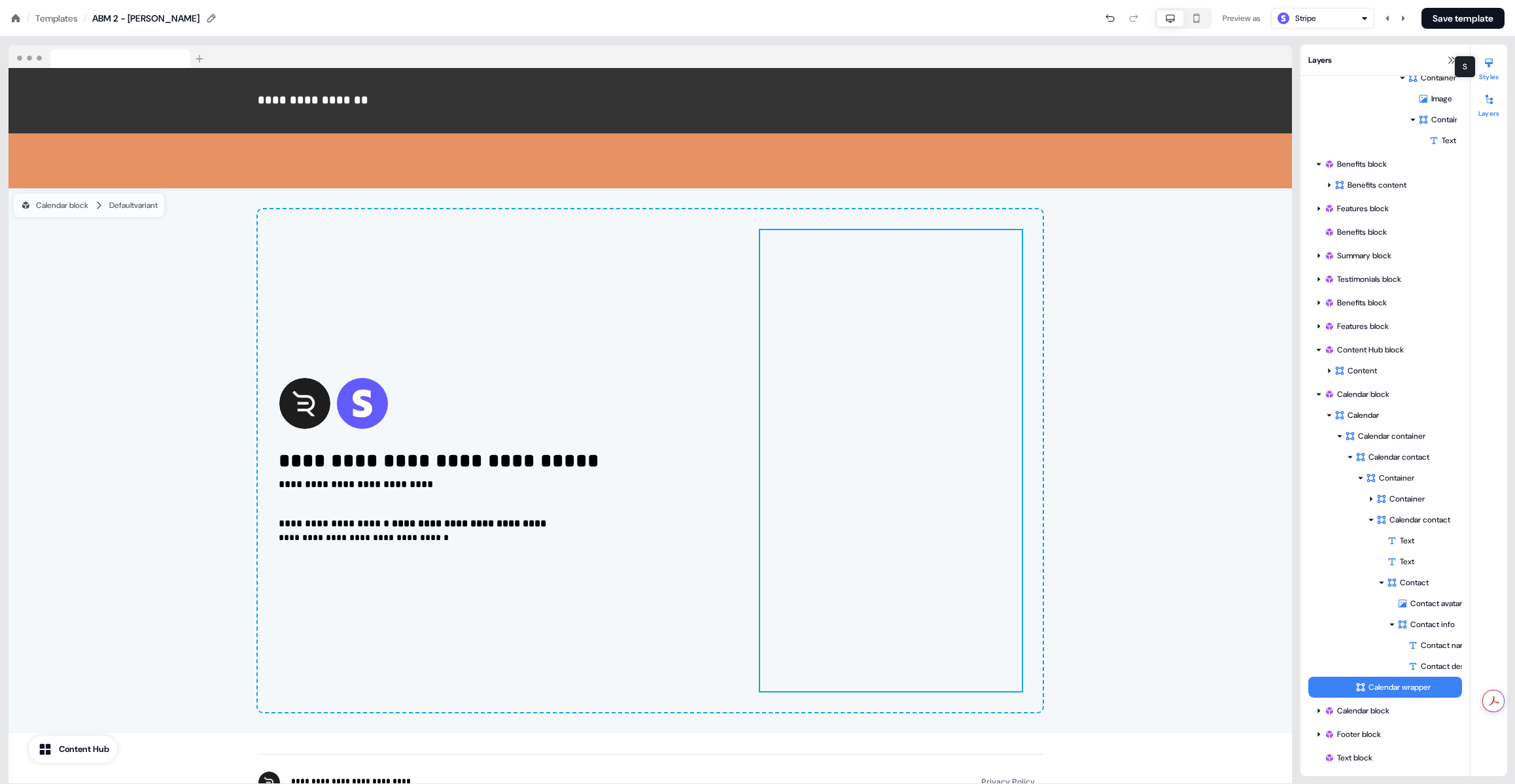 click at bounding box center (1489, 63) 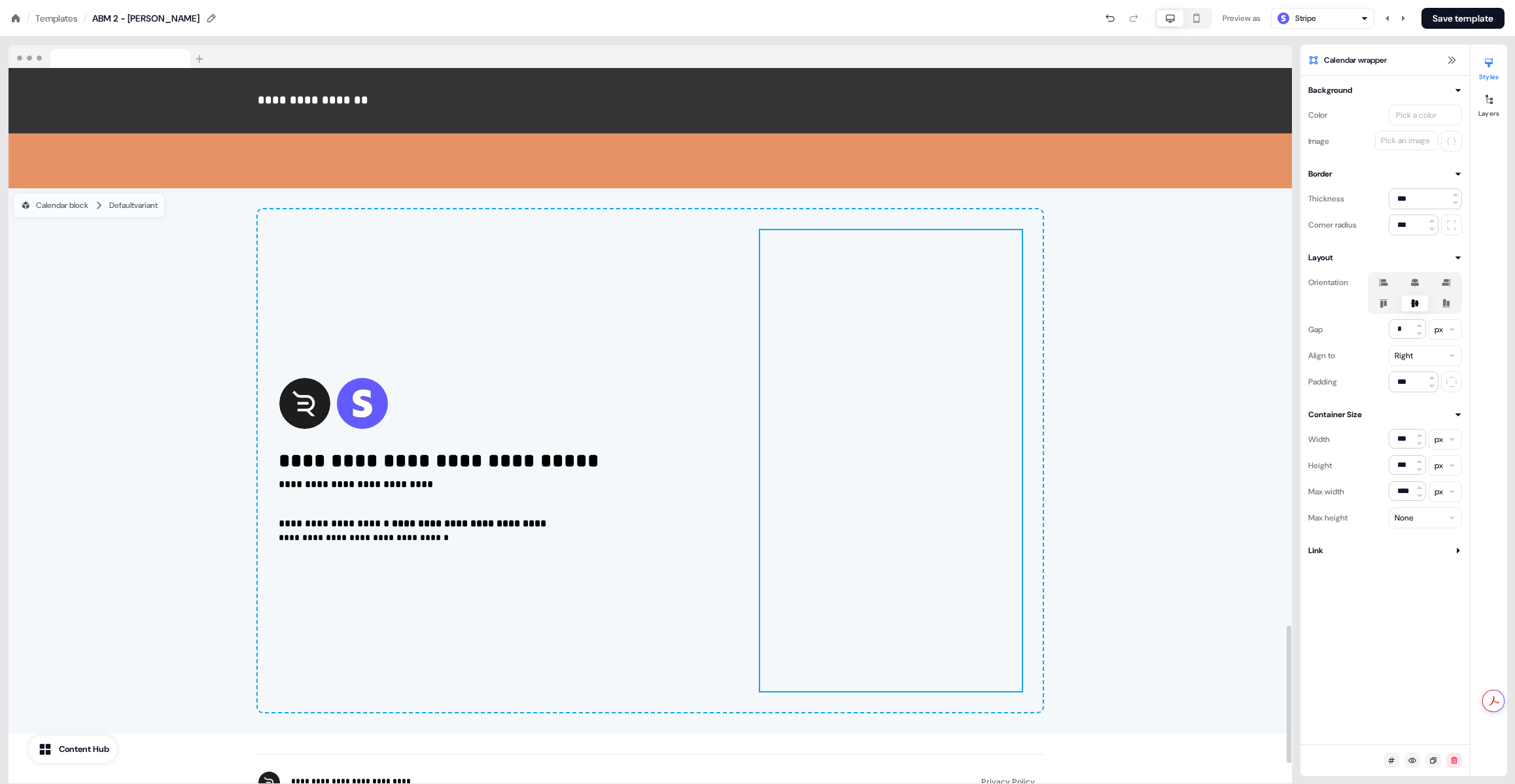 click on "To pick up a draggable item, press the space bar.
While dragging, use the arrow keys to move the item.
Press space again to drop the item in its new position, or press escape to cancel." at bounding box center [891, 460] 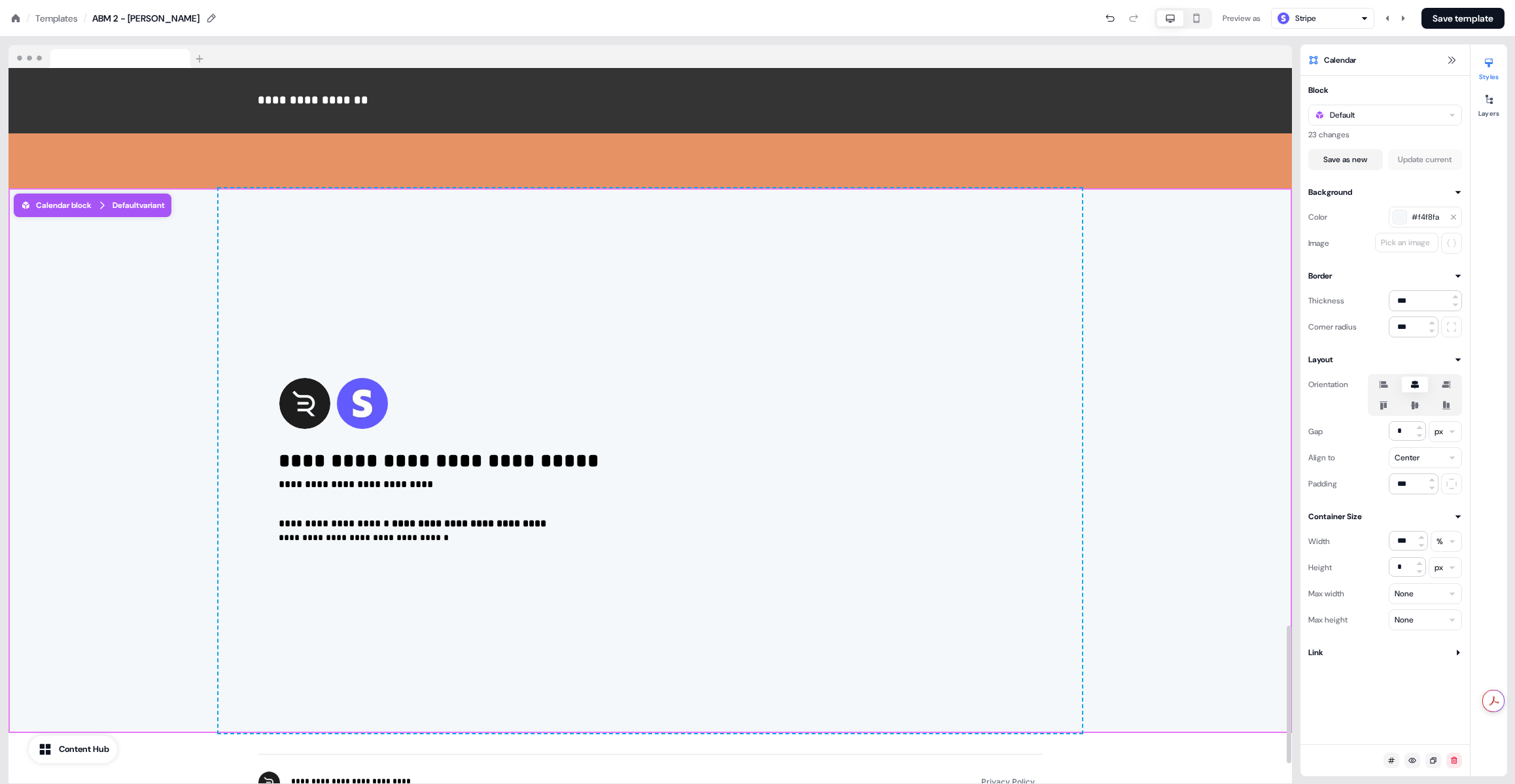 click on "To pick up a draggable item, press the space bar.
While dragging, use the arrow keys to move the item.
Press space again to drop the item in its new position, or press escape to cancel." at bounding box center [891, 460] 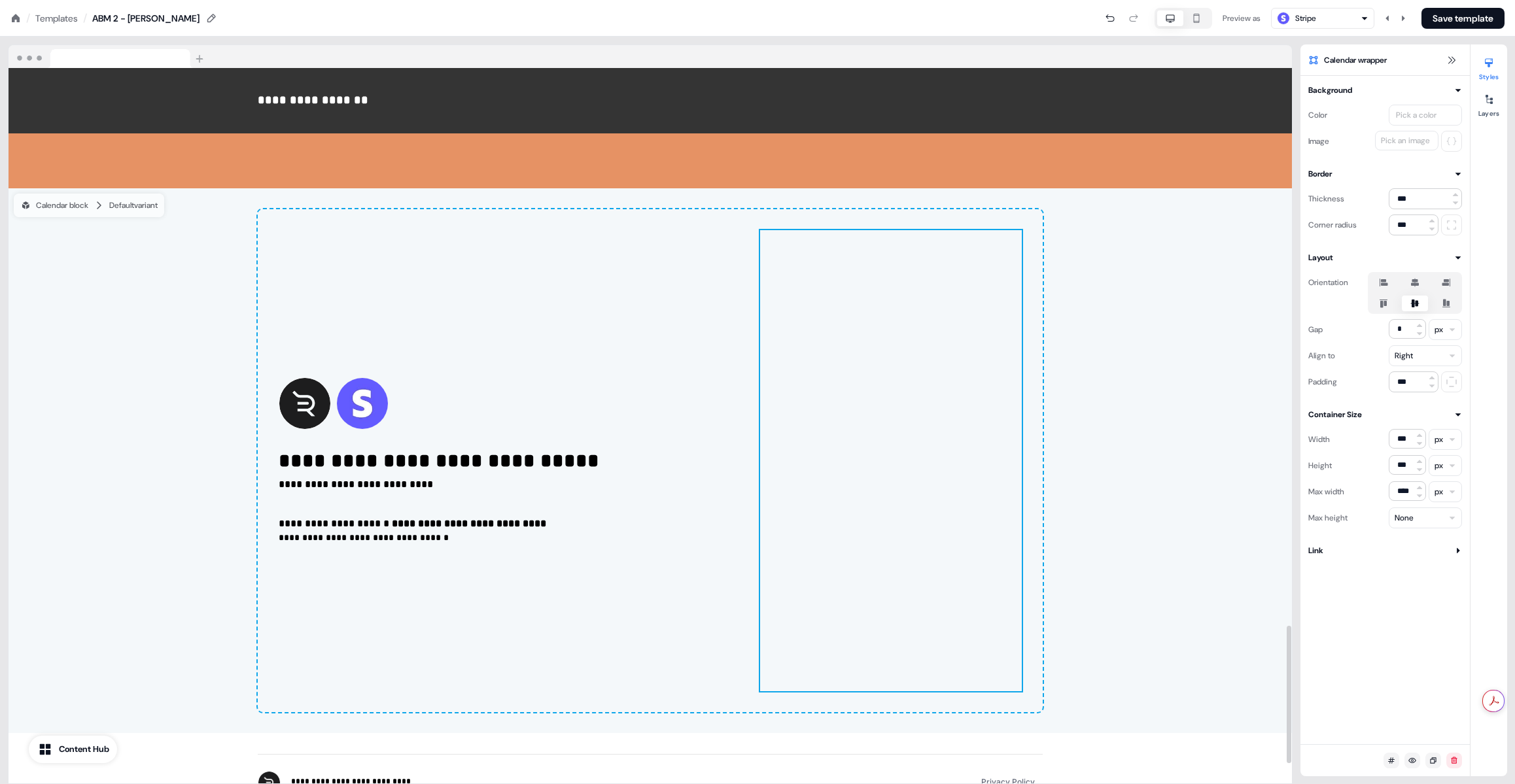 click on "**********" at bounding box center (650, 460) 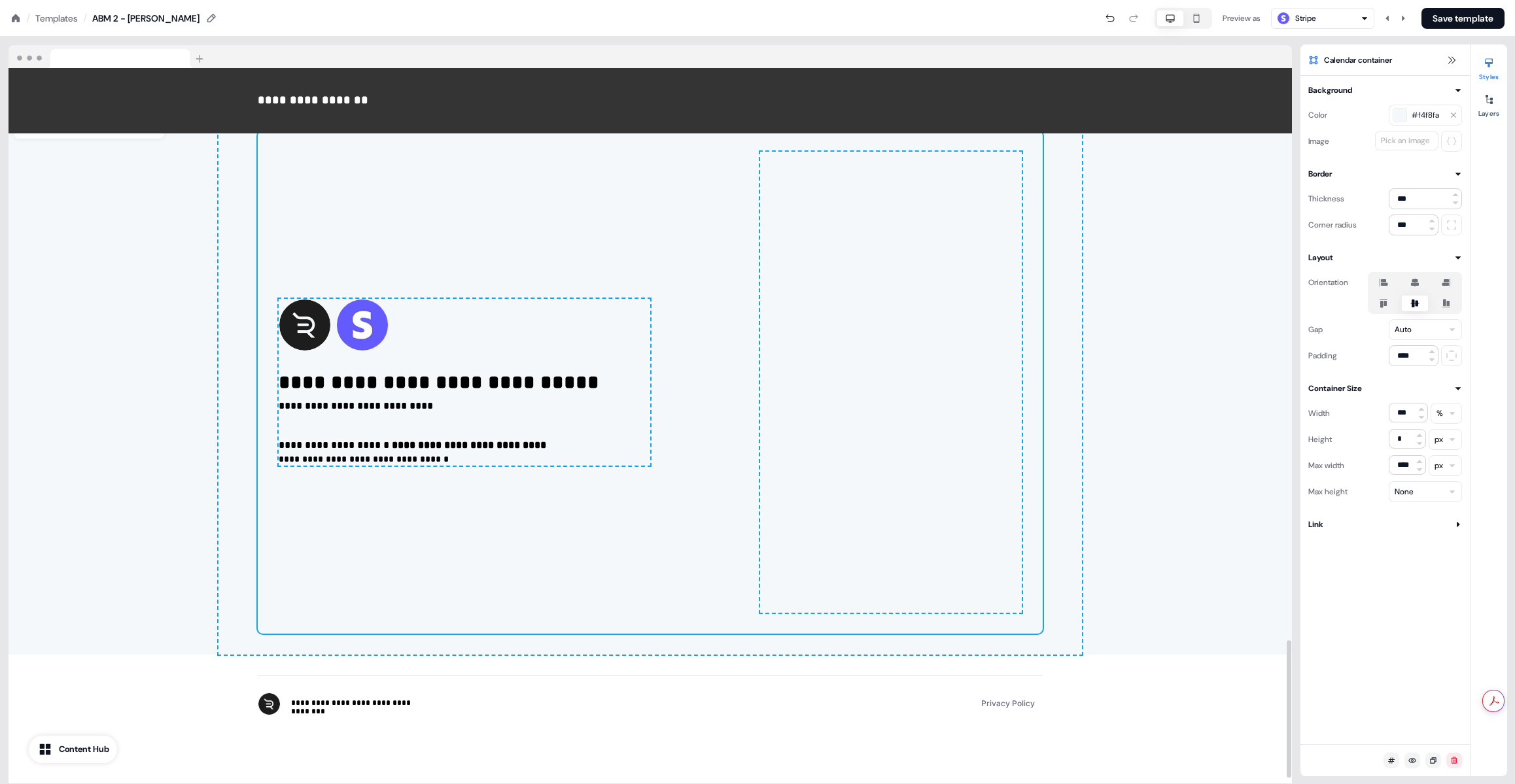 scroll, scrollTop: 2960, scrollLeft: 0, axis: vertical 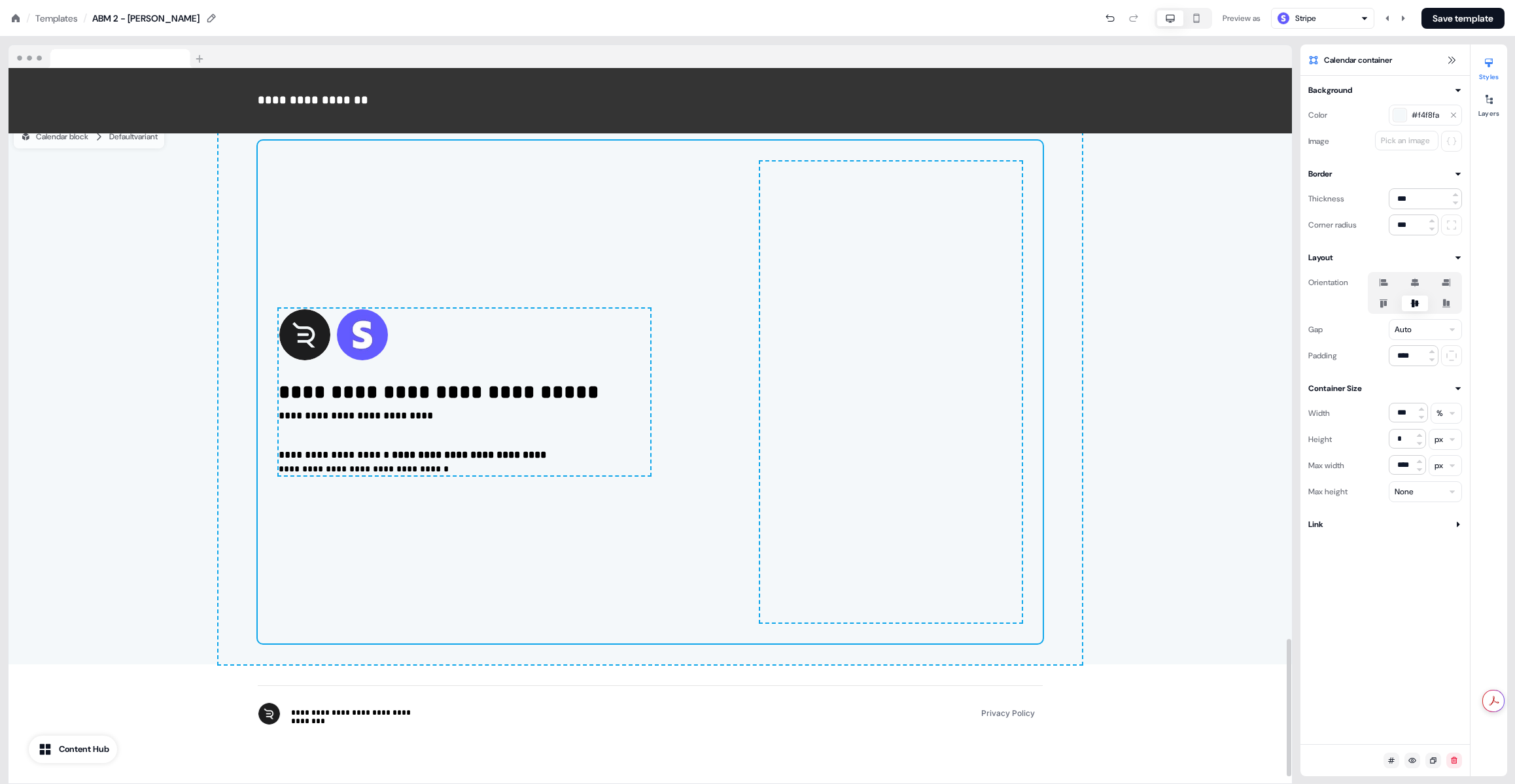 click on "To pick up a draggable item, press the space bar.
While dragging, use the arrow keys to move the item.
Press space again to drop the item in its new position, or press escape to cancel." at bounding box center [891, 392] 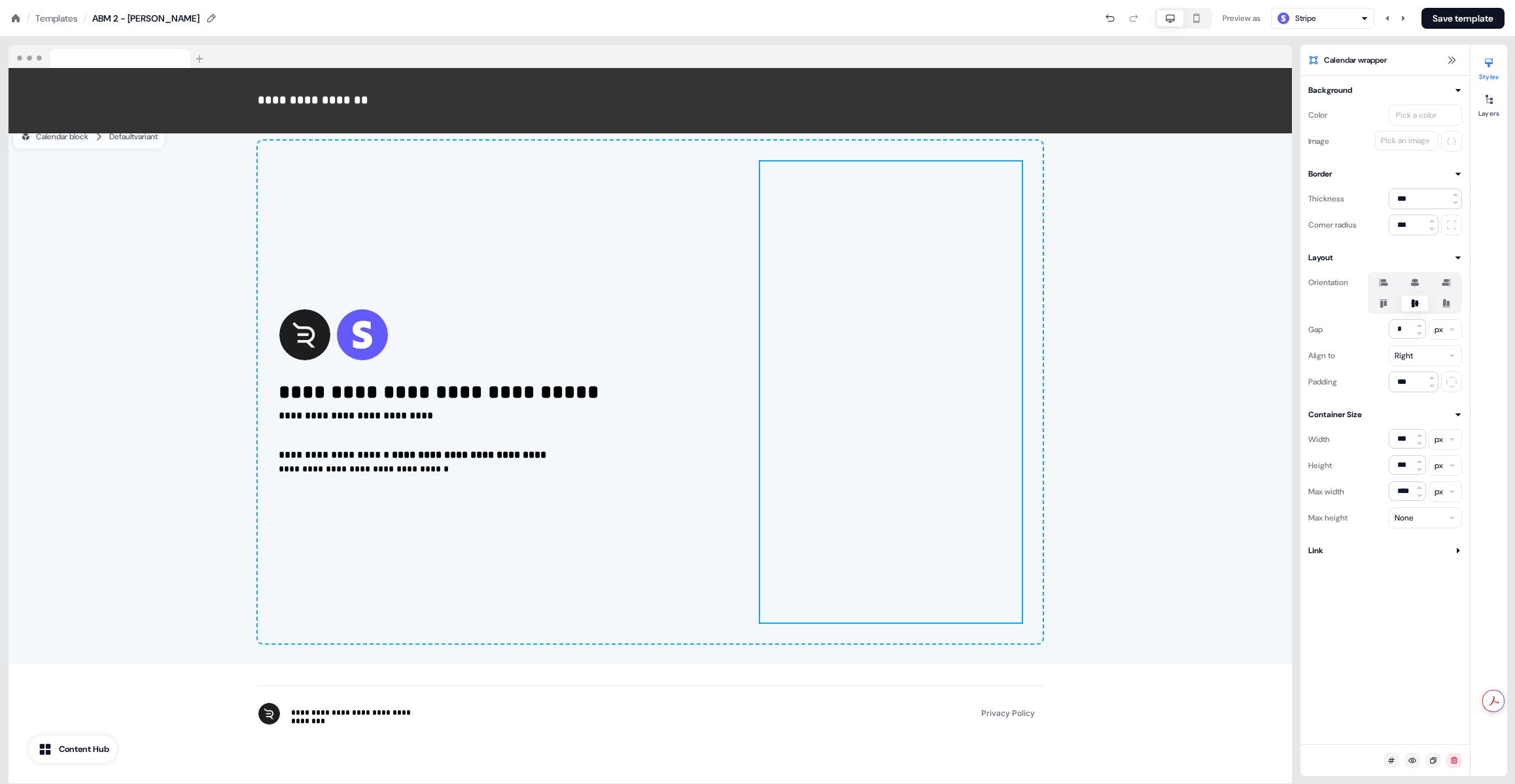 click 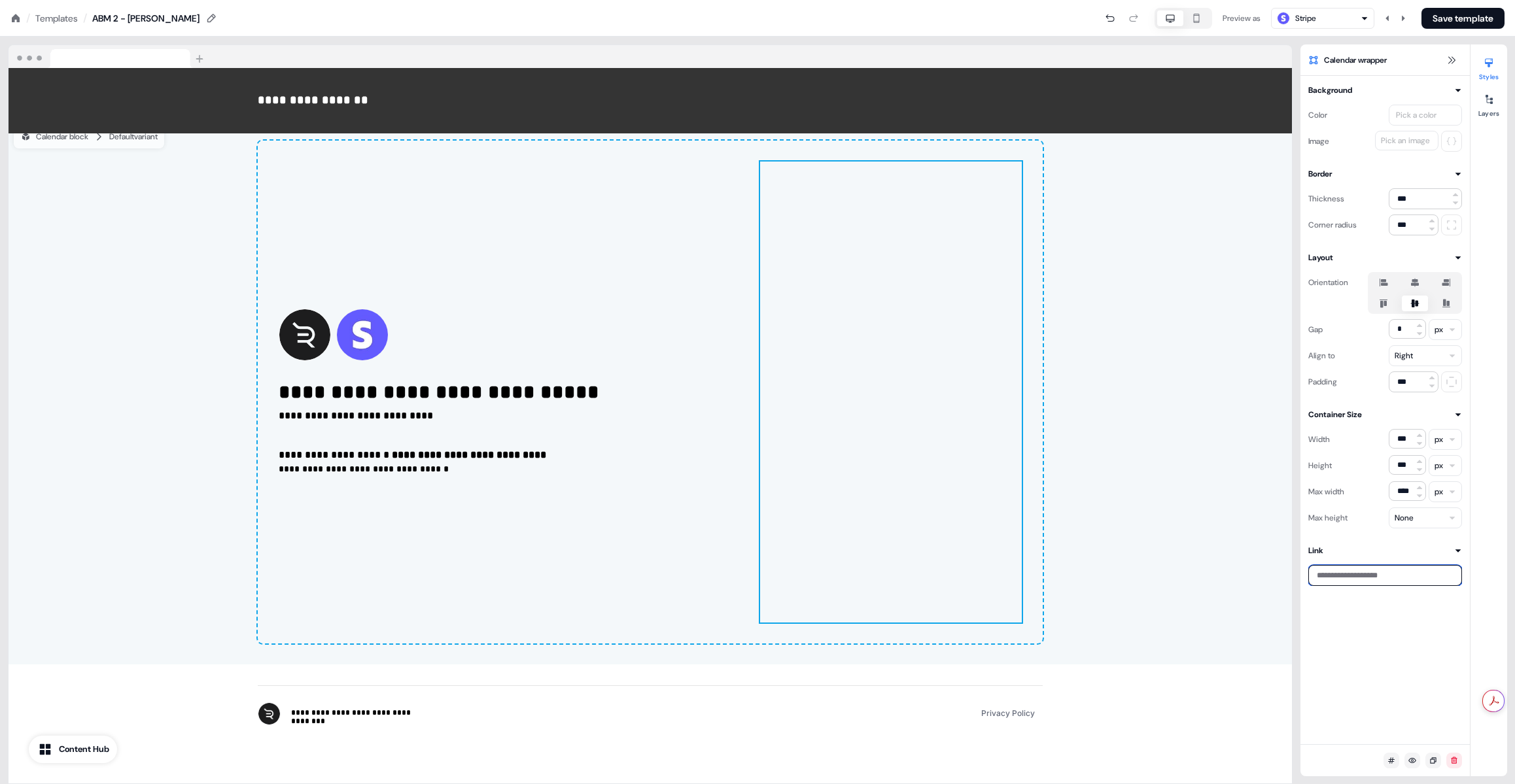 click at bounding box center [1385, 575] 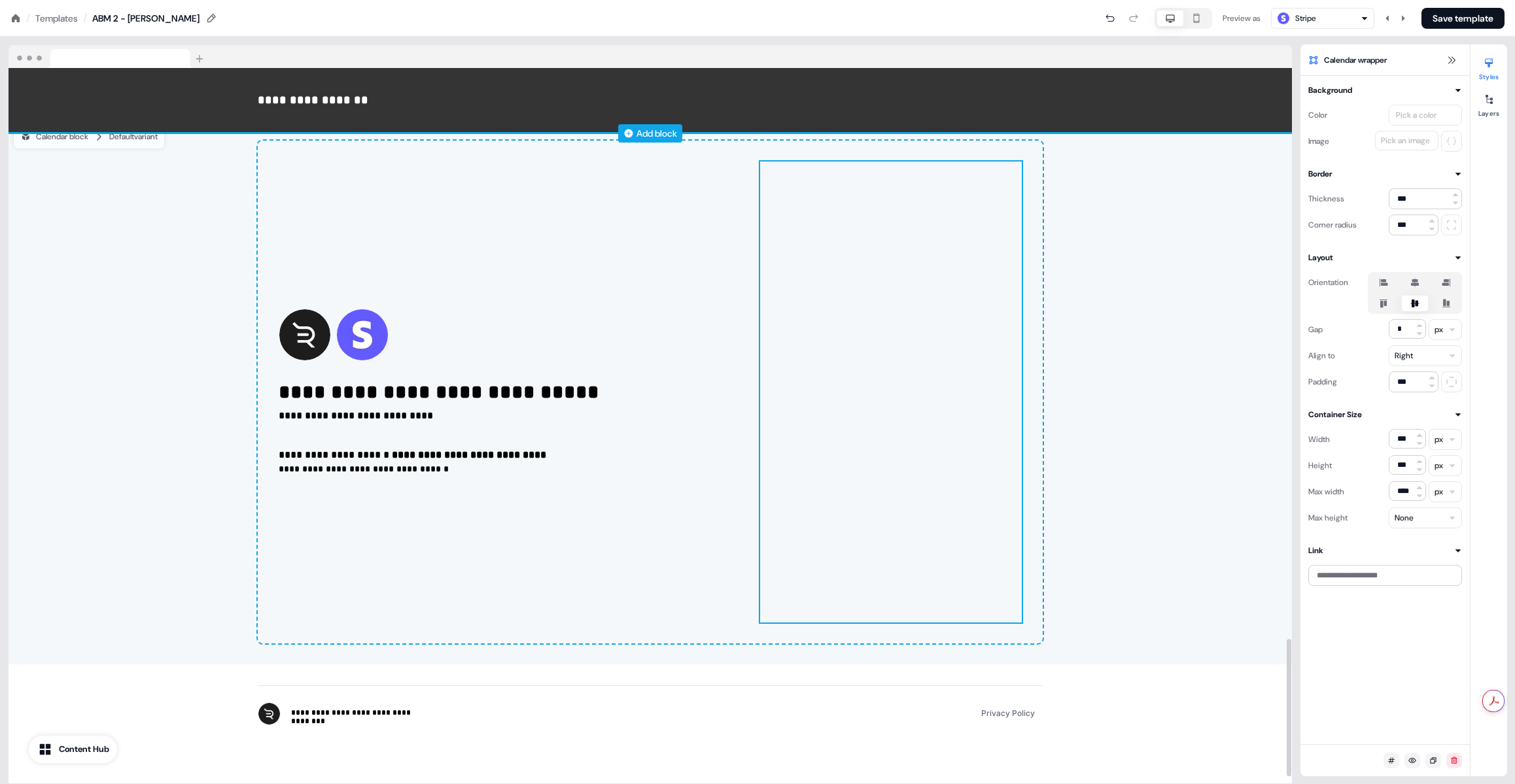 click on "Add block" at bounding box center (657, 133) 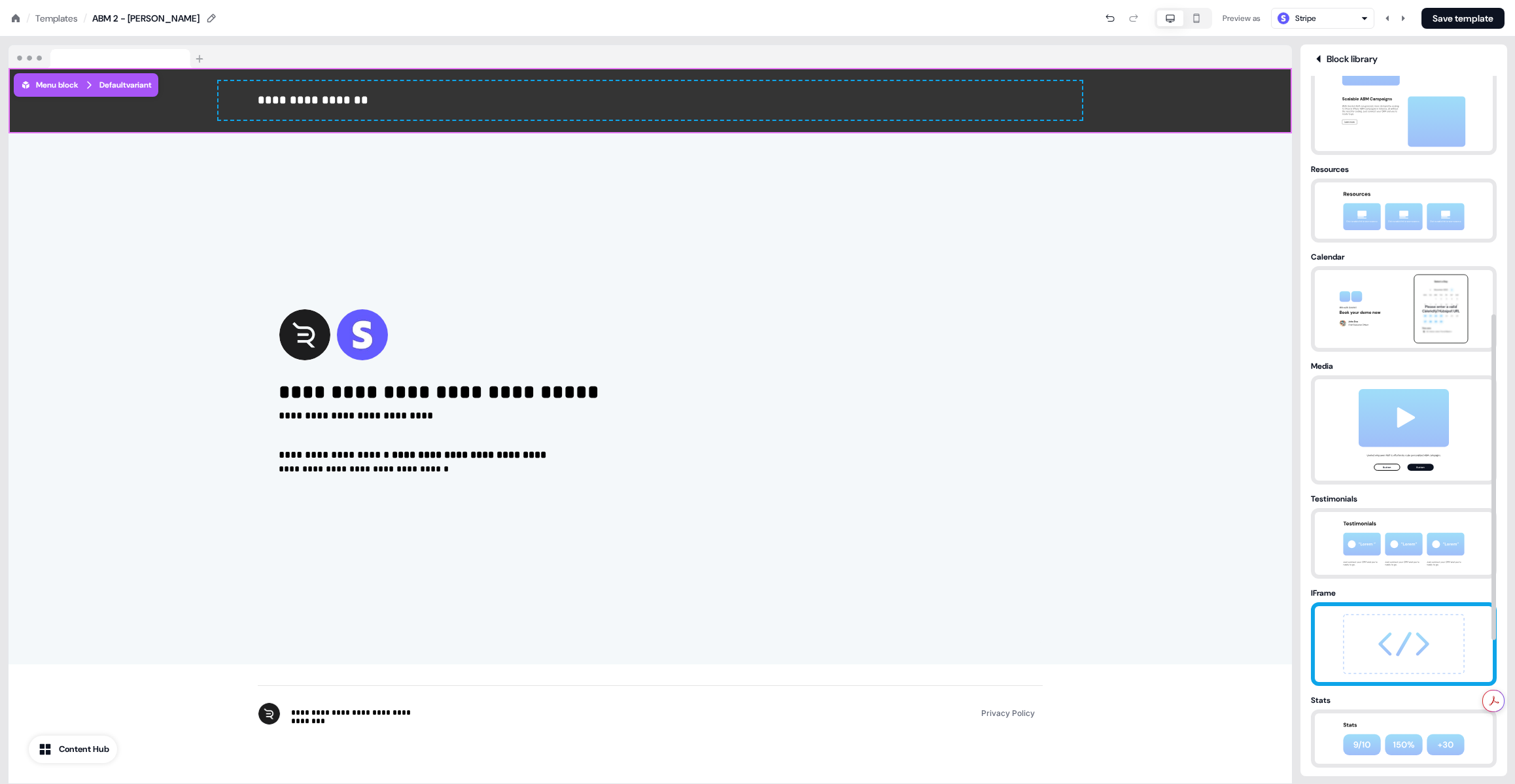 scroll, scrollTop: 505, scrollLeft: 0, axis: vertical 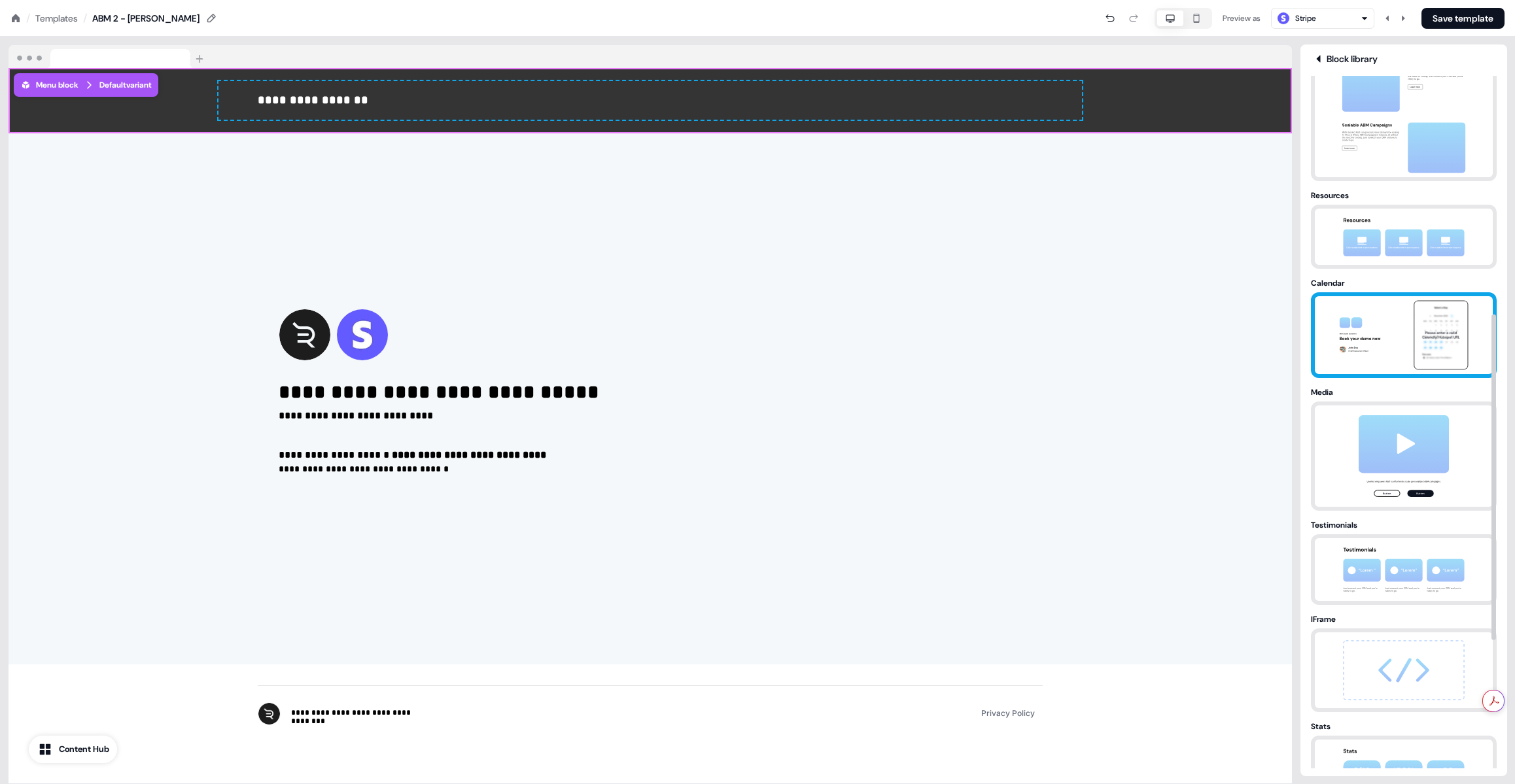 click at bounding box center [1404, 335] 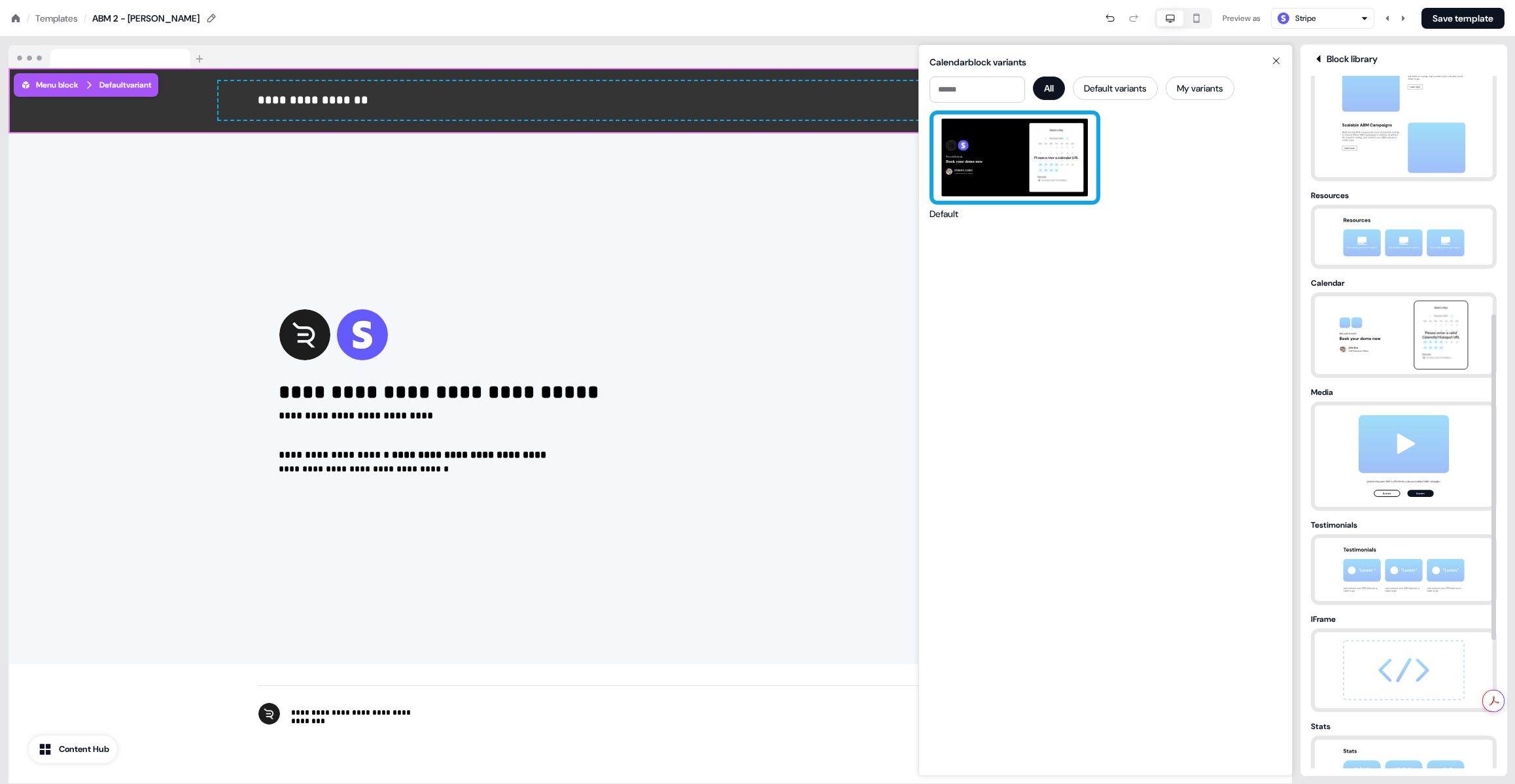 click on "Win with Rohirrim Book your demo now John Doe Chief Executive Officer Please enter a calendar URL" at bounding box center (1015, 158) 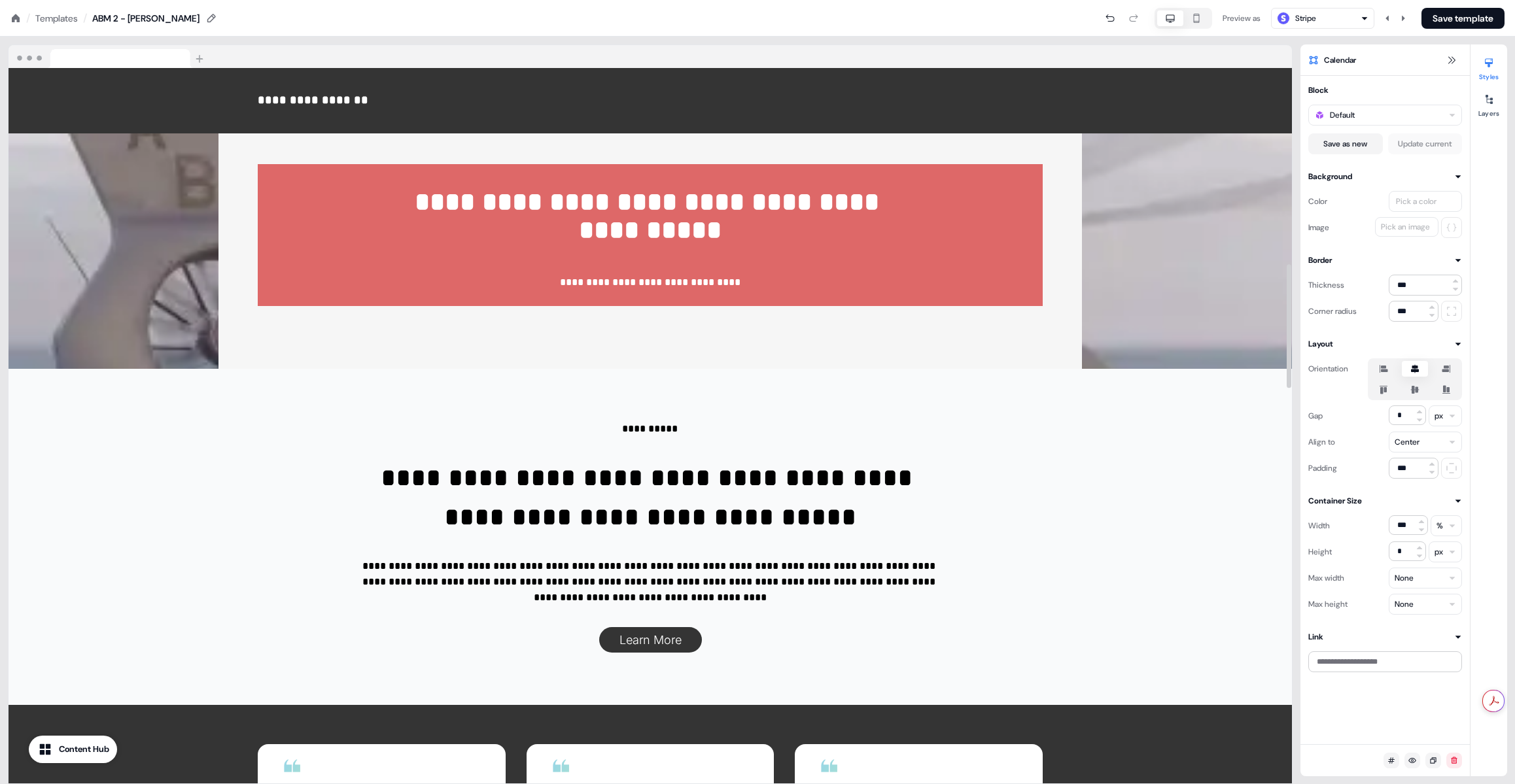 scroll, scrollTop: 0, scrollLeft: 0, axis: both 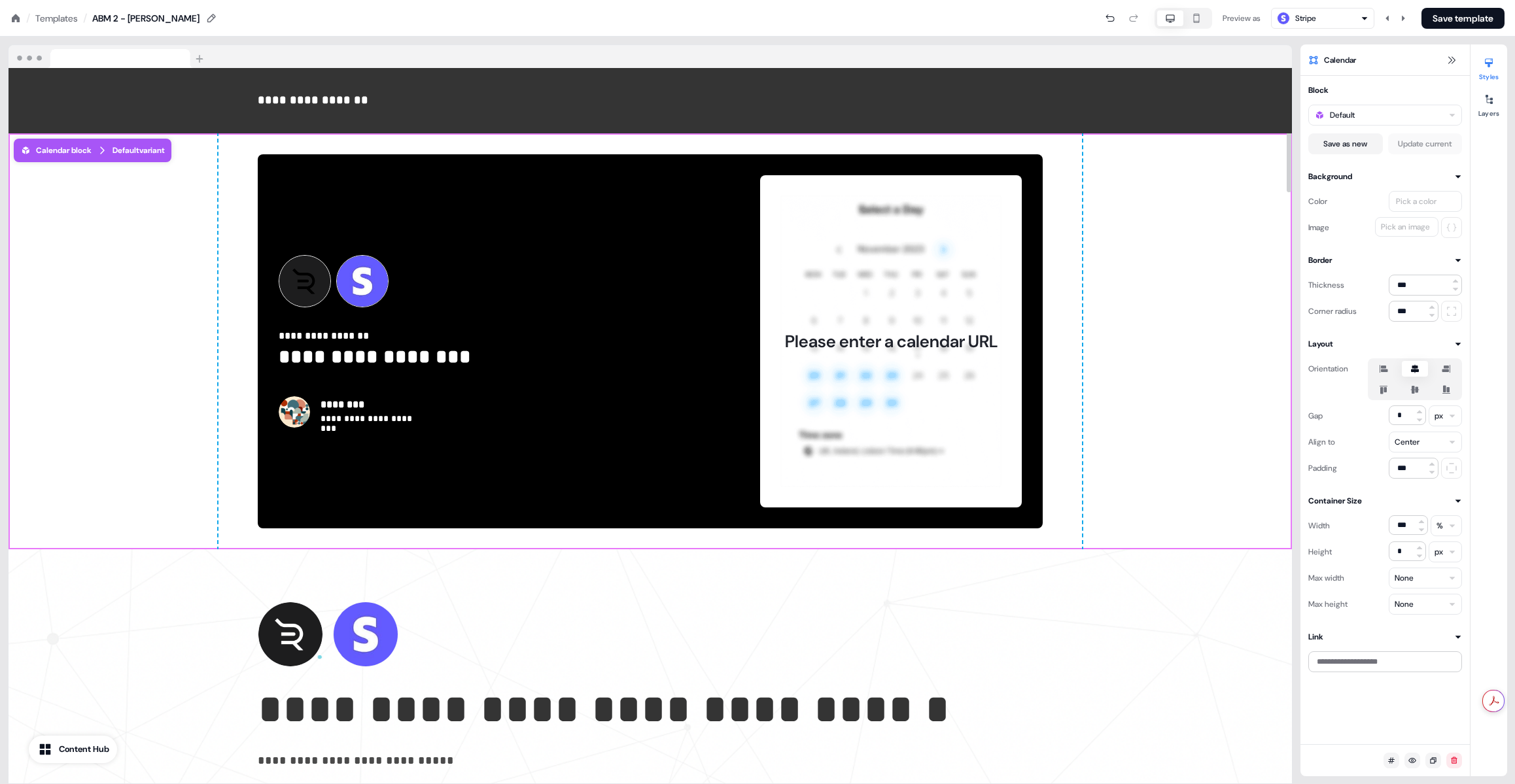 drag, startPoint x: 186, startPoint y: 152, endPoint x: 229, endPoint y: 148, distance: 43.18565 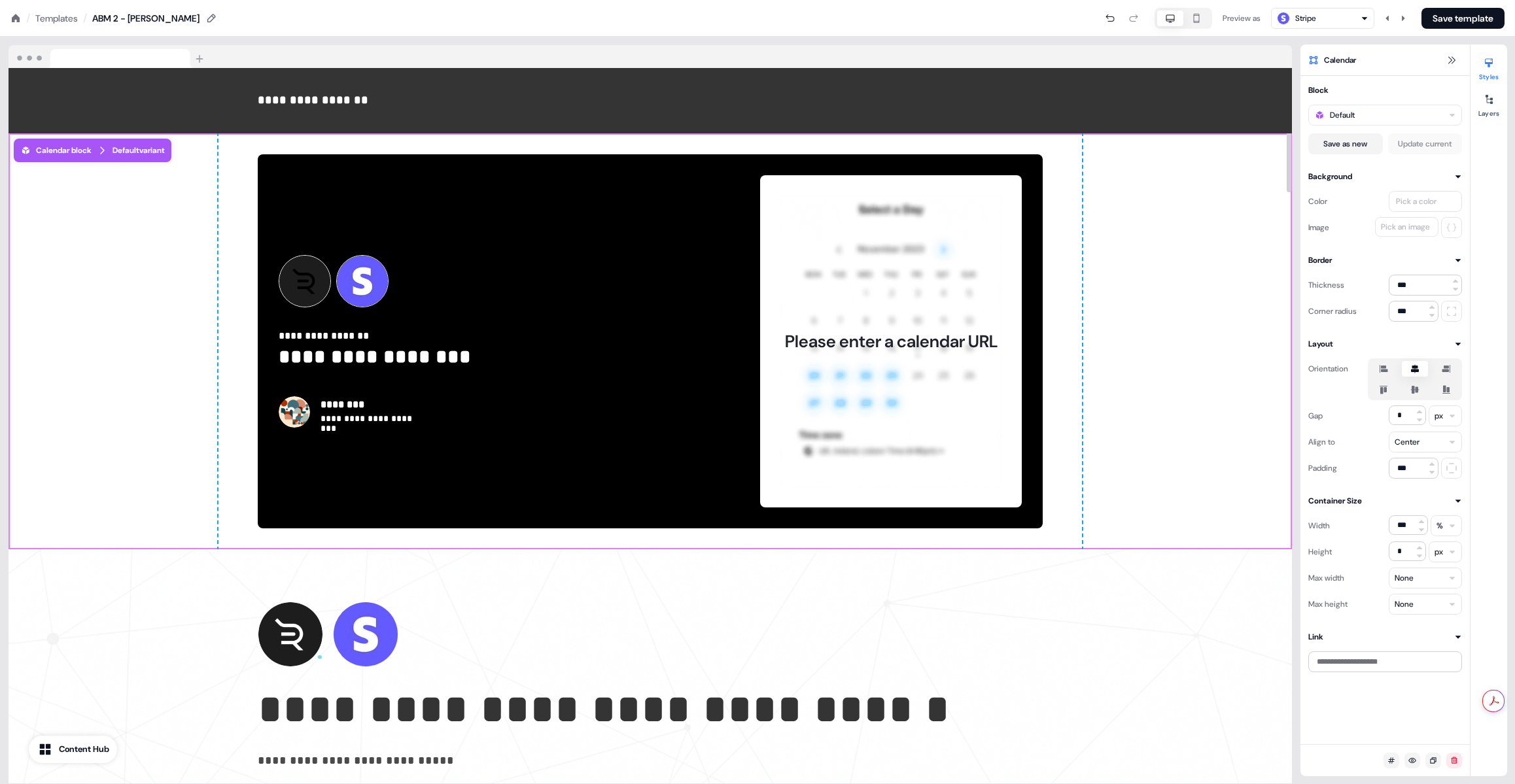 drag, startPoint x: 132, startPoint y: 150, endPoint x: 114, endPoint y: 532, distance: 382.42385 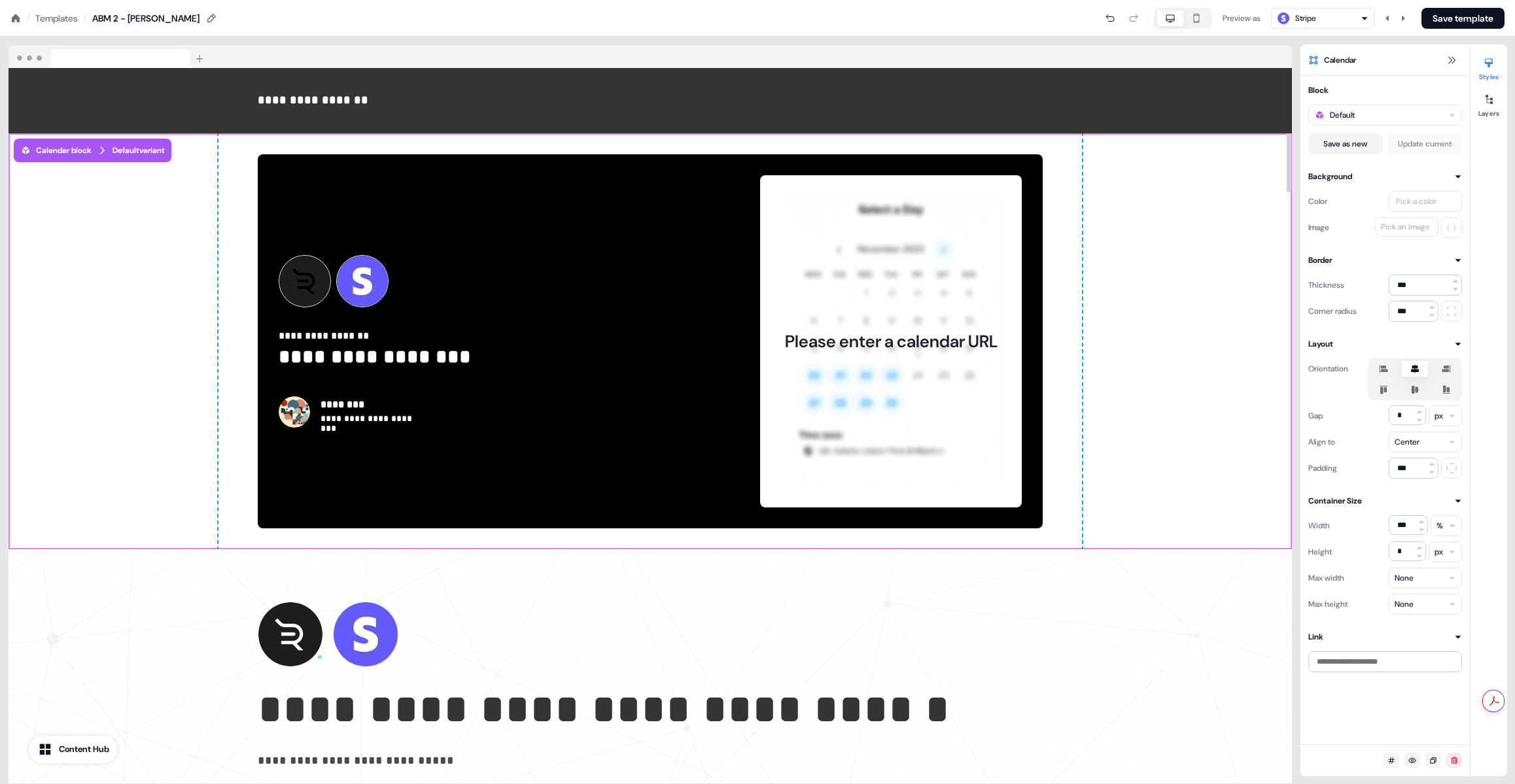 click on "**********" at bounding box center [650, 341] 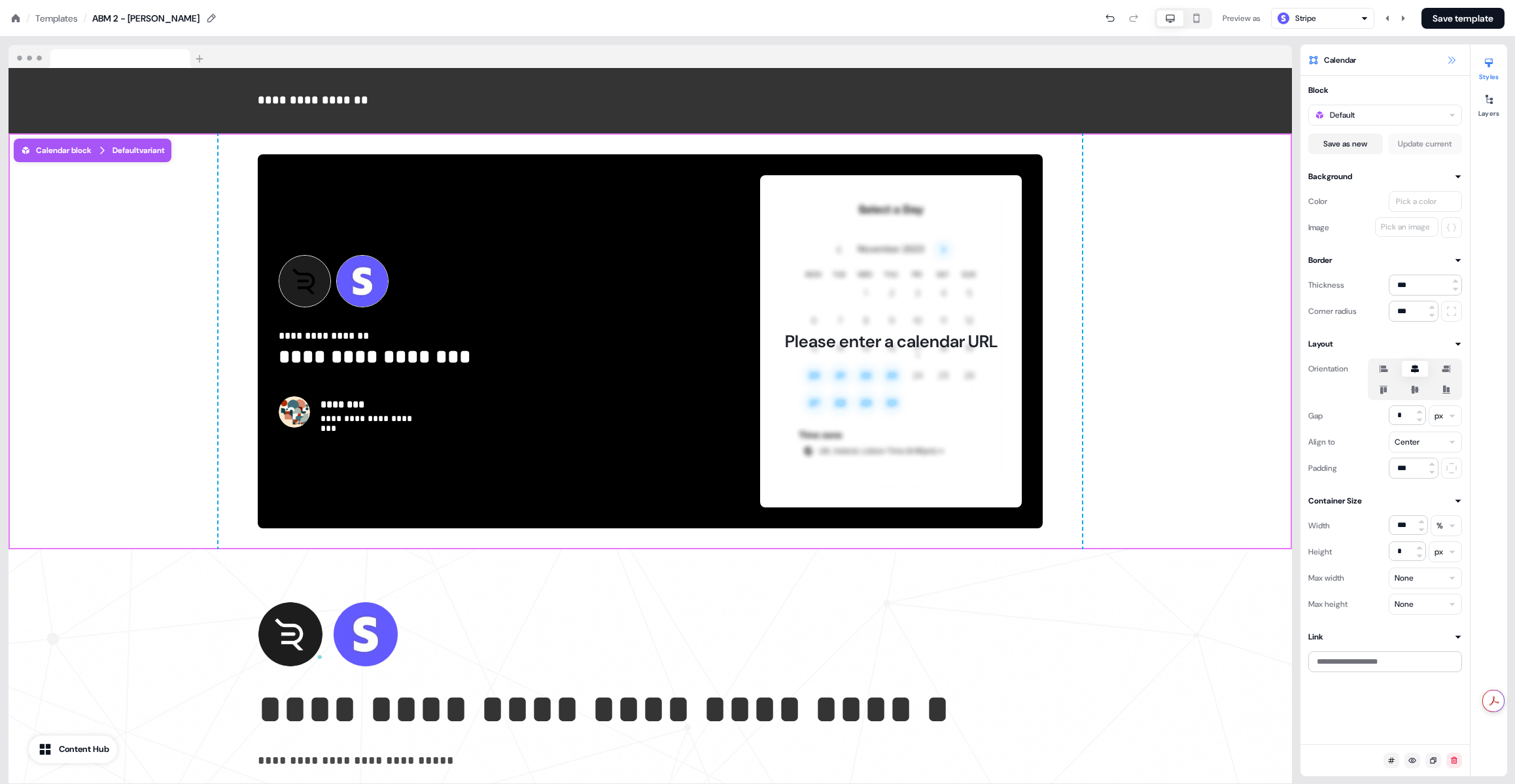 click 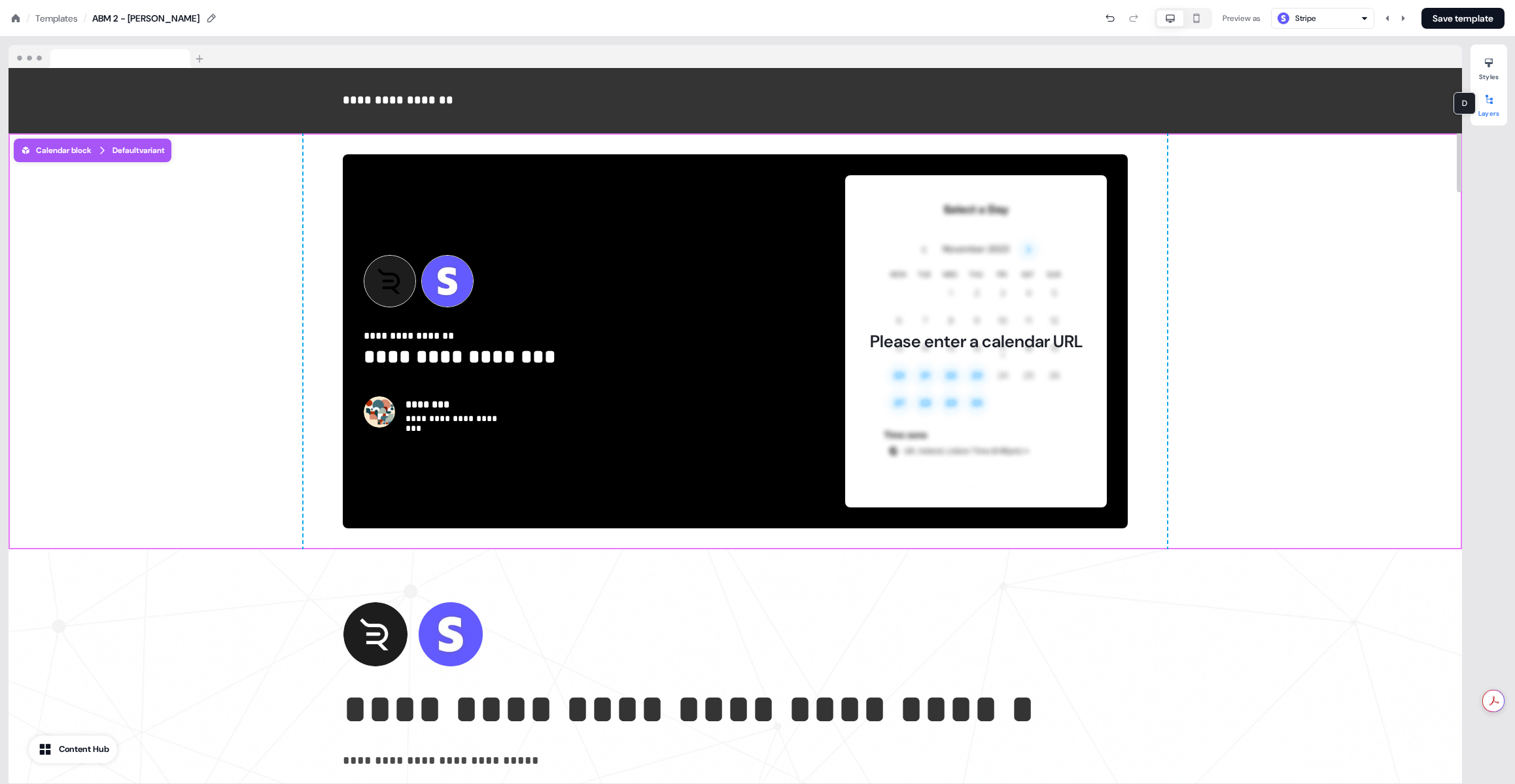 click 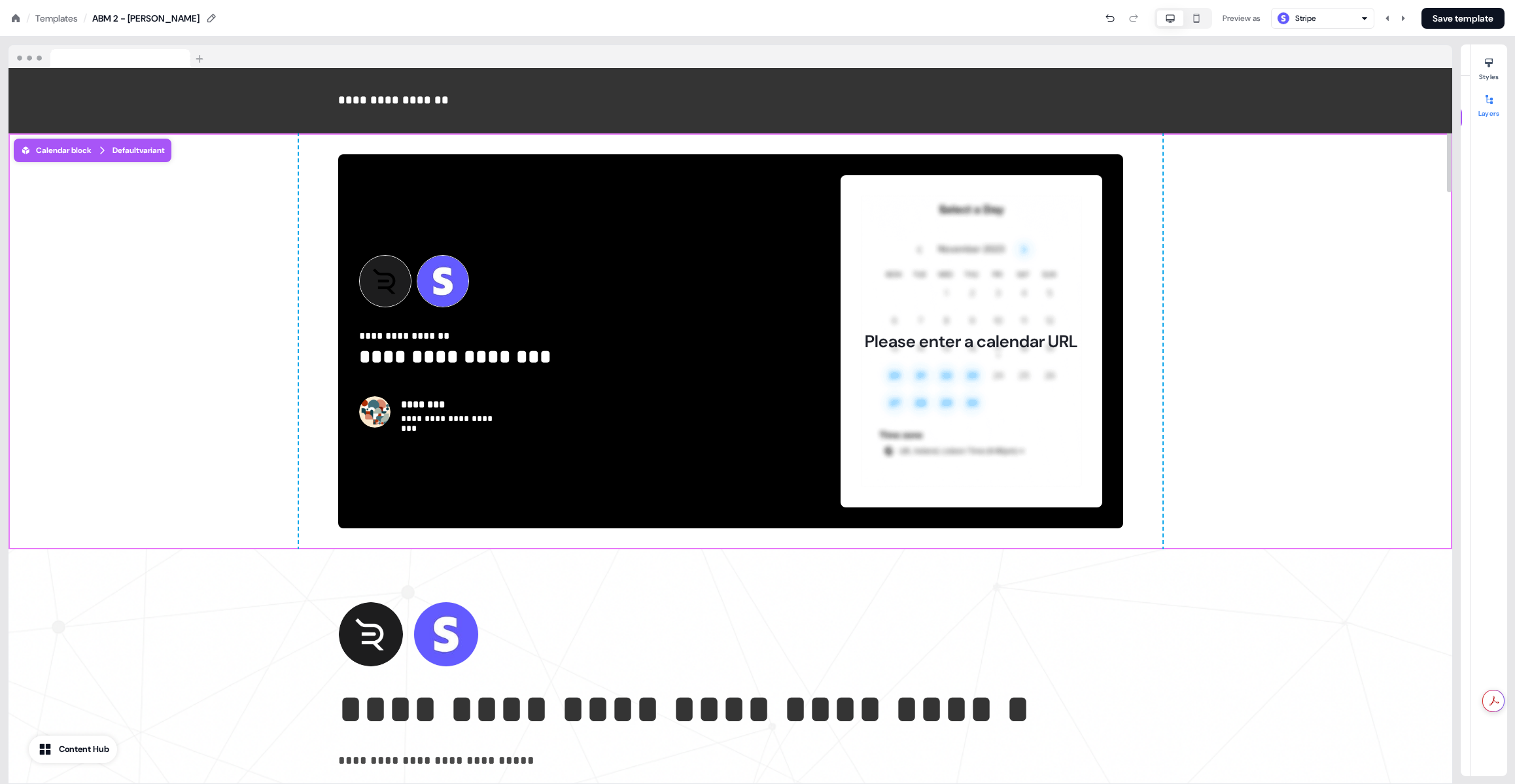 scroll, scrollTop: 3, scrollLeft: 0, axis: vertical 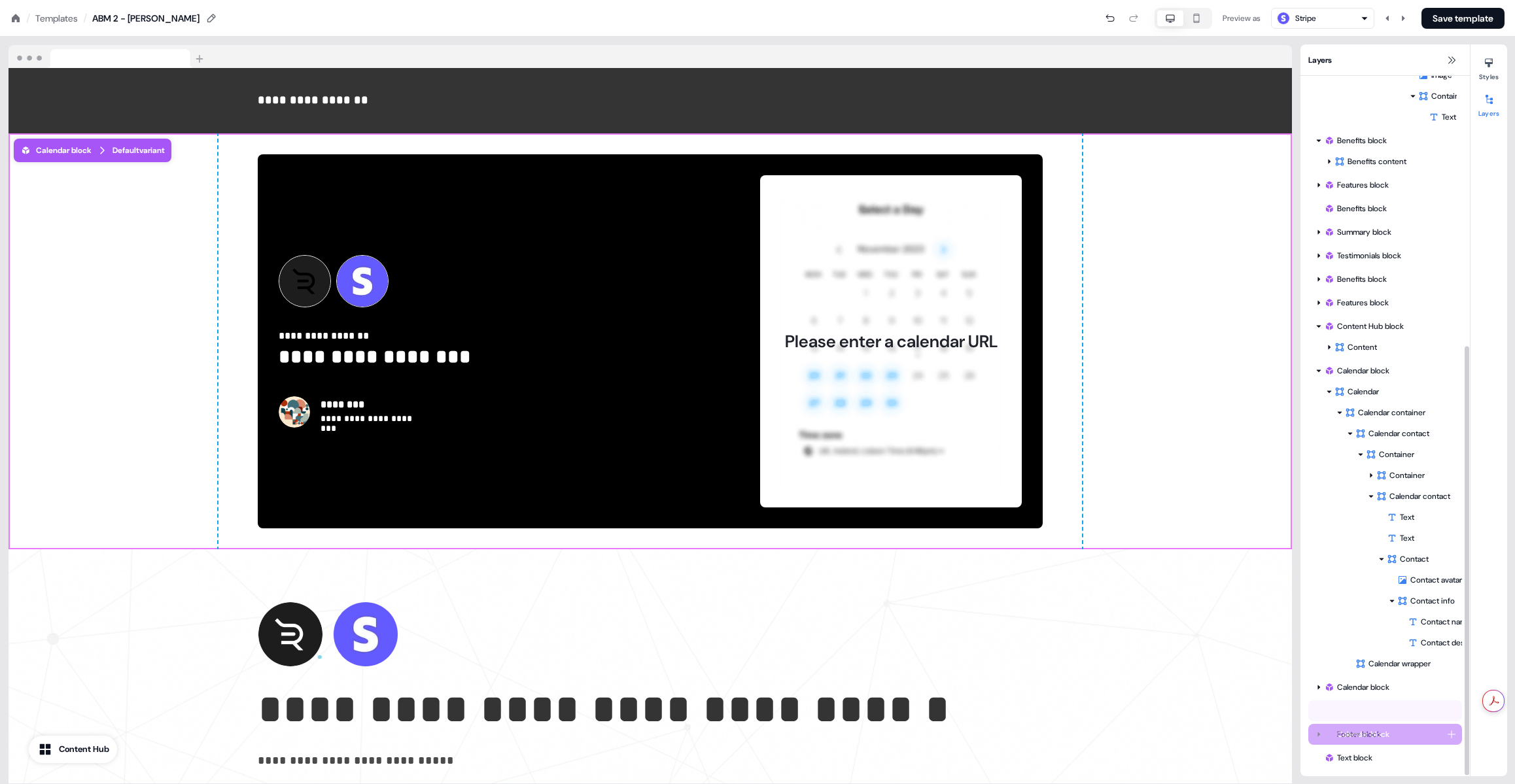 drag, startPoint x: 1362, startPoint y: 114, endPoint x: 1359, endPoint y: 673, distance: 559.00805 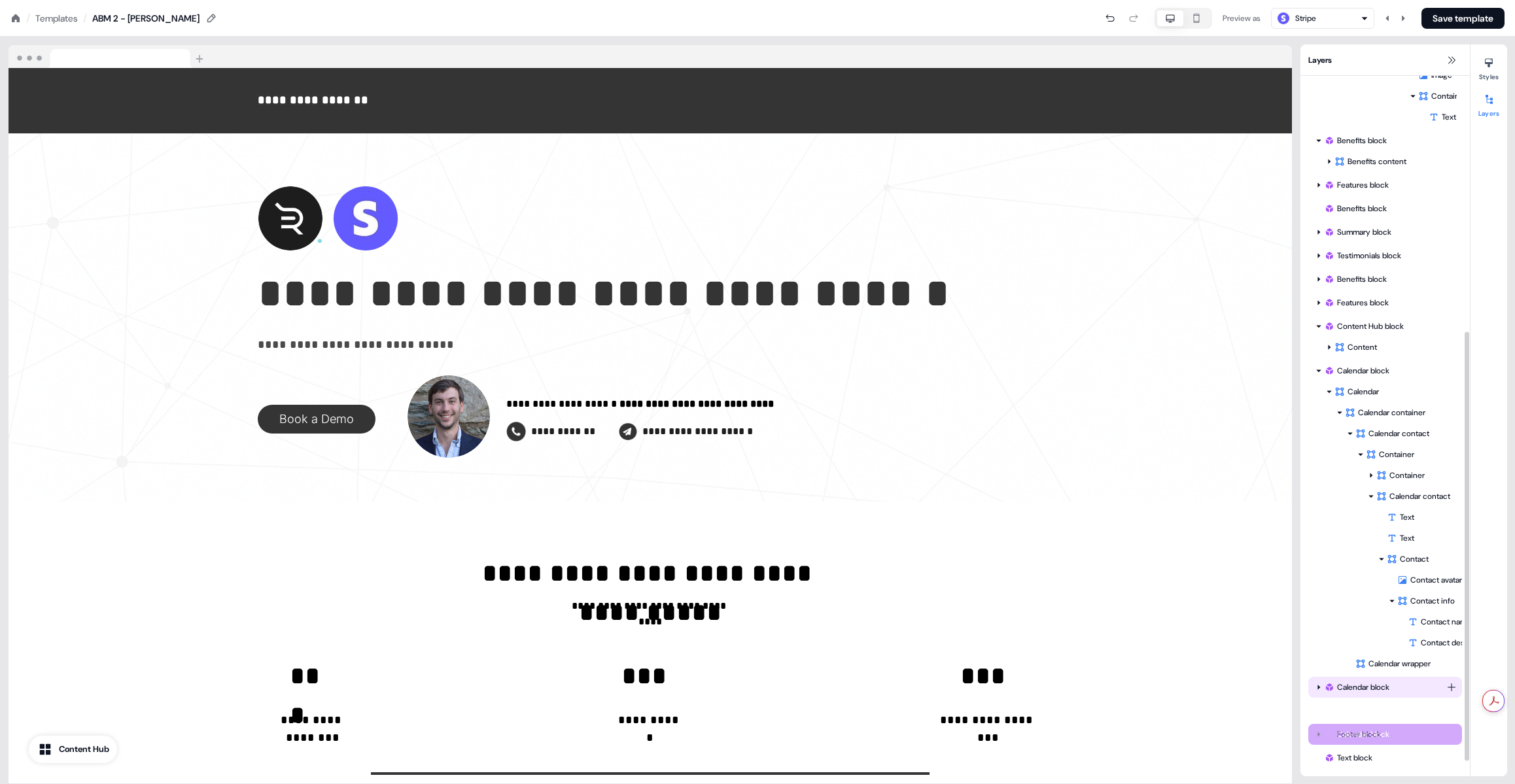 scroll, scrollTop: 417, scrollLeft: 0, axis: vertical 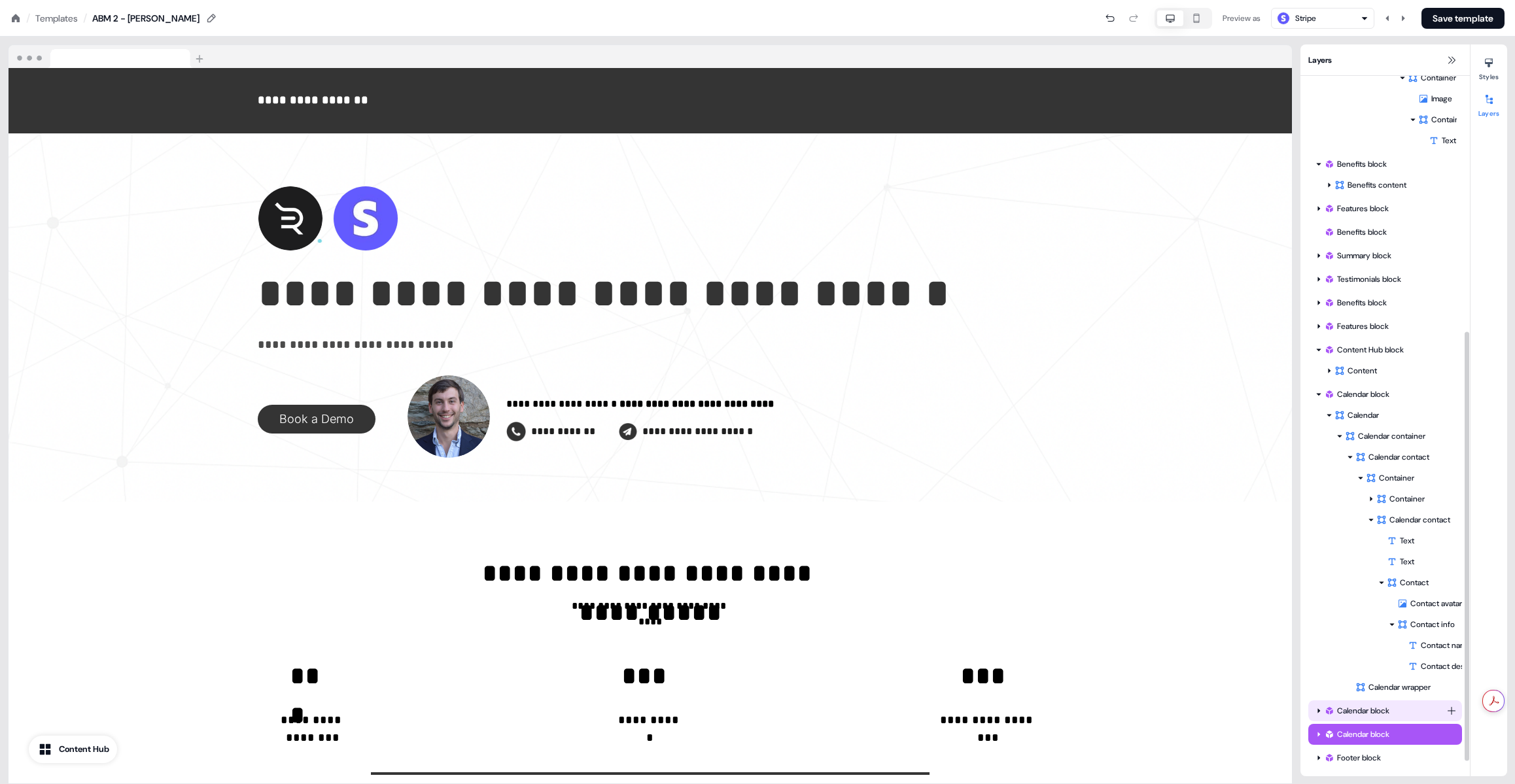 click on "Calendar block" at bounding box center [1385, 711] 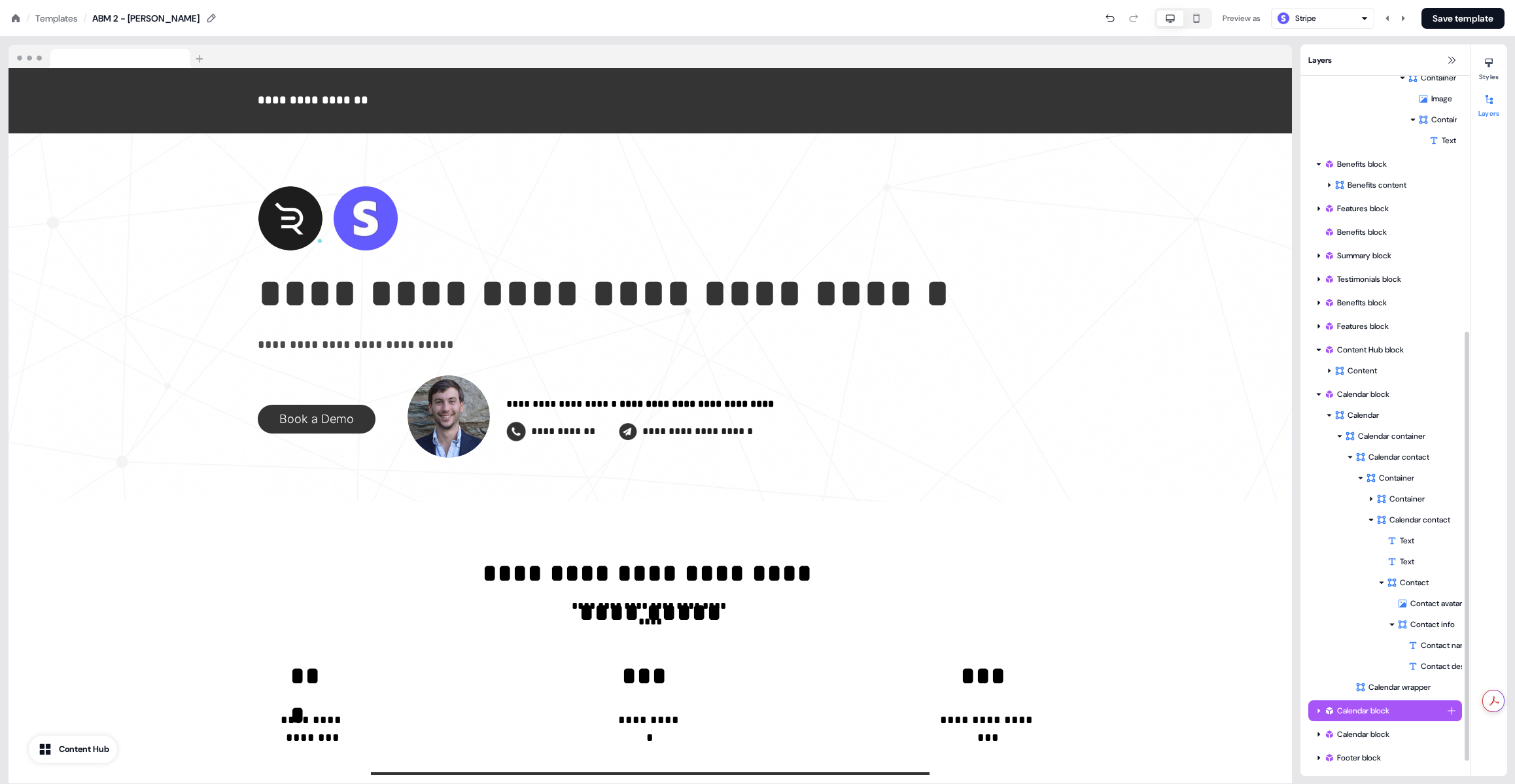 click on "Calendar block" at bounding box center (1385, 711) 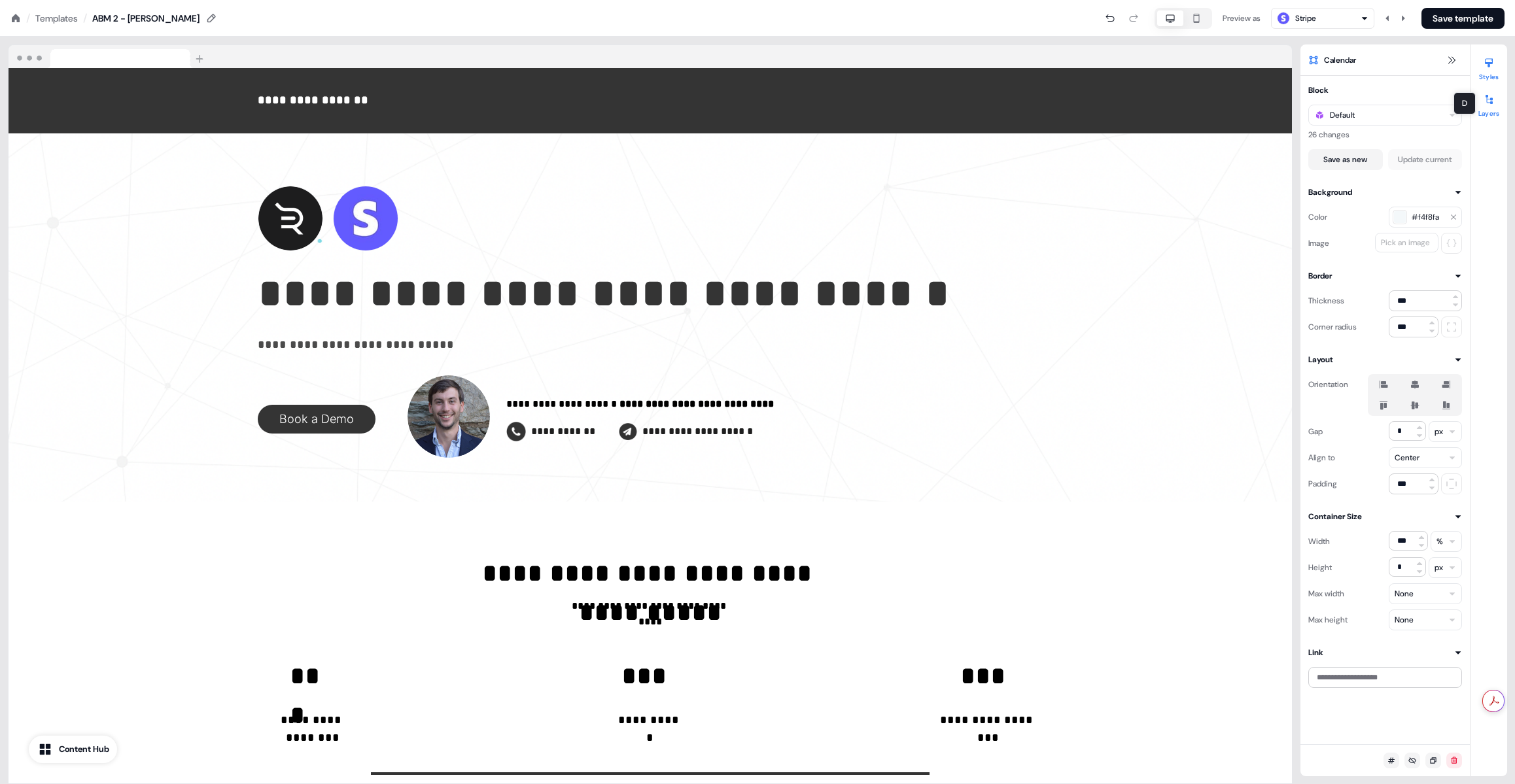 click on "Layers" at bounding box center (1489, 103) 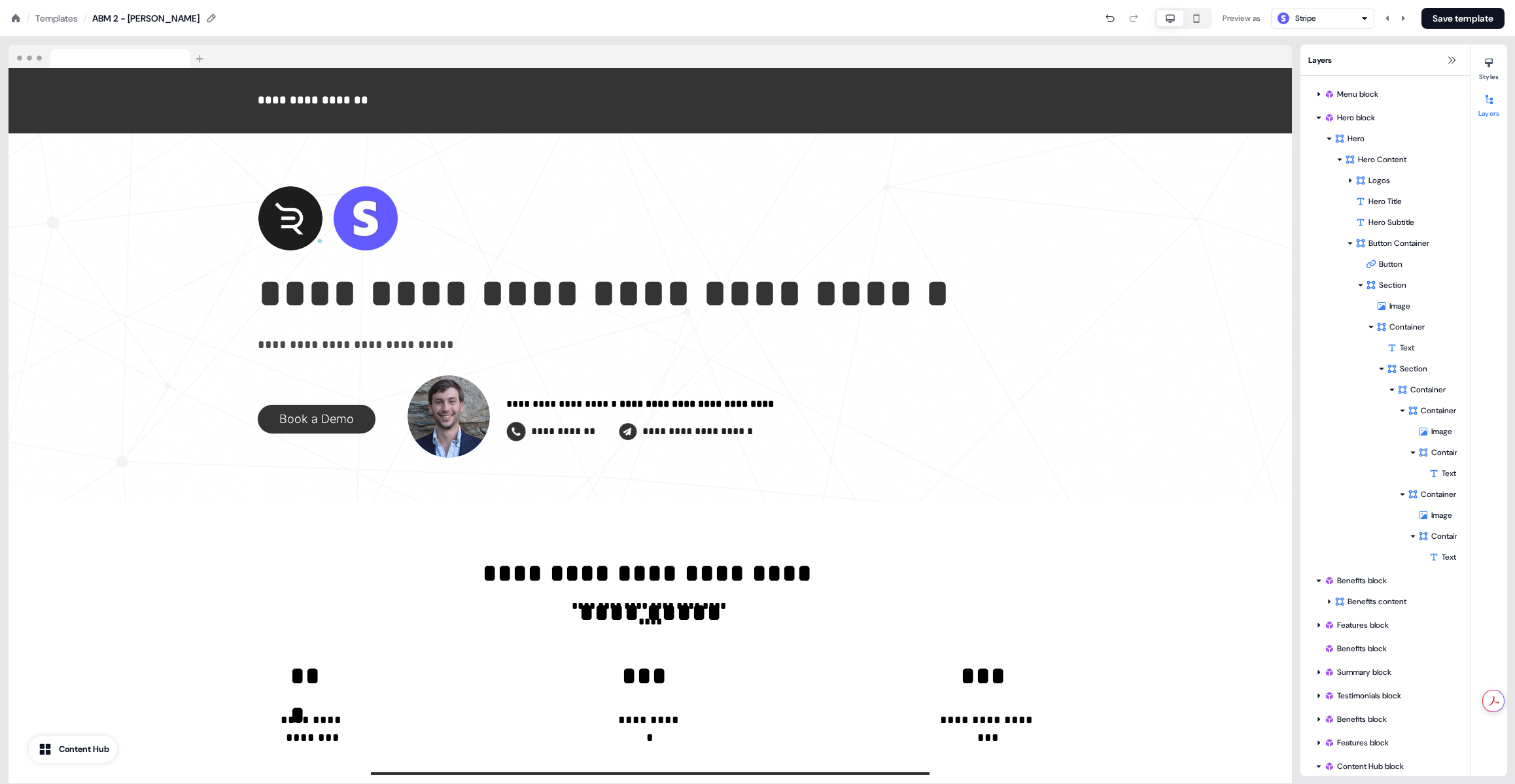 scroll, scrollTop: 362, scrollLeft: 0, axis: vertical 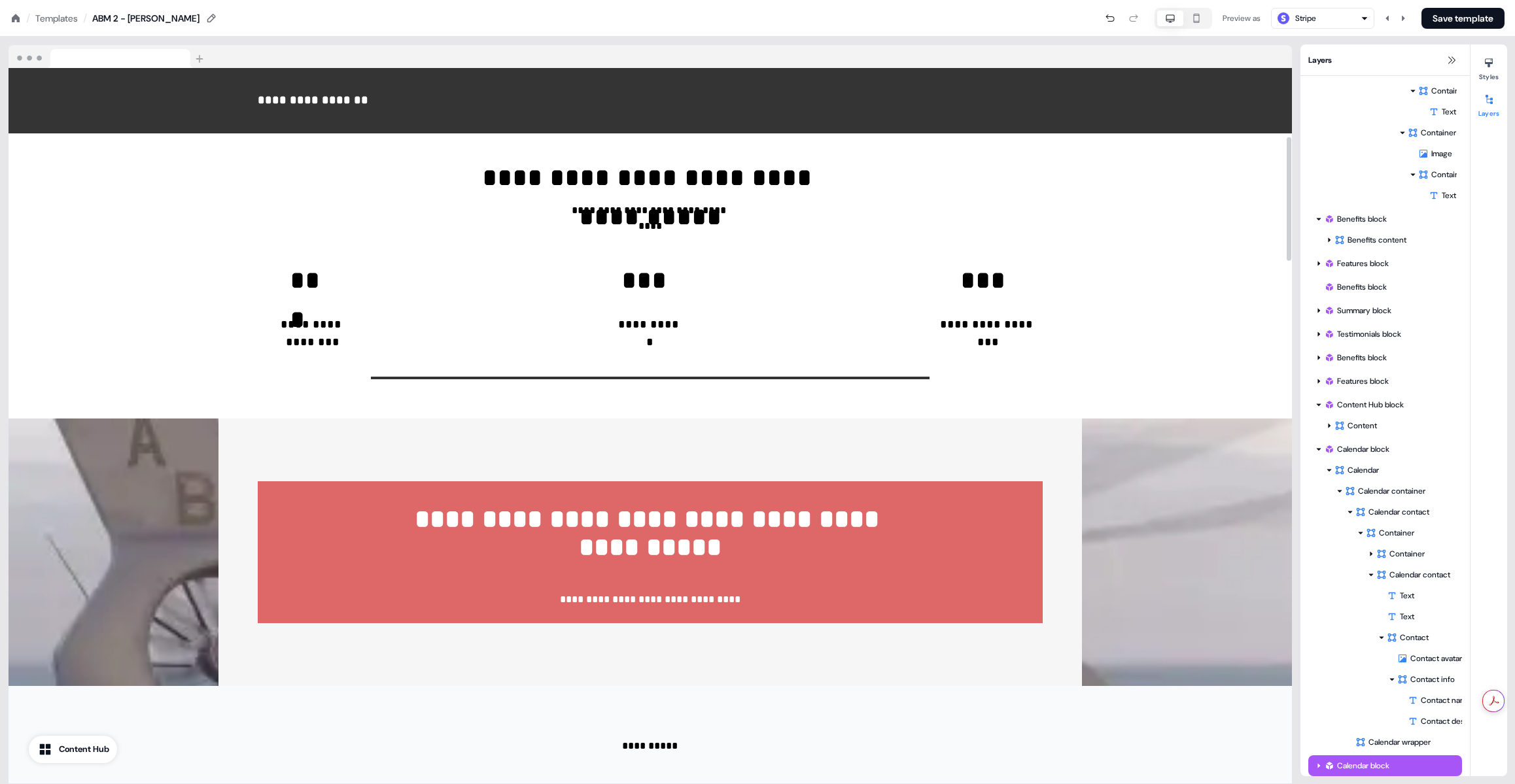 click on "**********" at bounding box center (650, 552) 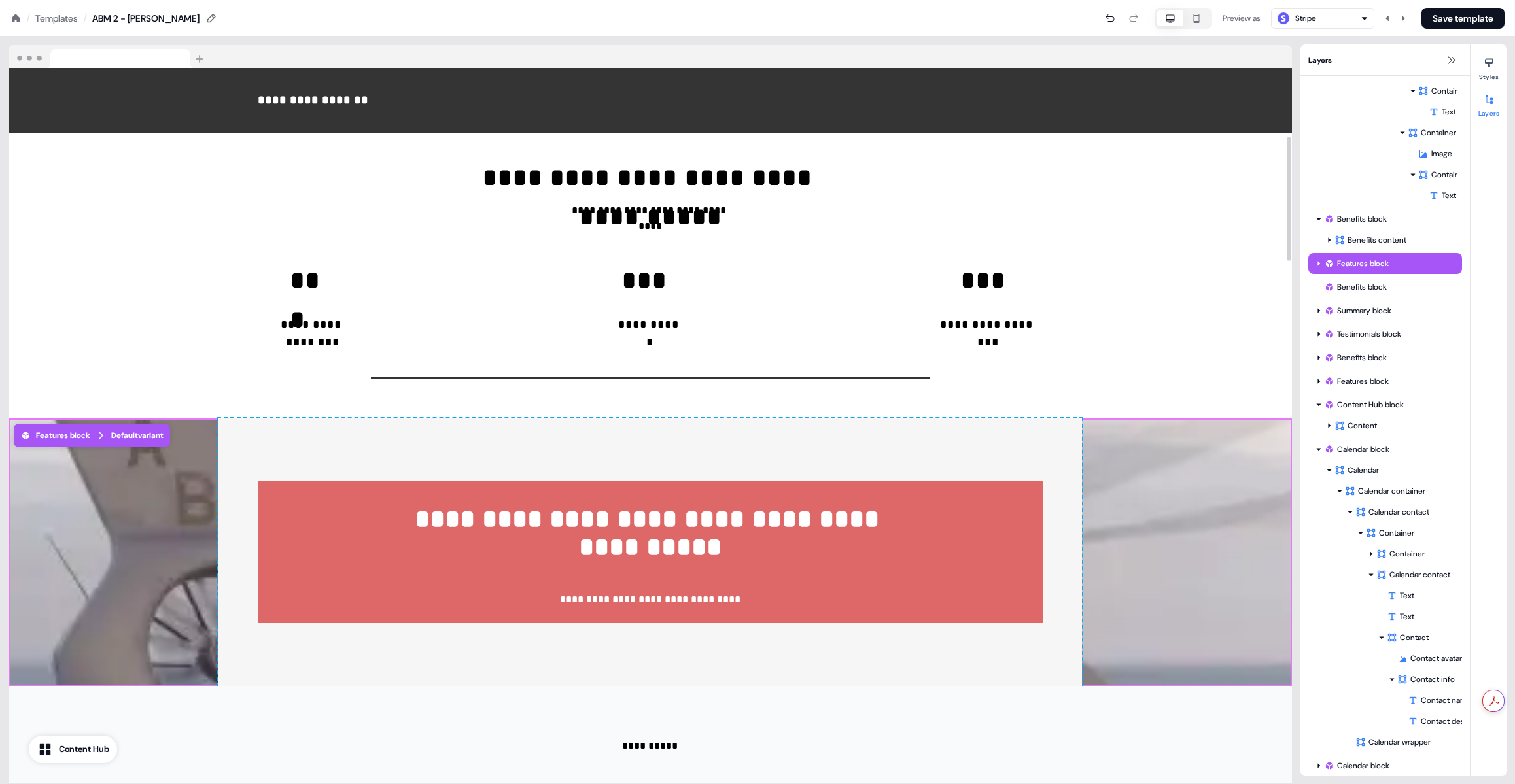click on "**********" at bounding box center (650, 552) 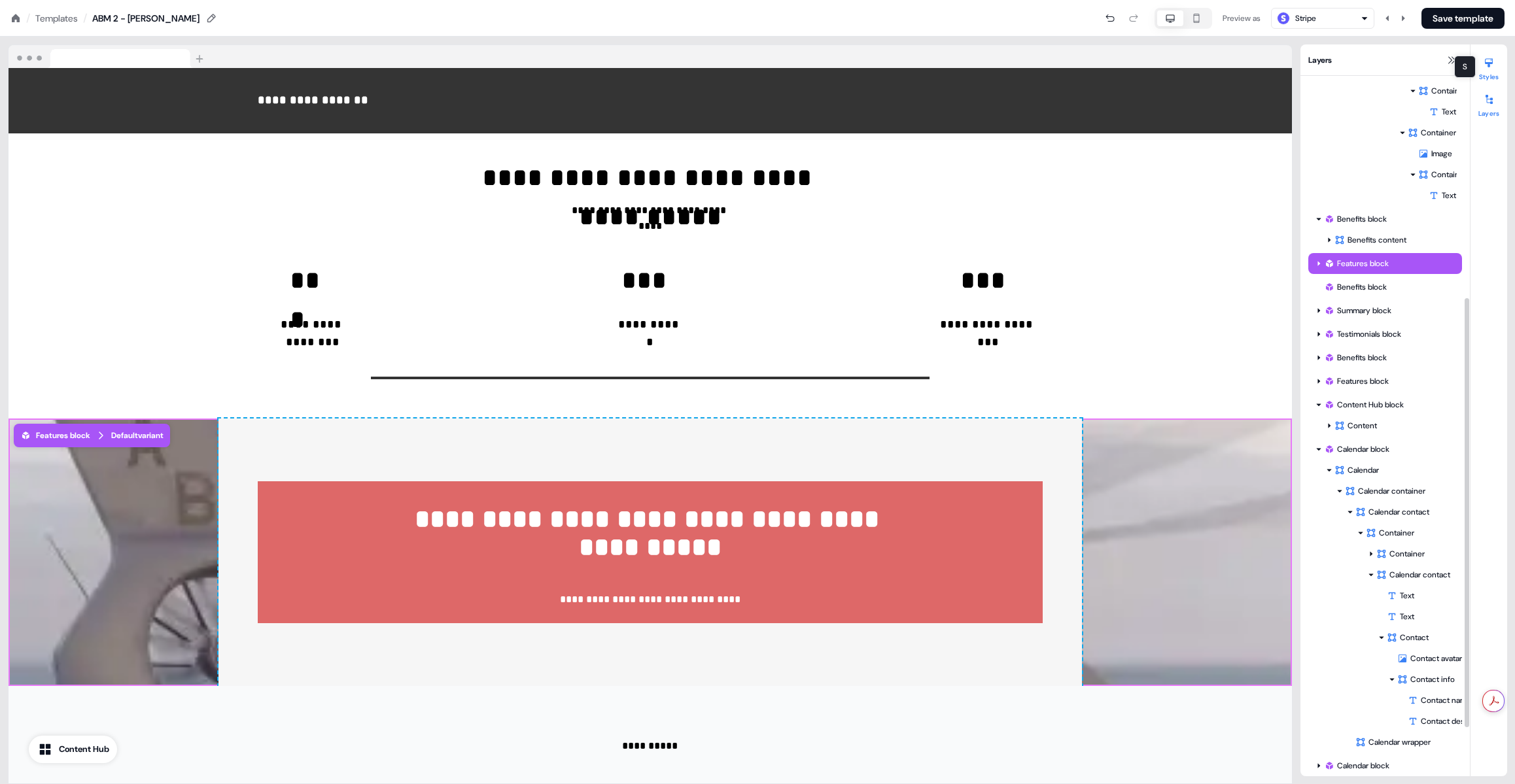 click 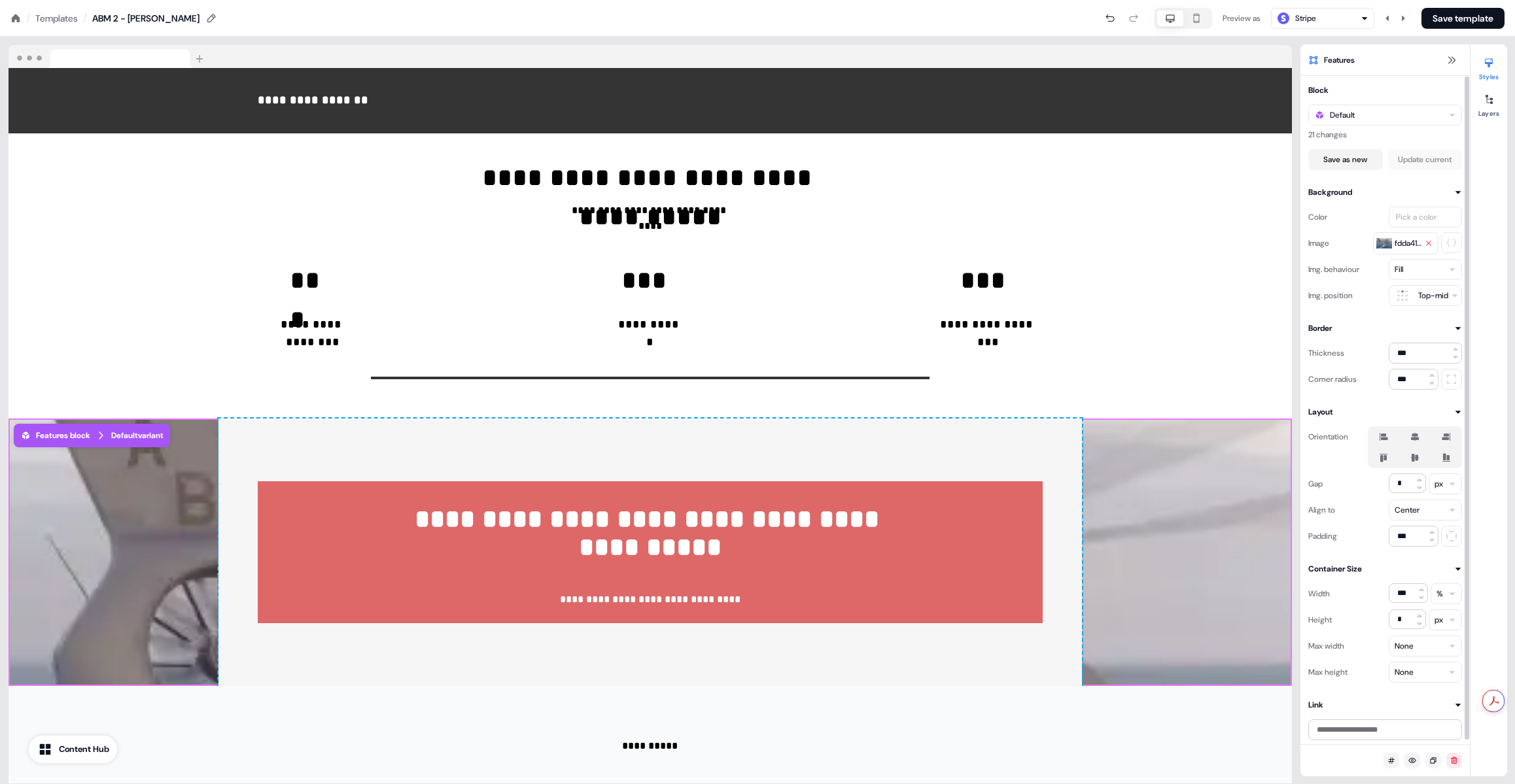click 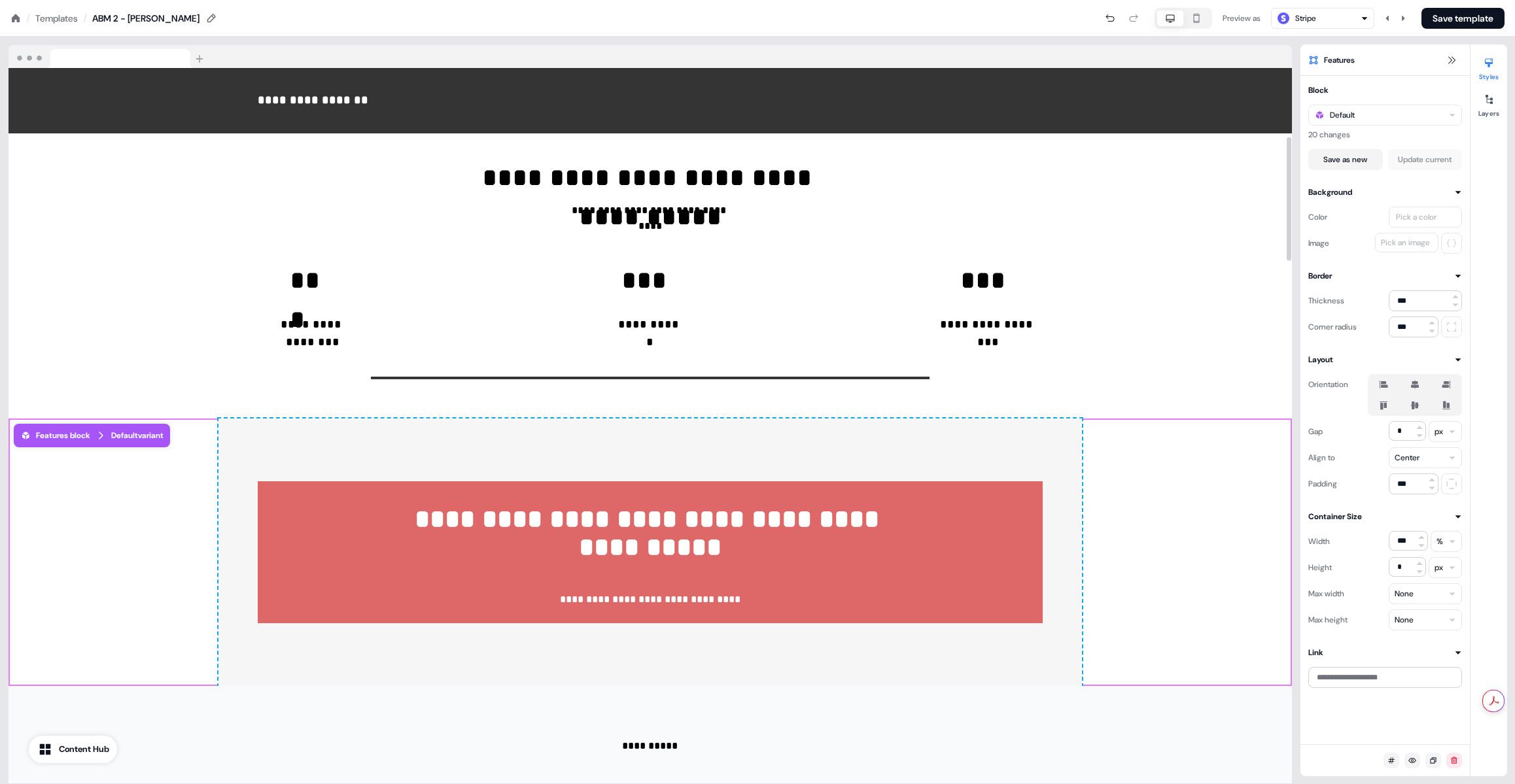 click on "**********" at bounding box center (650, 552) 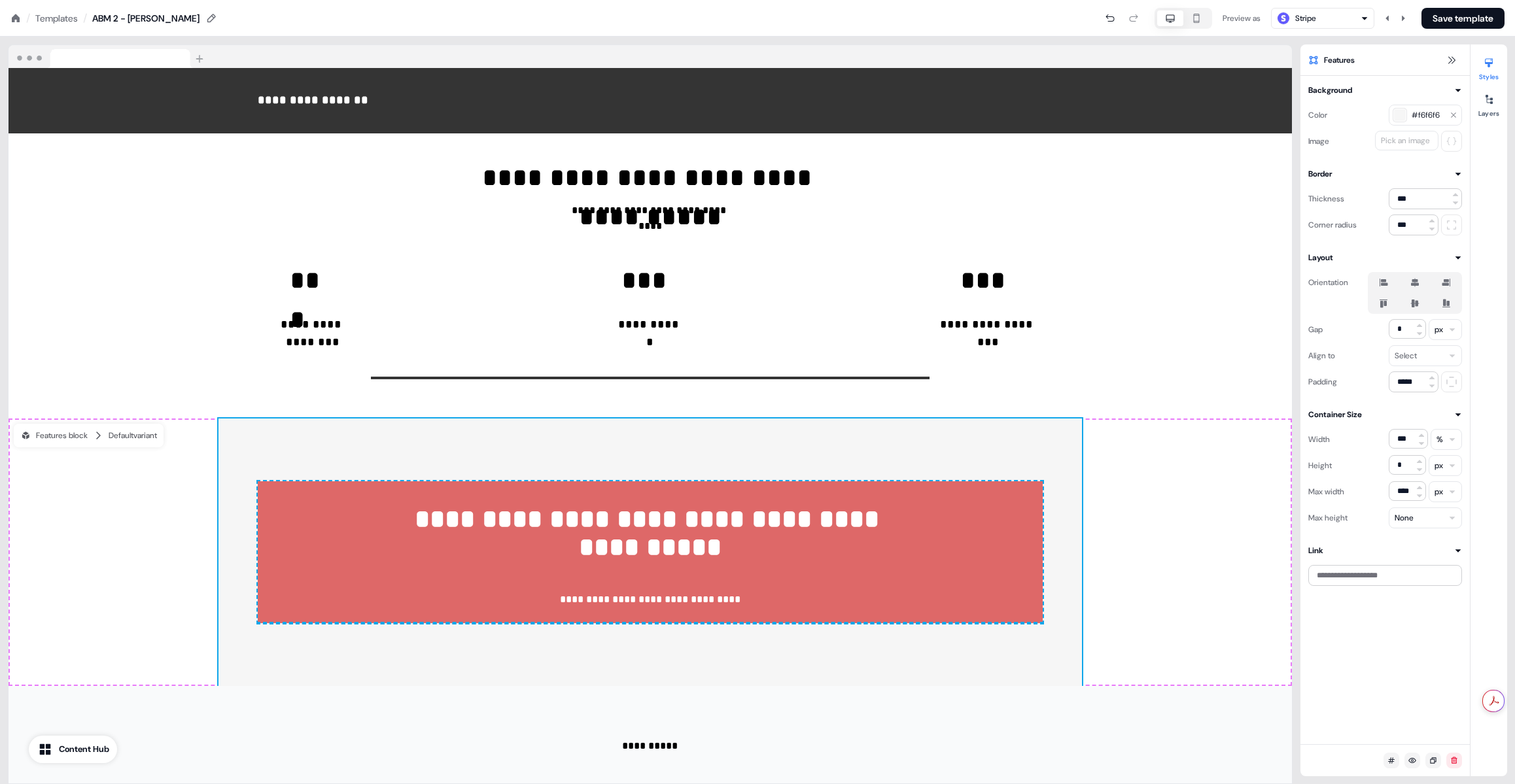 click on "#f6f6f6" at bounding box center [1428, 115] 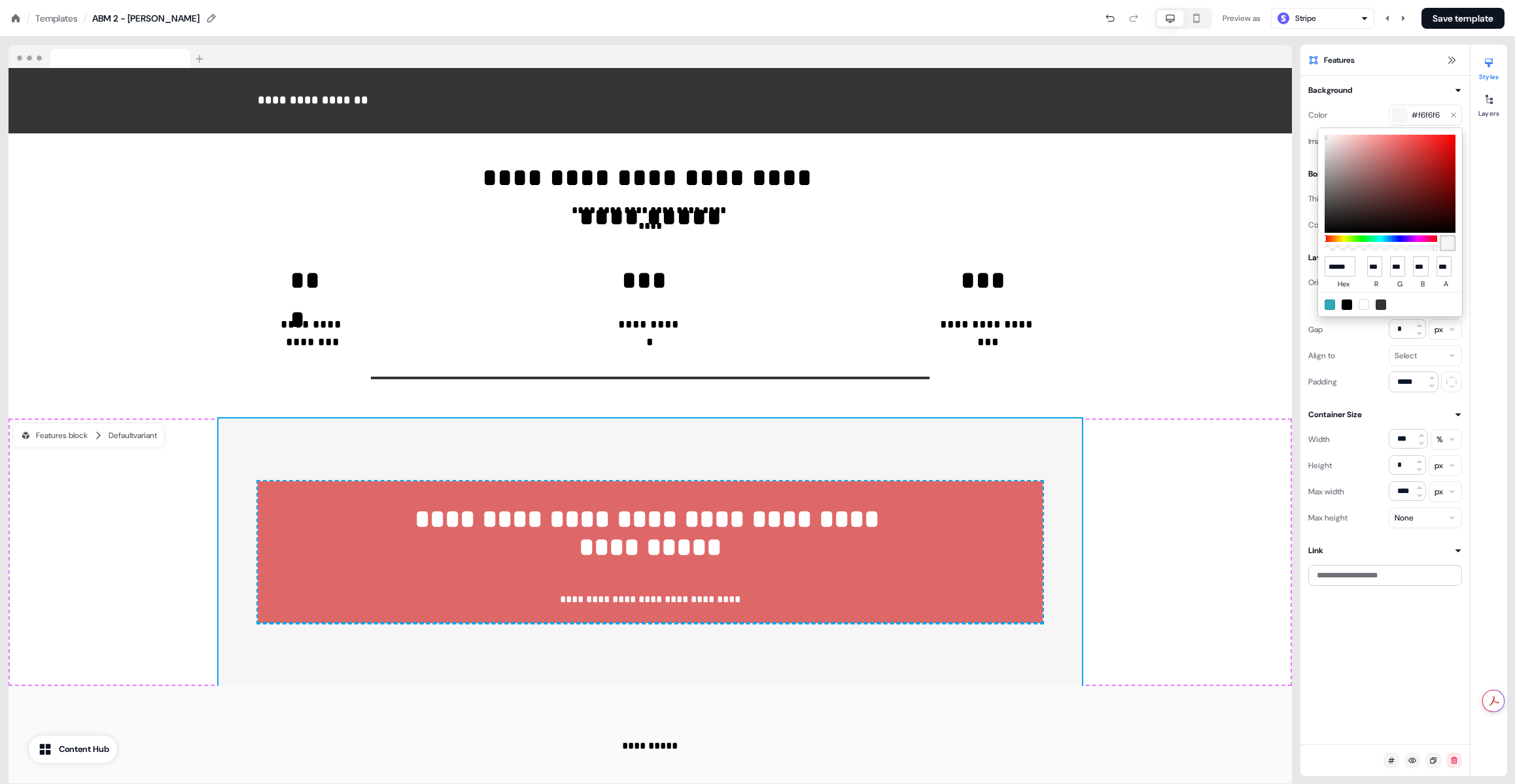 click on "******" at bounding box center (1340, 266) 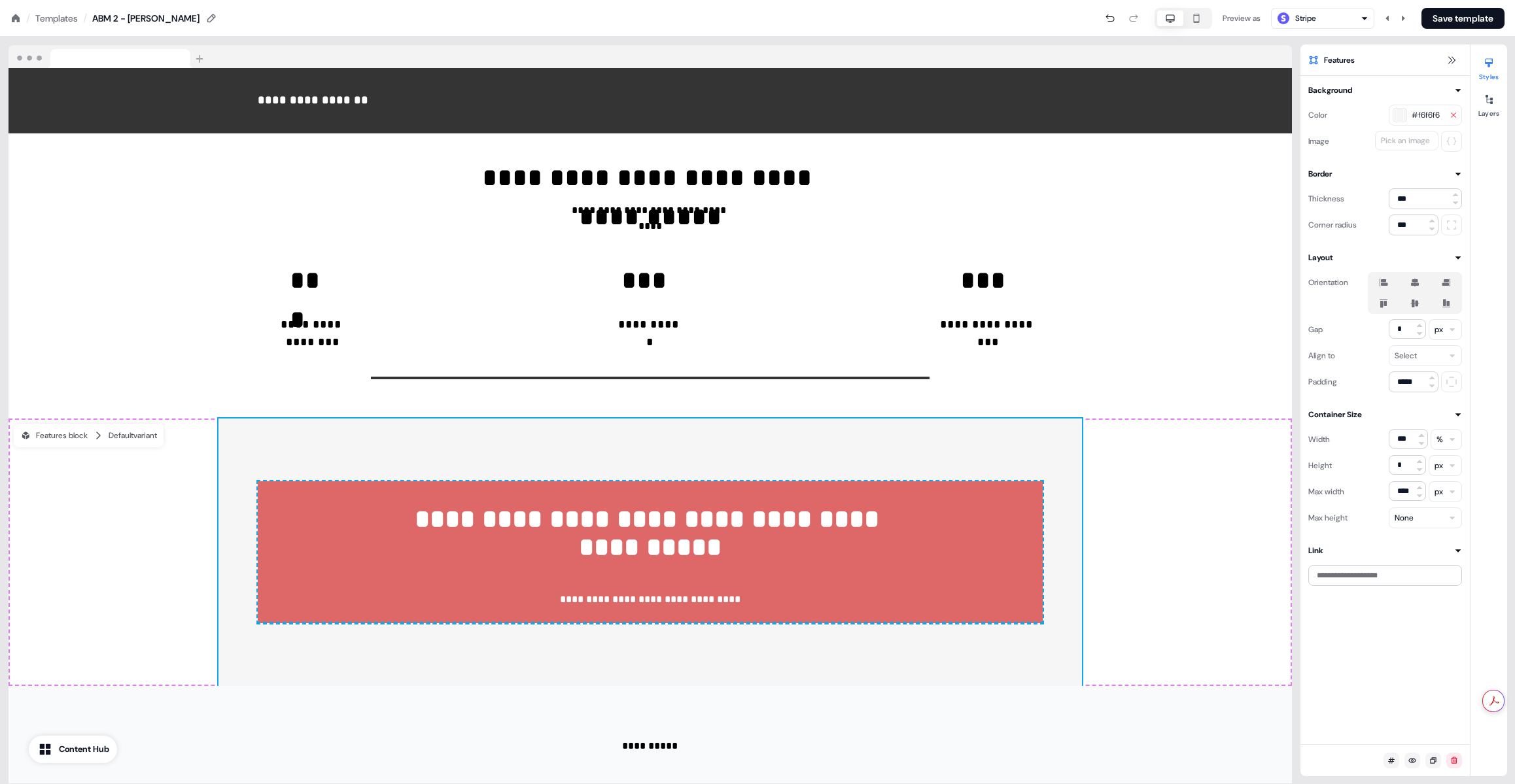 click 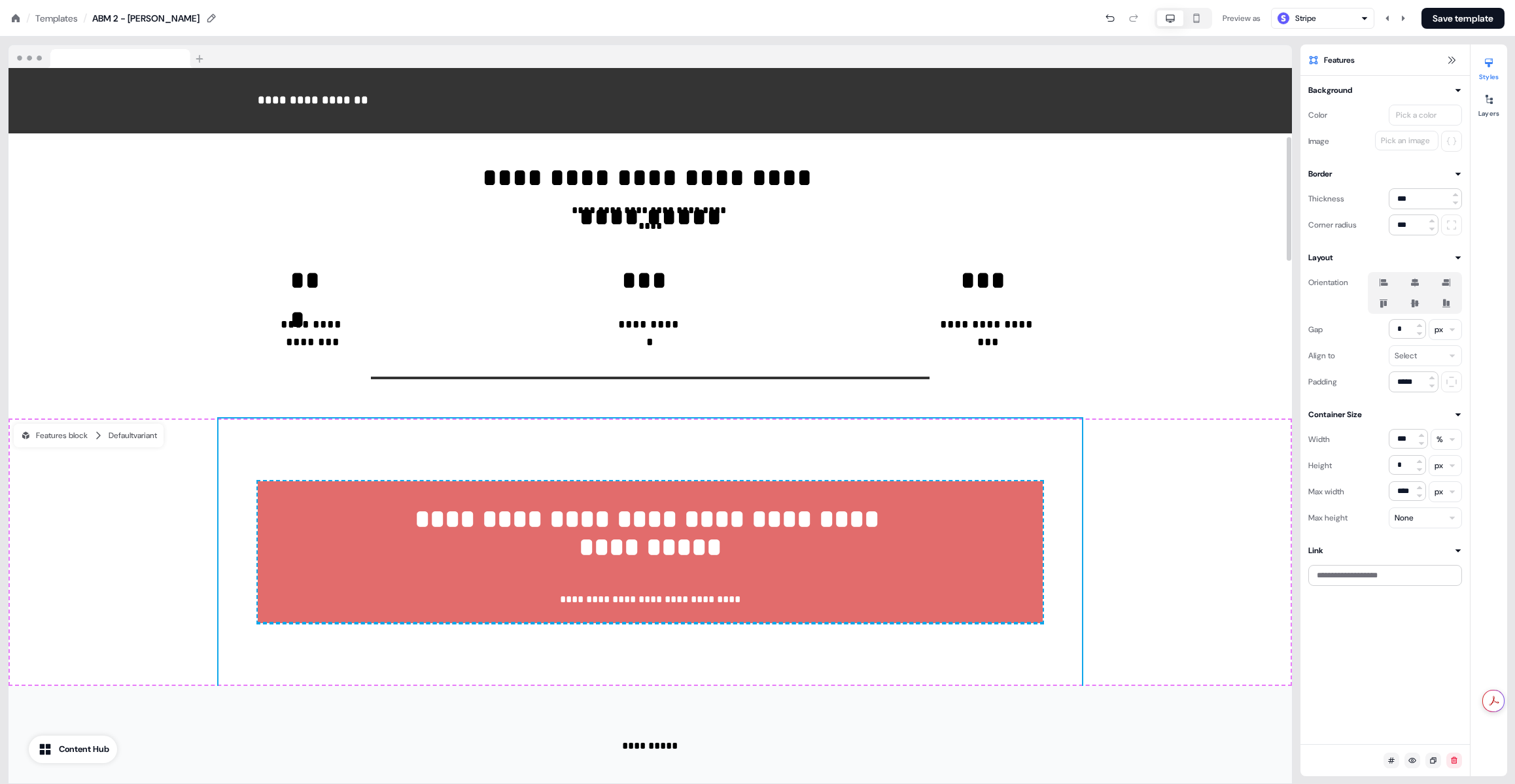 click on "**********" at bounding box center (650, 552) 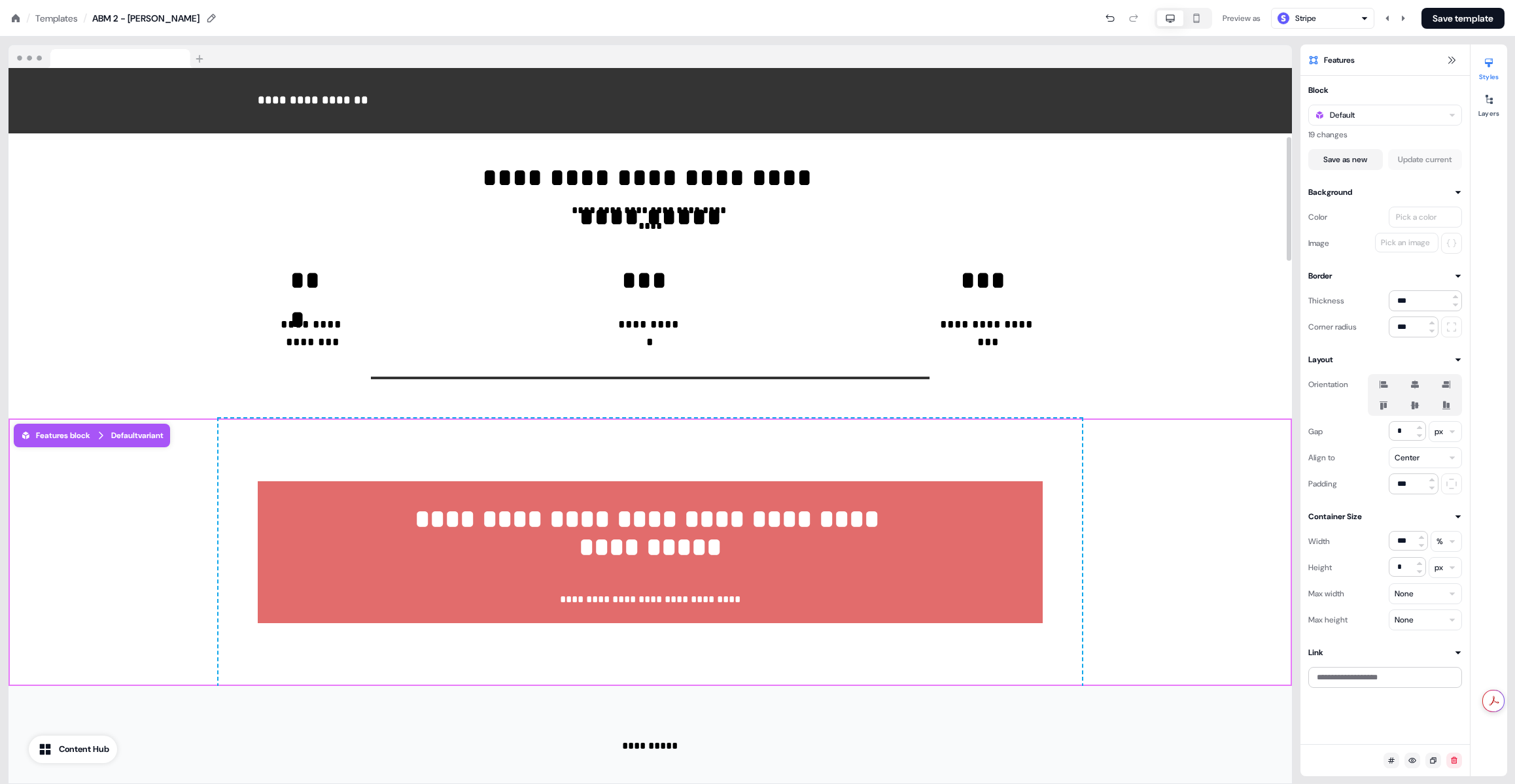 click on "**********" at bounding box center [650, 552] 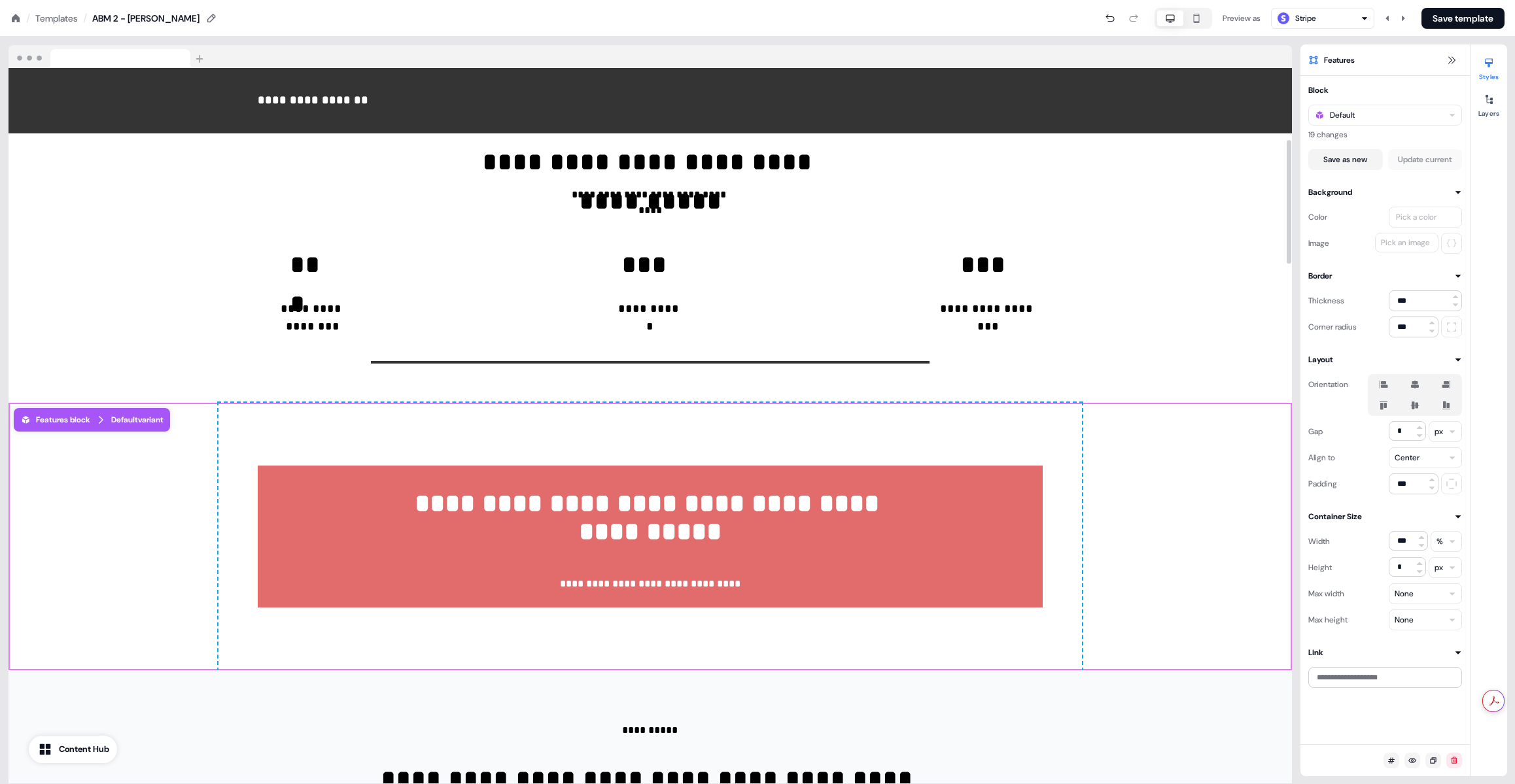 scroll, scrollTop: 413, scrollLeft: 0, axis: vertical 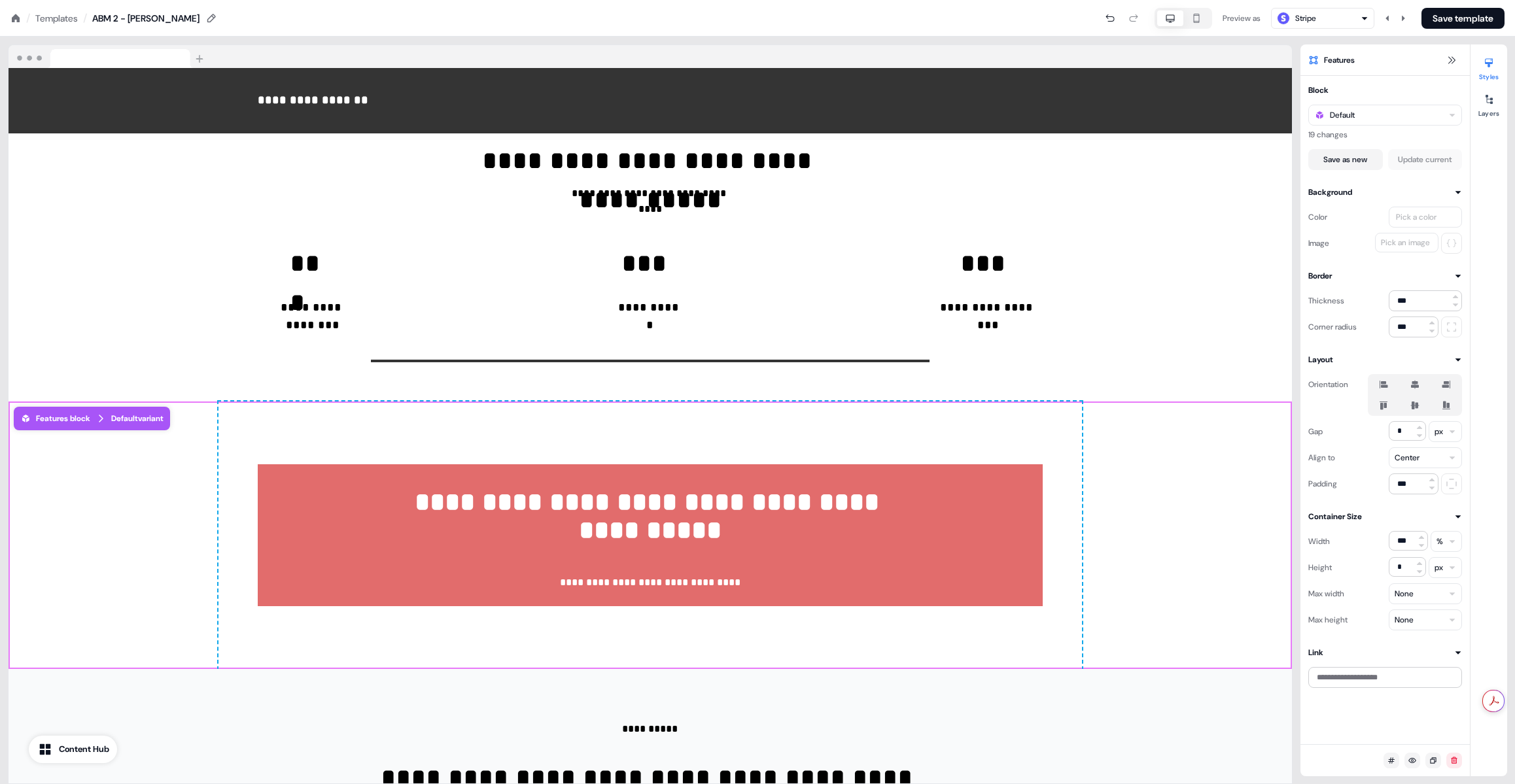 click on "Pick a color" at bounding box center (1416, 217) 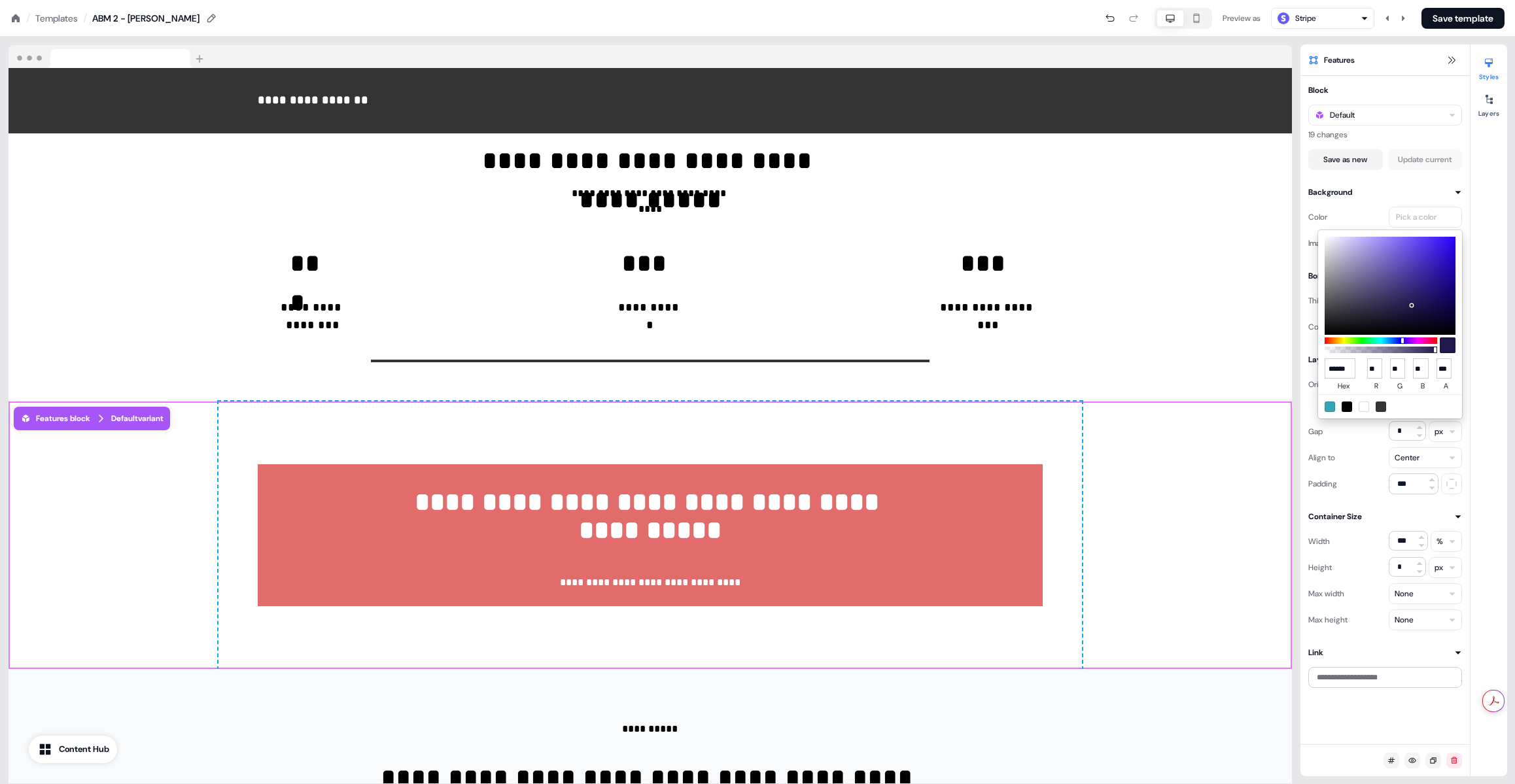 type on "******" 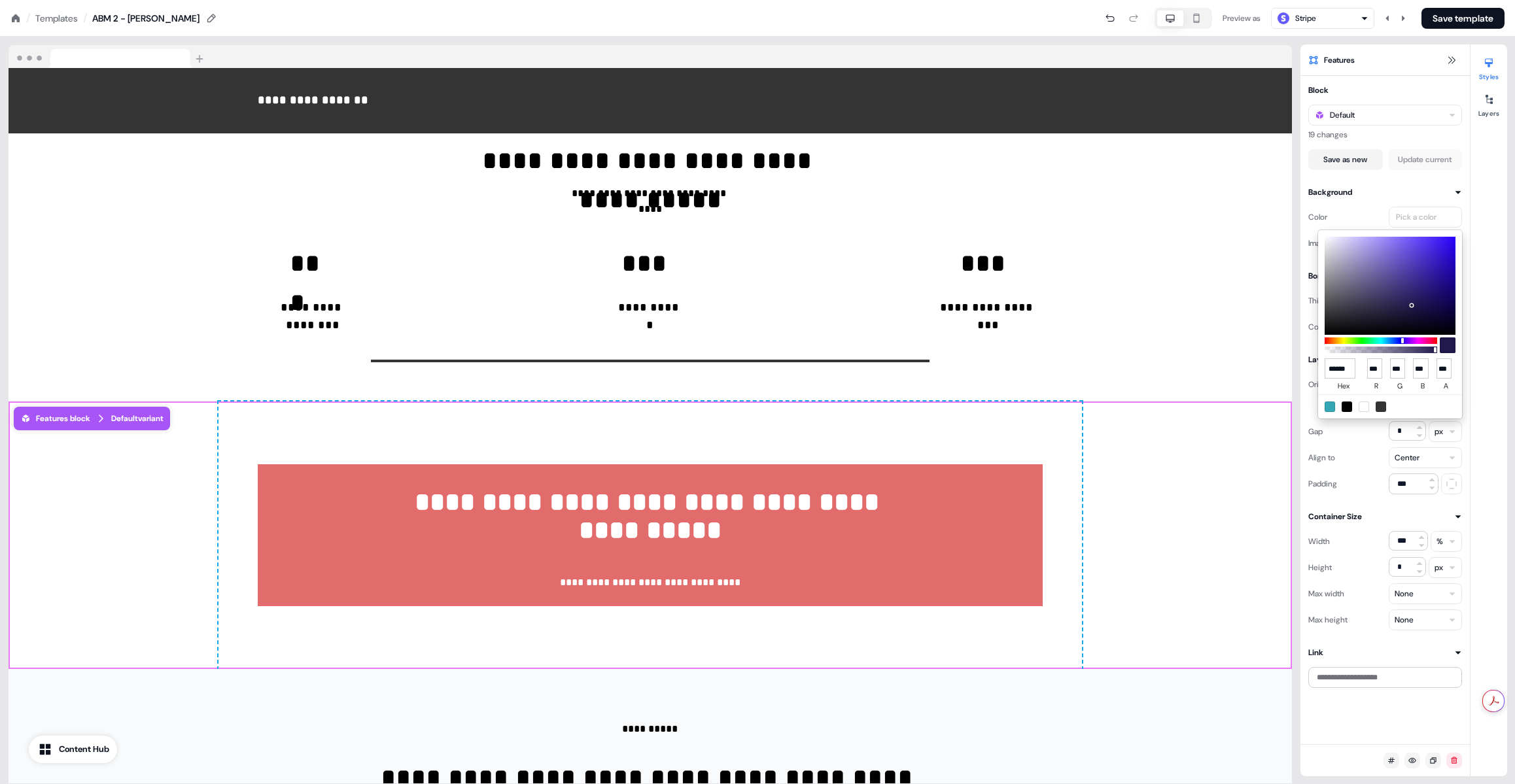 scroll, scrollTop: 0, scrollLeft: 2, axis: horizontal 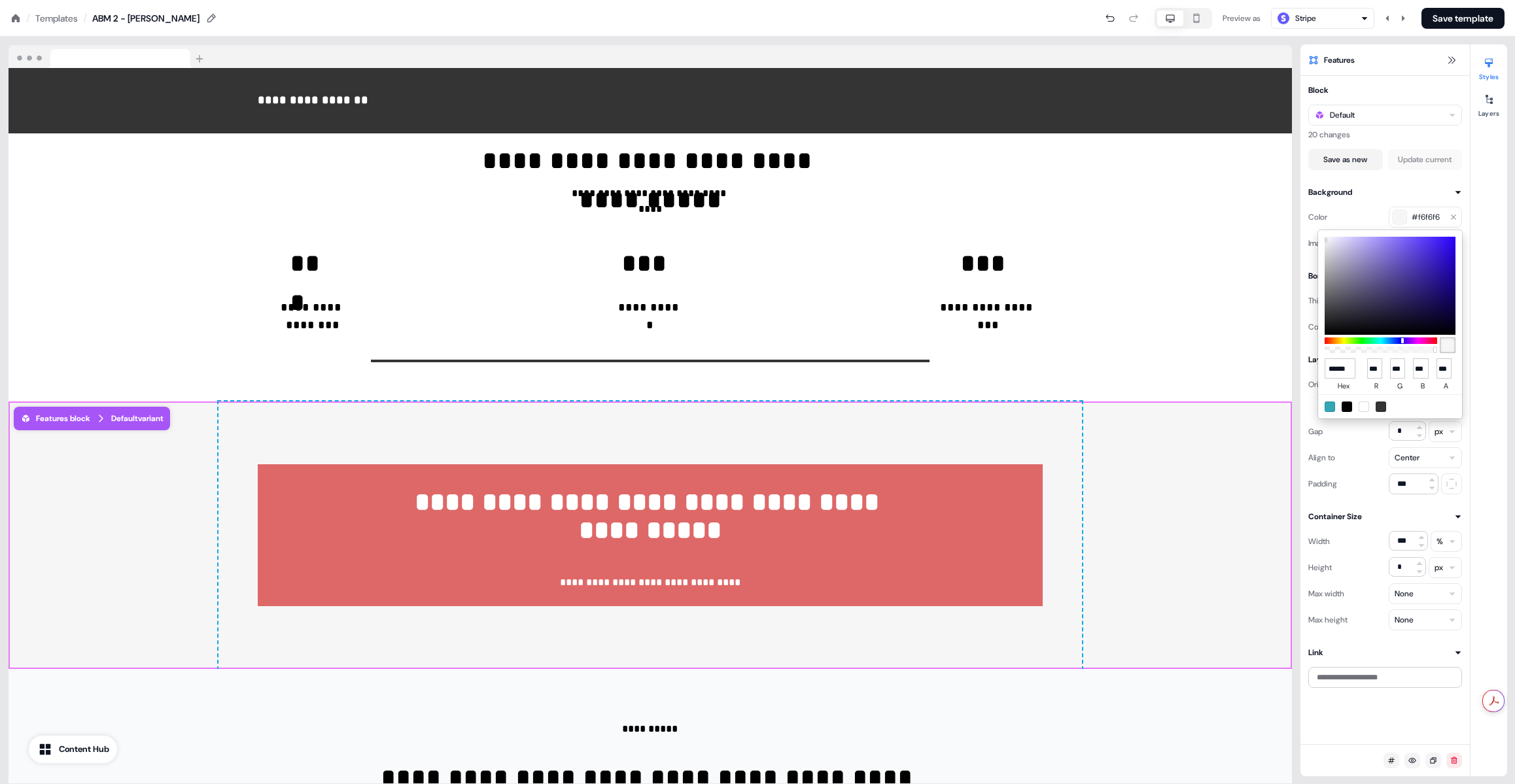 type on "******" 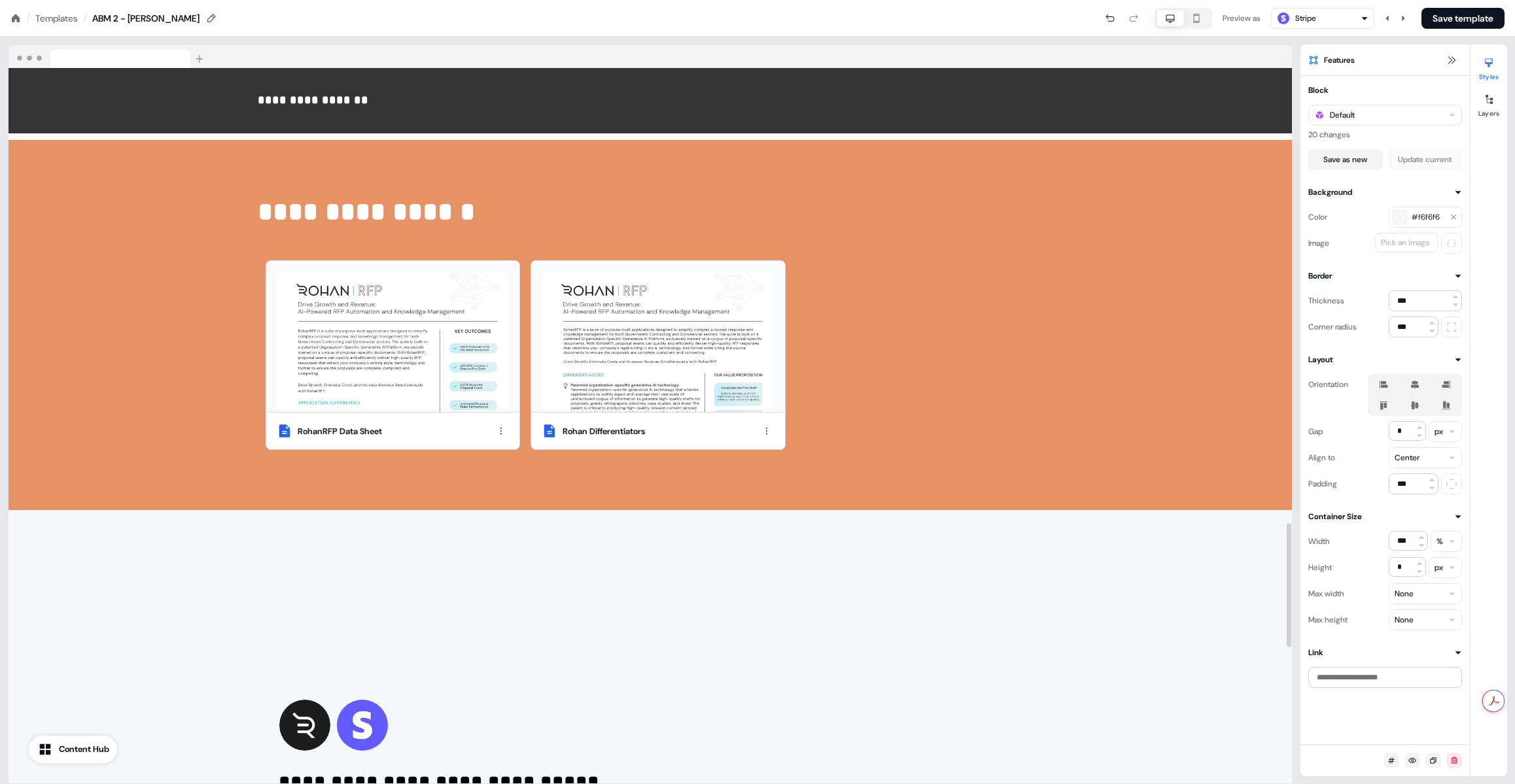 scroll, scrollTop: 2625, scrollLeft: 0, axis: vertical 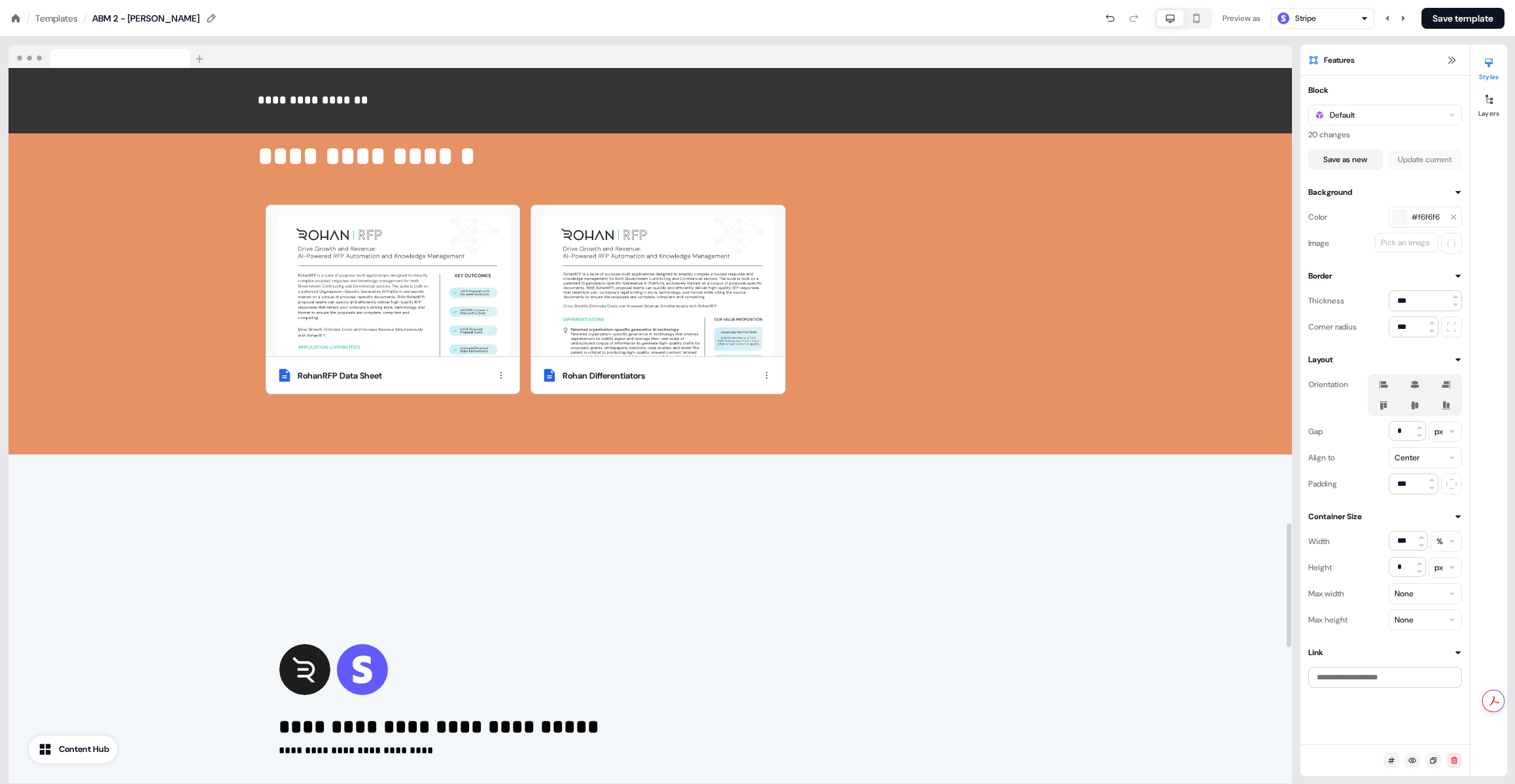 click on "**********" at bounding box center [650, 269] 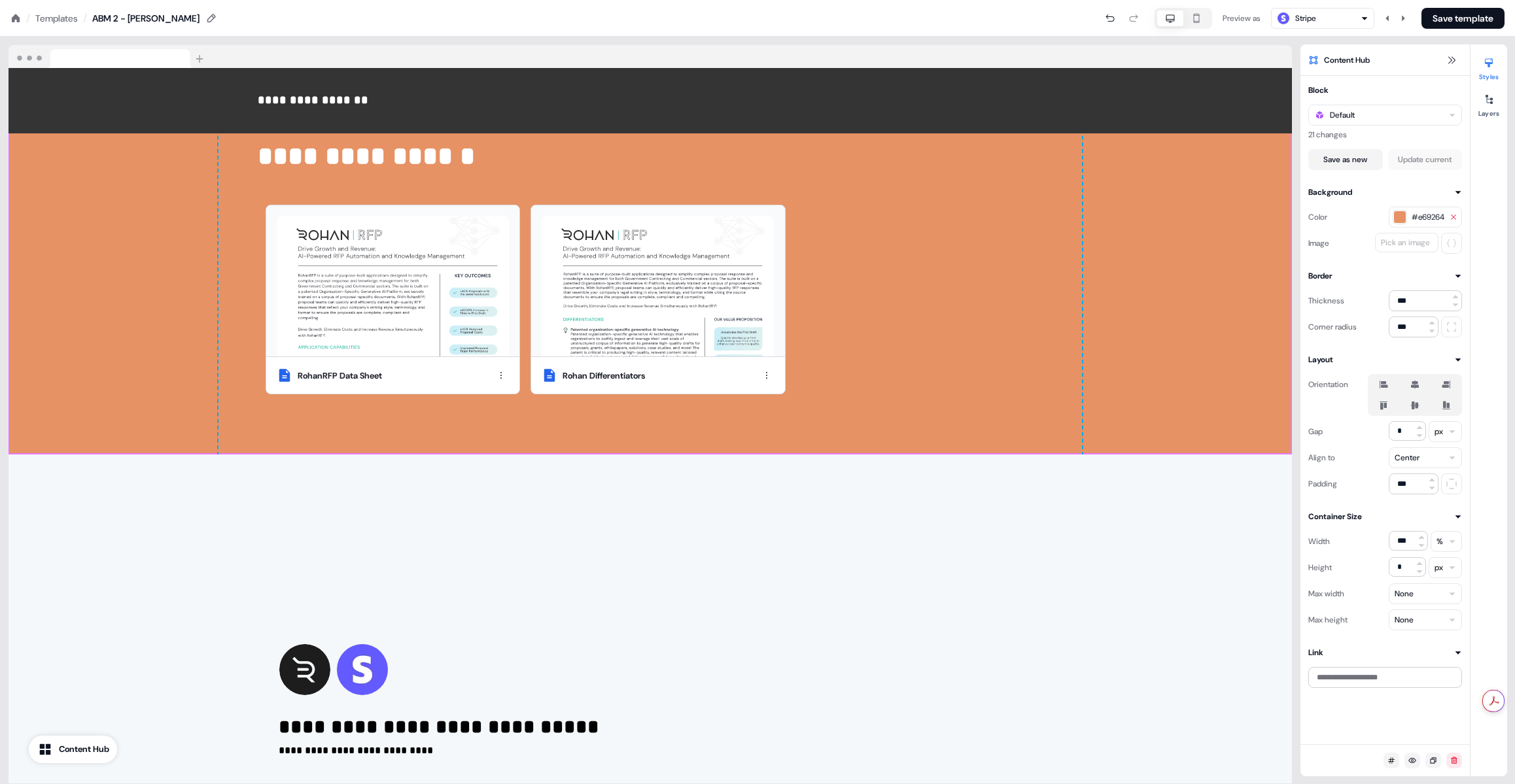 click 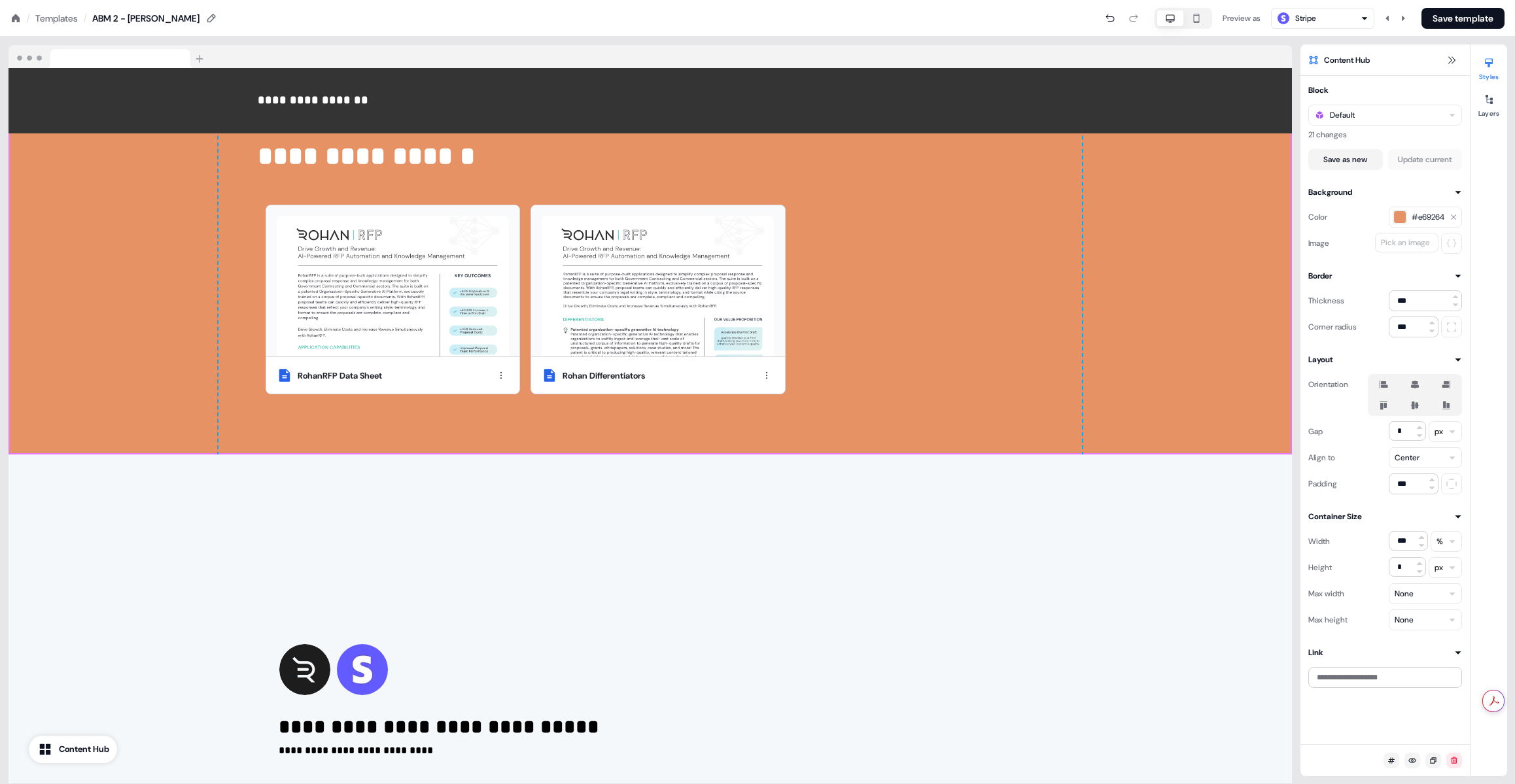 click on "#e69264" at bounding box center (1425, 217) 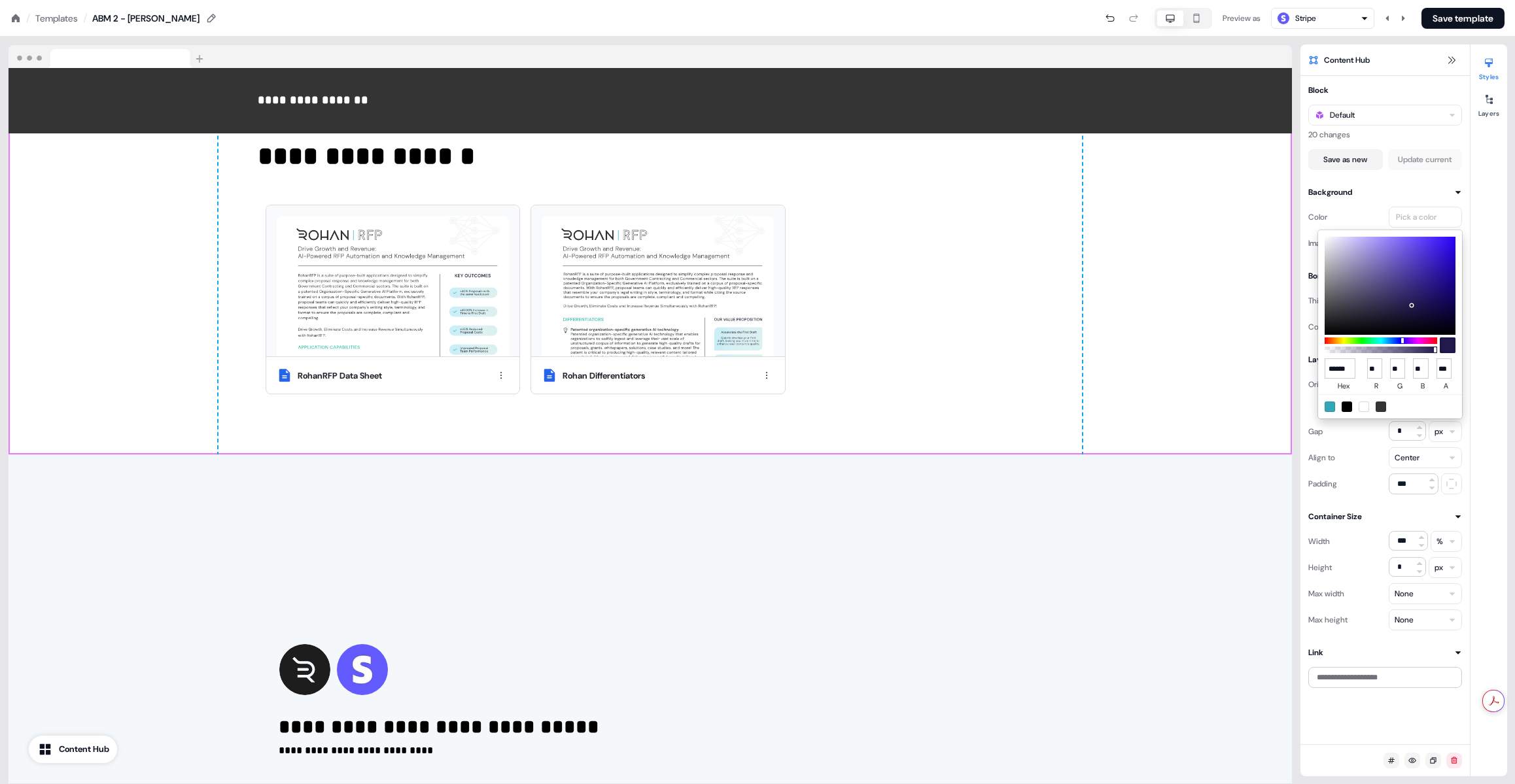 click on "**********" at bounding box center (758, 0) 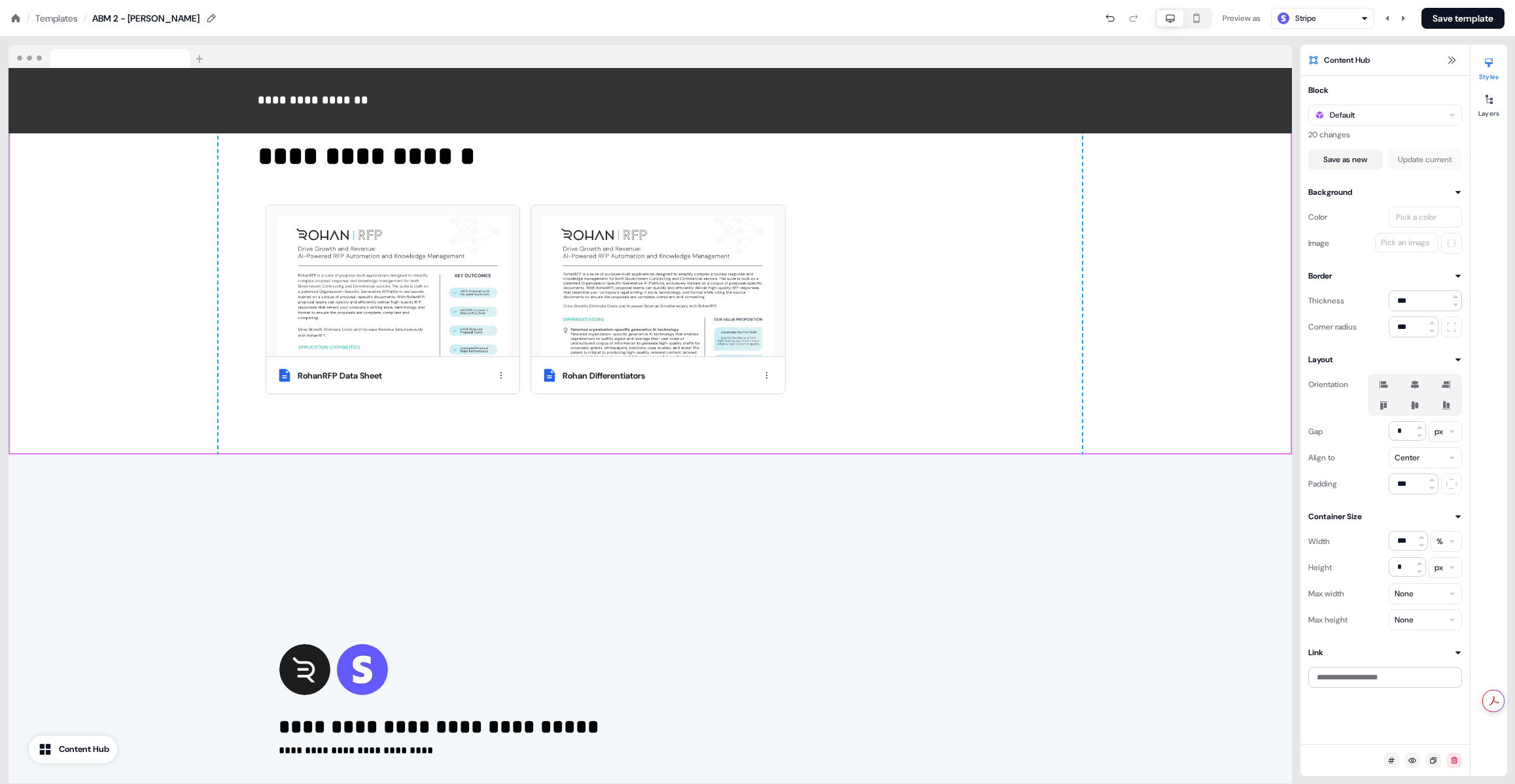 type 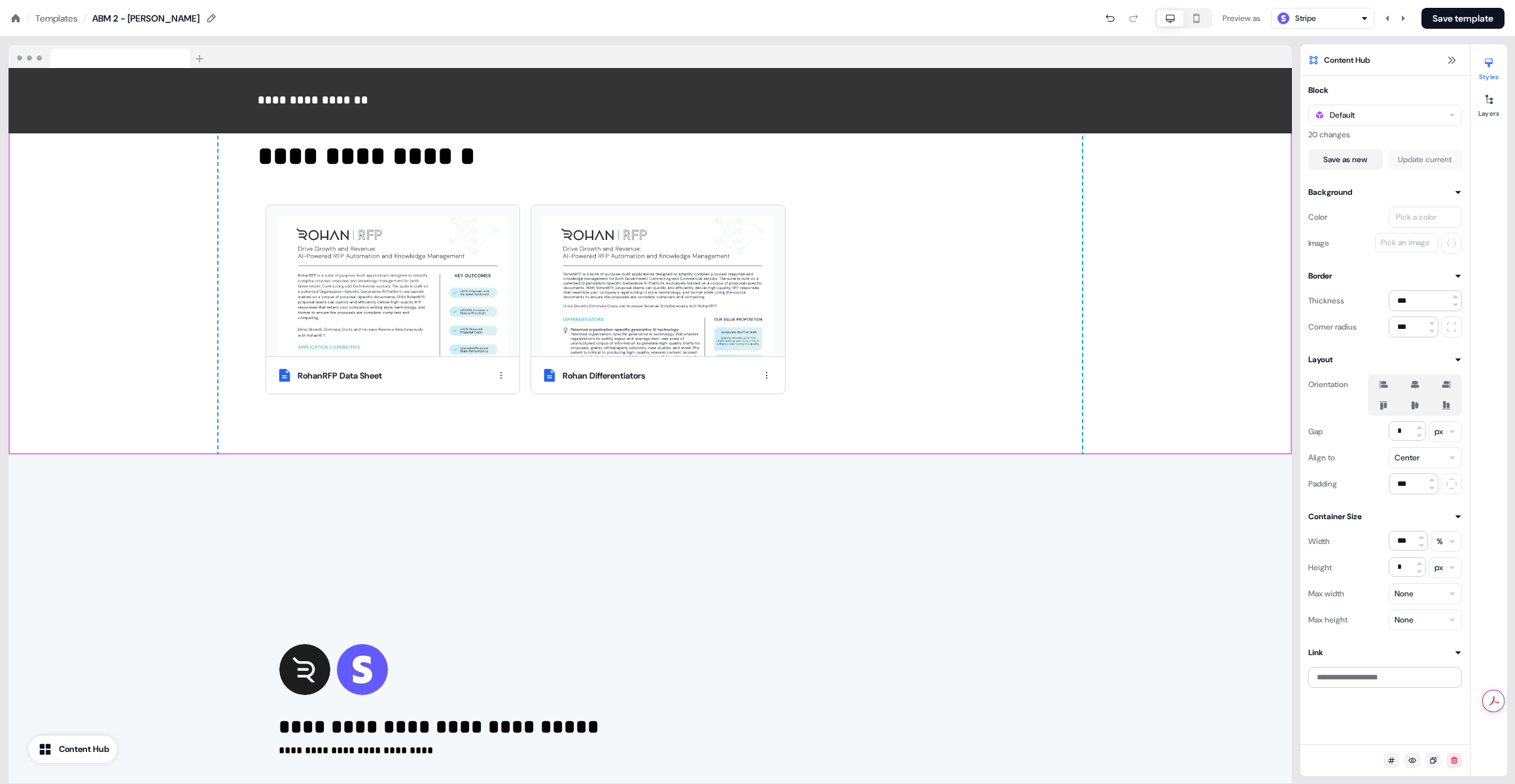 click on "Pick a color" at bounding box center (1416, 217) 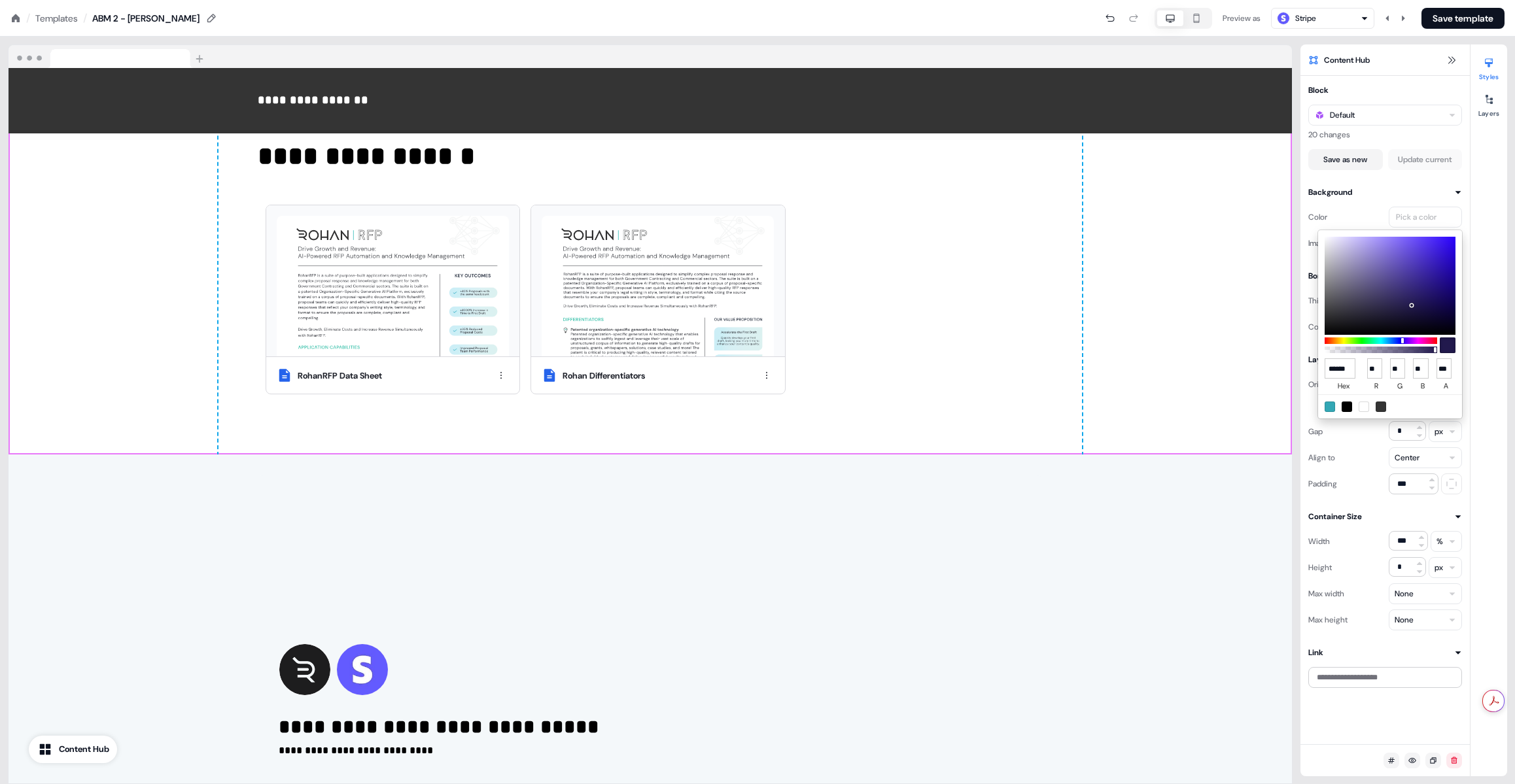 type on "******" 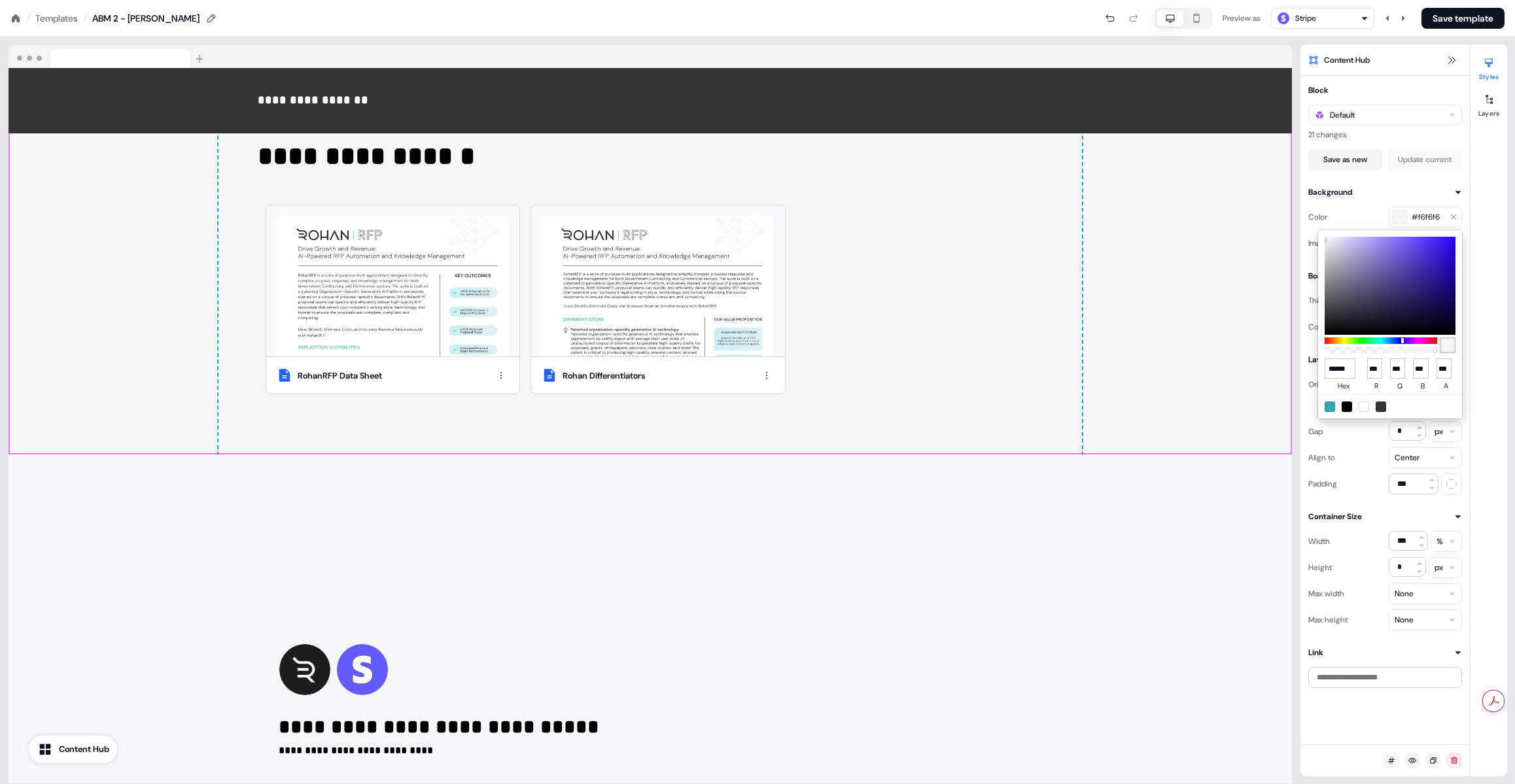 type on "******" 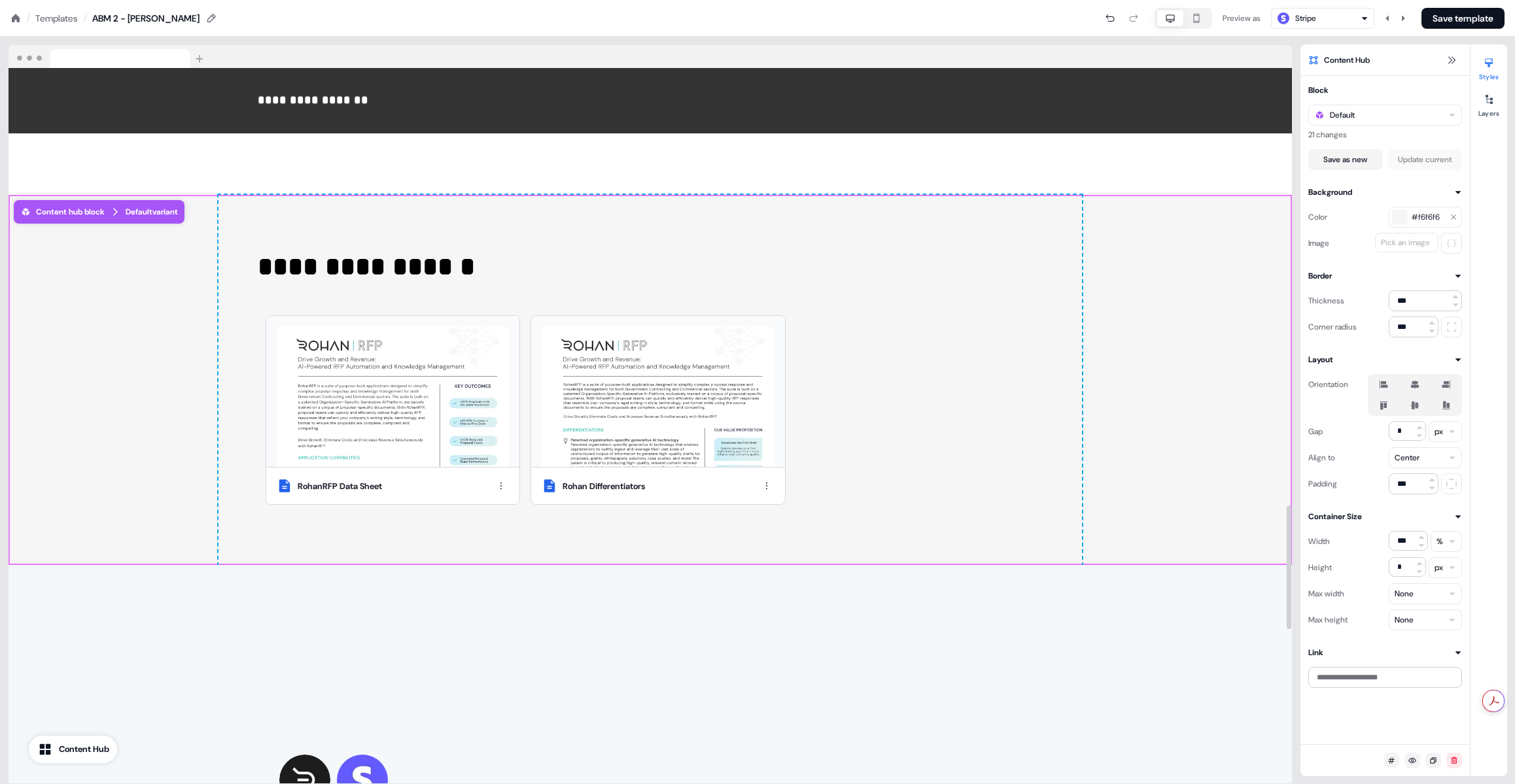 scroll, scrollTop: 2521, scrollLeft: 0, axis: vertical 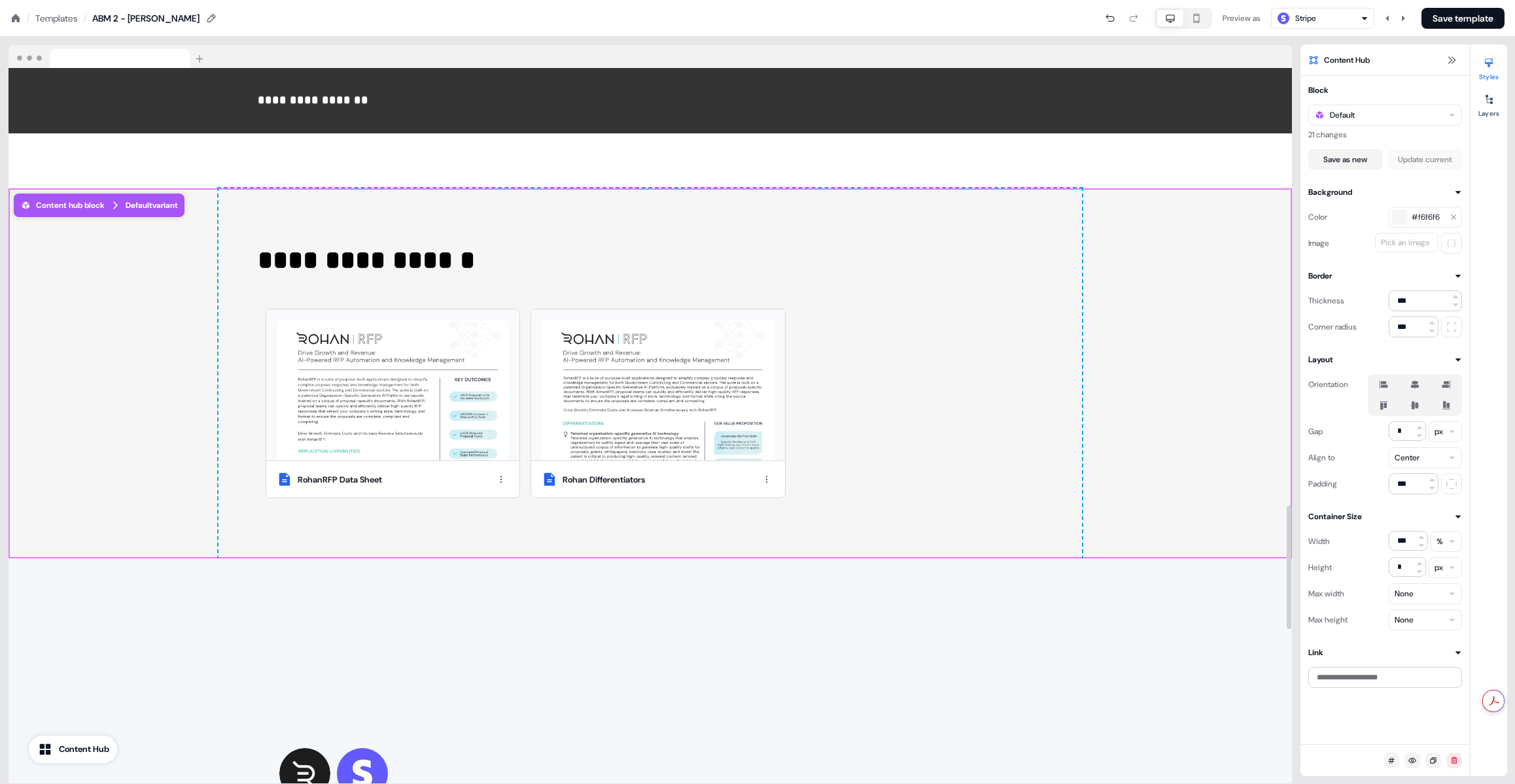 click on "**********" at bounding box center (650, -107) 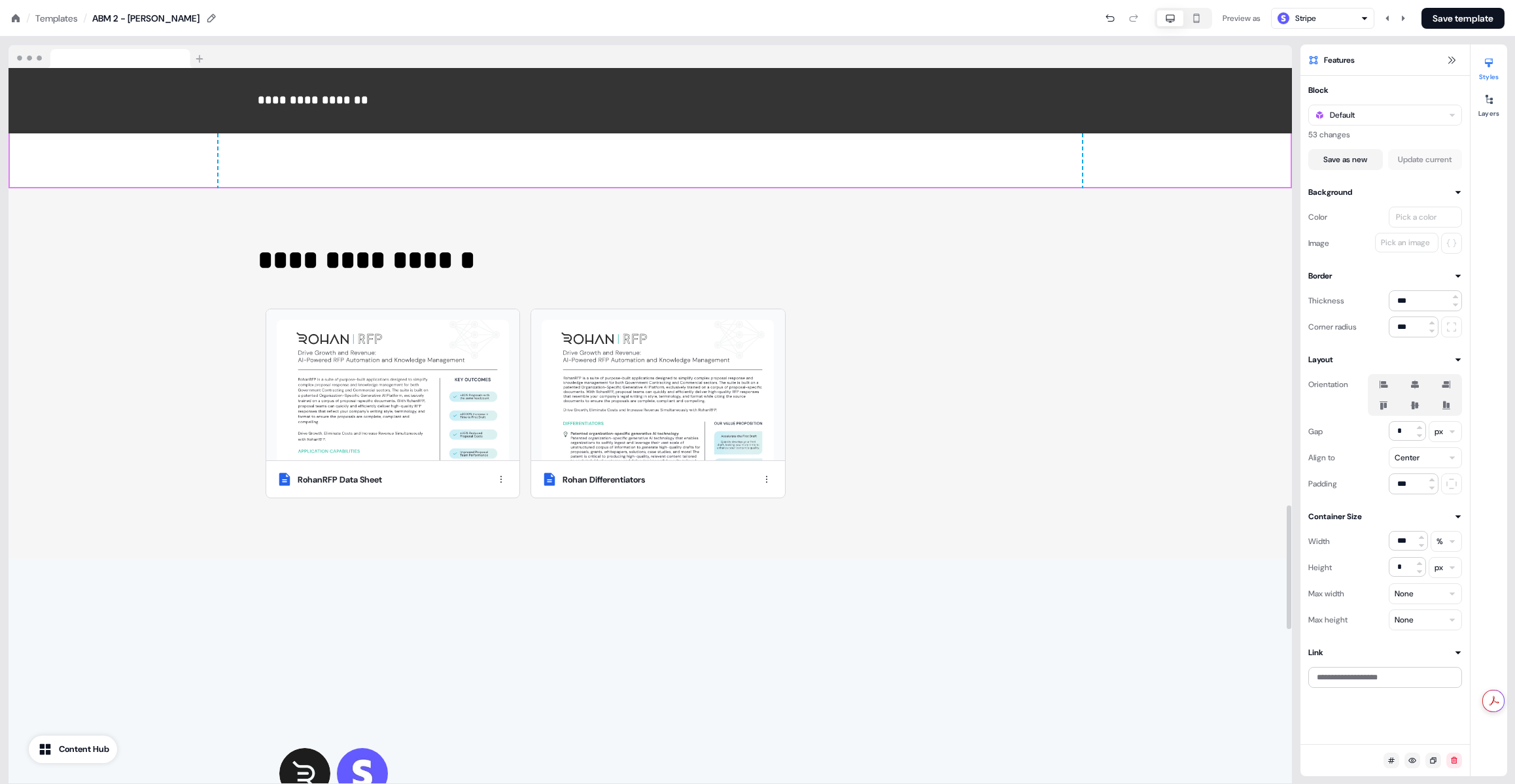 click on "**********" at bounding box center [650, 373] 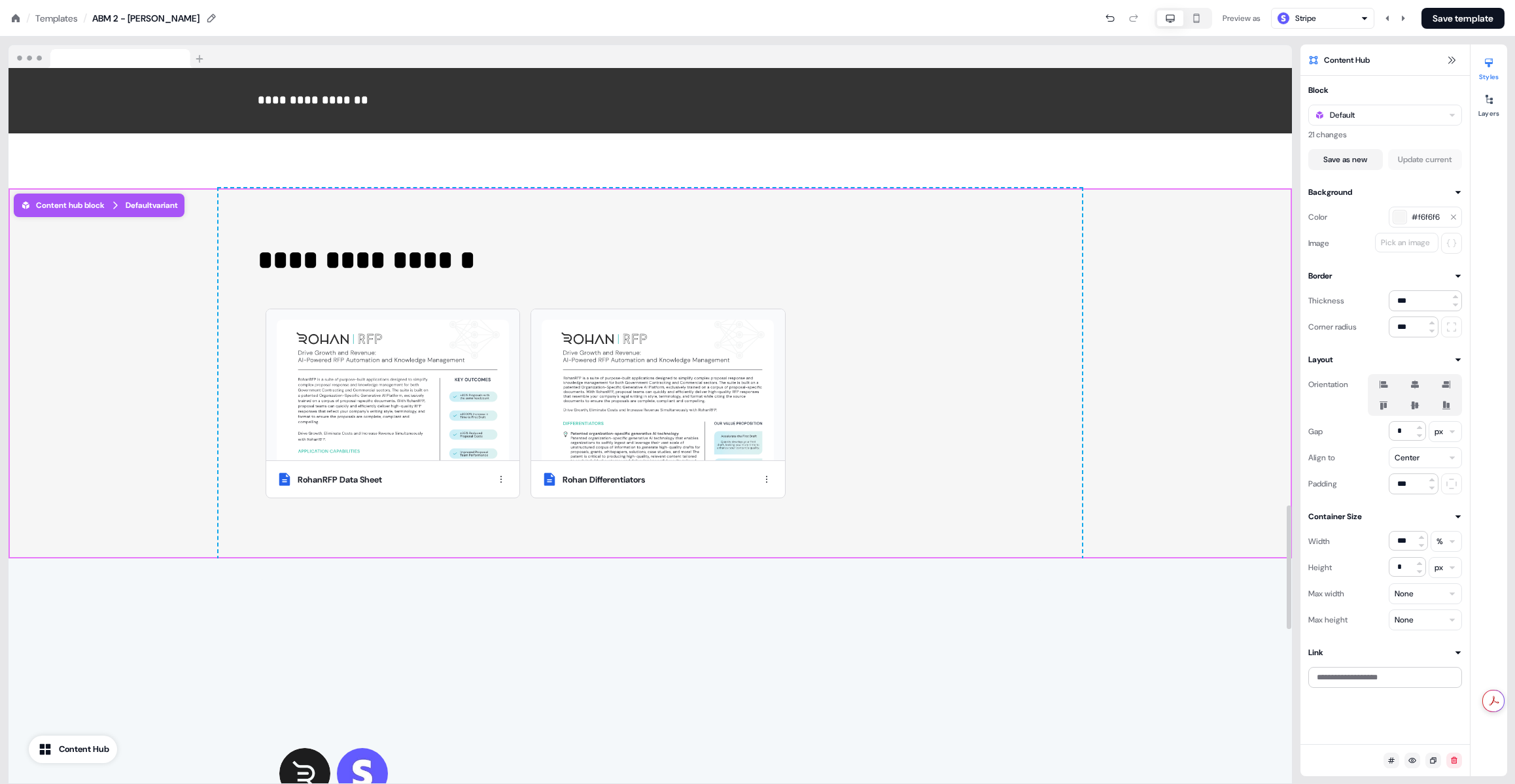 click 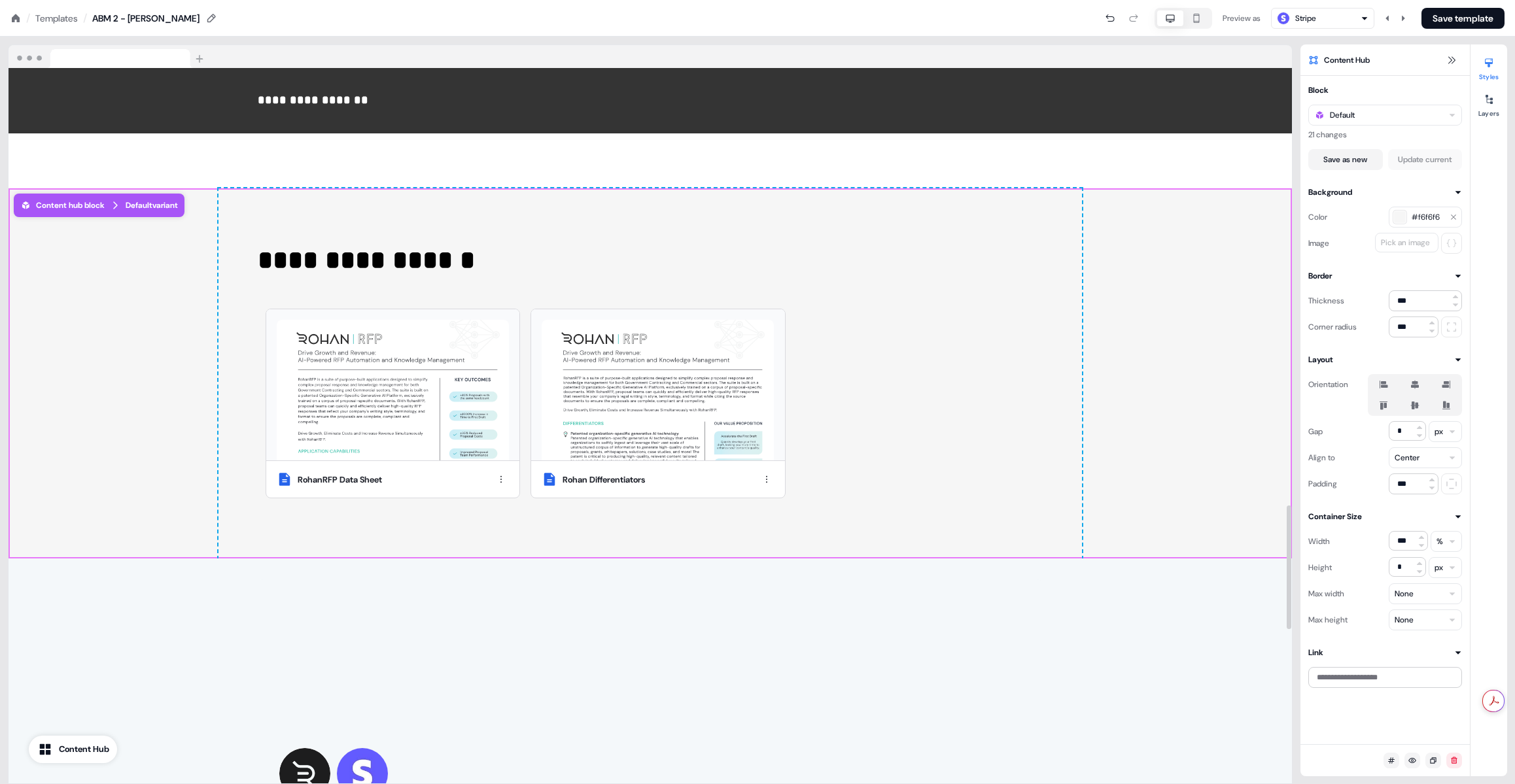 click on "#f6f6f6" at bounding box center (1425, 217) 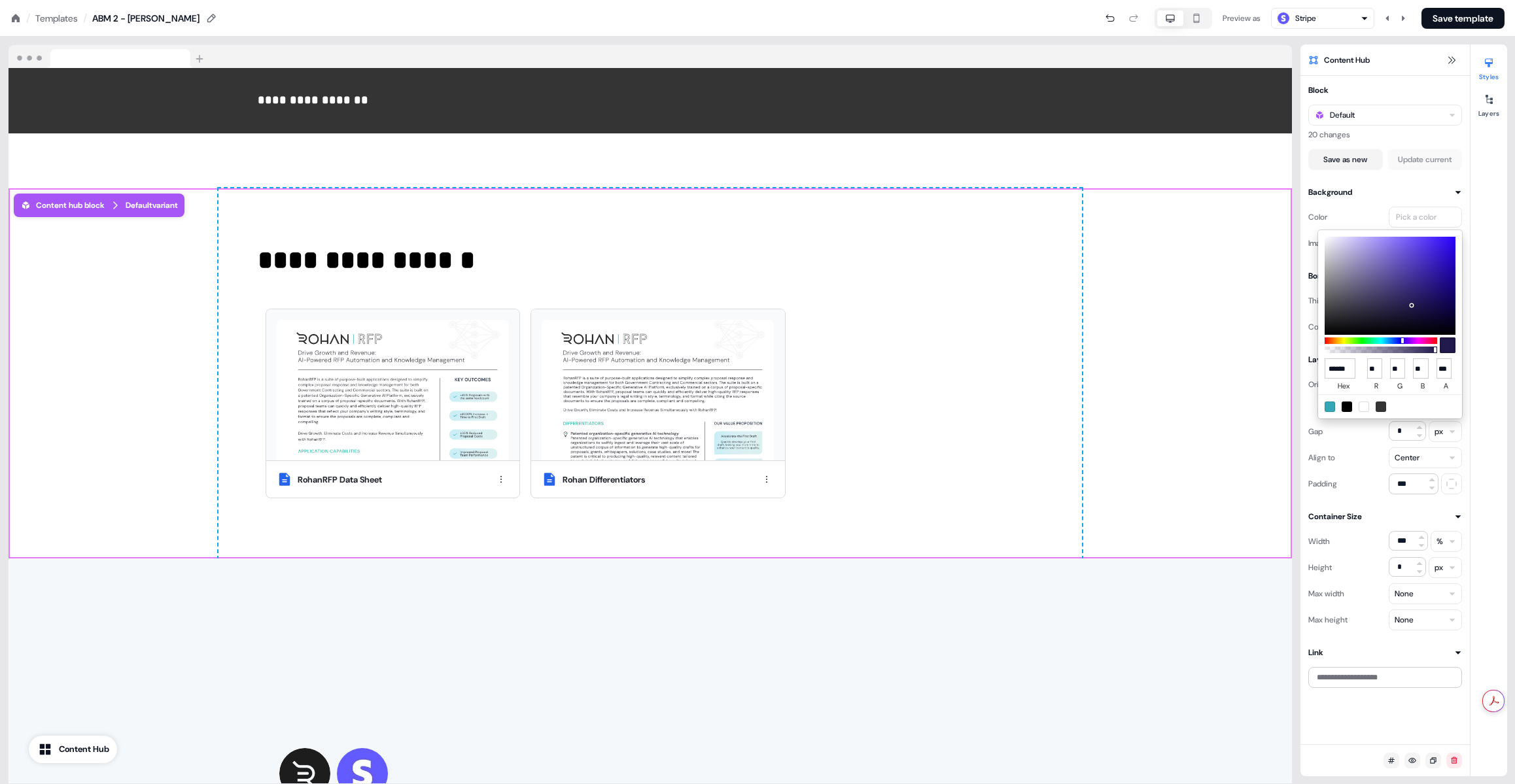 click on "**********" at bounding box center (758, 0) 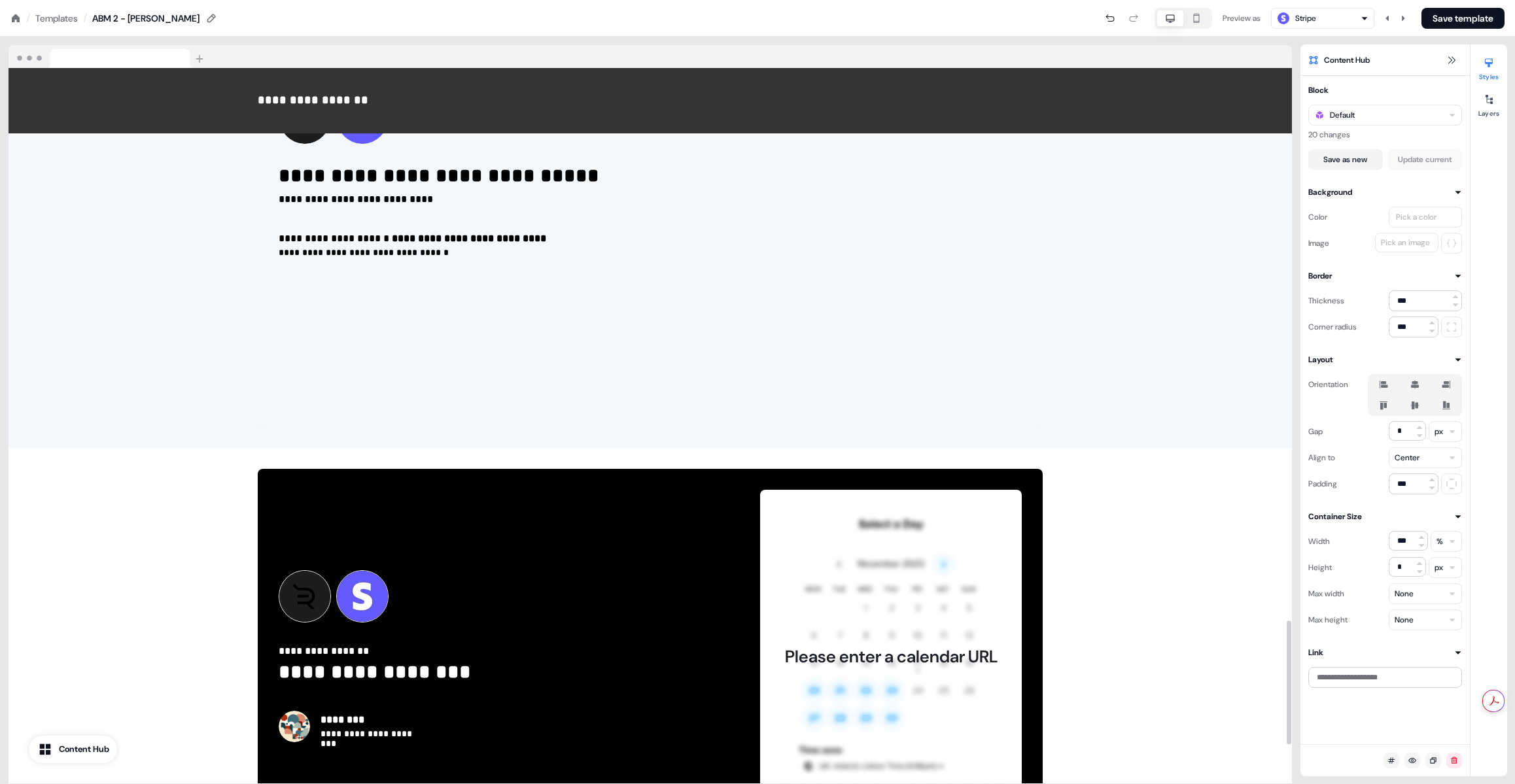 scroll, scrollTop: 3197, scrollLeft: 0, axis: vertical 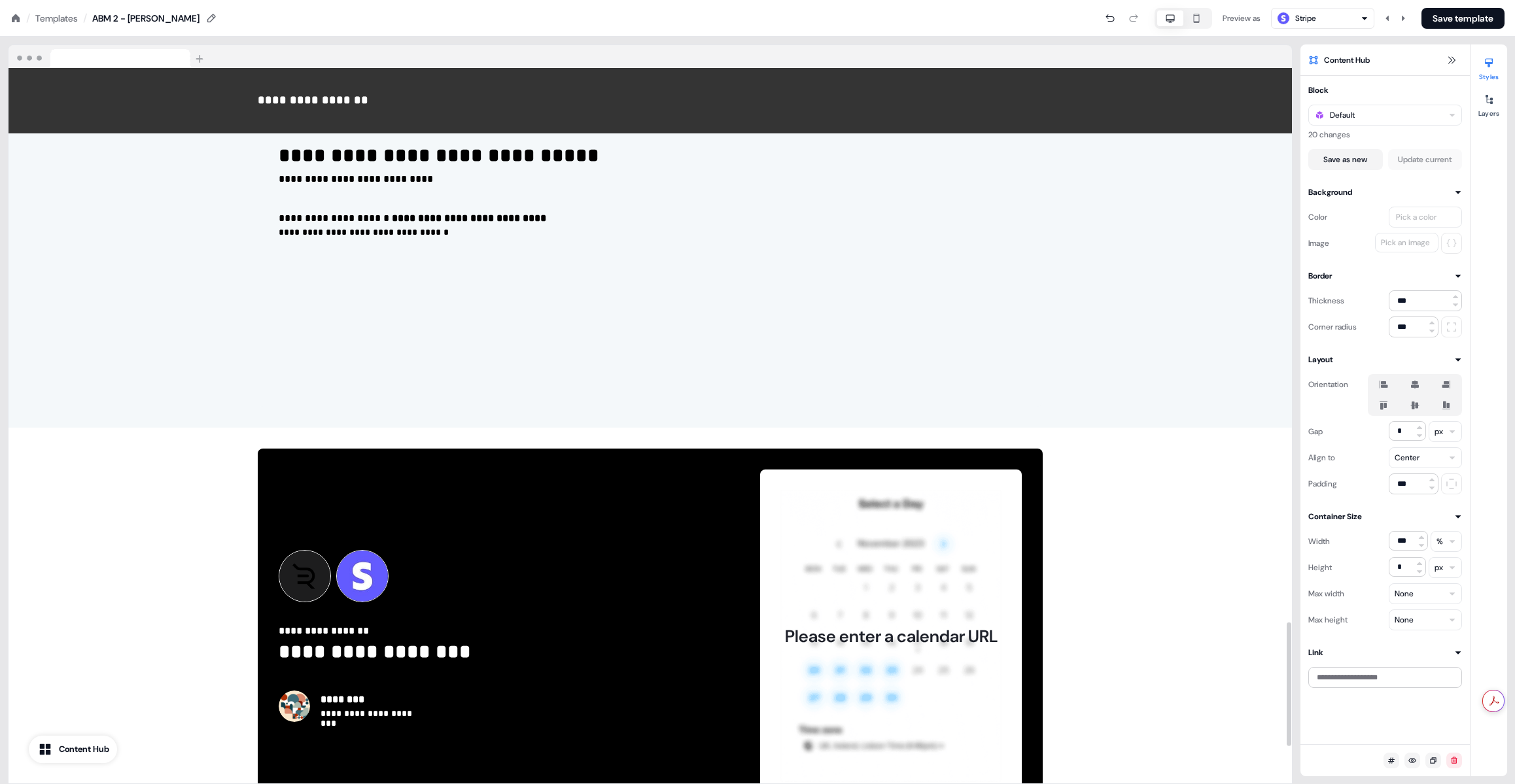 click on "Please enter a calendar URL" at bounding box center [891, 636] 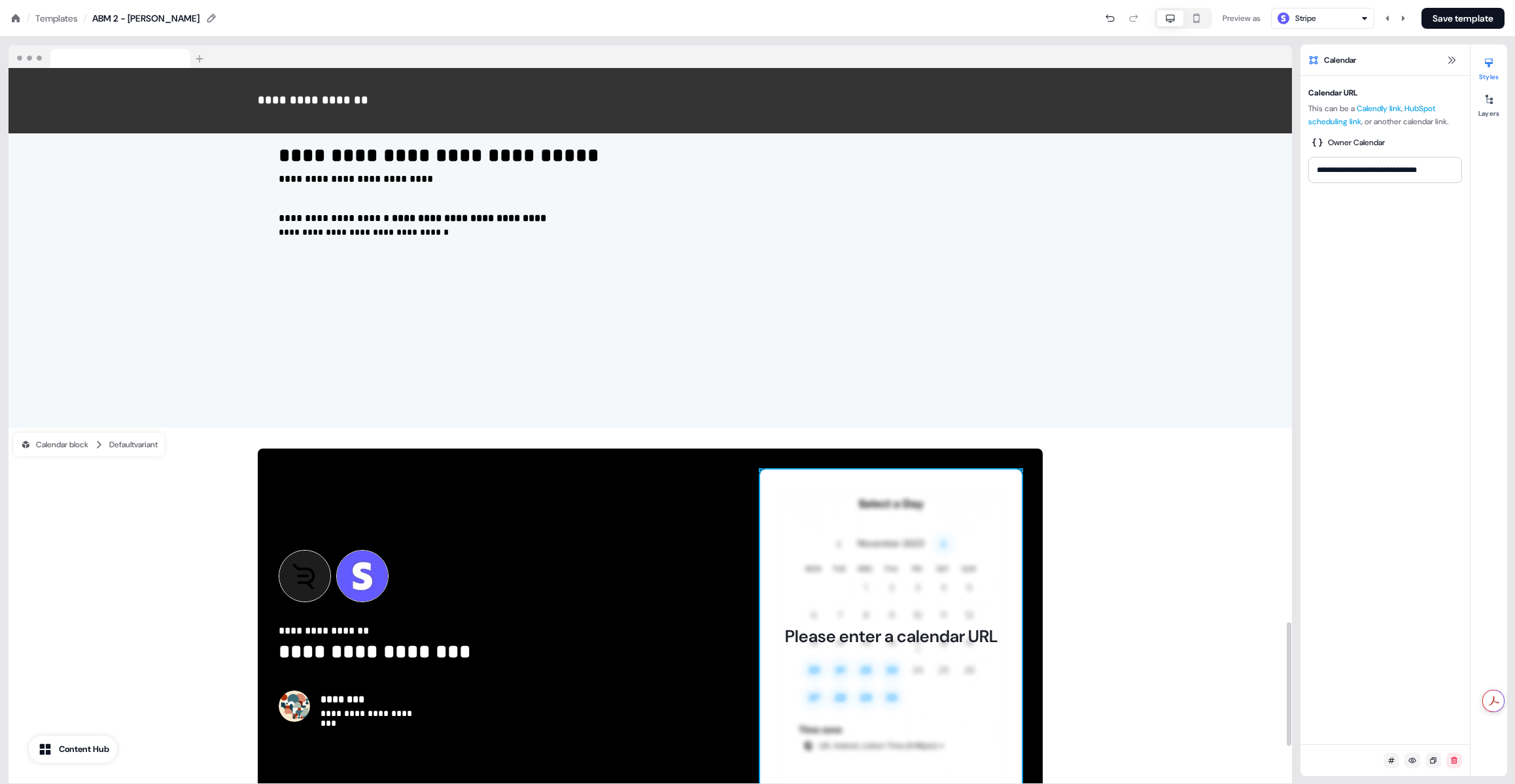 click on "Please enter a calendar URL" at bounding box center [891, 636] 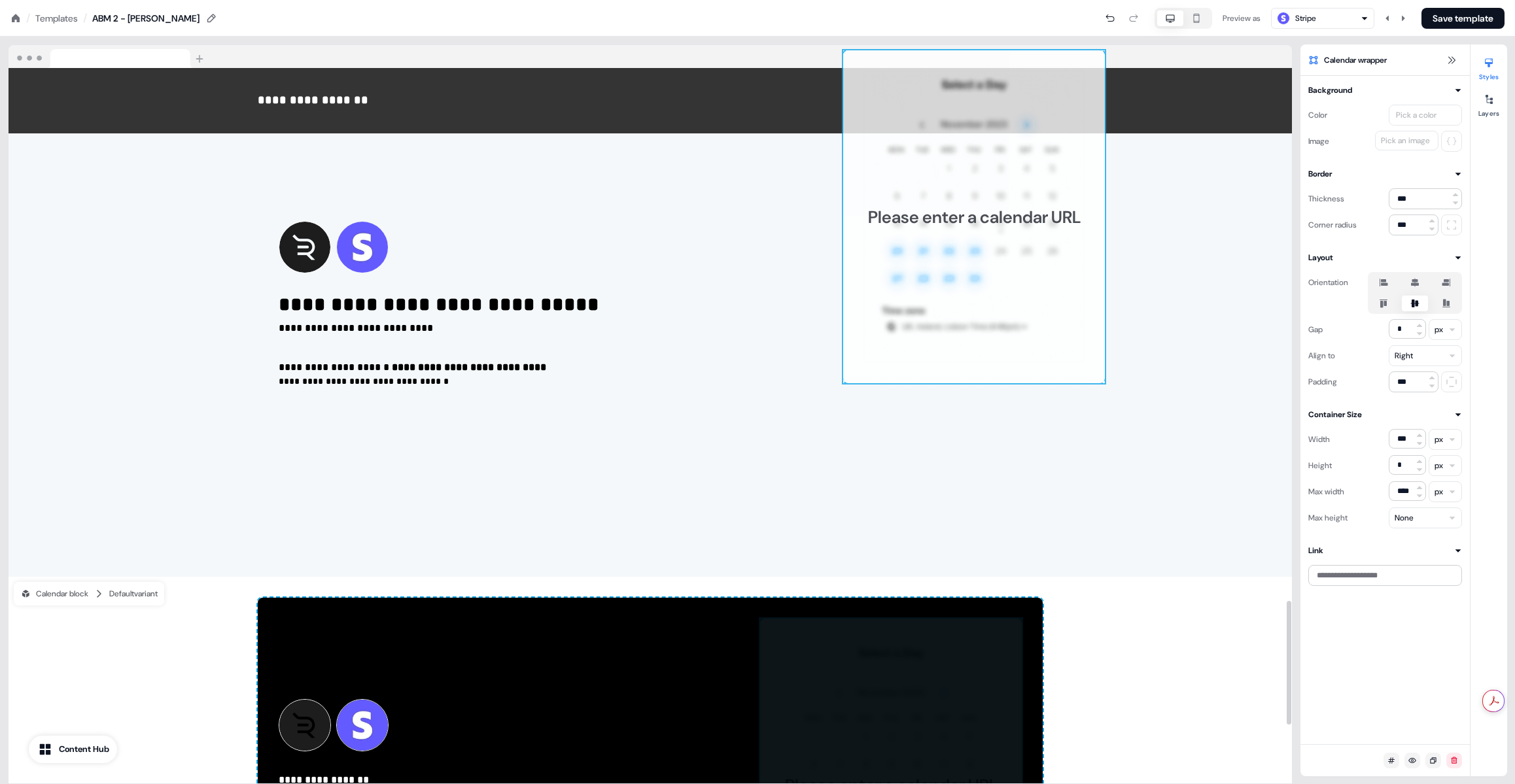 scroll, scrollTop: 3028, scrollLeft: 0, axis: vertical 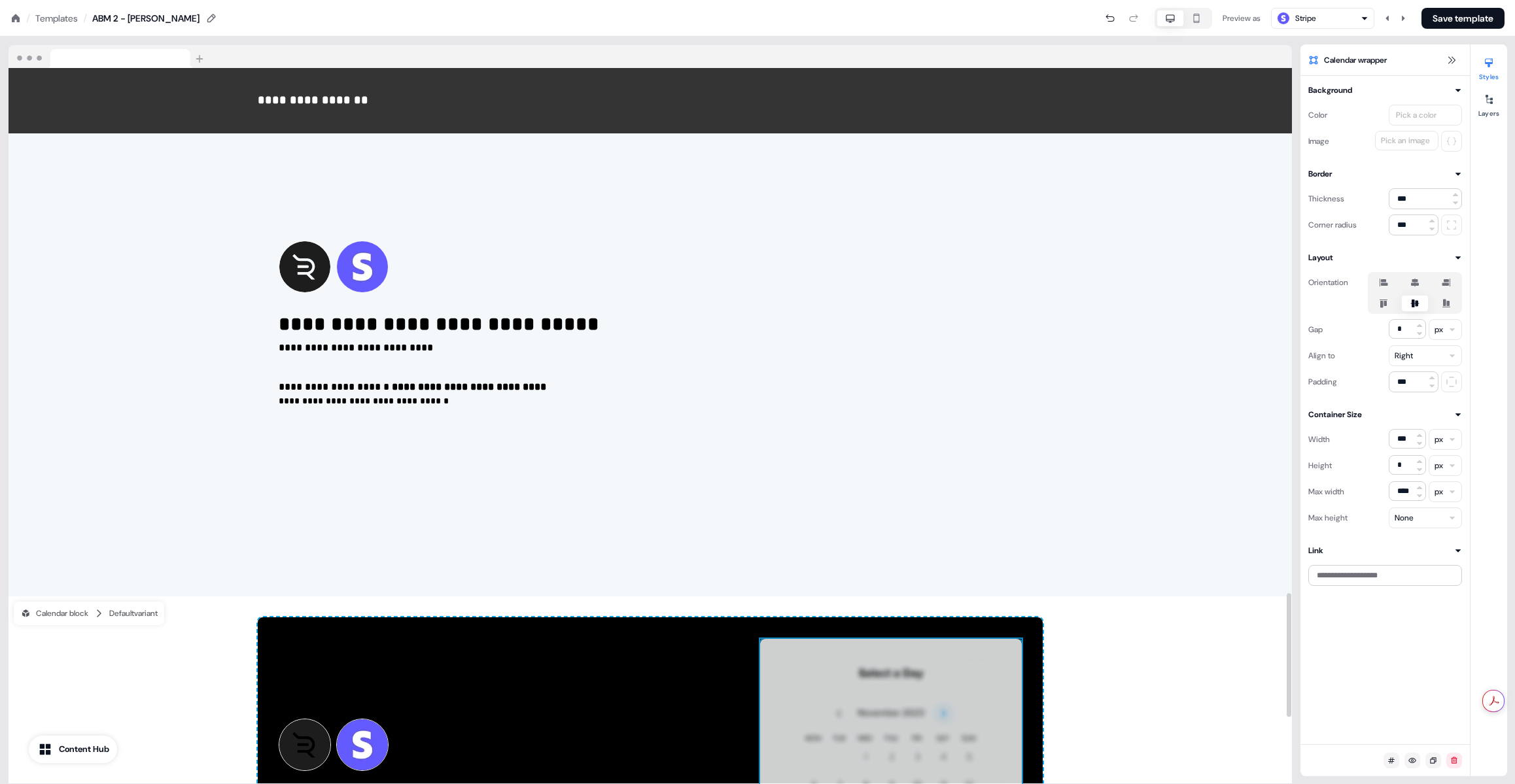 drag, startPoint x: 977, startPoint y: 600, endPoint x: 1010, endPoint y: 320, distance: 281.93794 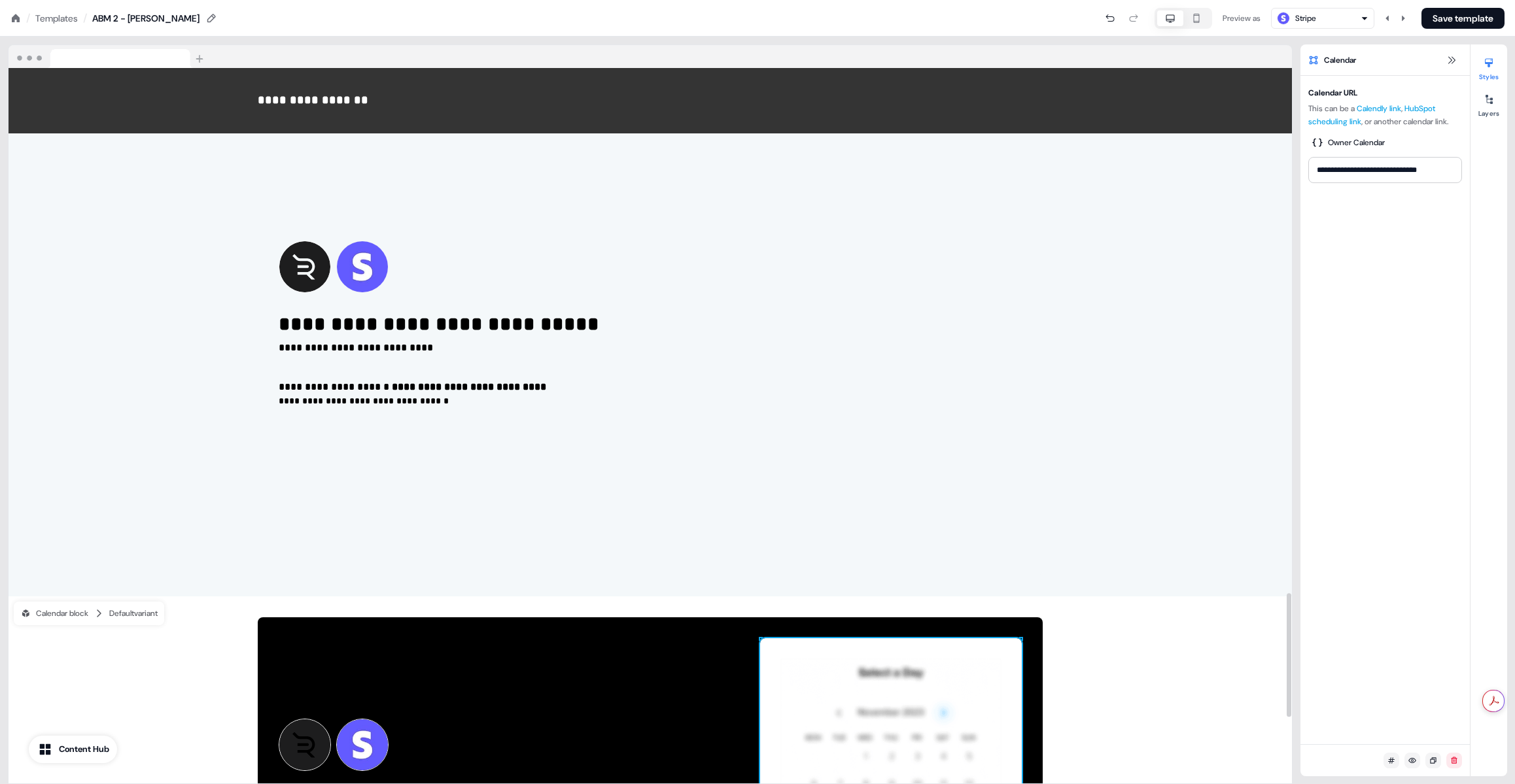 click on "Please enter a calendar URL" at bounding box center (891, 804) 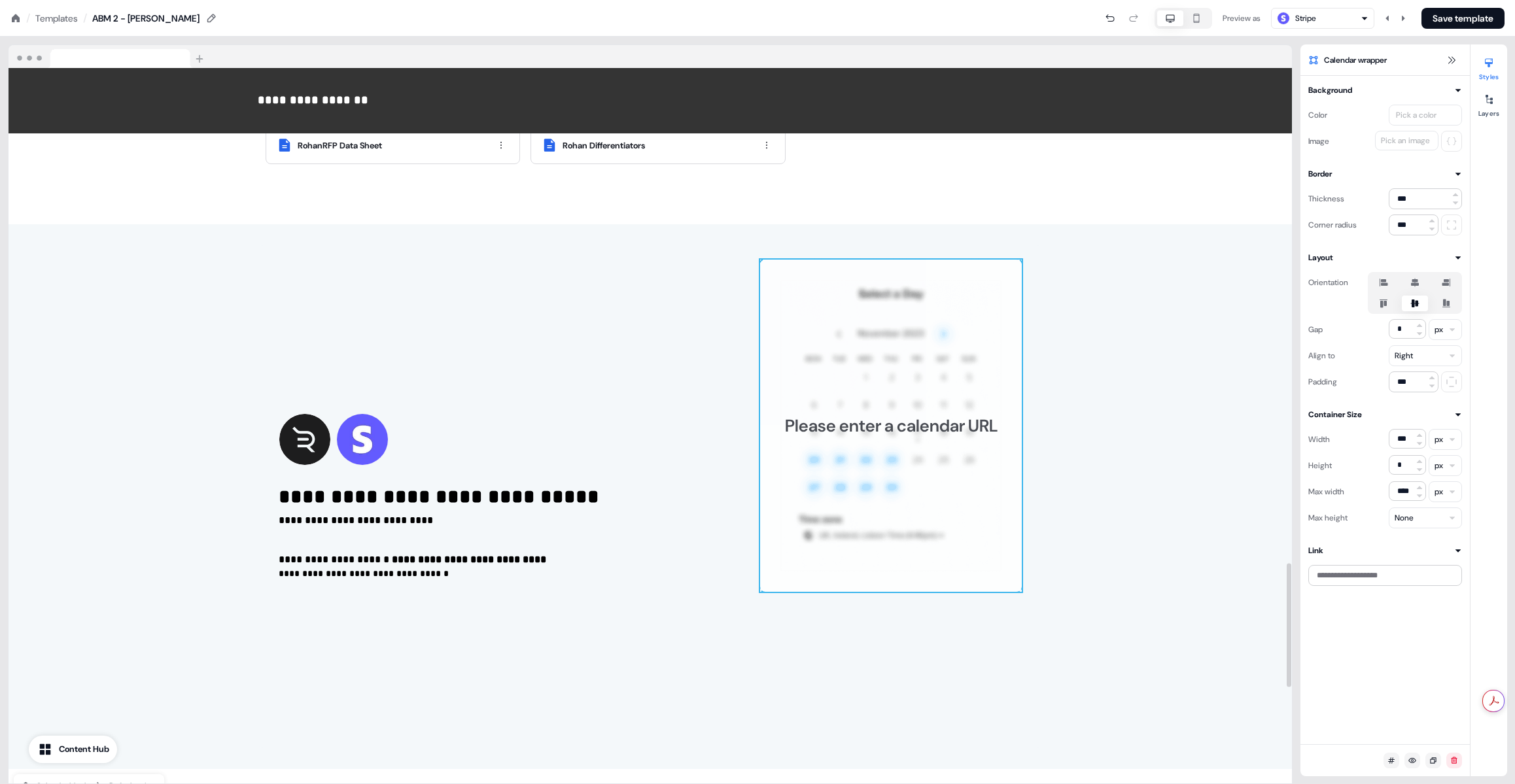 drag, startPoint x: 941, startPoint y: 724, endPoint x: 956, endPoint y: 444, distance: 280.4015 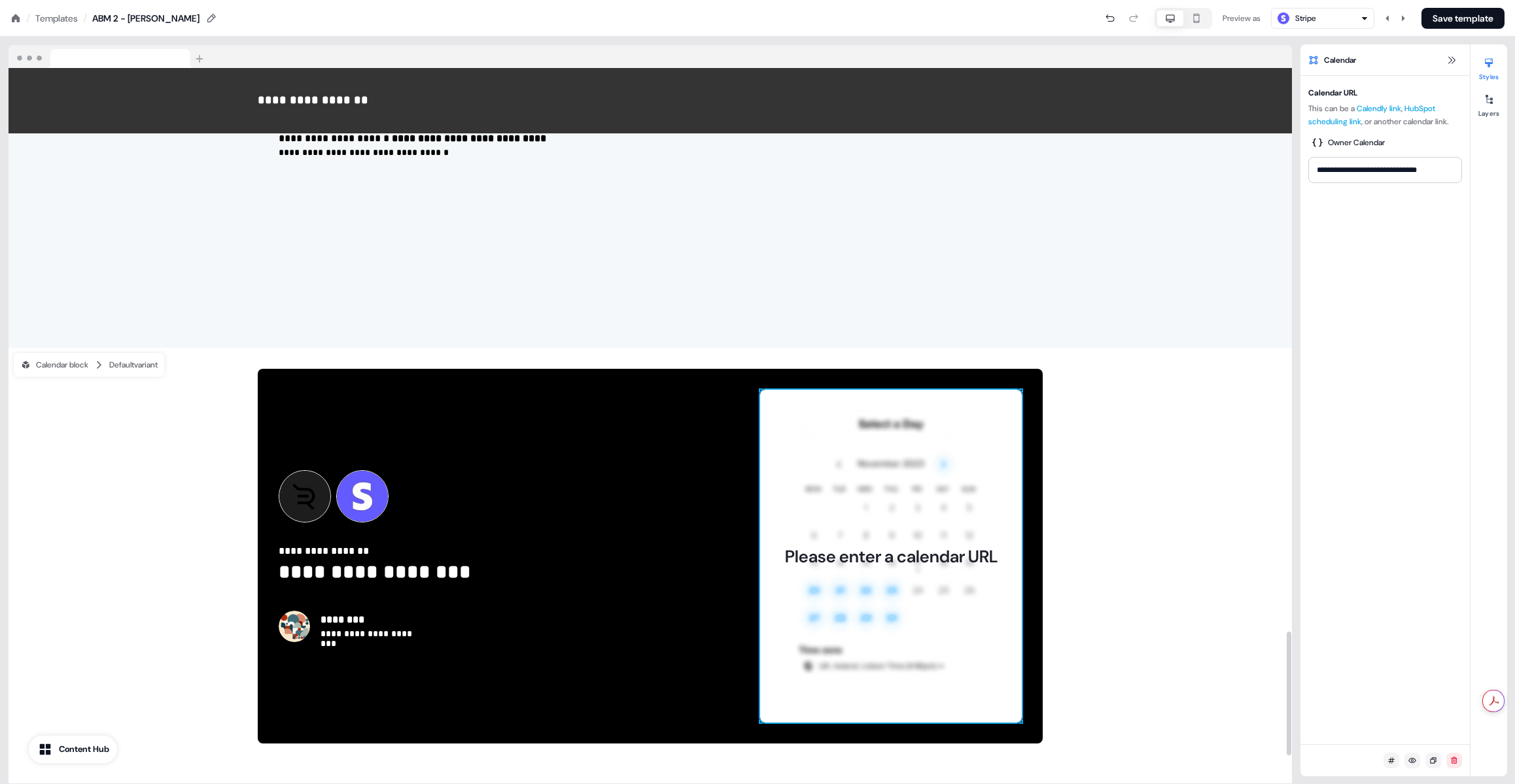 scroll, scrollTop: 3284, scrollLeft: 0, axis: vertical 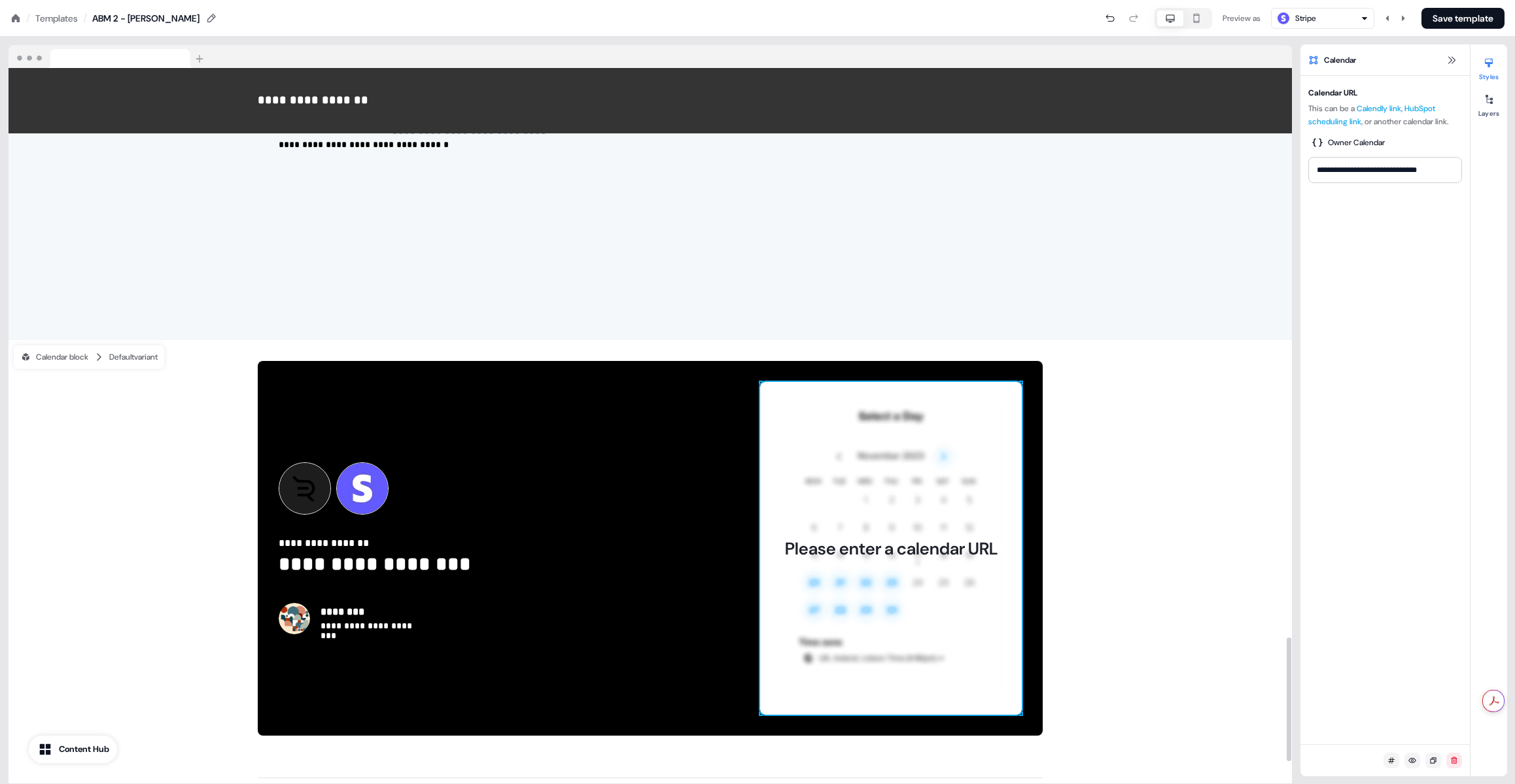 click on "Please enter a calendar URL" at bounding box center (891, 548) 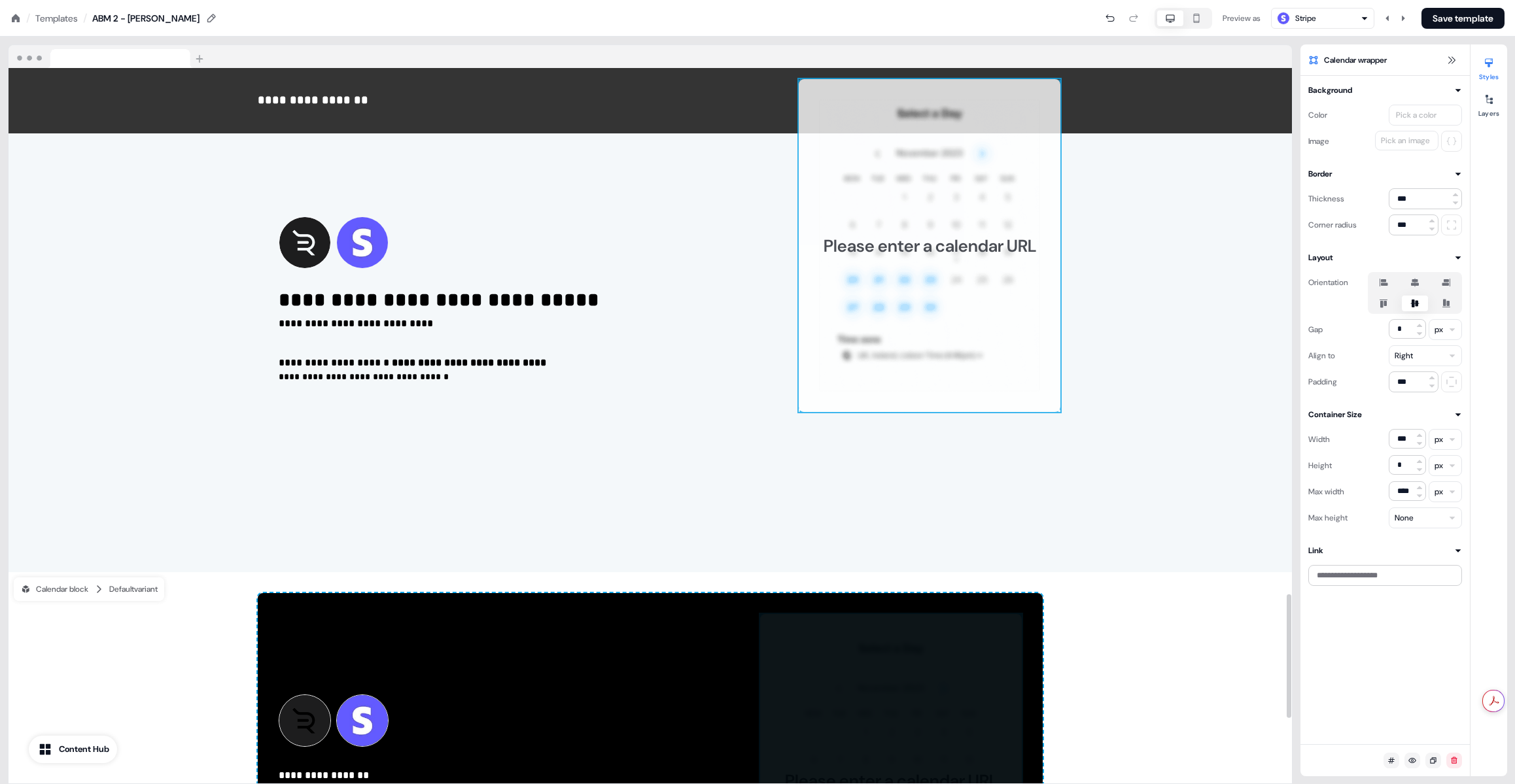 scroll, scrollTop: 3029, scrollLeft: 0, axis: vertical 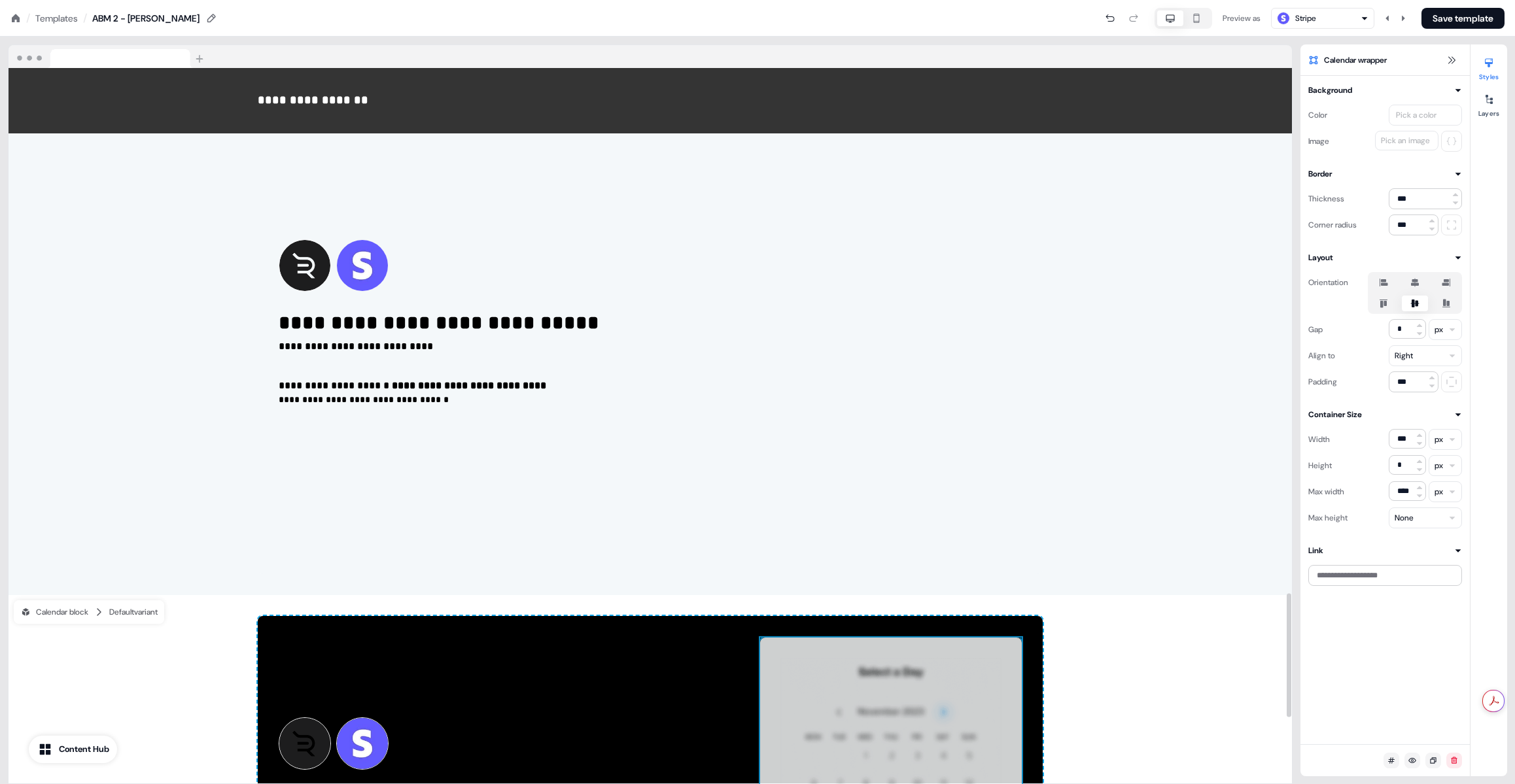 drag, startPoint x: 987, startPoint y: 484, endPoint x: 995, endPoint y: 234, distance: 250.12797 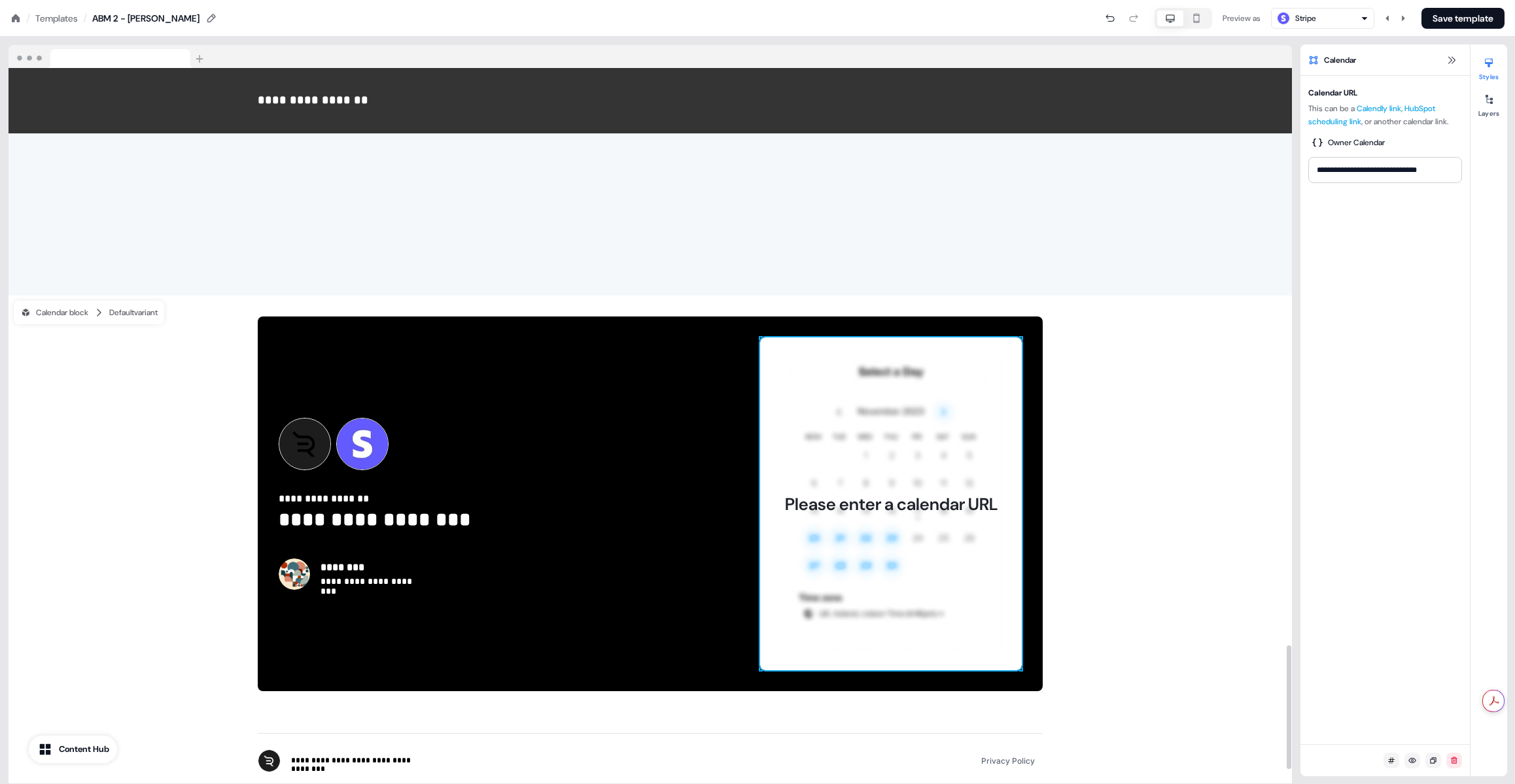 scroll, scrollTop: 3406, scrollLeft: 0, axis: vertical 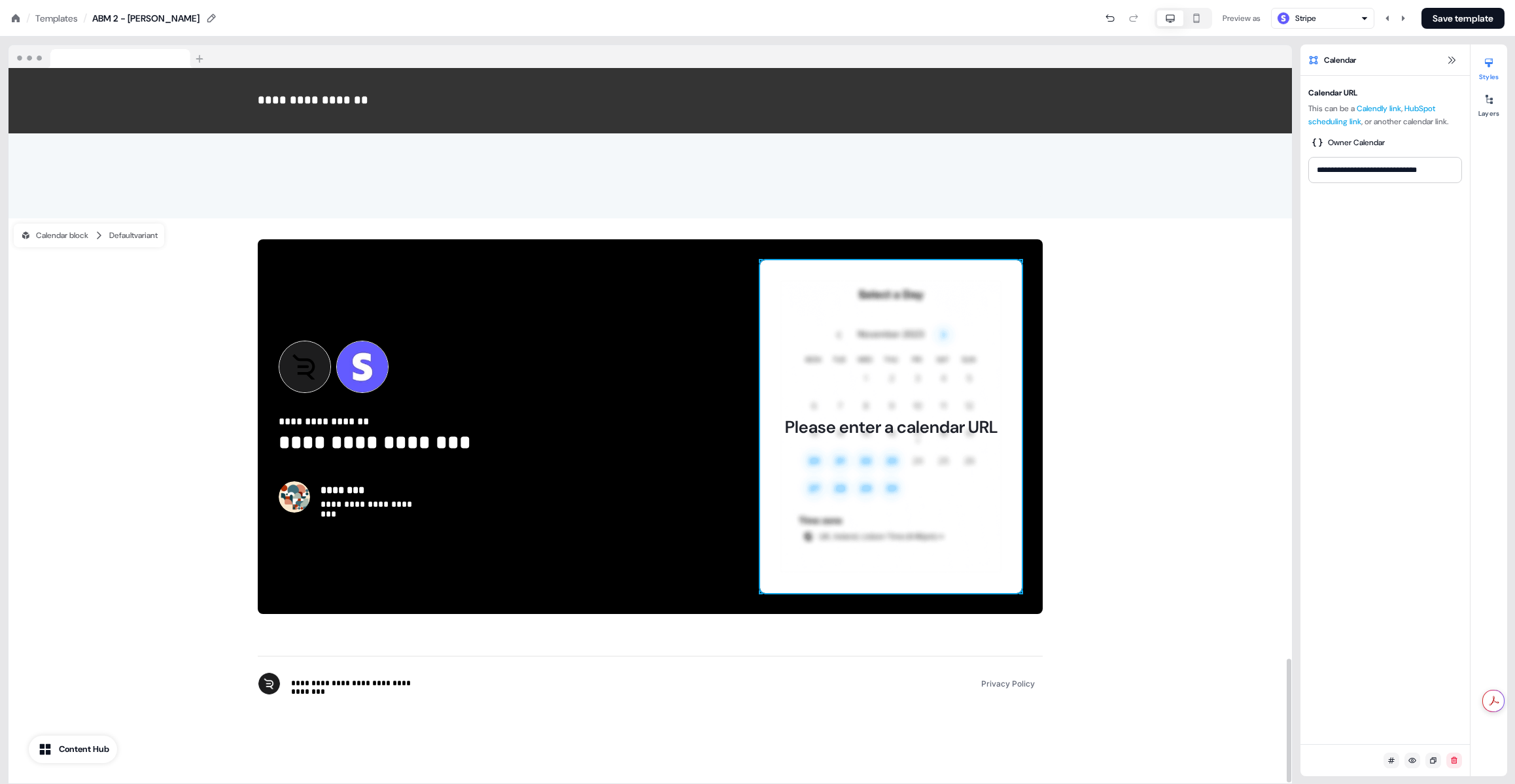 click on "Please enter a calendar URL" at bounding box center (891, 426) 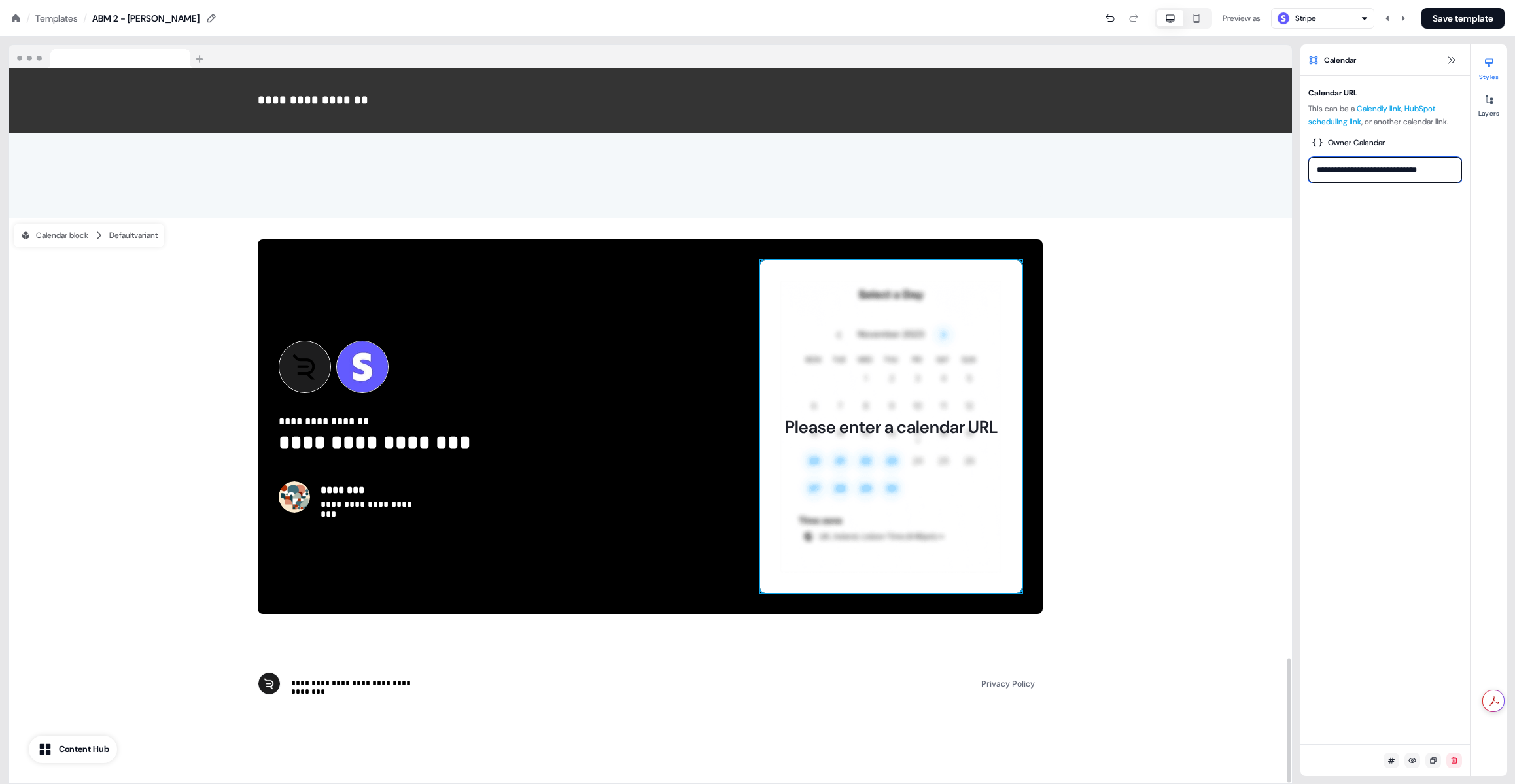 click on "**********" at bounding box center (1385, 170) 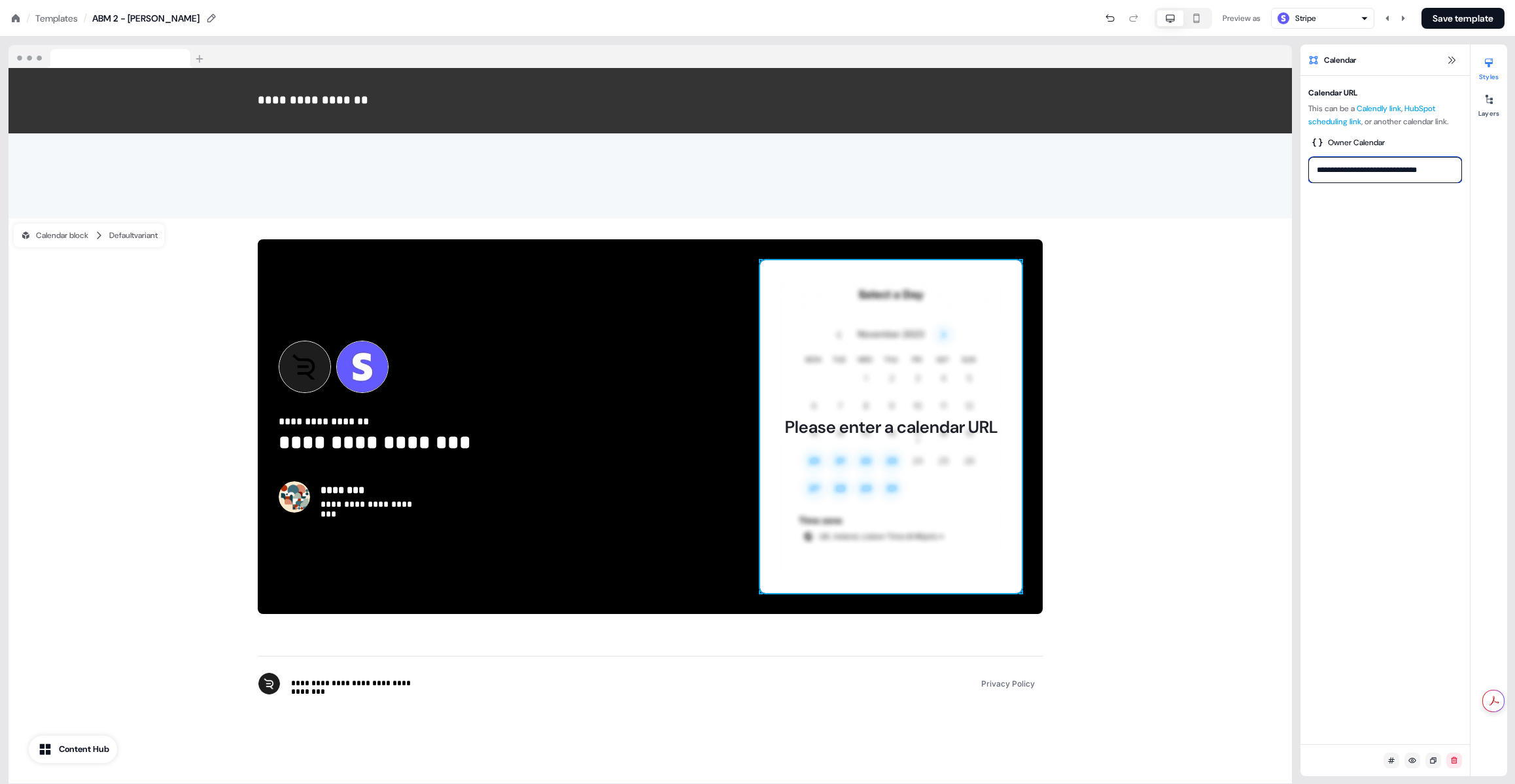 click on "**********" at bounding box center [1385, 170] 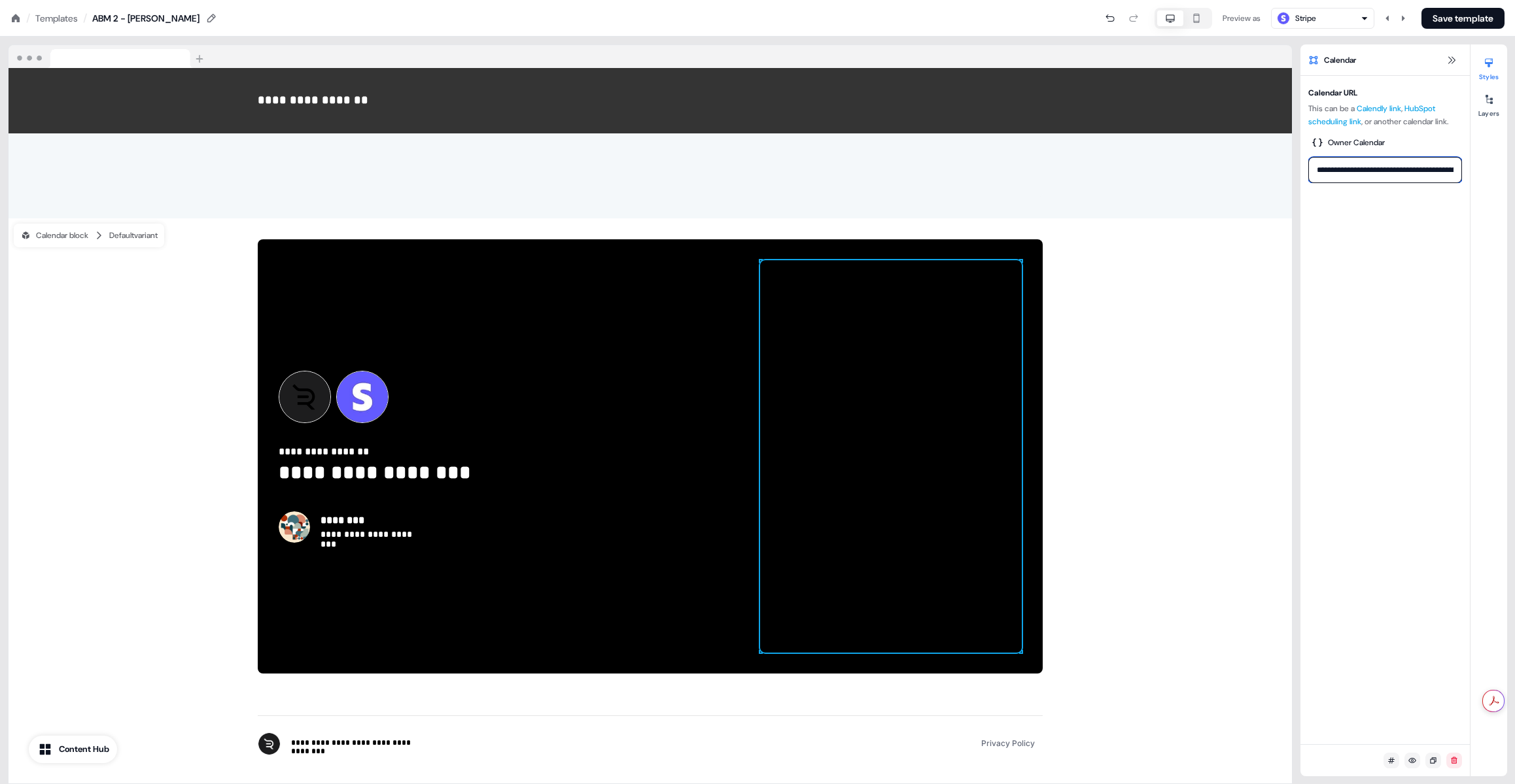 scroll, scrollTop: 0, scrollLeft: 69, axis: horizontal 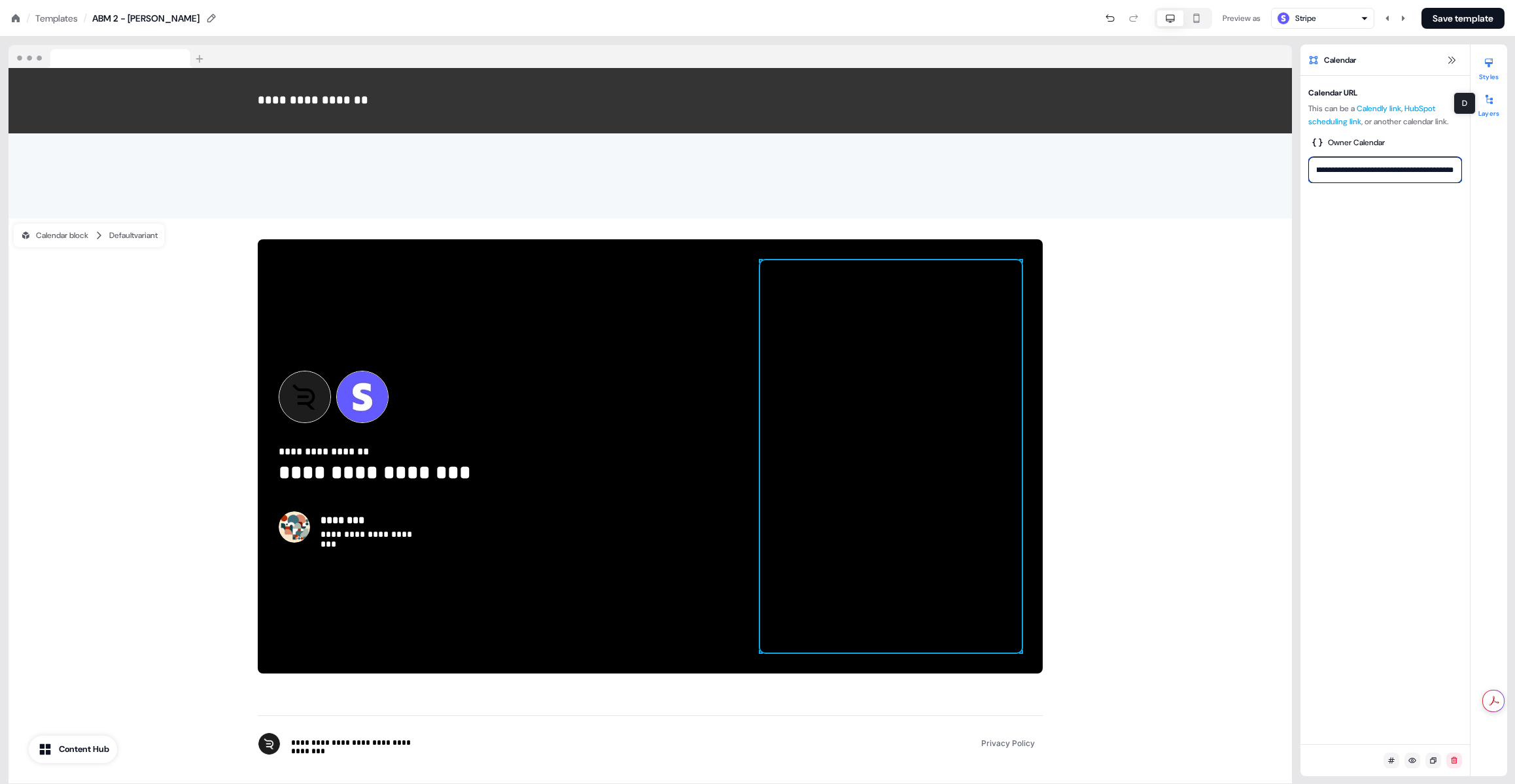 type on "**********" 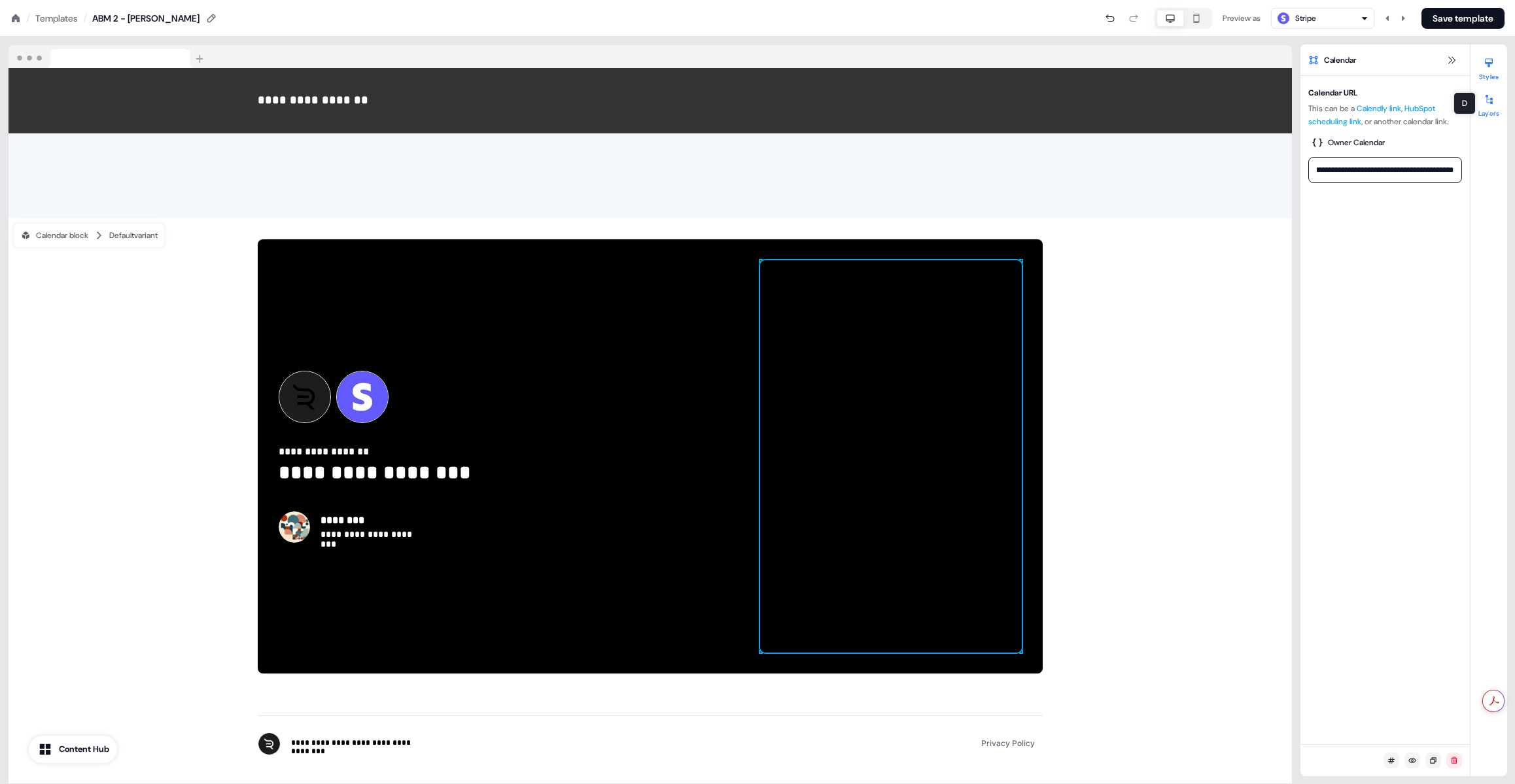 click at bounding box center (1489, 99) 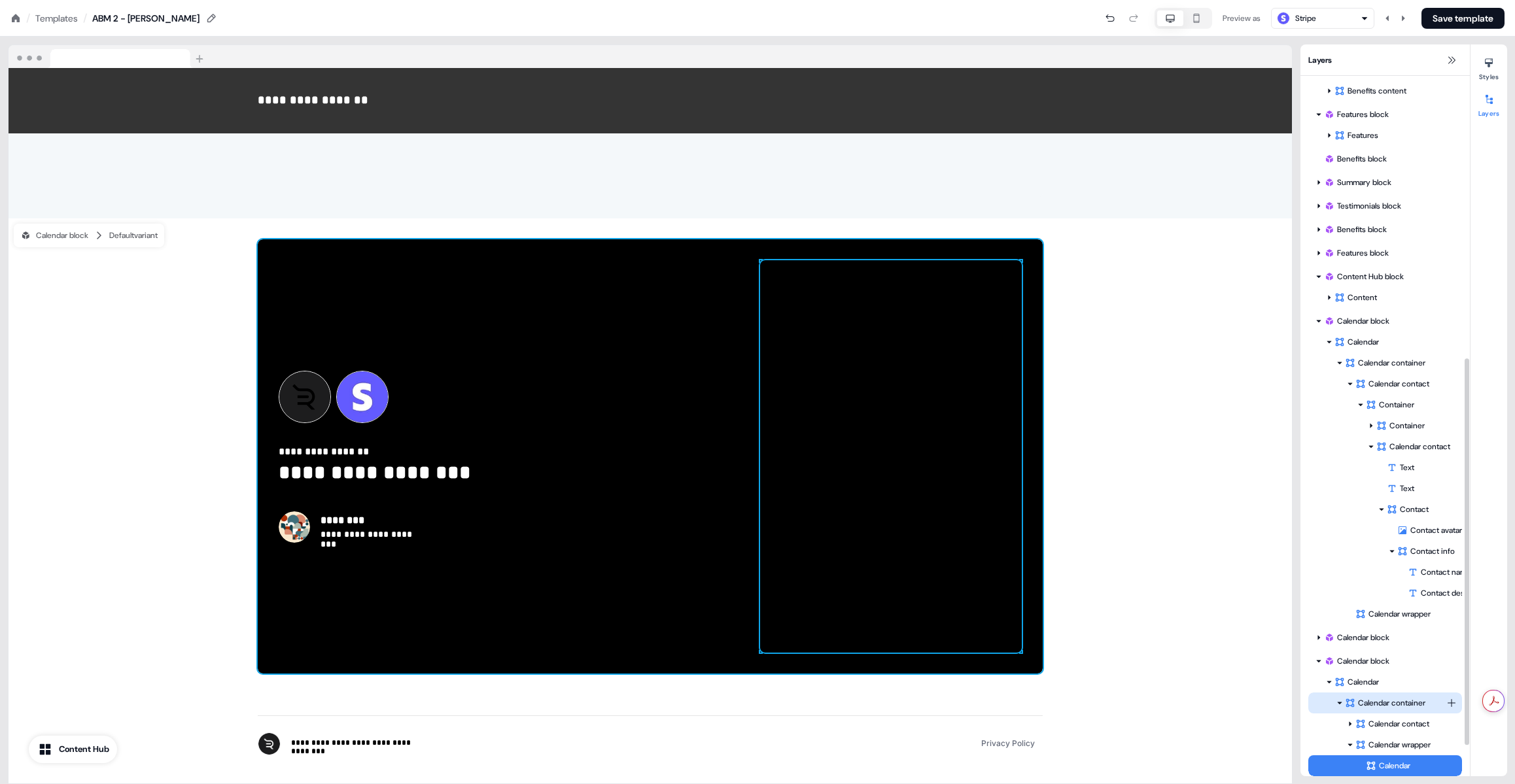 scroll, scrollTop: 566, scrollLeft: 0, axis: vertical 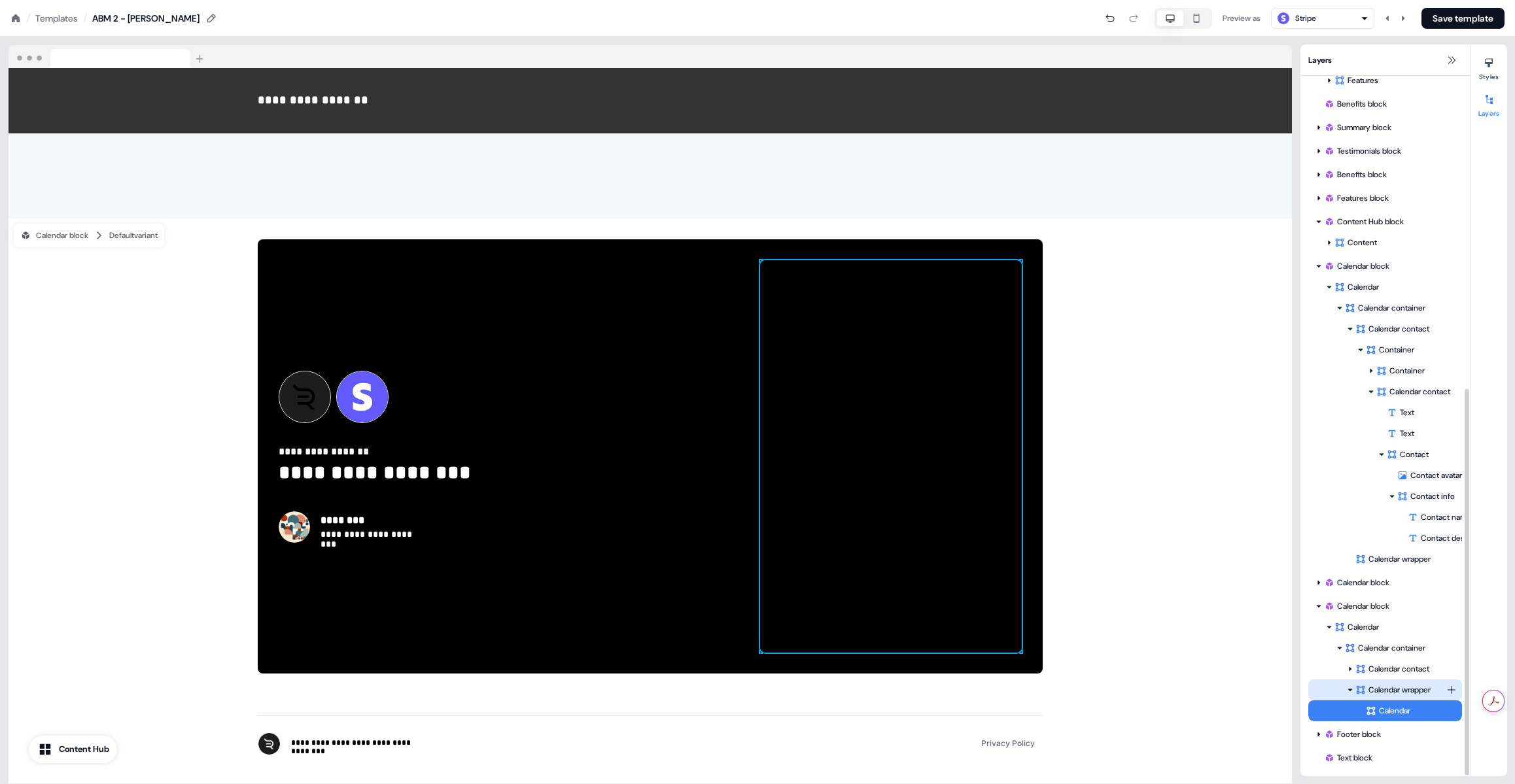 click 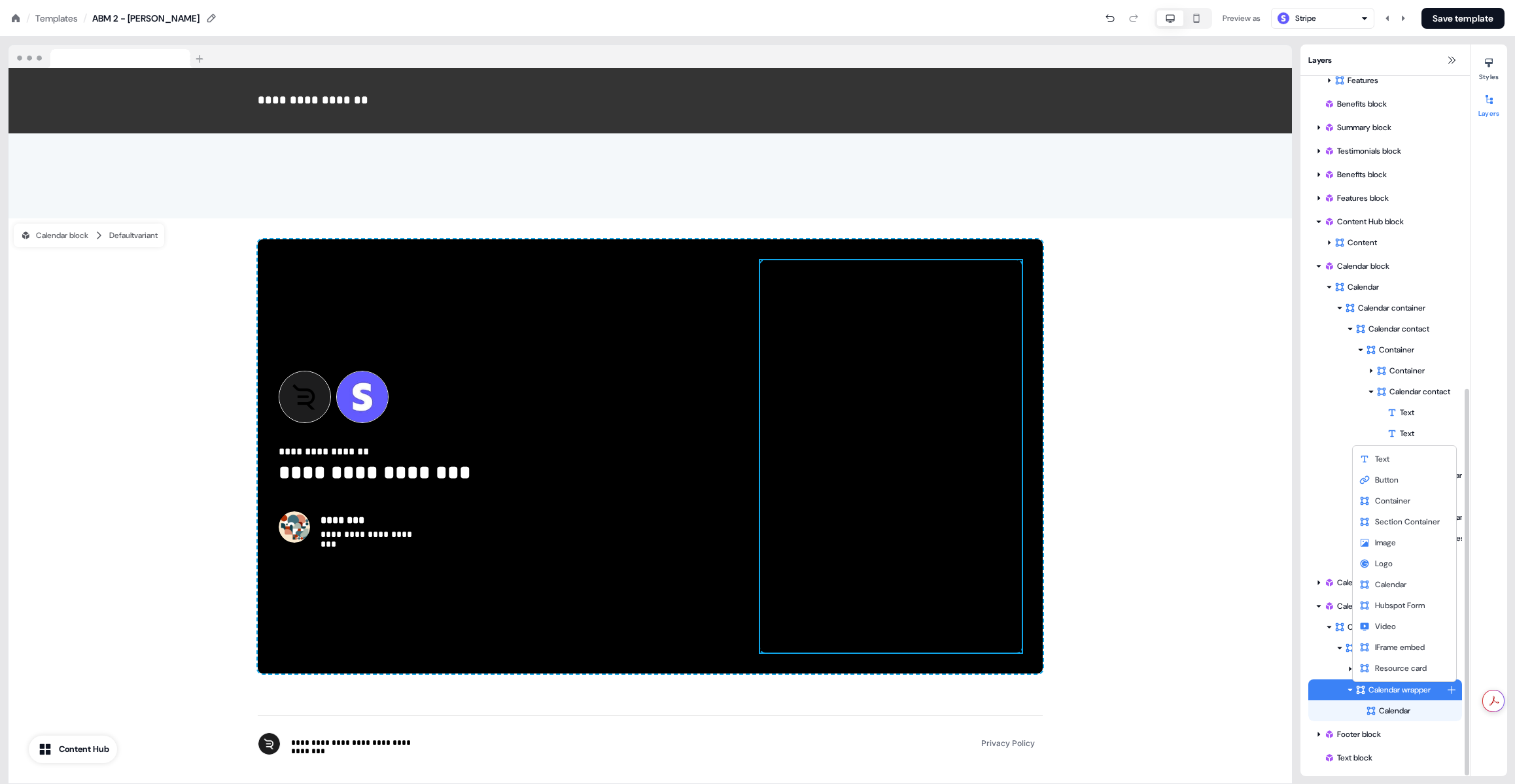 click on "**********" at bounding box center (758, 0) 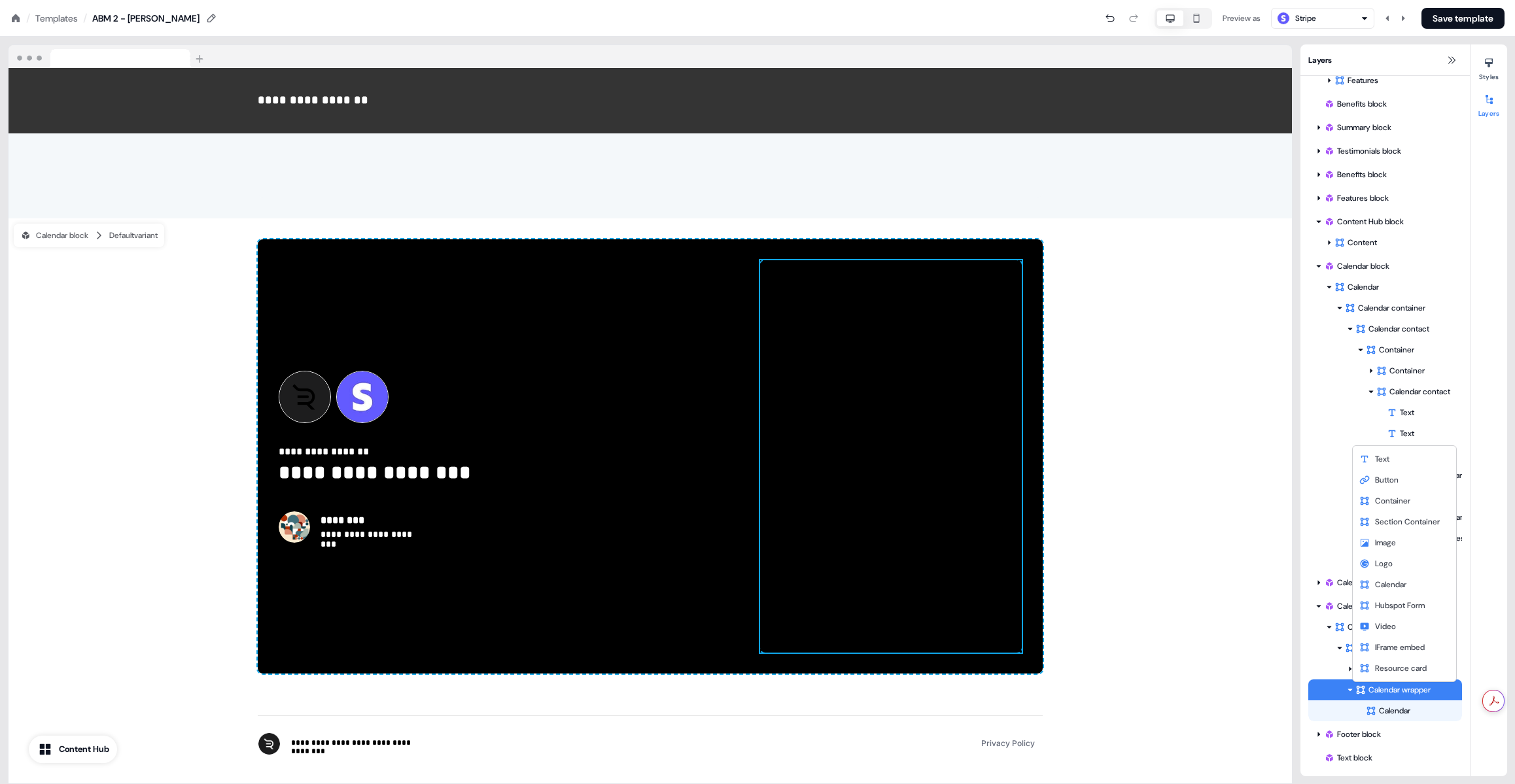 click on "**********" at bounding box center (758, 0) 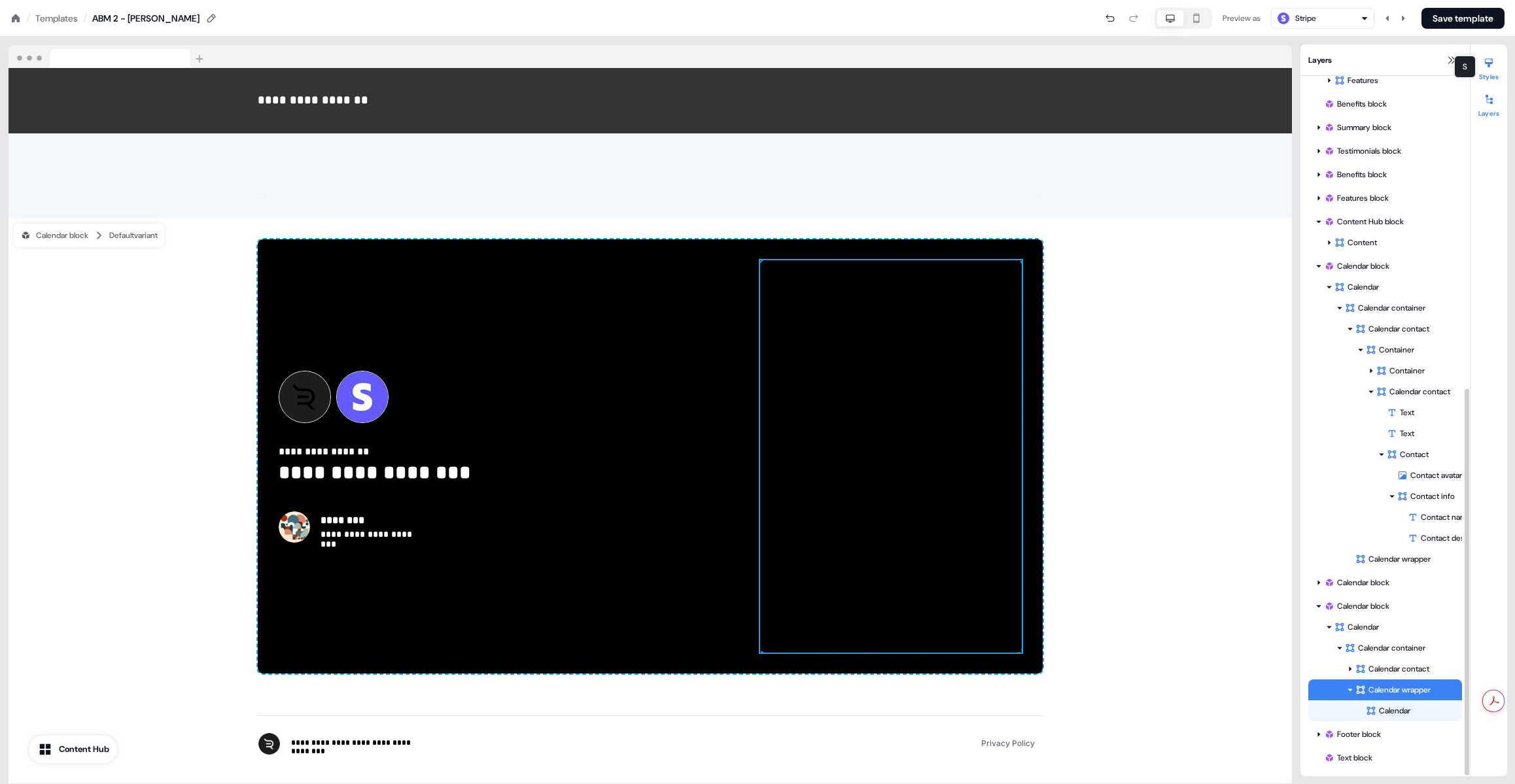 click 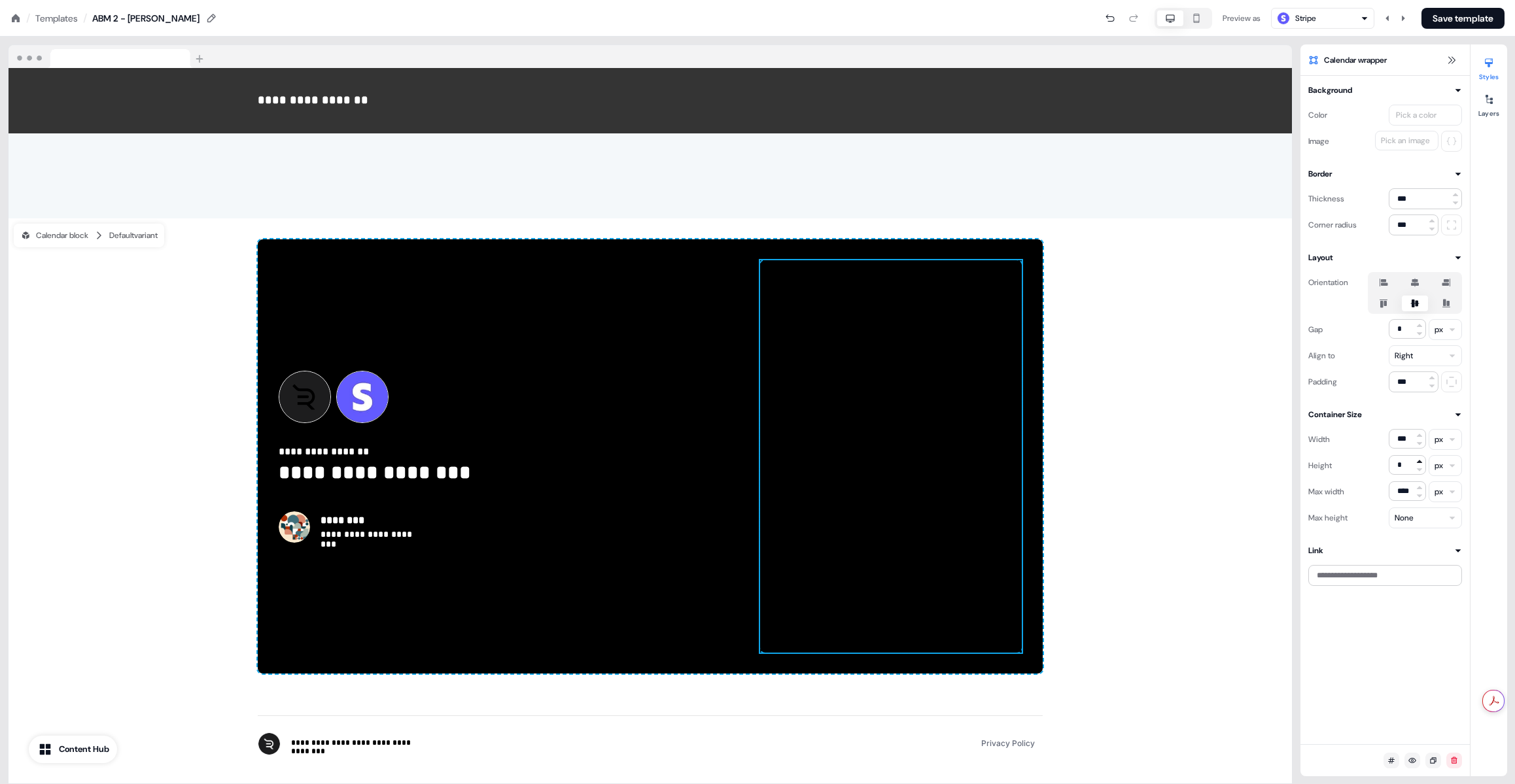 click 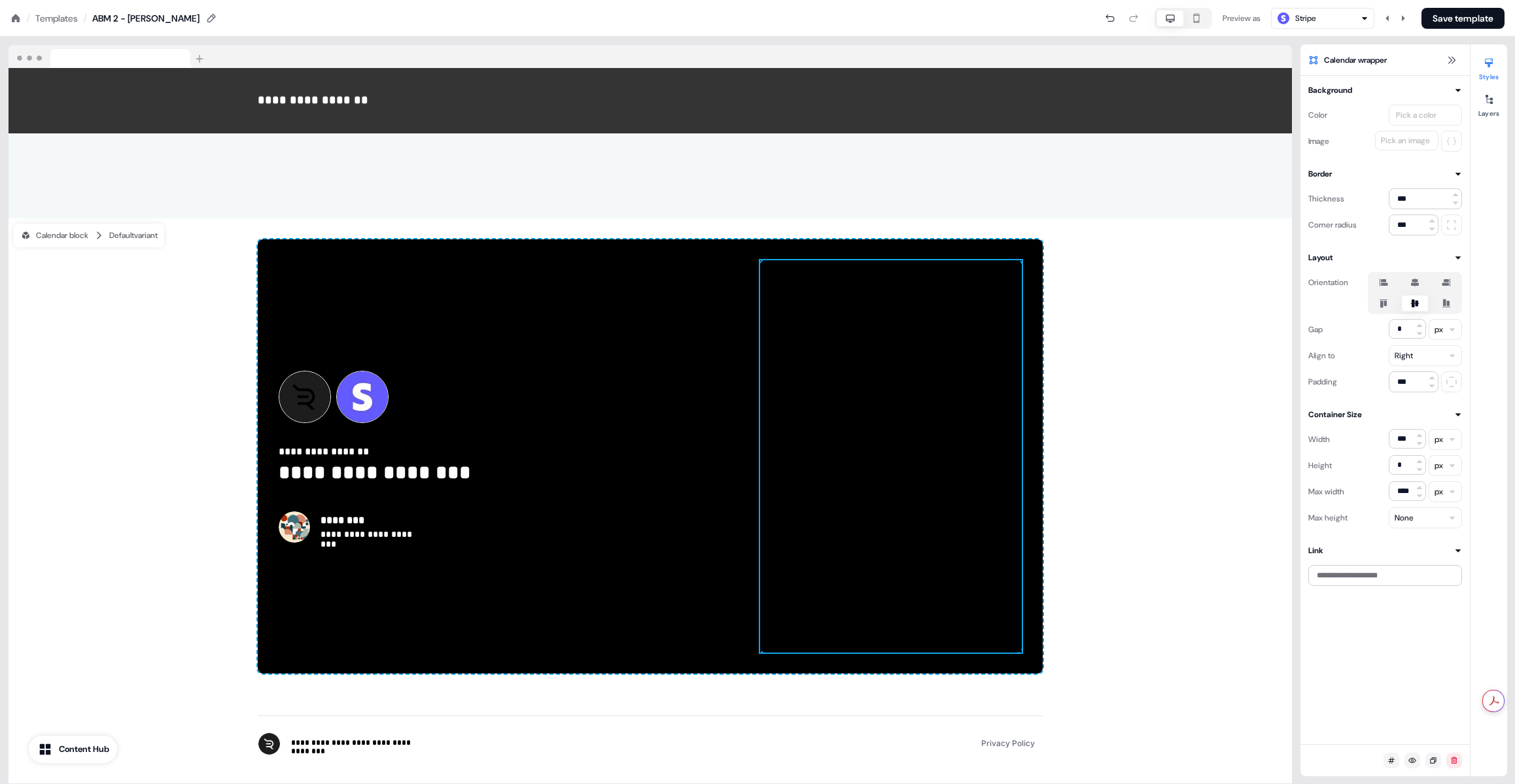 click 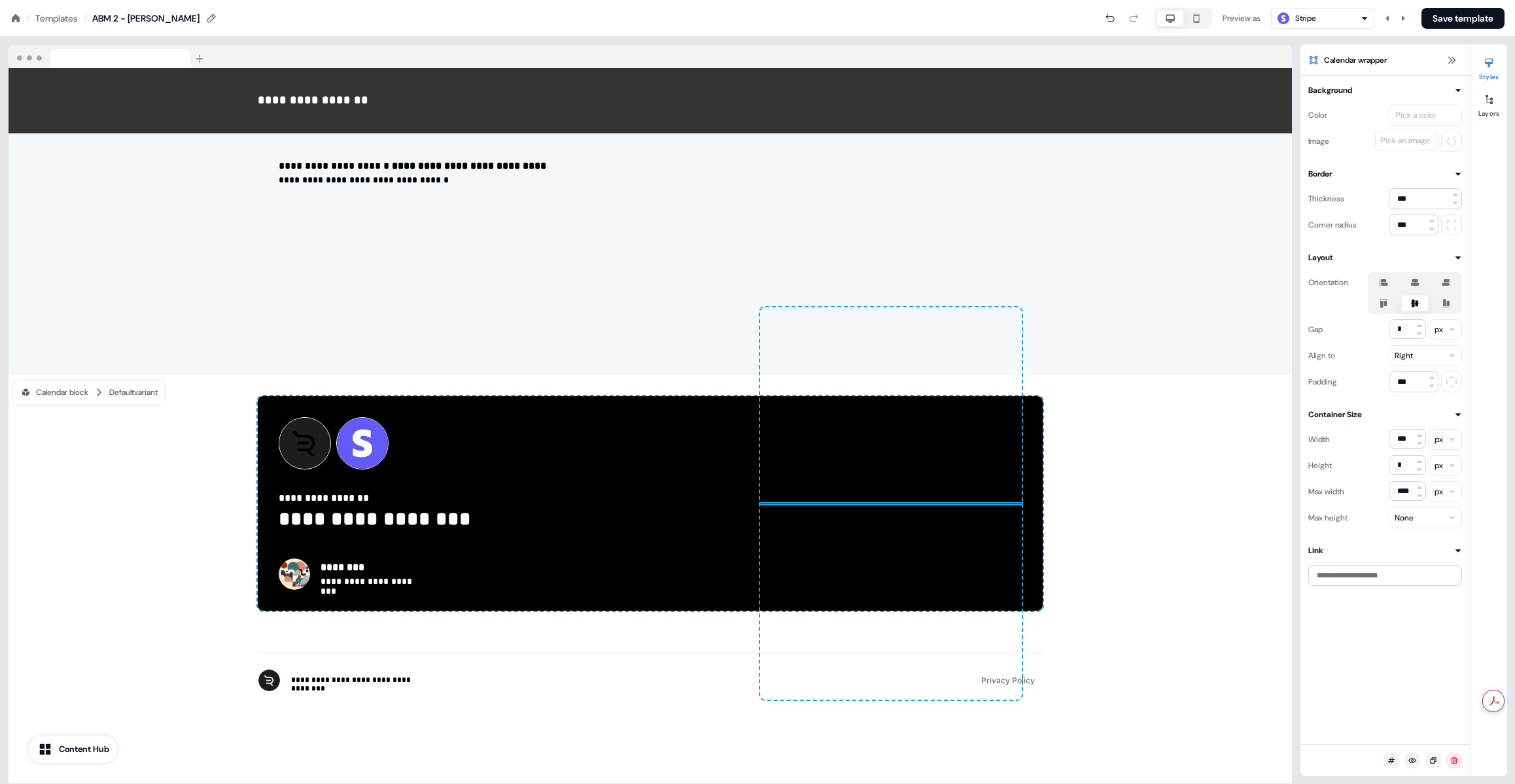 scroll, scrollTop: 3250, scrollLeft: 0, axis: vertical 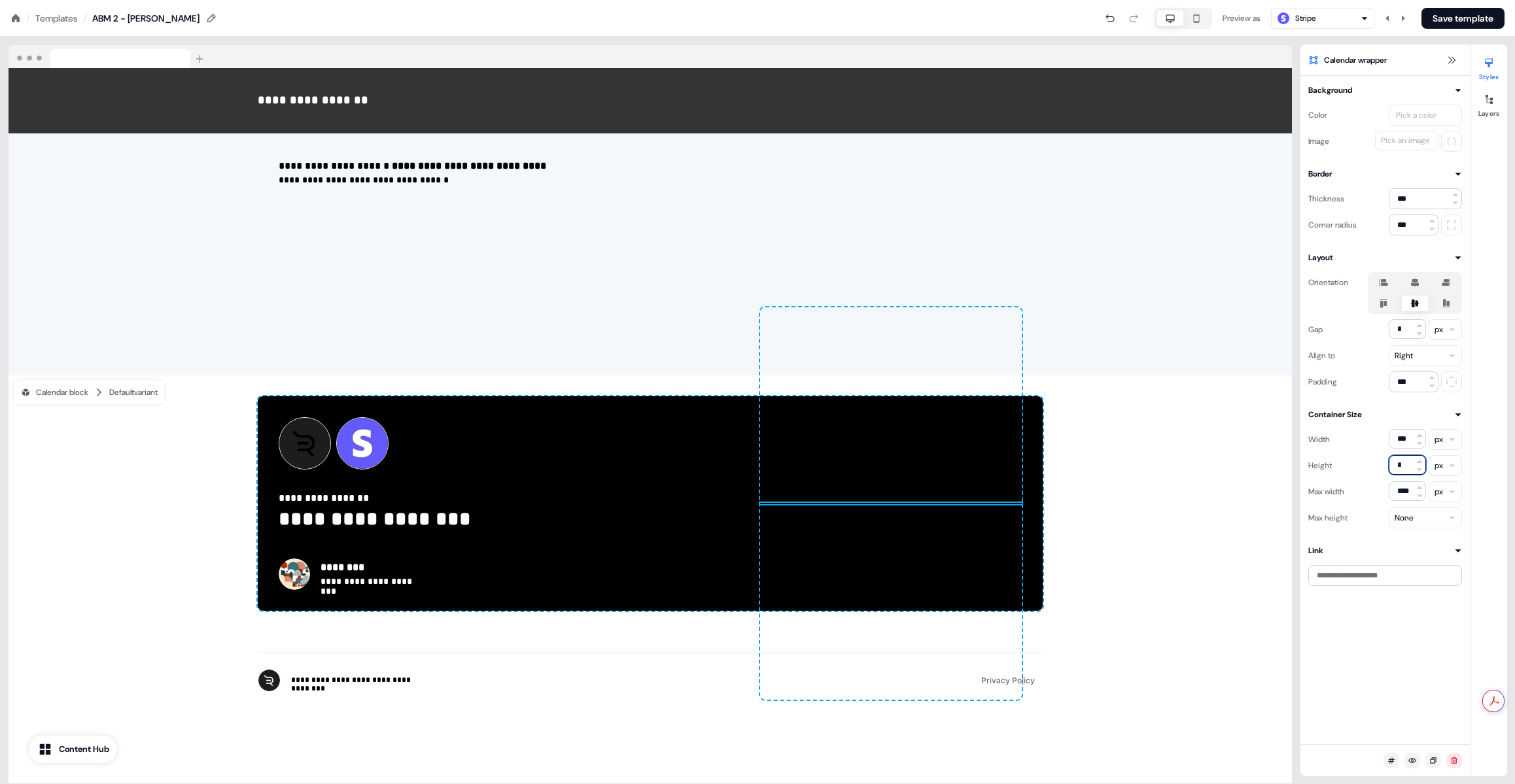 drag, startPoint x: 1410, startPoint y: 466, endPoint x: 1392, endPoint y: 466, distance: 18 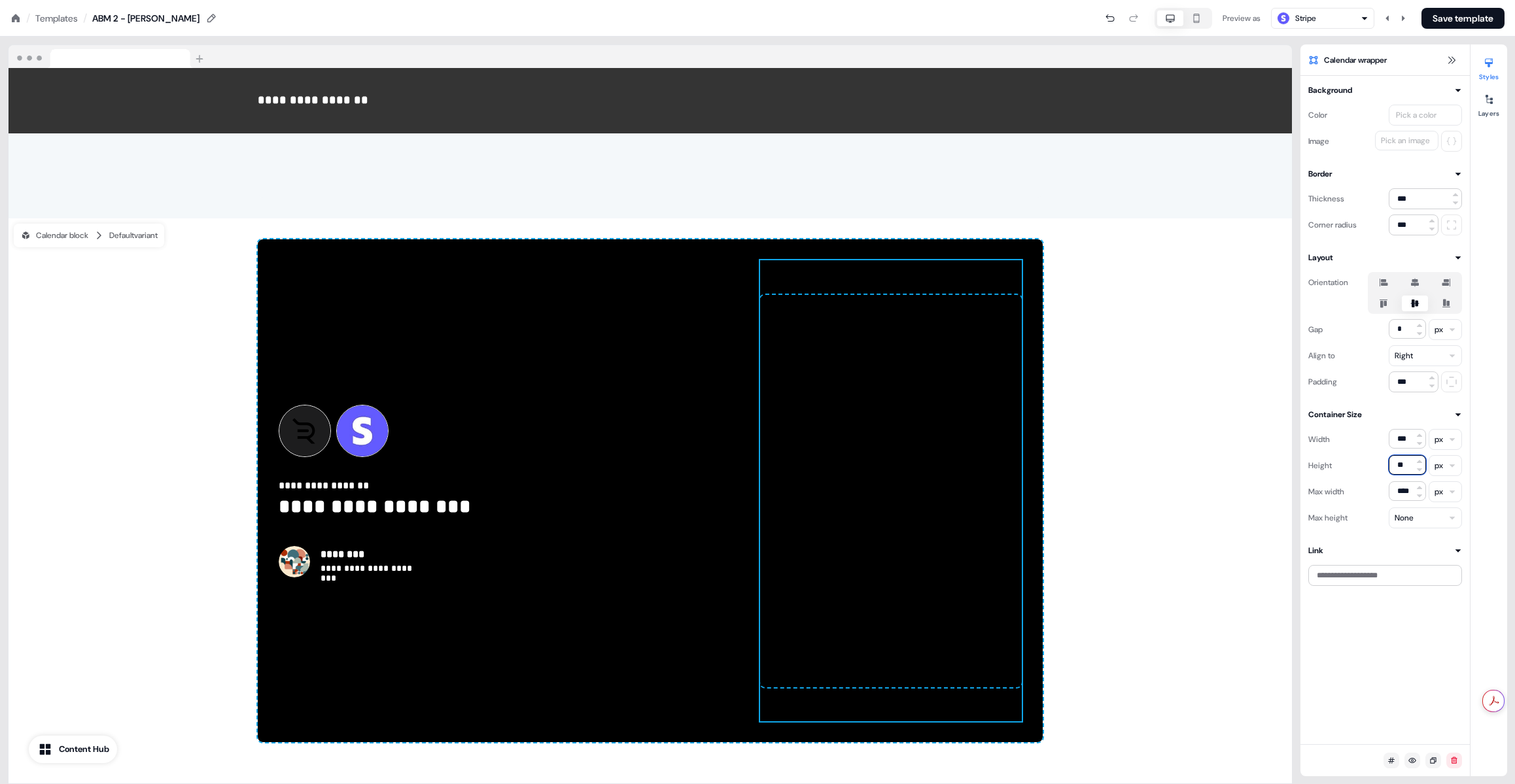 scroll, scrollTop: 3250, scrollLeft: 0, axis: vertical 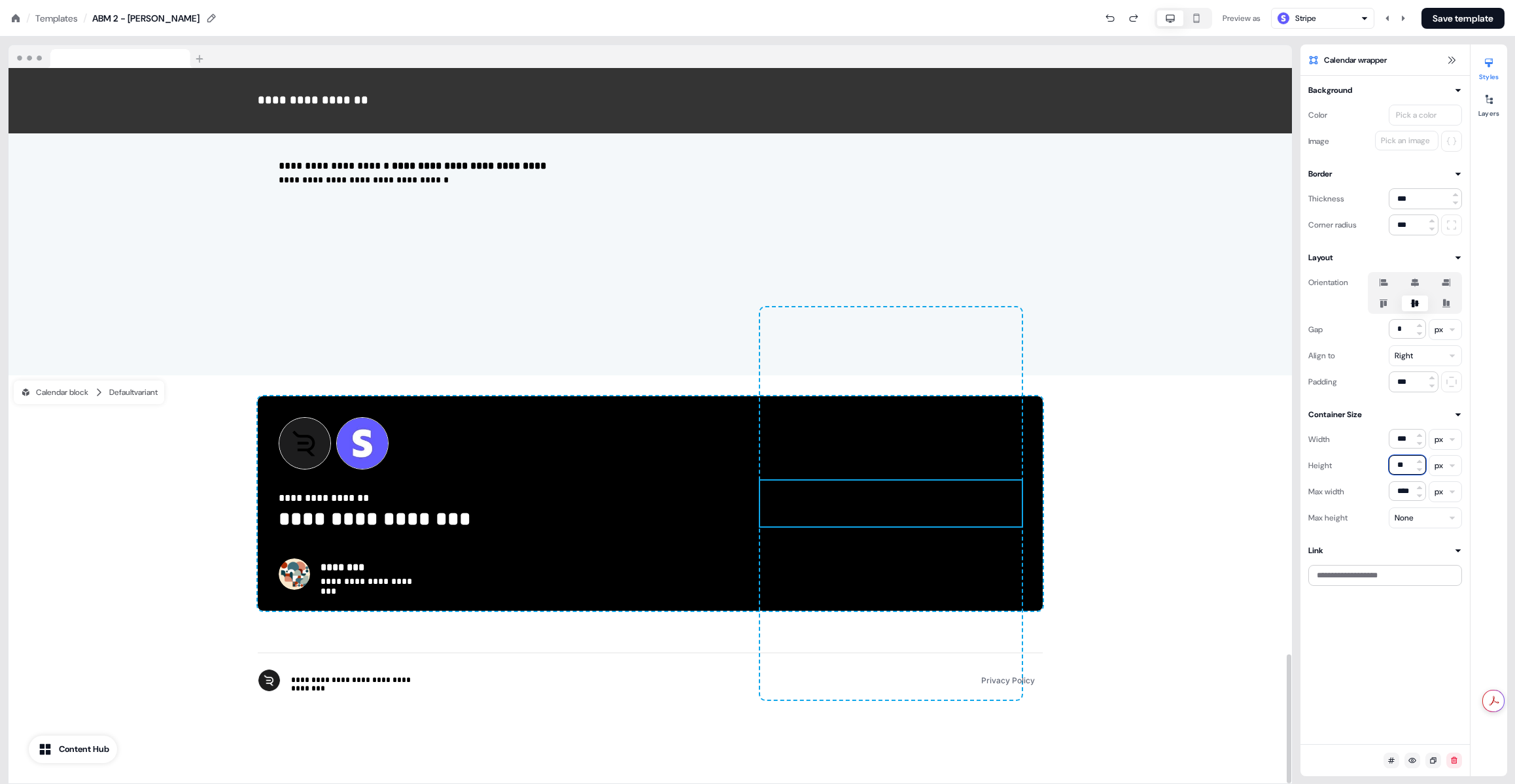 type on "**" 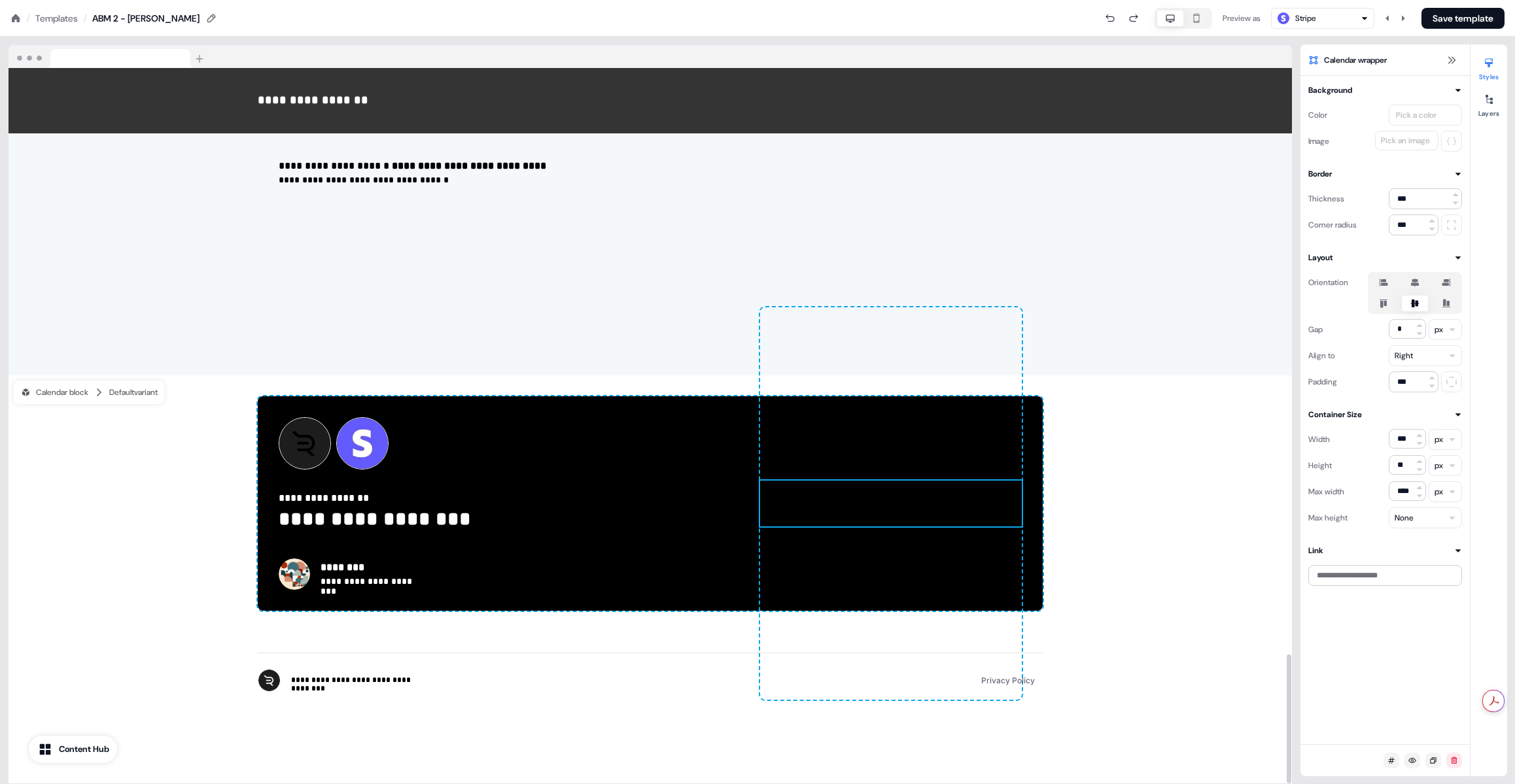click on "To pick up a draggable item, press the space bar.
While dragging, use the arrow keys to move the item.
Press space again to drop the item in its new position, or press escape to cancel." at bounding box center [891, 103] 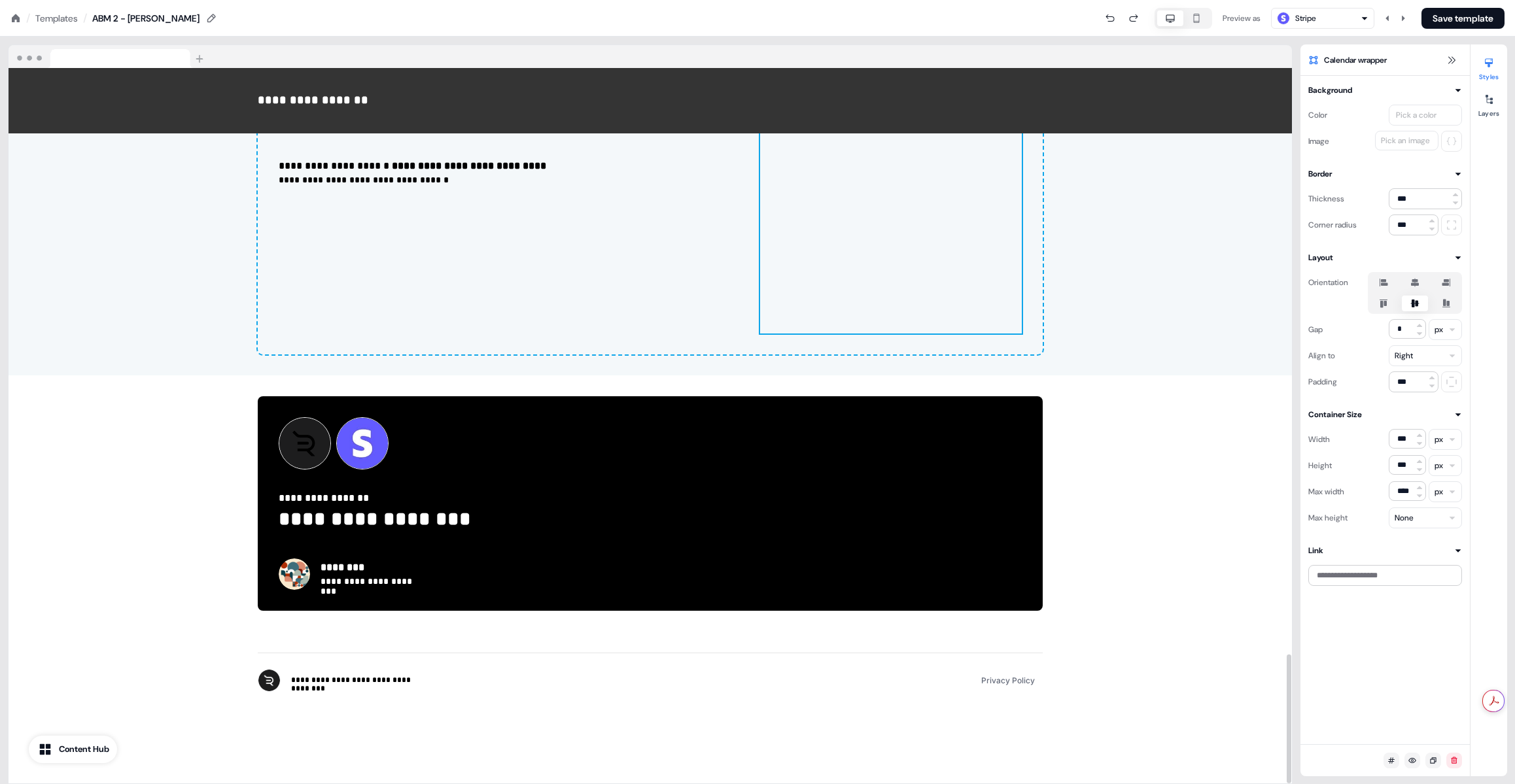 click at bounding box center (891, 503) 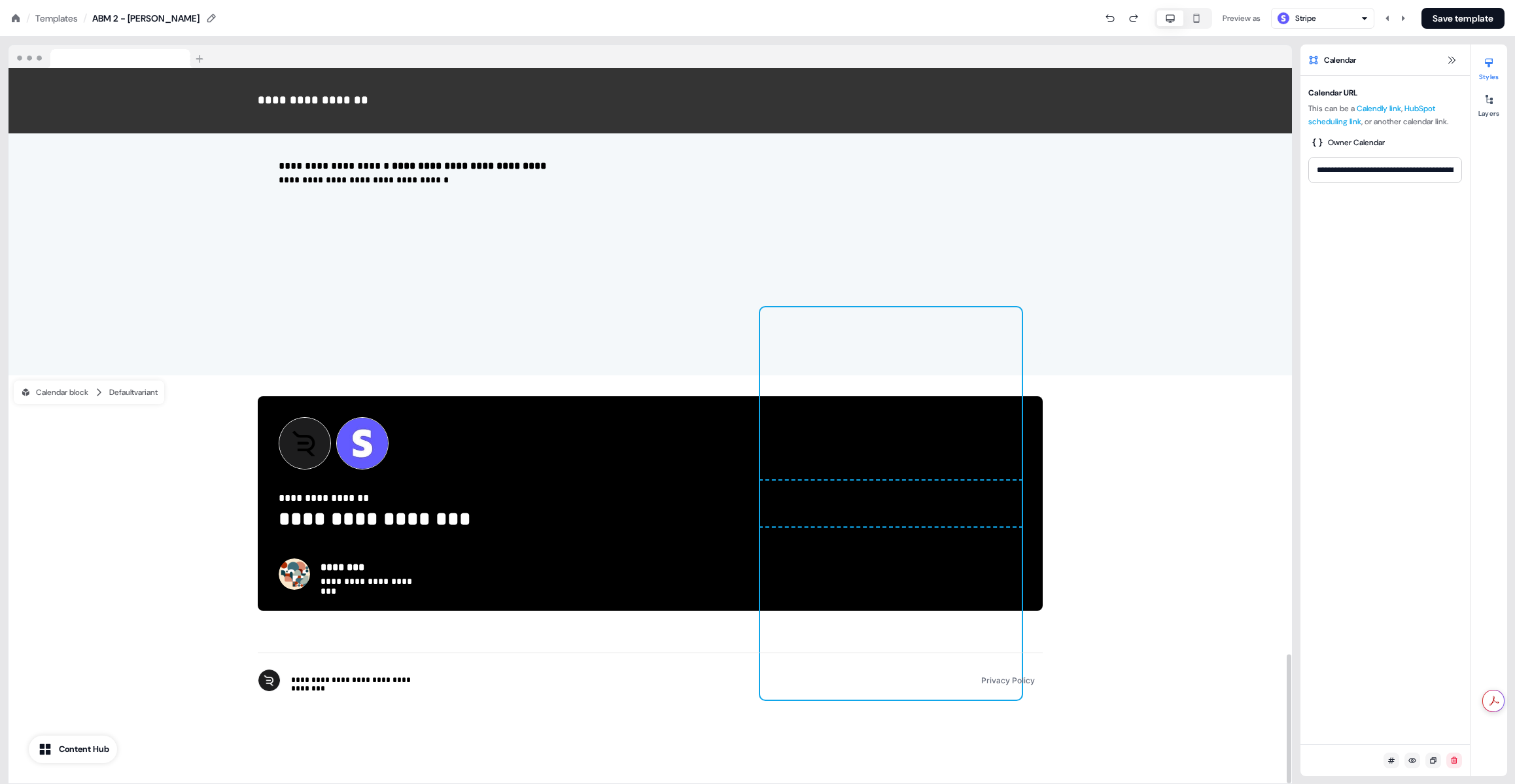 click at bounding box center [891, 503] 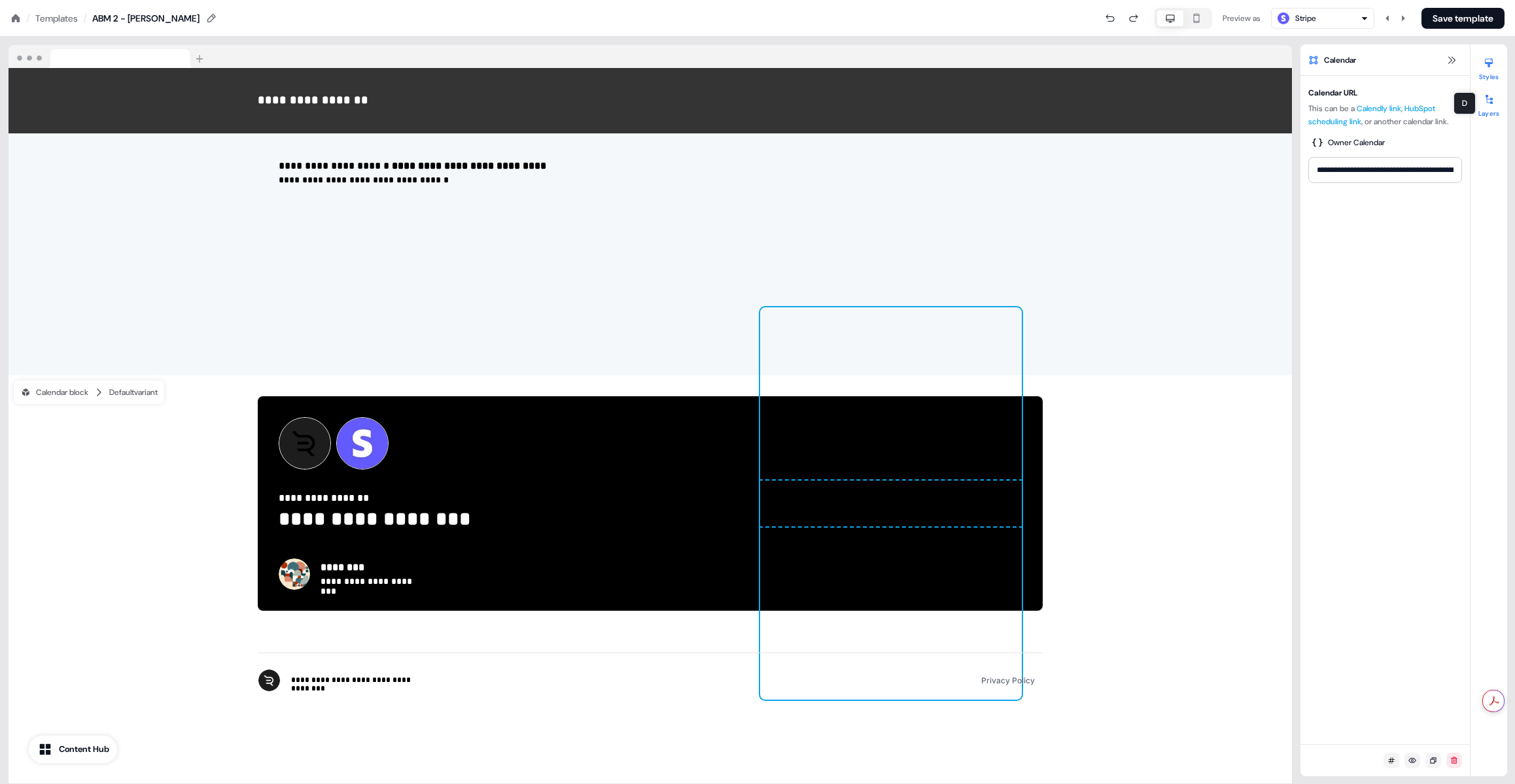 click at bounding box center [1489, 99] 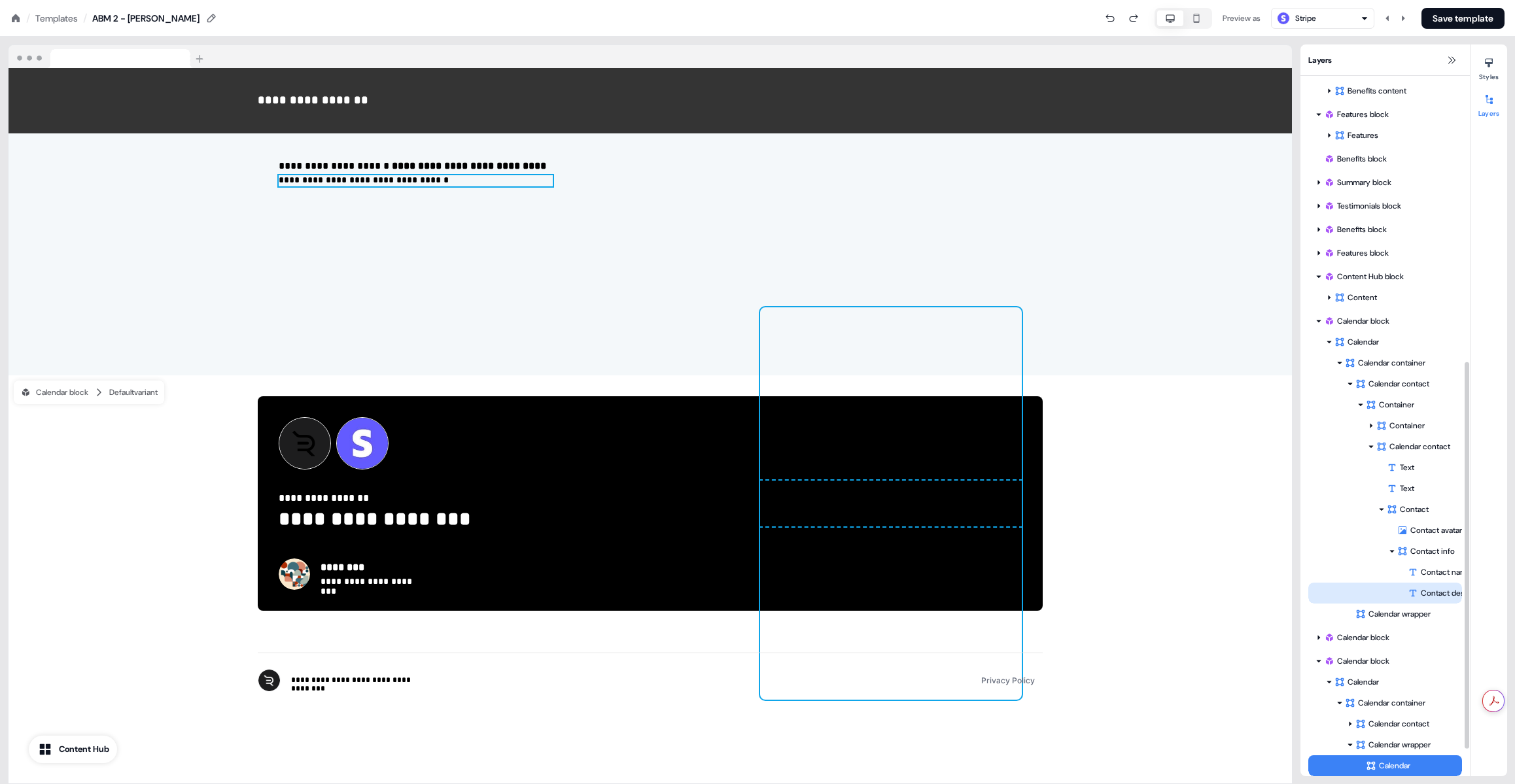 scroll, scrollTop: 566, scrollLeft: 0, axis: vertical 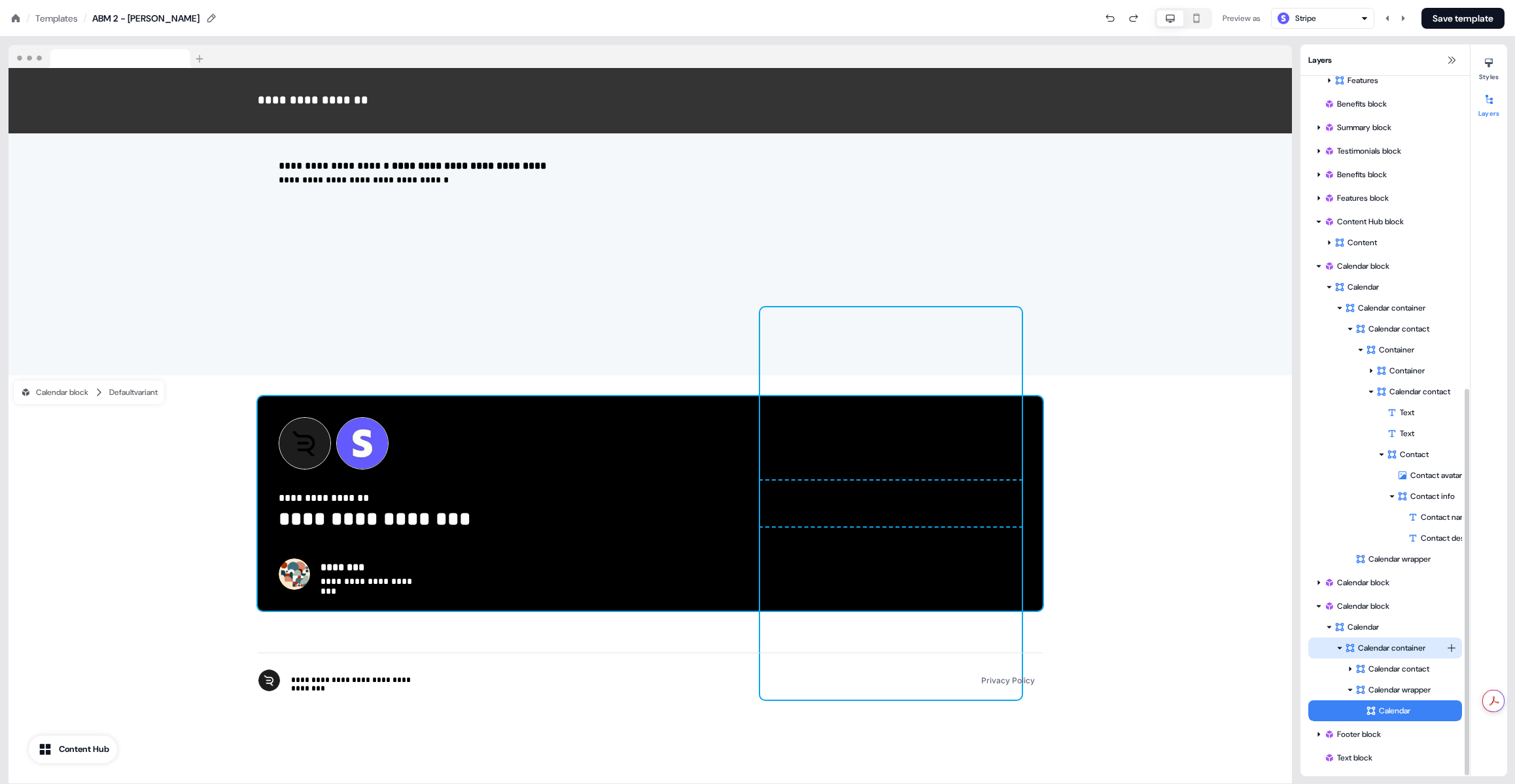 click on "Calendar container" at bounding box center [1395, 648] 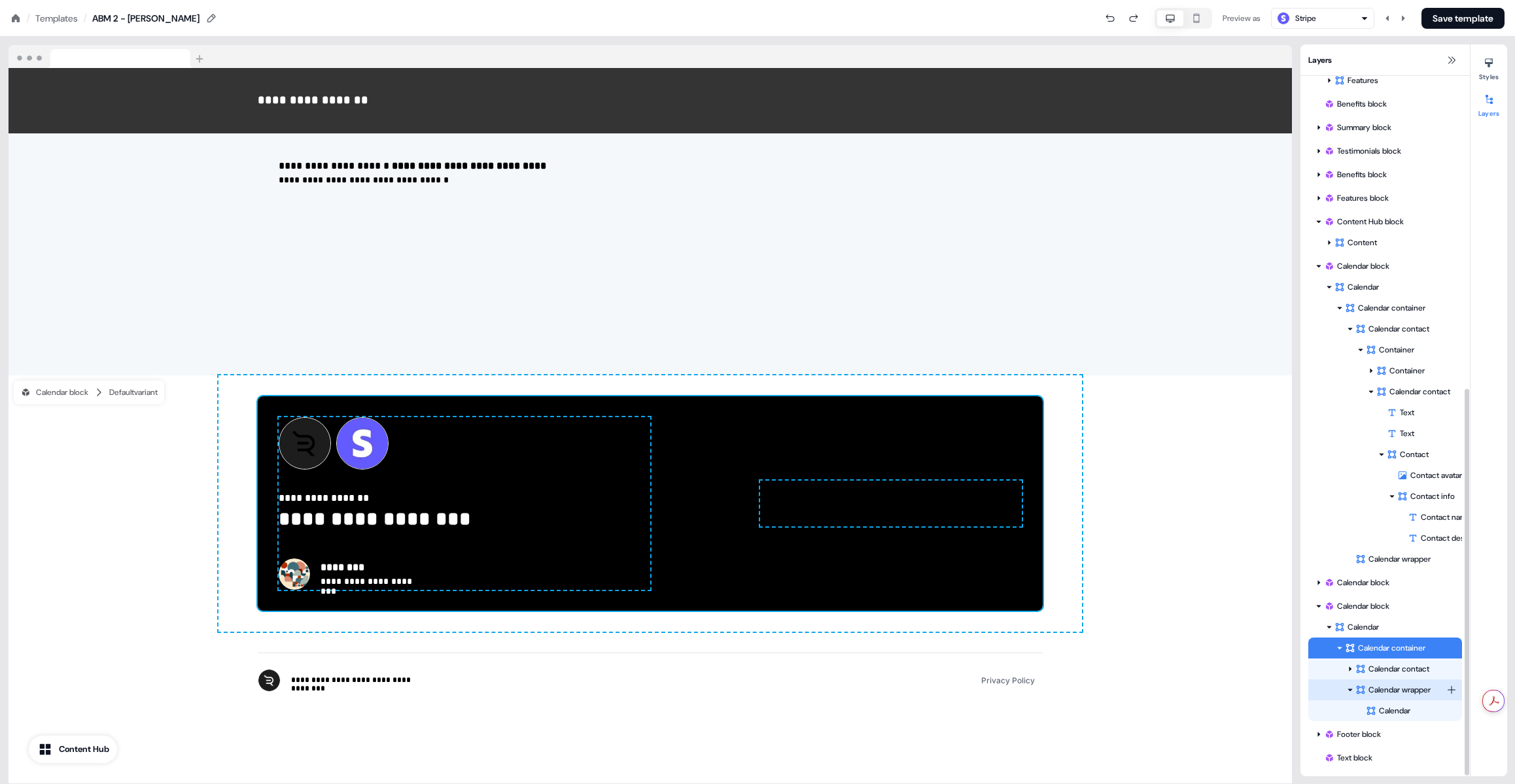click on "Calendar wrapper" at bounding box center [1401, 690] 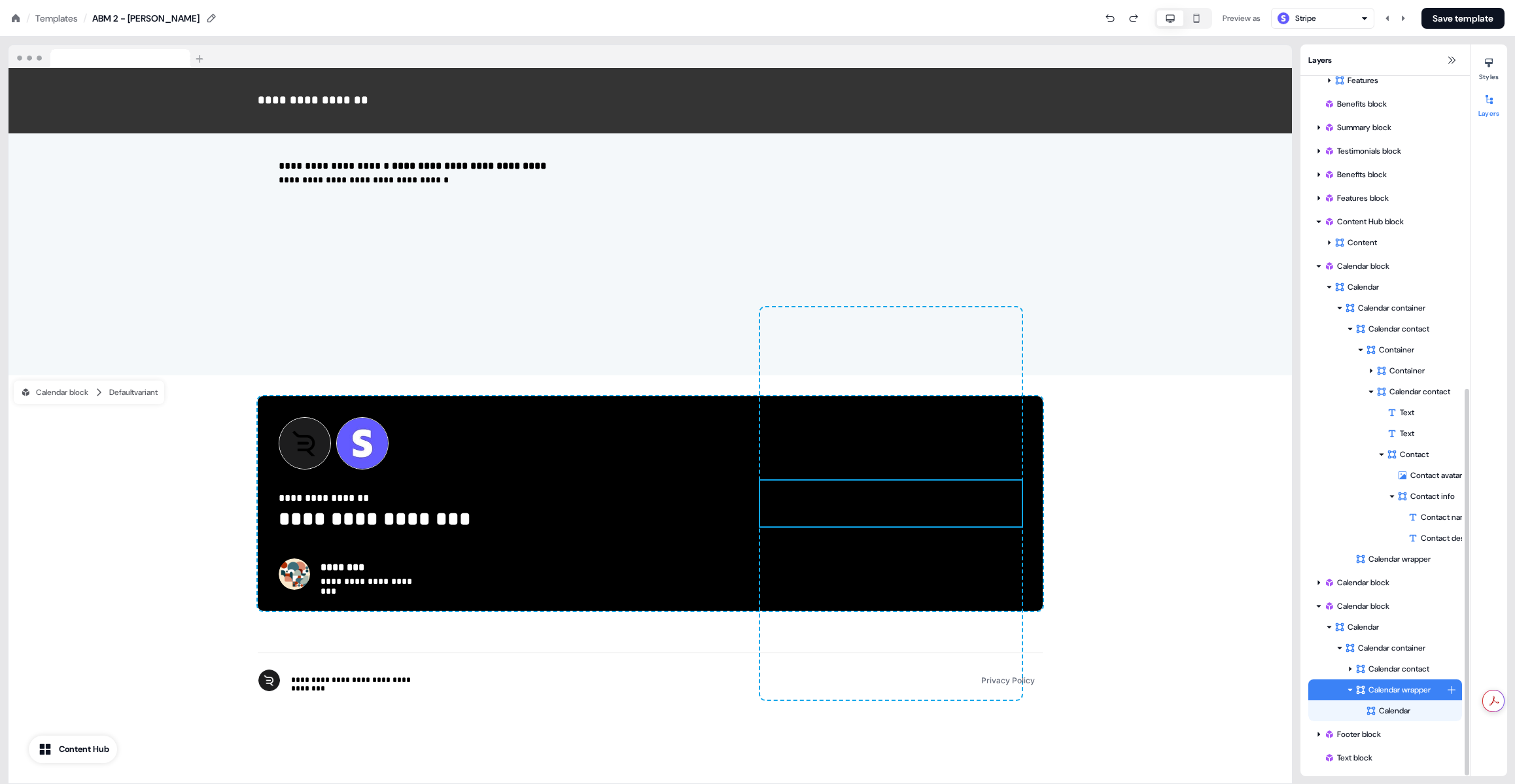 click on "Calendar wrapper" at bounding box center [1401, 690] 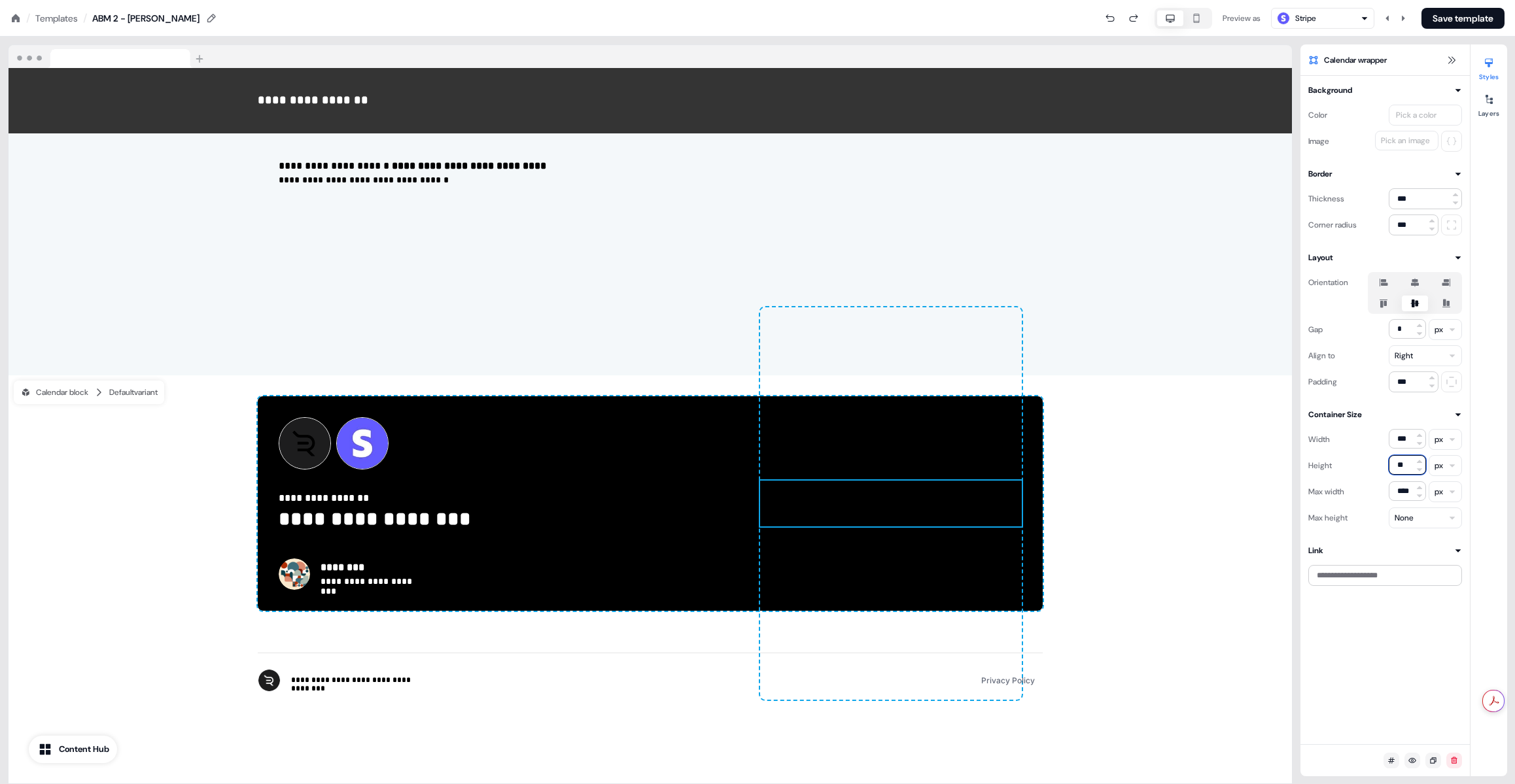 click on "**" at bounding box center (1407, 465) 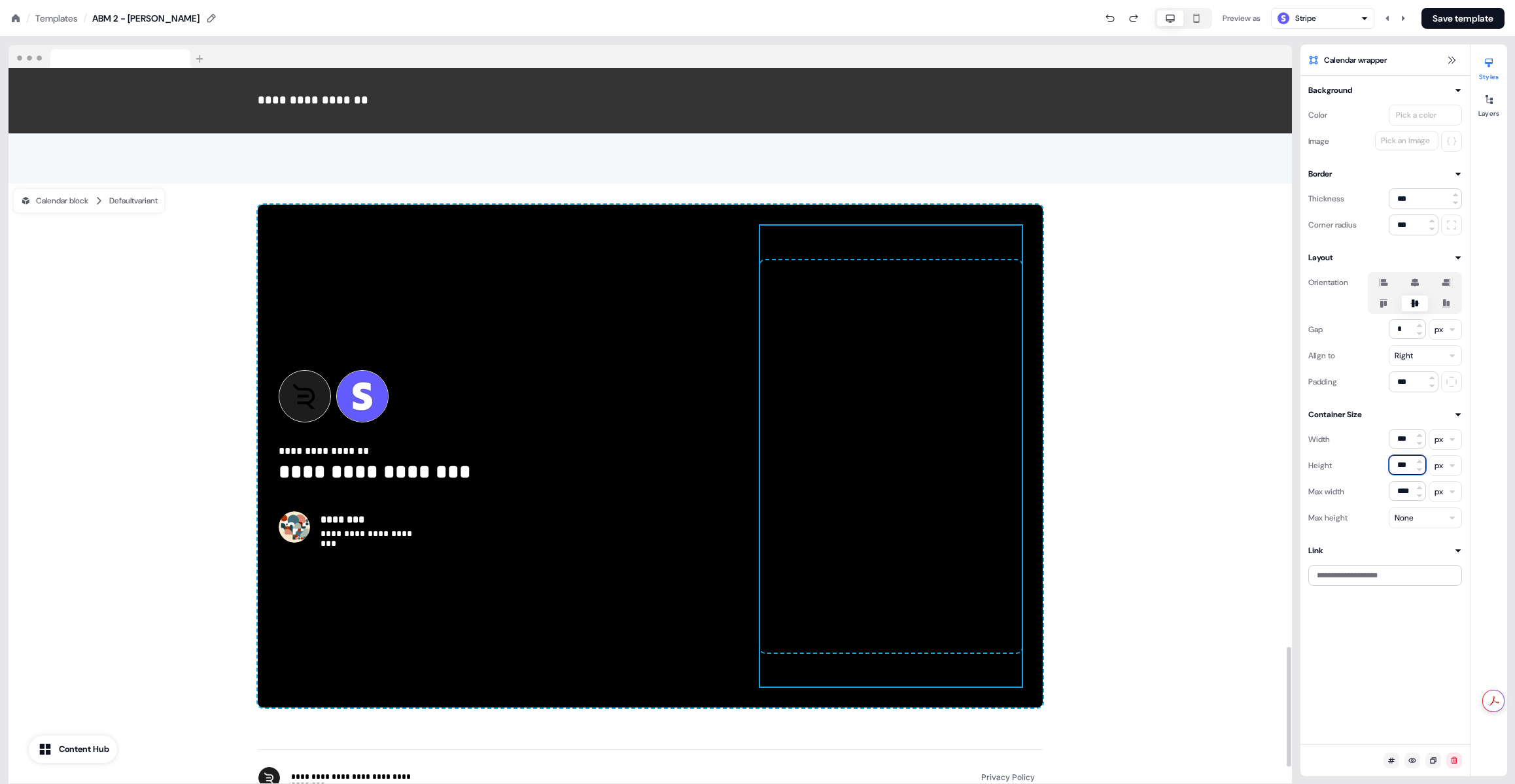 scroll, scrollTop: 3443, scrollLeft: 0, axis: vertical 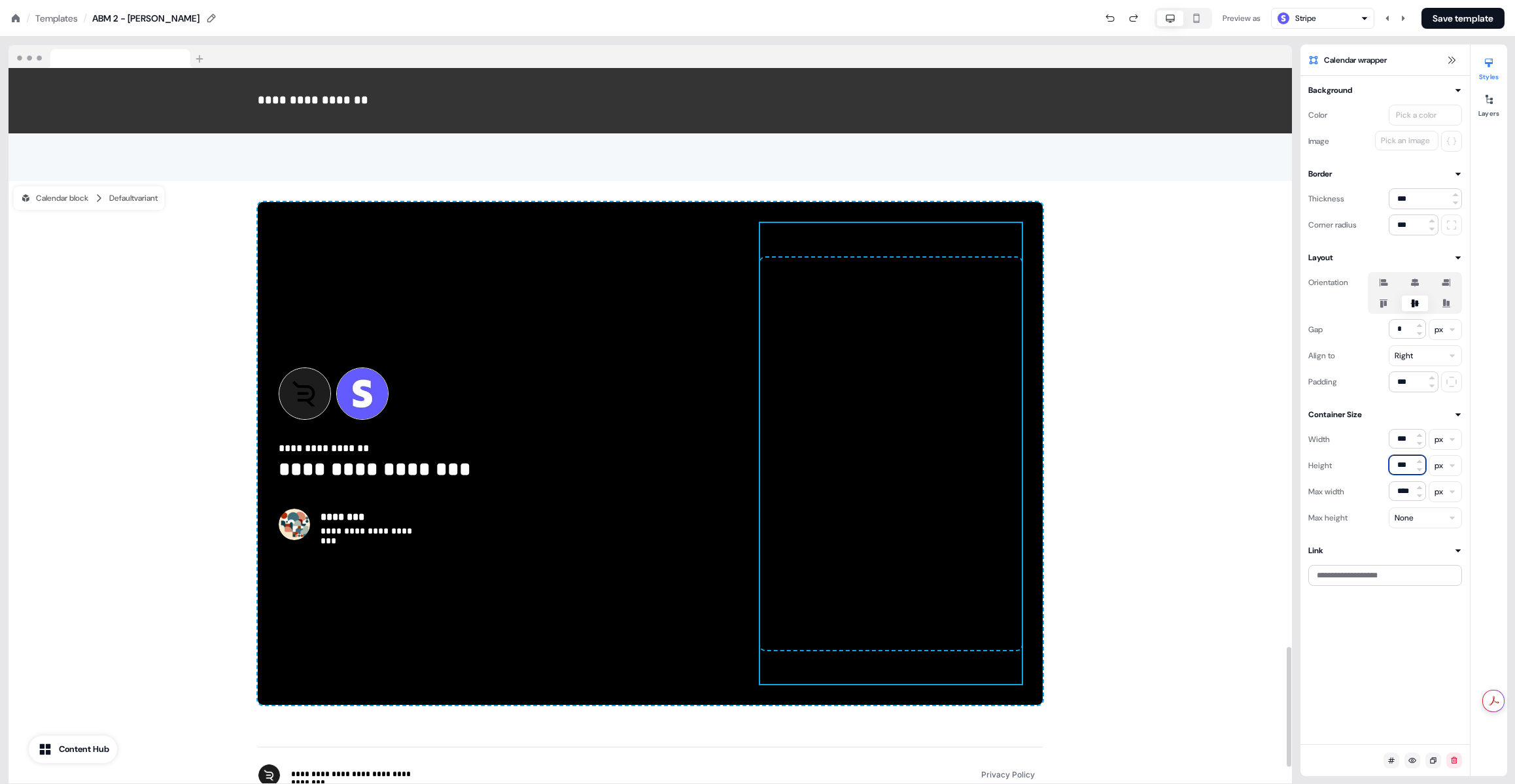 type on "***" 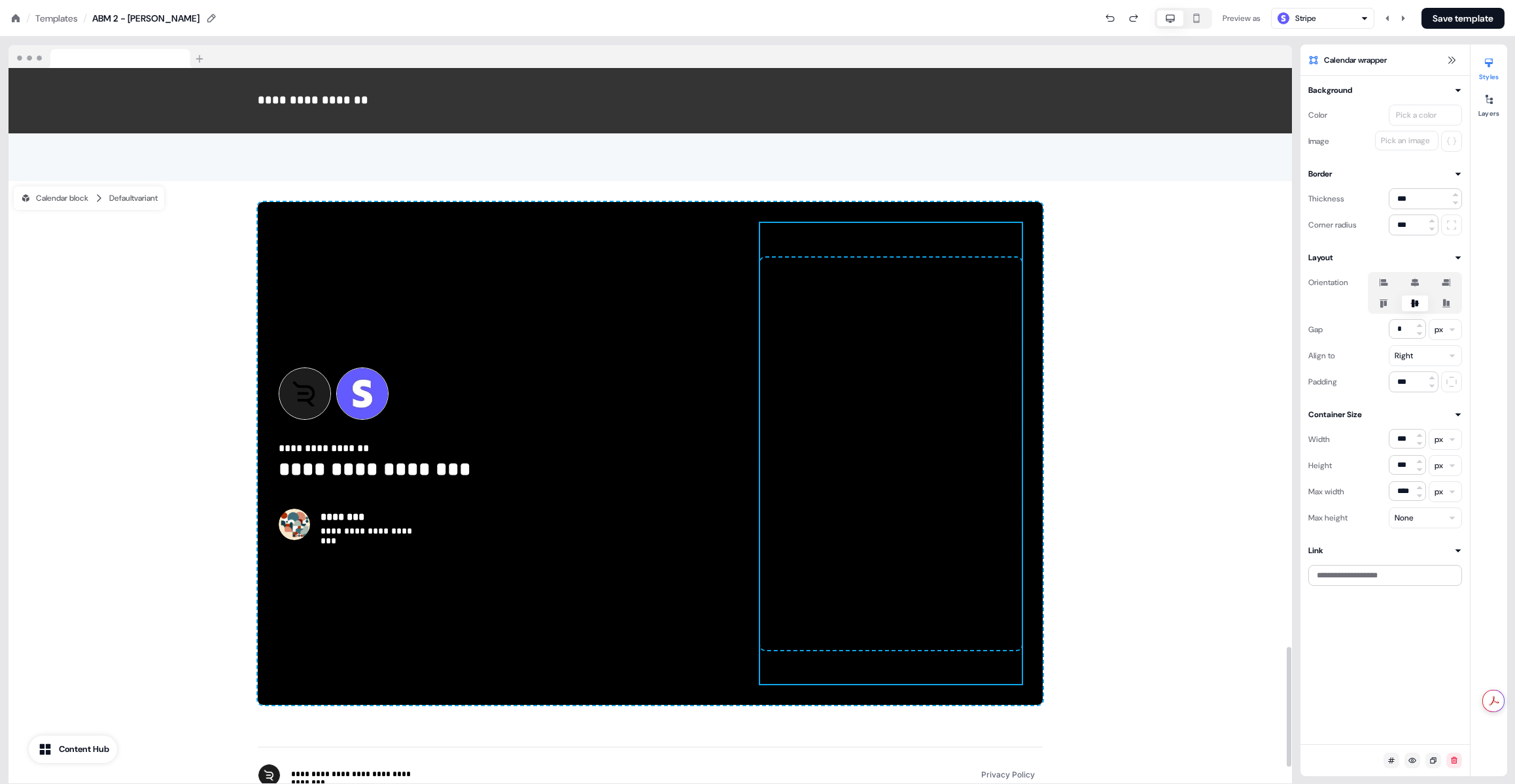 click on "**********" at bounding box center (650, 453) 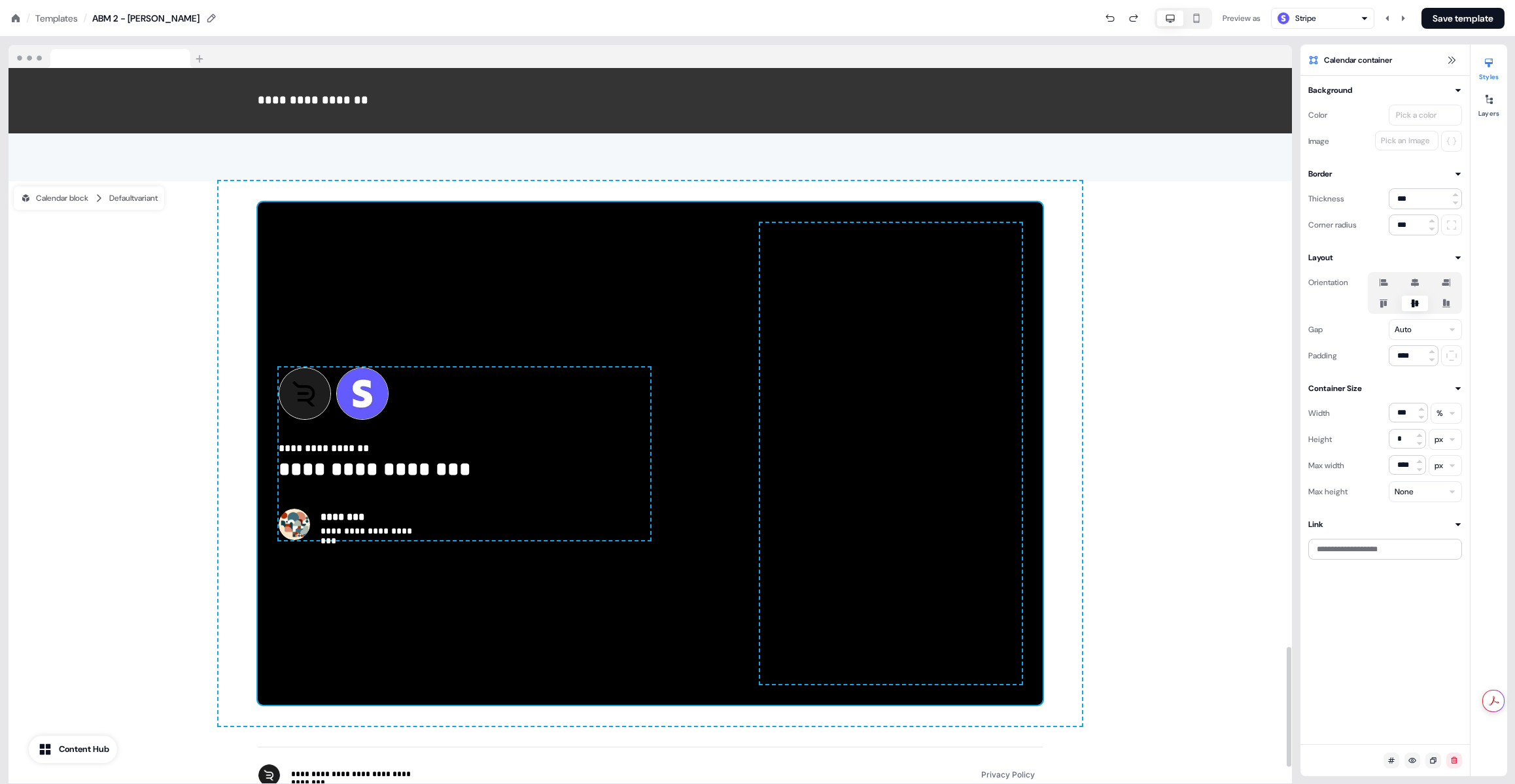 click on "**********" at bounding box center [650, 453] 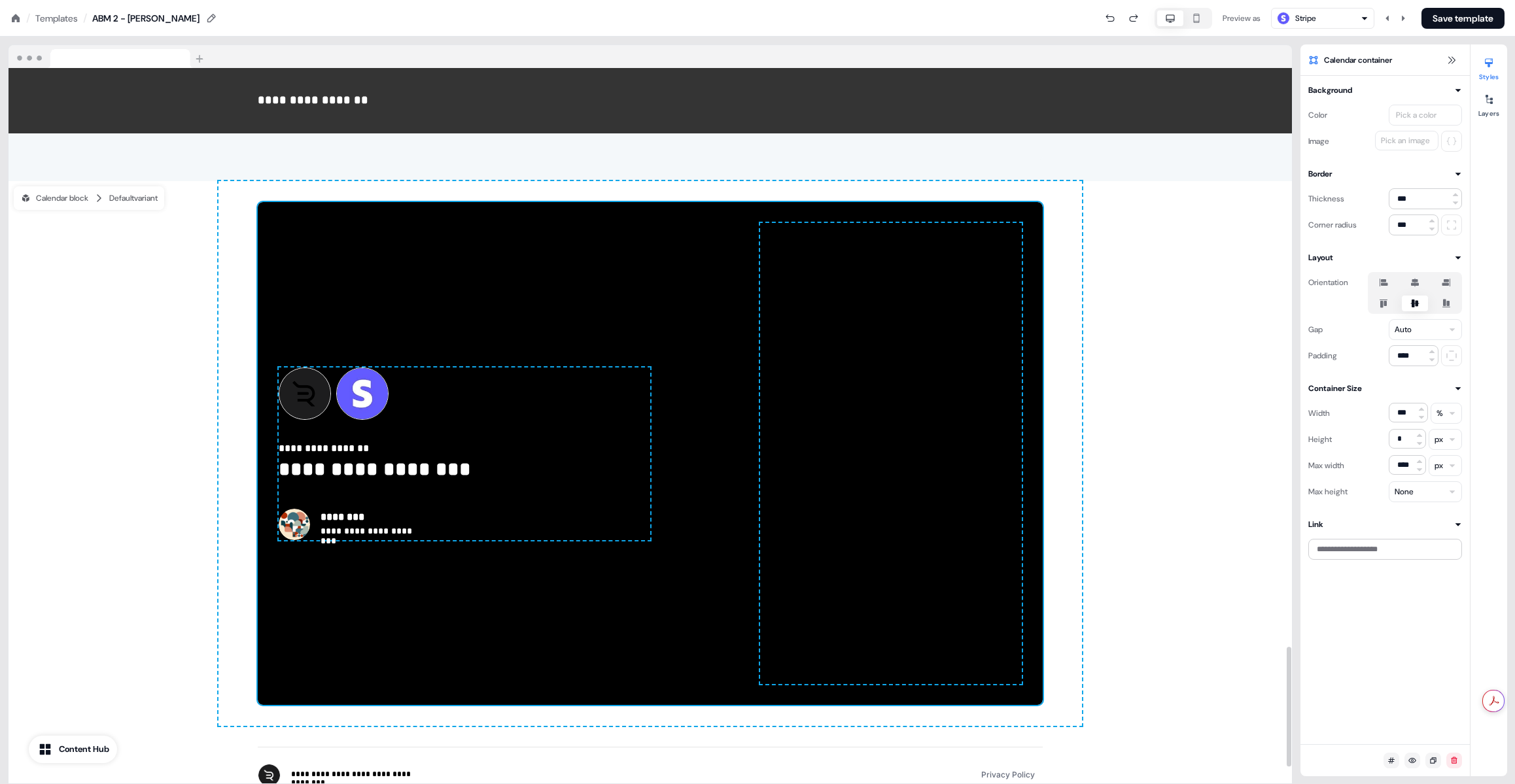 scroll, scrollTop: 3440, scrollLeft: 0, axis: vertical 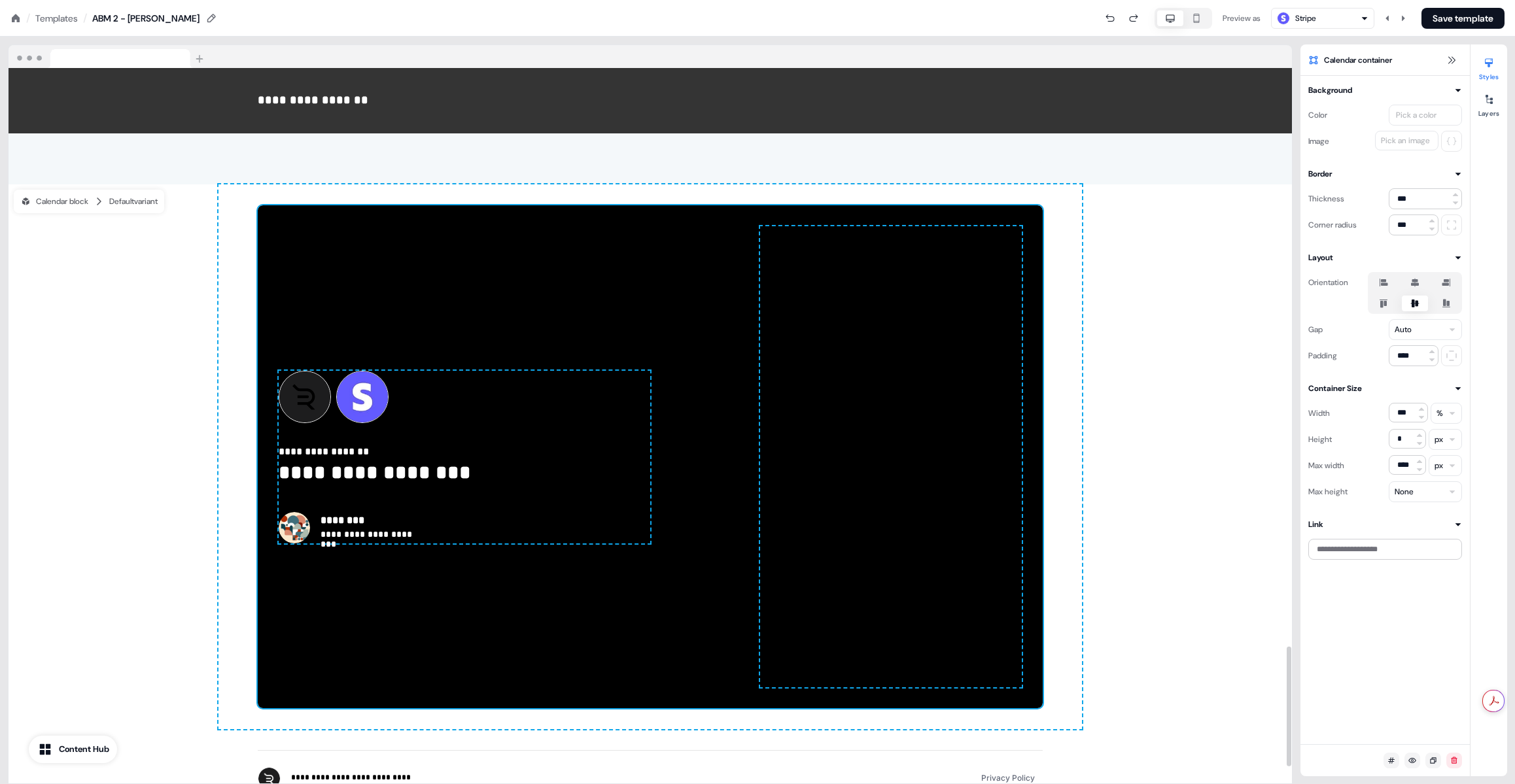 click on "**********" at bounding box center [650, 456] 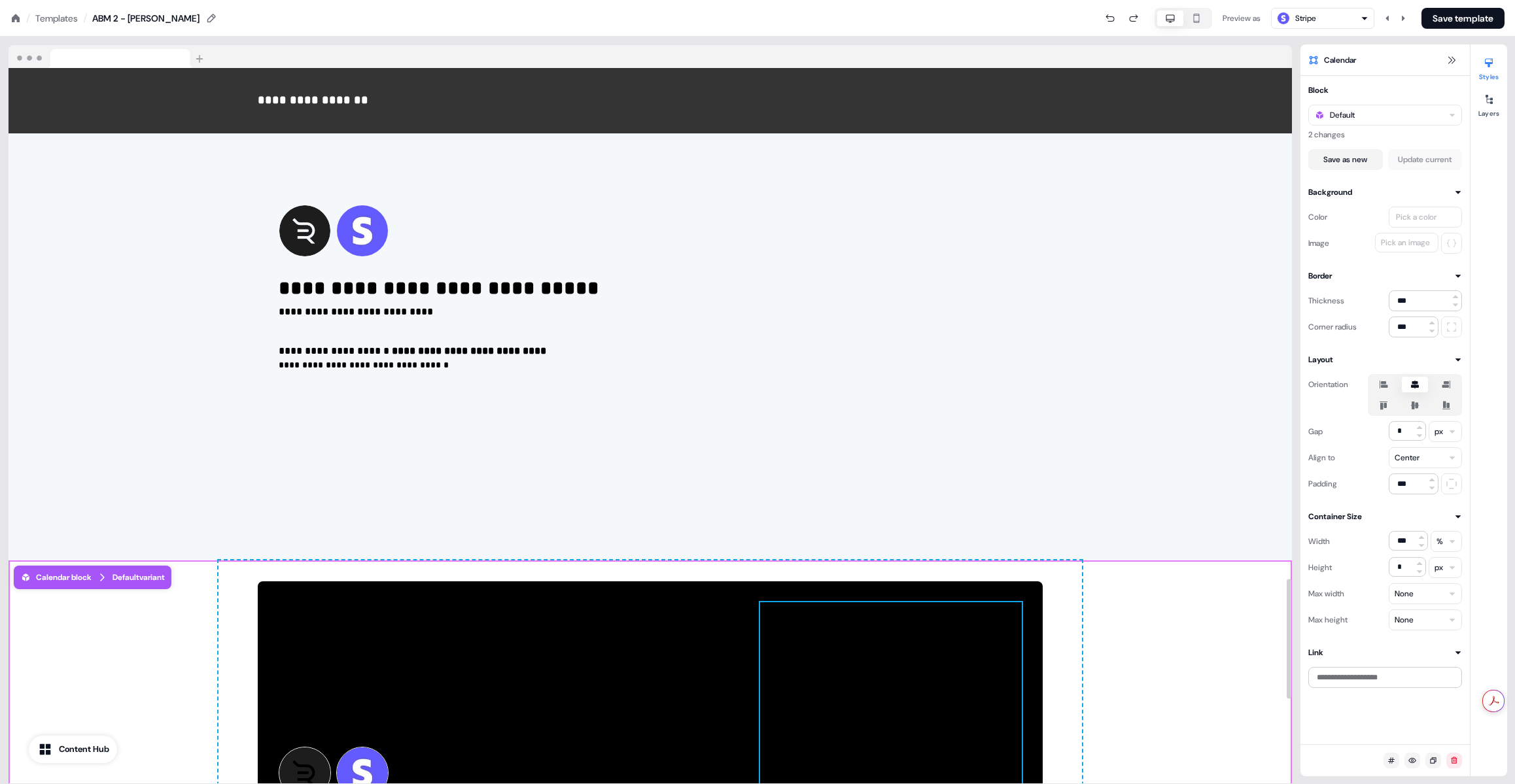 scroll, scrollTop: 3033, scrollLeft: 0, axis: vertical 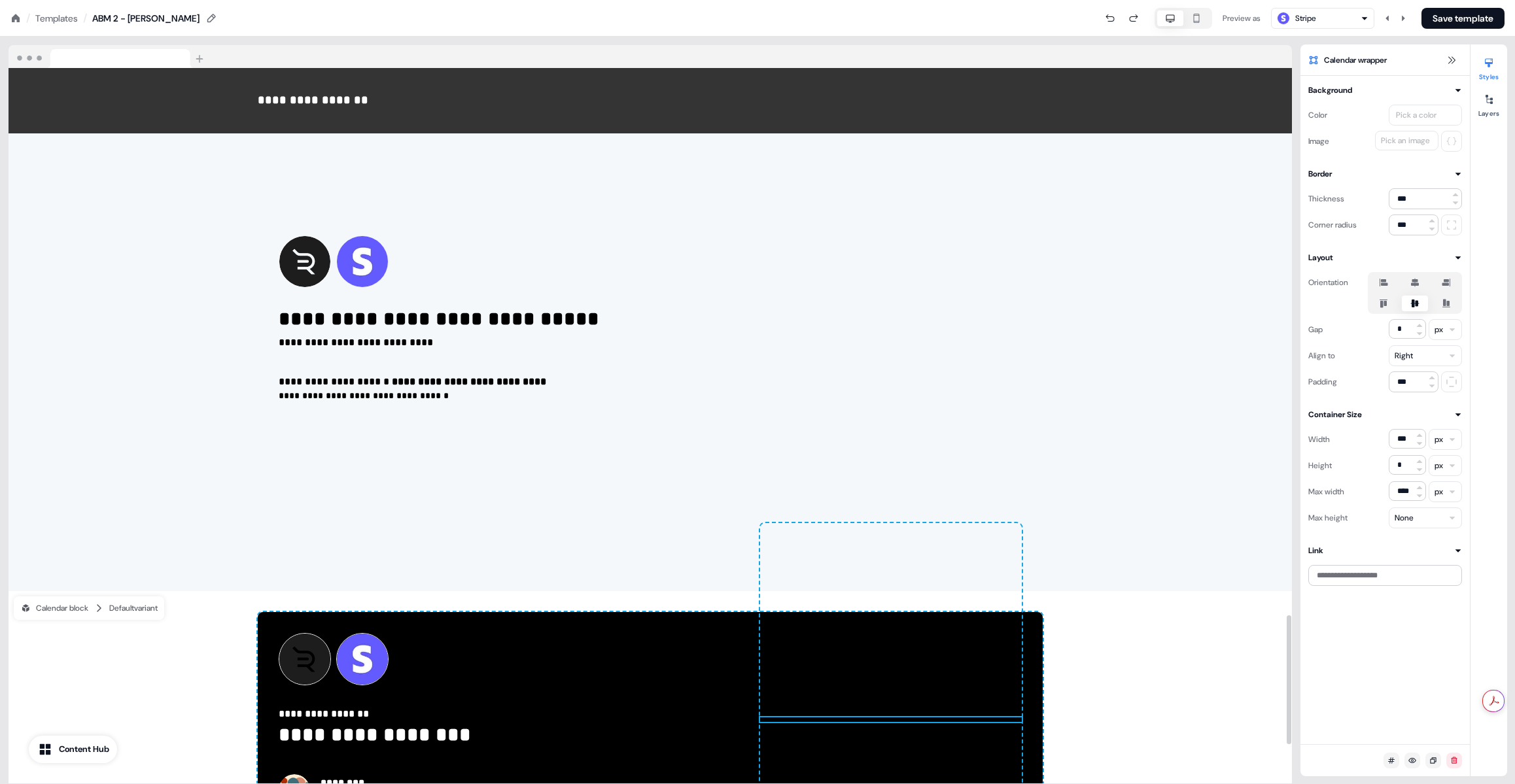 type on "**" 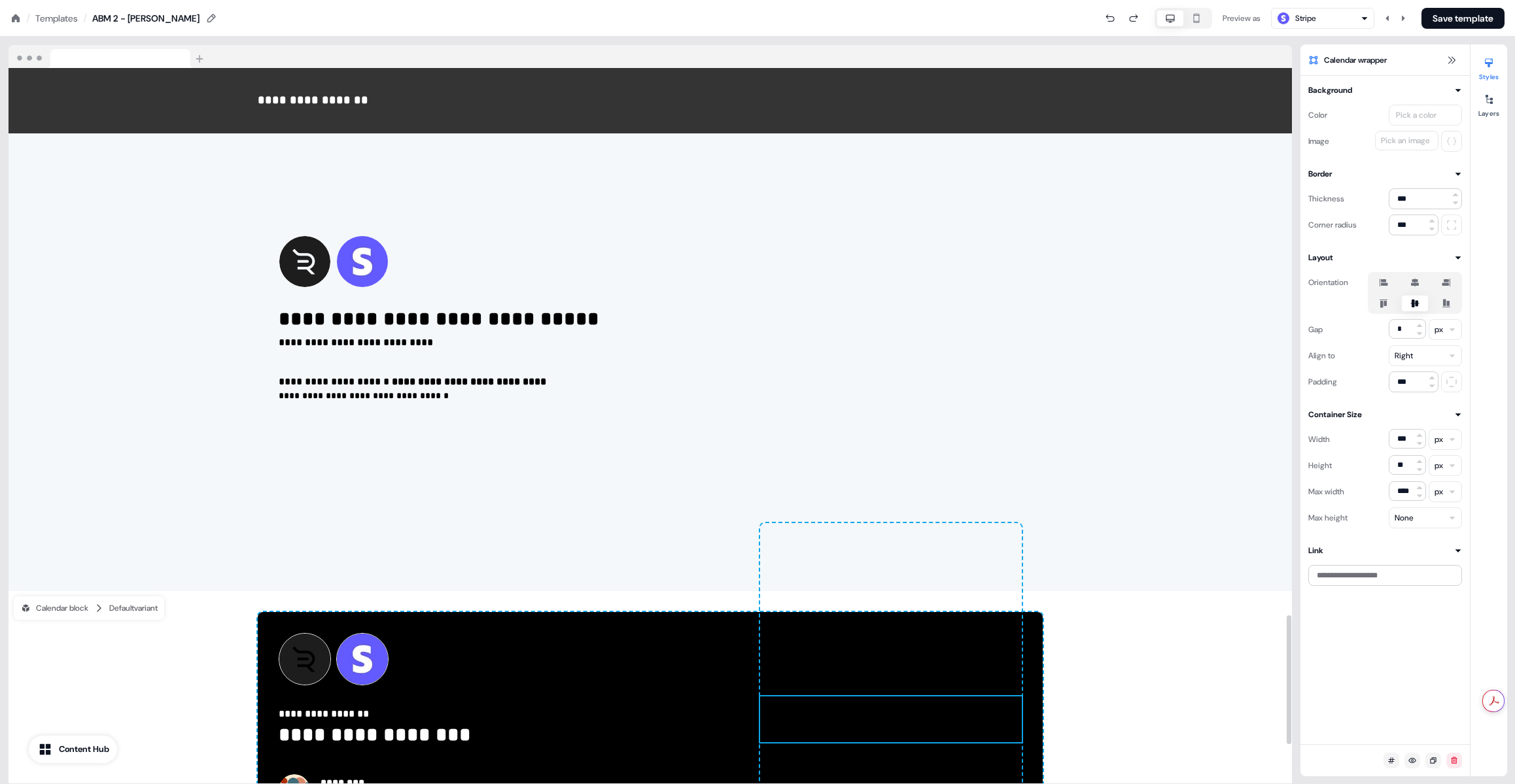 click on "**********" at bounding box center [650, 719] 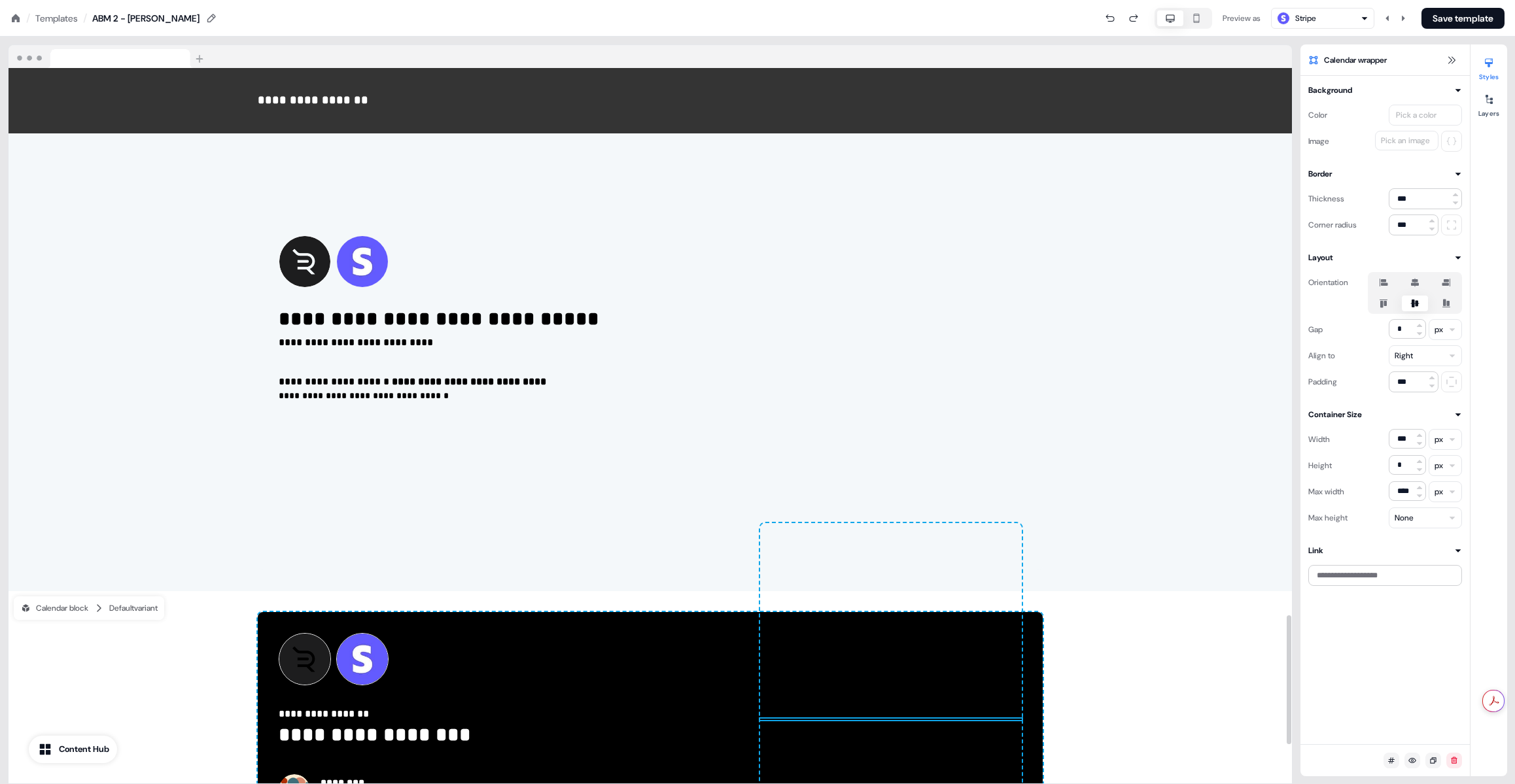type on "*" 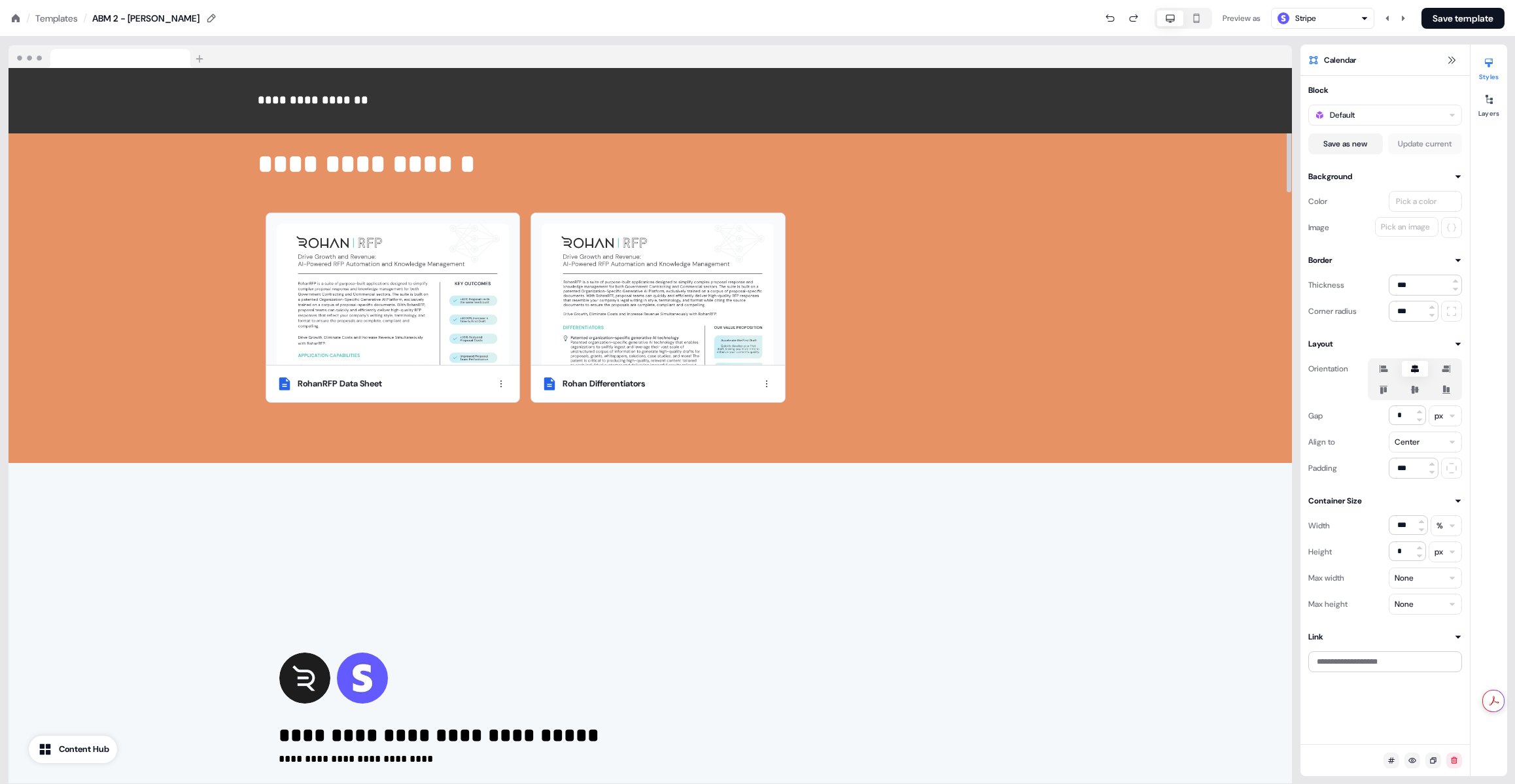 scroll, scrollTop: 0, scrollLeft: 0, axis: both 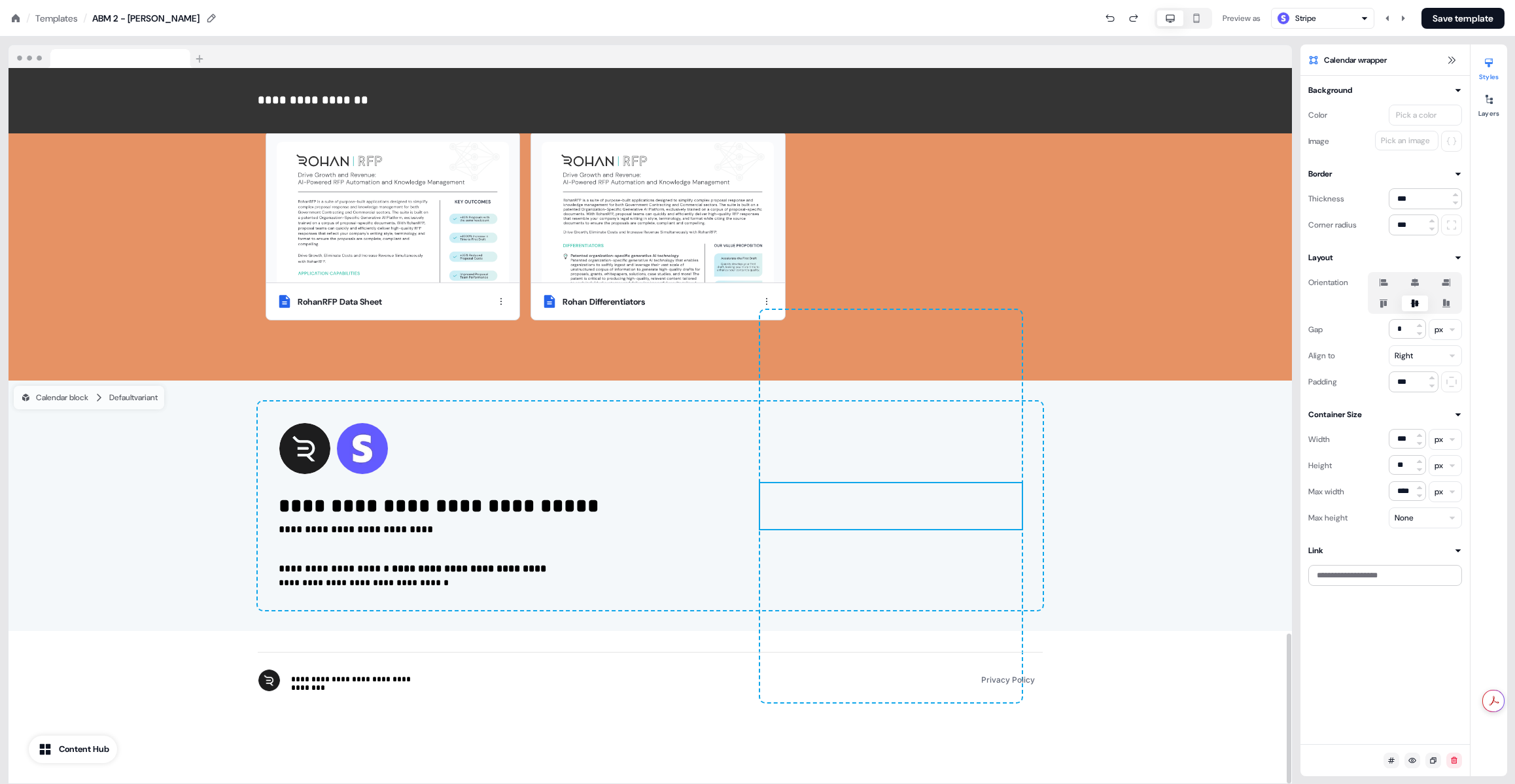type on "***" 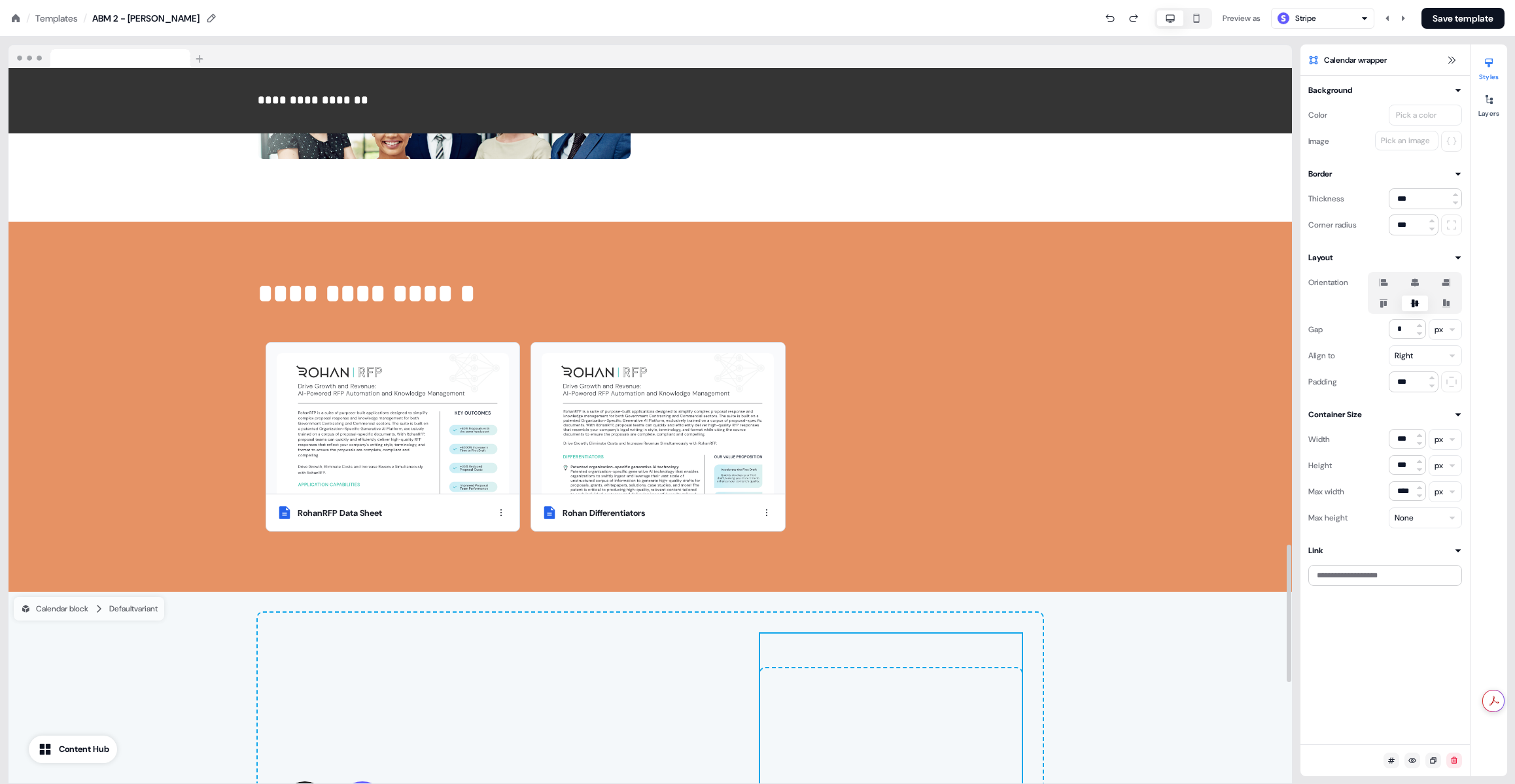 scroll, scrollTop: 2490, scrollLeft: 0, axis: vertical 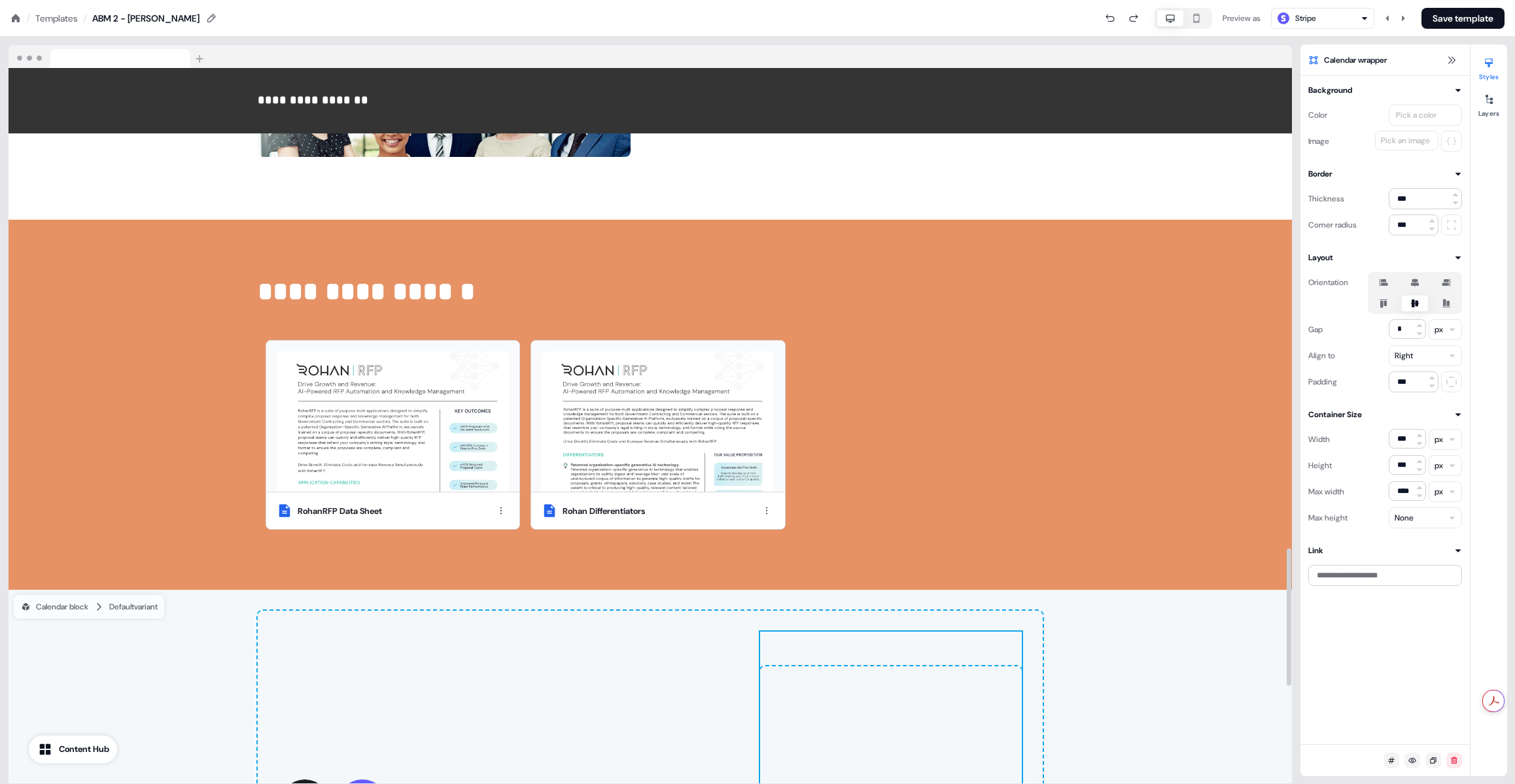click on "**********" at bounding box center [650, 405] 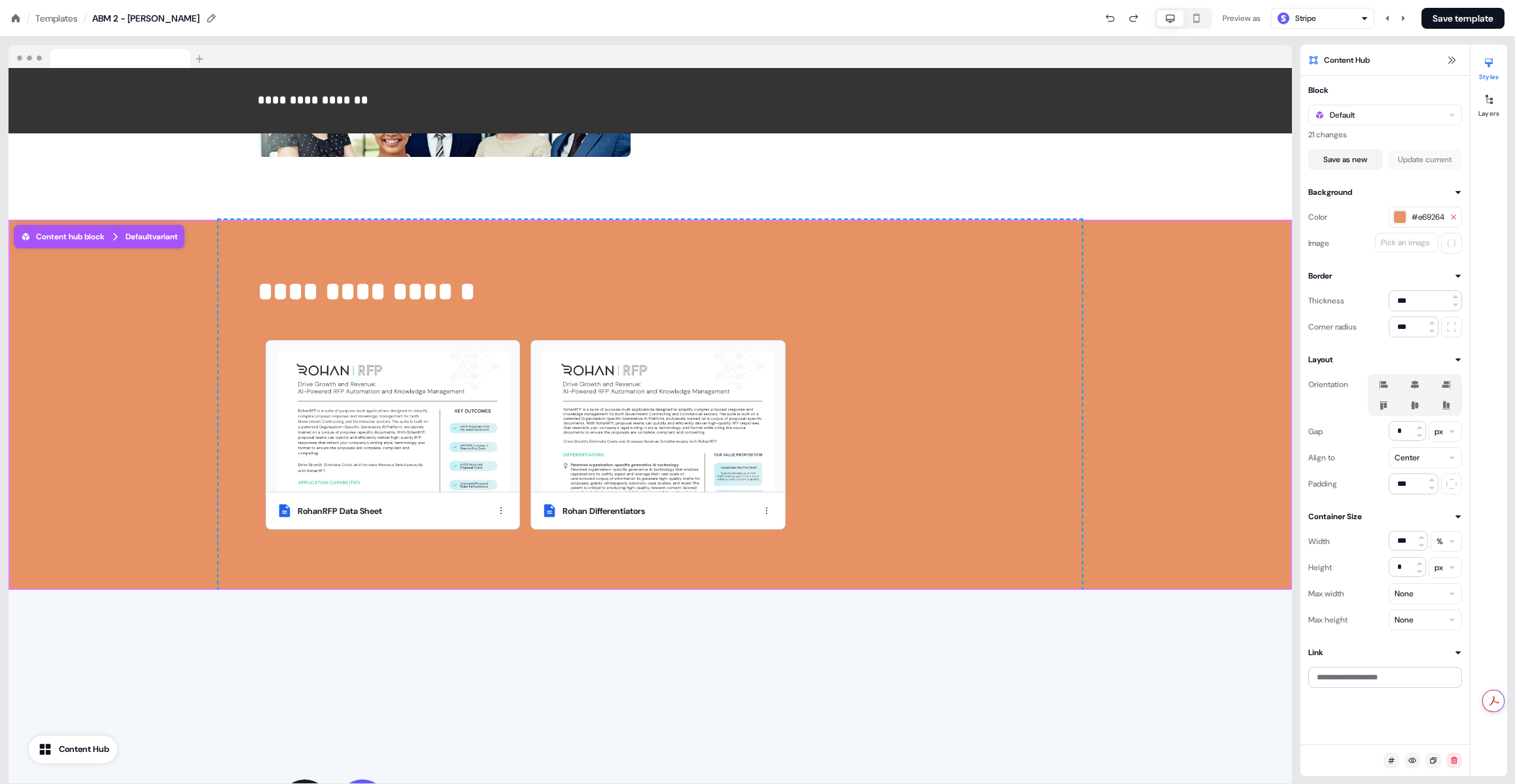 click 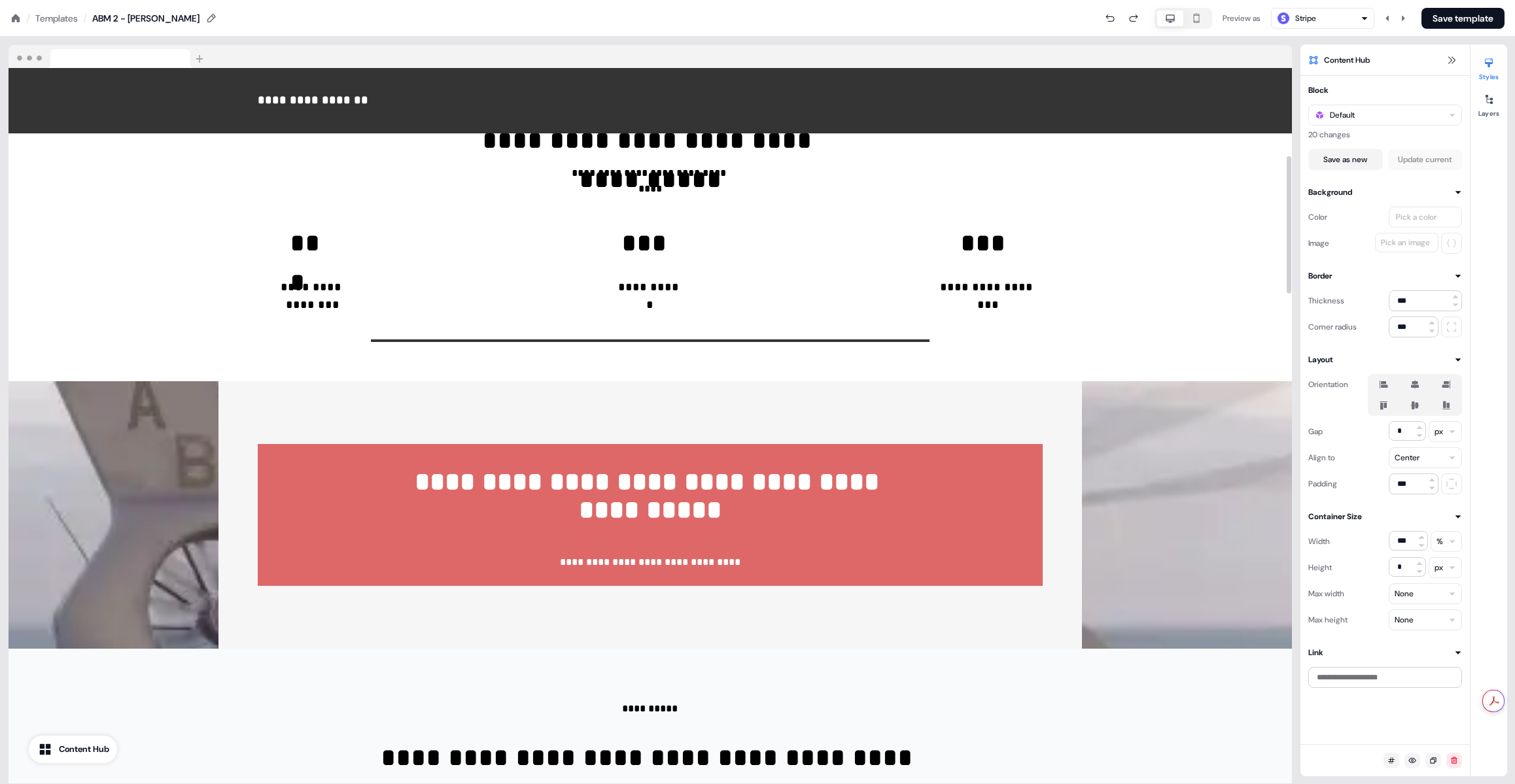 scroll, scrollTop: 430, scrollLeft: 0, axis: vertical 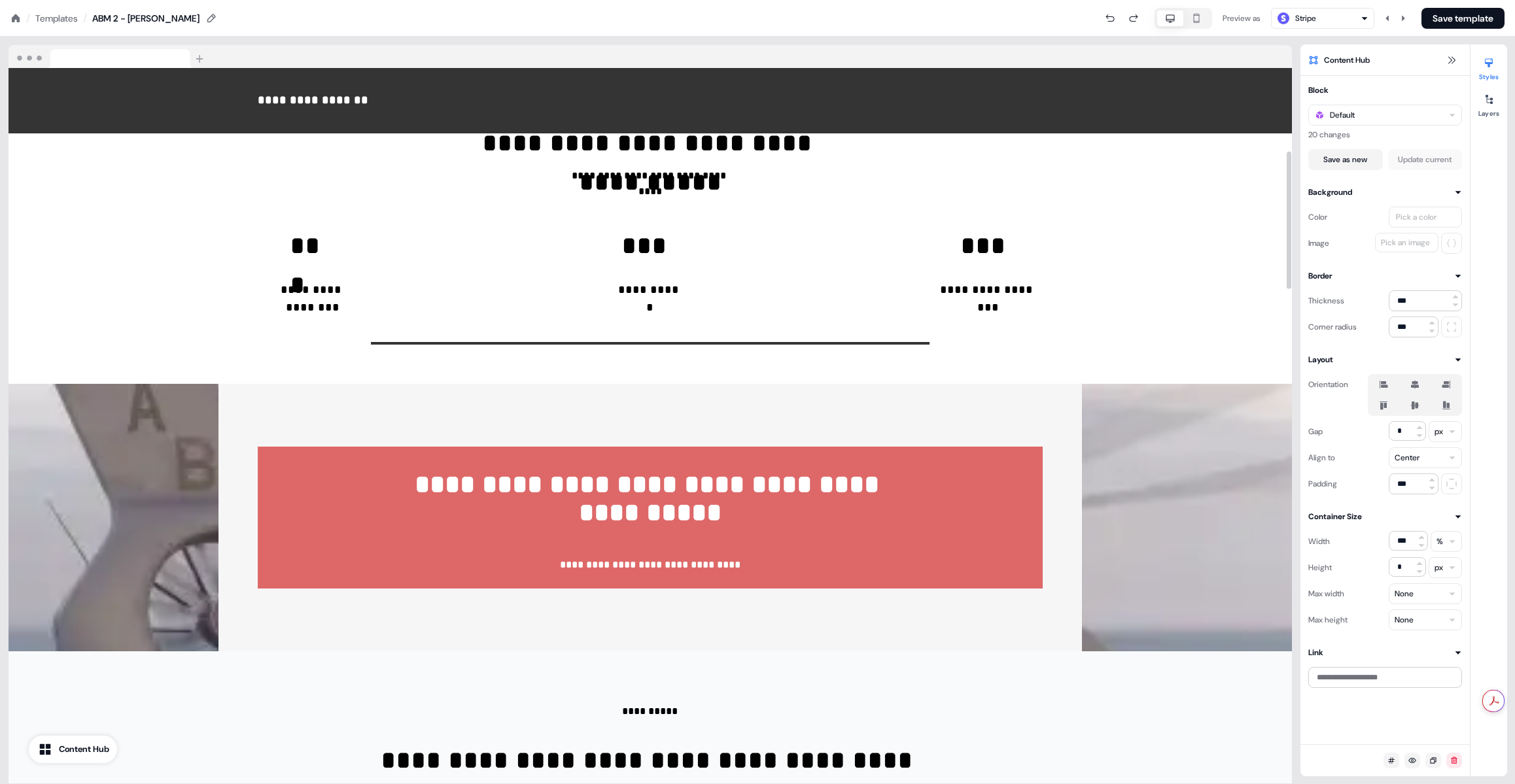click on "**********" at bounding box center [650, 517] 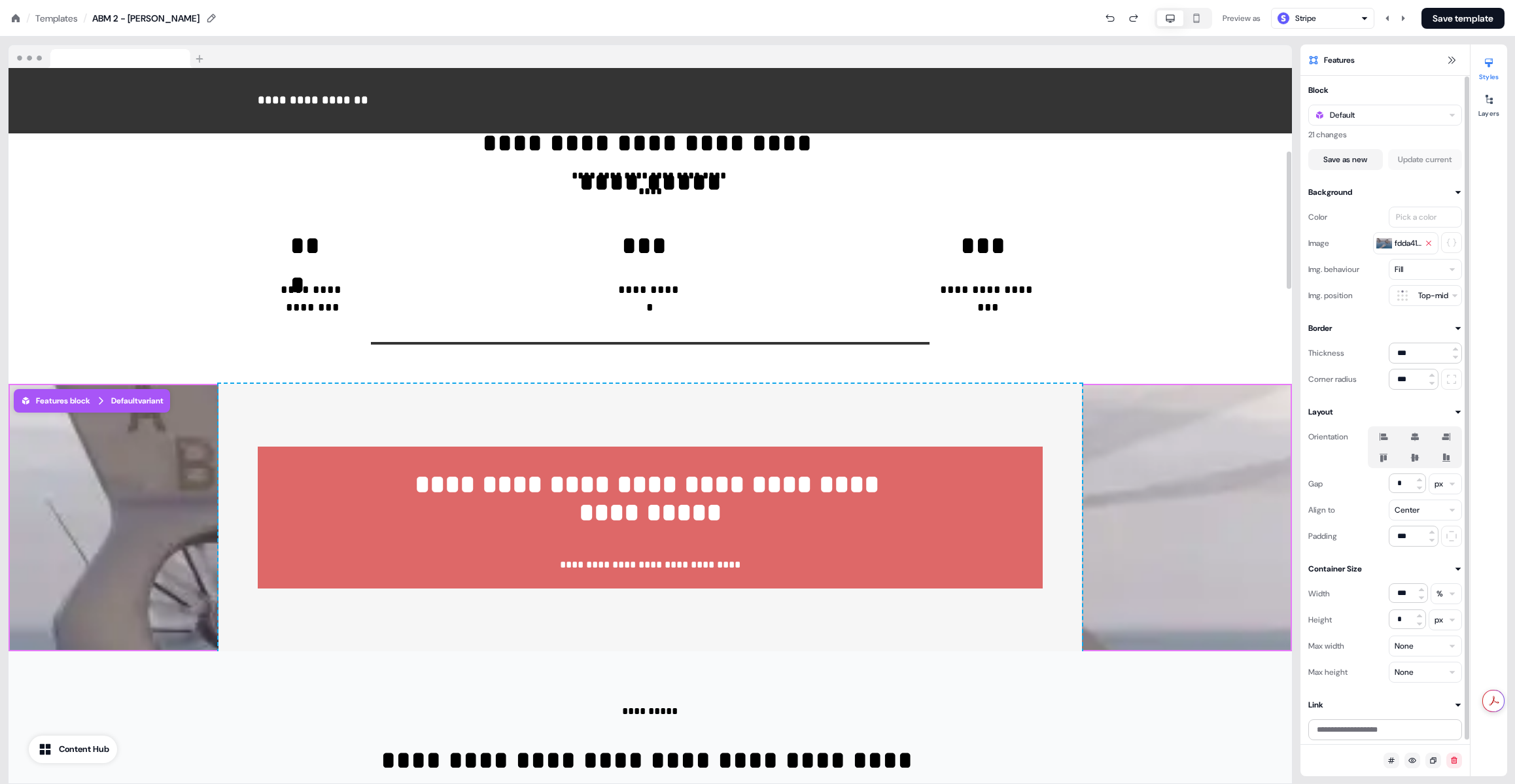 click 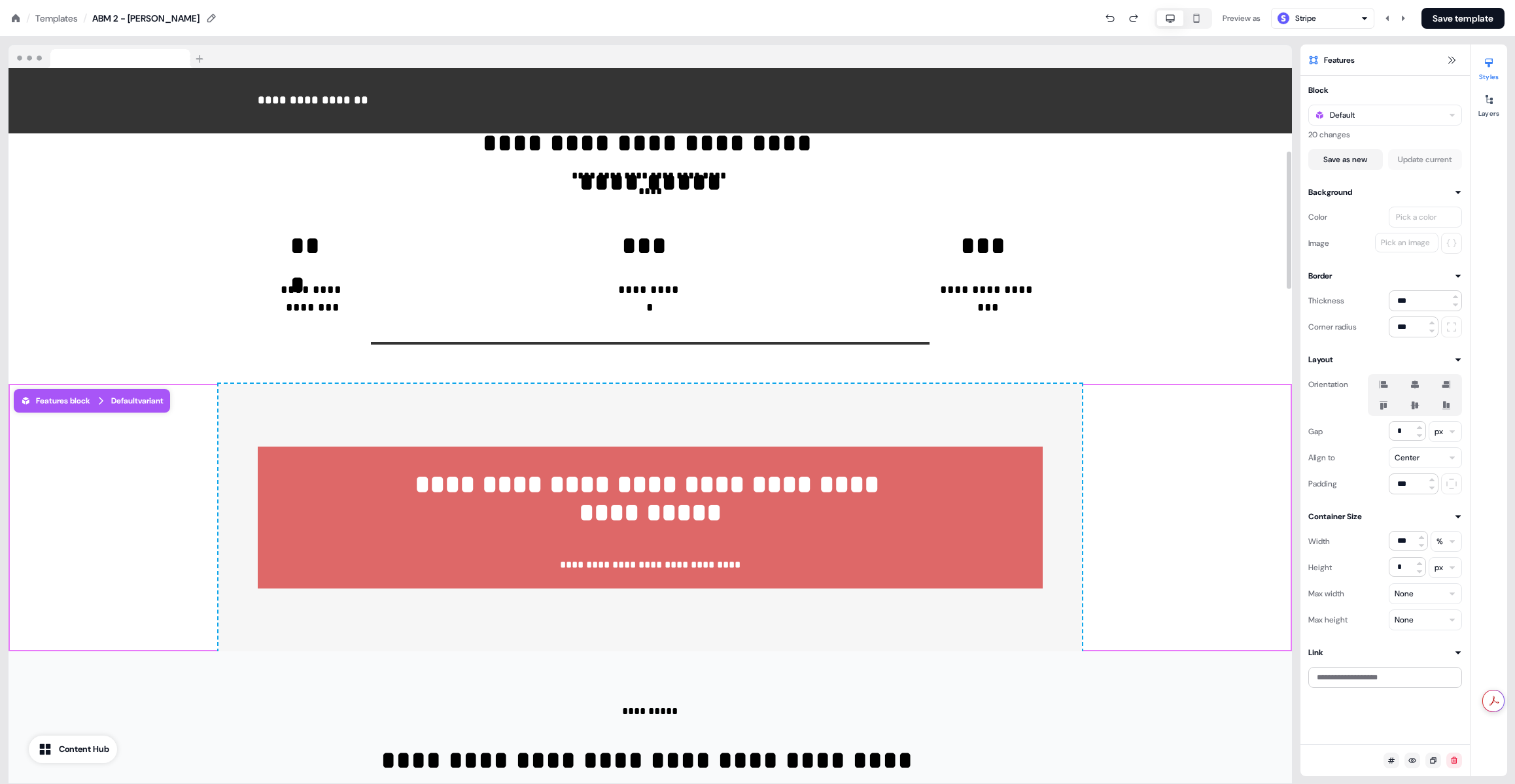 click on "**********" at bounding box center (650, 517) 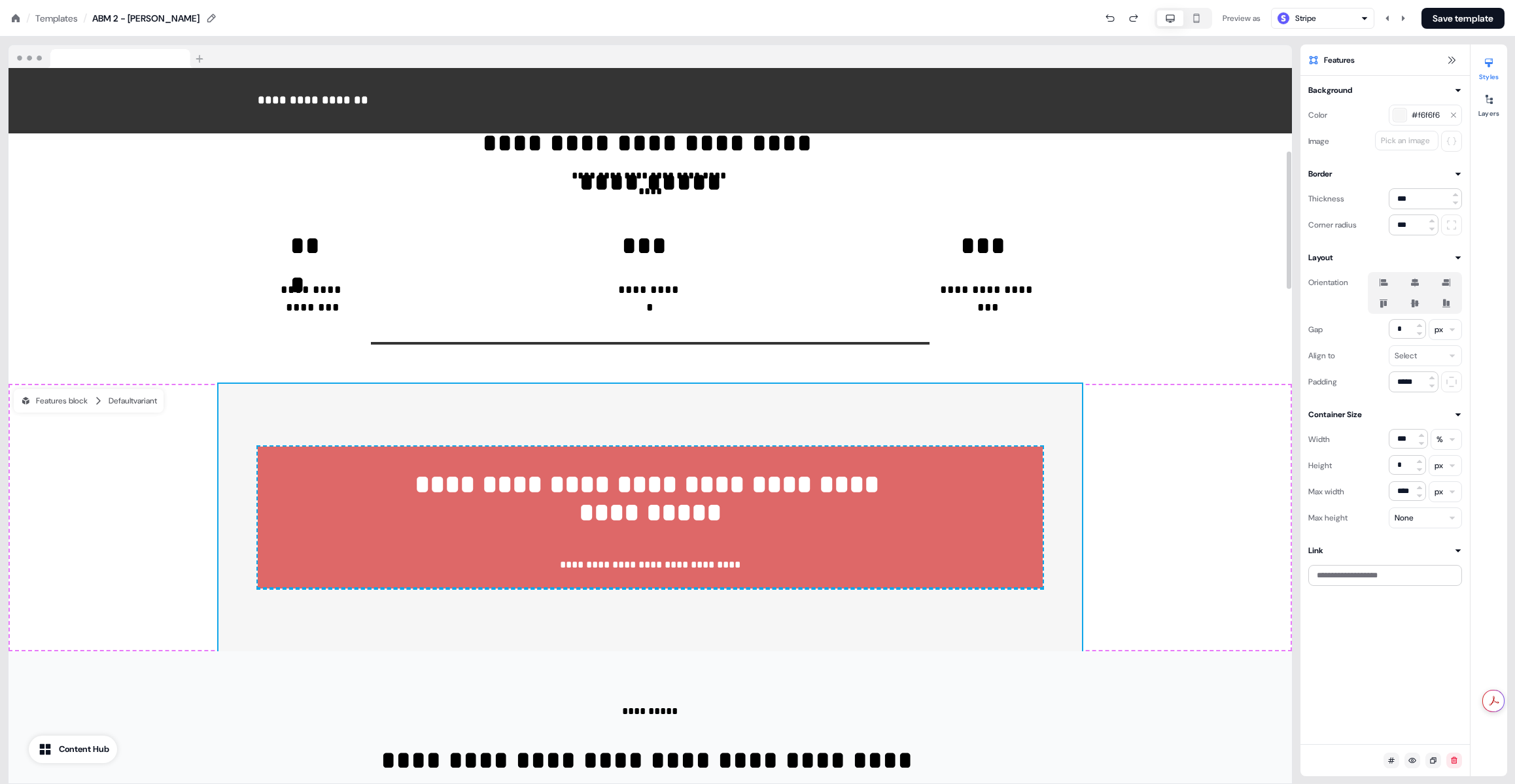 click on "**********" at bounding box center (650, 517) 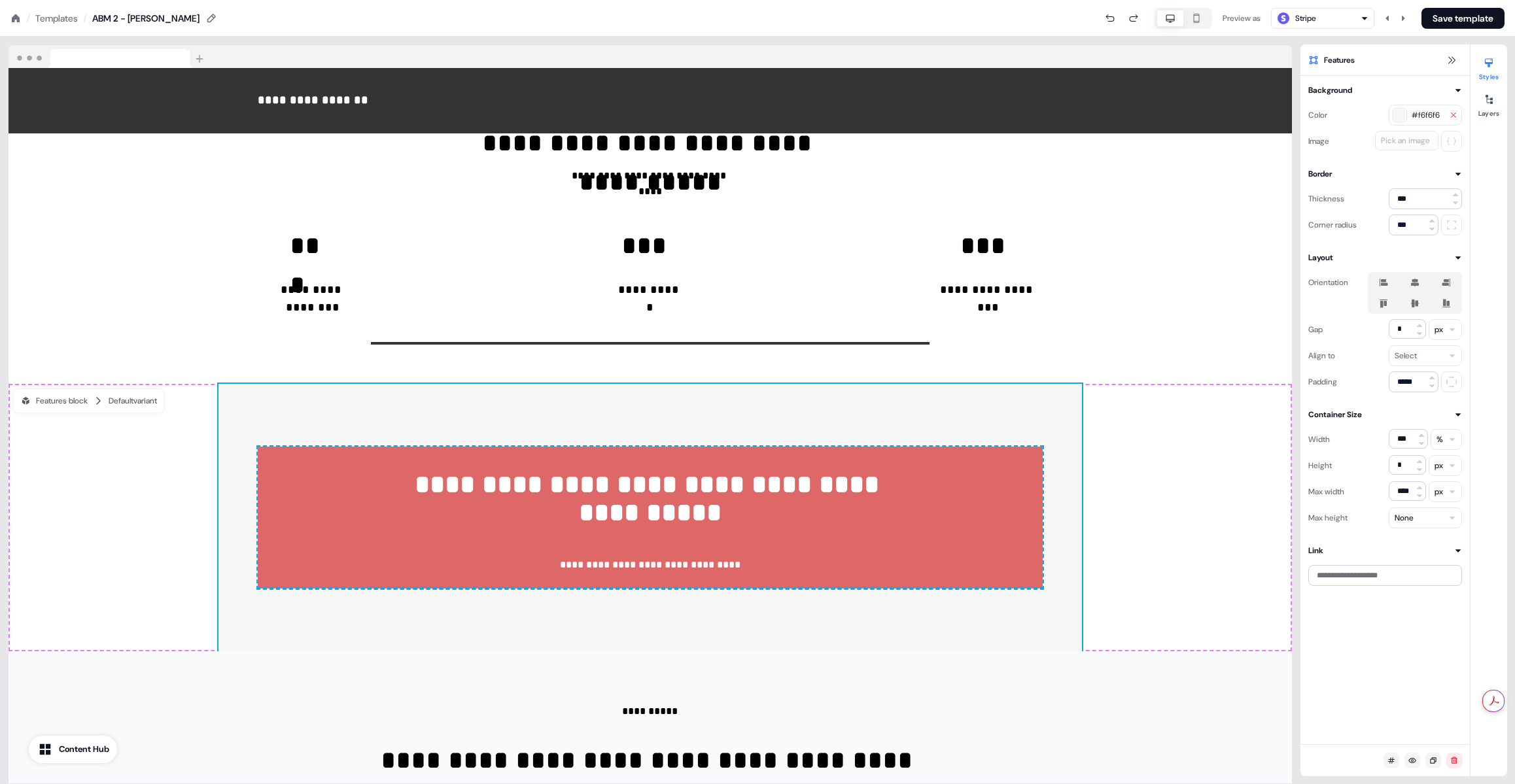 click 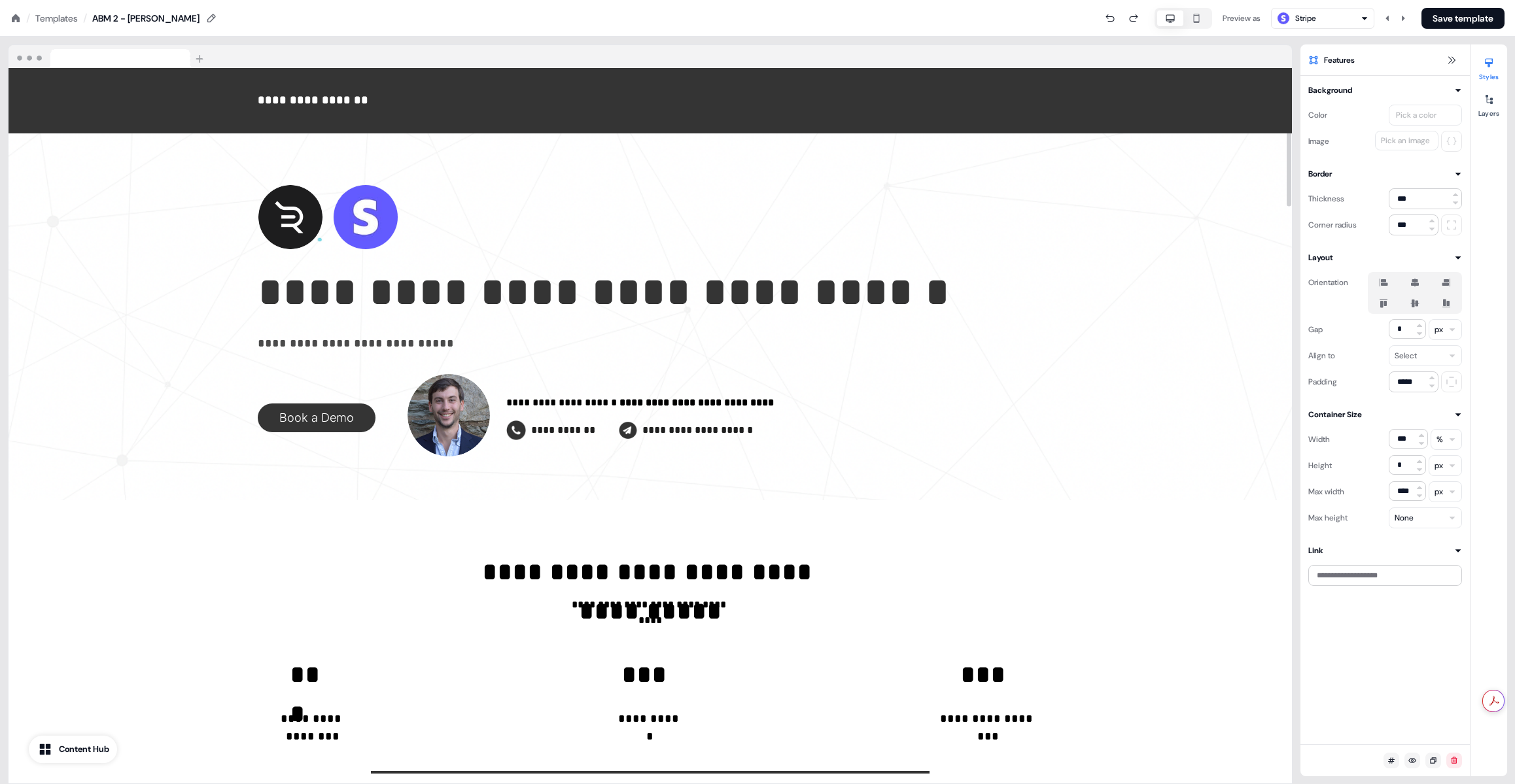 scroll, scrollTop: 0, scrollLeft: 0, axis: both 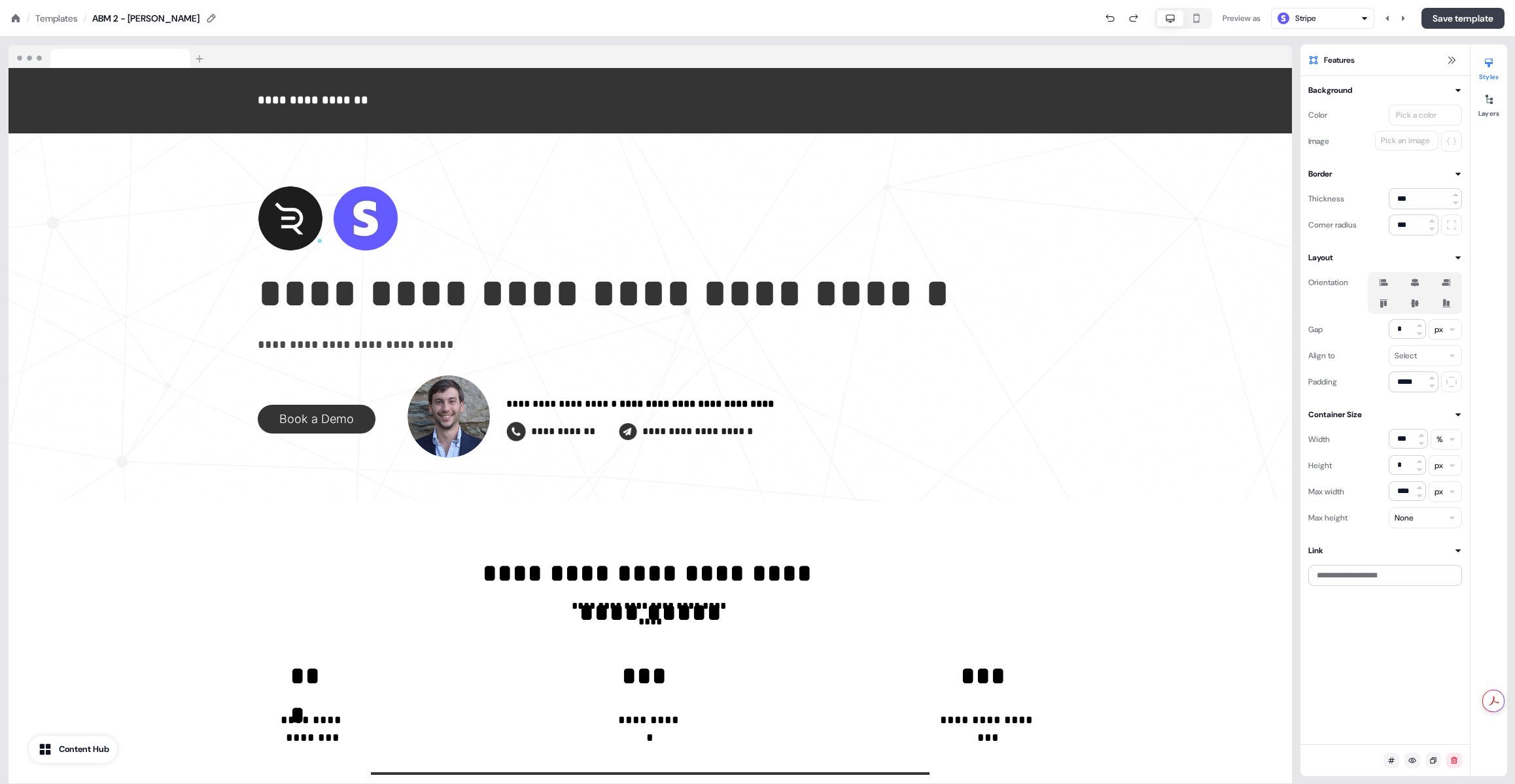 click on "Save template" at bounding box center [1463, 18] 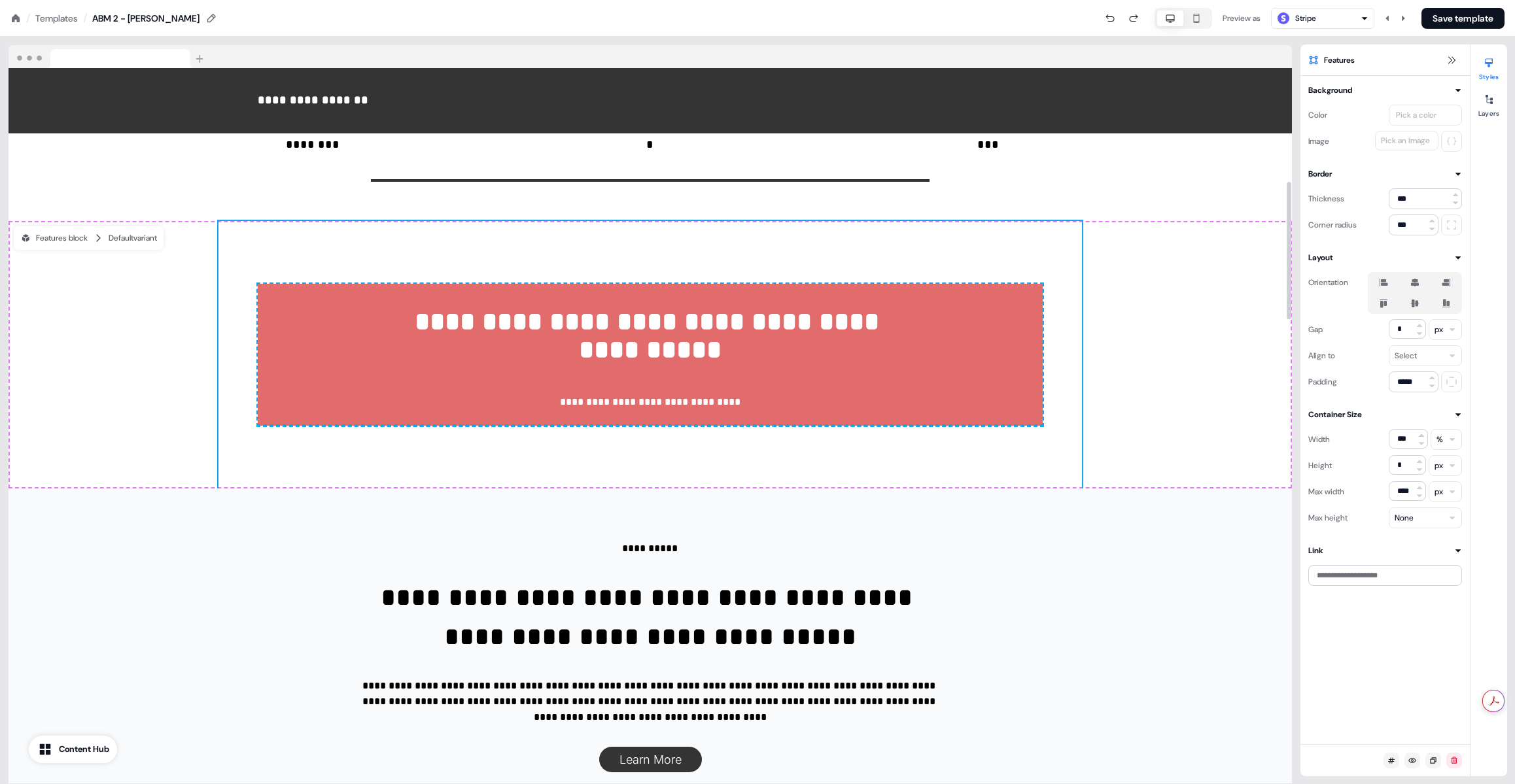 scroll, scrollTop: 588, scrollLeft: 0, axis: vertical 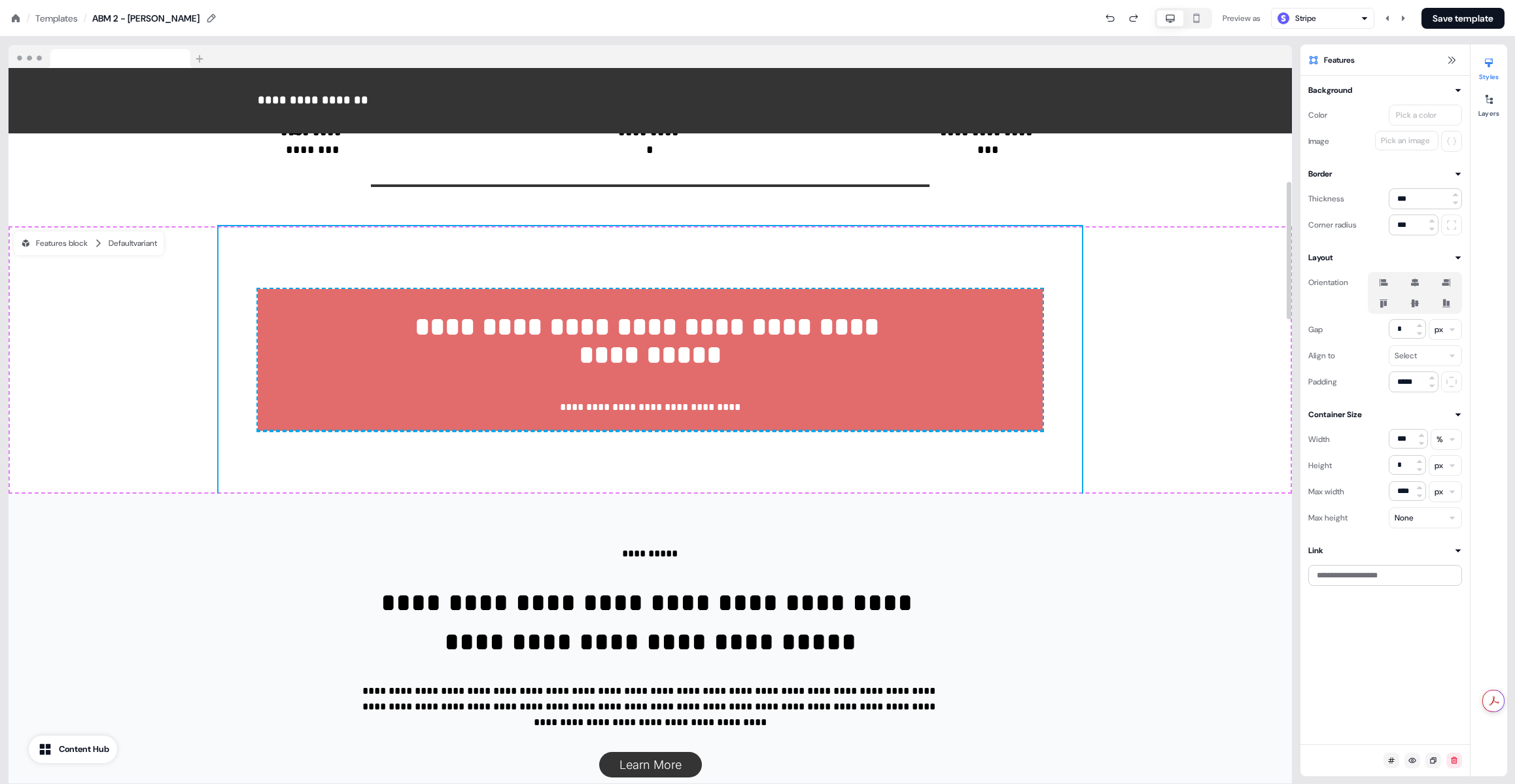 click on "**********" at bounding box center (650, 360) 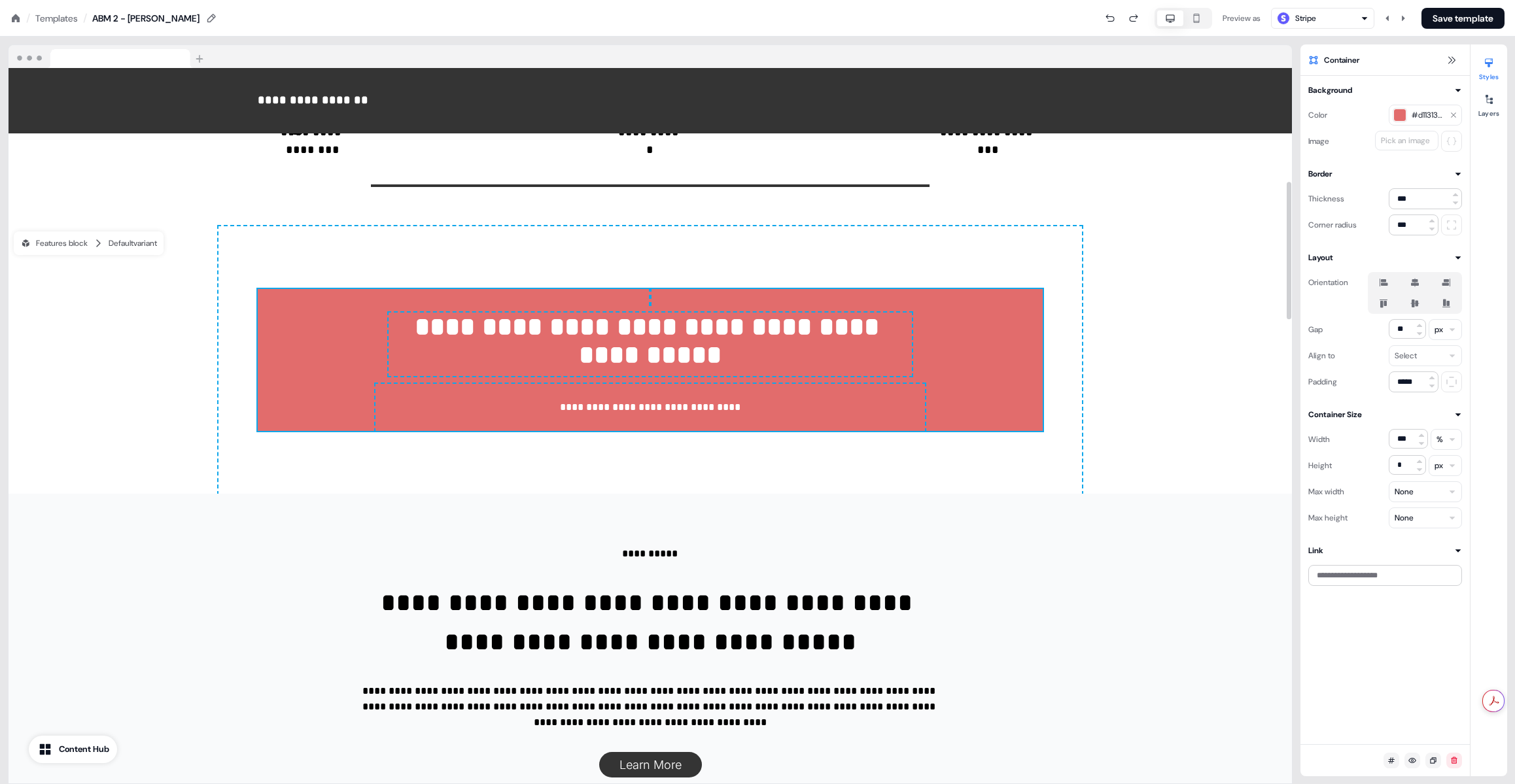 click on "**********" at bounding box center [650, 360] 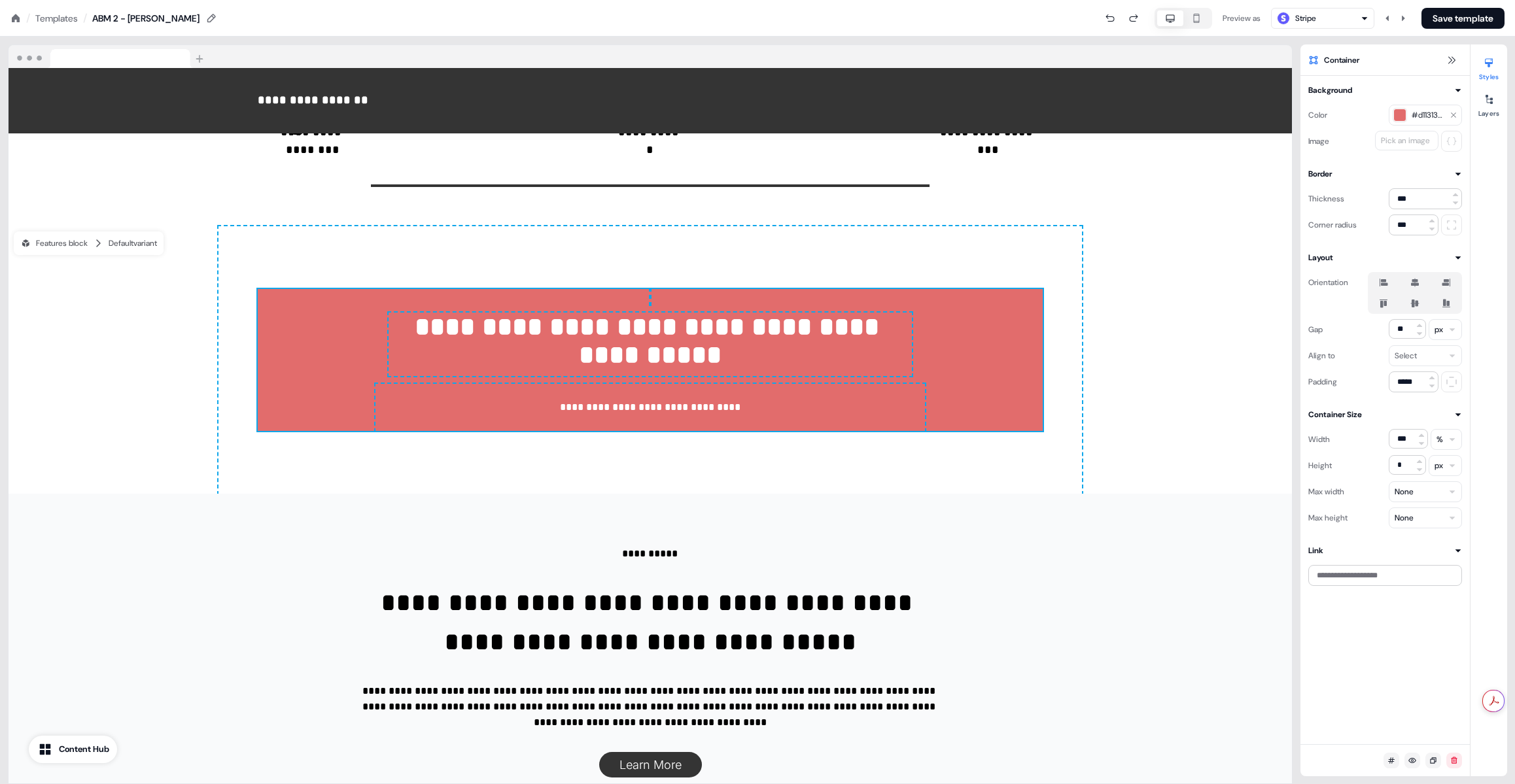 click at bounding box center (1400, 115) 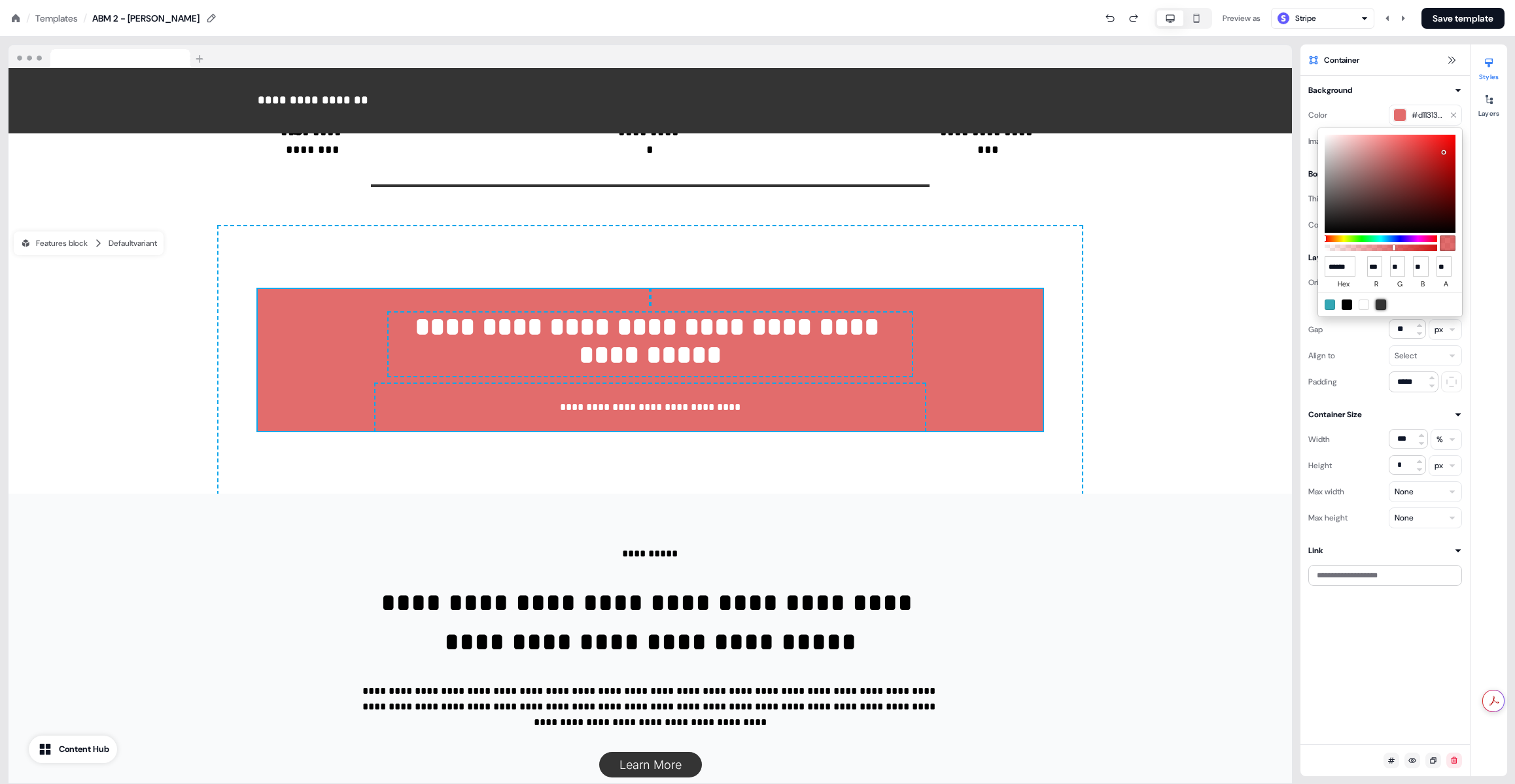 click at bounding box center (1381, 305) 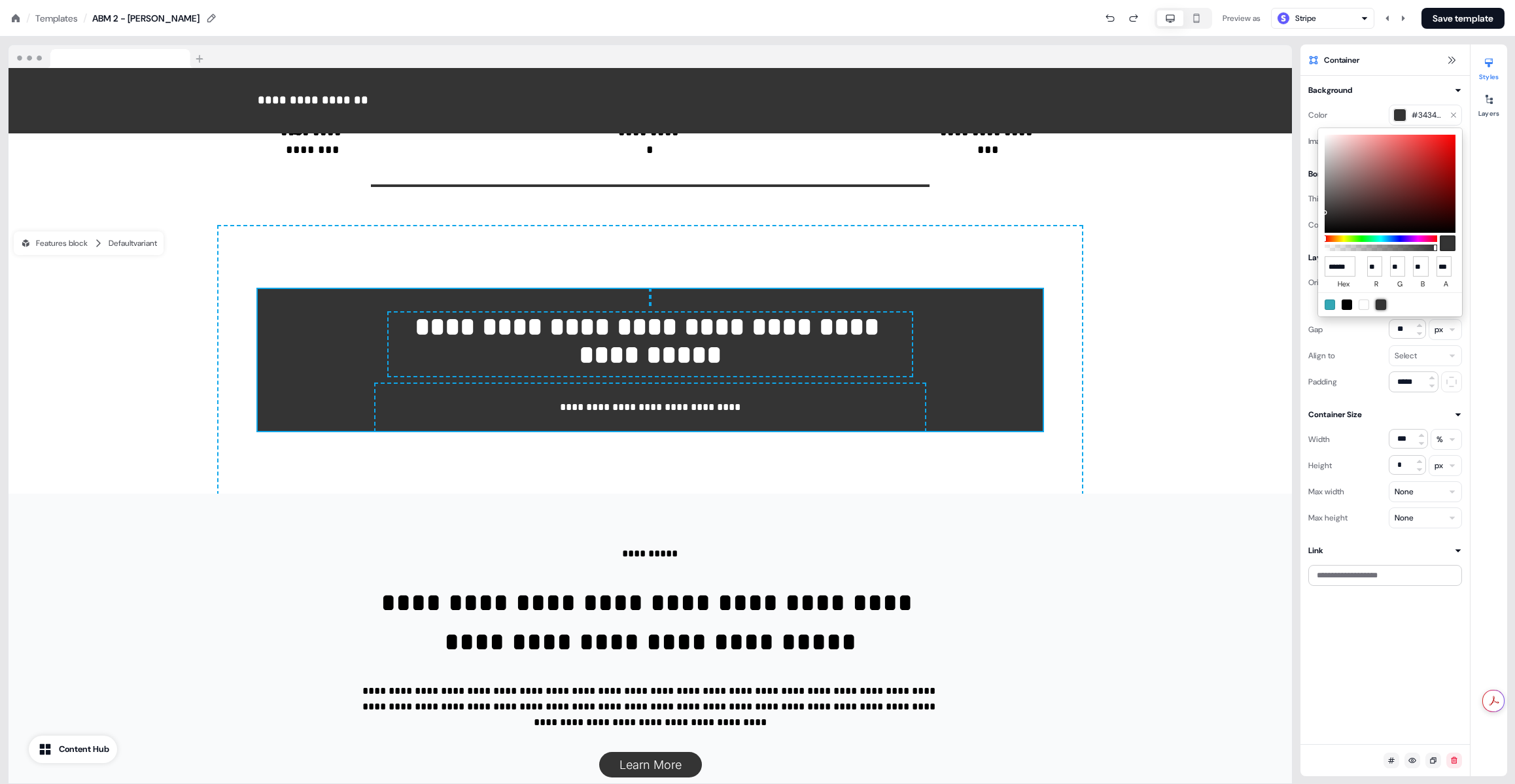 click on "***" at bounding box center (1444, 266) 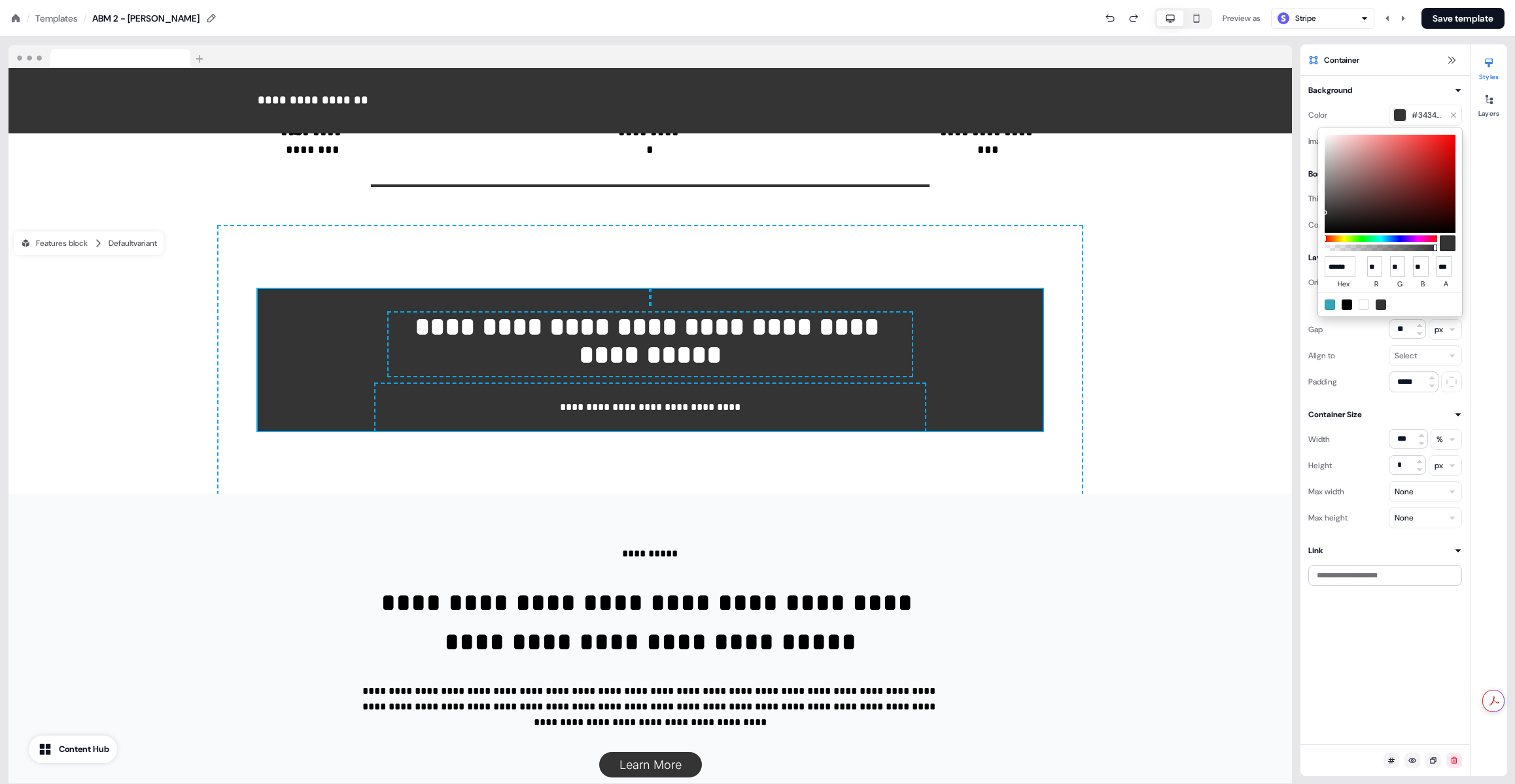 click on "***" at bounding box center [1444, 266] 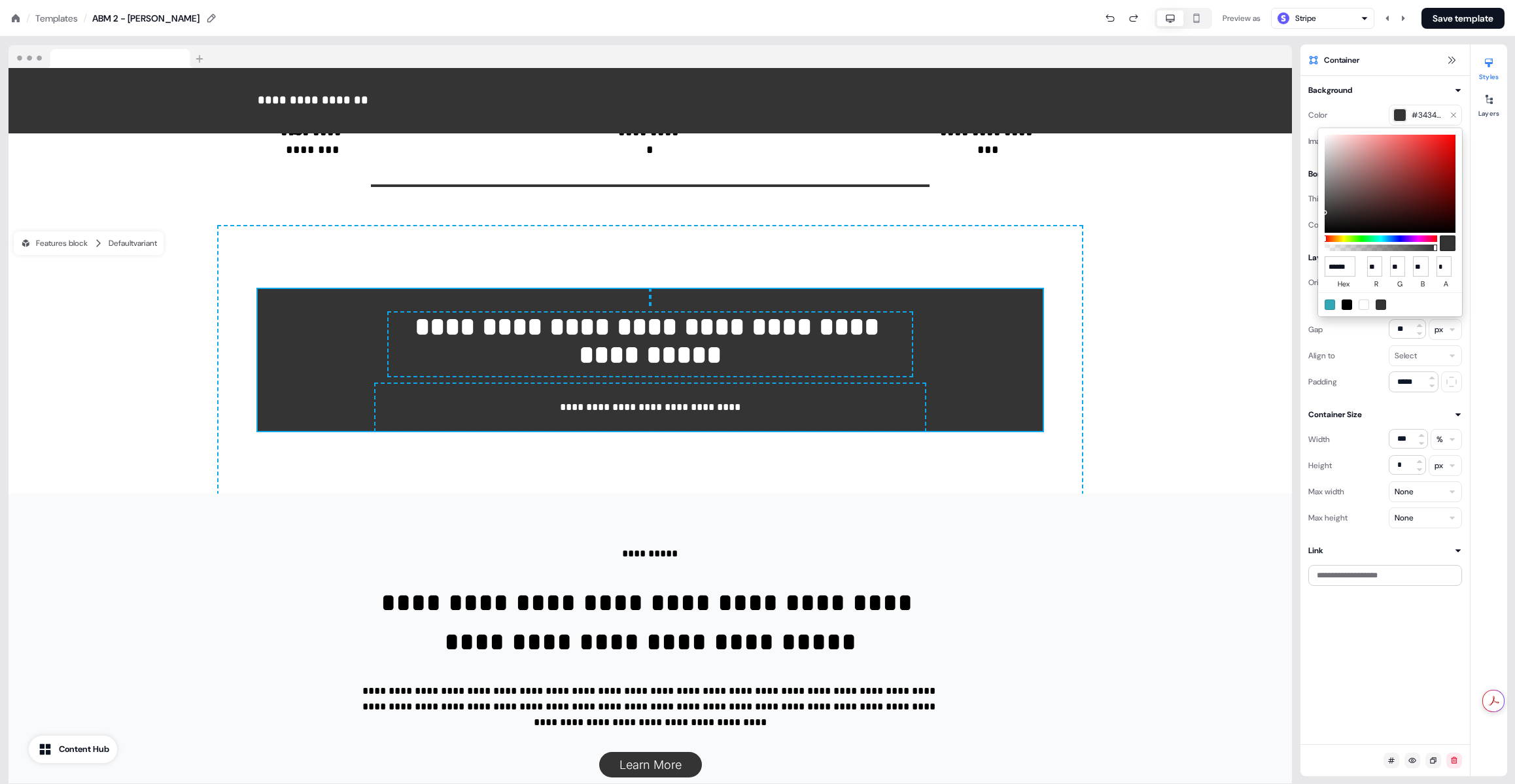 scroll, scrollTop: 0, scrollLeft: 0, axis: both 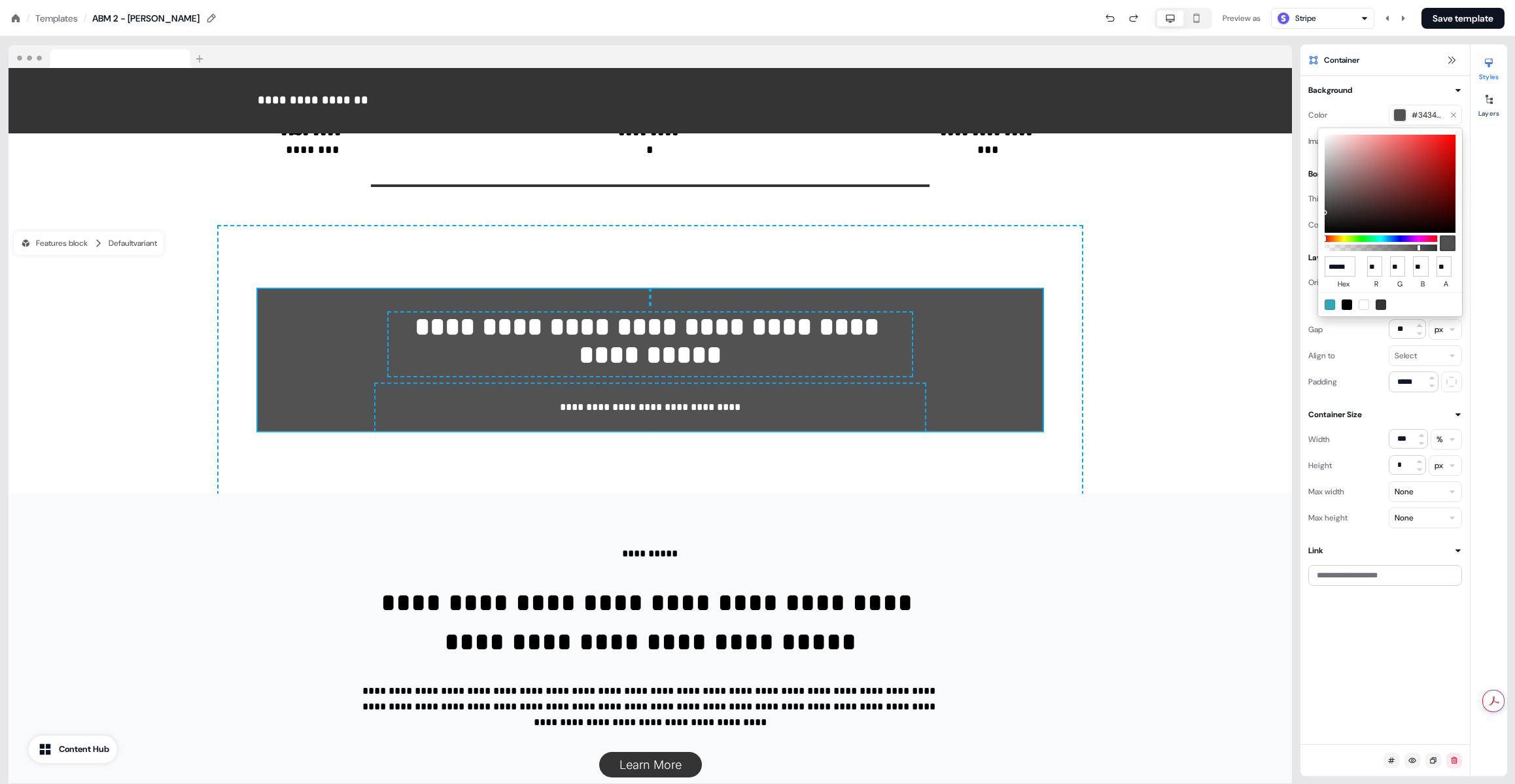 type on "**" 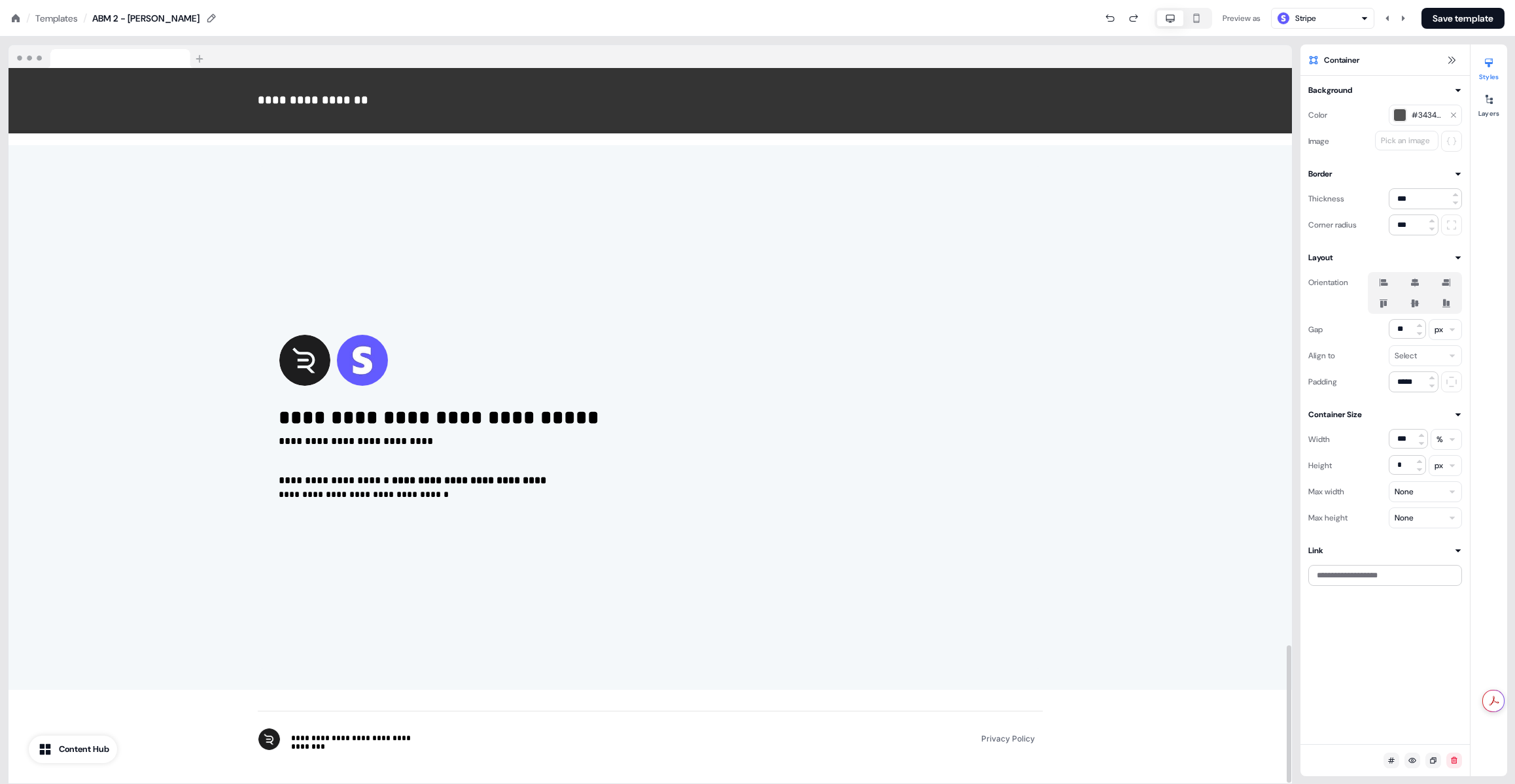 scroll, scrollTop: 2994, scrollLeft: 0, axis: vertical 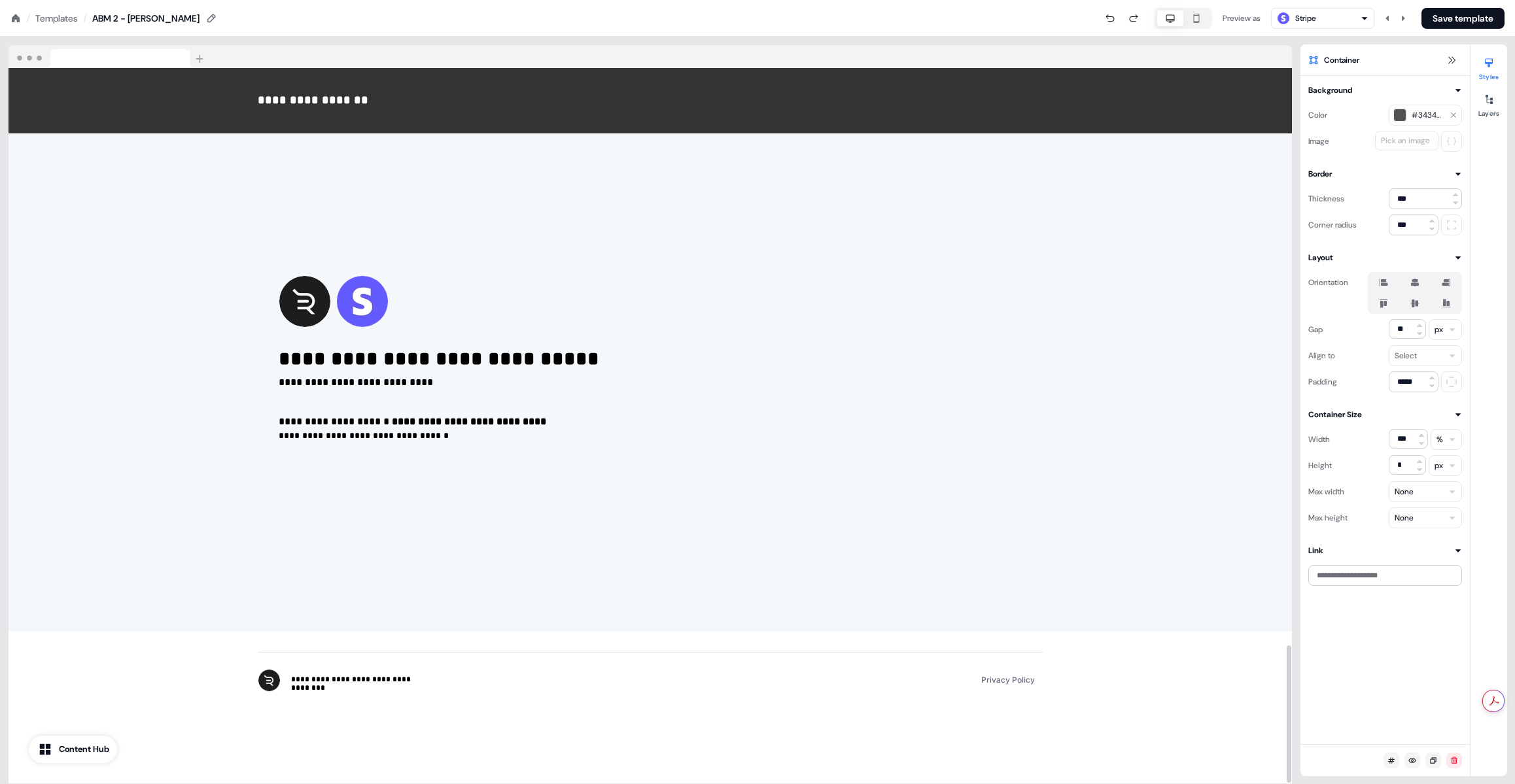 click at bounding box center [891, 359] 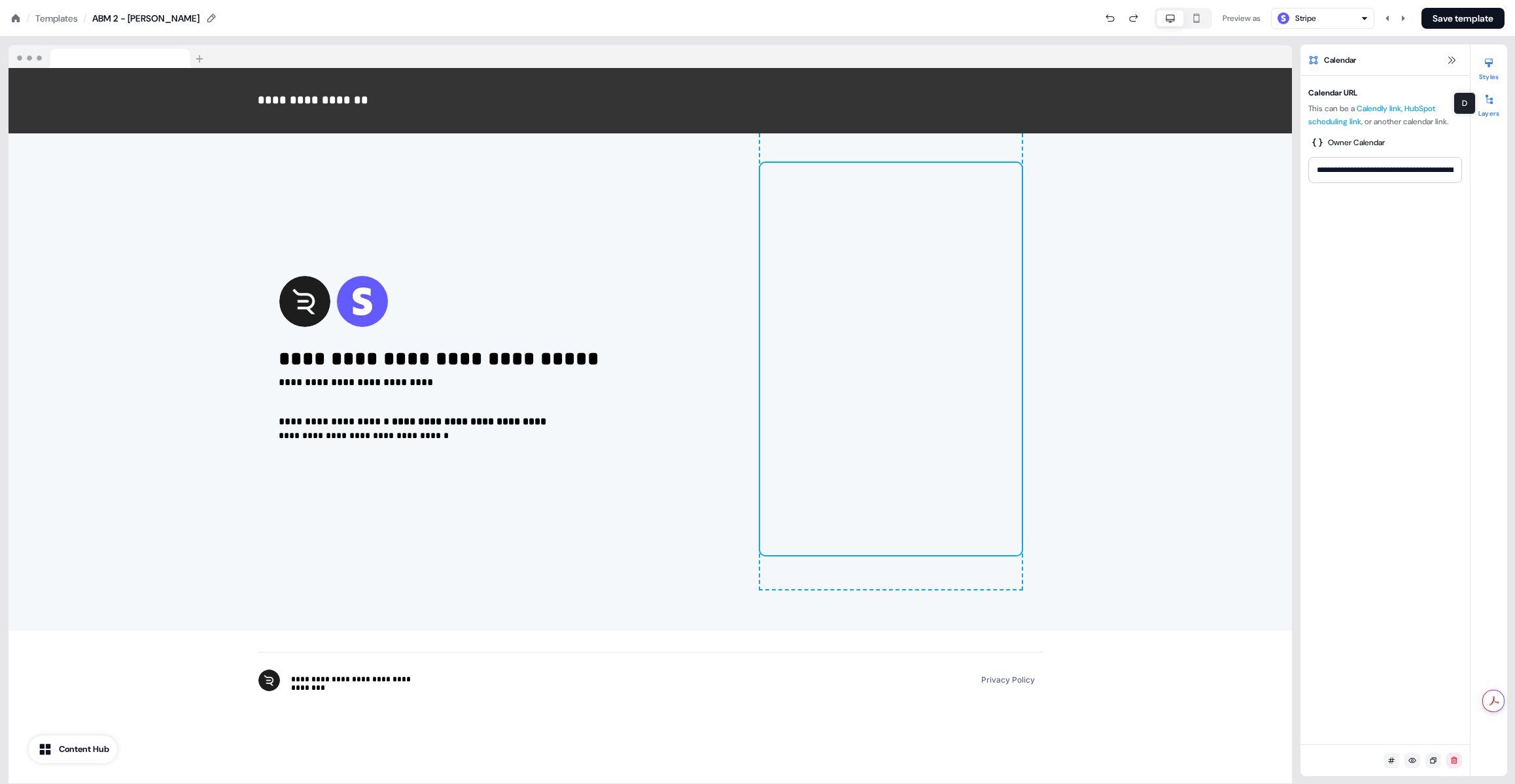 click at bounding box center (1489, 99) 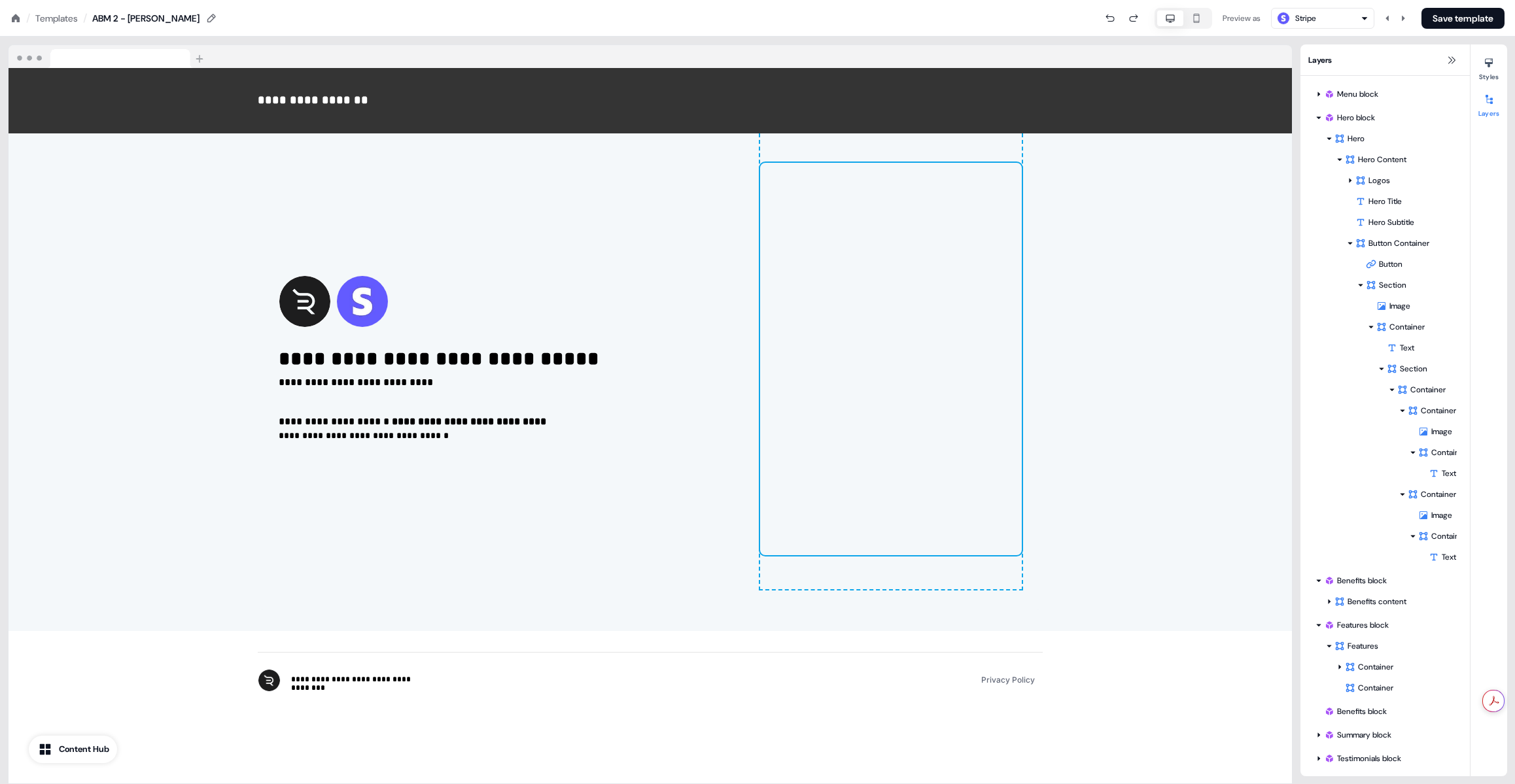 scroll, scrollTop: 422, scrollLeft: 0, axis: vertical 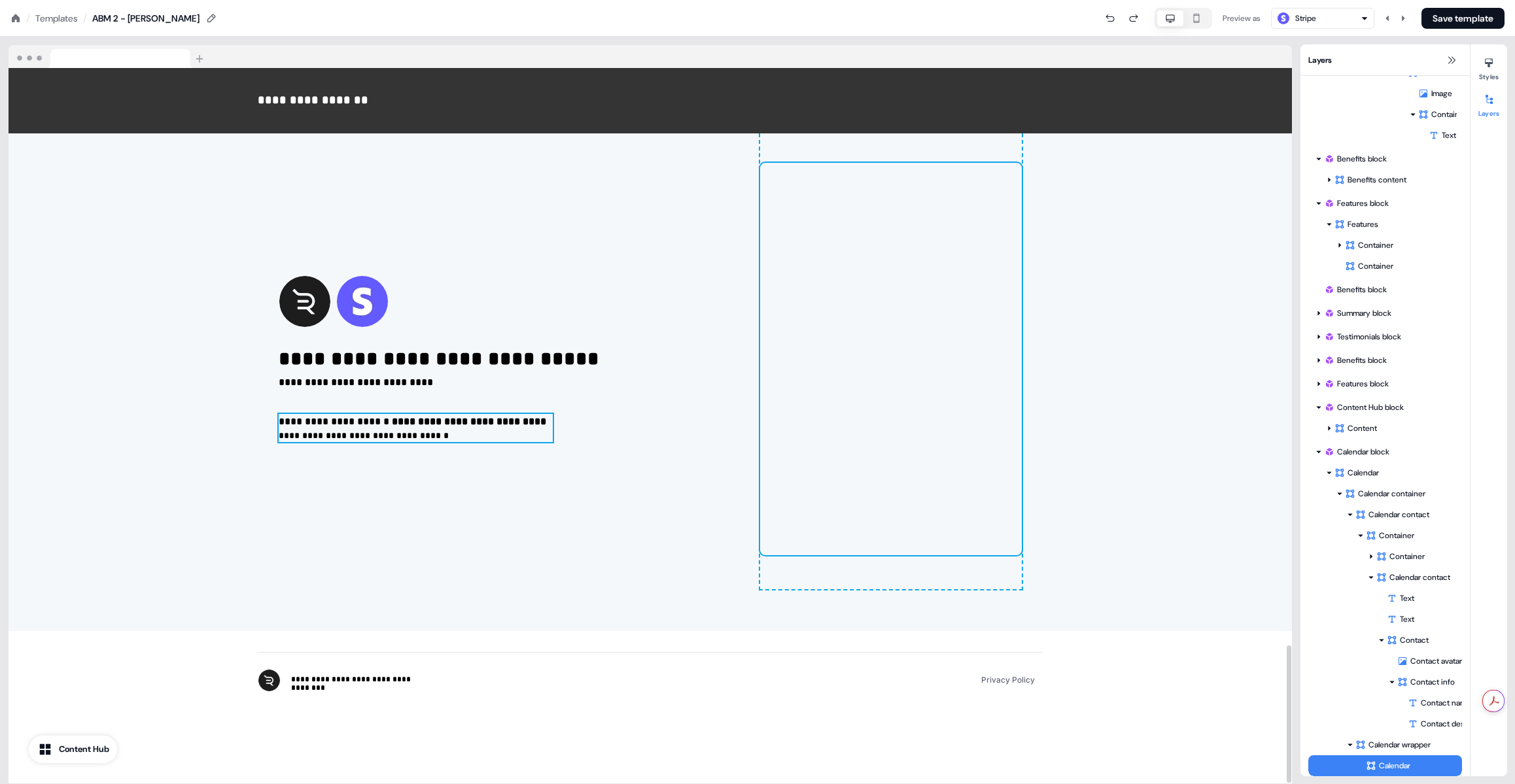 click on "**********" at bounding box center [650, 358] 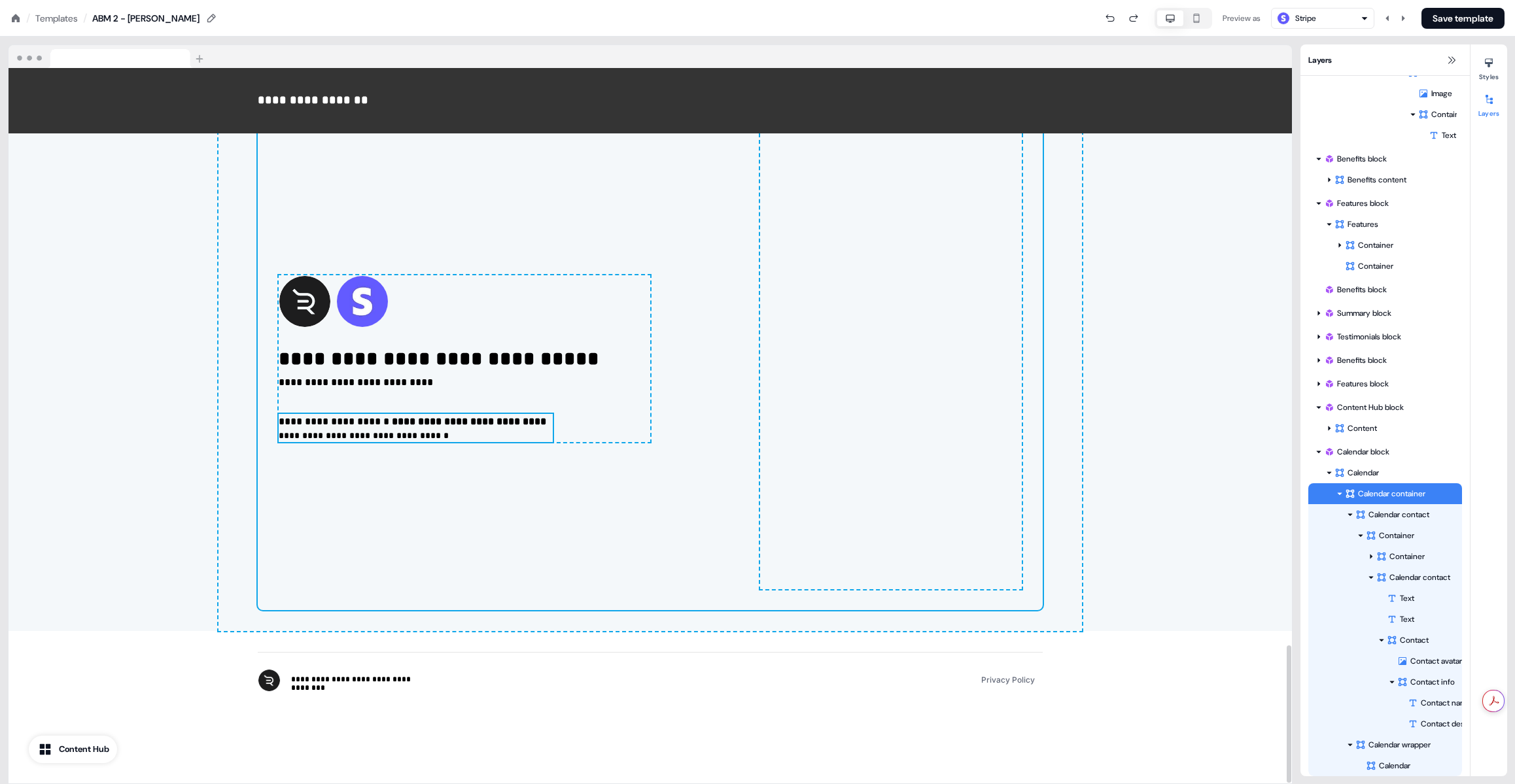 click on "**********" at bounding box center [650, 358] 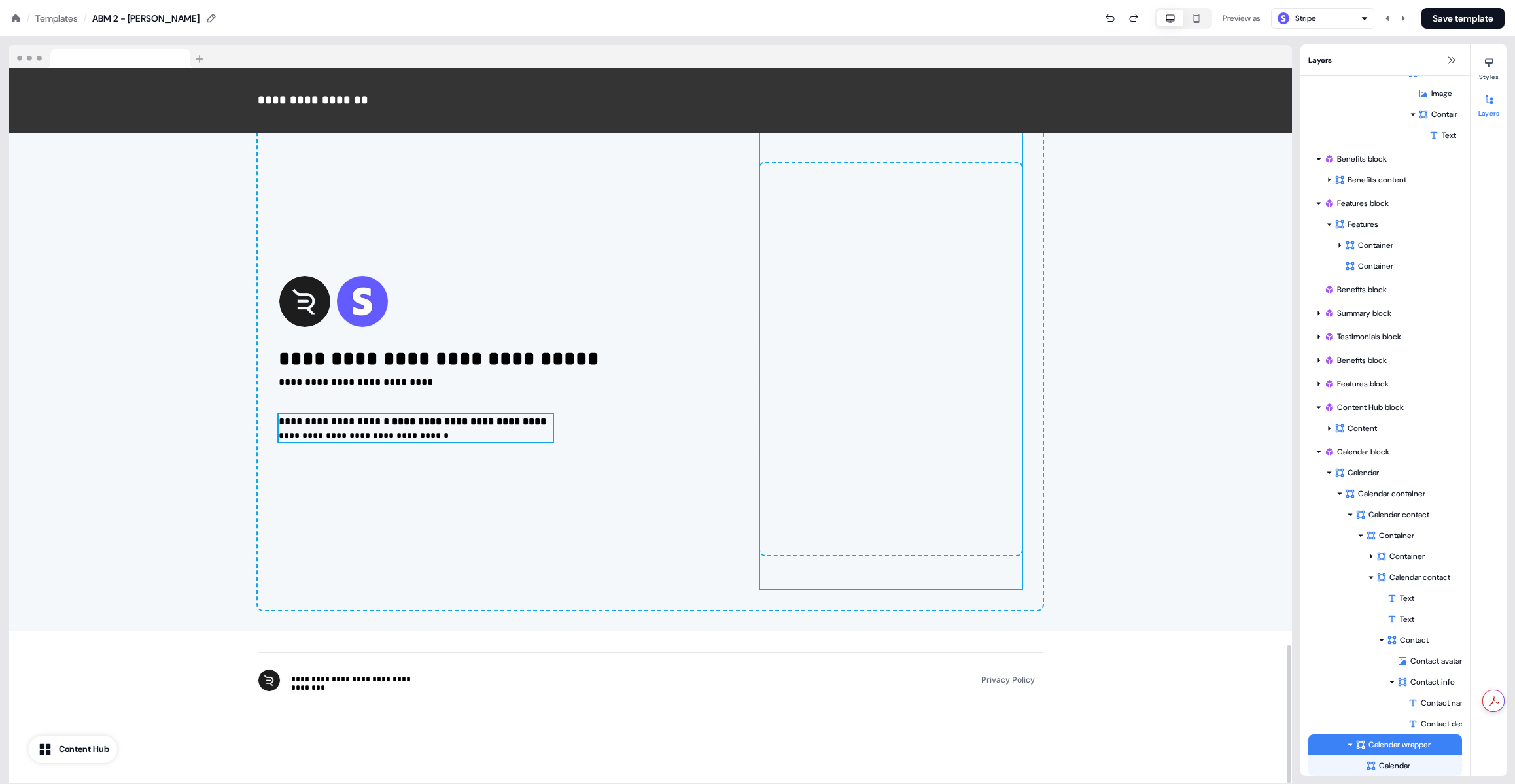 click on "To pick up a draggable item, press the space bar.
While dragging, use the arrow keys to move the item.
Press space again to drop the item in its new position, or press escape to cancel." at bounding box center (891, 358) 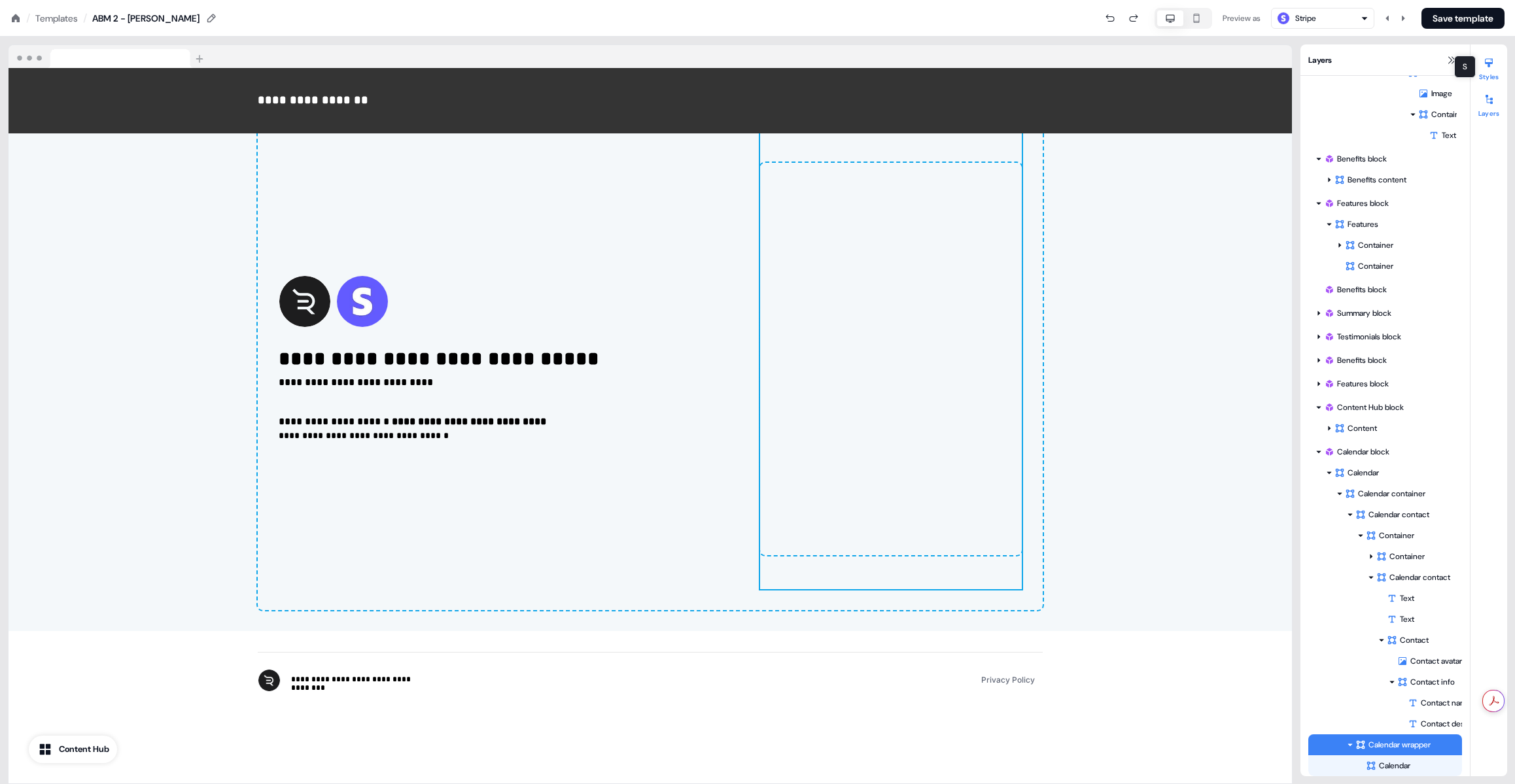 click on "Styles" at bounding box center (1489, 67) 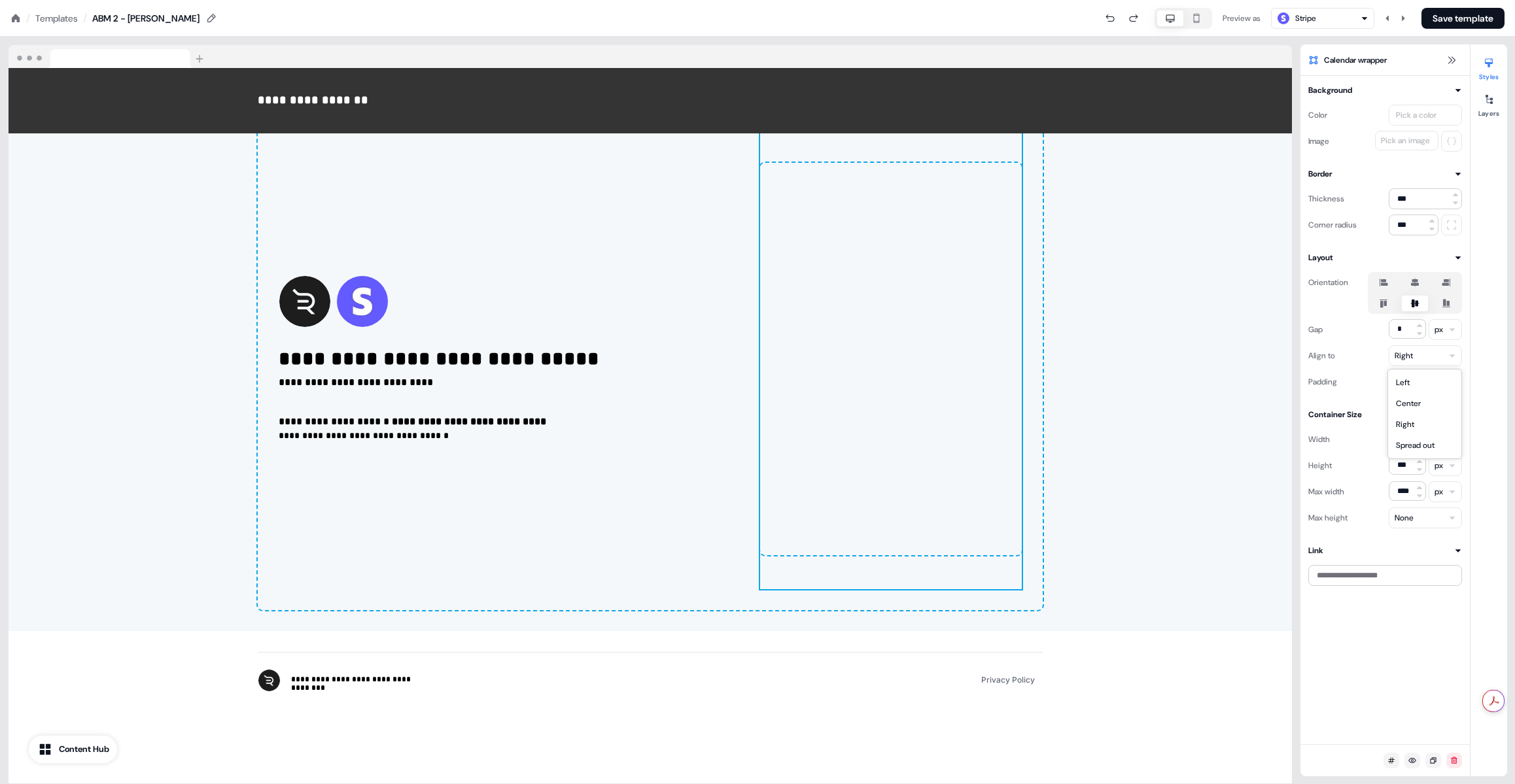 click on "**********" at bounding box center (758, 0) 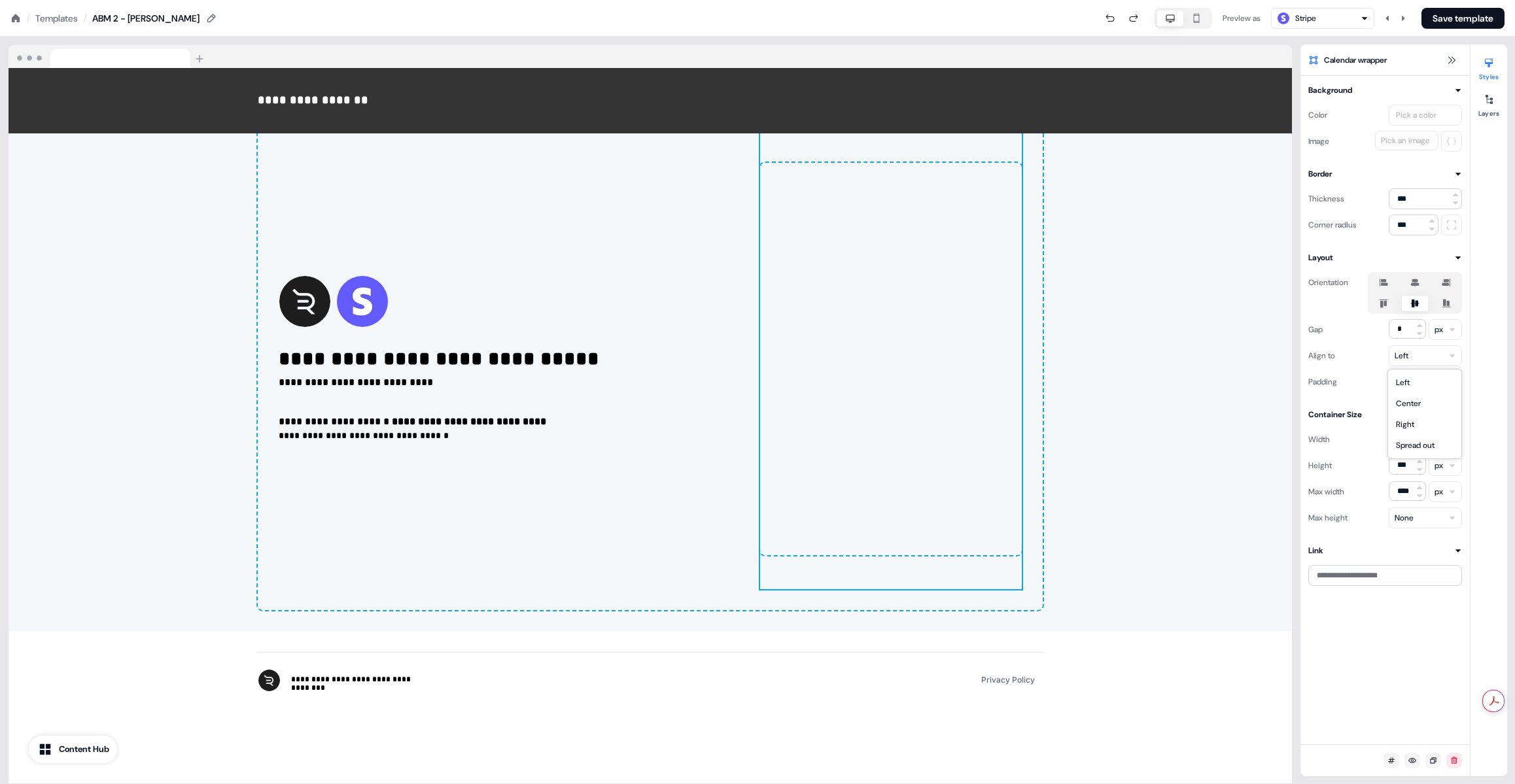 click on "**********" at bounding box center [758, 0] 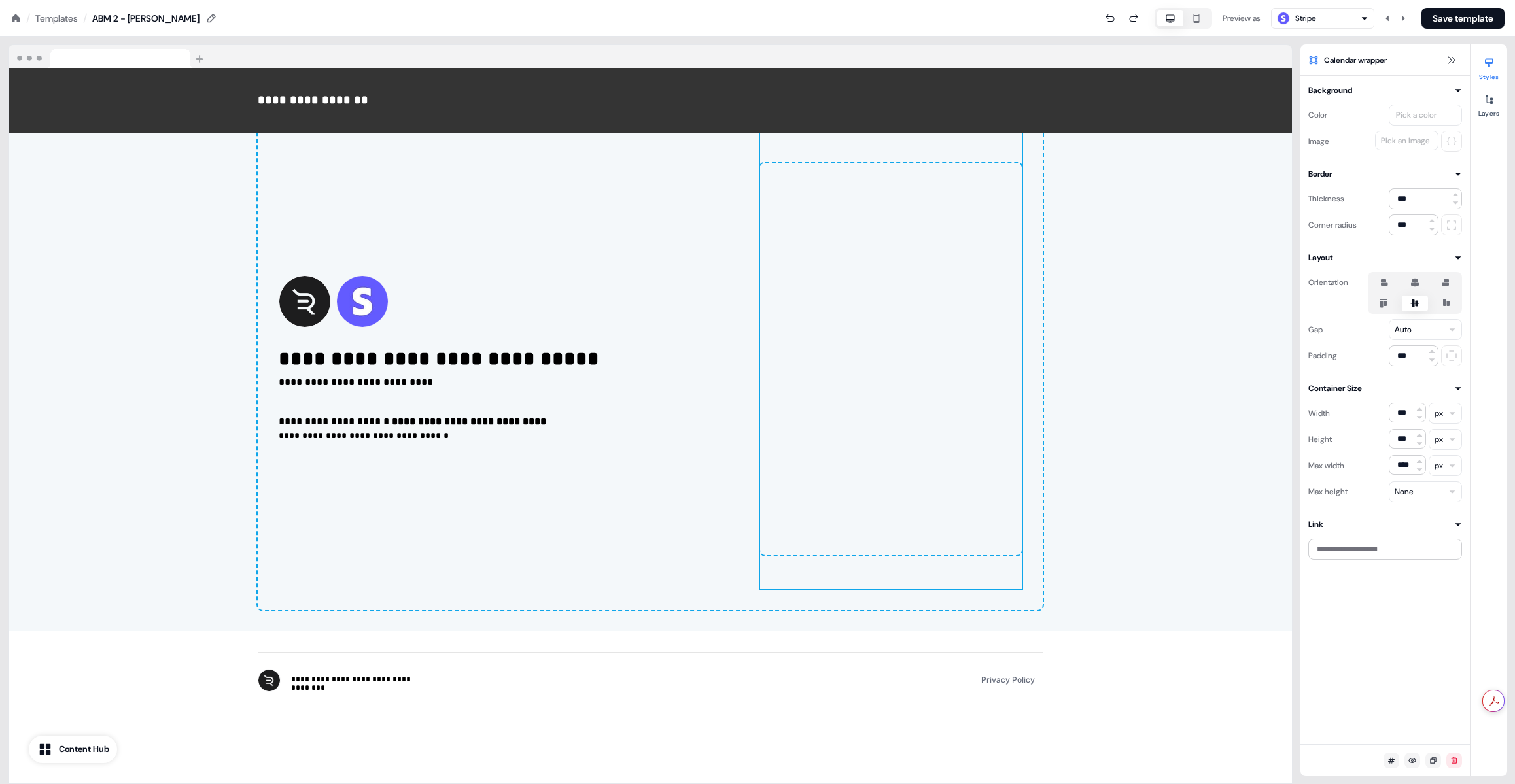 click 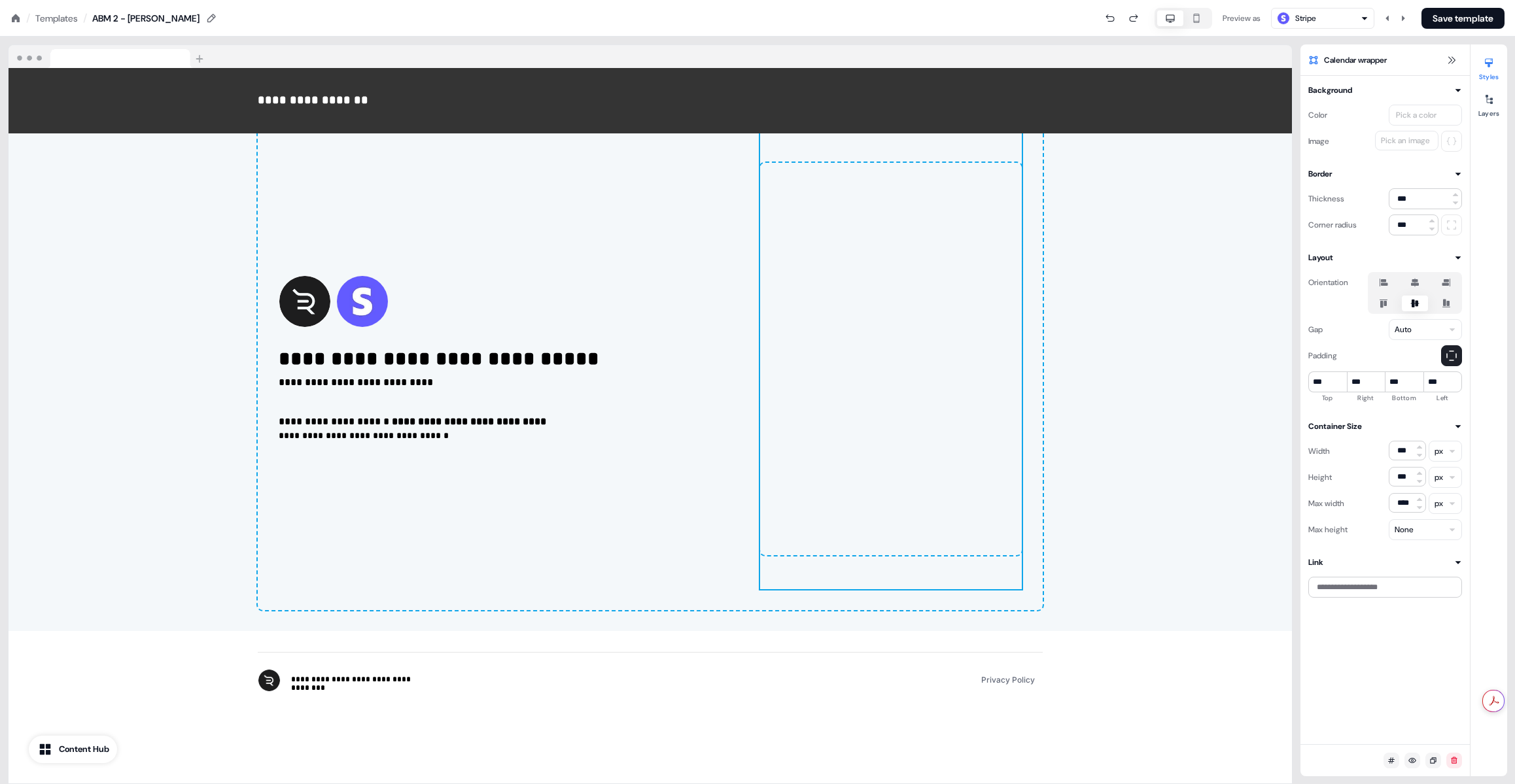 click on "Layout Orientation Gap Auto Padding *** *** Top *** Right *** Bottom *** Left" at bounding box center (1385, 328) 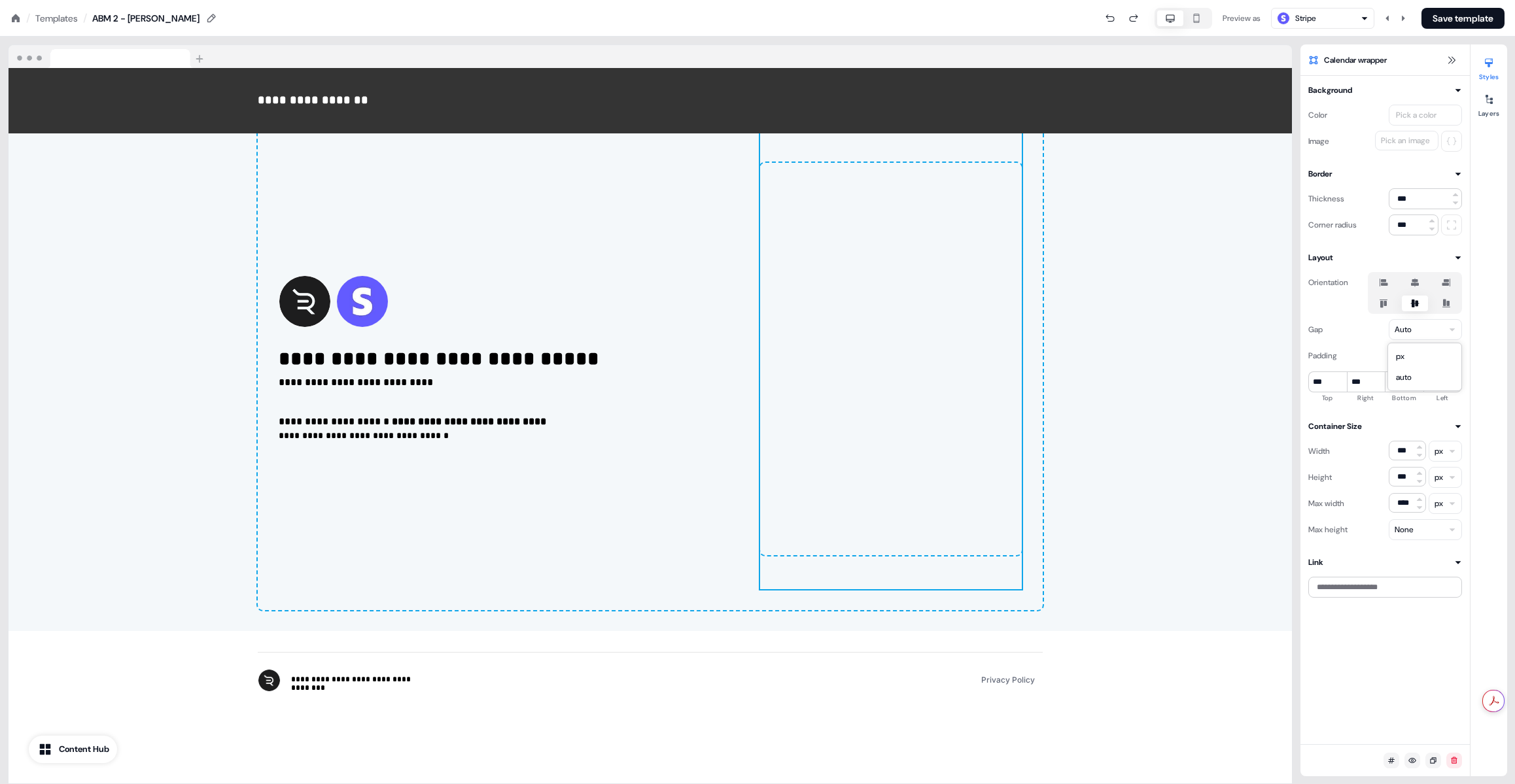 click on "**********" at bounding box center (758, 0) 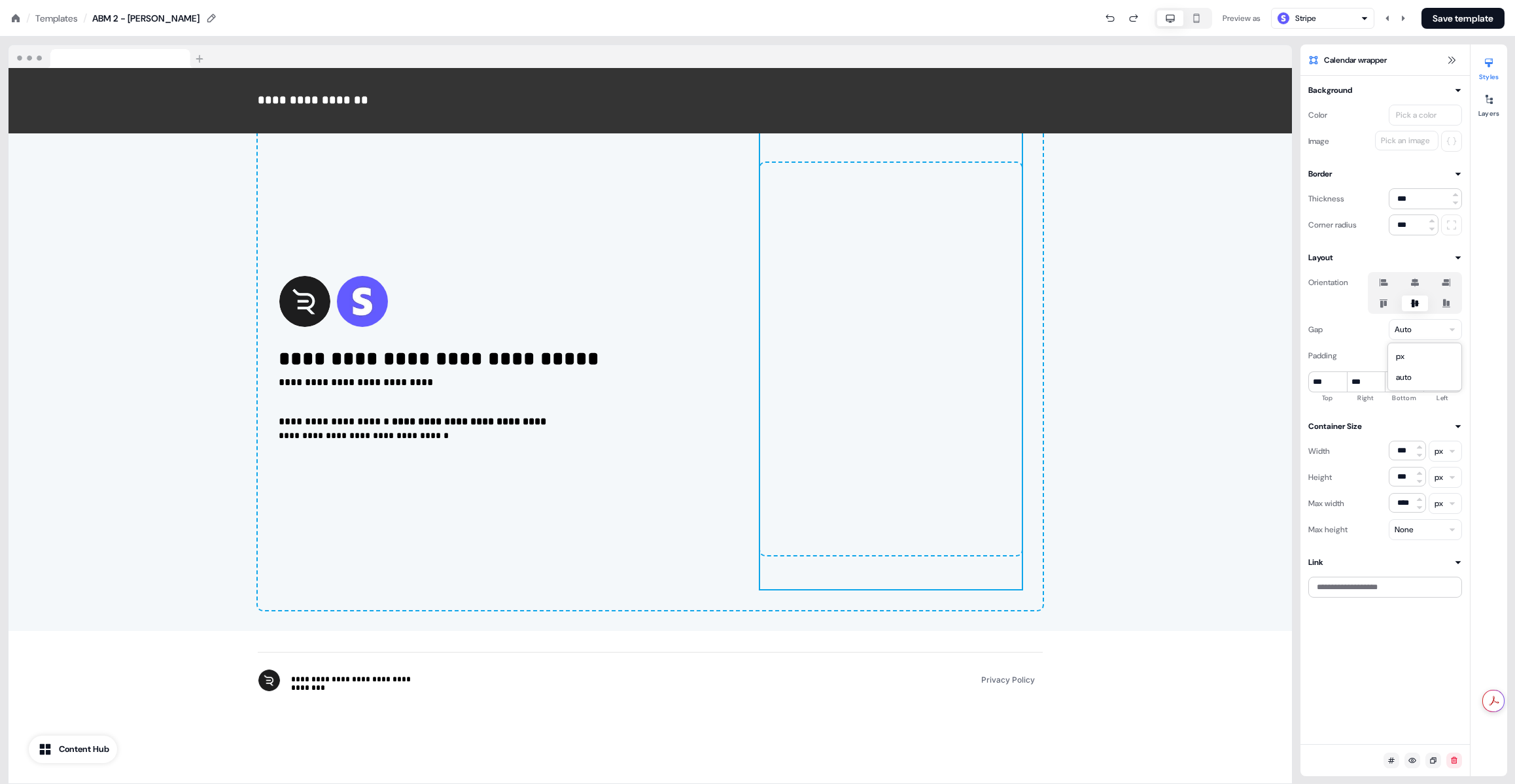 click on "**********" at bounding box center (758, 0) 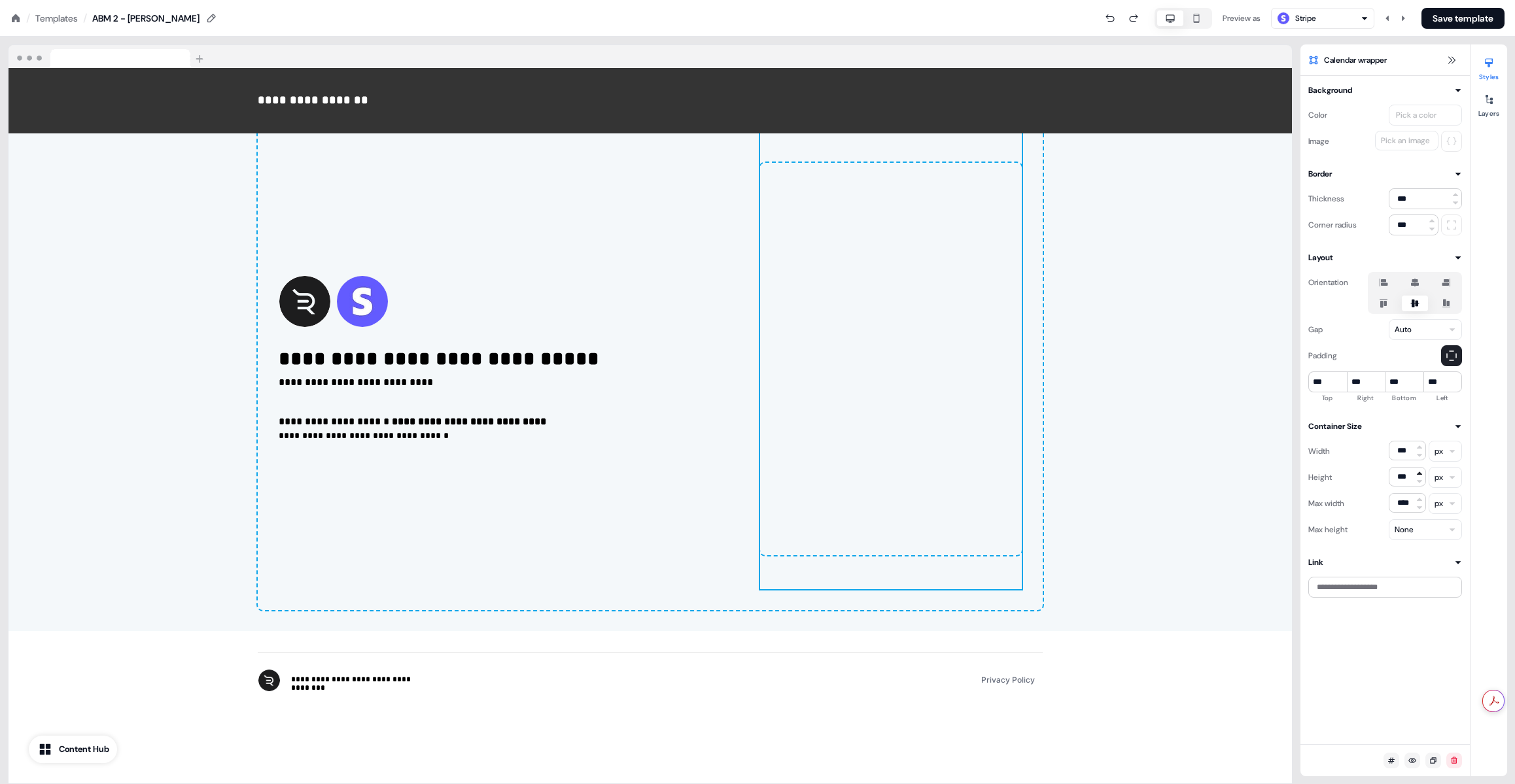 click 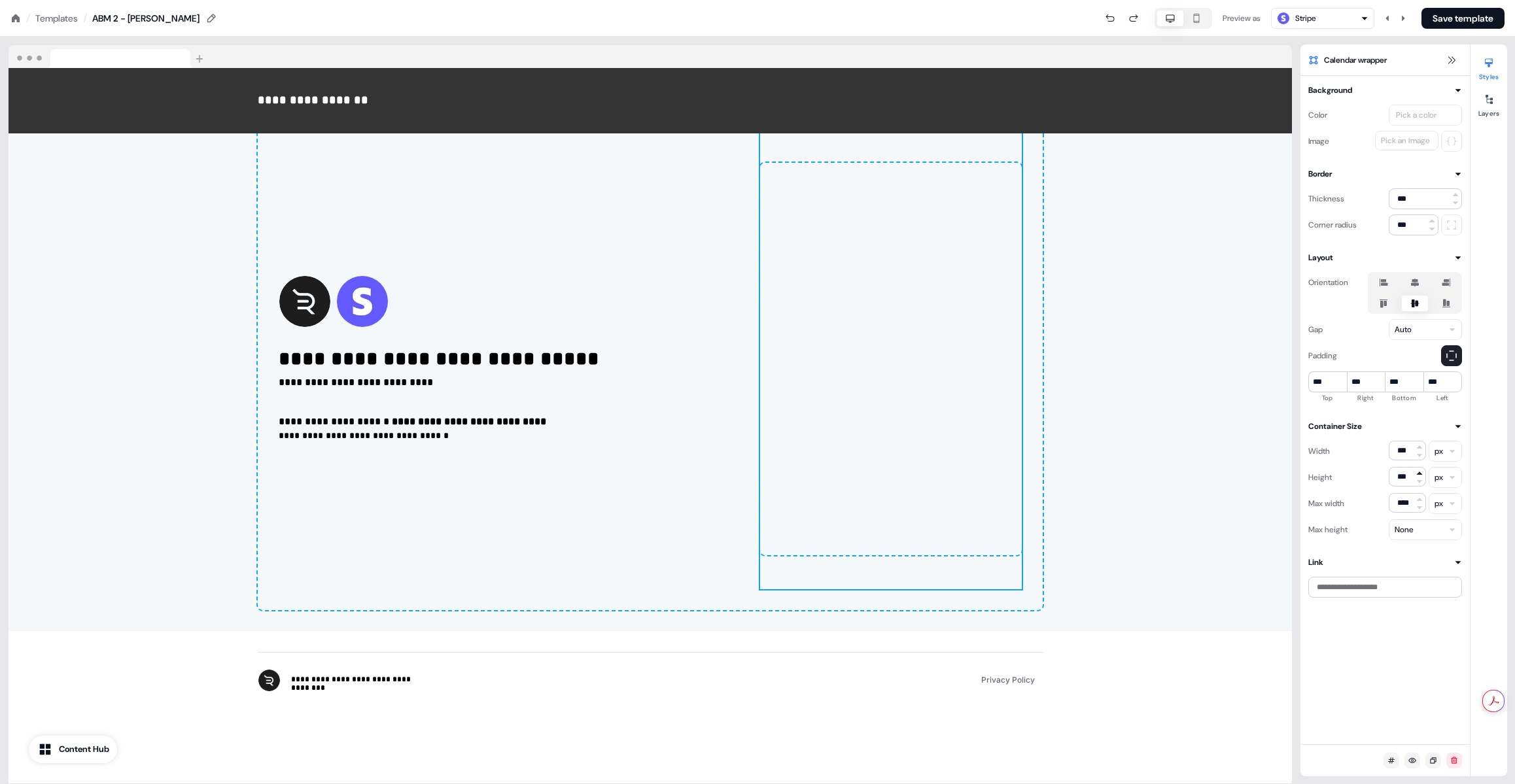 click 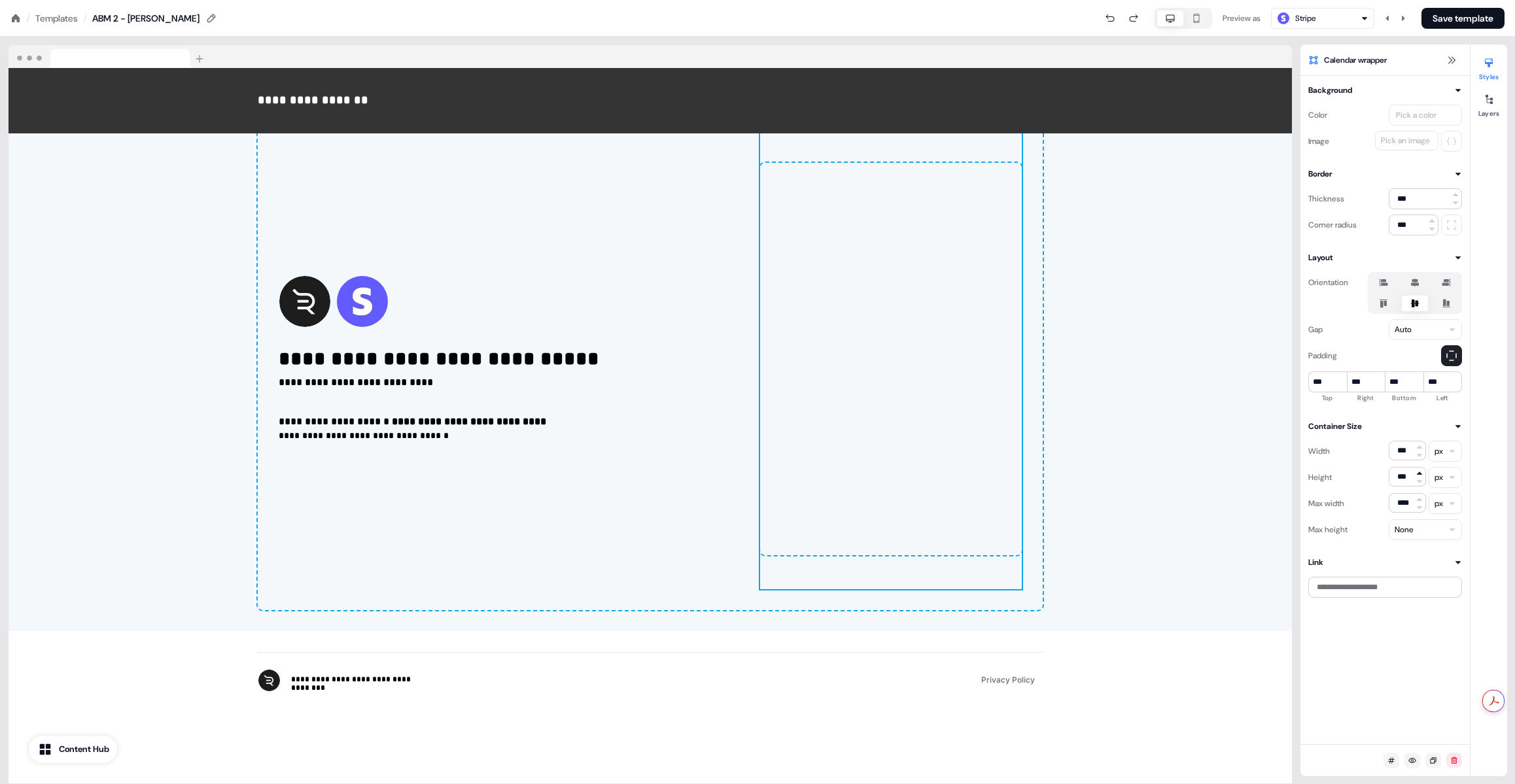 click 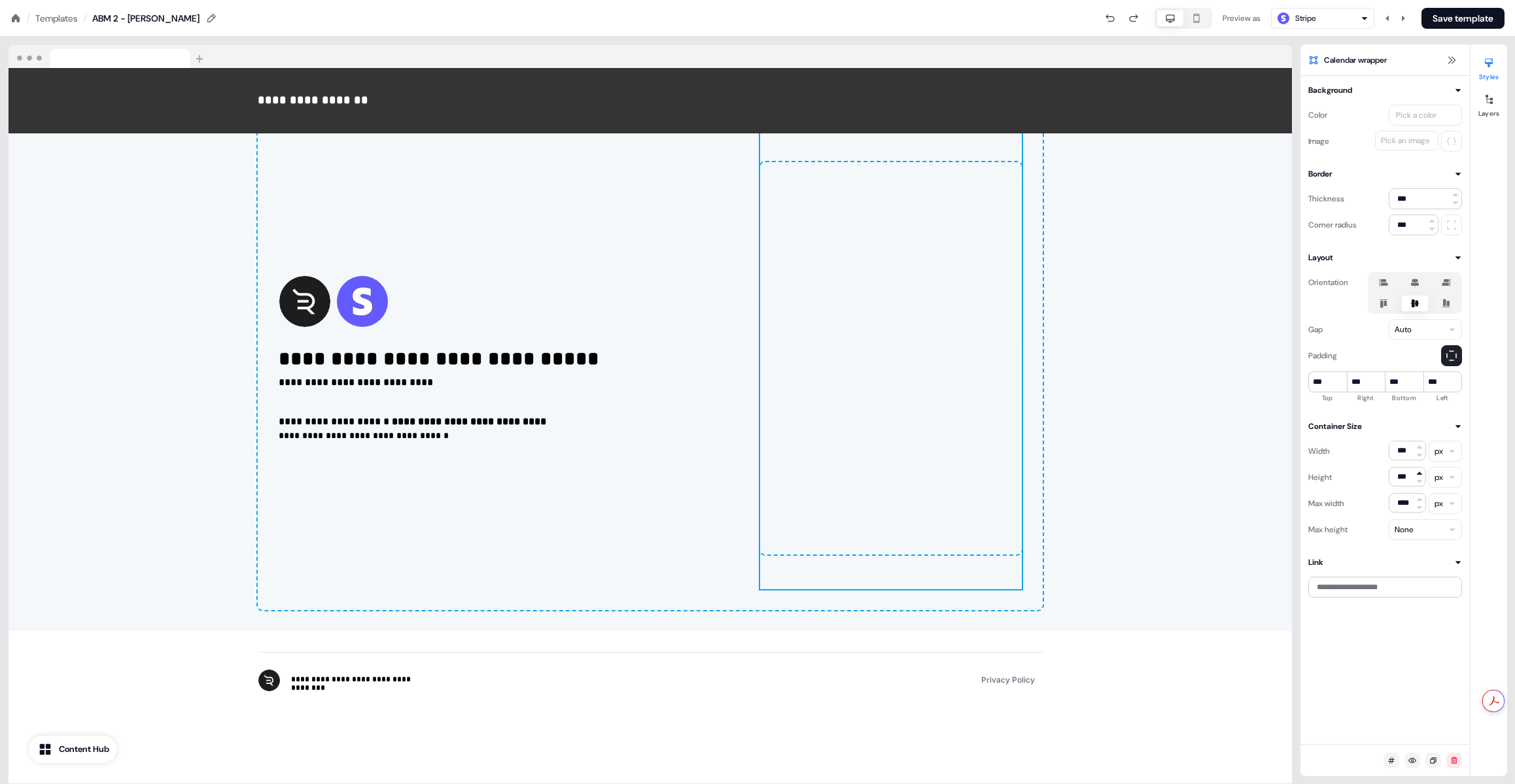 click 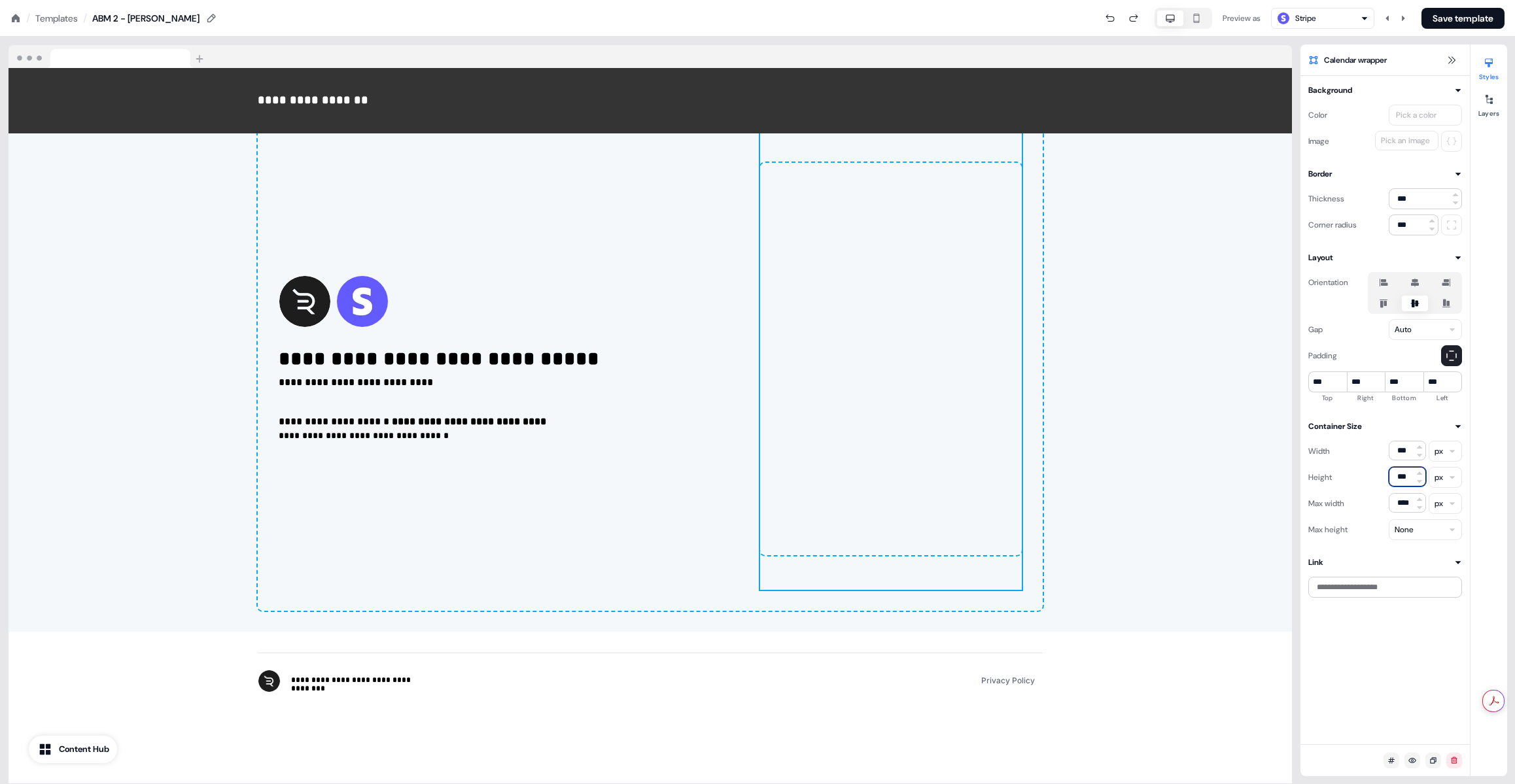 click on "***" at bounding box center [1407, 477] 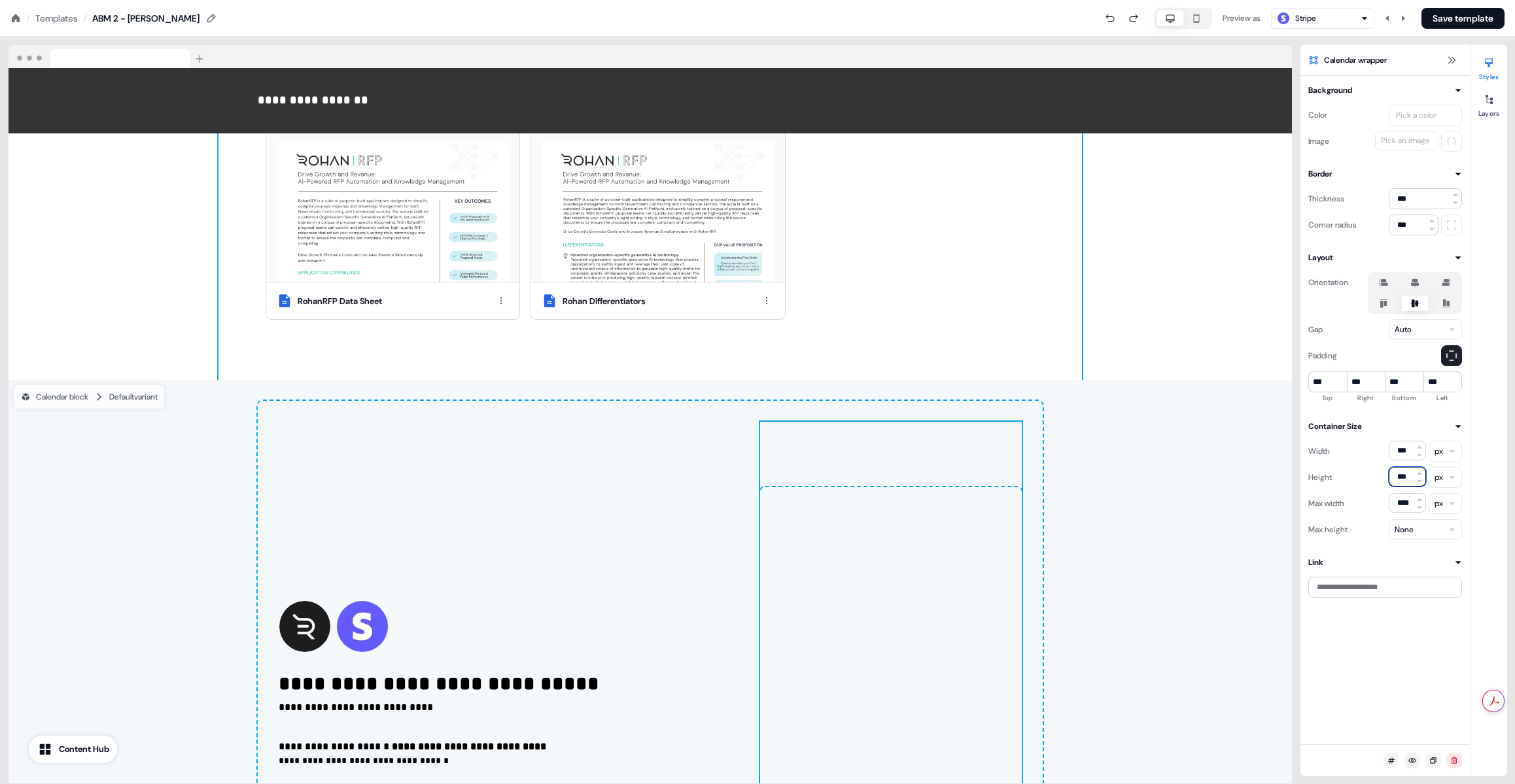 scroll, scrollTop: 2994, scrollLeft: 0, axis: vertical 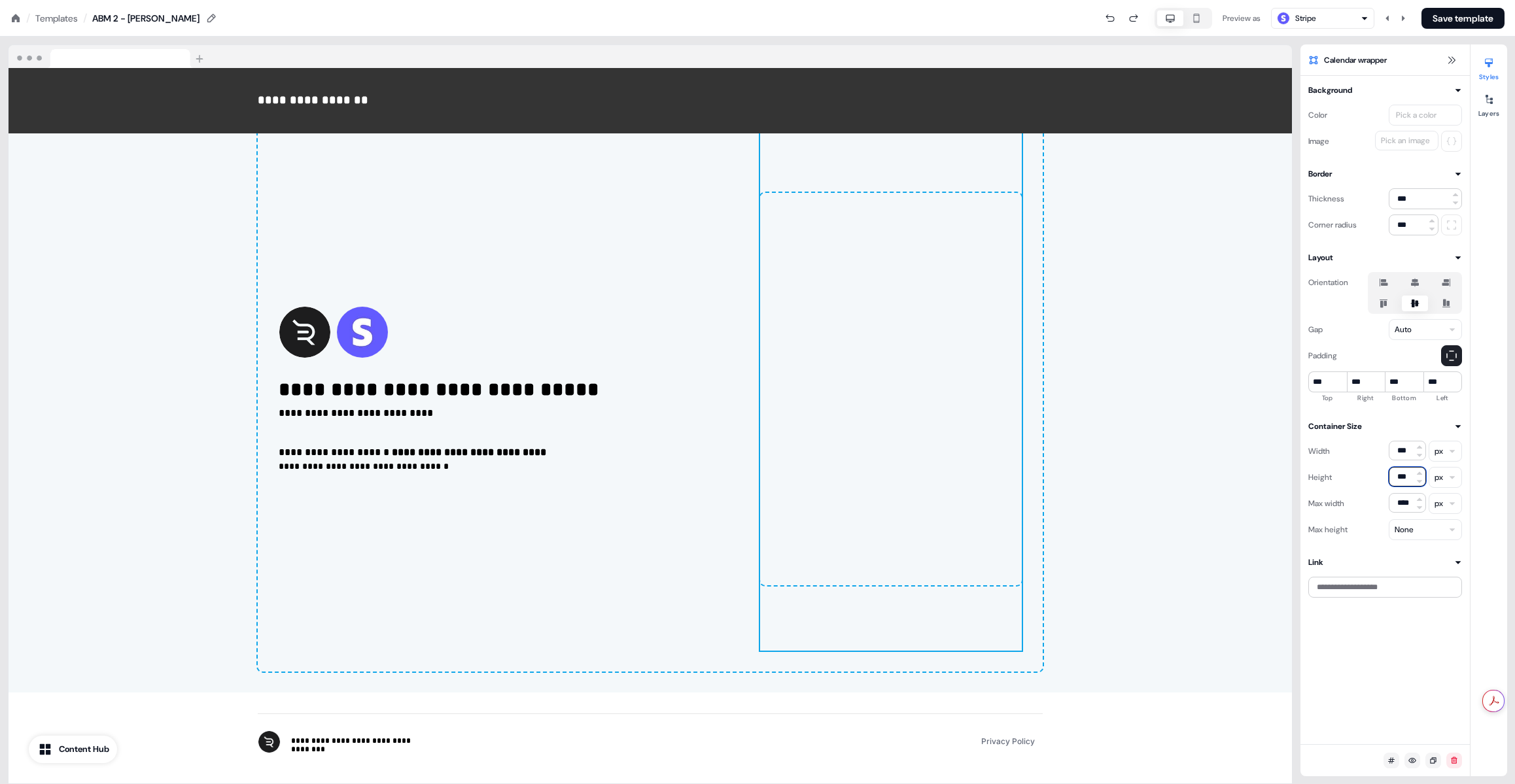click on "***" at bounding box center (1407, 477) 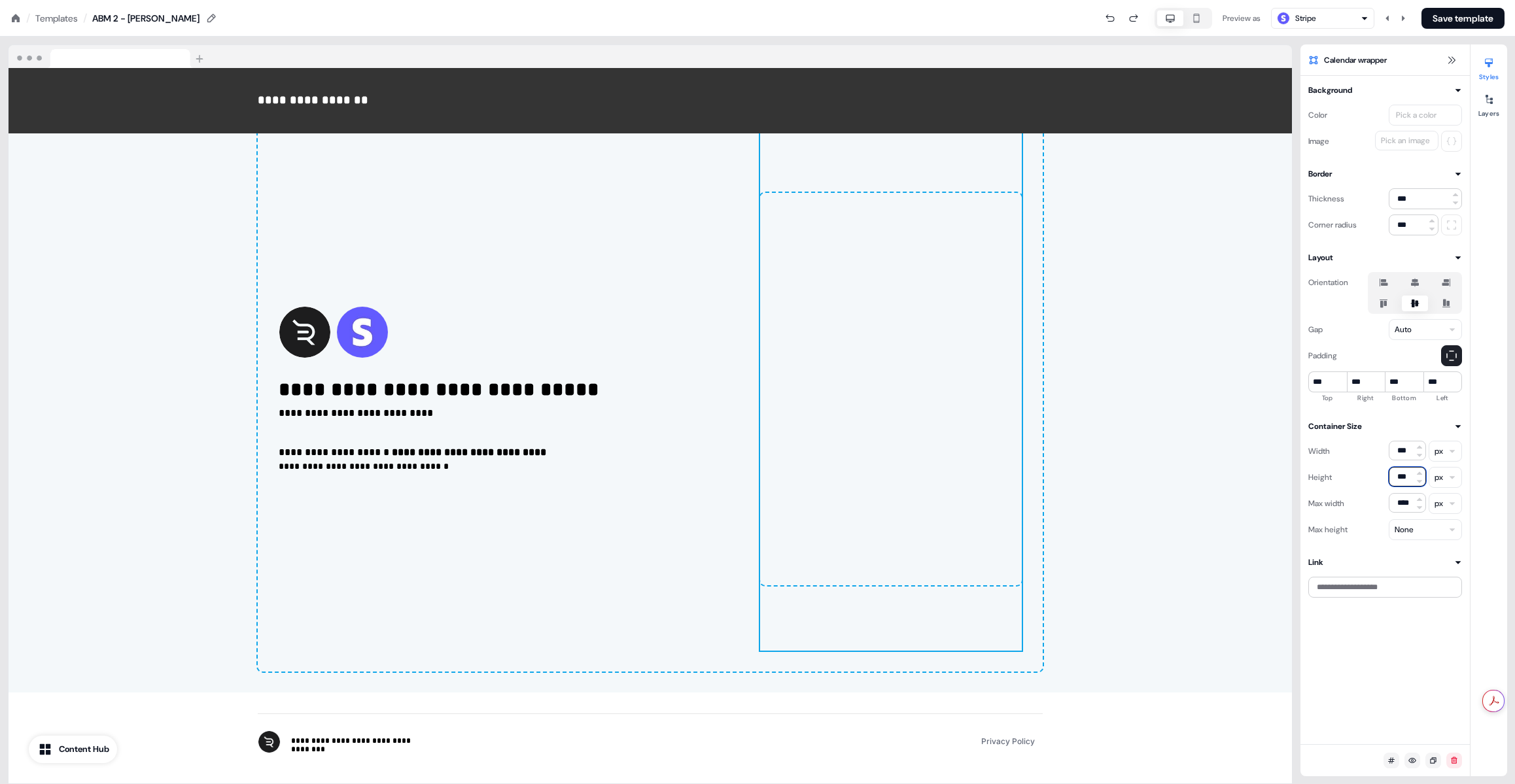 click on "***" at bounding box center [1407, 477] 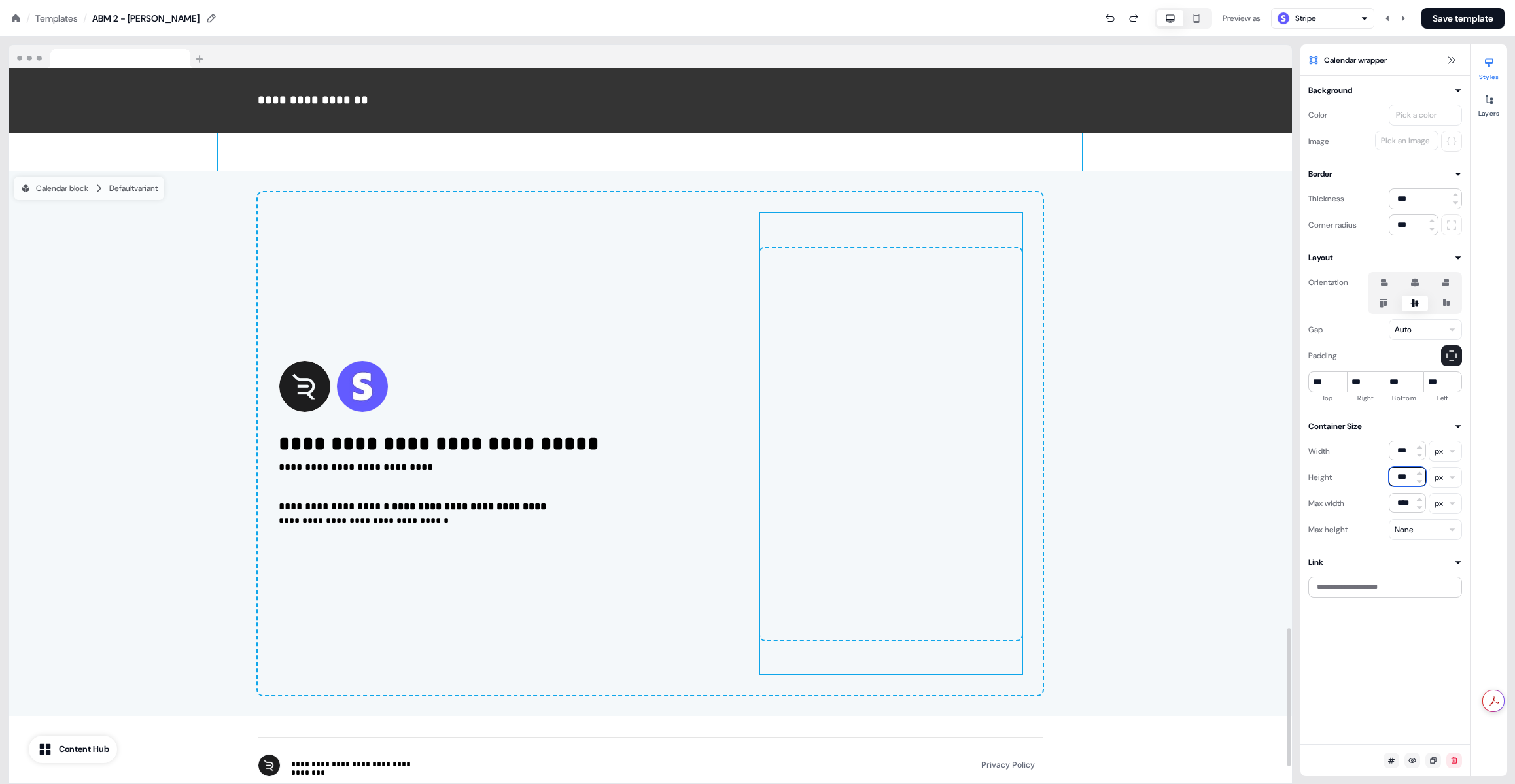 scroll, scrollTop: 2906, scrollLeft: 0, axis: vertical 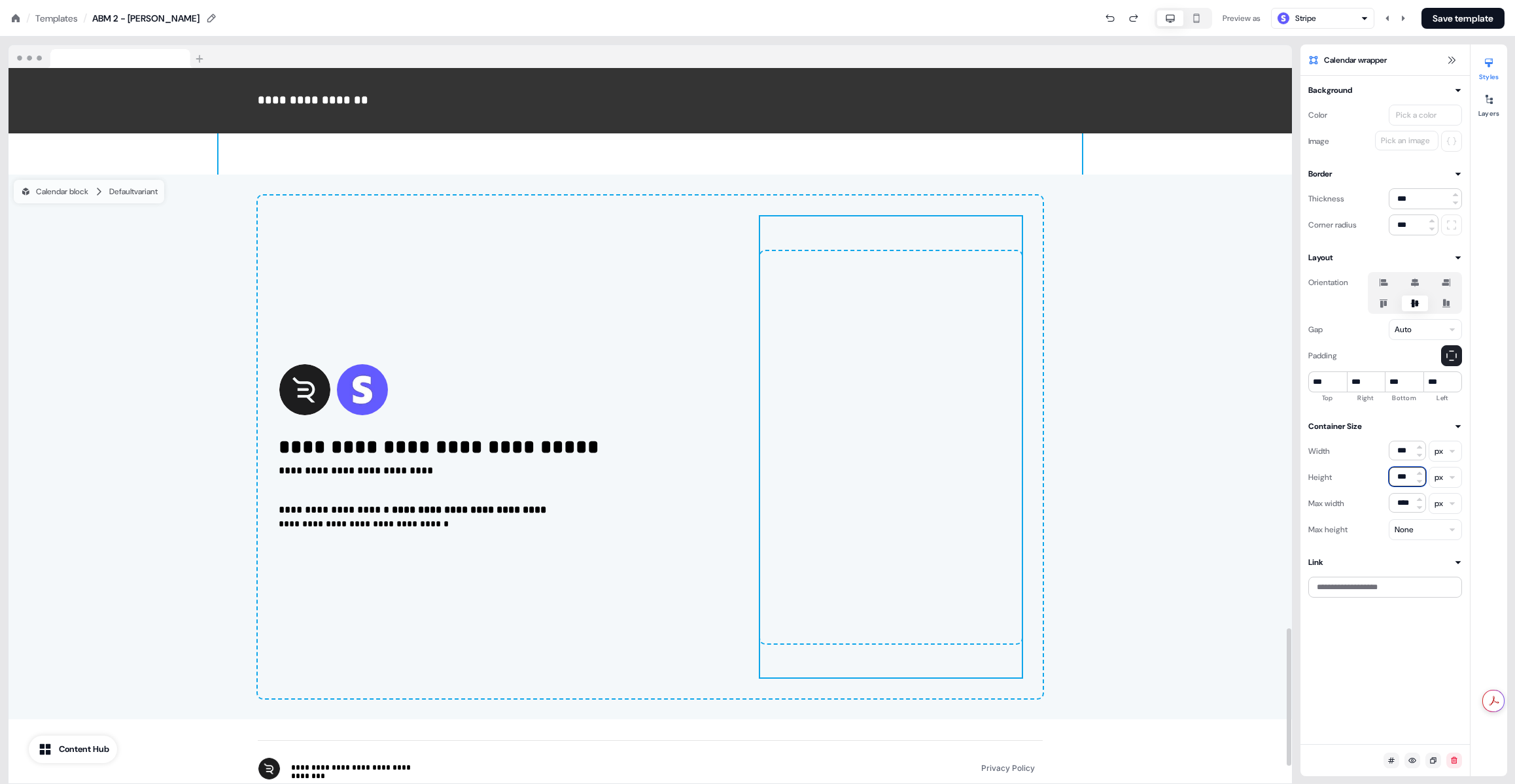 type on "***" 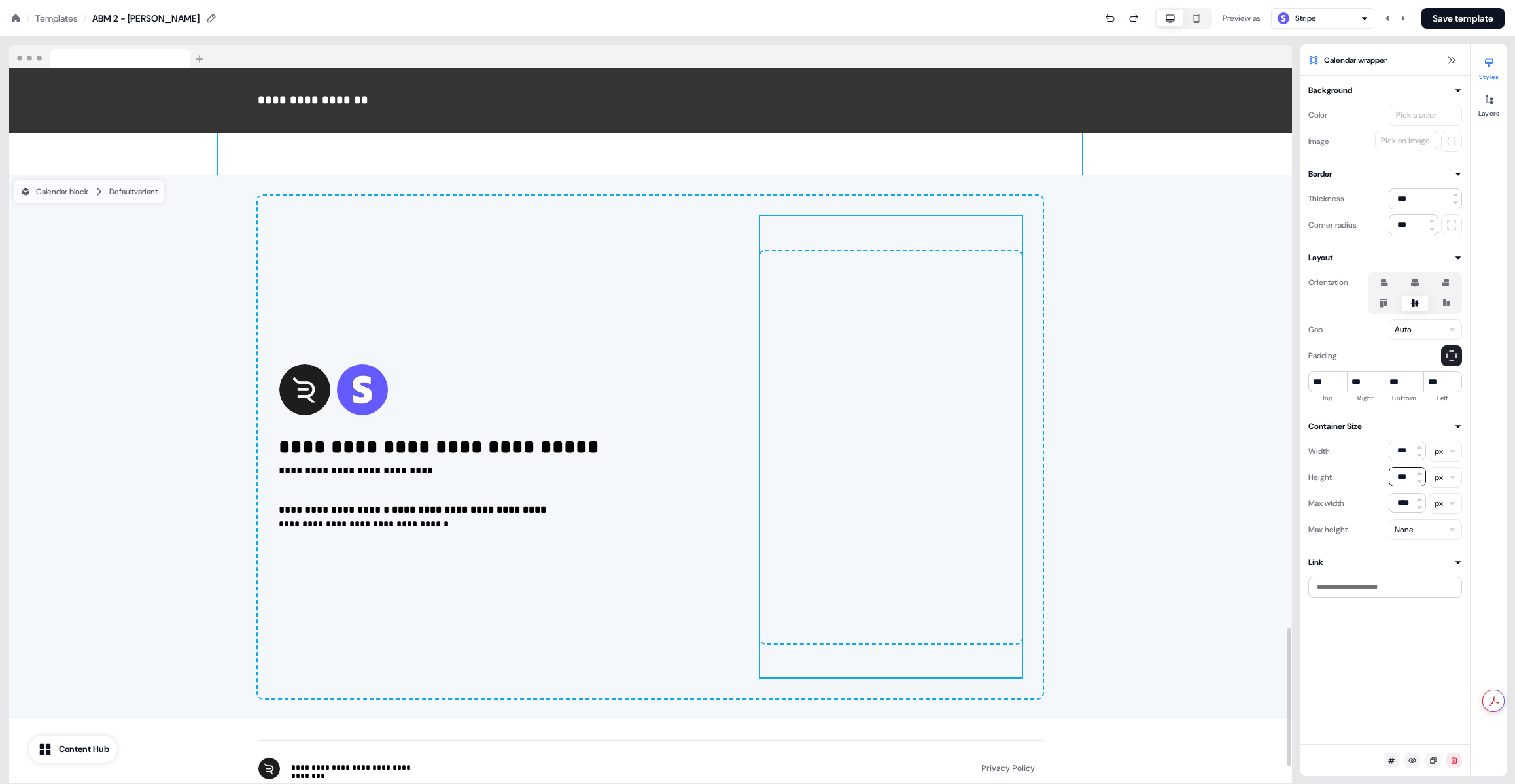 click on "**********" at bounding box center [650, 447] 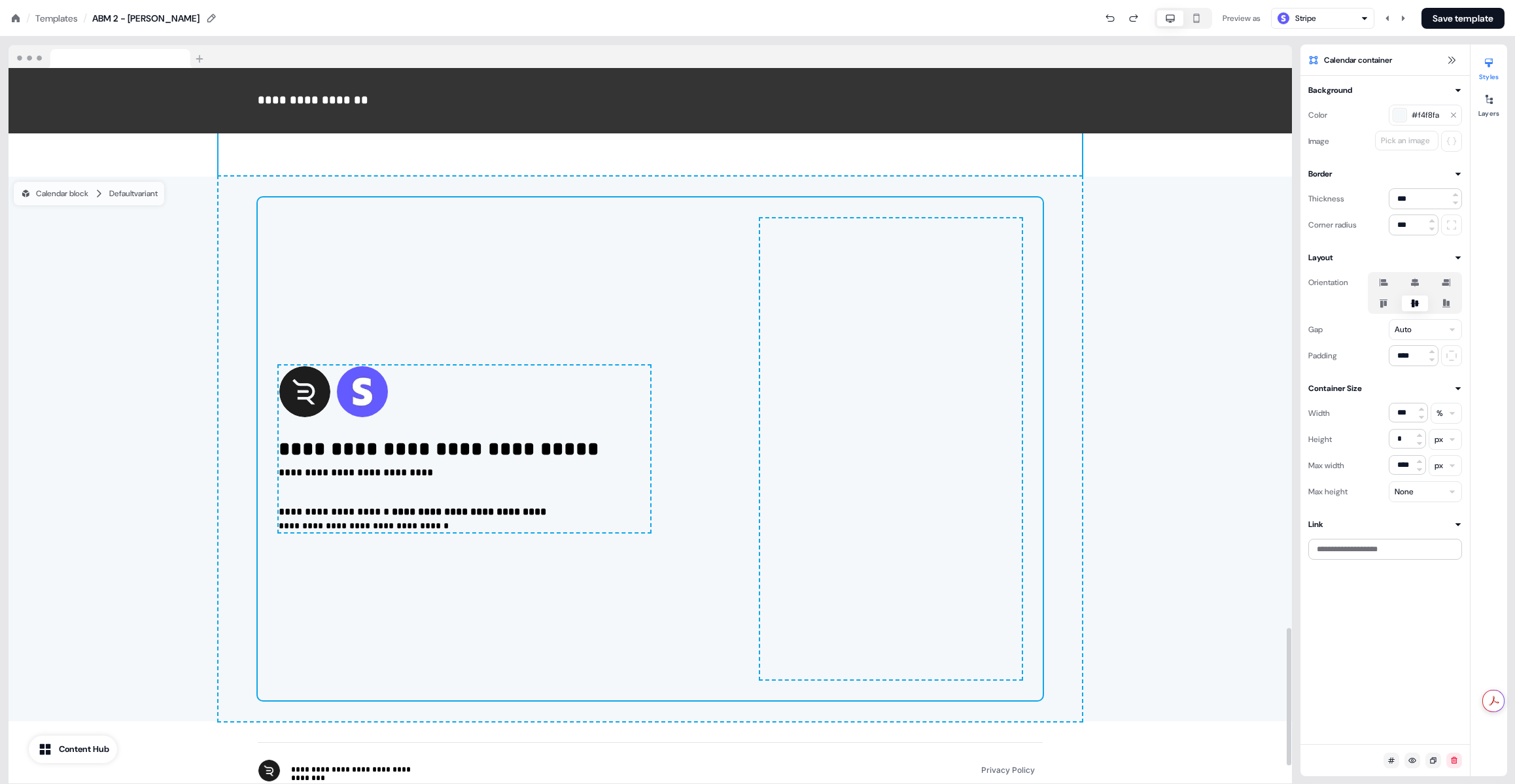 click on "**********" at bounding box center (650, 449) 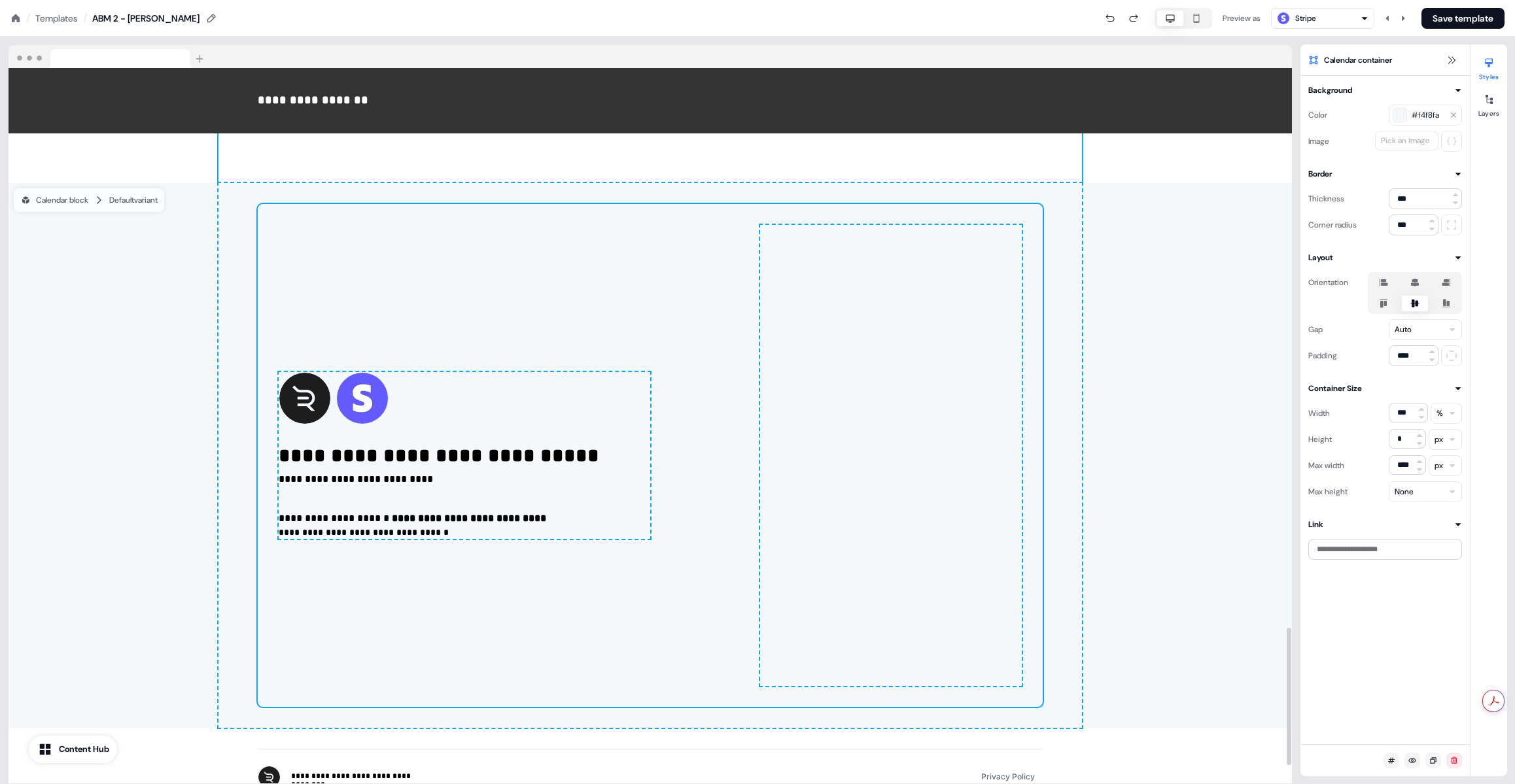 scroll, scrollTop: 2902, scrollLeft: 0, axis: vertical 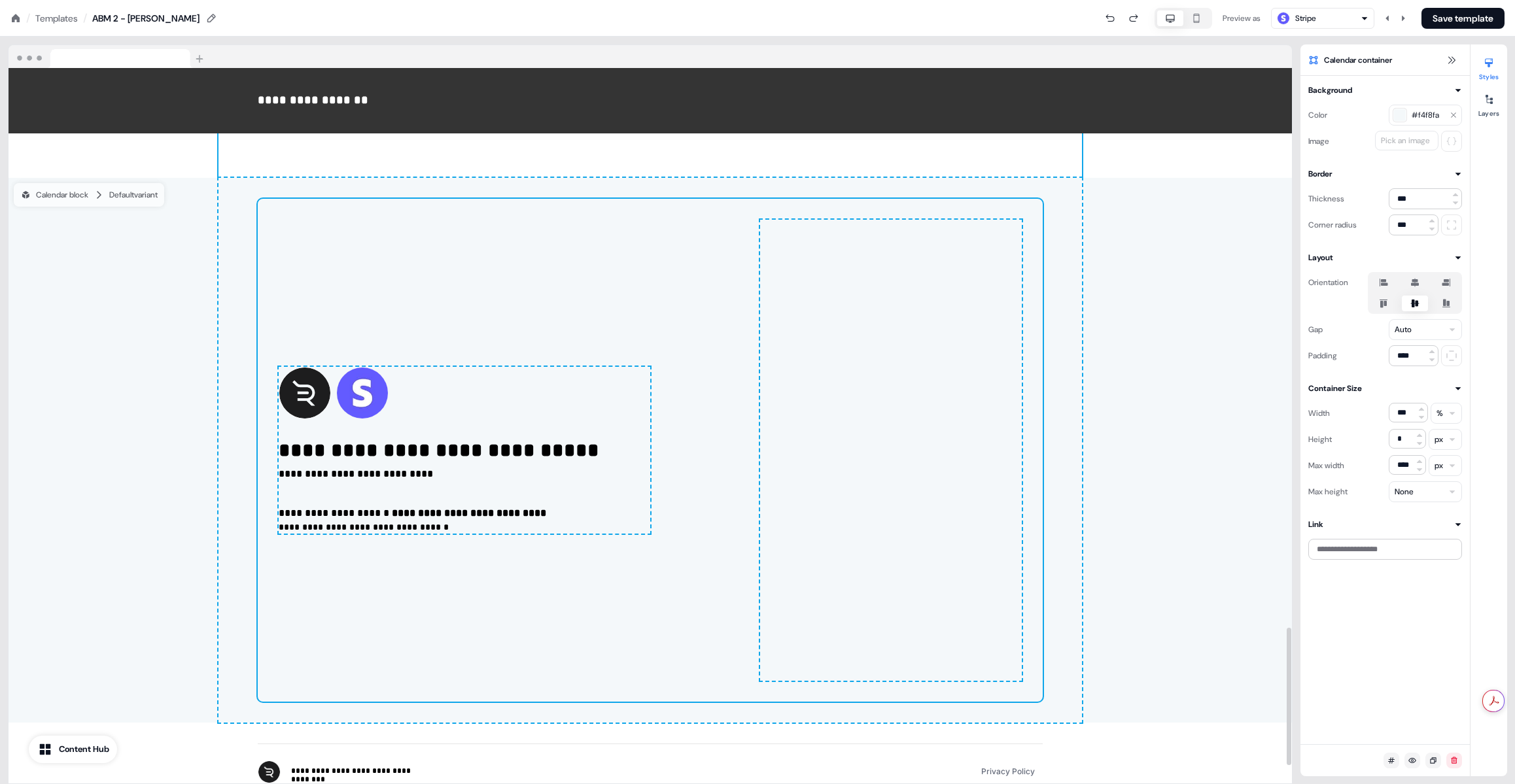 click on "**********" at bounding box center (650, 450) 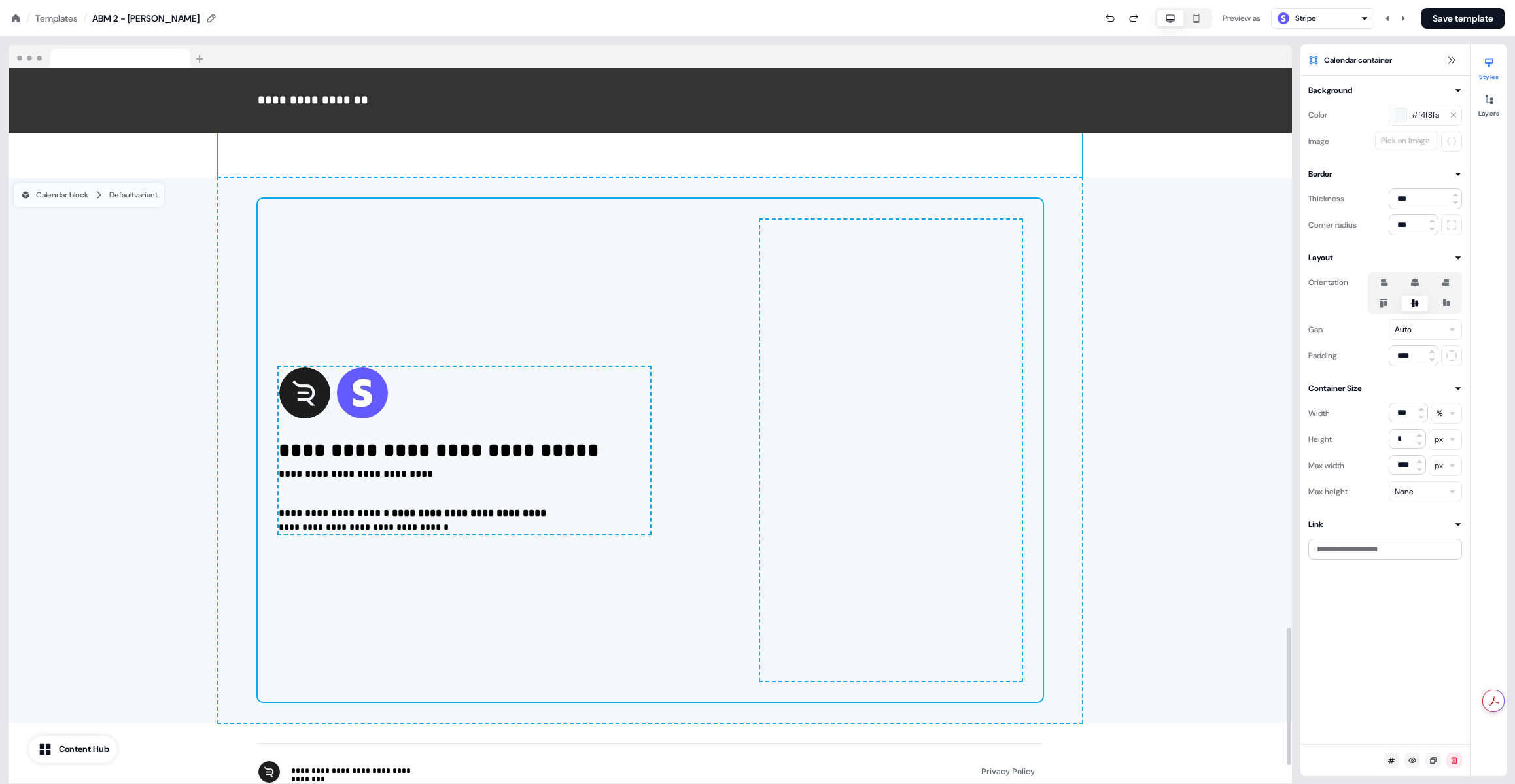 scroll, scrollTop: 2901, scrollLeft: 0, axis: vertical 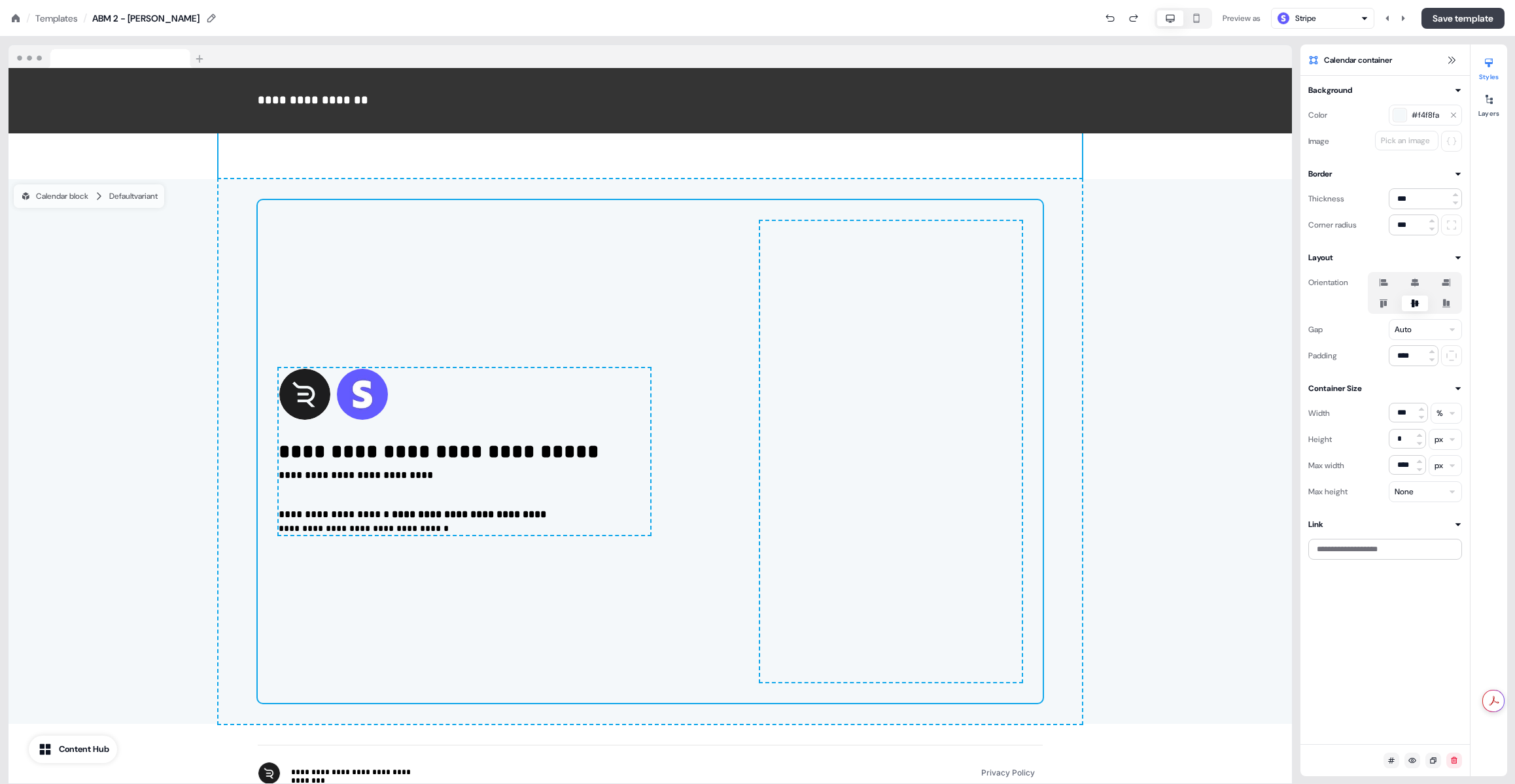 click on "Save template" at bounding box center [1463, 18] 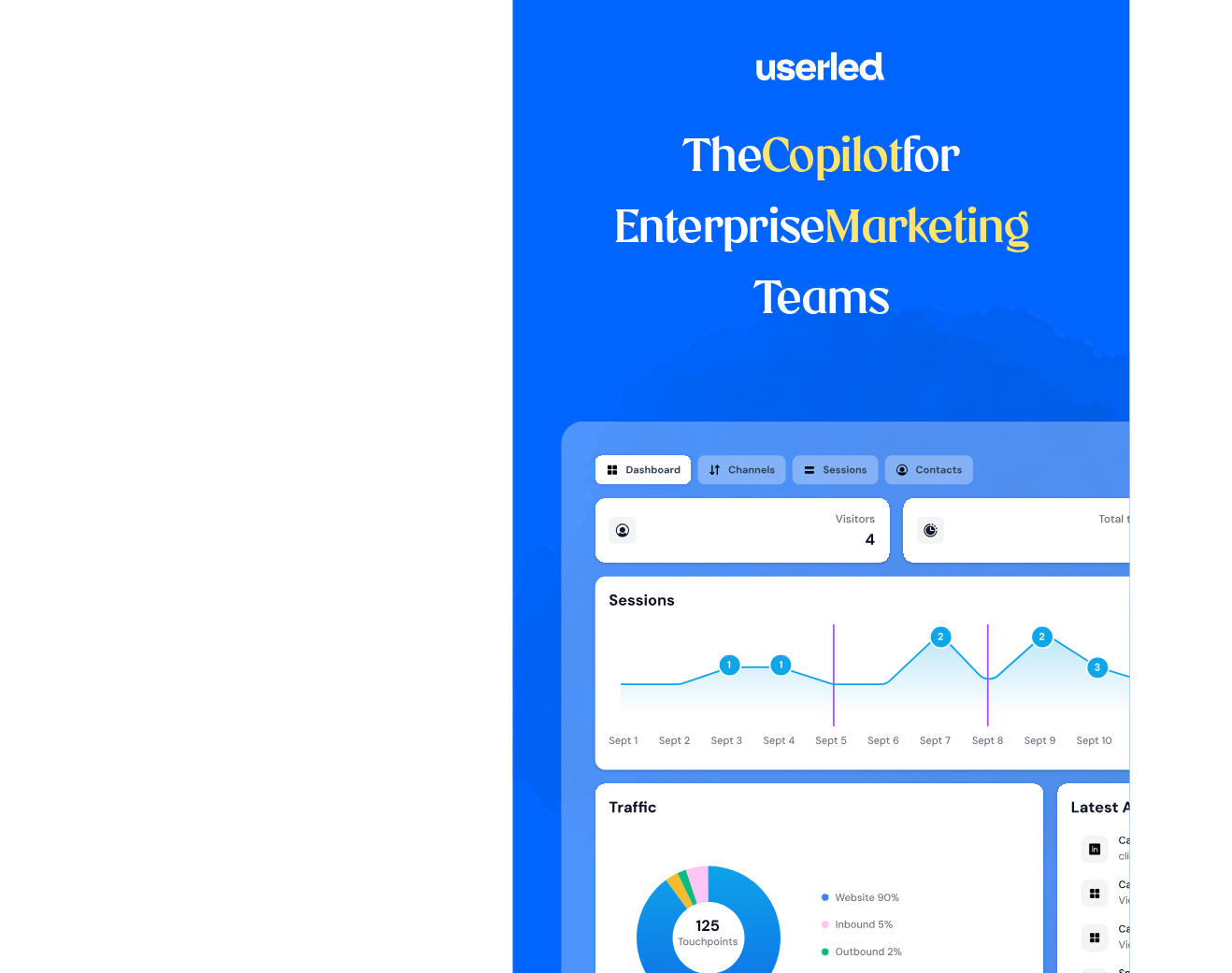 scroll, scrollTop: 0, scrollLeft: 0, axis: both 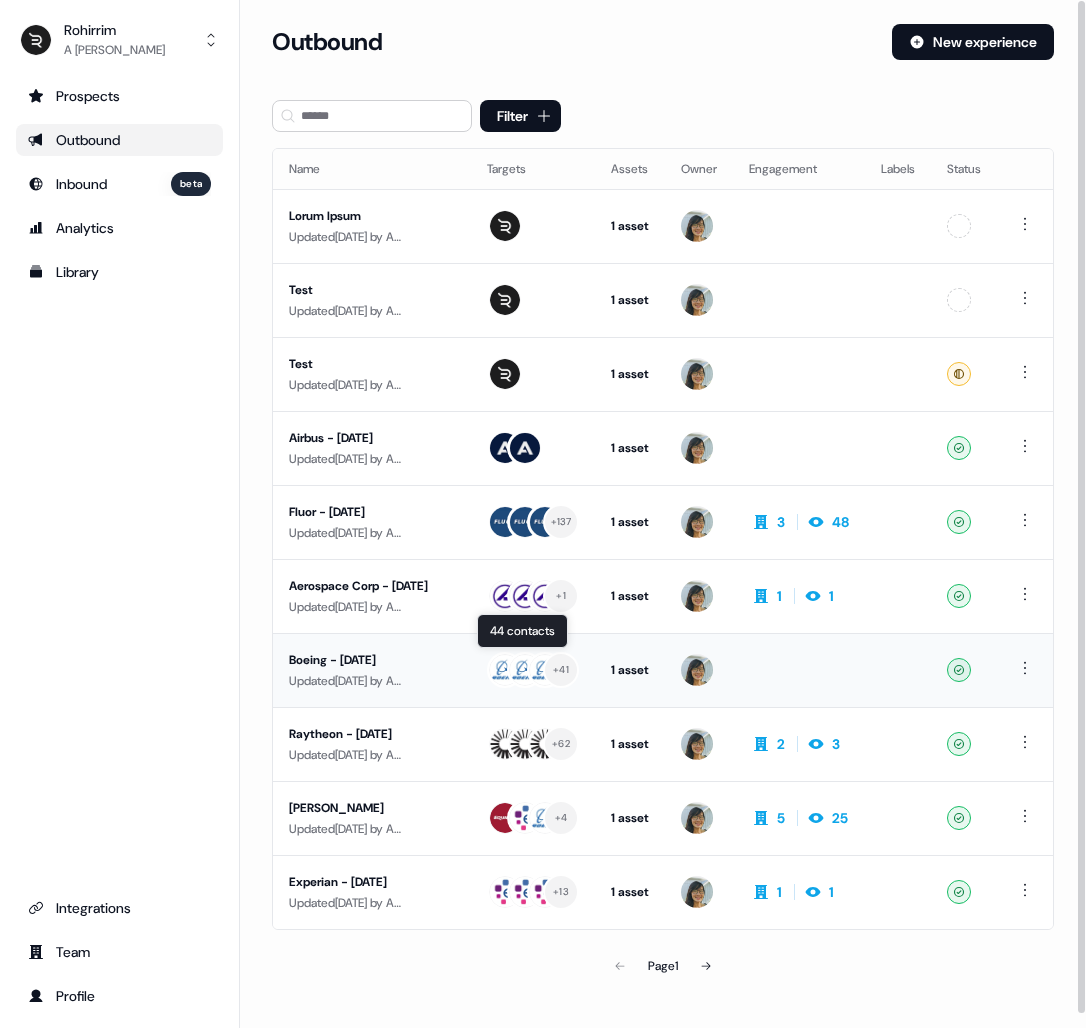 click at bounding box center (525, 670) 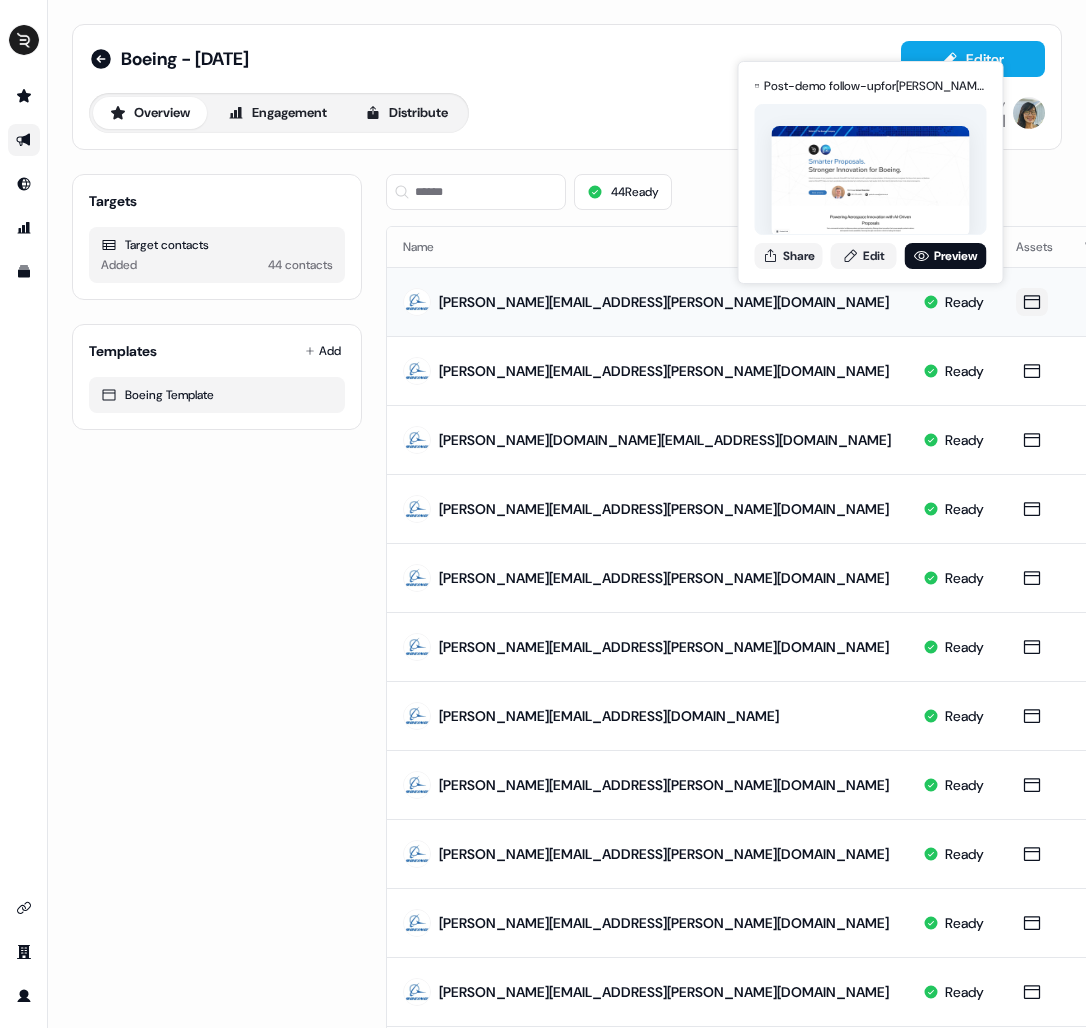 click 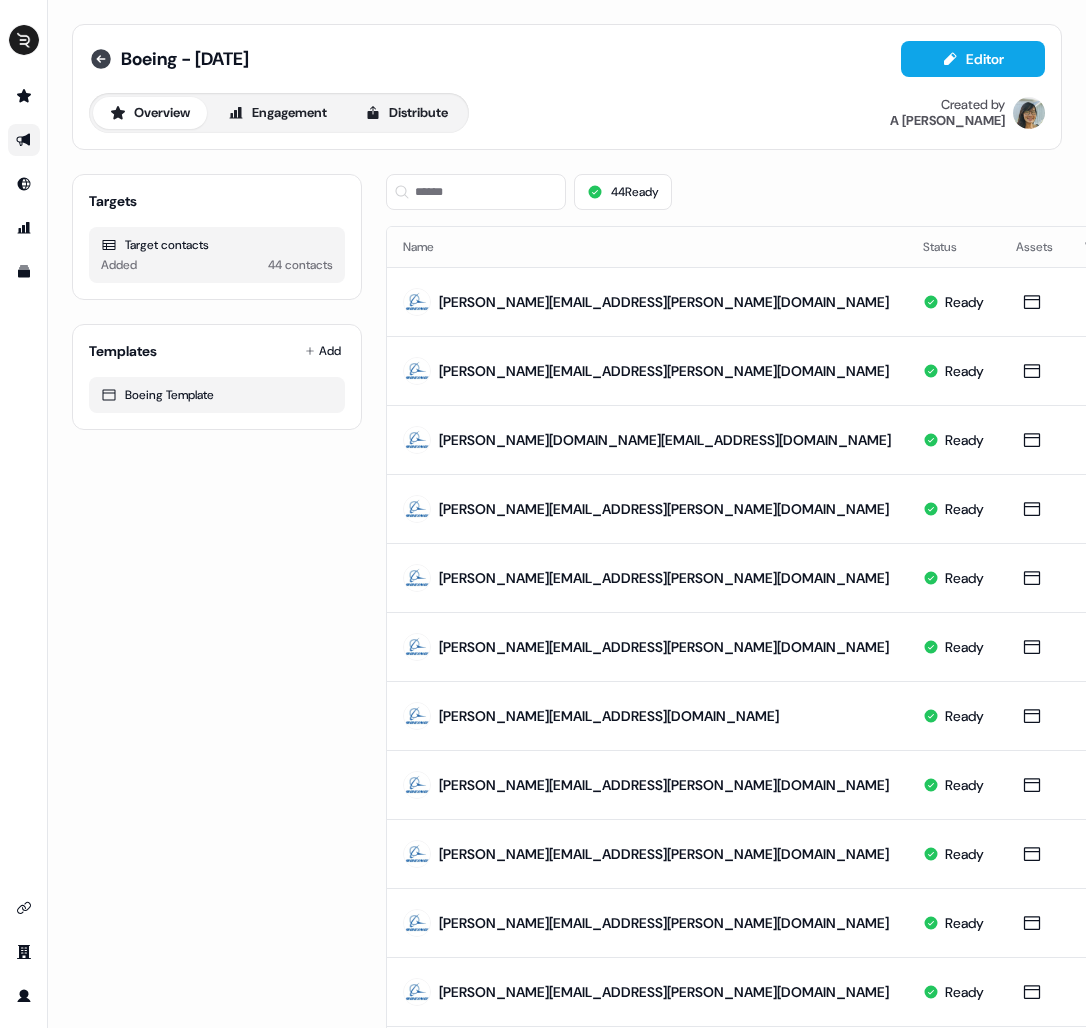 click 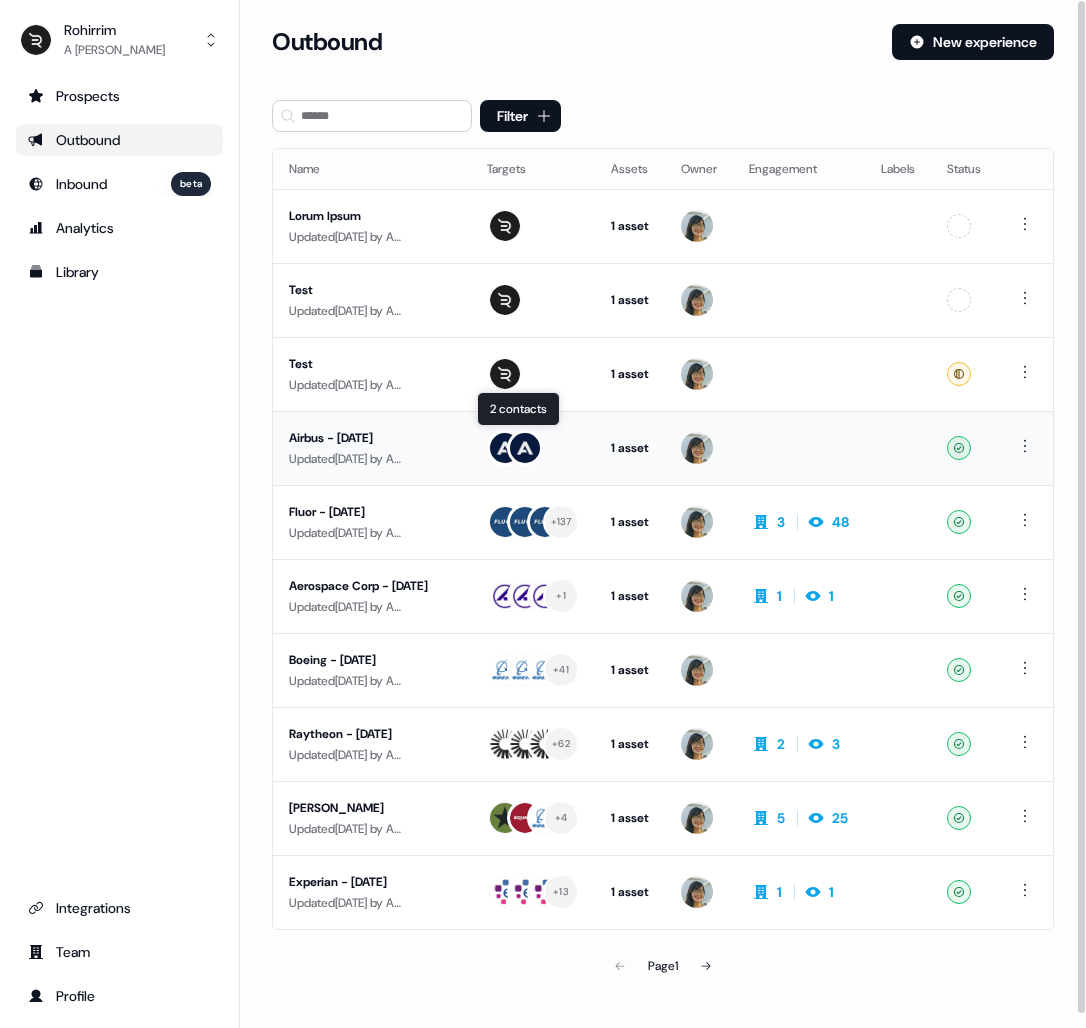 click at bounding box center (525, 448) 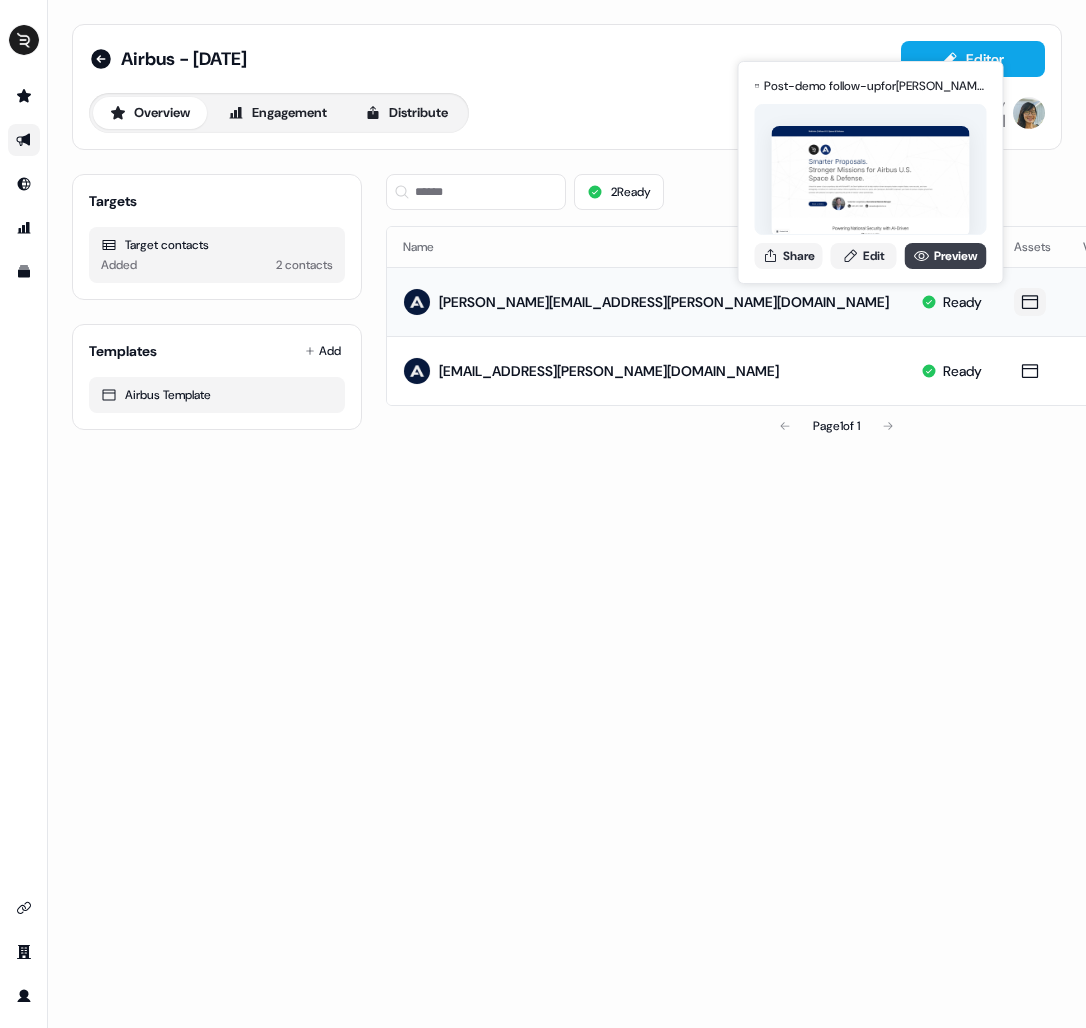 click on "Preview" at bounding box center [946, 256] 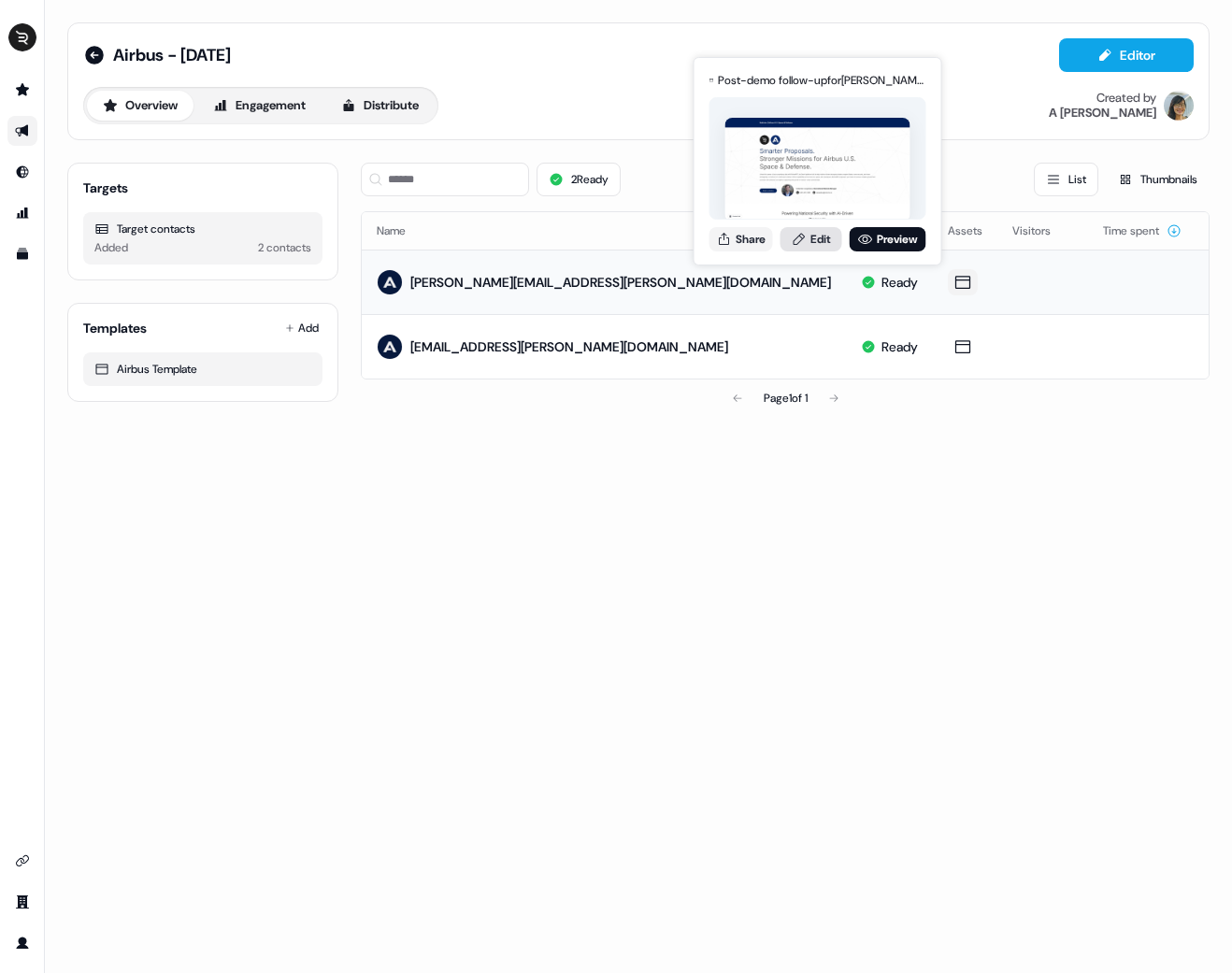 click on "Edit" at bounding box center (811, 239) 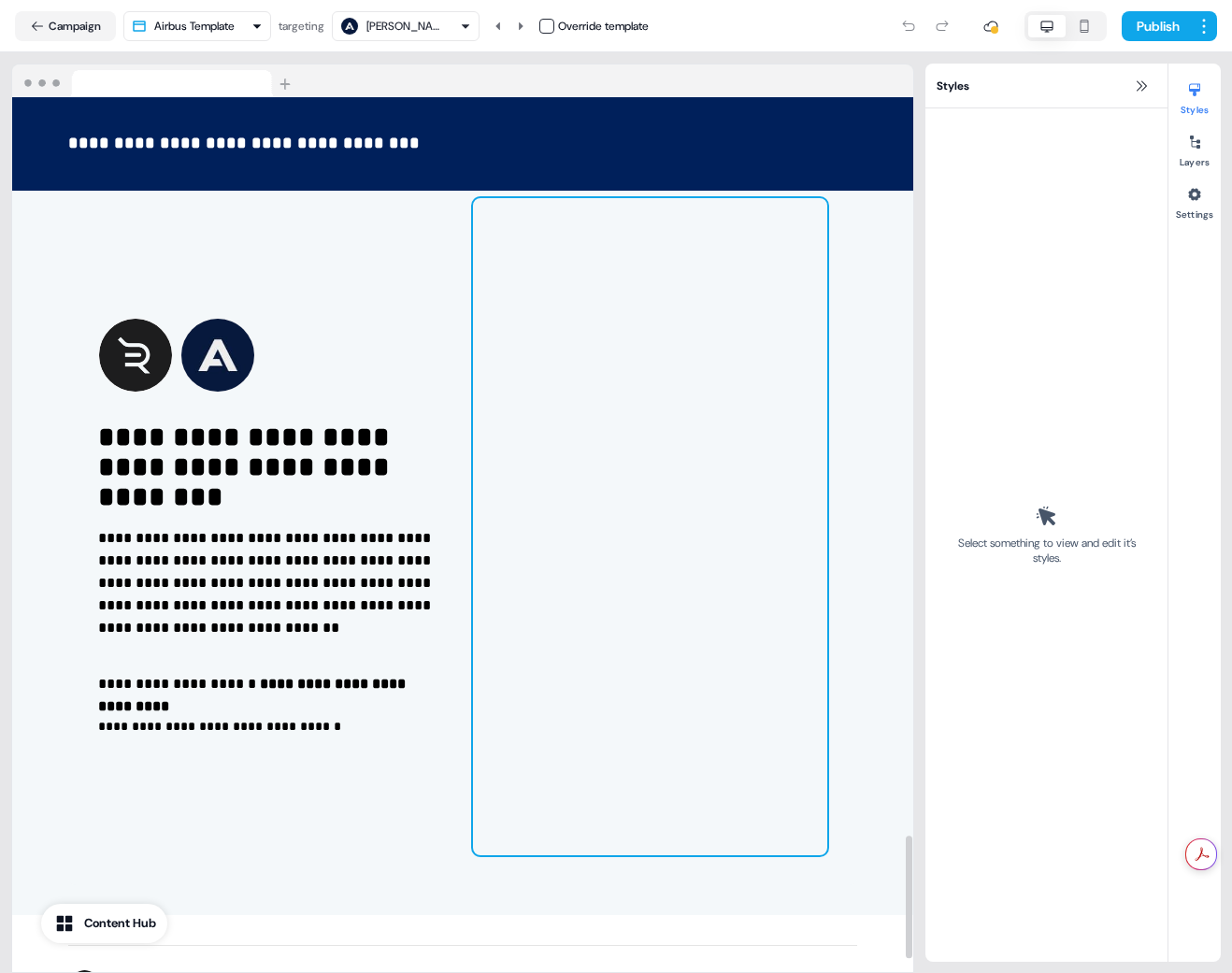 scroll, scrollTop: 5337, scrollLeft: 0, axis: vertical 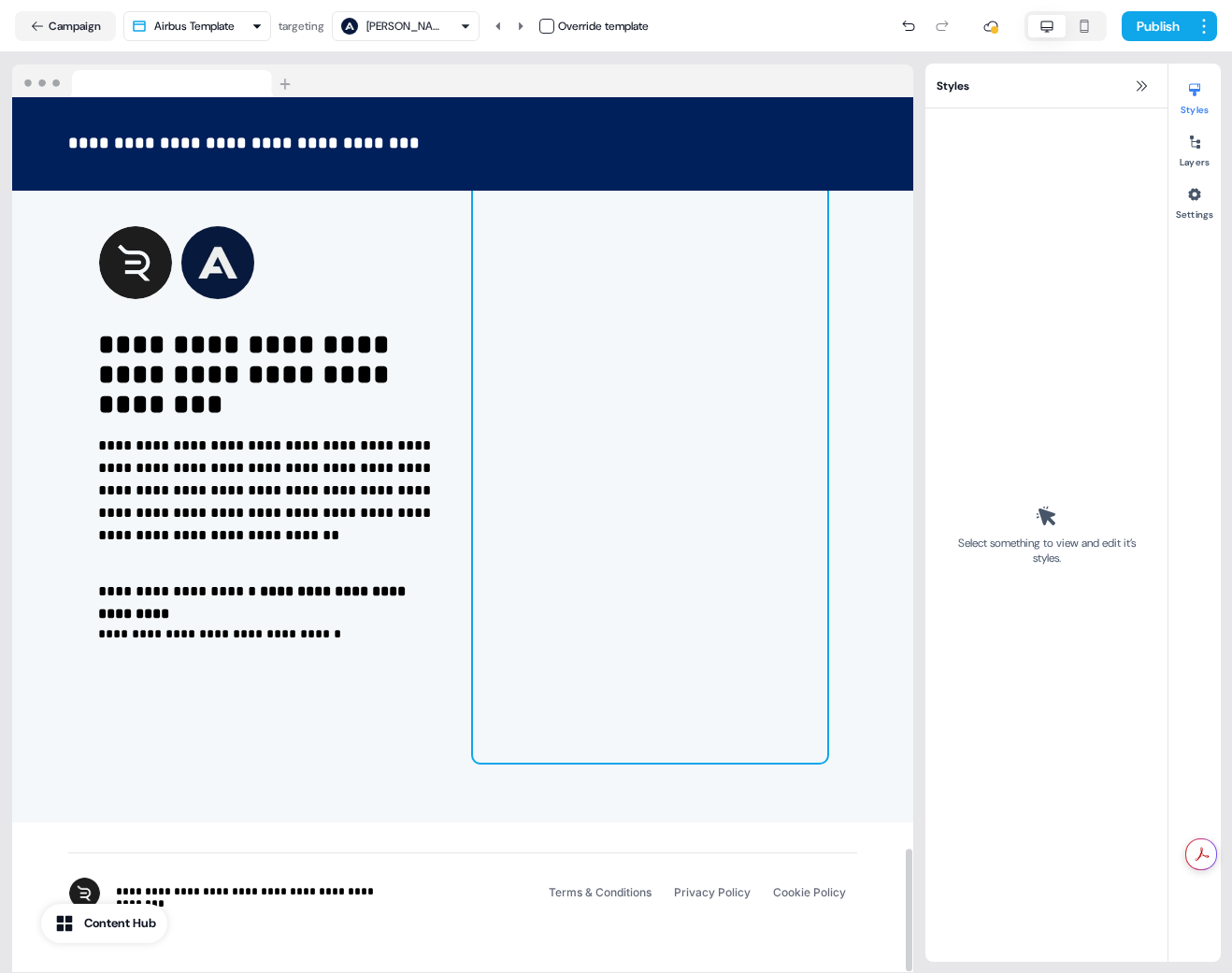 click at bounding box center [650, 434] 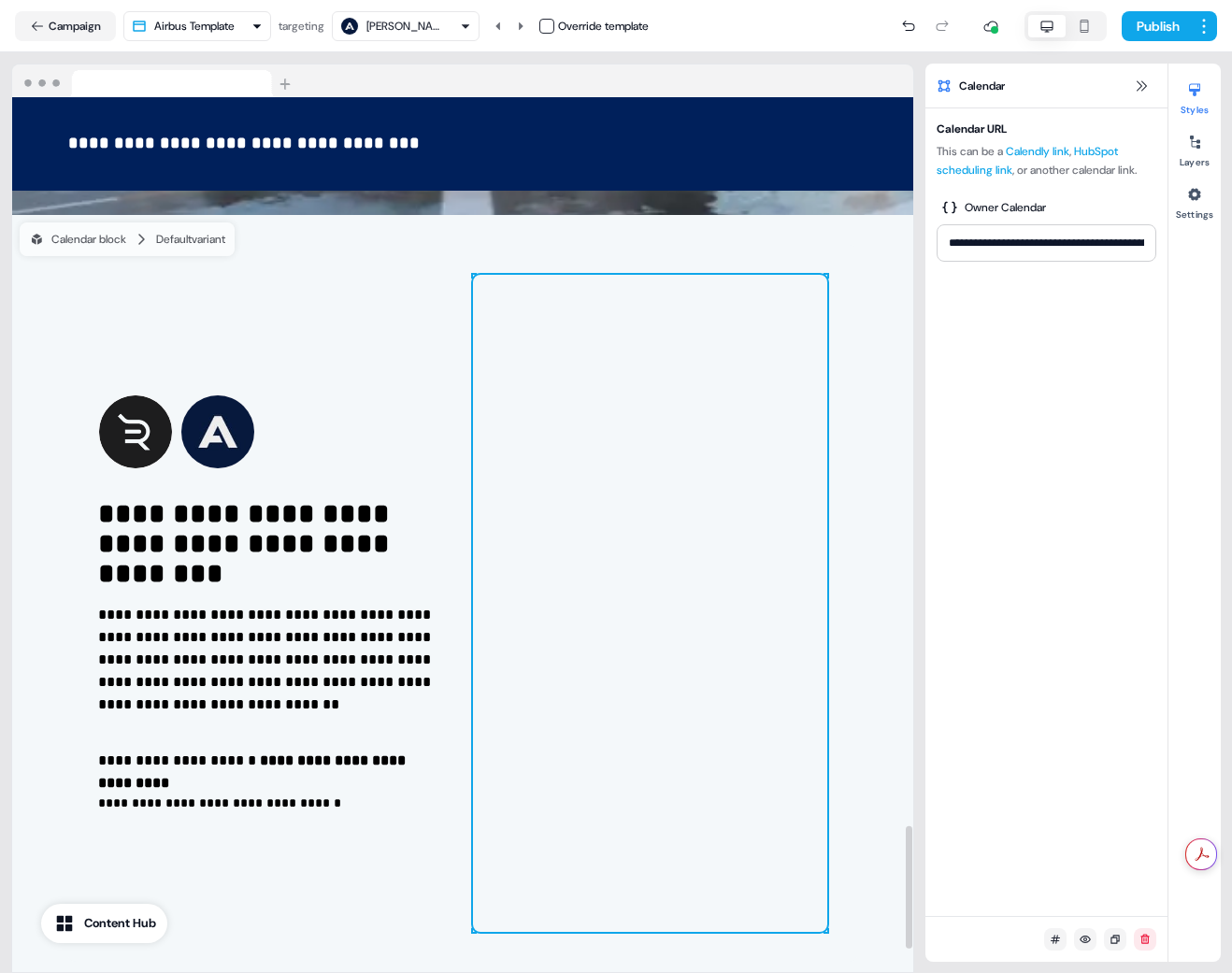 scroll, scrollTop: 5167, scrollLeft: 0, axis: vertical 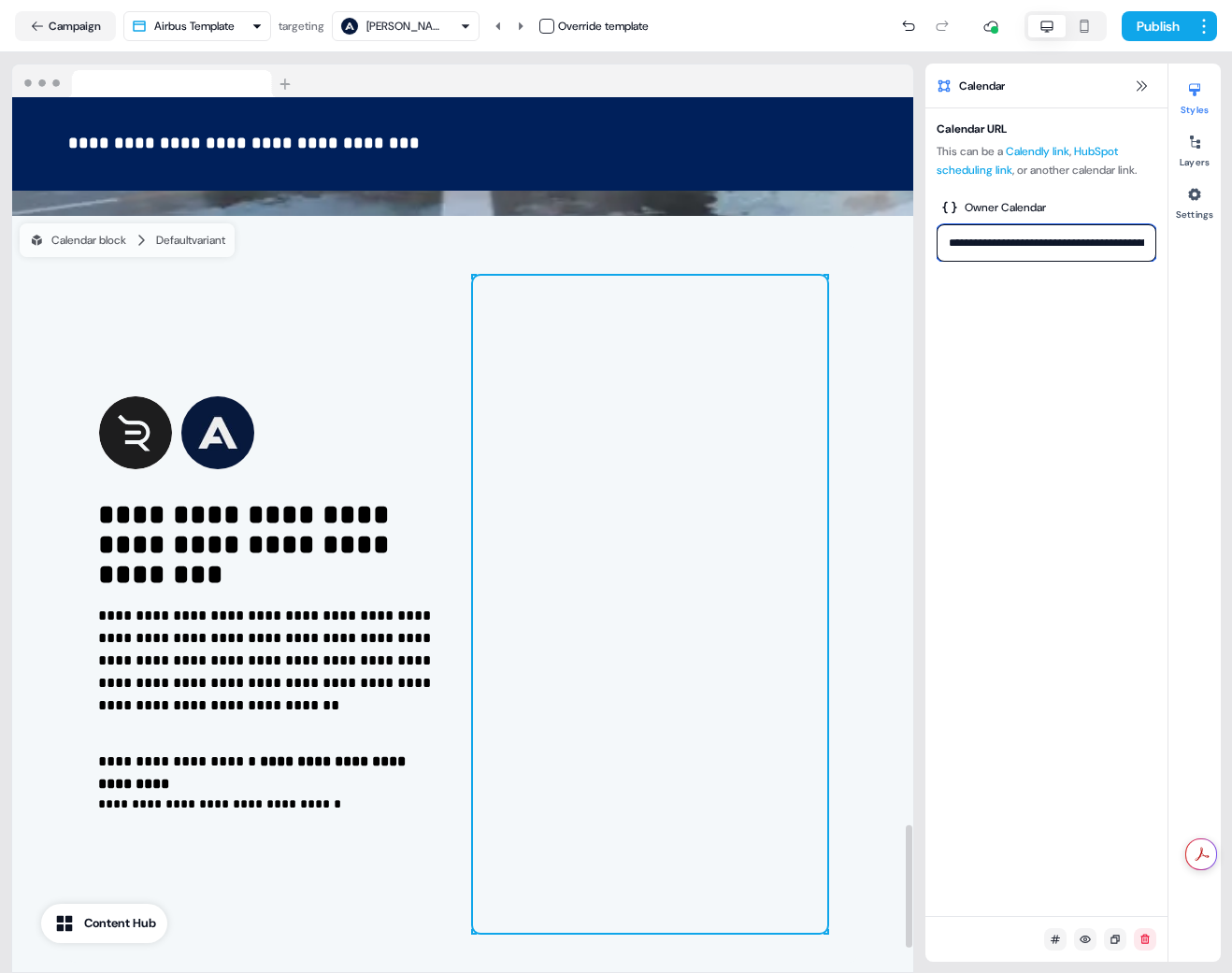 click on "**********" at bounding box center (1046, 243) 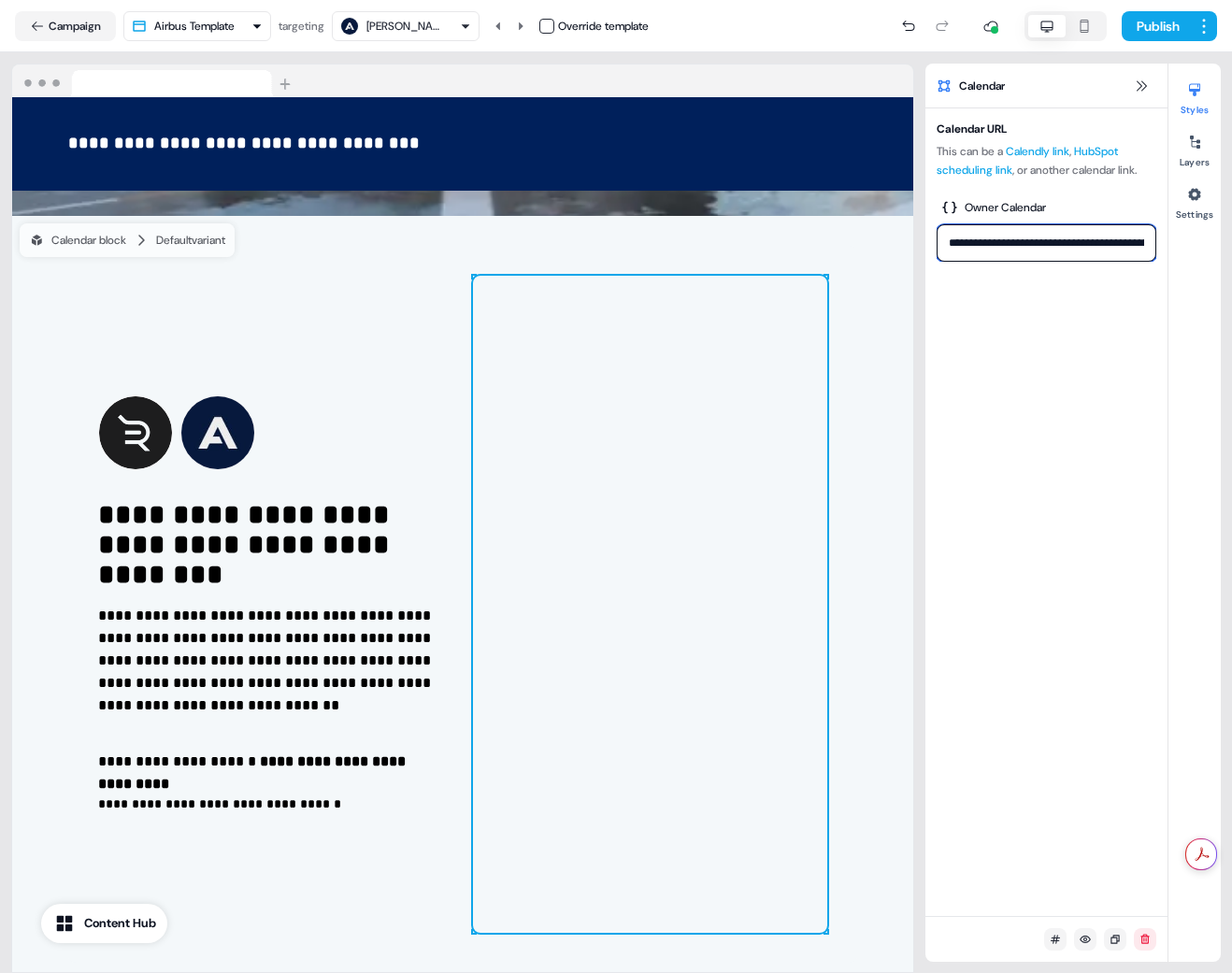 click on "**********" at bounding box center (1046, 243) 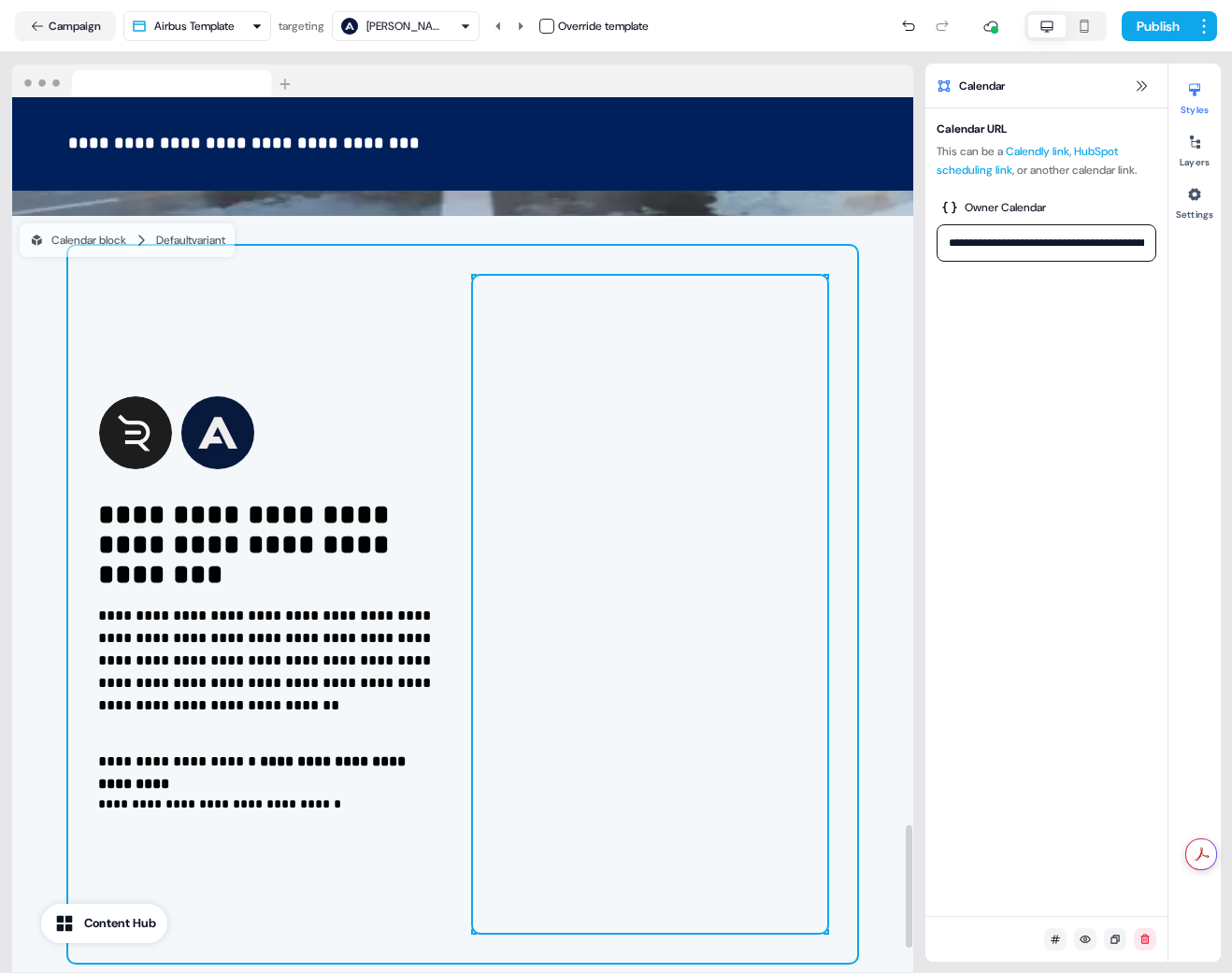 click on "**********" at bounding box center (463, 604) 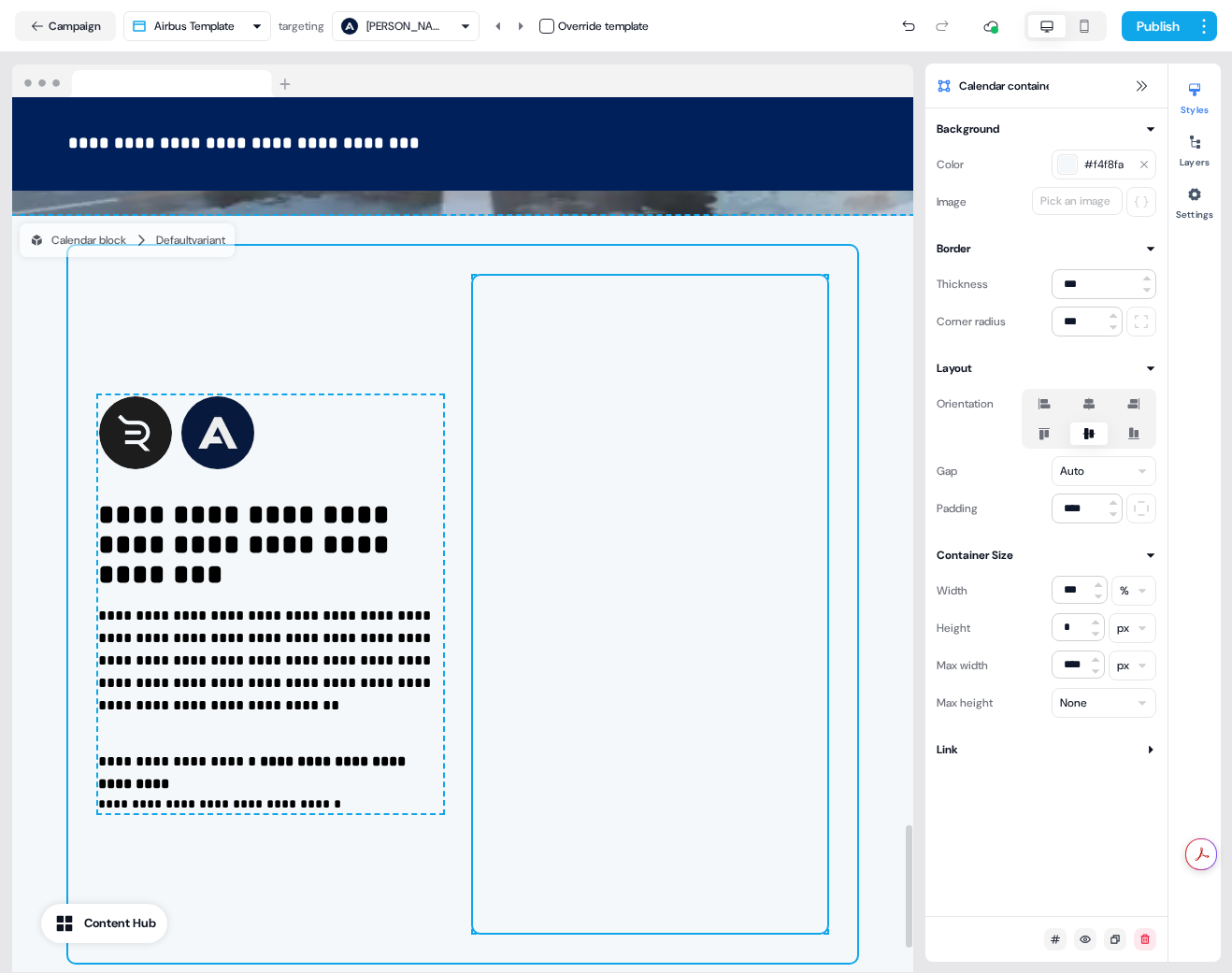click at bounding box center (650, 604) 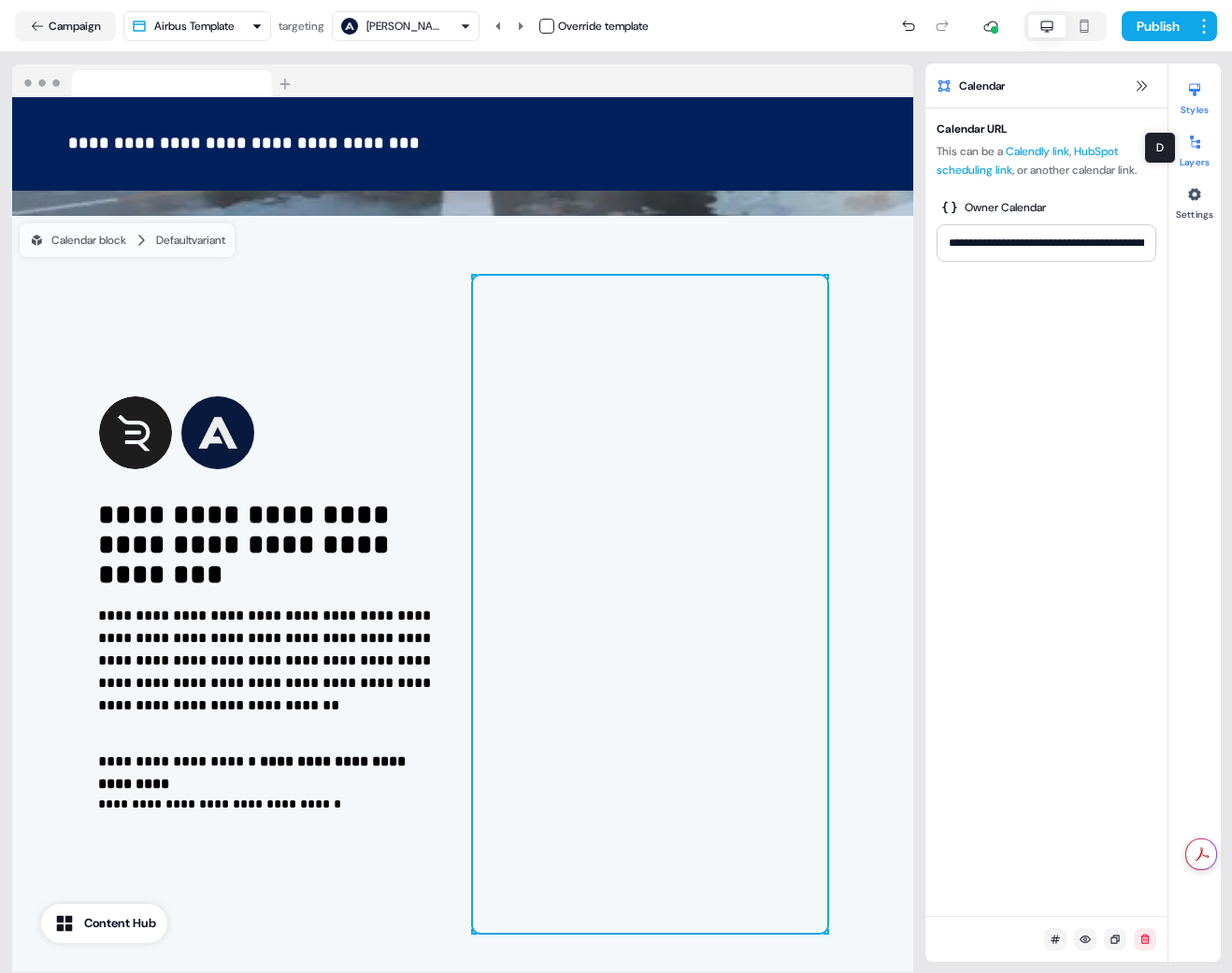 click at bounding box center (1195, 142) 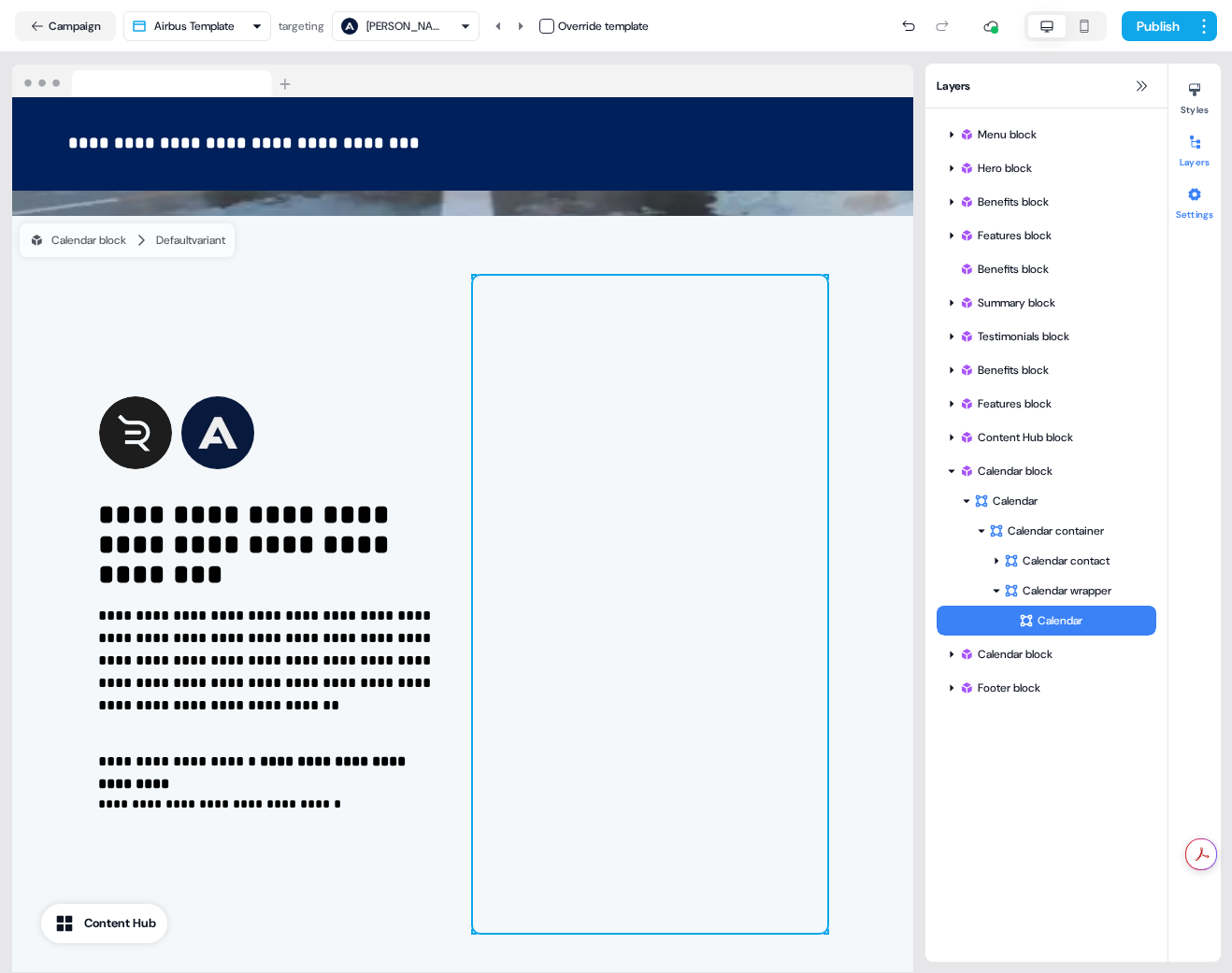 click 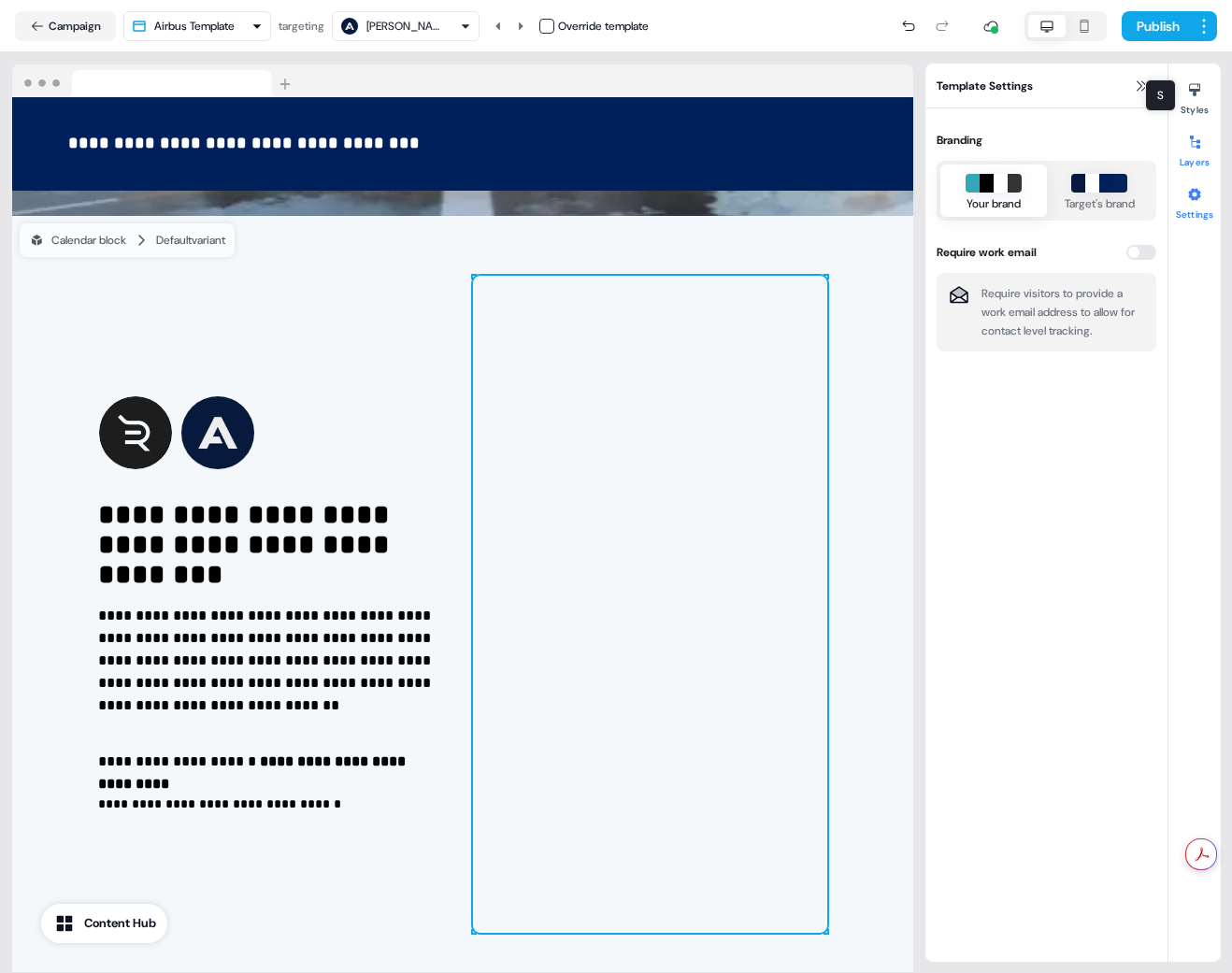 click 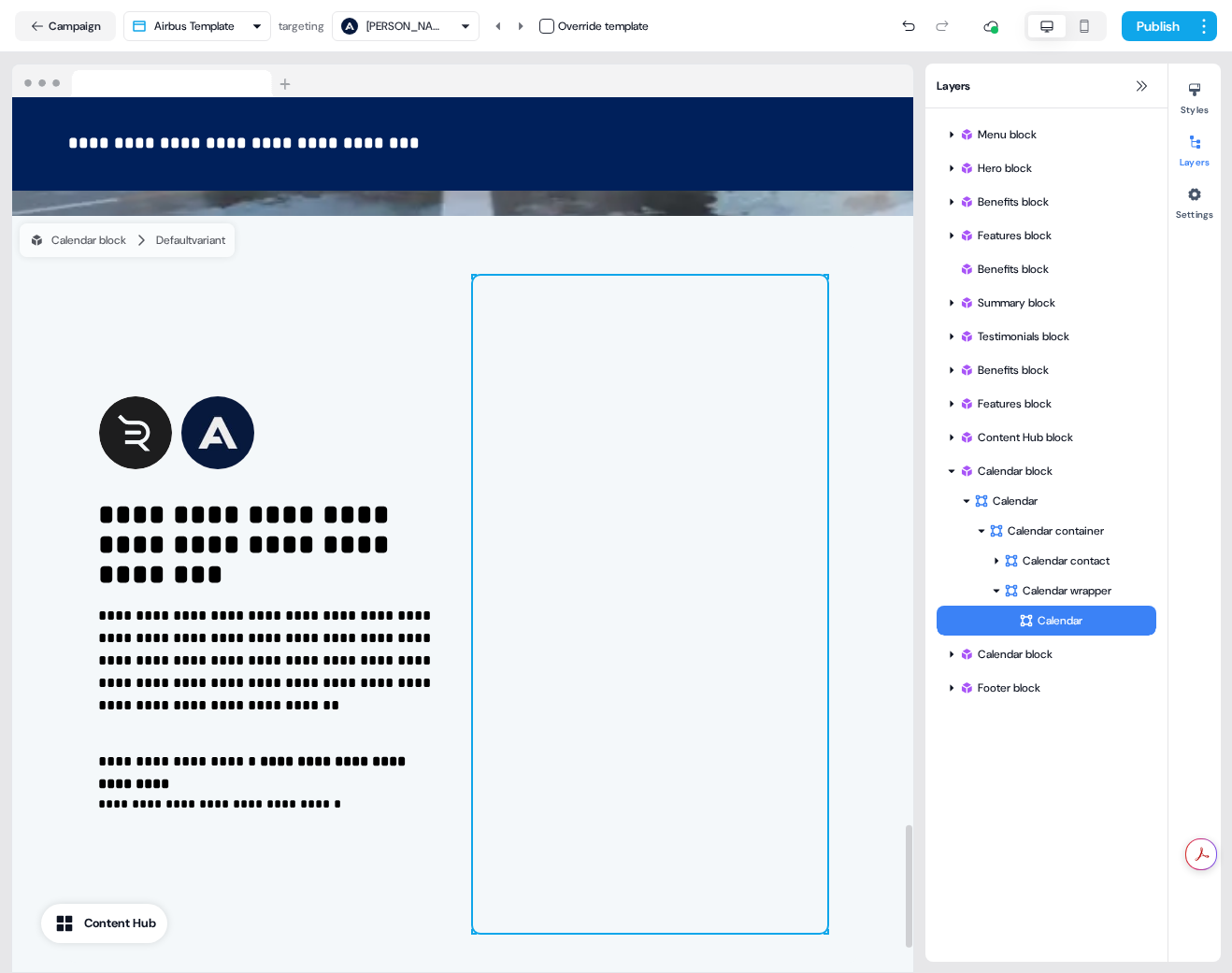 click at bounding box center [650, 604] 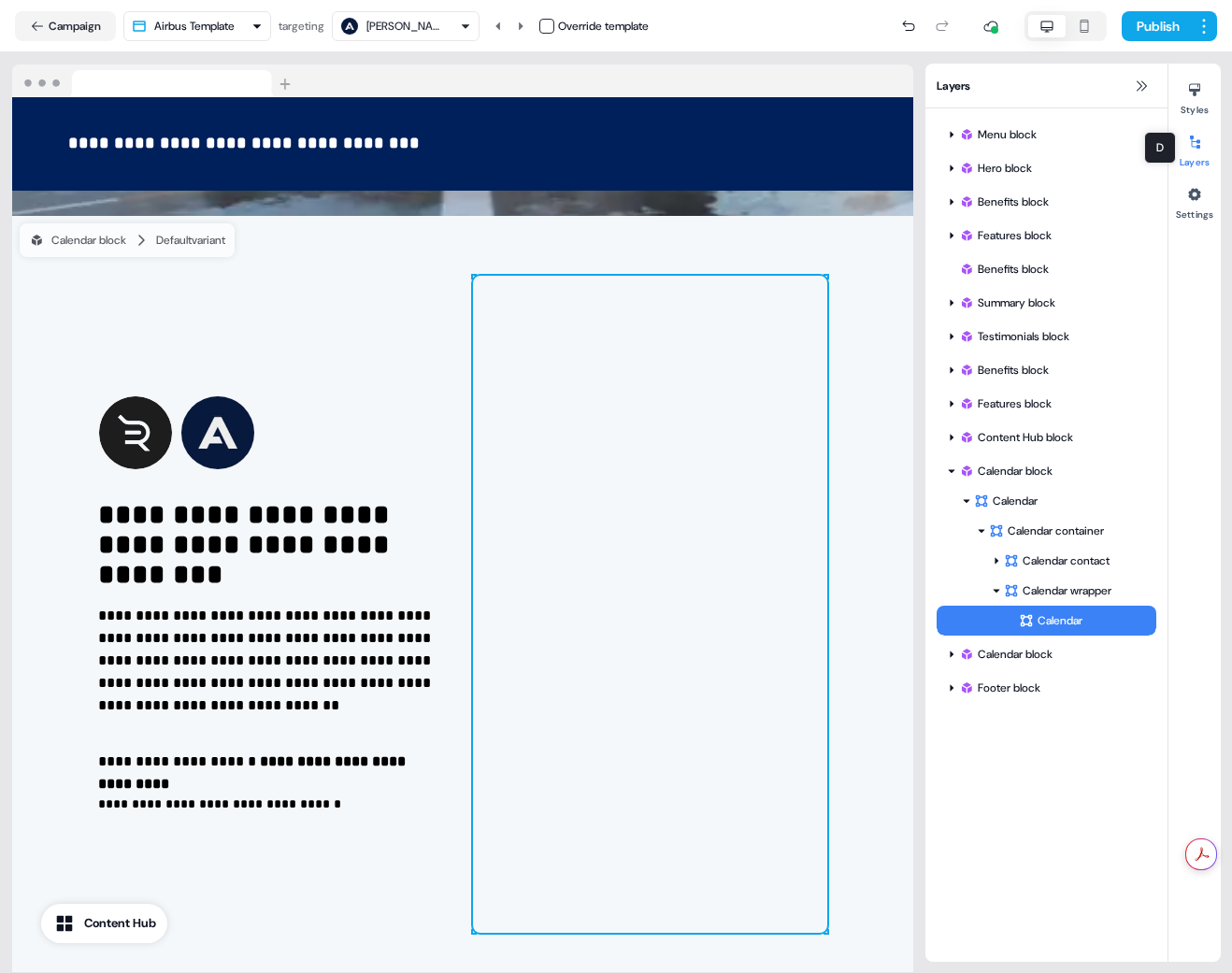 click at bounding box center [1195, 142] 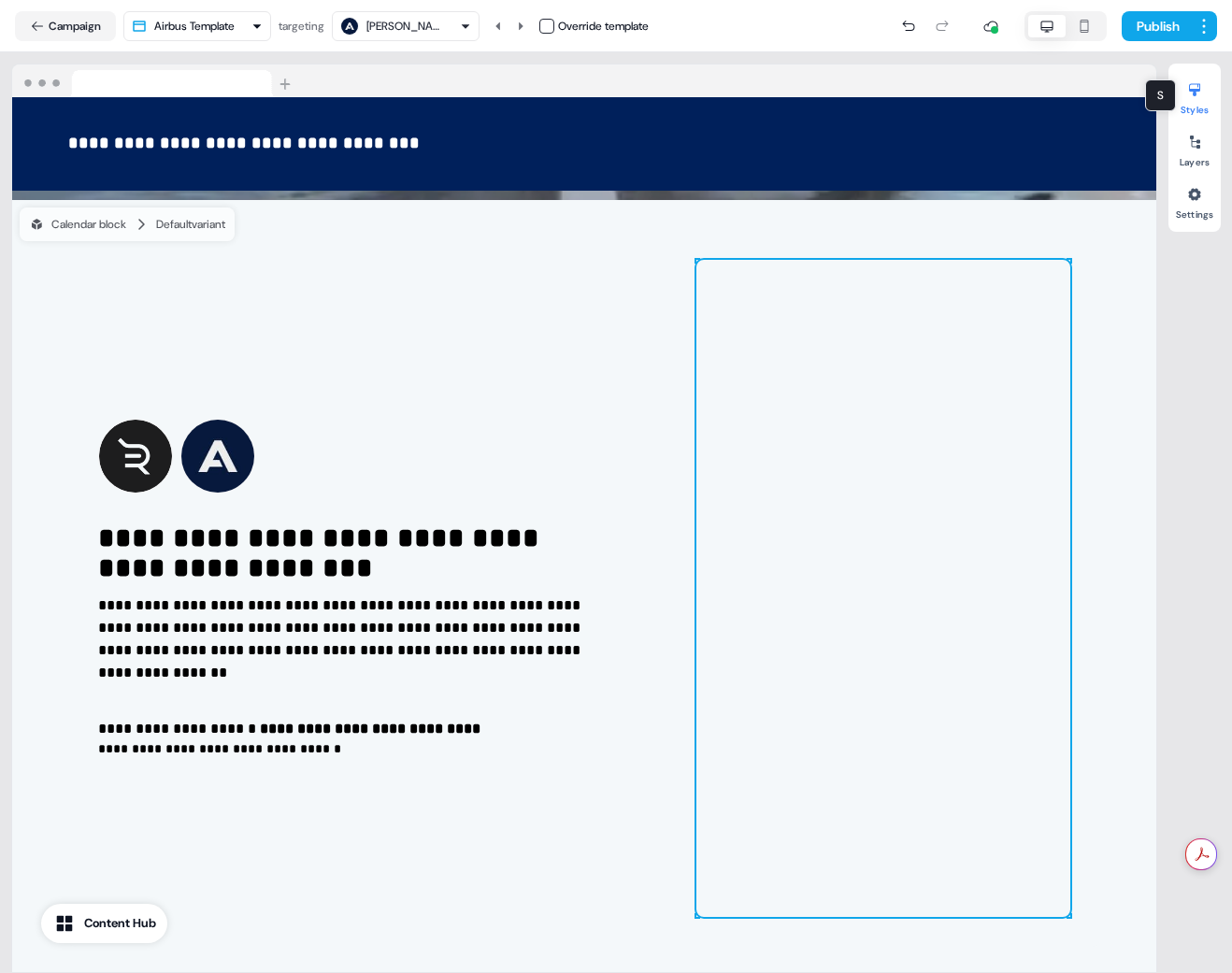 click 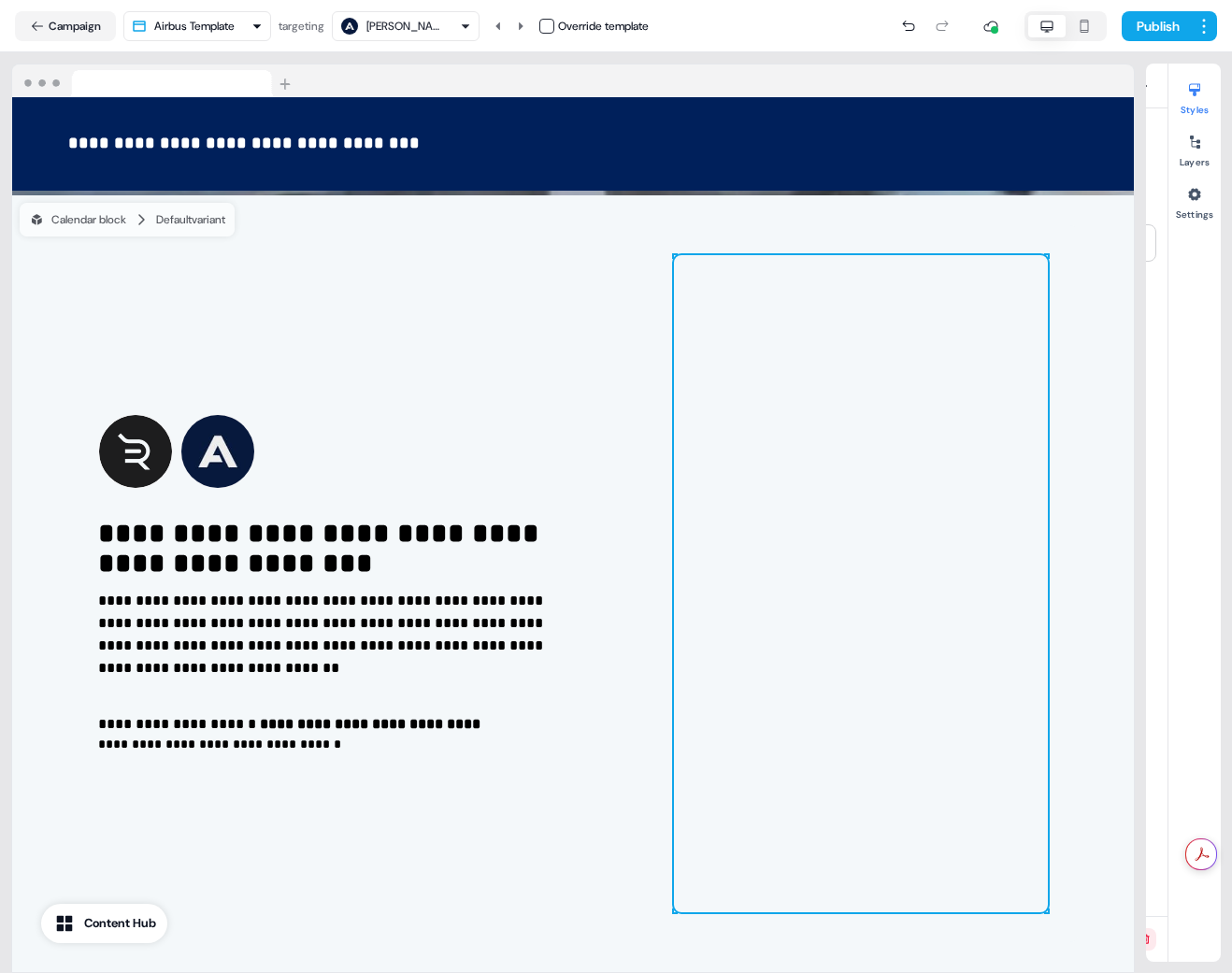 scroll, scrollTop: 5167, scrollLeft: 0, axis: vertical 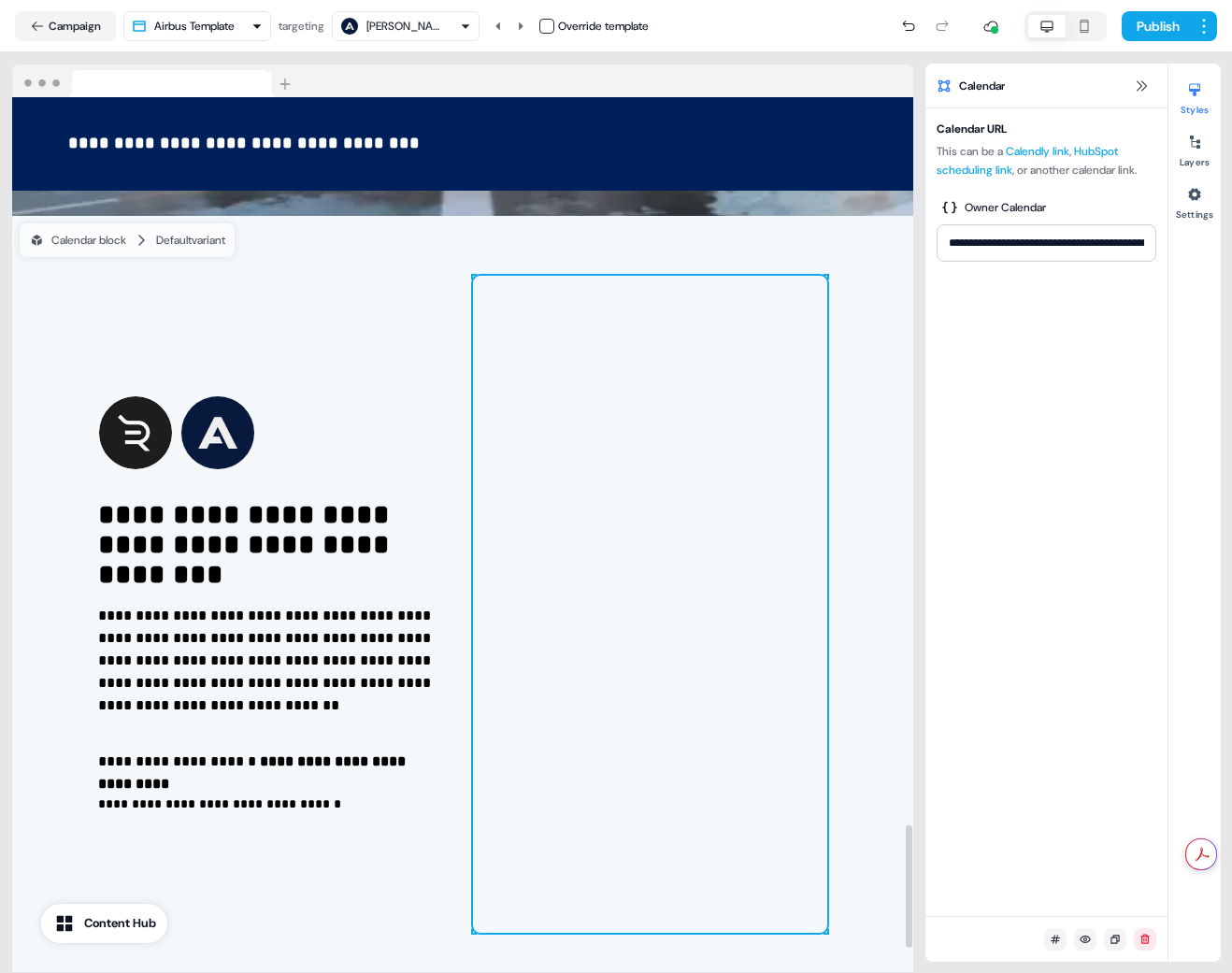 click on "To pick up a draggable item, press the space bar.
While dragging, use the arrow keys to move the item.
Press space again to drop the item in its new position, or press escape to cancel." at bounding box center [650, 604] 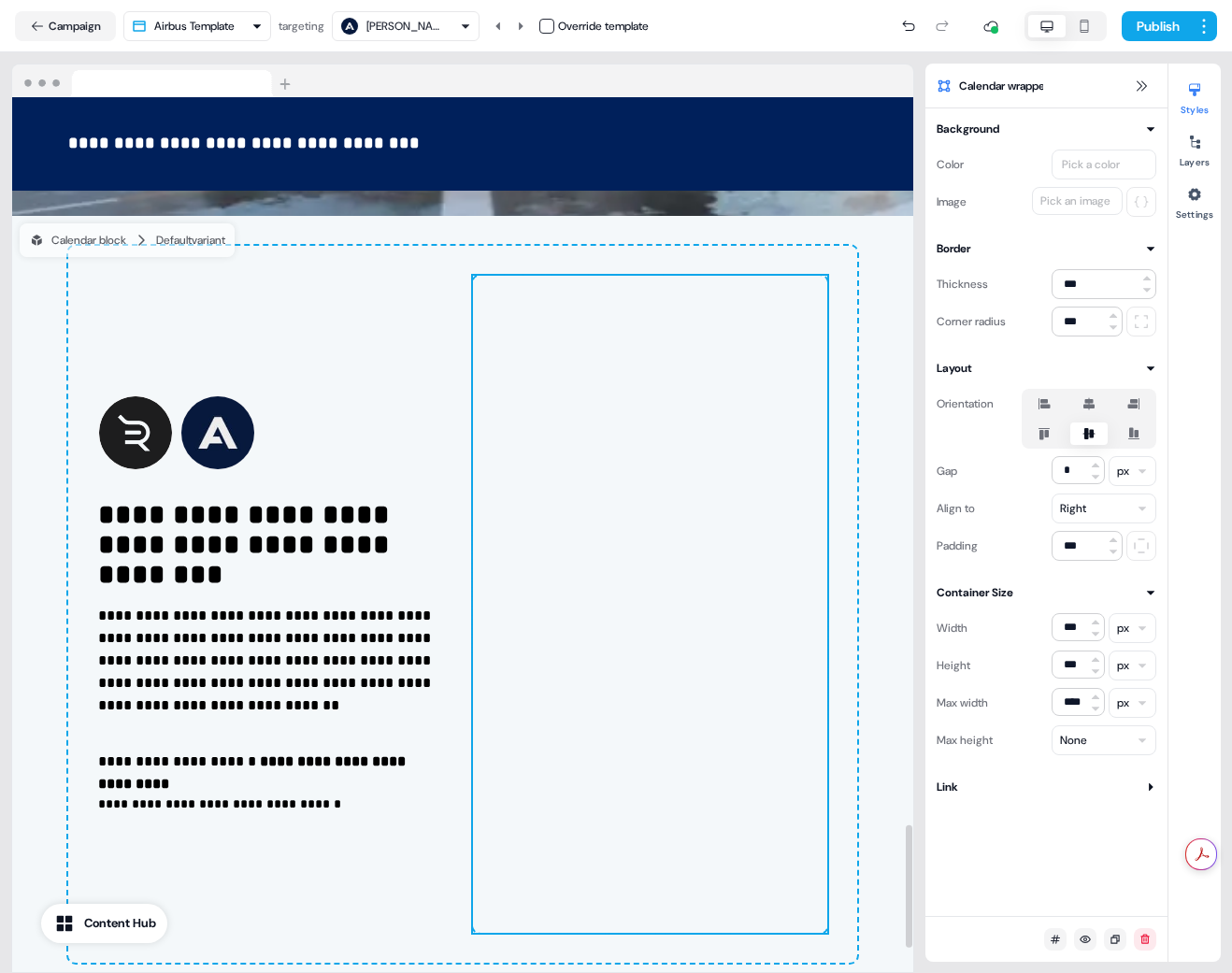 click on "**********" at bounding box center (463, 604) 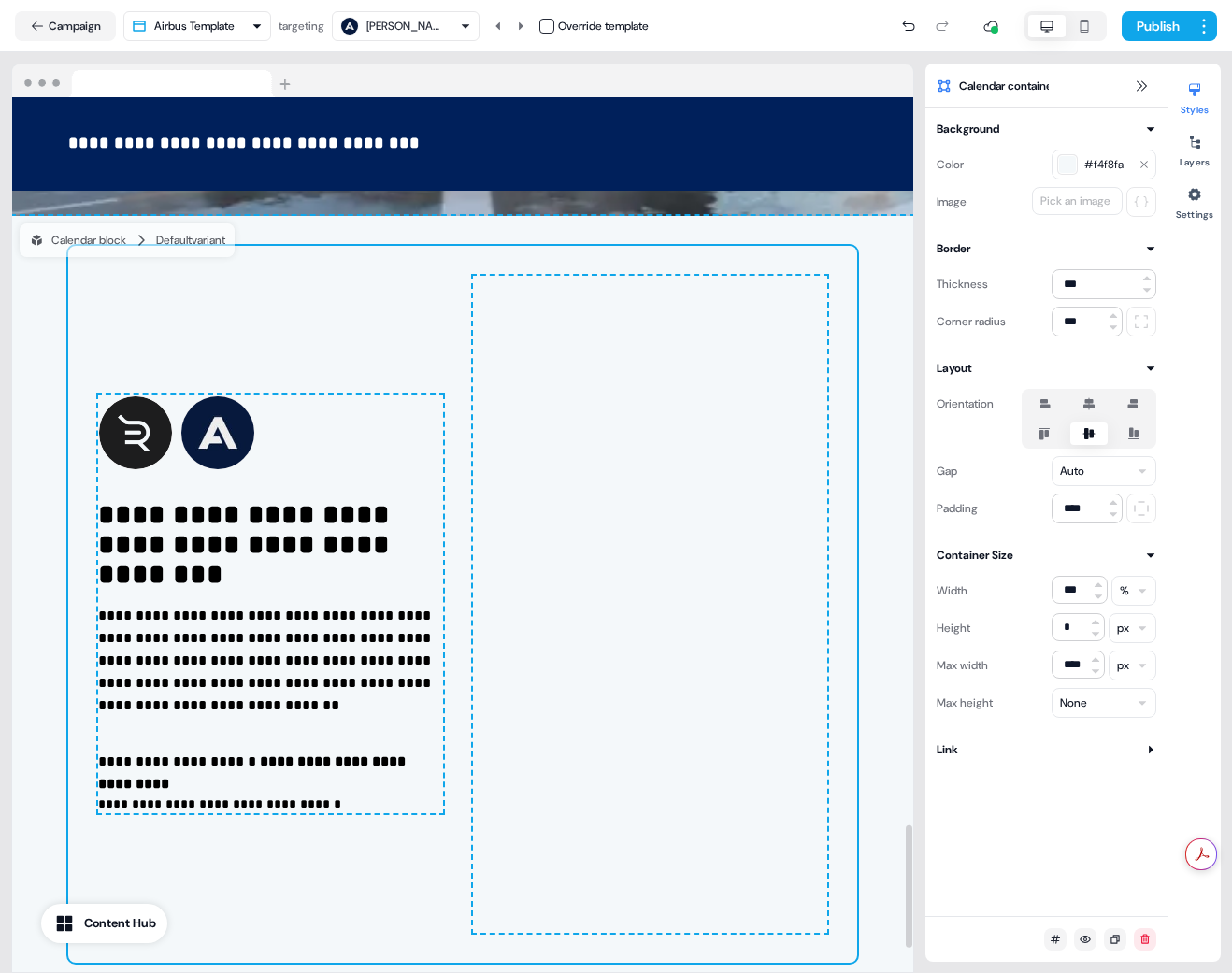click on "To pick up a draggable item, press the space bar.
While dragging, use the arrow keys to move the item.
Press space again to drop the item in its new position, or press escape to cancel." at bounding box center (650, 604) 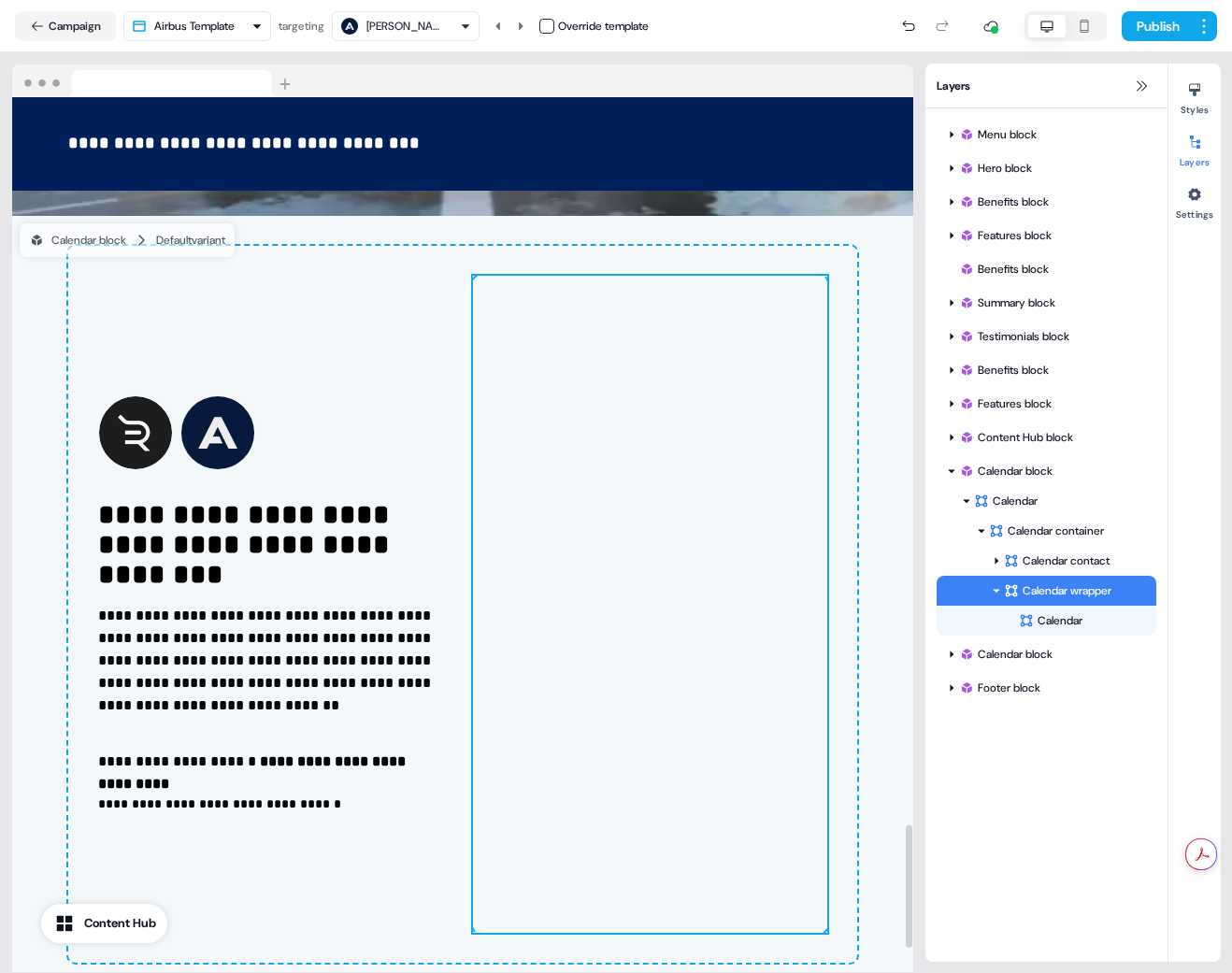 click on "**********" at bounding box center [463, 604] 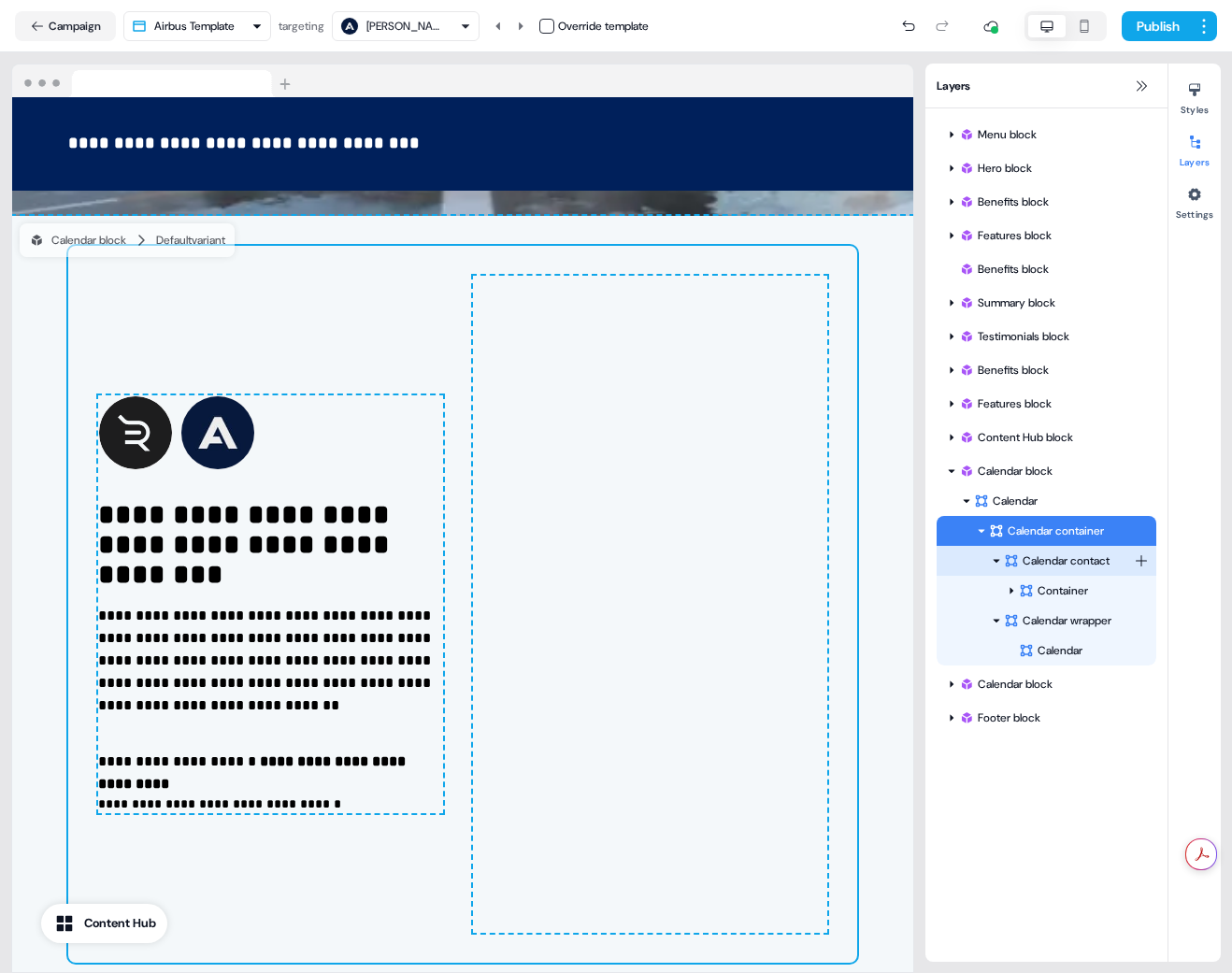 click 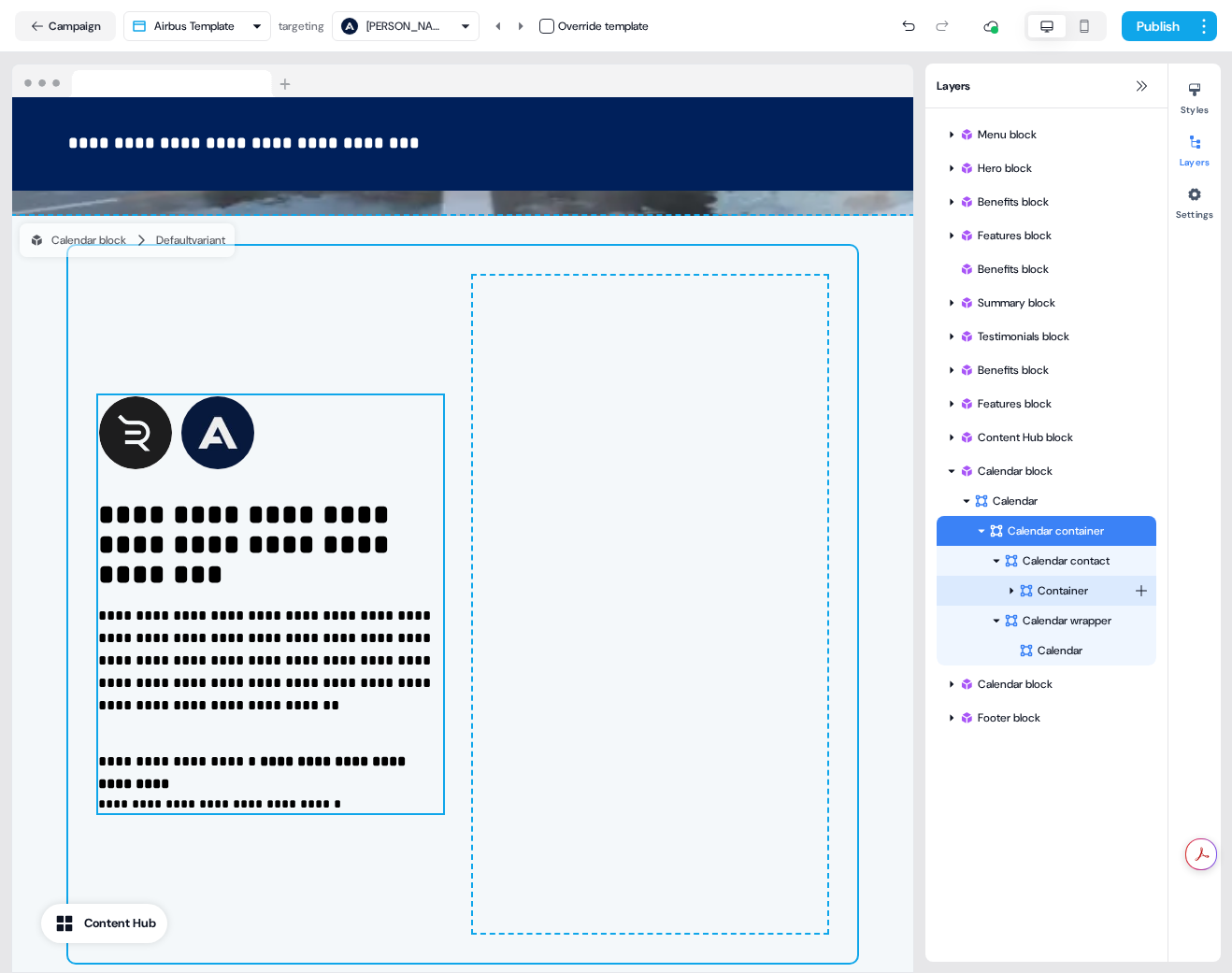 click on "Container" at bounding box center [1076, 591] 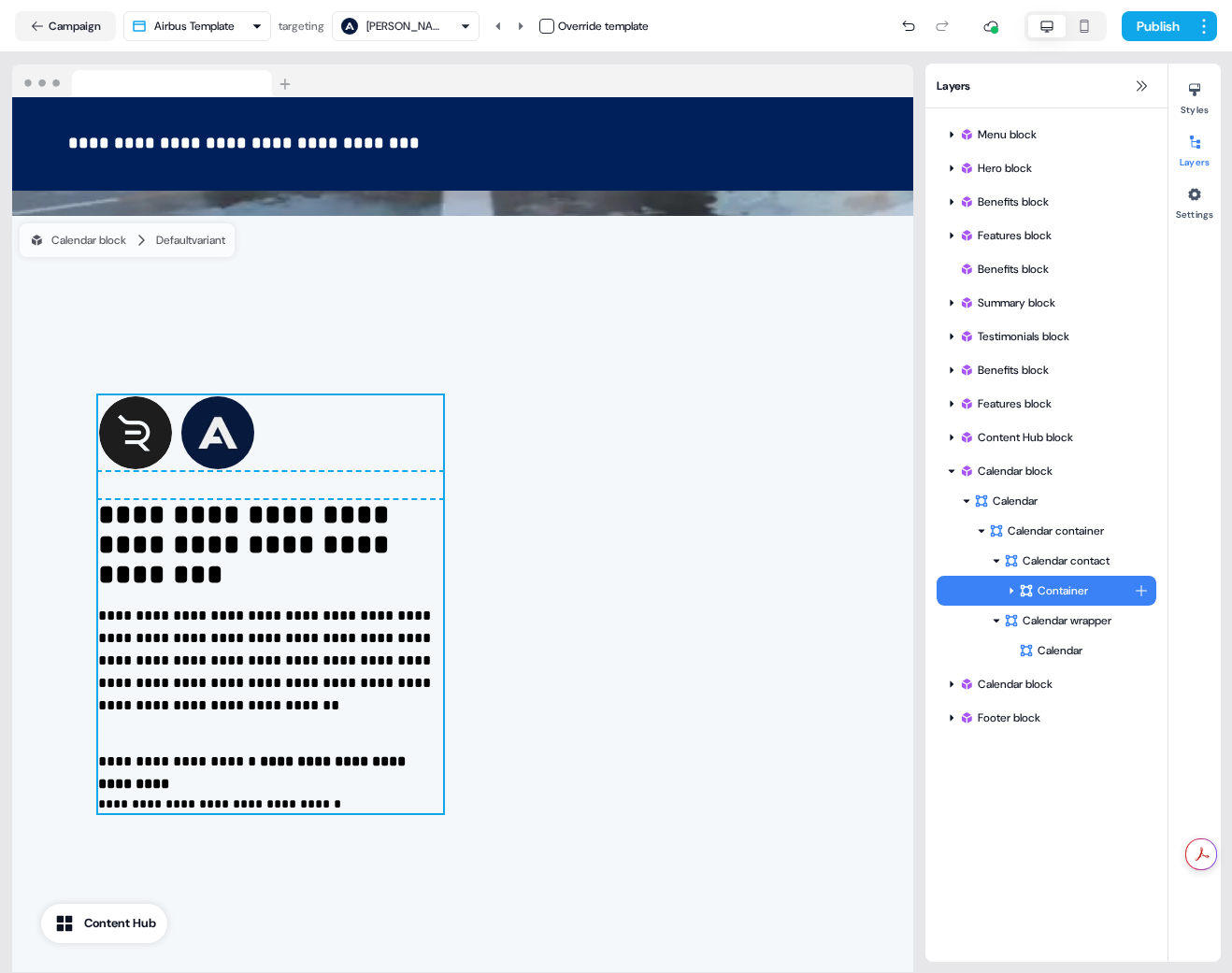 scroll, scrollTop: 5215, scrollLeft: 0, axis: vertical 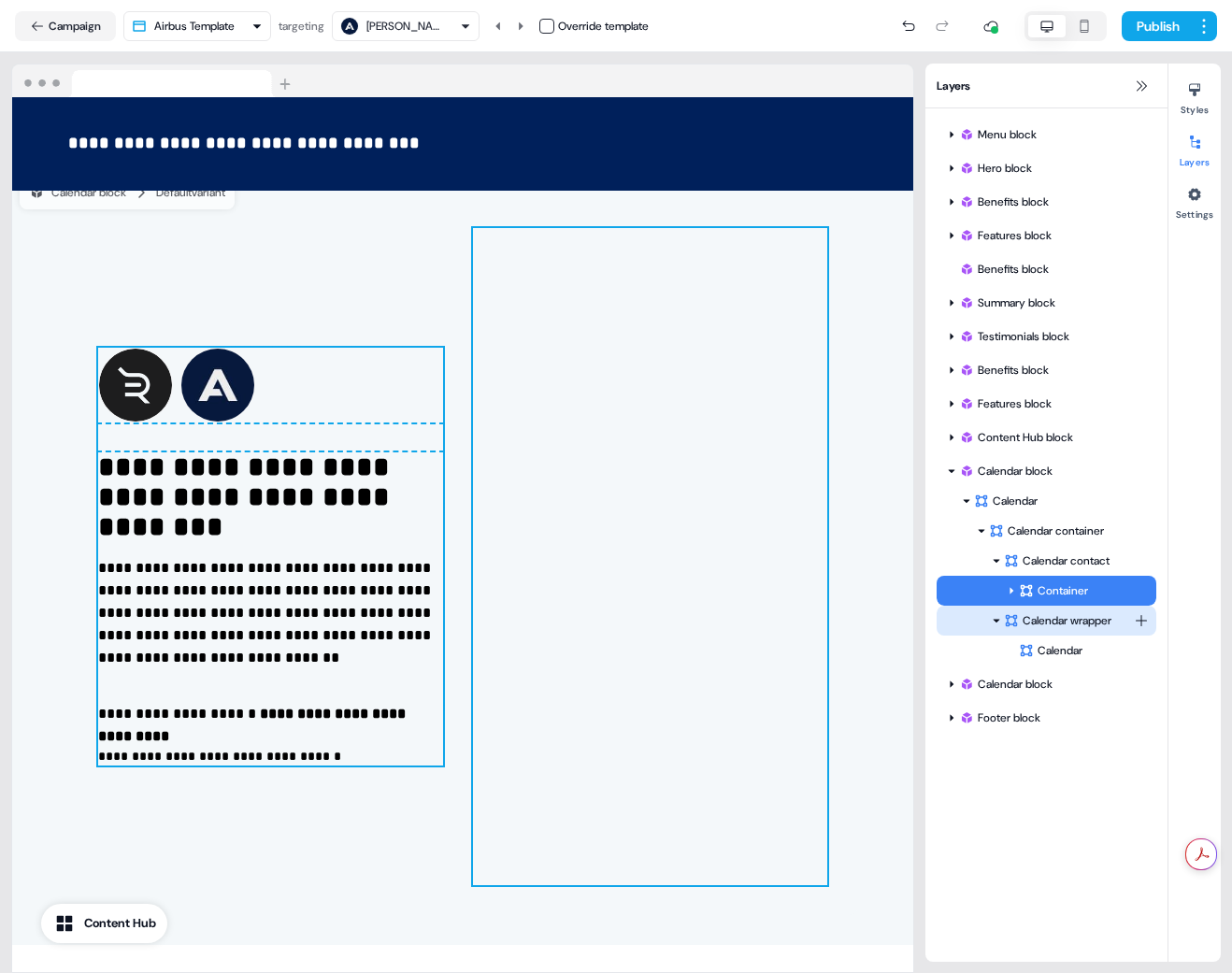 click 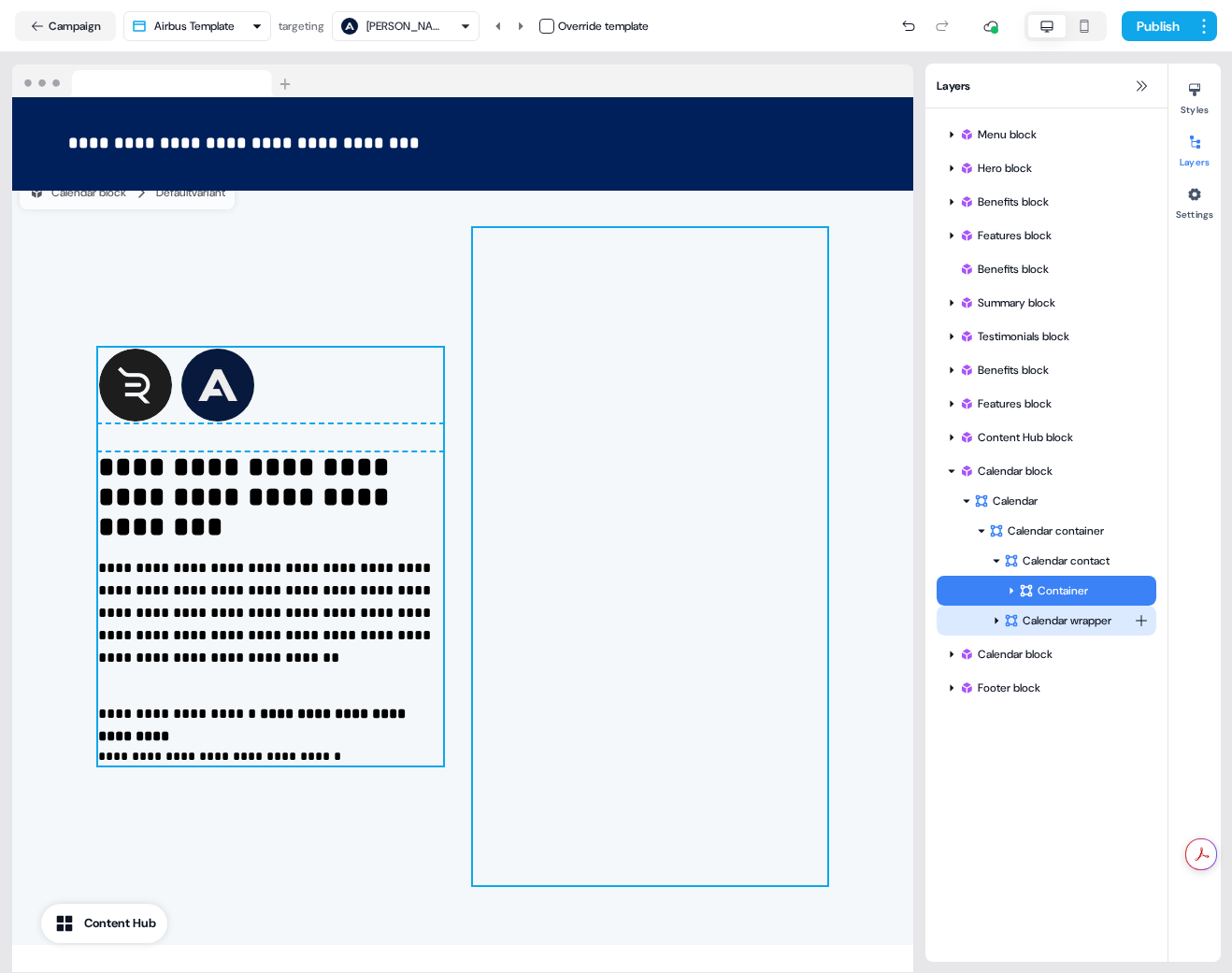 click 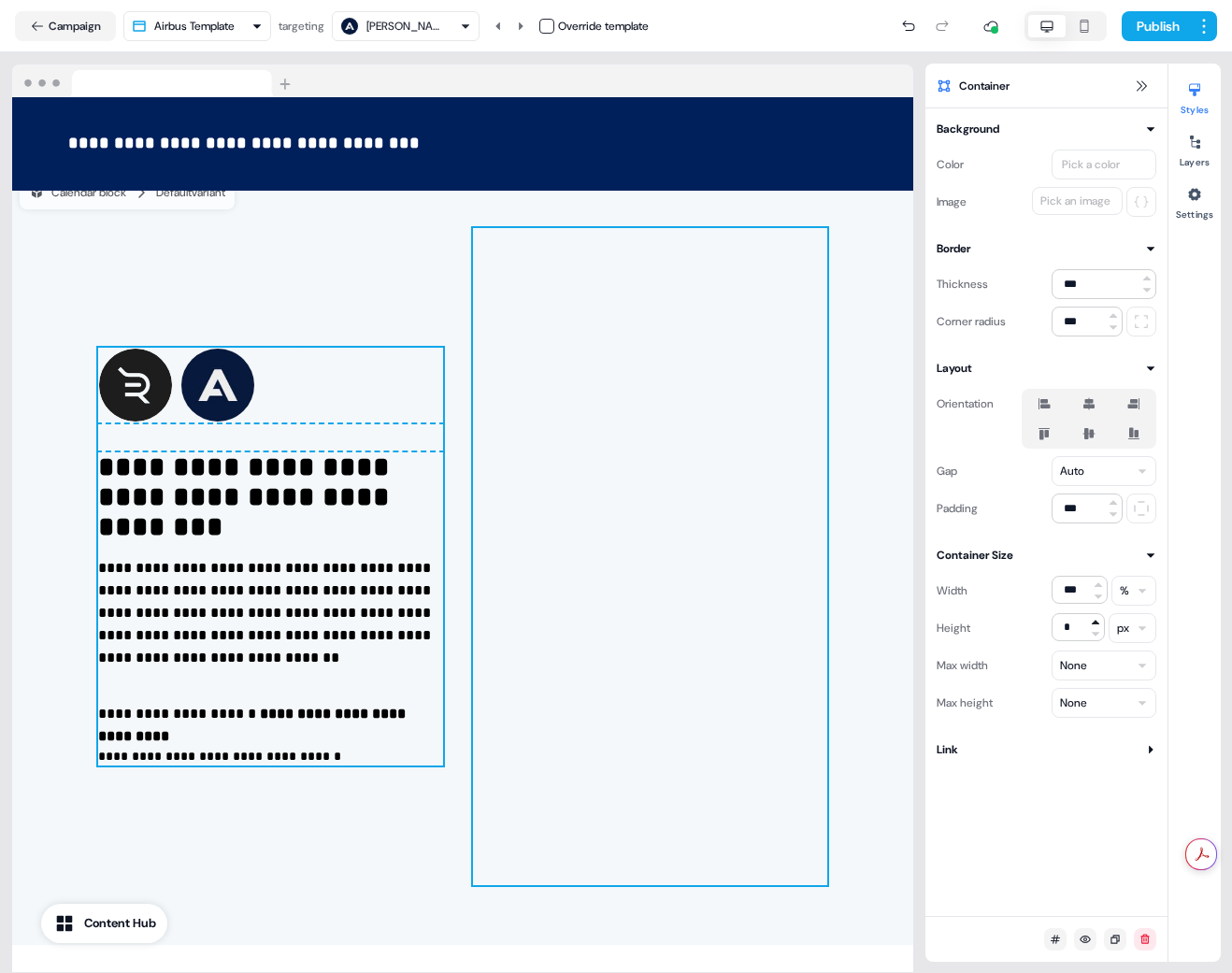 click 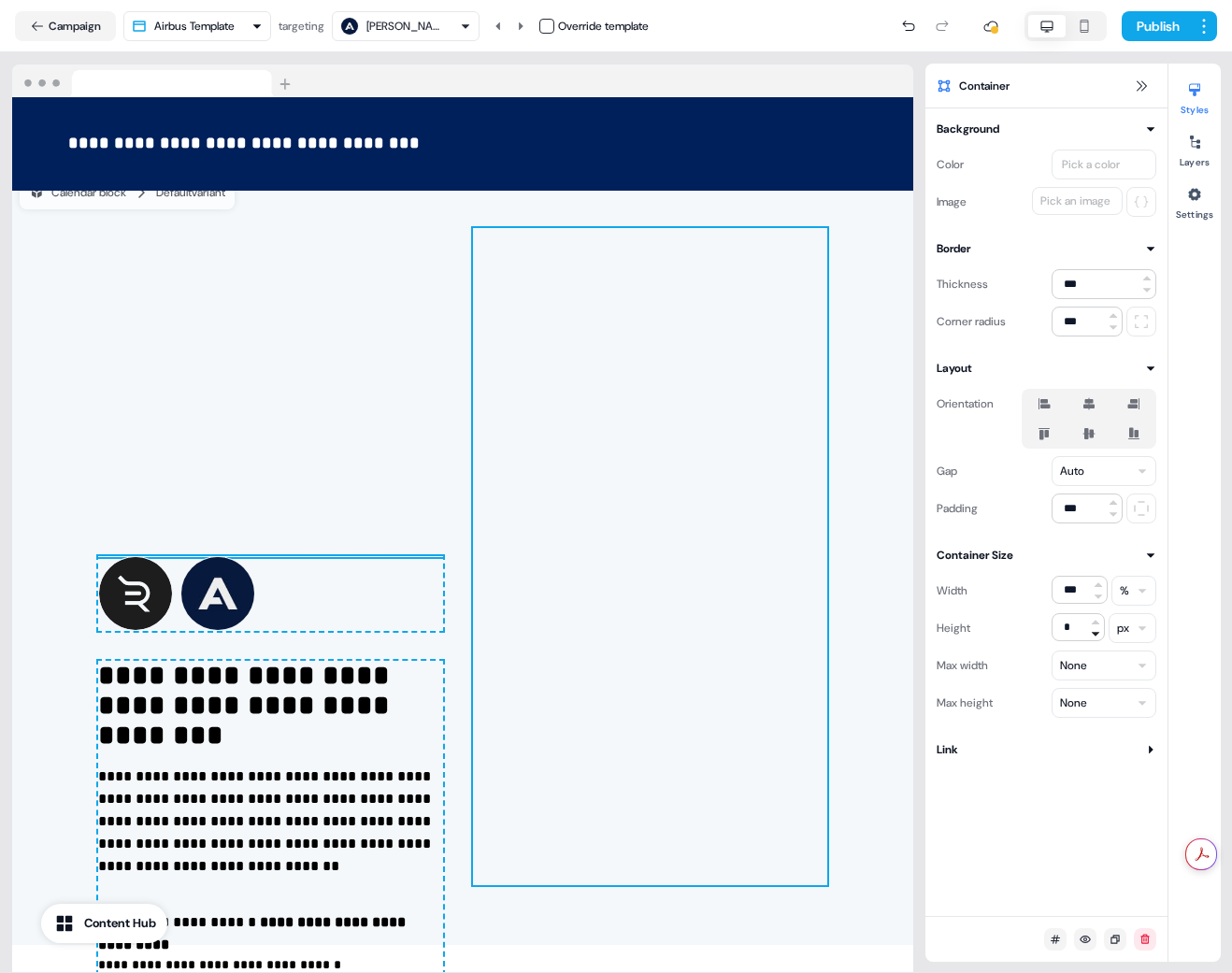 click 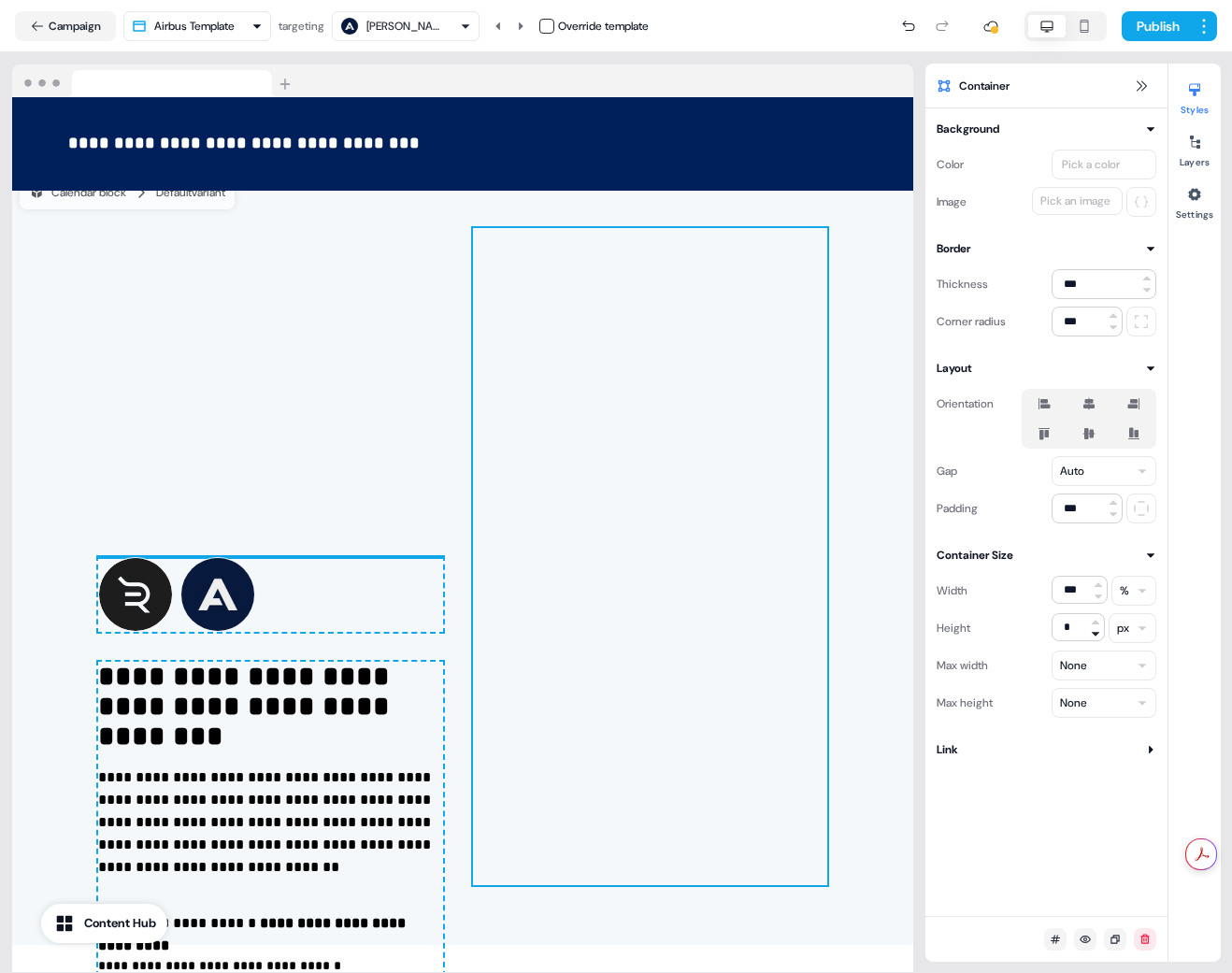 click 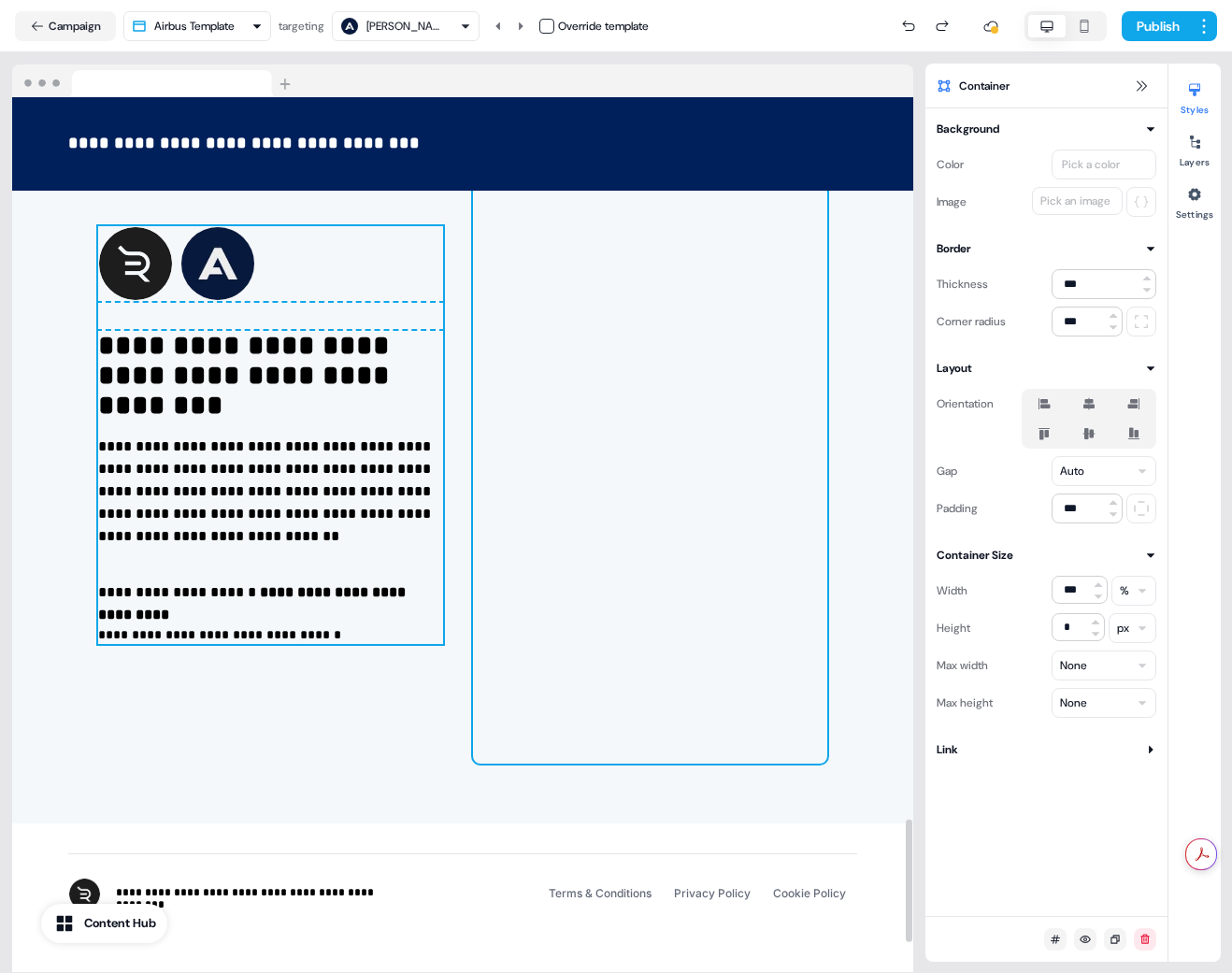 scroll, scrollTop: 5128, scrollLeft: 0, axis: vertical 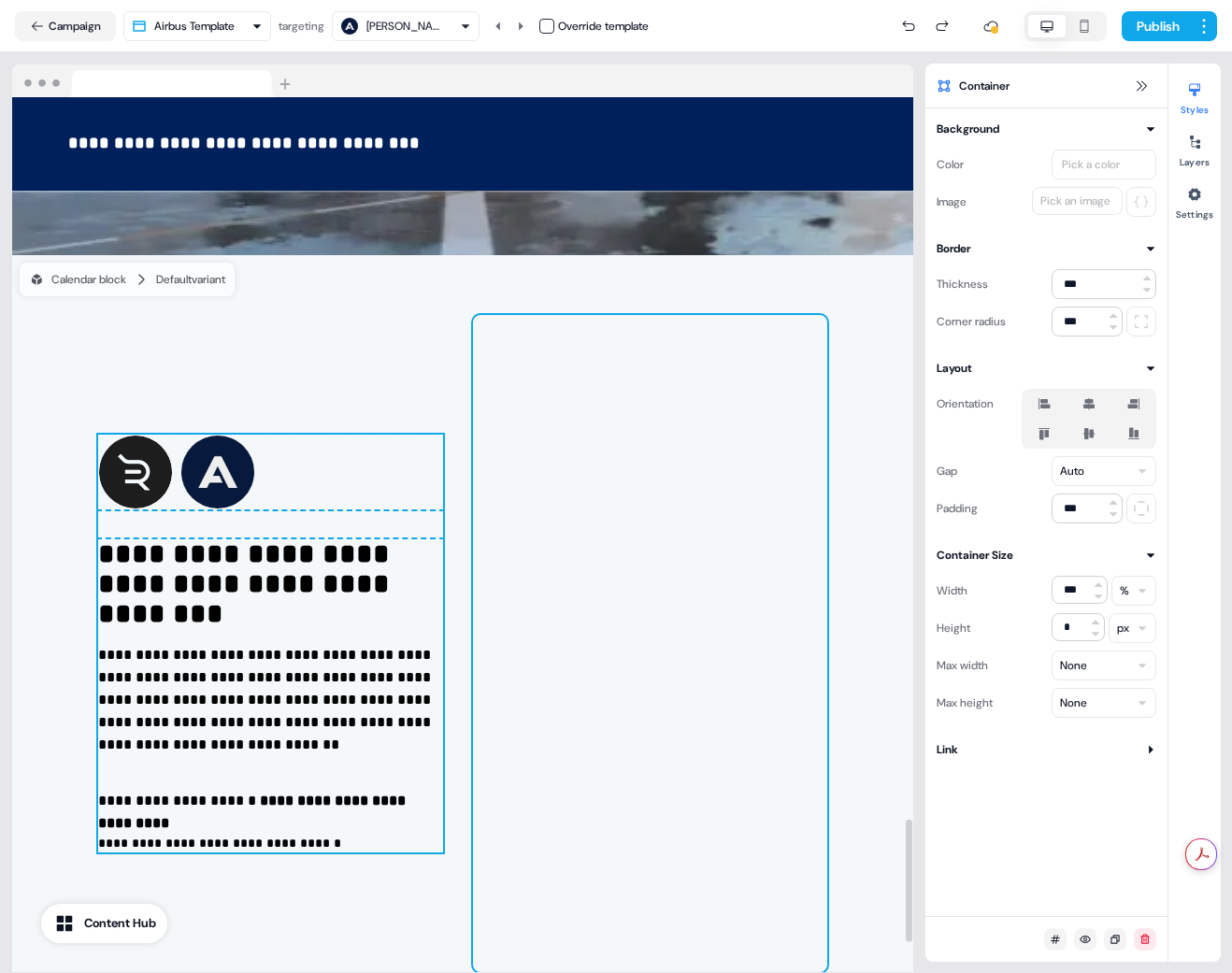 click at bounding box center (650, 643) 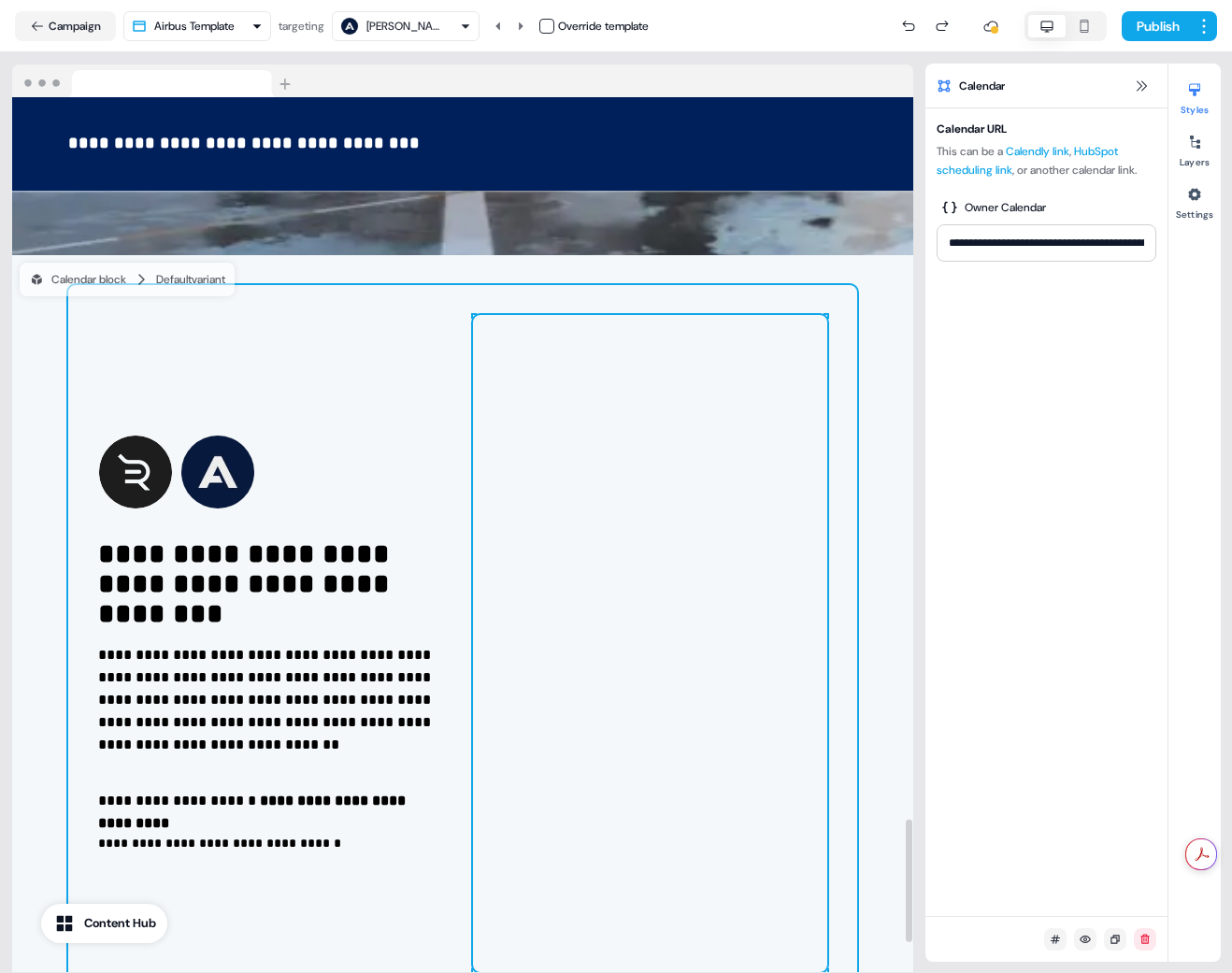 click on "**********" at bounding box center (463, 643) 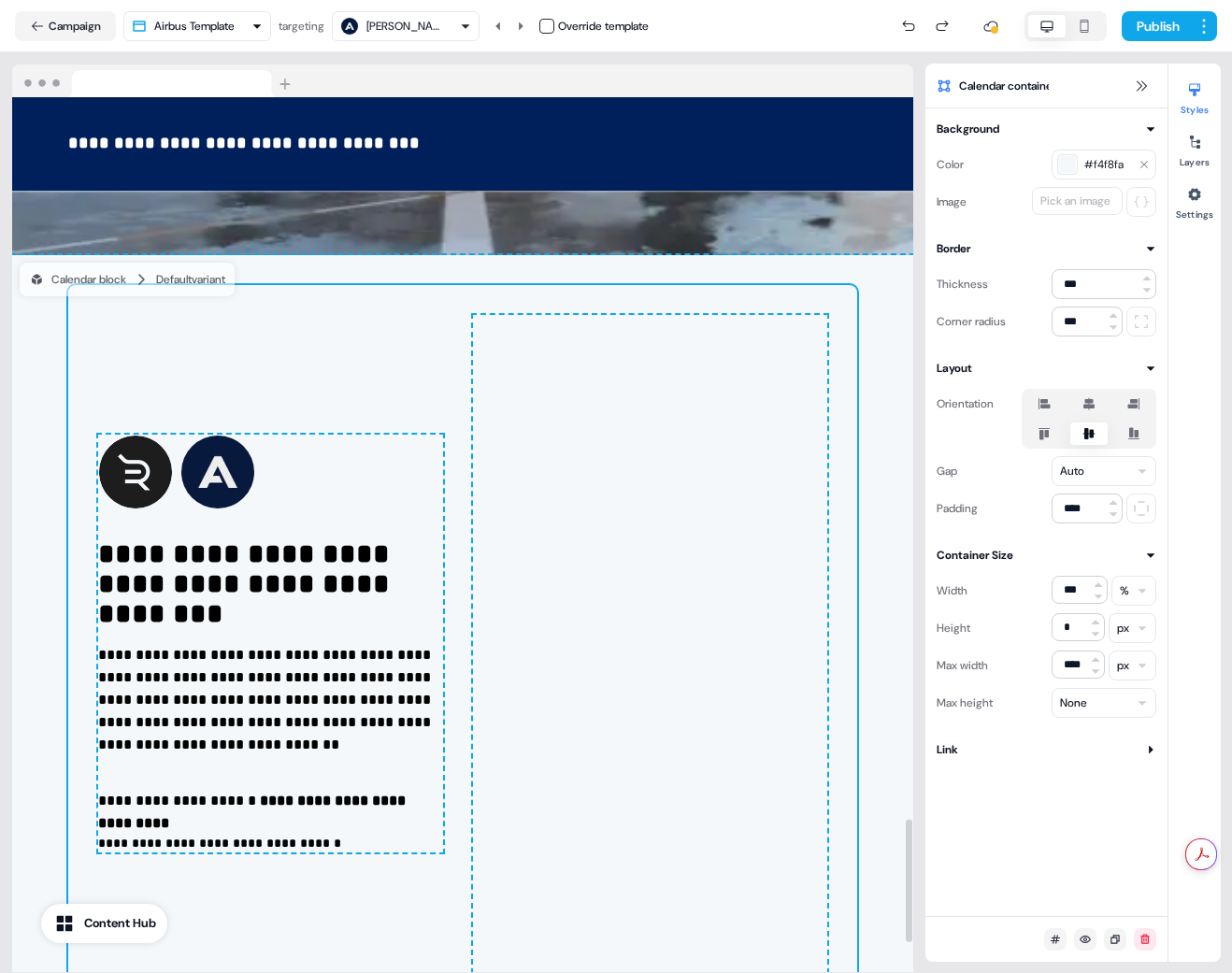 click on "**********" at bounding box center [463, 643] 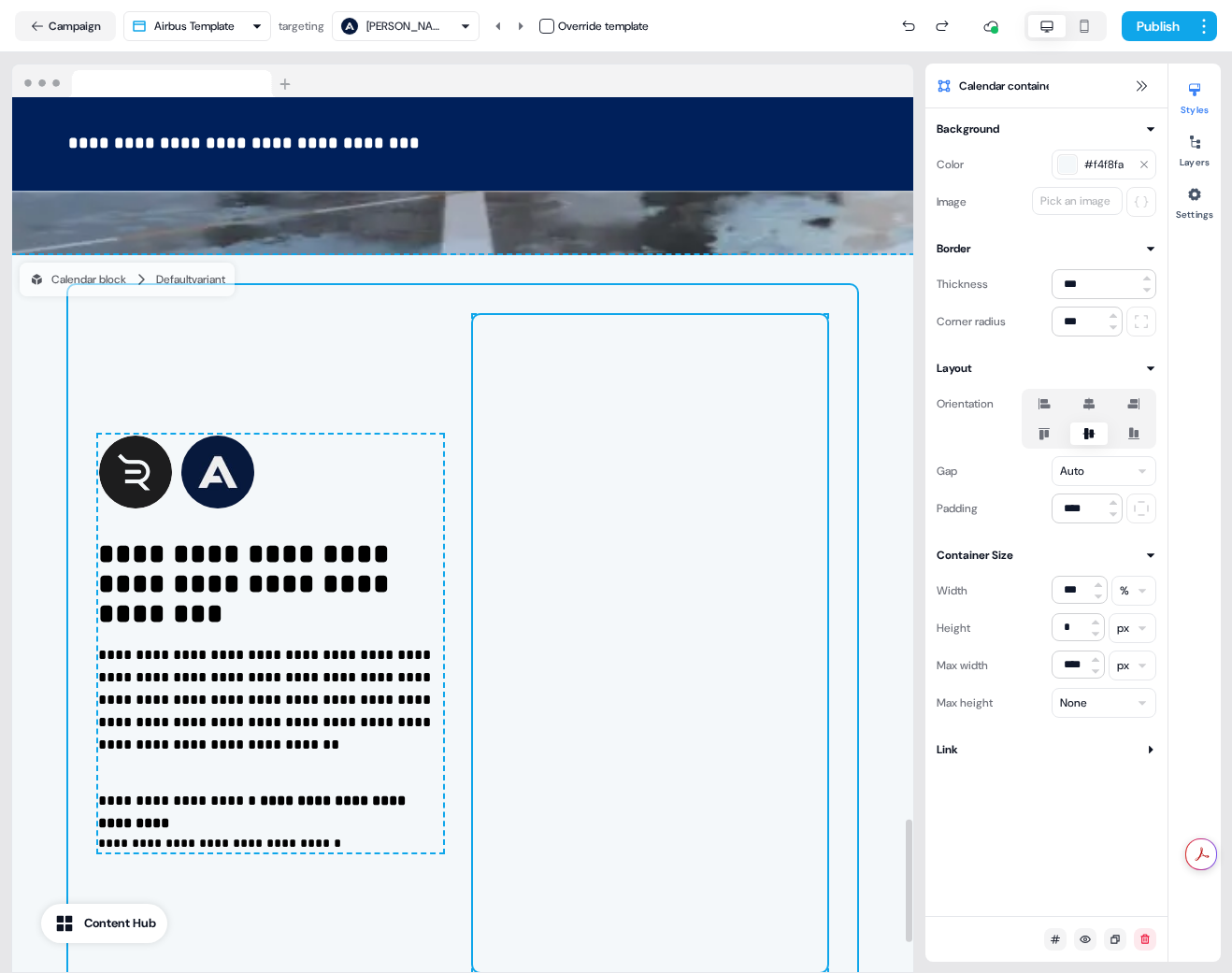 click at bounding box center [650, 643] 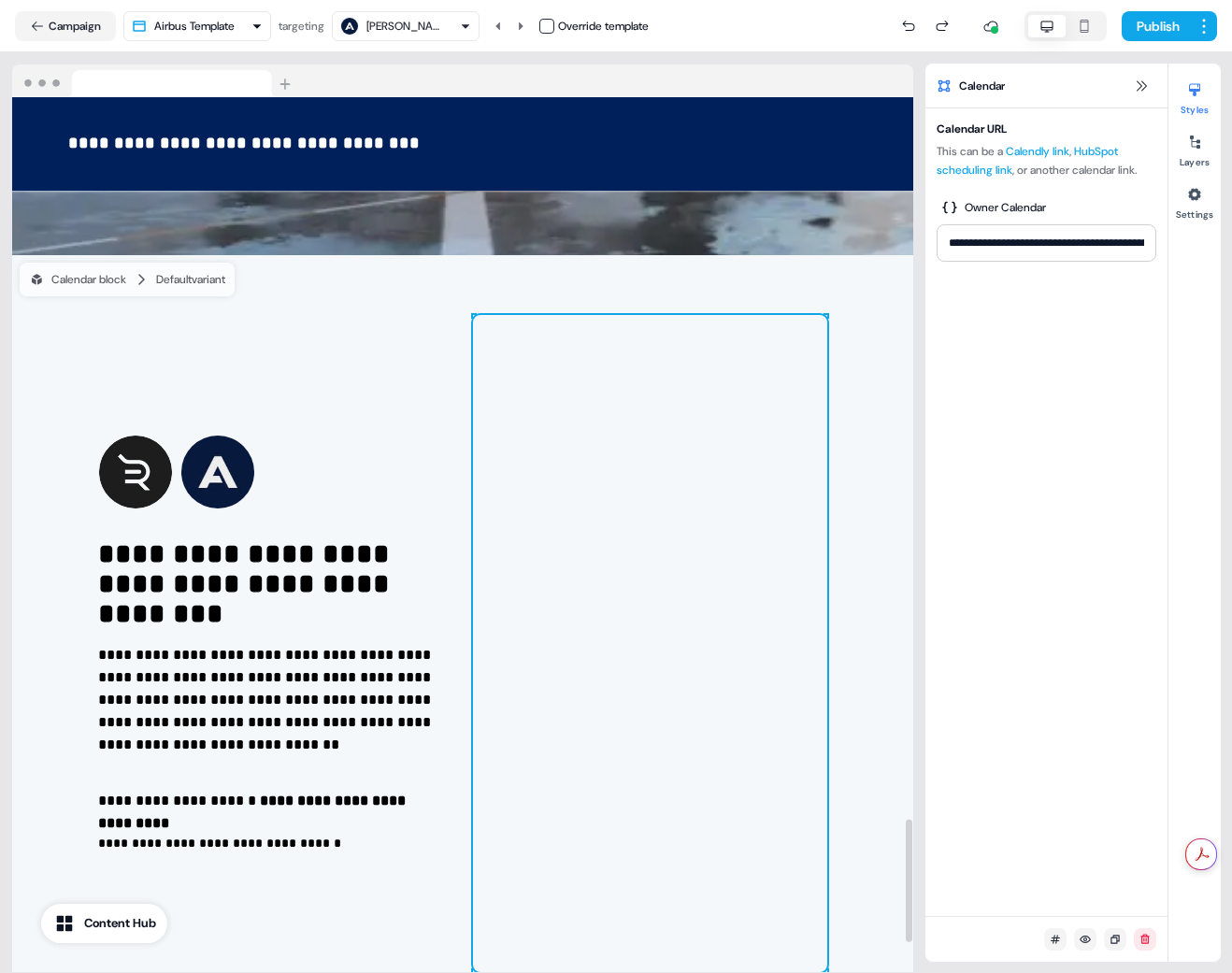 click at bounding box center (650, 643) 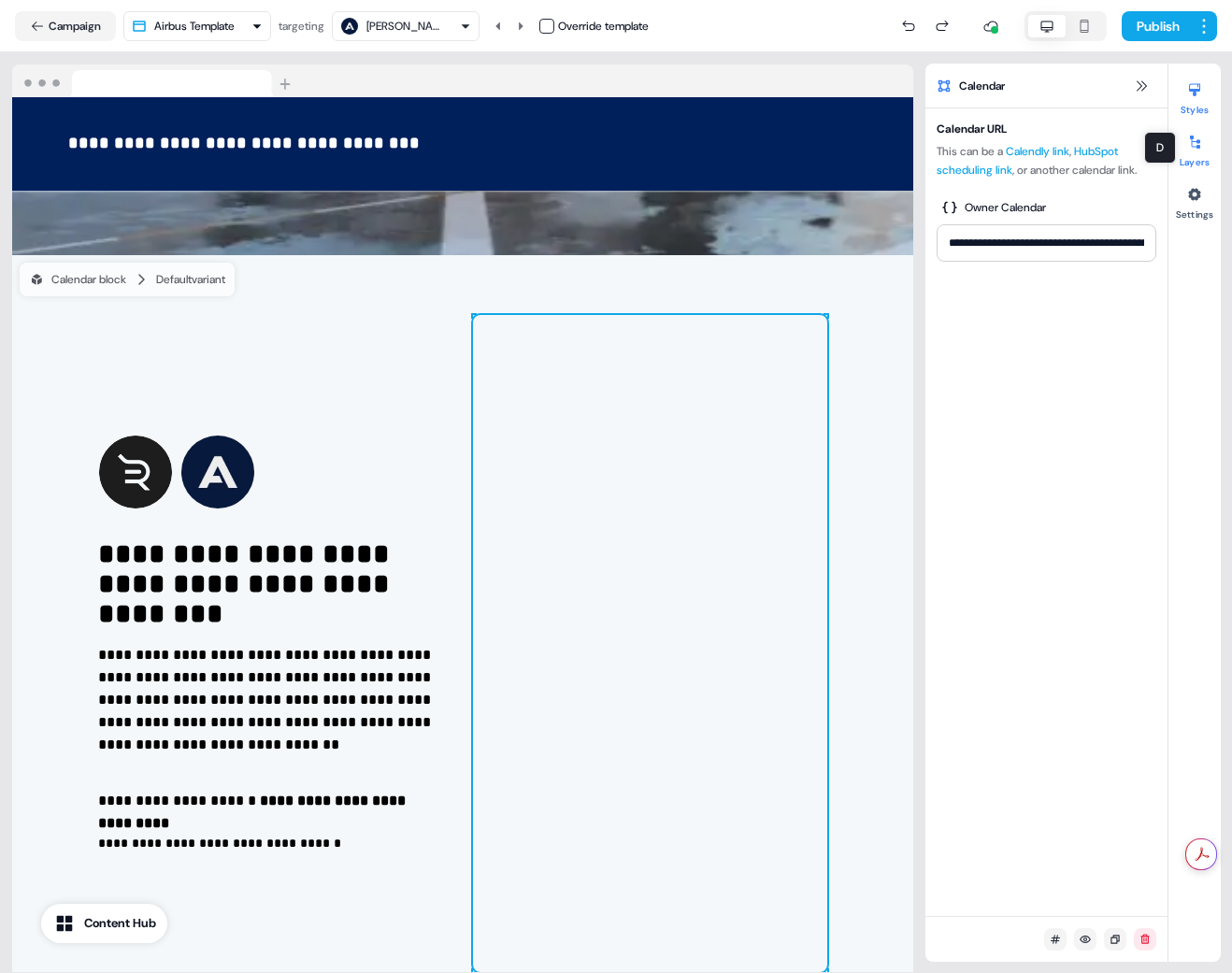 click at bounding box center [1195, 142] 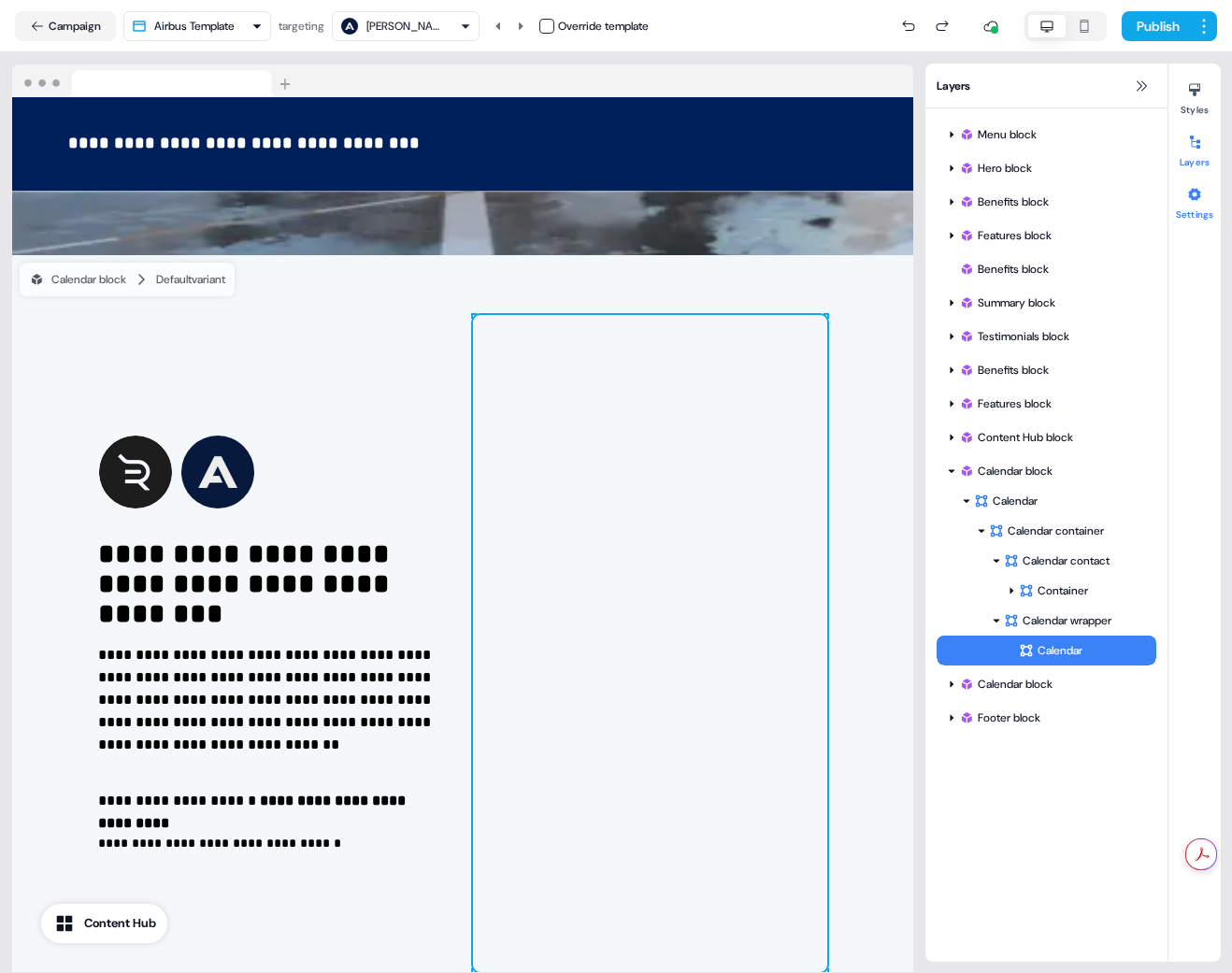 click 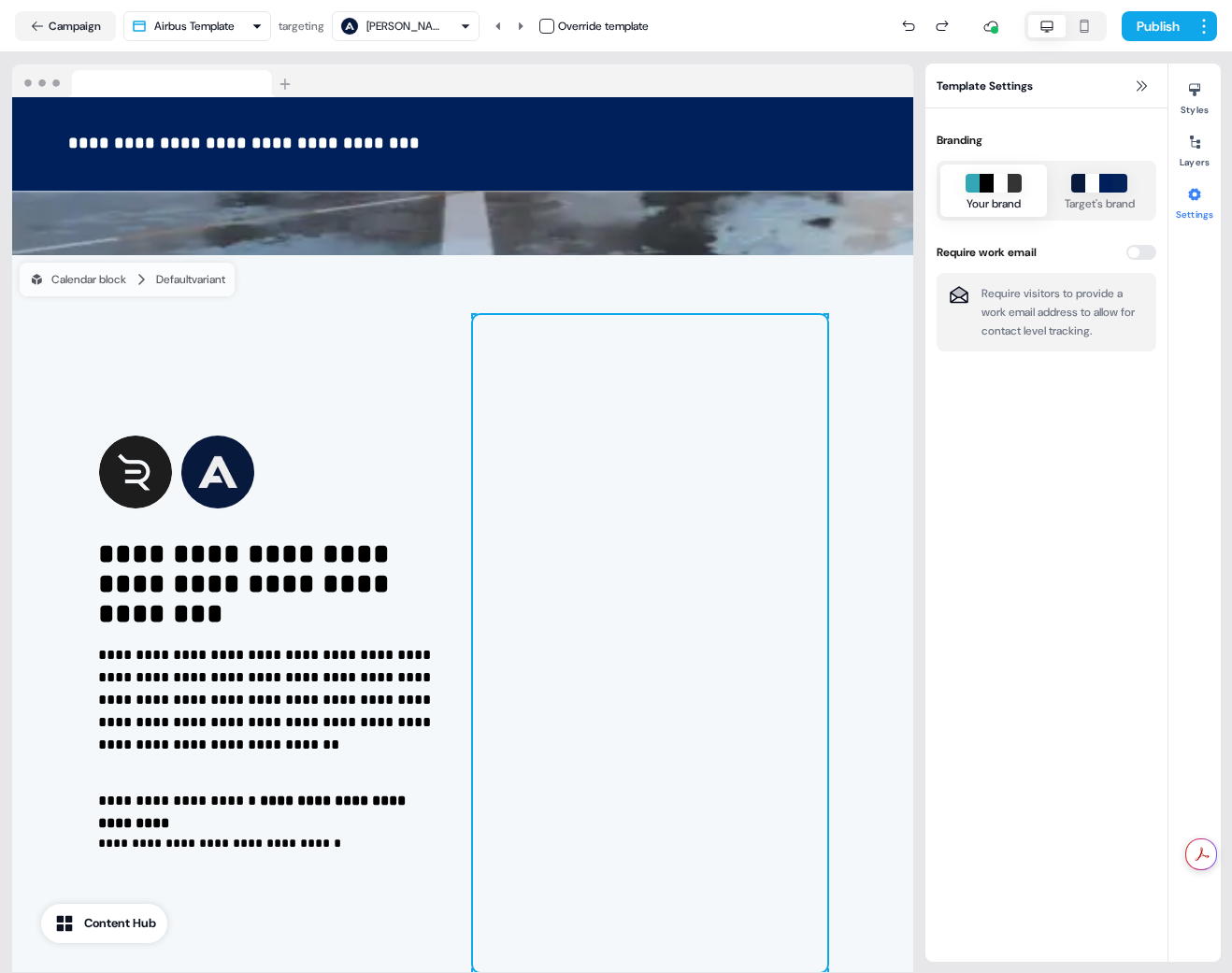 click 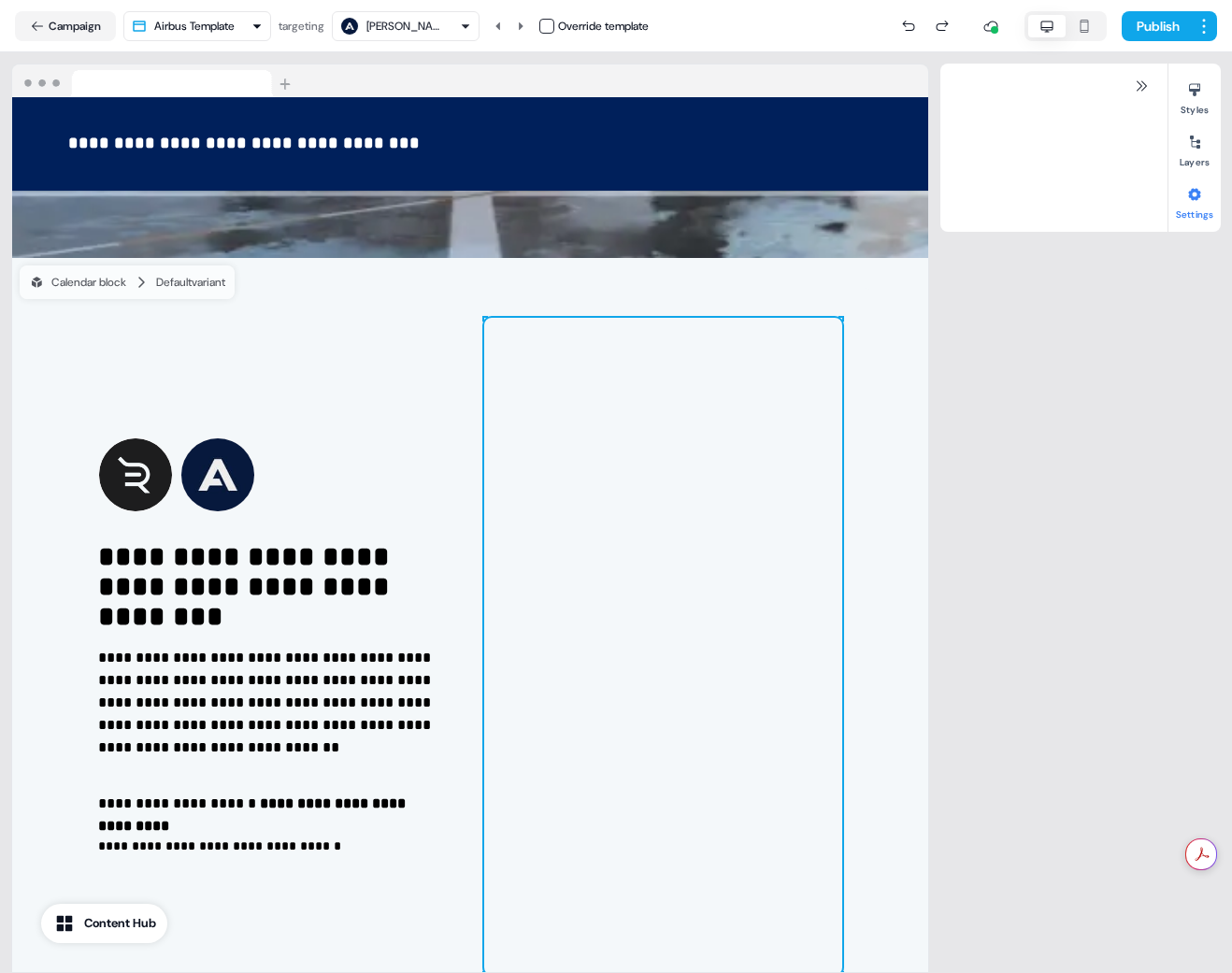 scroll, scrollTop: 4700, scrollLeft: 0, axis: vertical 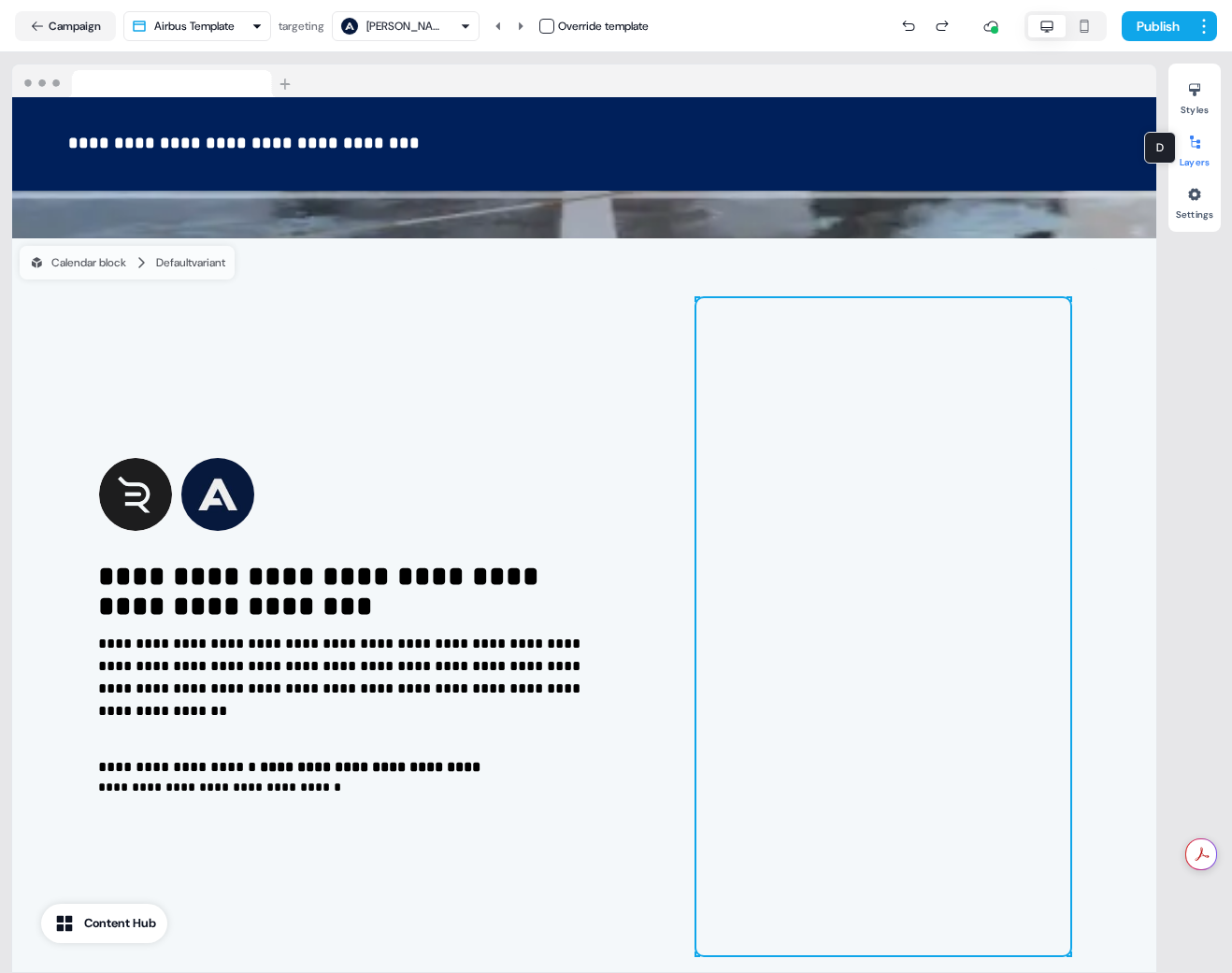 click on "Layers" at bounding box center (1195, 148) 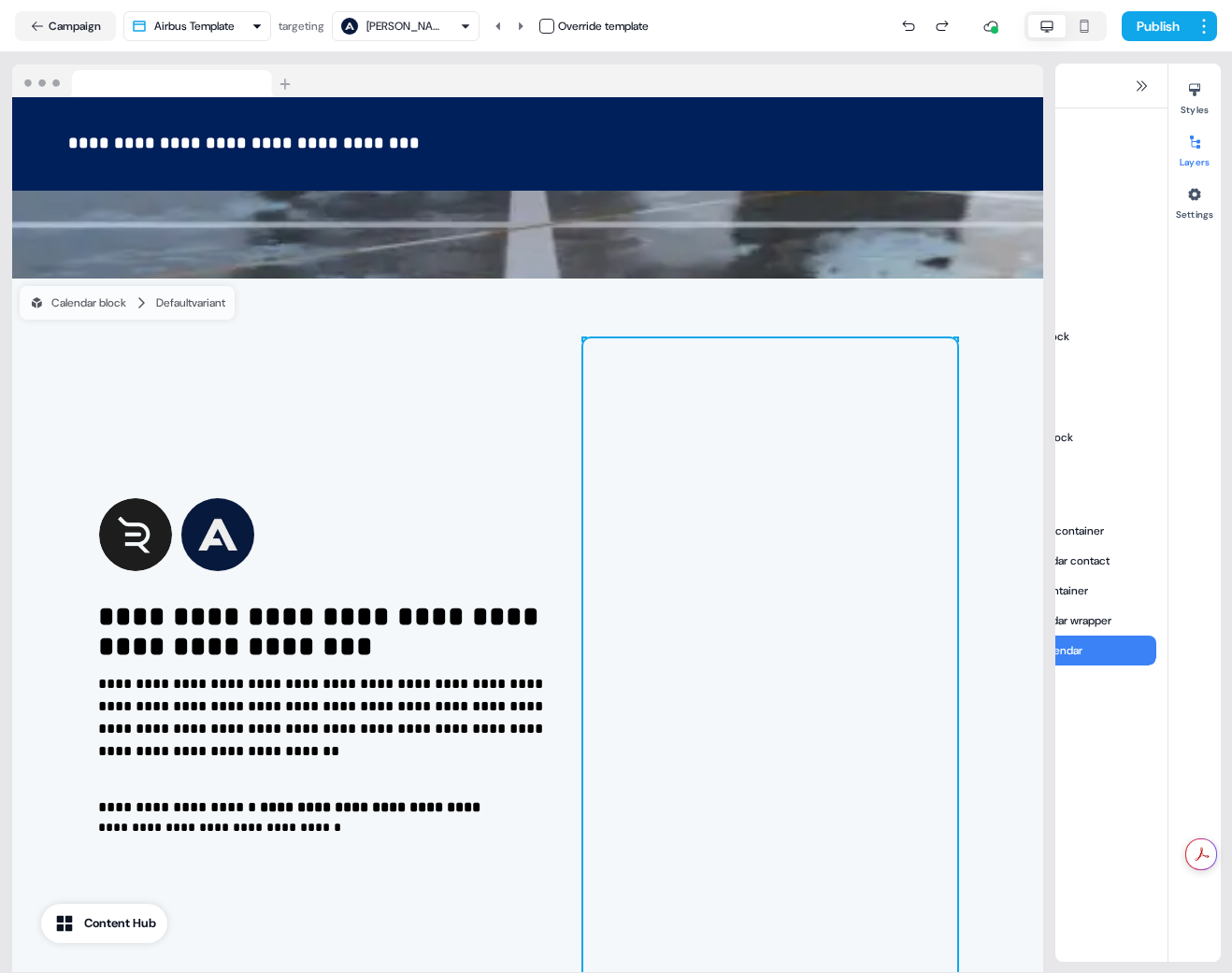 scroll, scrollTop: 5128, scrollLeft: 0, axis: vertical 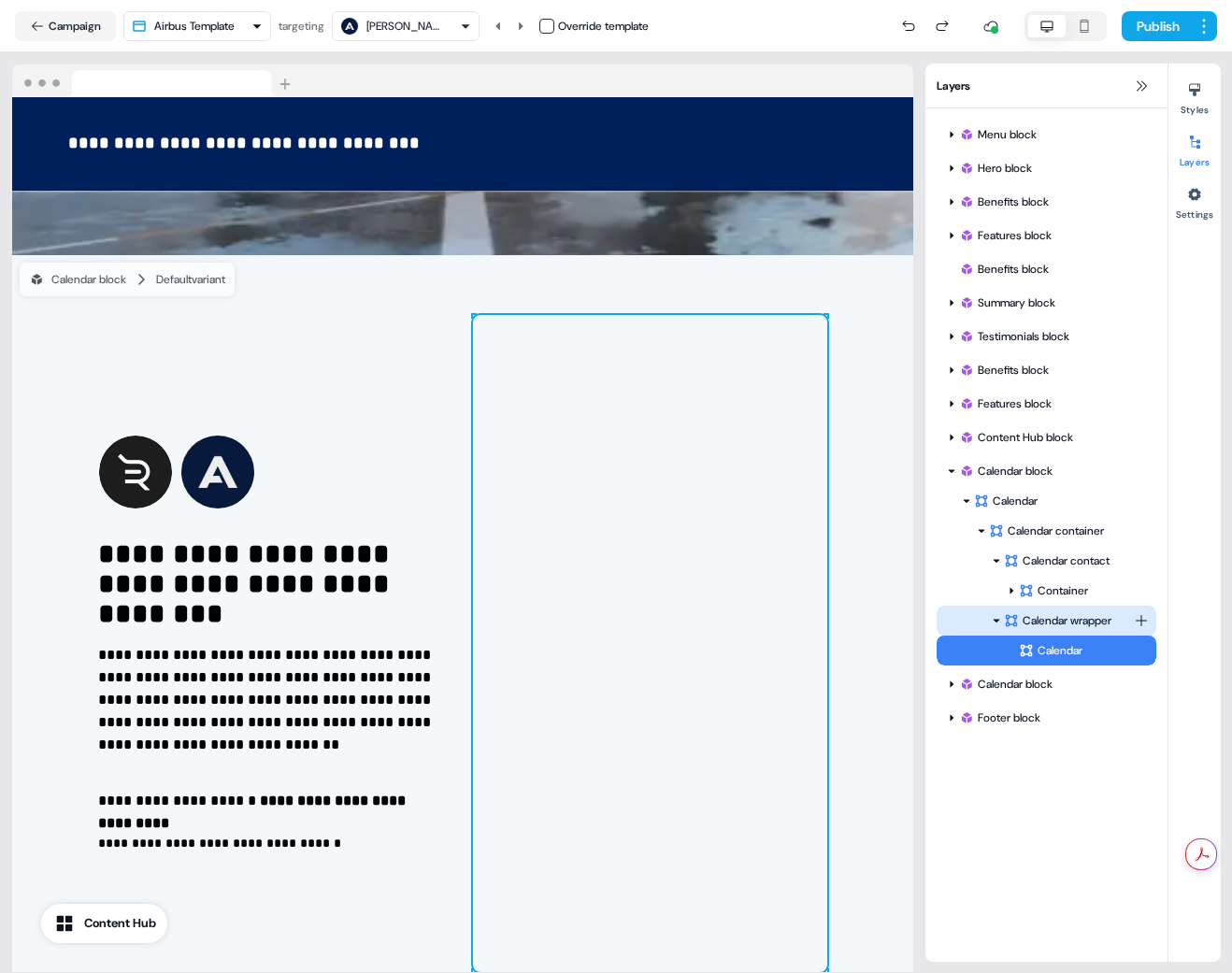 click on "Calendar wrapper" at bounding box center (1068, 621) 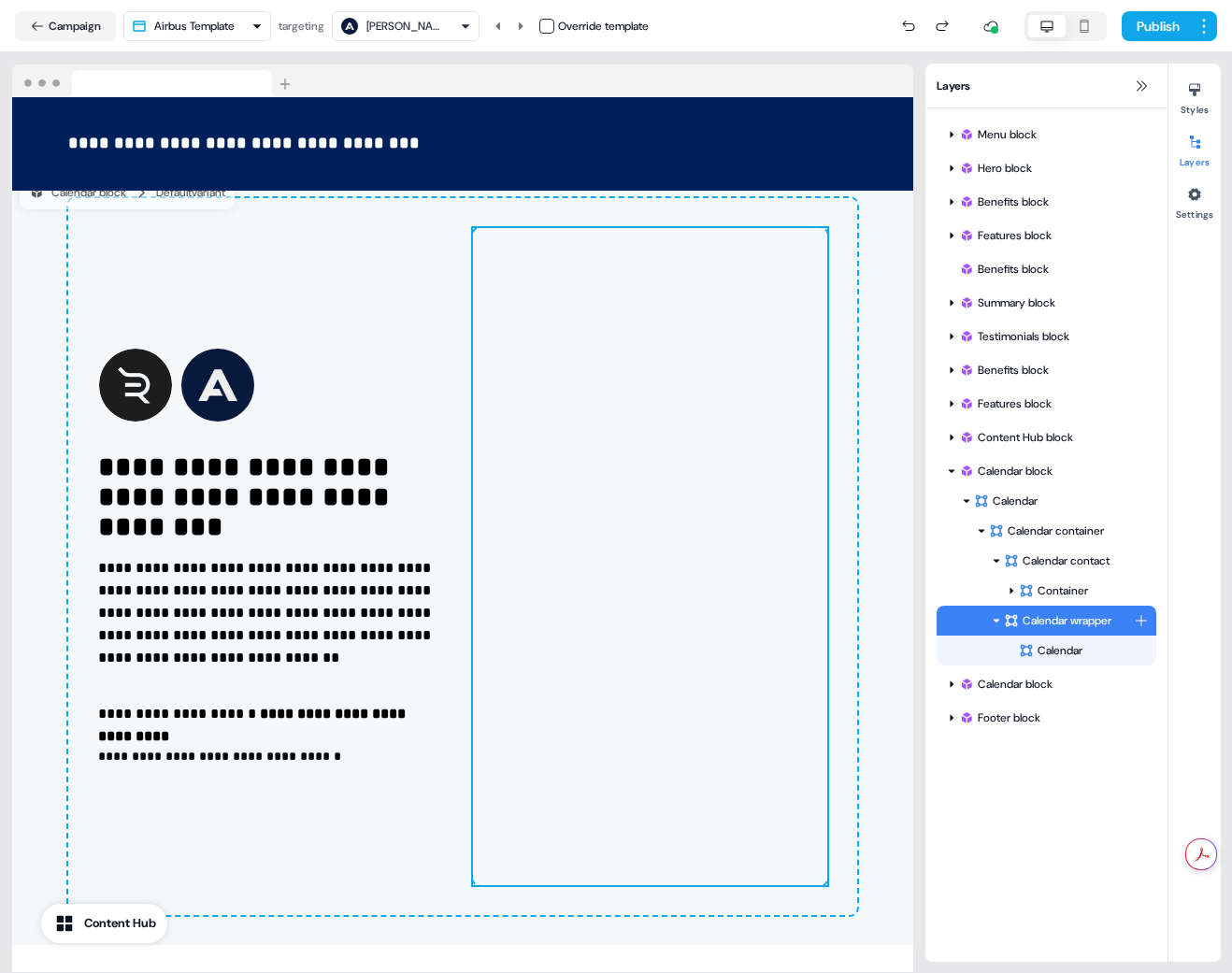 scroll, scrollTop: 5215, scrollLeft: 0, axis: vertical 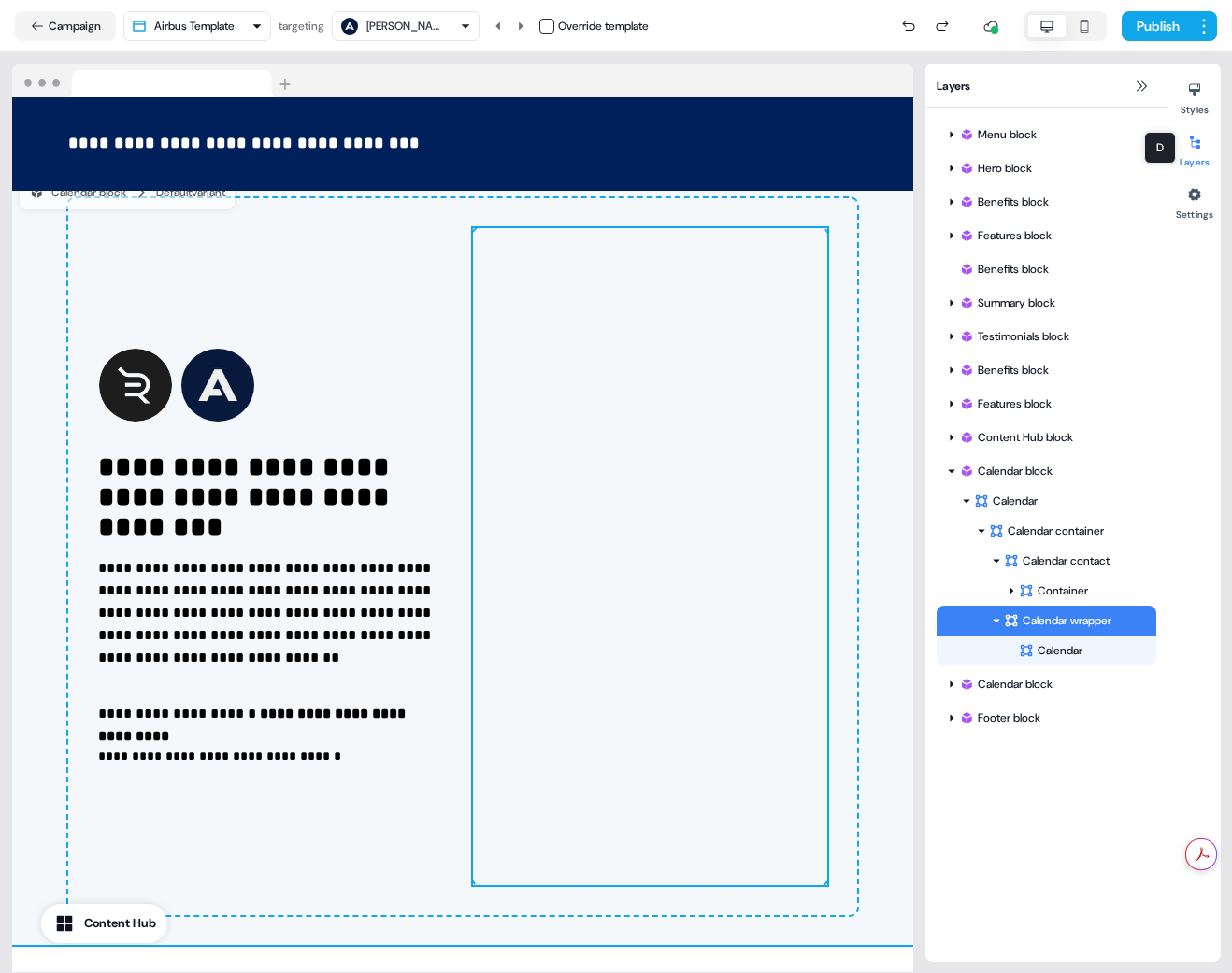 click 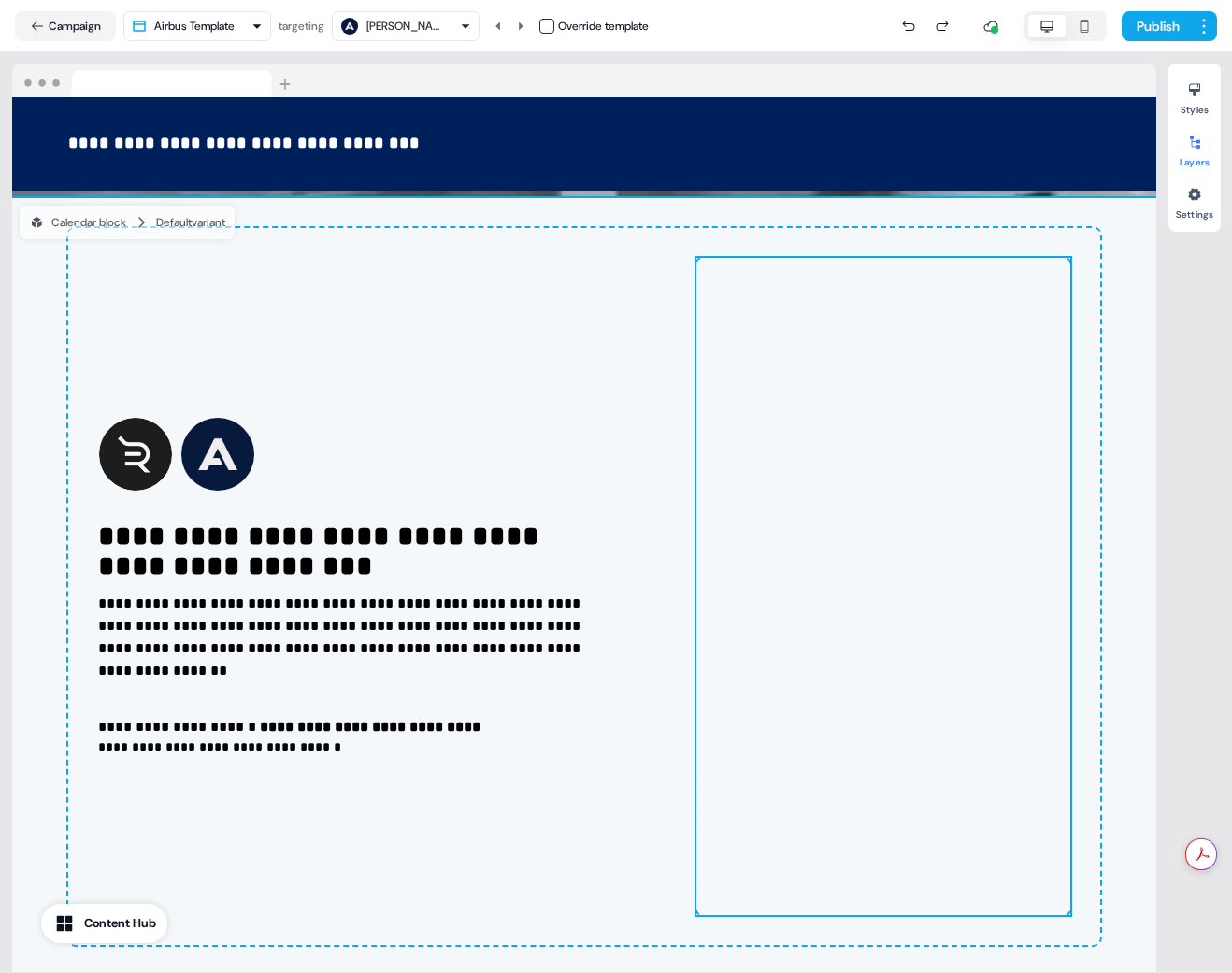 scroll, scrollTop: 4741, scrollLeft: 0, axis: vertical 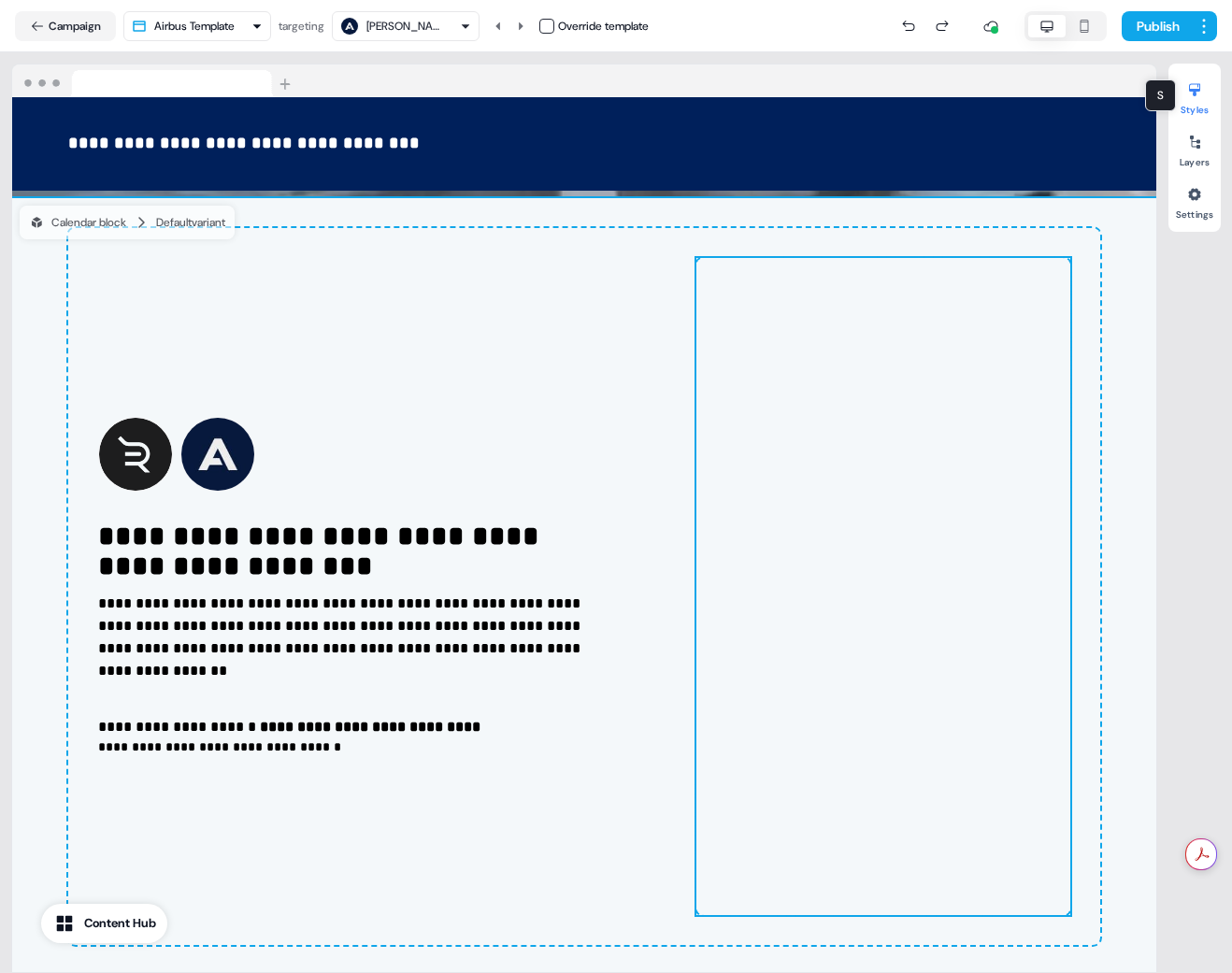click at bounding box center (1195, 90) 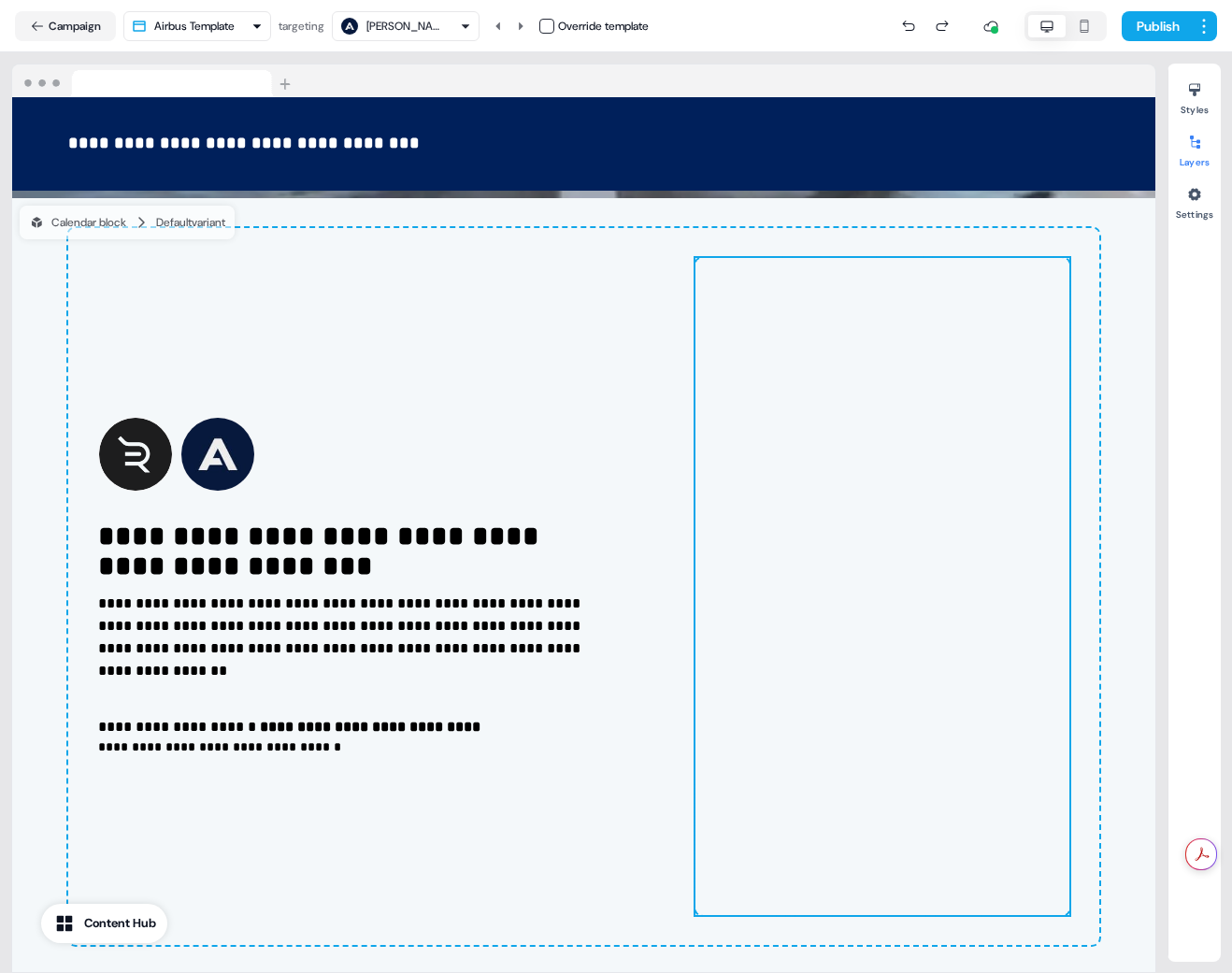 scroll, scrollTop: 5215, scrollLeft: 0, axis: vertical 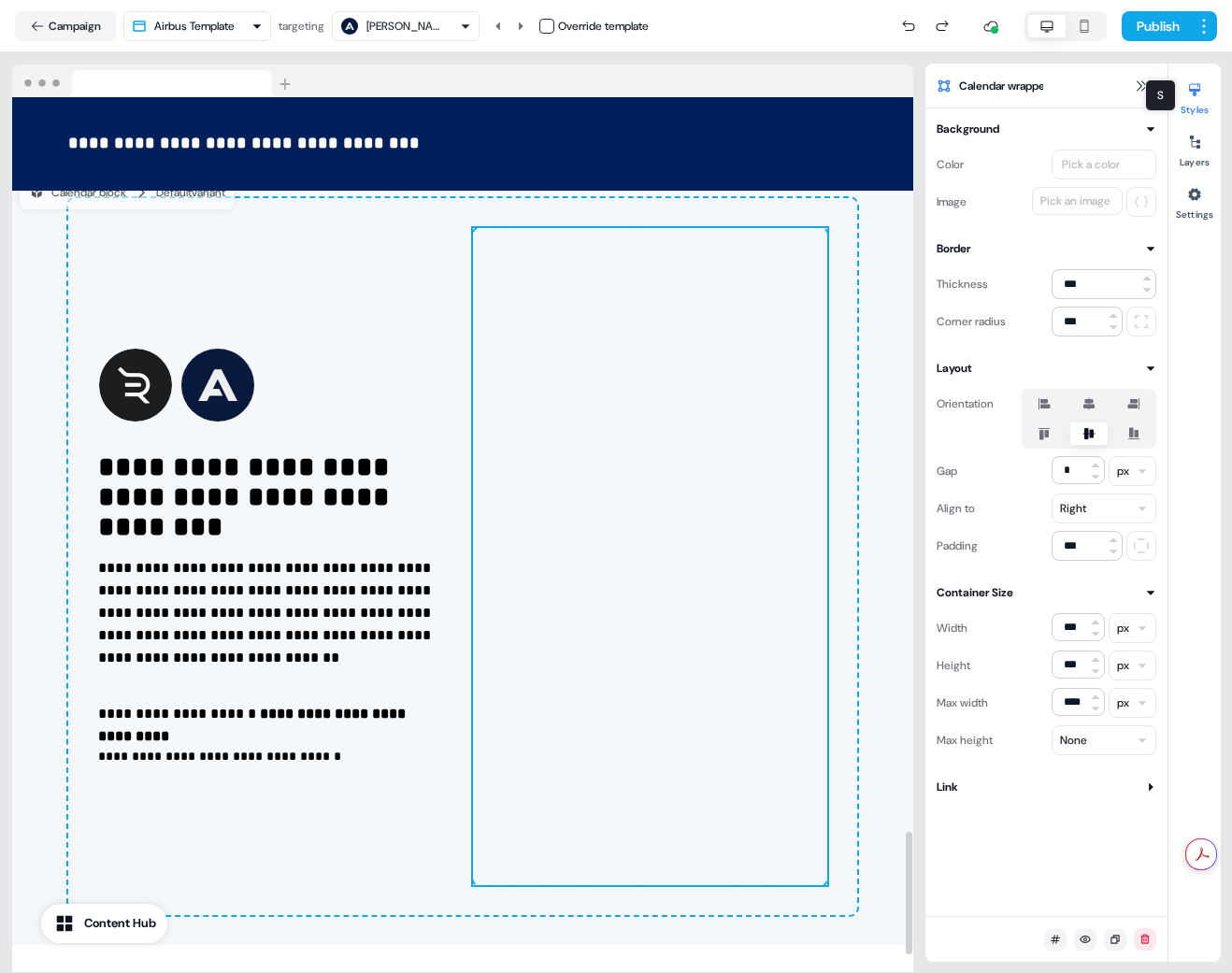 click at bounding box center (650, 556) 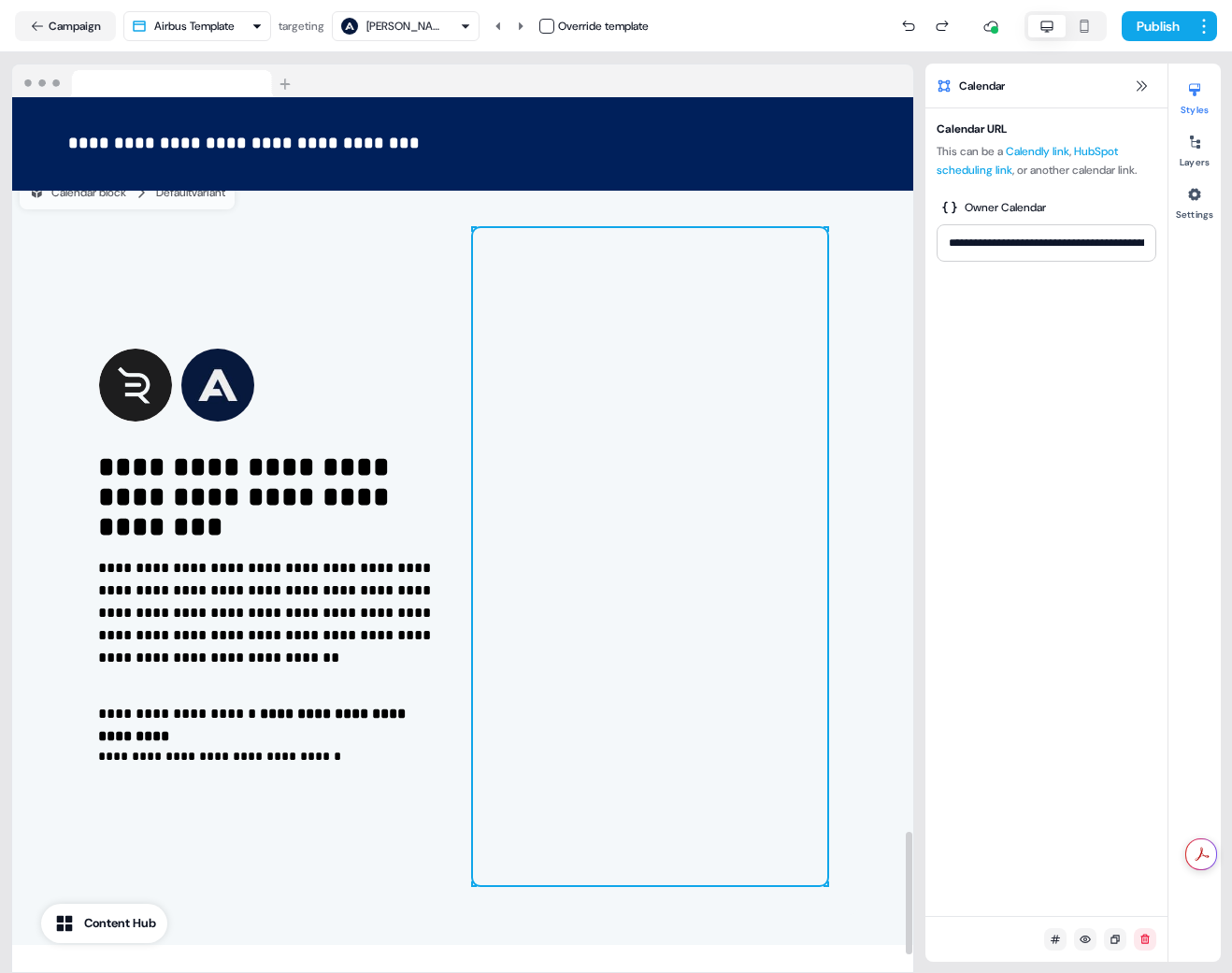 click at bounding box center [650, 556] 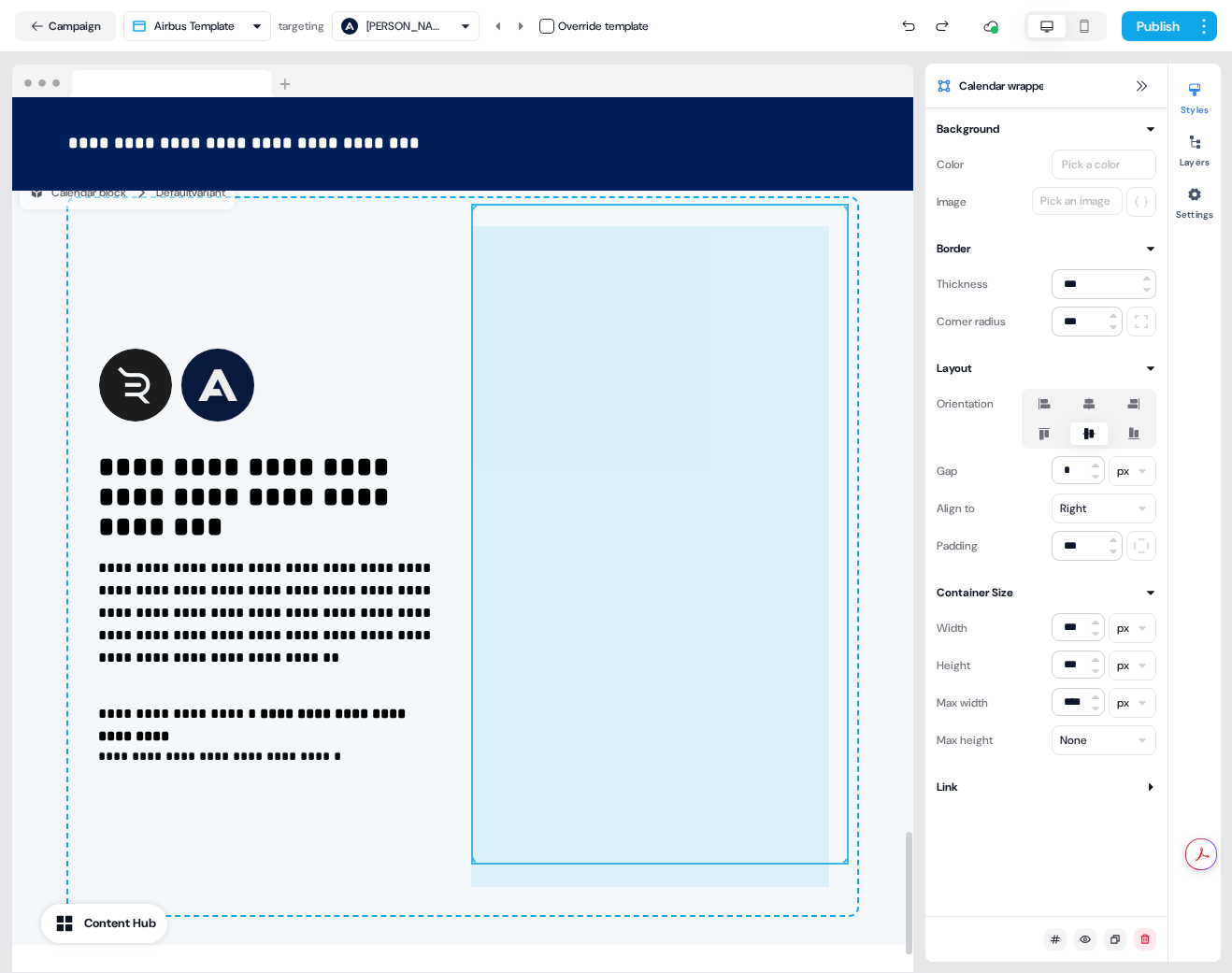 click on "**********" at bounding box center (463, 556) 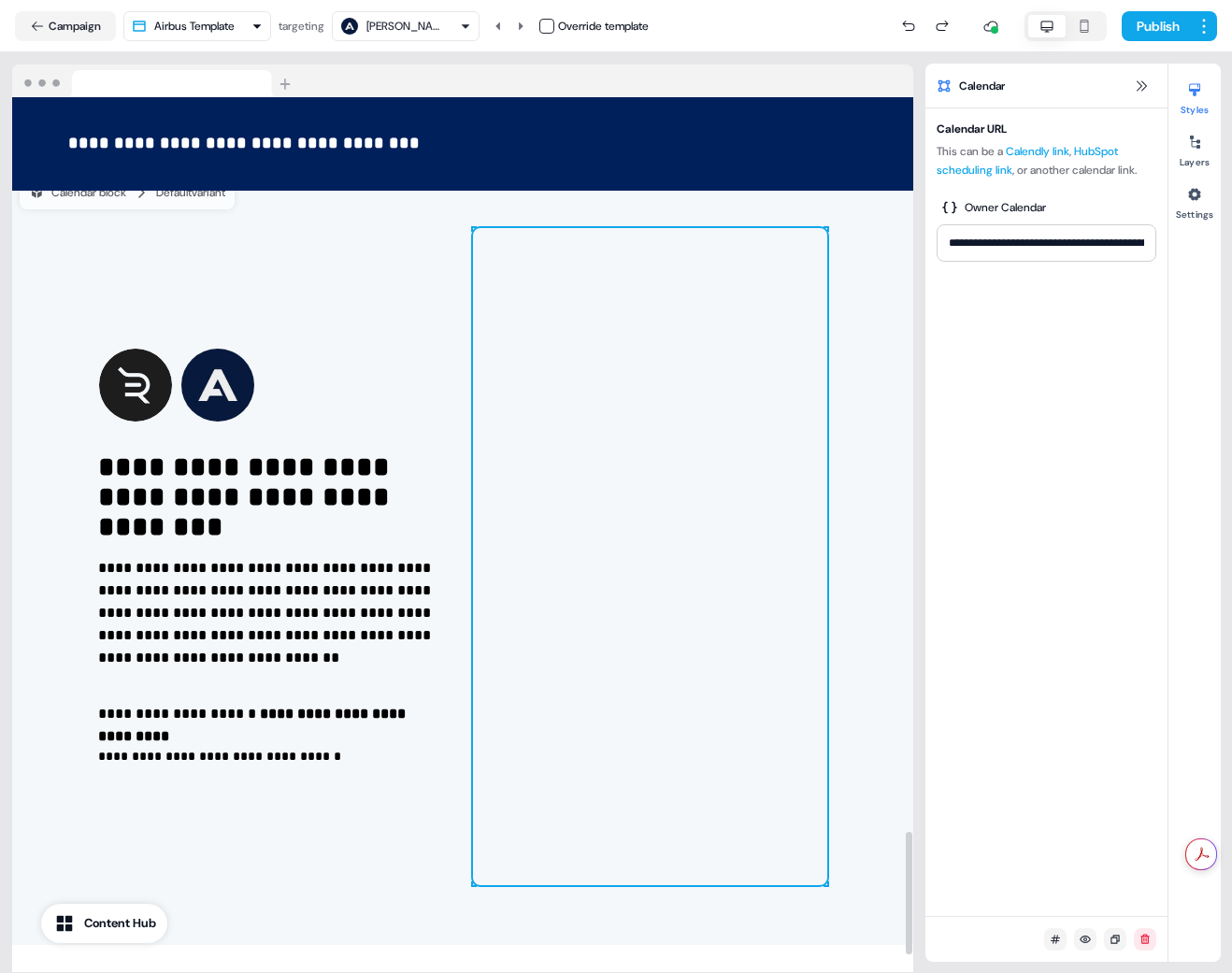 click at bounding box center [650, 556] 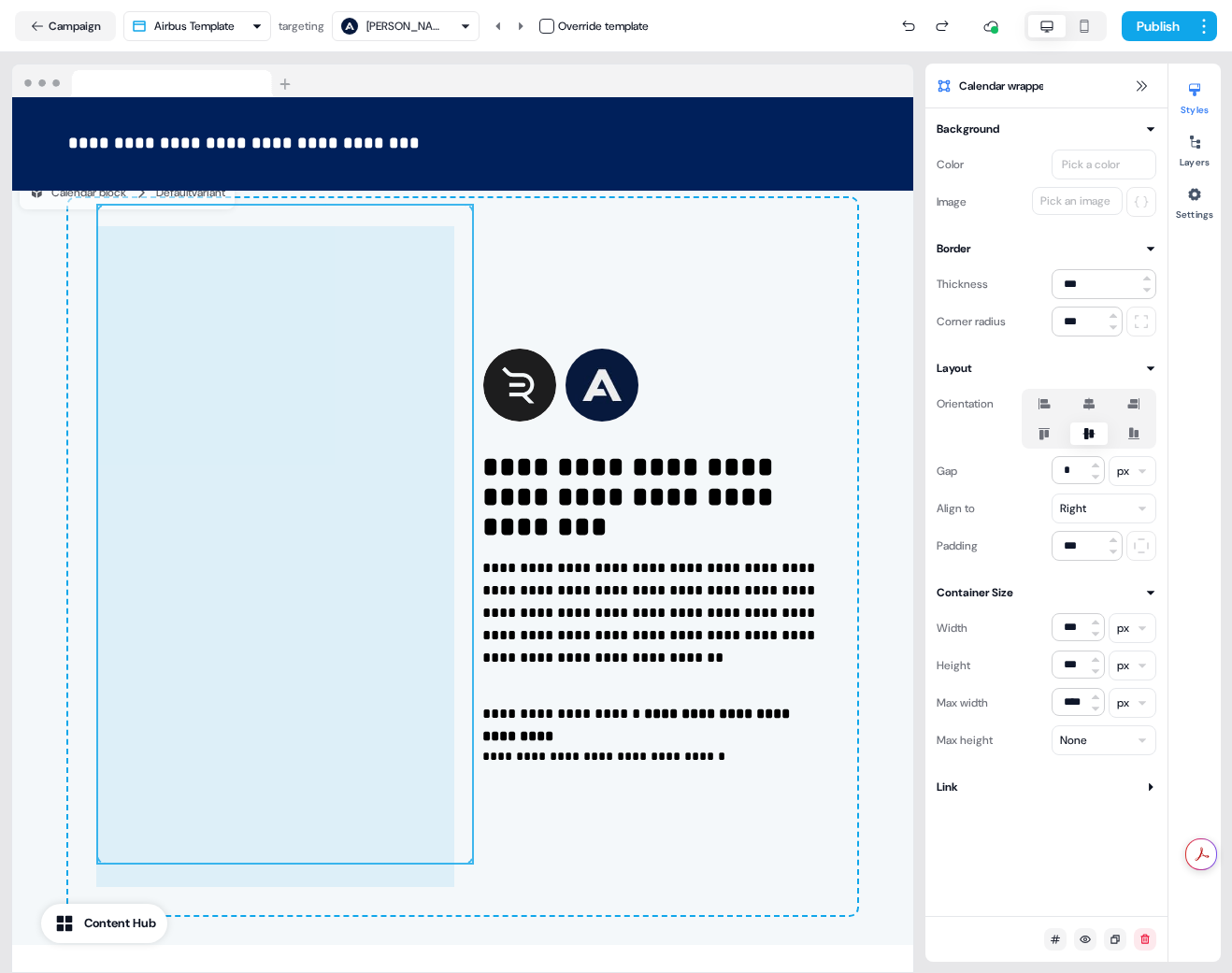 drag, startPoint x: 640, startPoint y: 669, endPoint x: -5, endPoint y: 699, distance: 645.6973 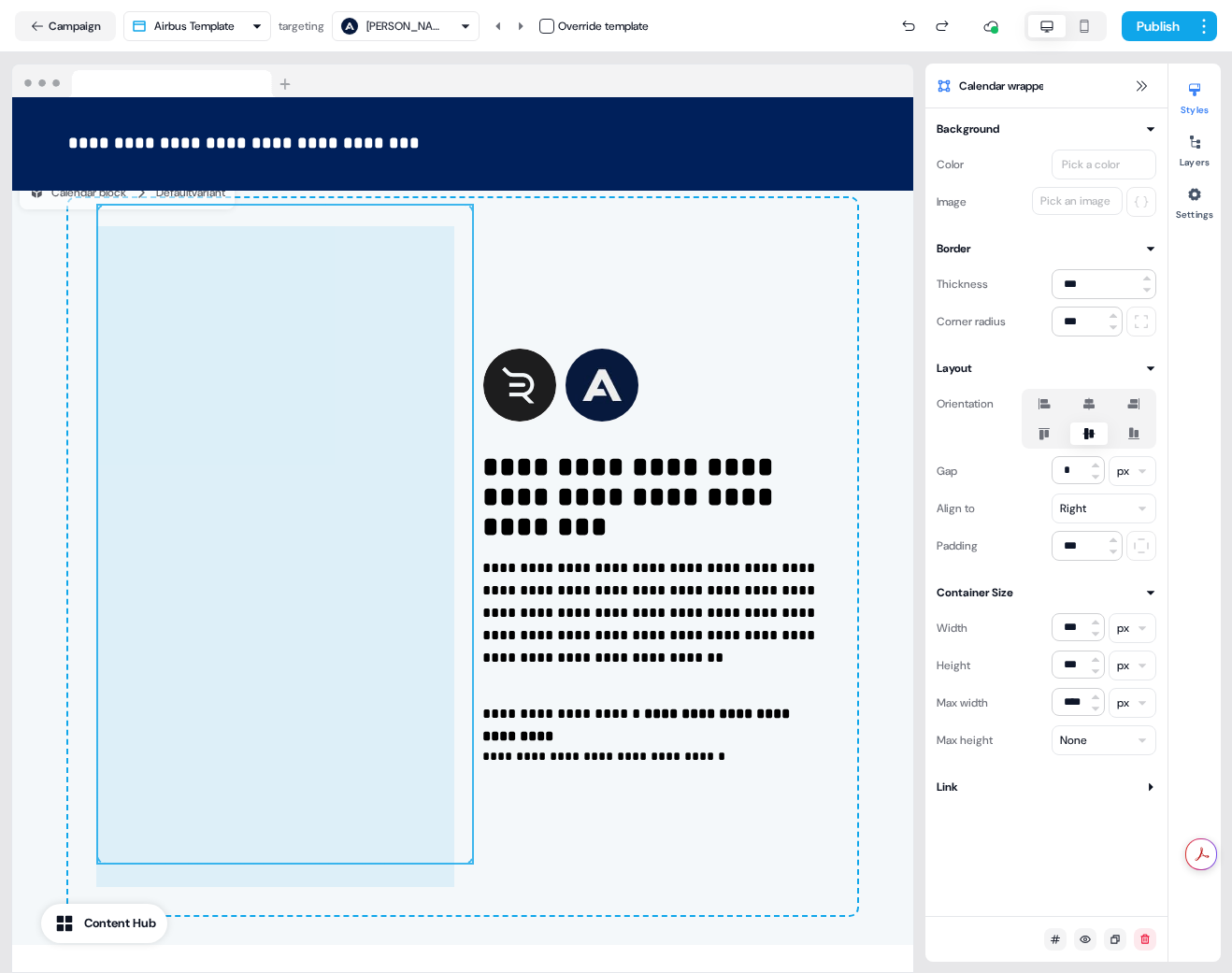 click on "**********" at bounding box center (616, 486) 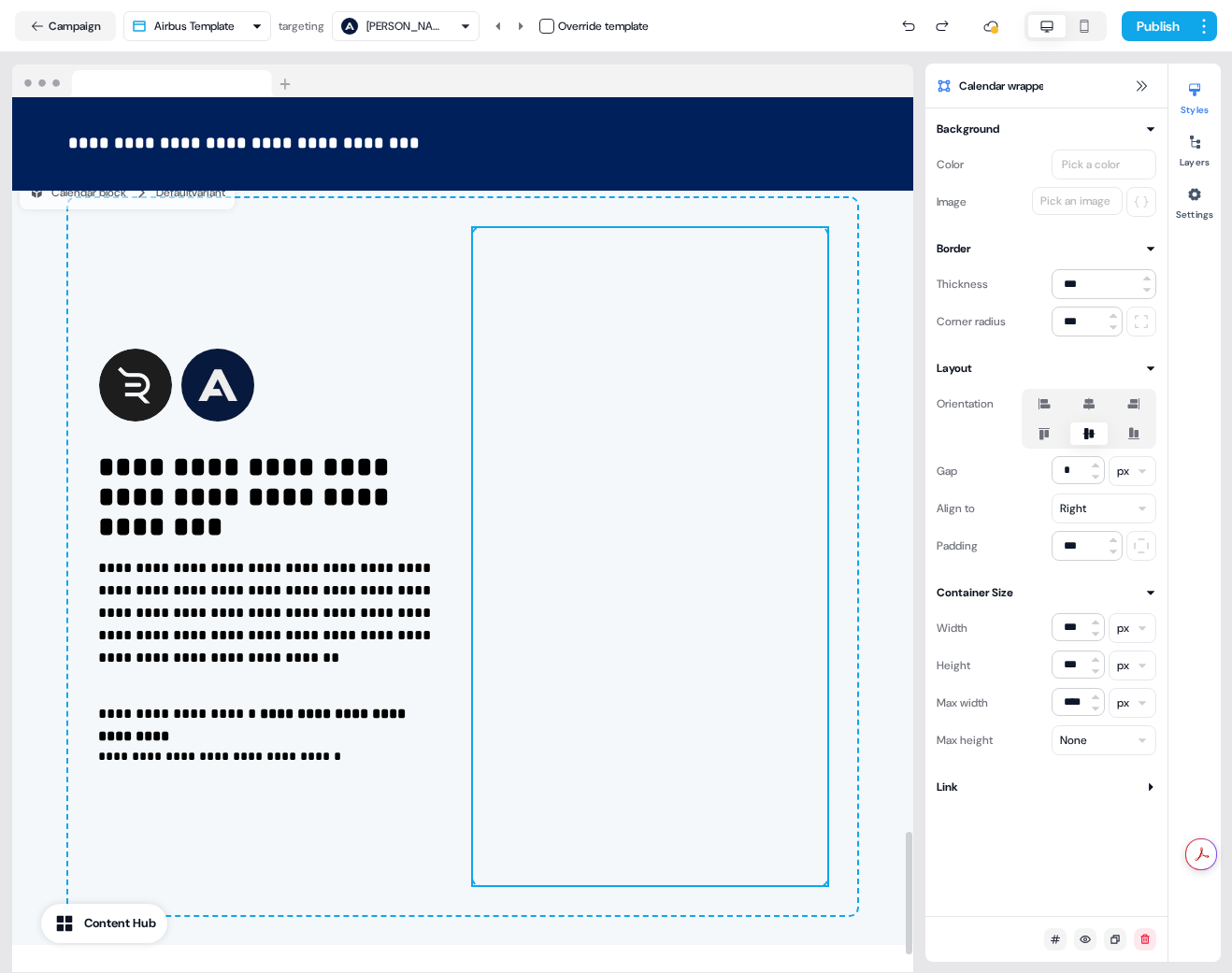 click at bounding box center (650, 556) 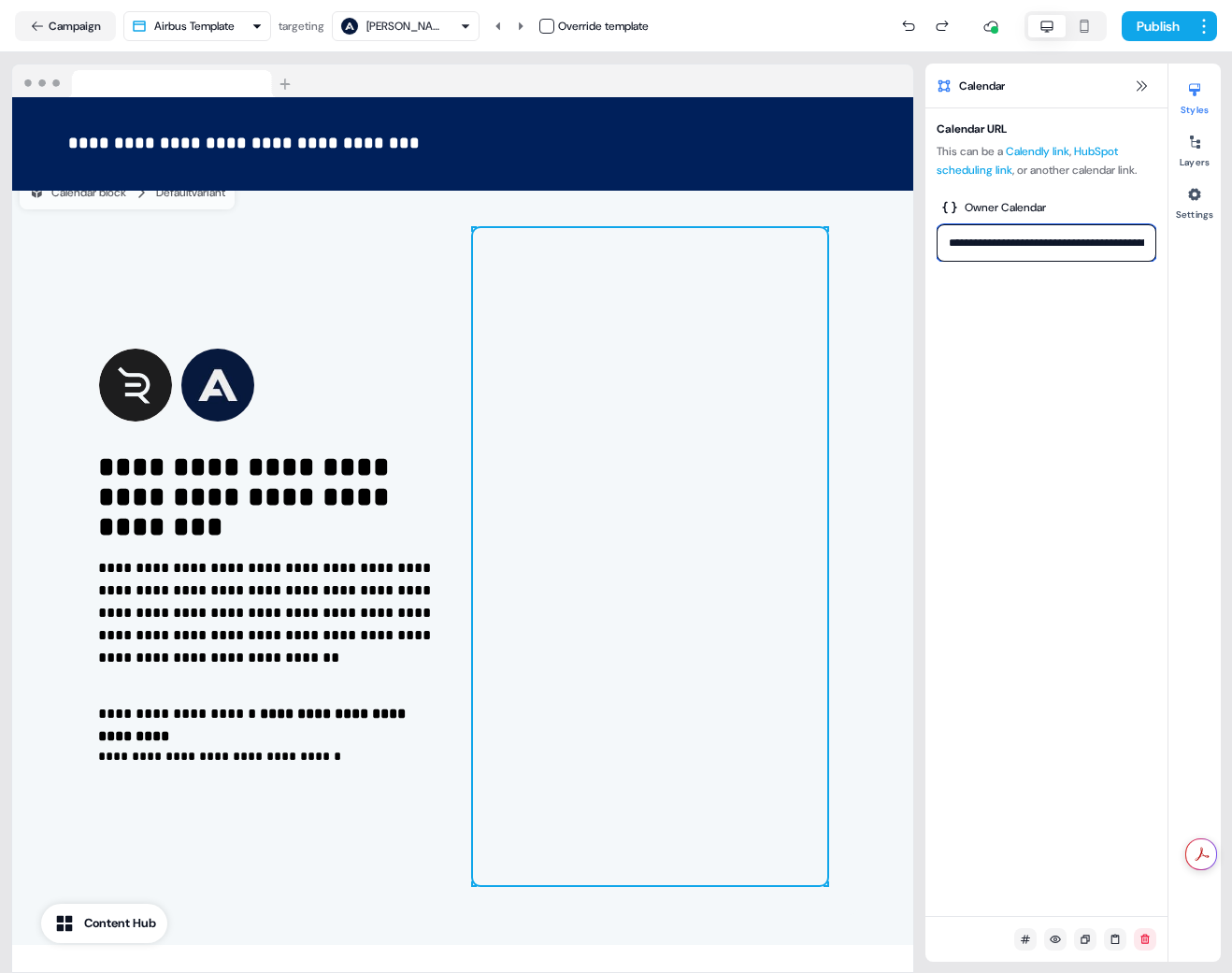 click on "**********" at bounding box center (1046, 243) 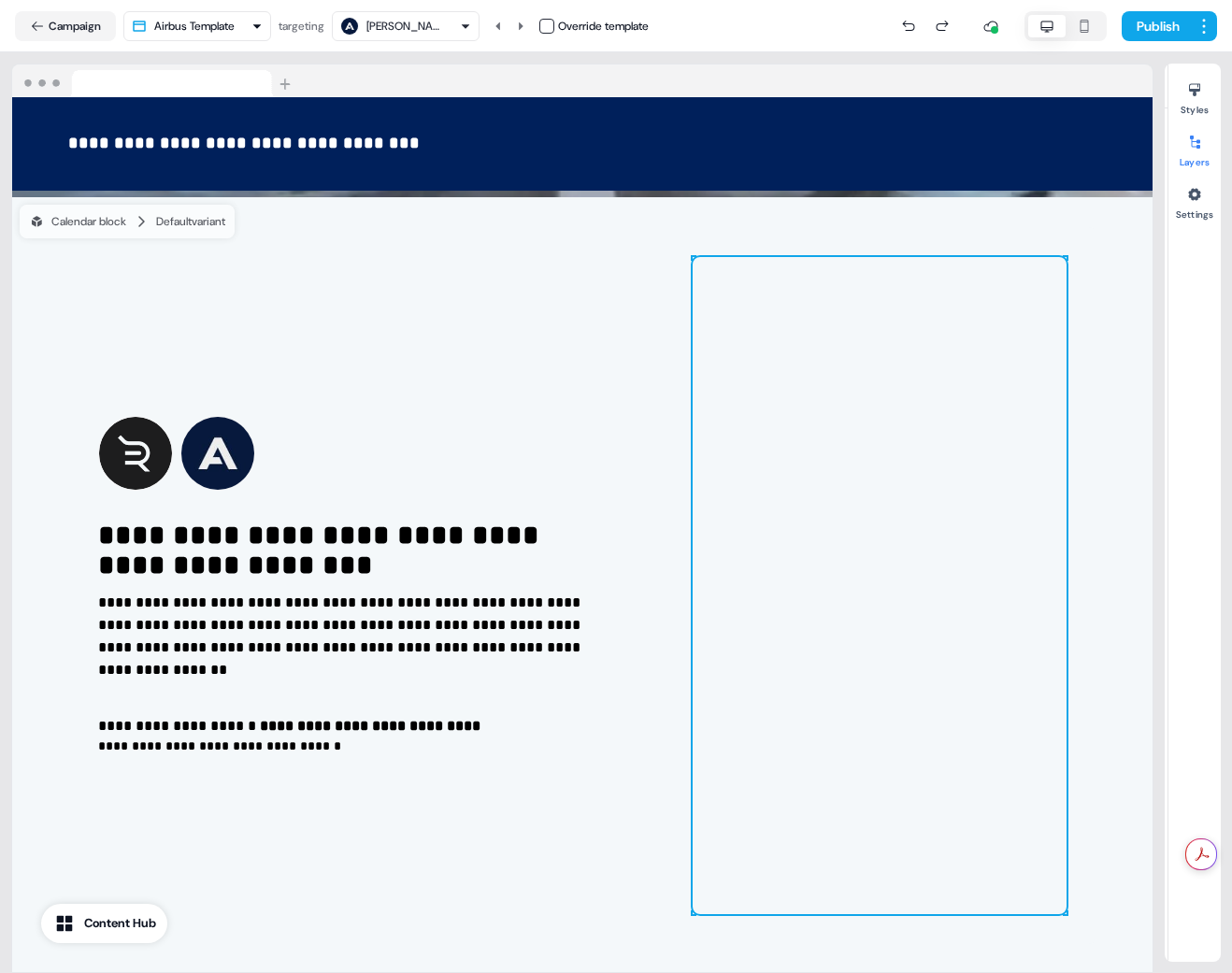 scroll, scrollTop: 5215, scrollLeft: 0, axis: vertical 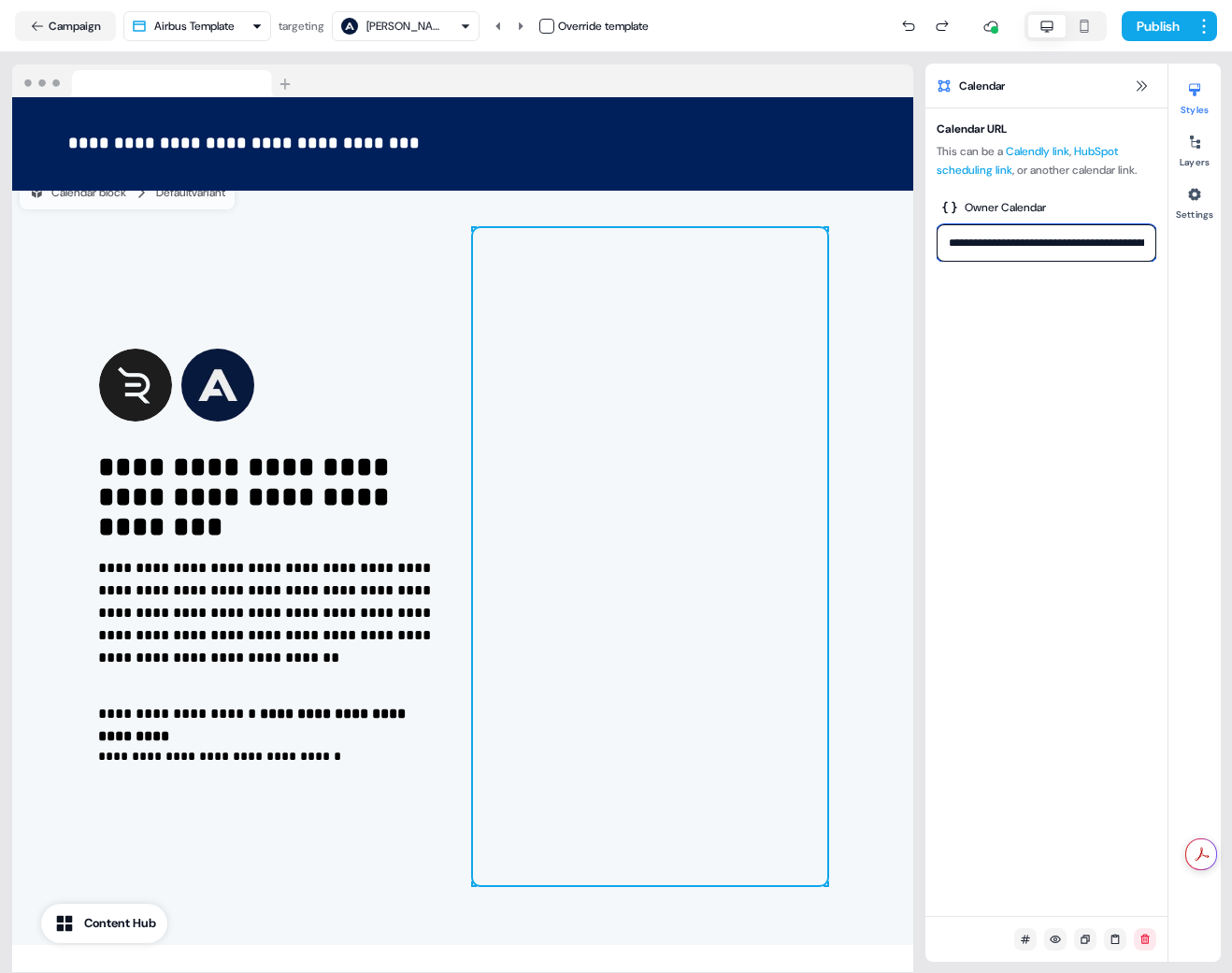 click on "**********" at bounding box center [1046, 243] 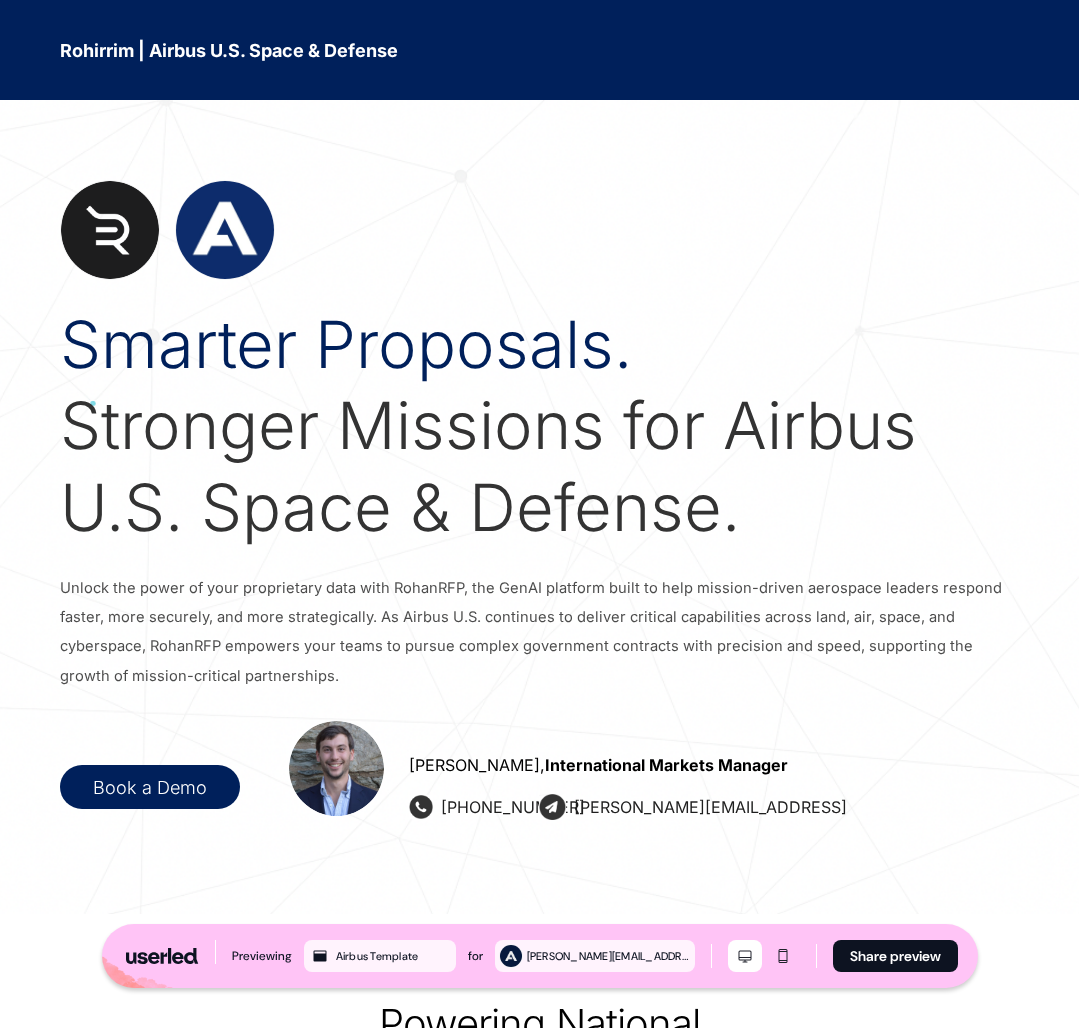 scroll, scrollTop: 0, scrollLeft: 0, axis: both 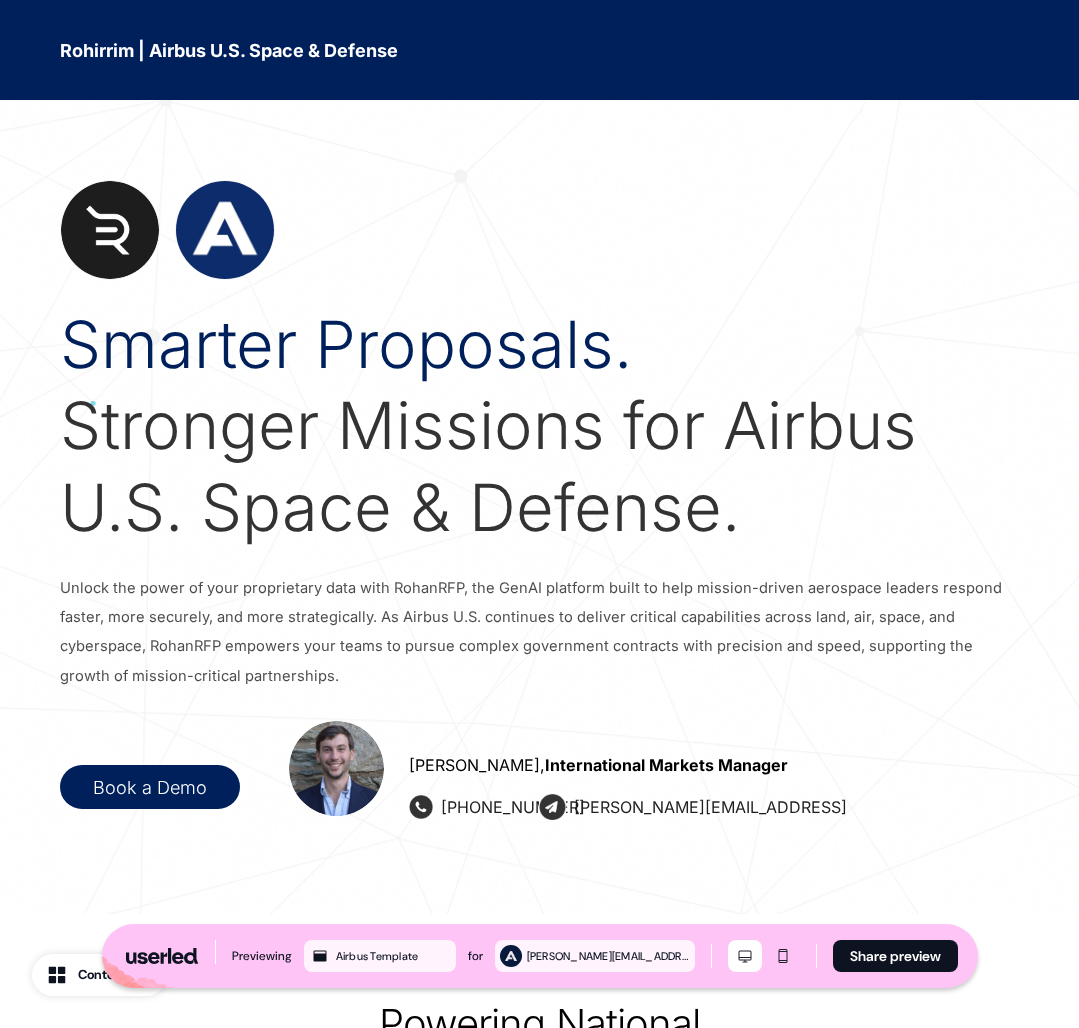 click on "[PERSON_NAME]," at bounding box center (477, 765) 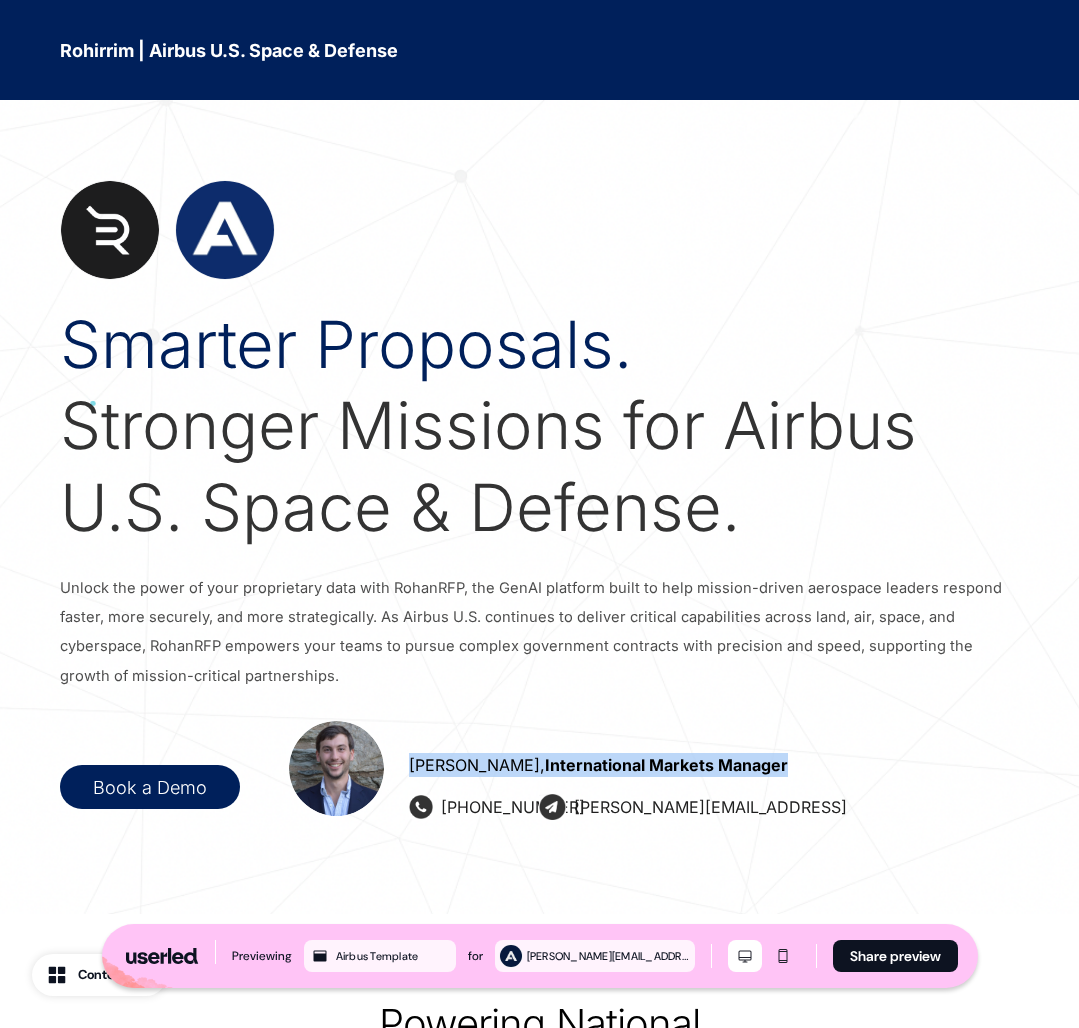 drag, startPoint x: 410, startPoint y: 765, endPoint x: 708, endPoint y: 760, distance: 298.04193 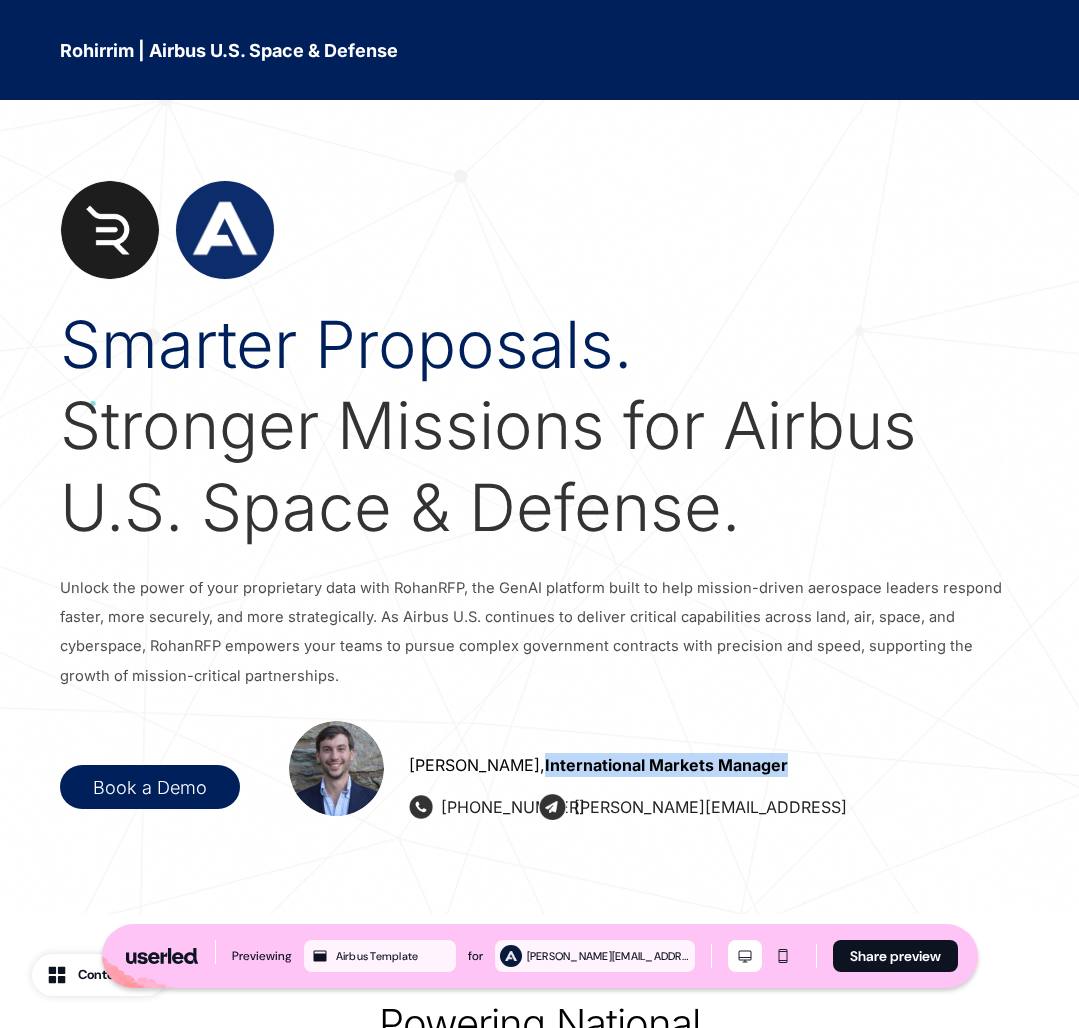 drag, startPoint x: 586, startPoint y: 764, endPoint x: 832, endPoint y: 759, distance: 246.05081 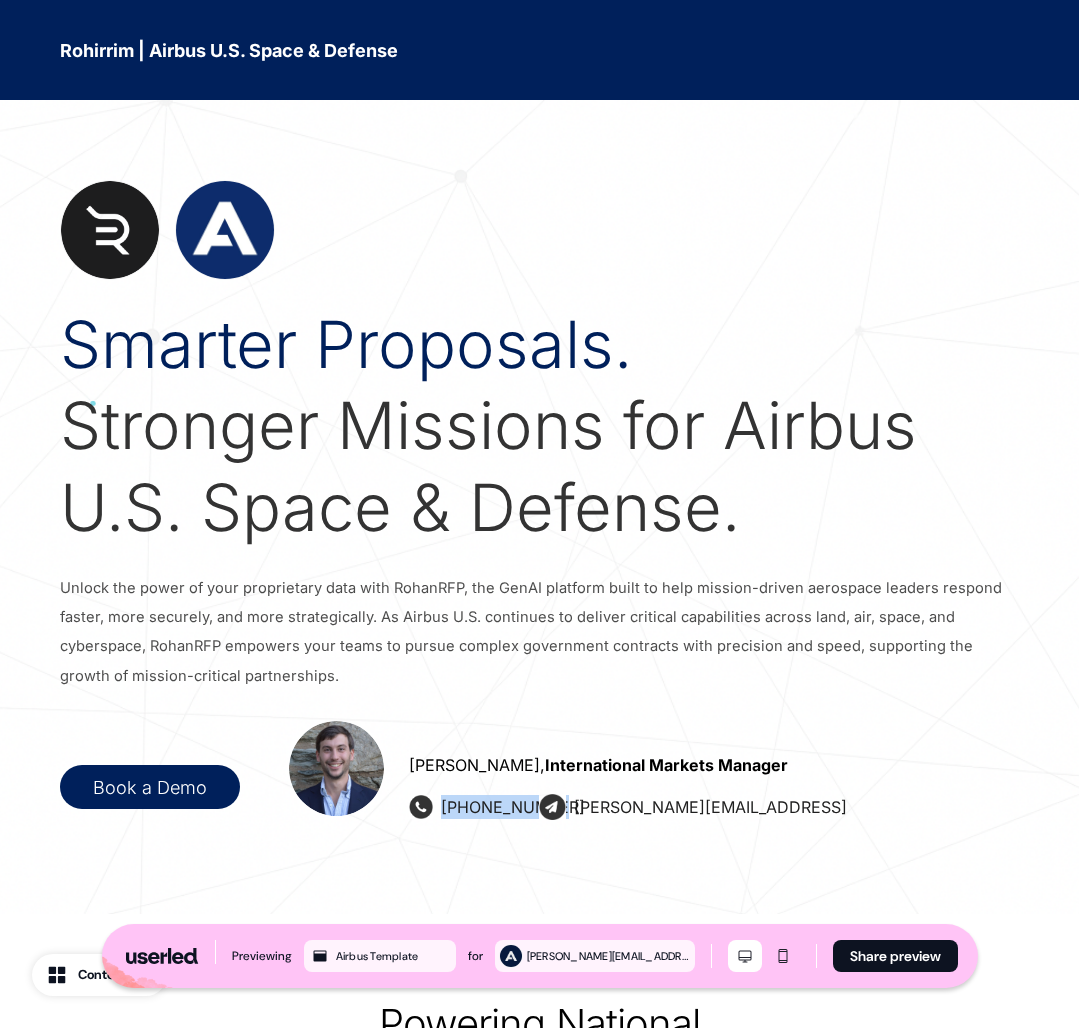 drag, startPoint x: 469, startPoint y: 815, endPoint x: 484, endPoint y: 825, distance: 18.027756 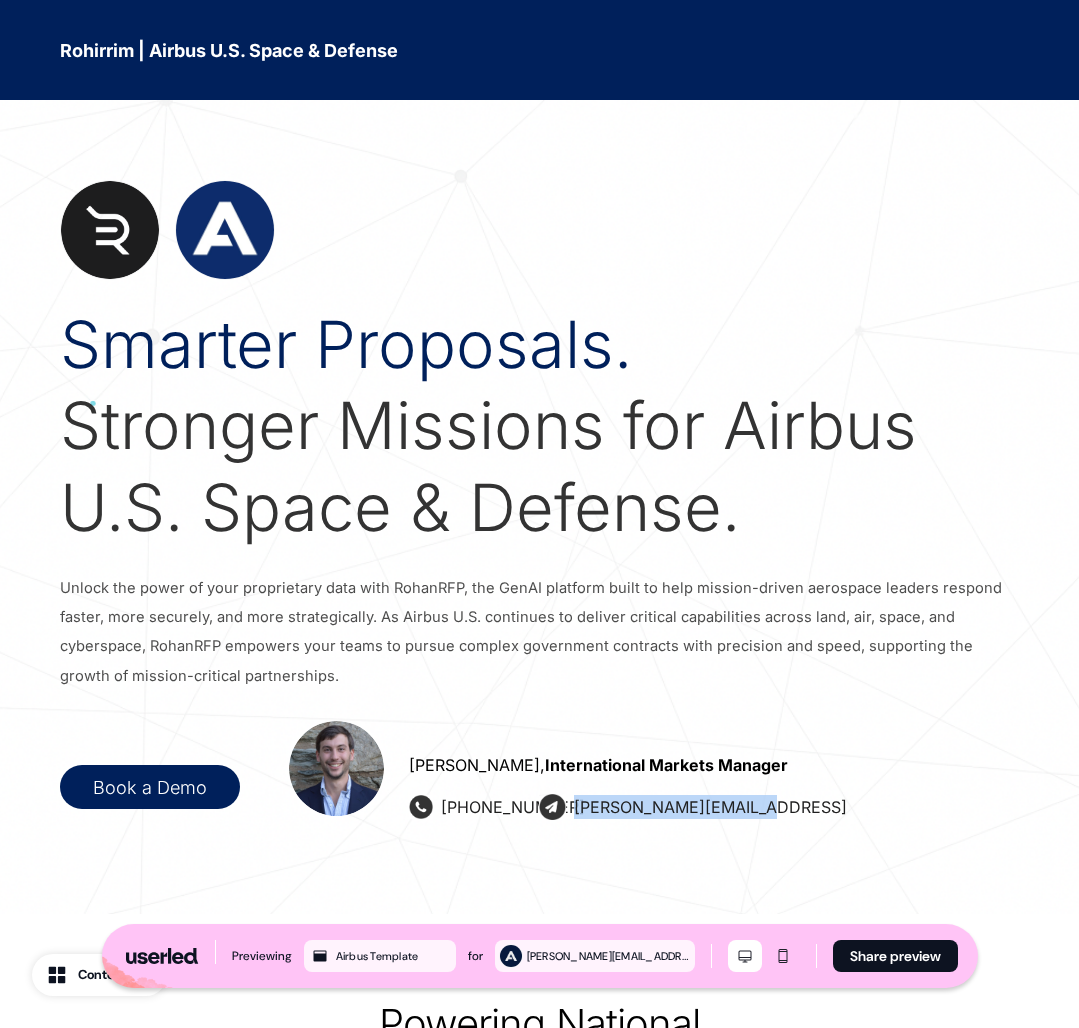 drag, startPoint x: 740, startPoint y: 817, endPoint x: 576, endPoint y: 818, distance: 164.00305 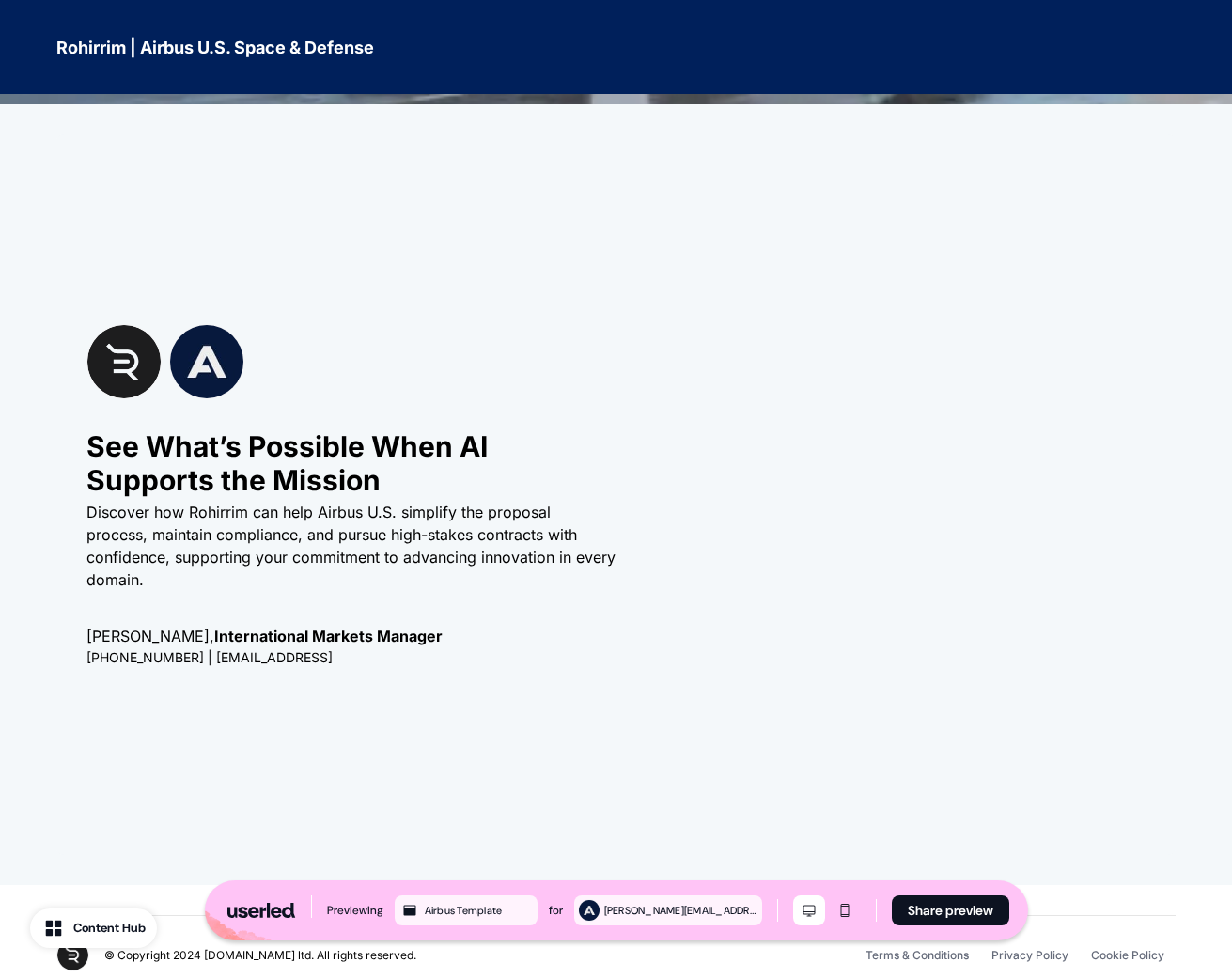 scroll, scrollTop: 4988, scrollLeft: 0, axis: vertical 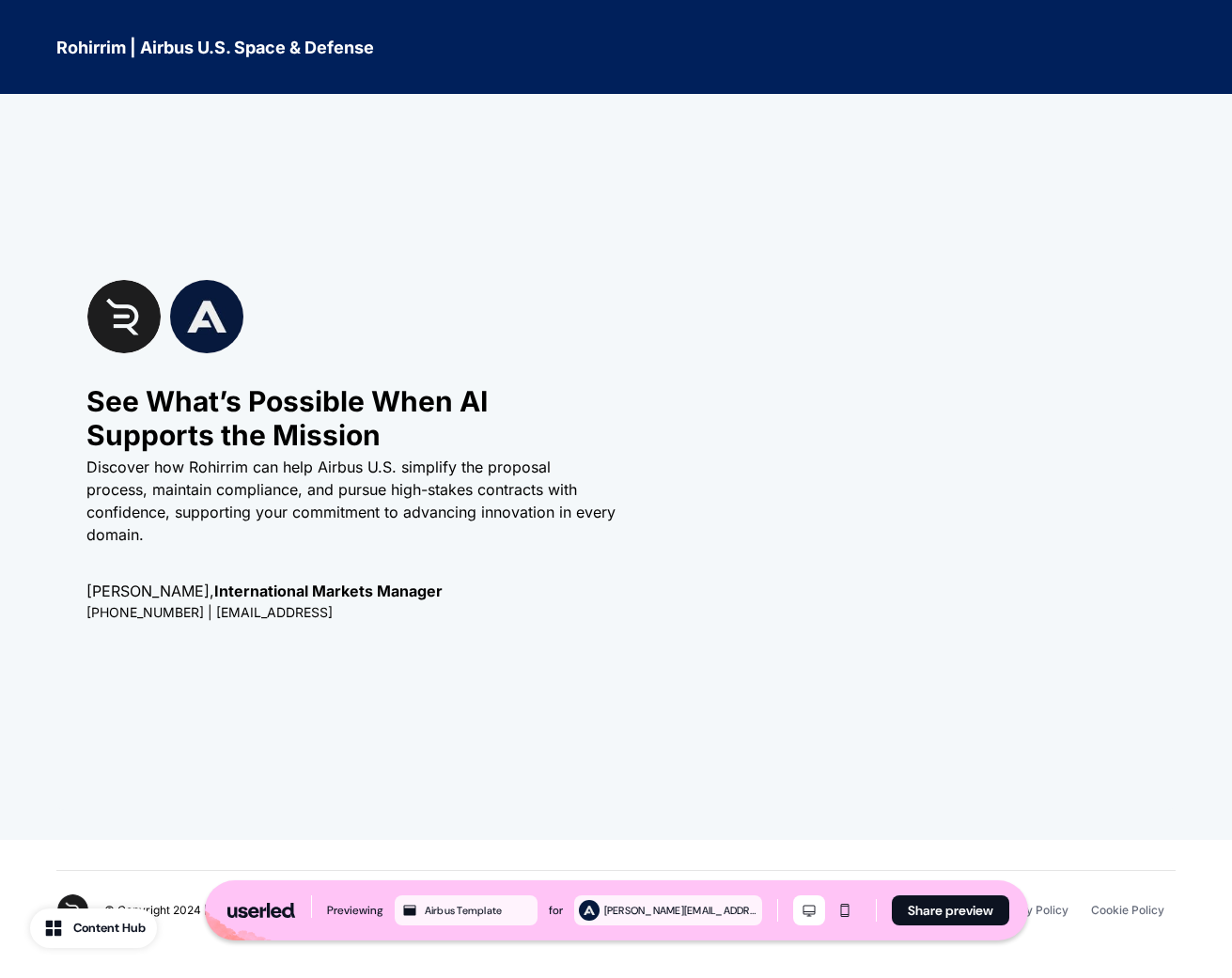 click on "See What’s Possible When AI Supports the Mission Discover how Rohirrim can help Airbus U.S. simplify the proposal process, maintain compliance, and pursue high-stakes contracts with confidence, supporting your commitment to advancing innovation in every domain. [PERSON_NAME],  International Markets Manager [PHONE_NUMBER] | [EMAIL_ADDRESS]" at bounding box center [616, 449] 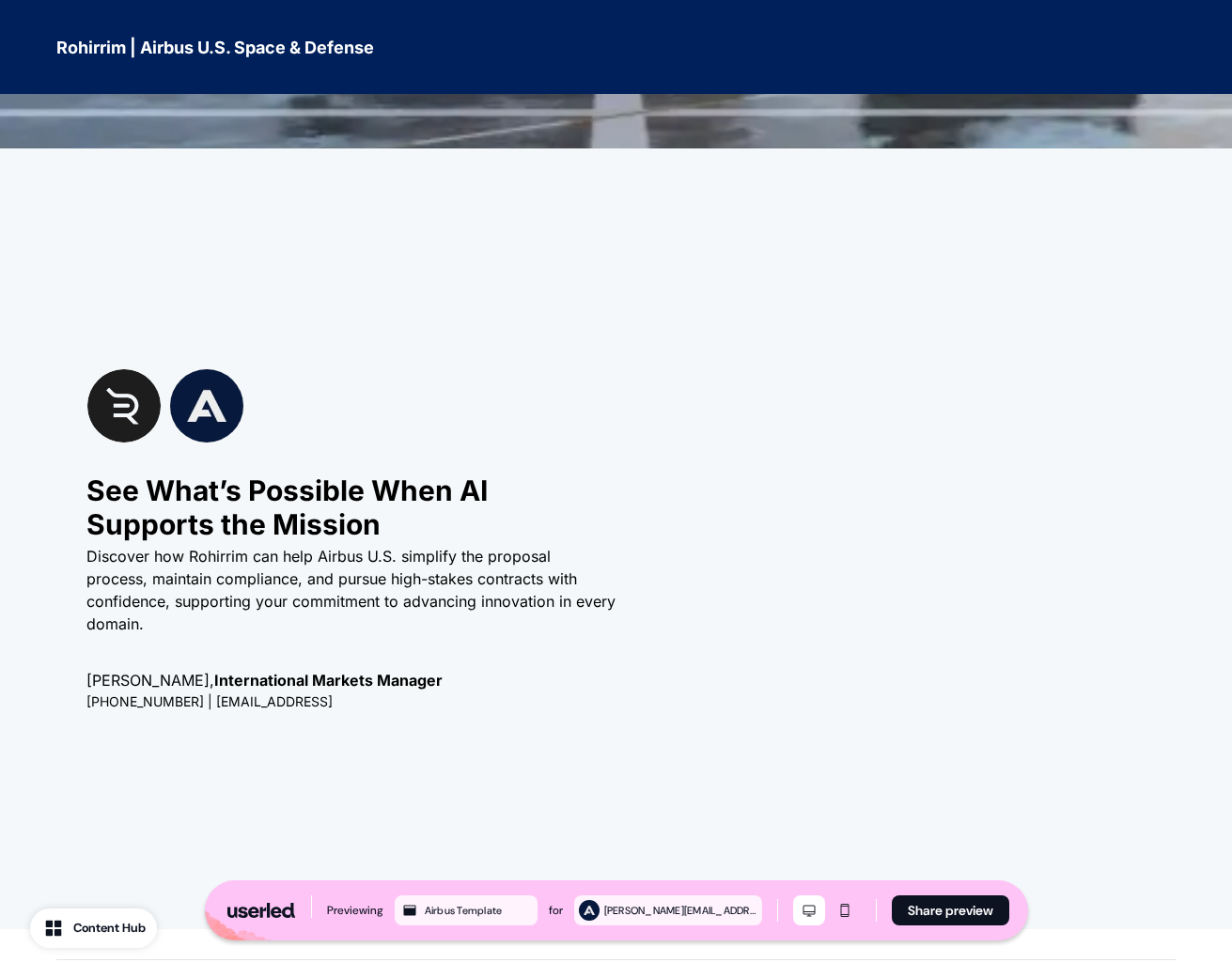 scroll, scrollTop: 4899, scrollLeft: 0, axis: vertical 